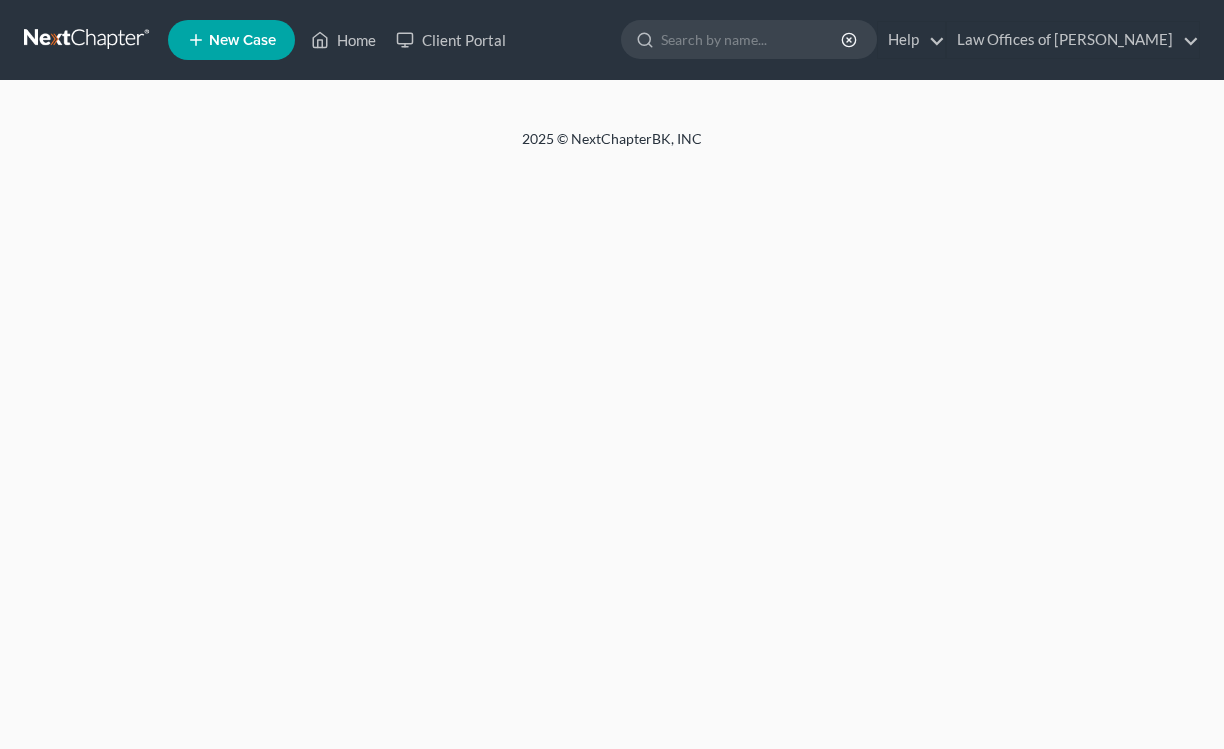 scroll, scrollTop: 0, scrollLeft: 0, axis: both 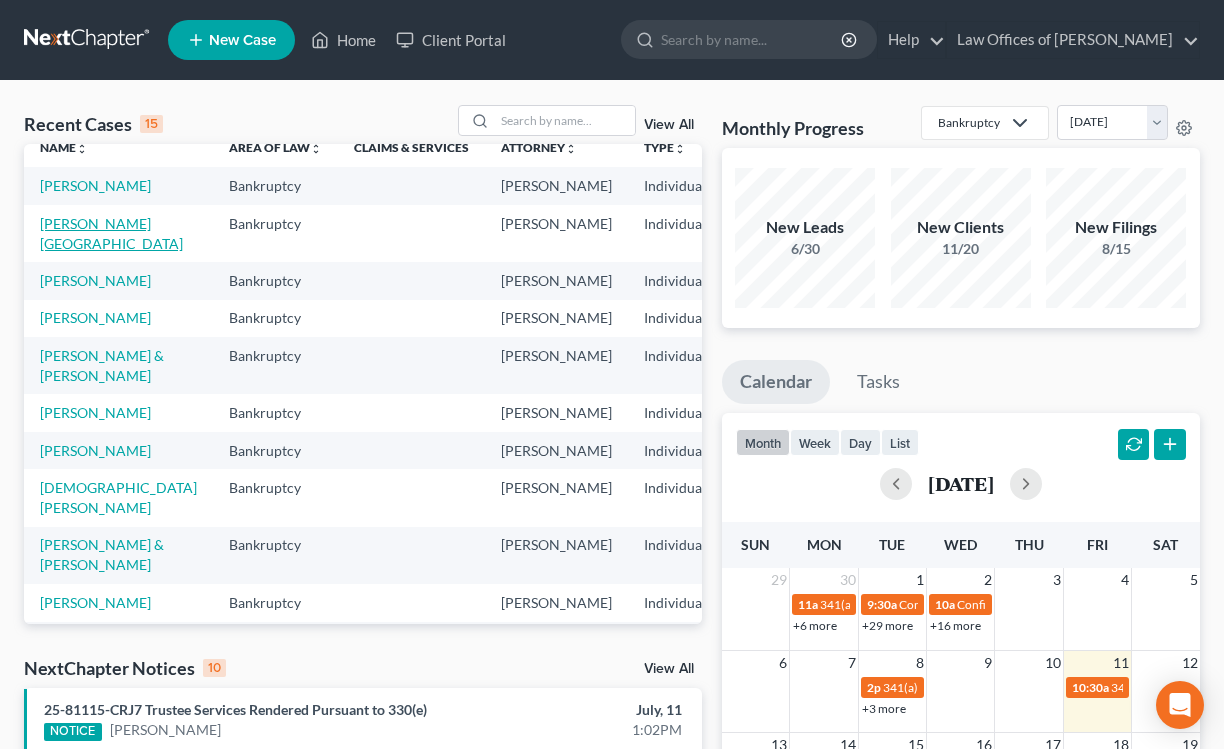 click on "[PERSON_NAME][GEOGRAPHIC_DATA]" at bounding box center (111, 233) 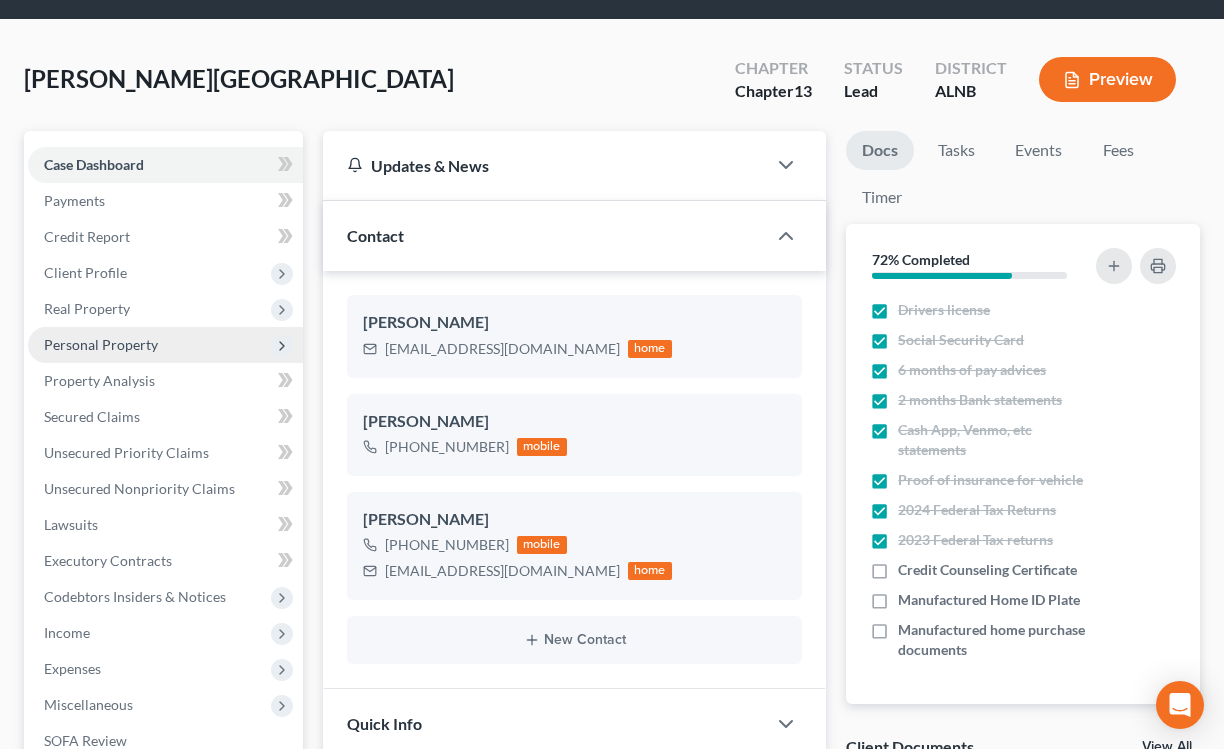 scroll, scrollTop: 75, scrollLeft: 0, axis: vertical 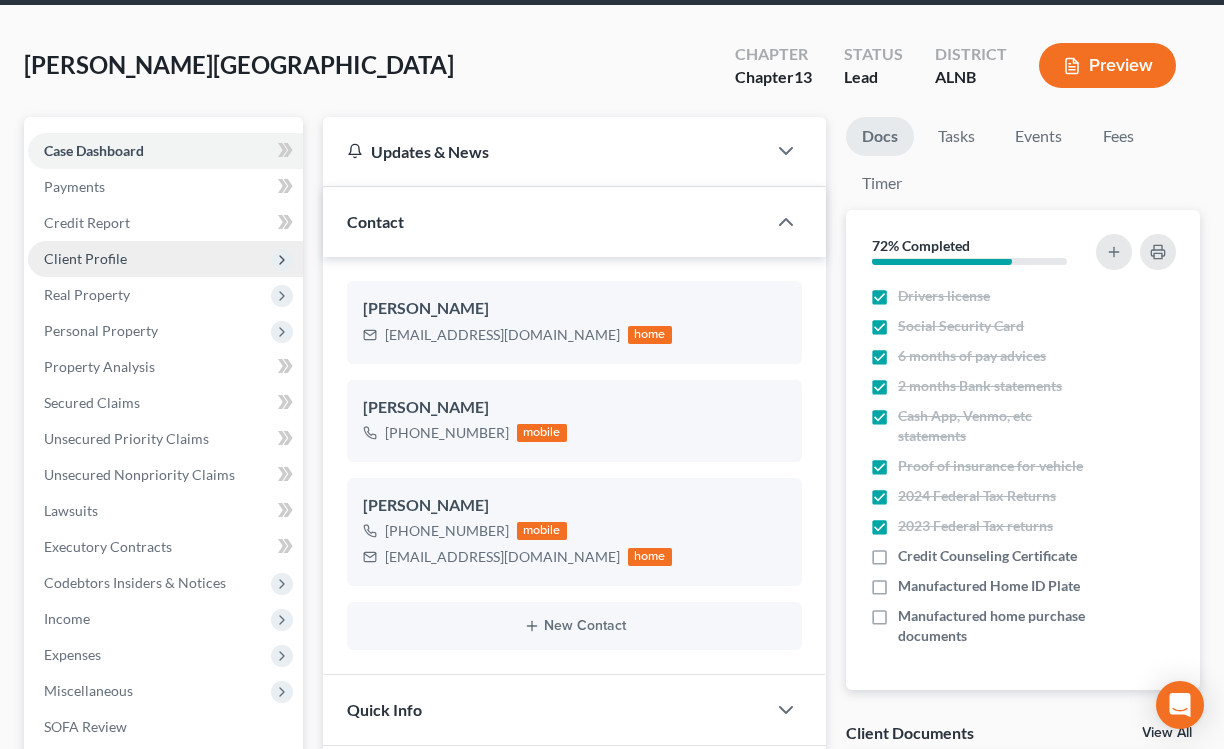 click on "Client Profile" at bounding box center (85, 258) 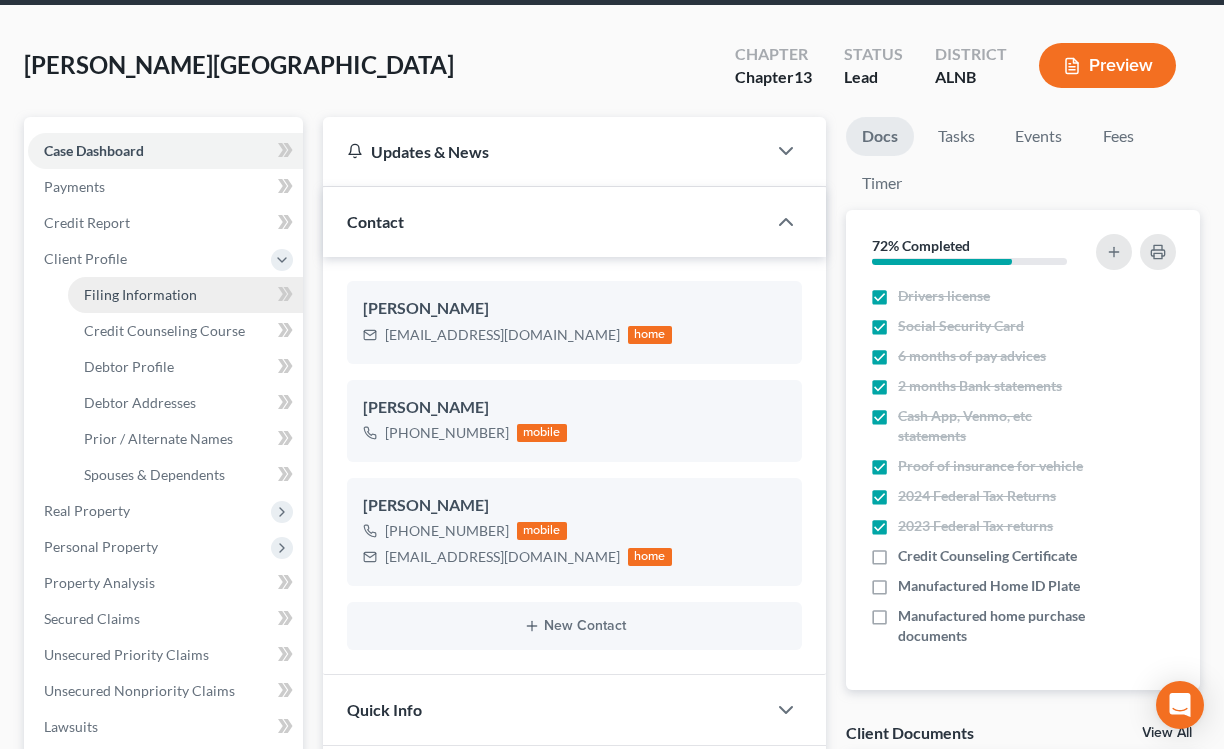 click on "Filing Information" at bounding box center (185, 295) 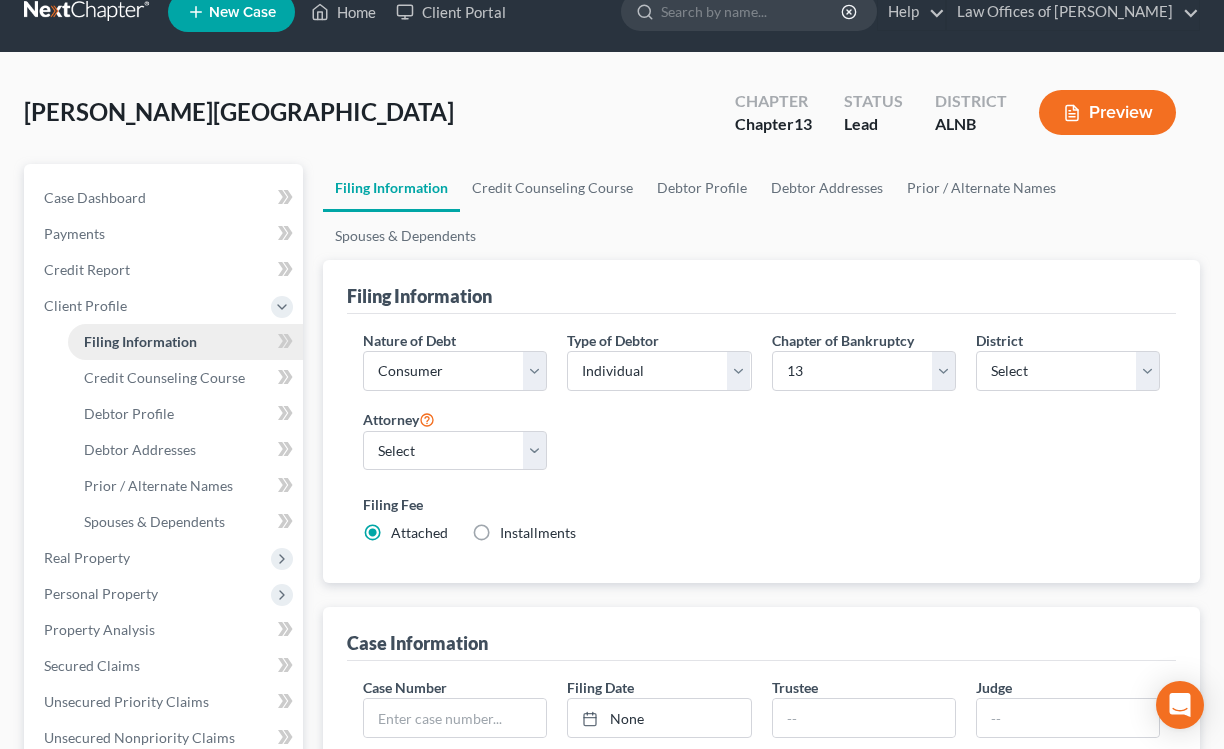 scroll, scrollTop: 0, scrollLeft: 0, axis: both 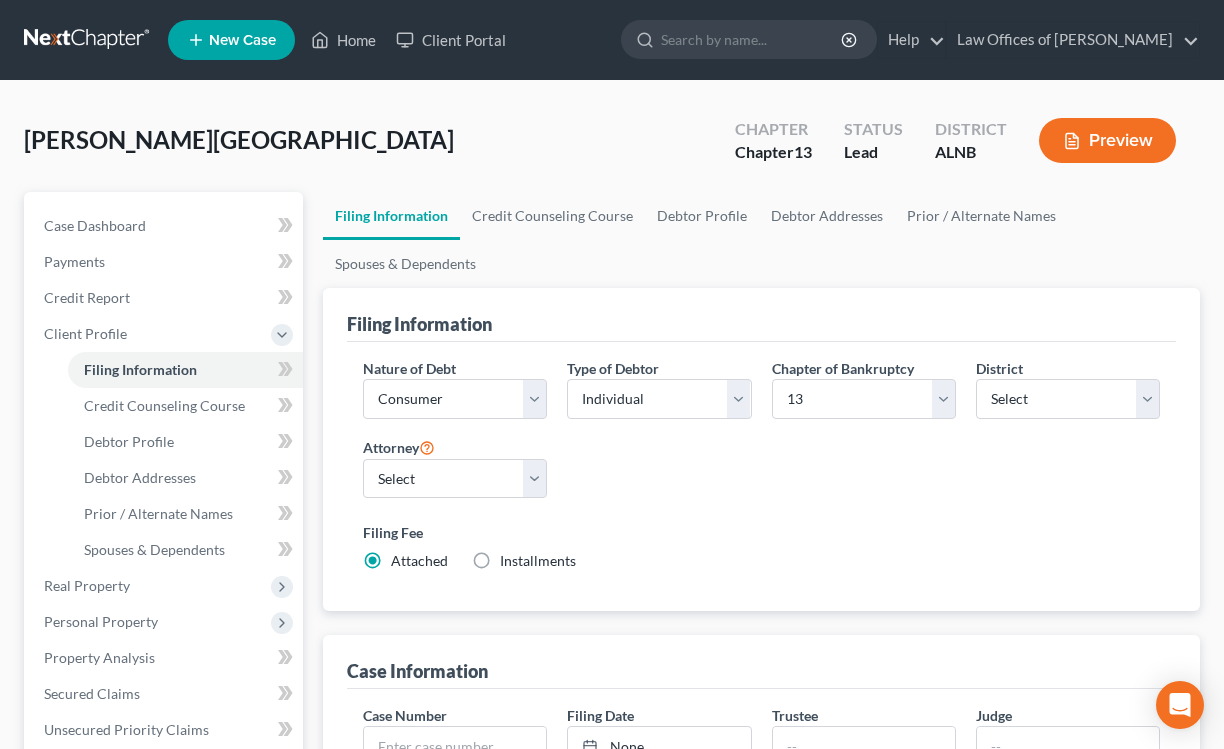 click on "Installments" at bounding box center (538, 560) 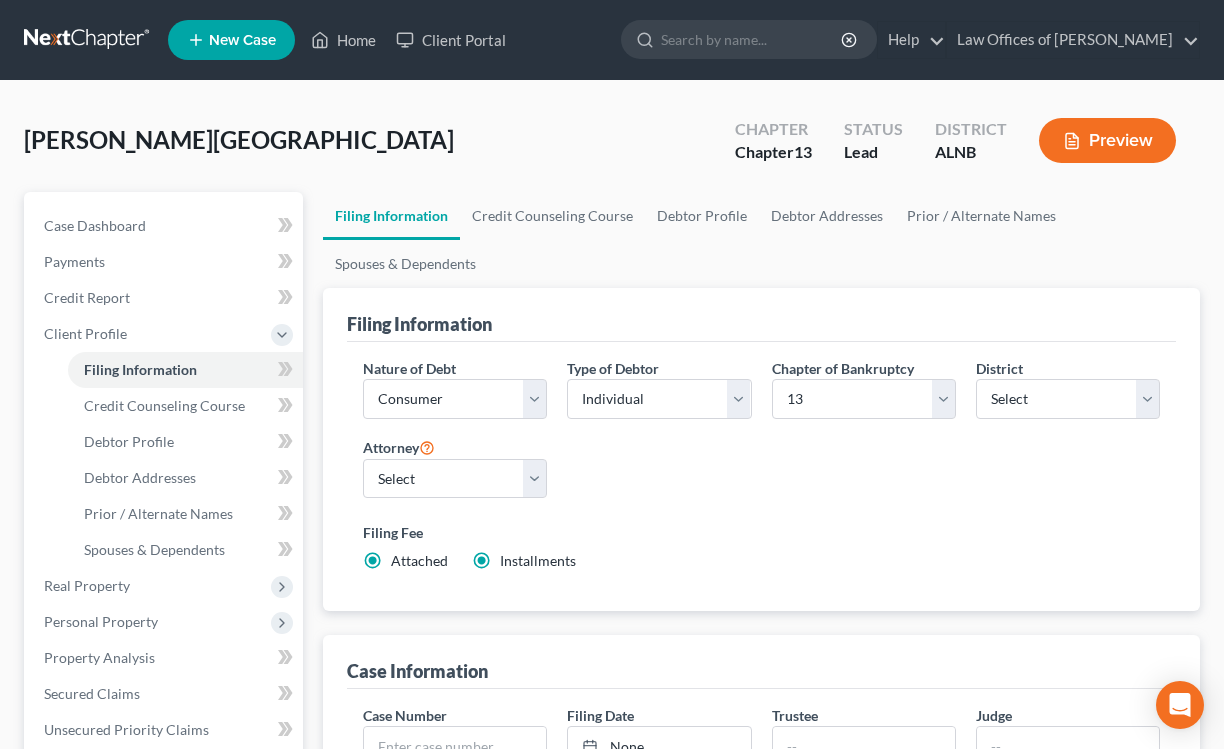 radio on "false" 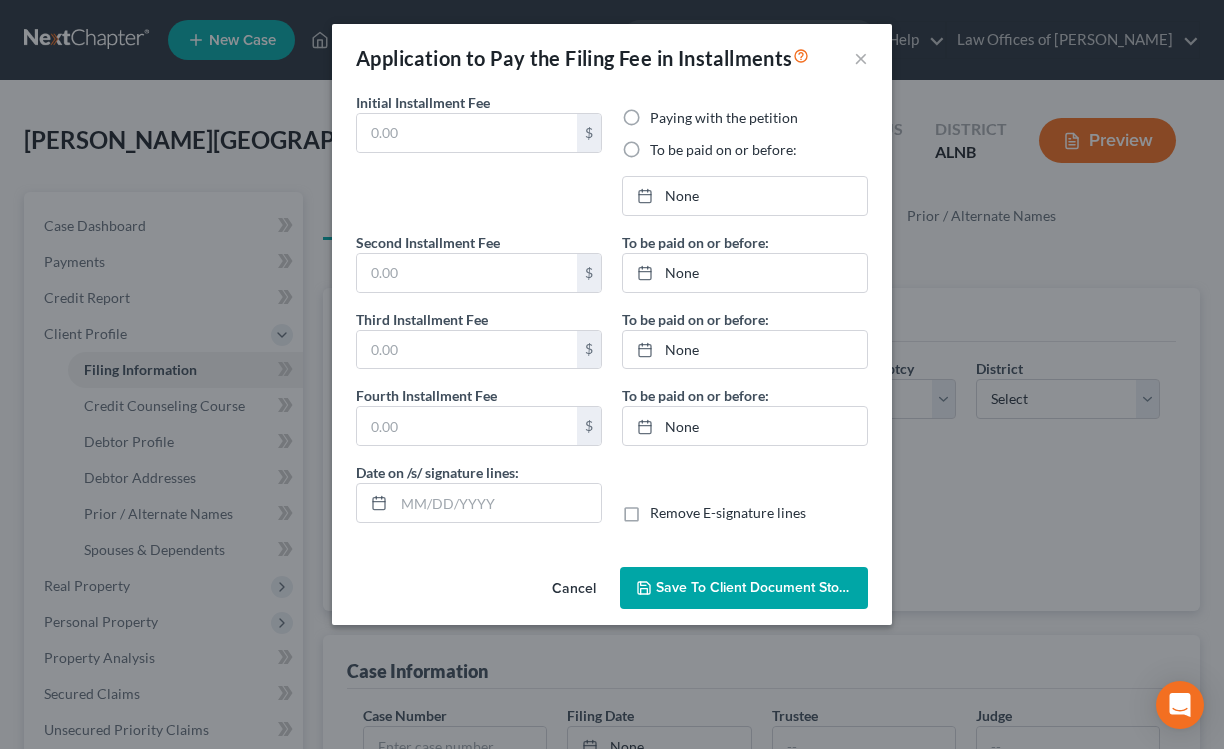 type on "0.00" 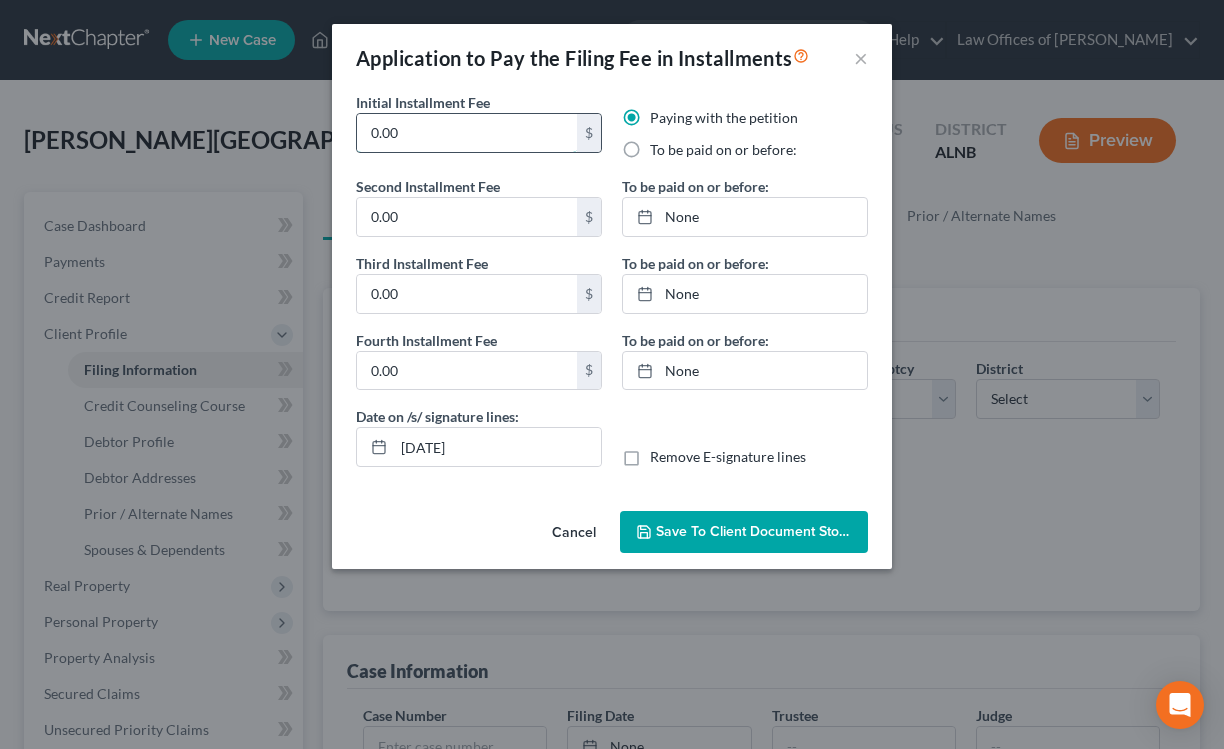 click on "0.00" at bounding box center (467, 133) 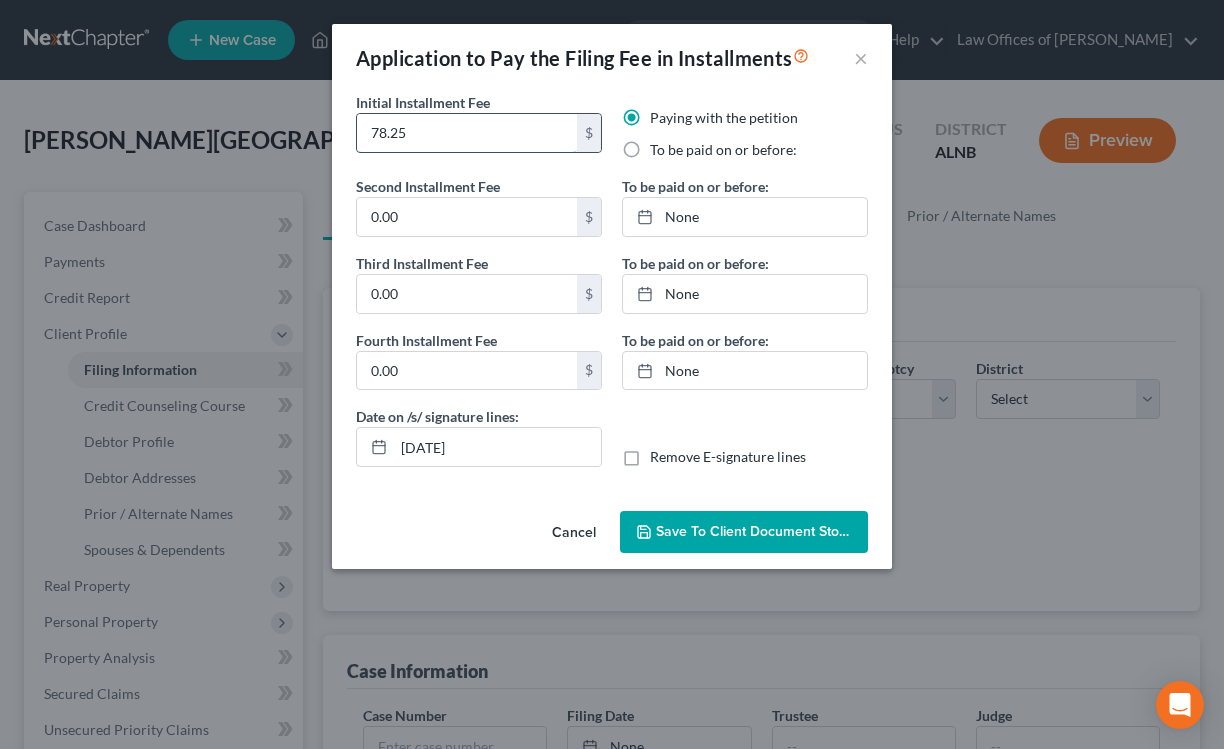 type on "78.25" 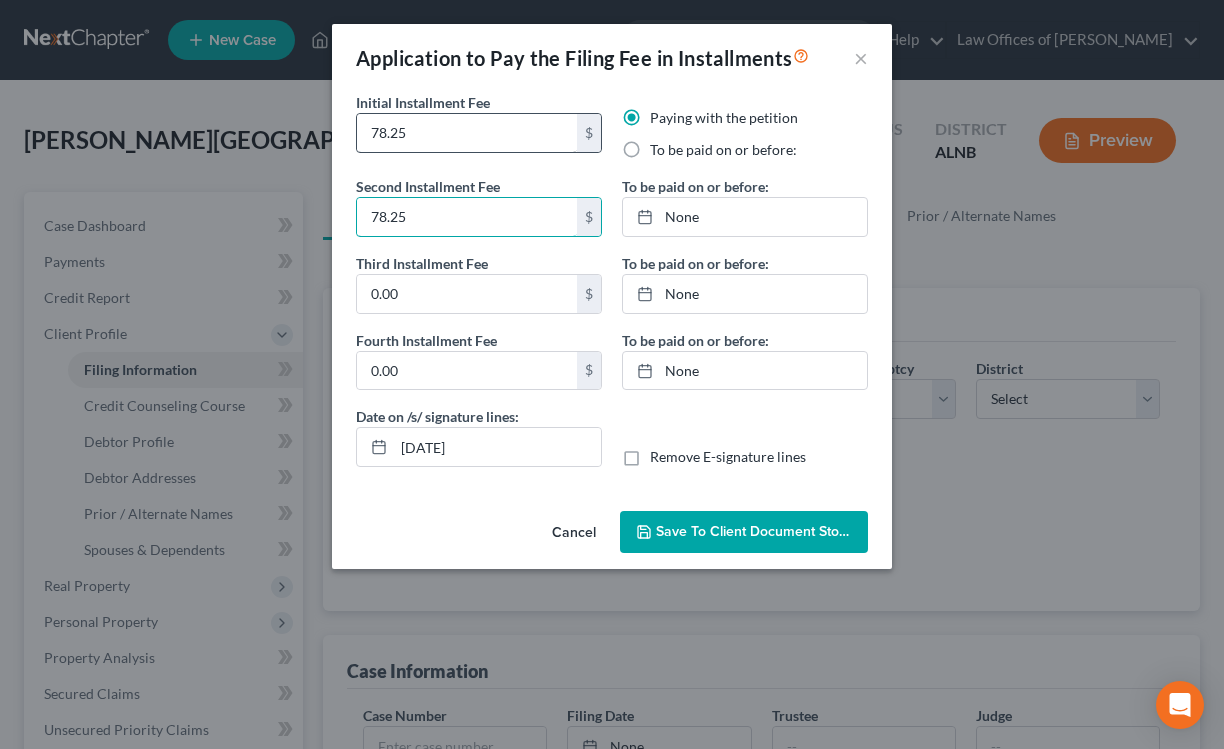 type on "78.25" 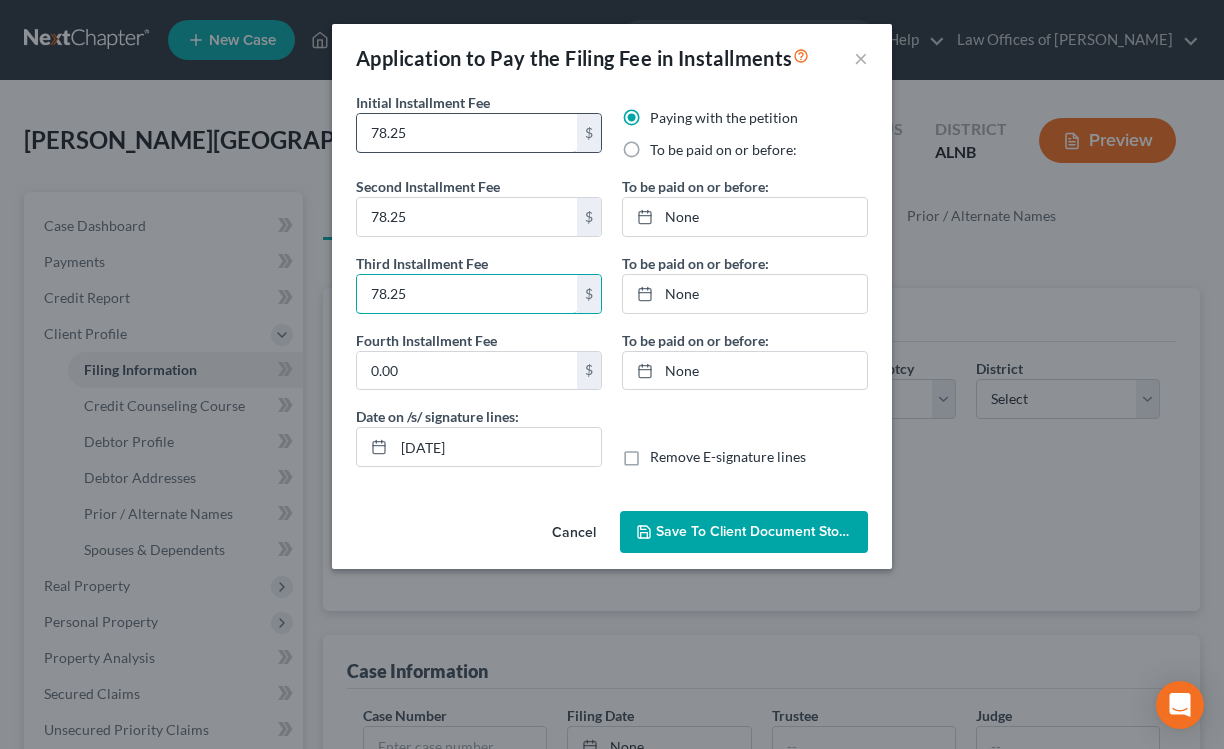 type on "78.25" 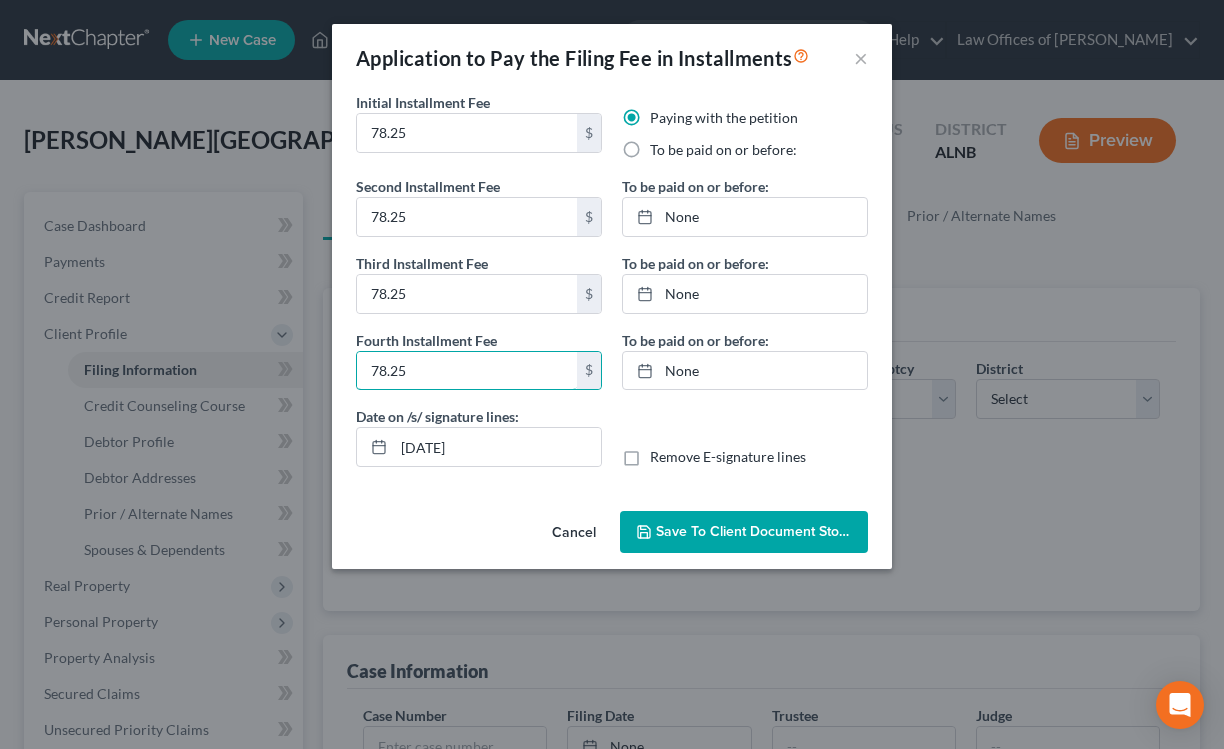 type on "78.25" 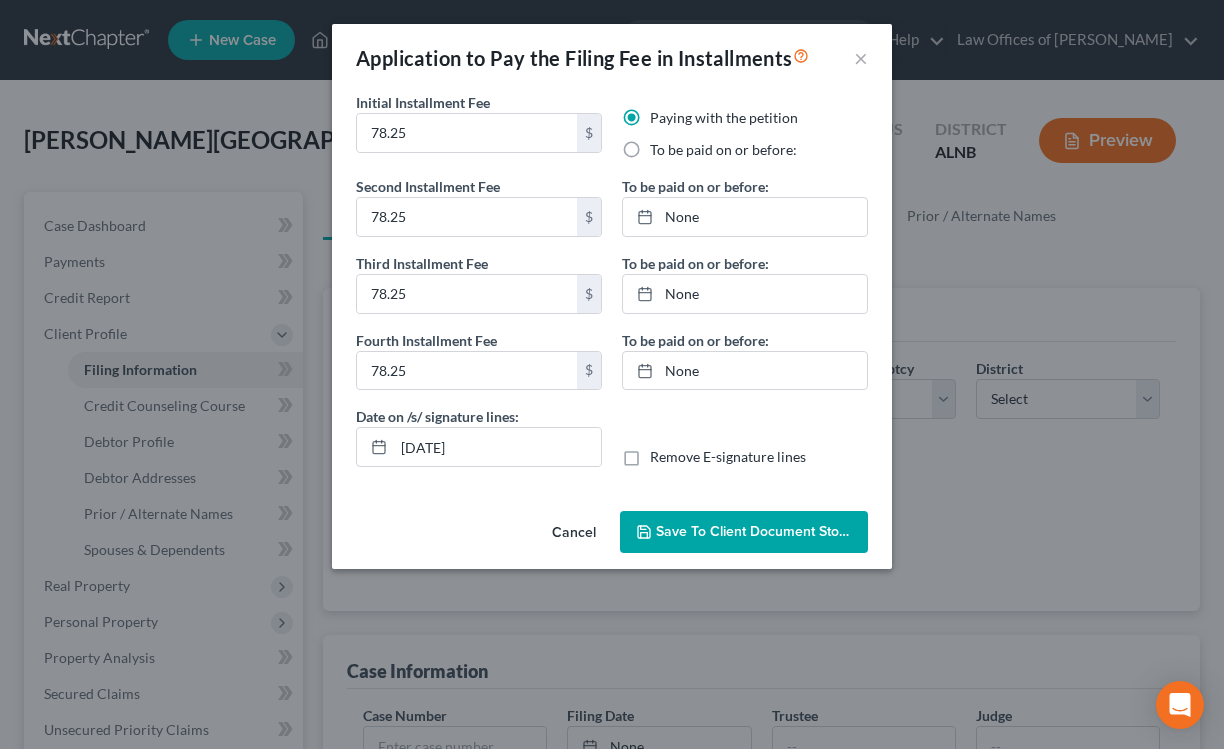 click on "To be paid on or before:" at bounding box center [723, 150] 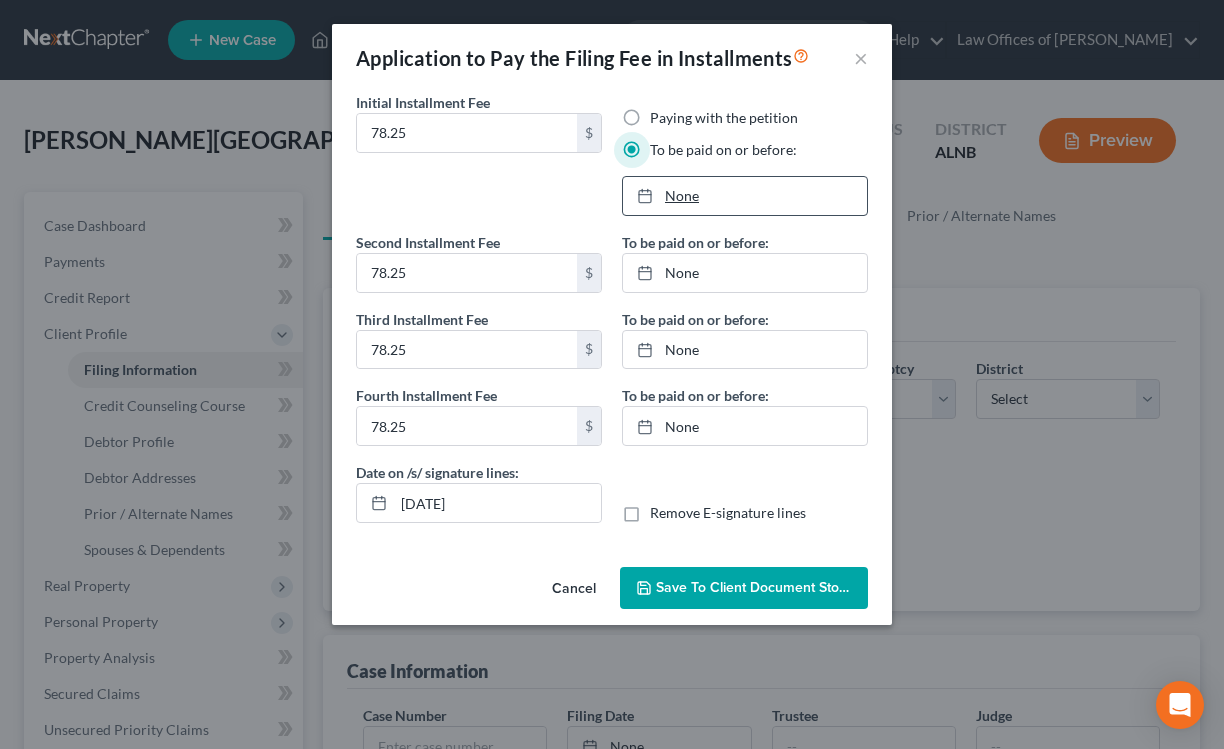 click on "None" at bounding box center (745, 196) 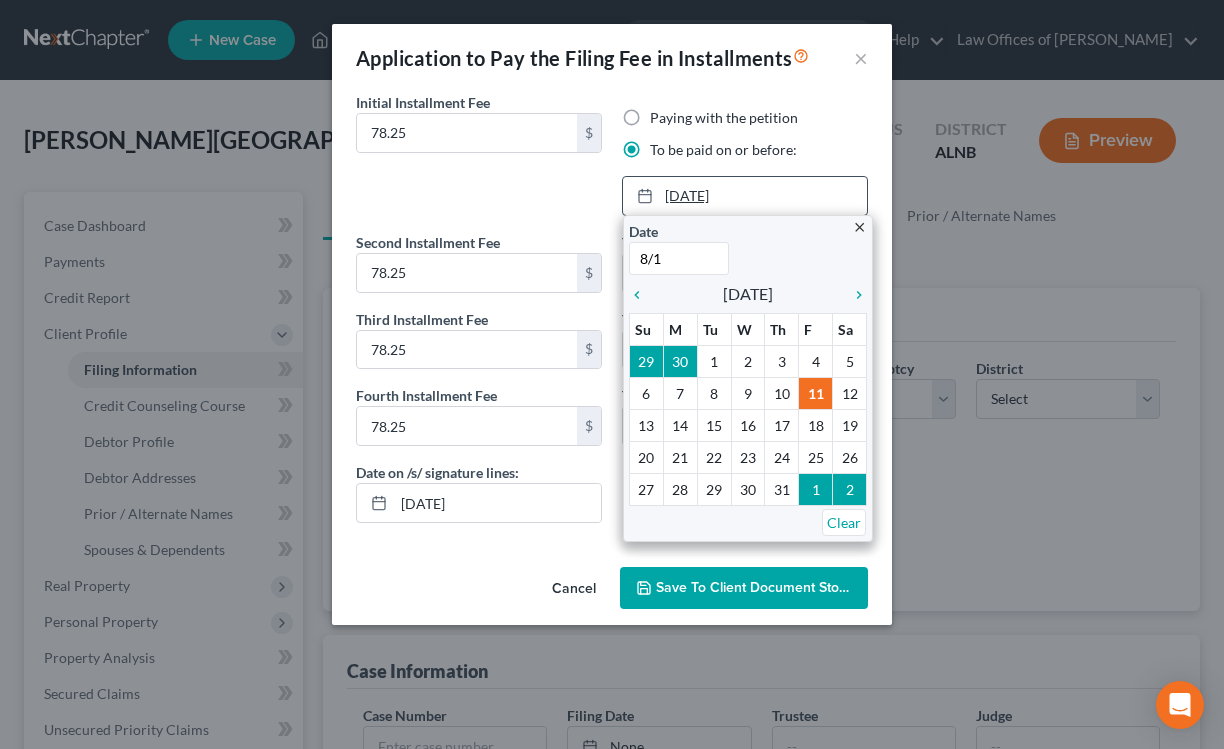 type on "8/11" 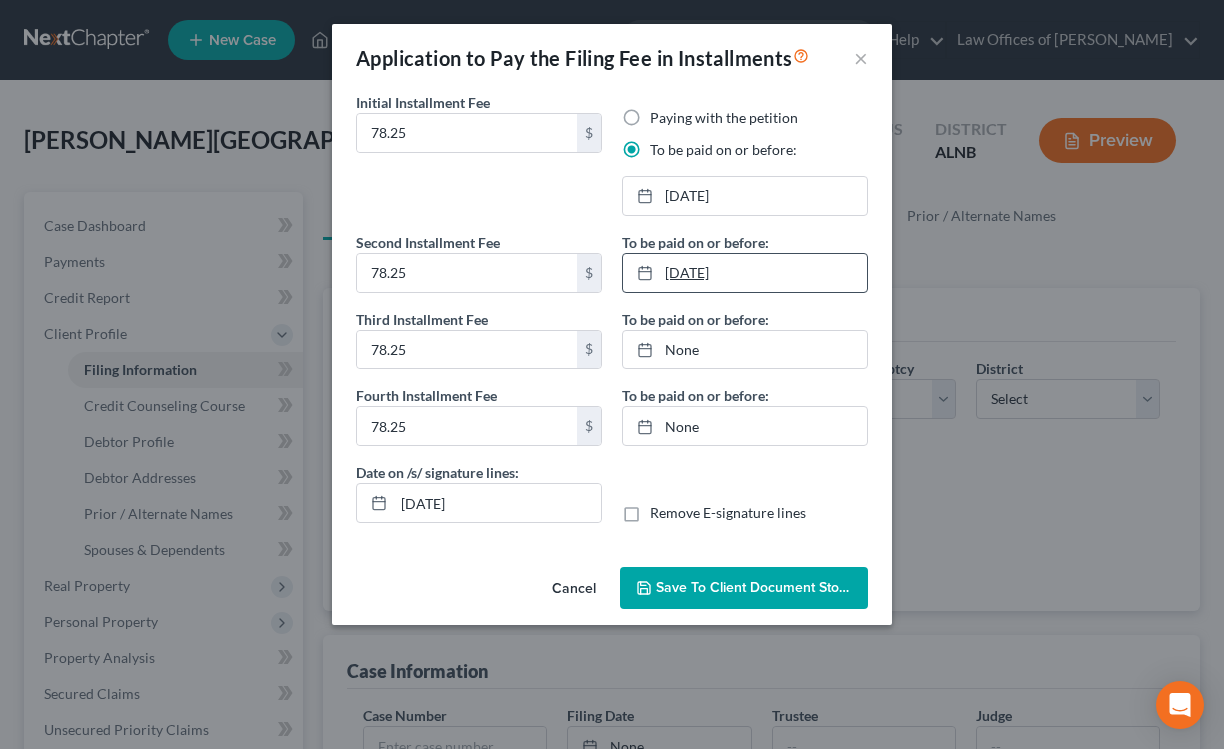click on "[DATE]" at bounding box center [745, 273] 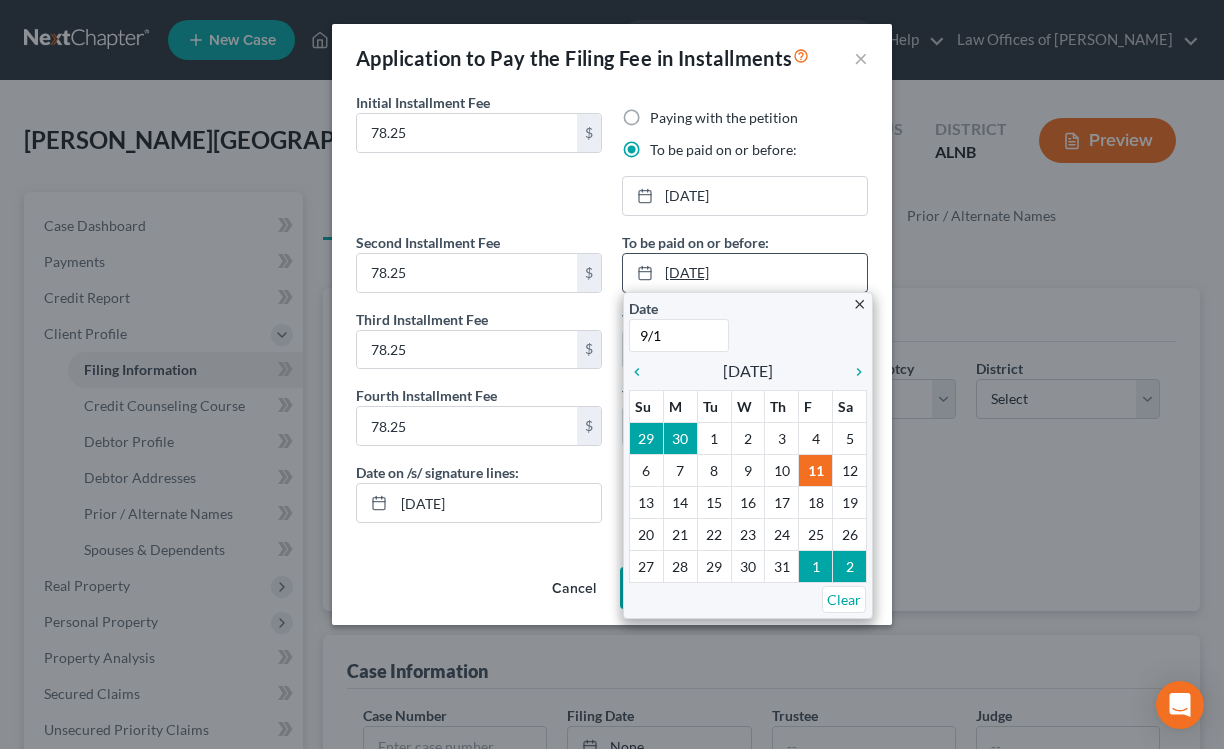type on "9/11" 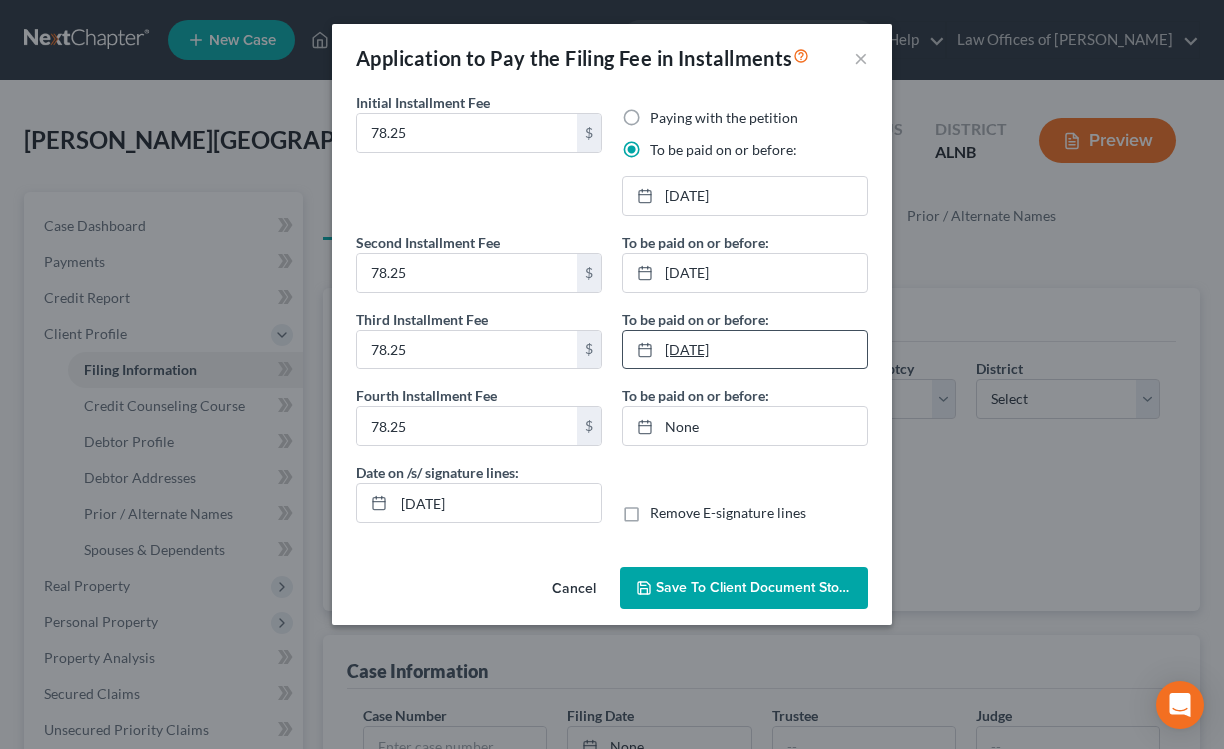 click on "[DATE]" at bounding box center [745, 350] 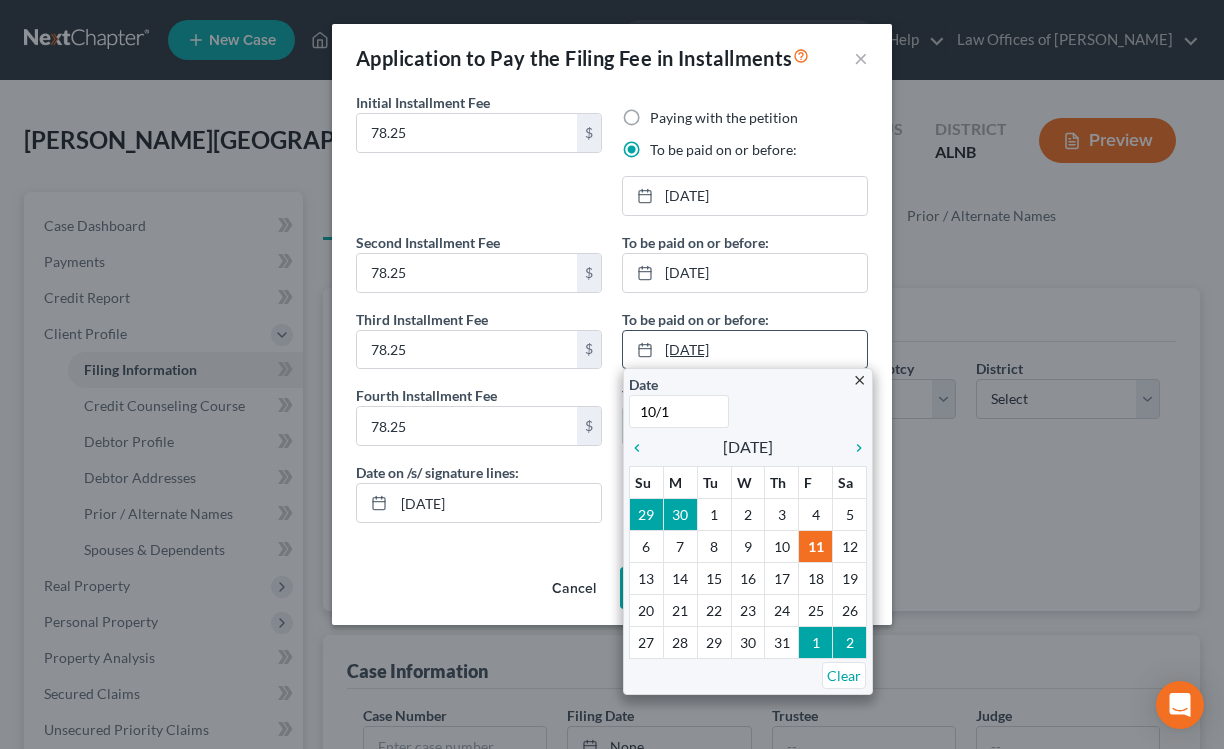 type on "10/11" 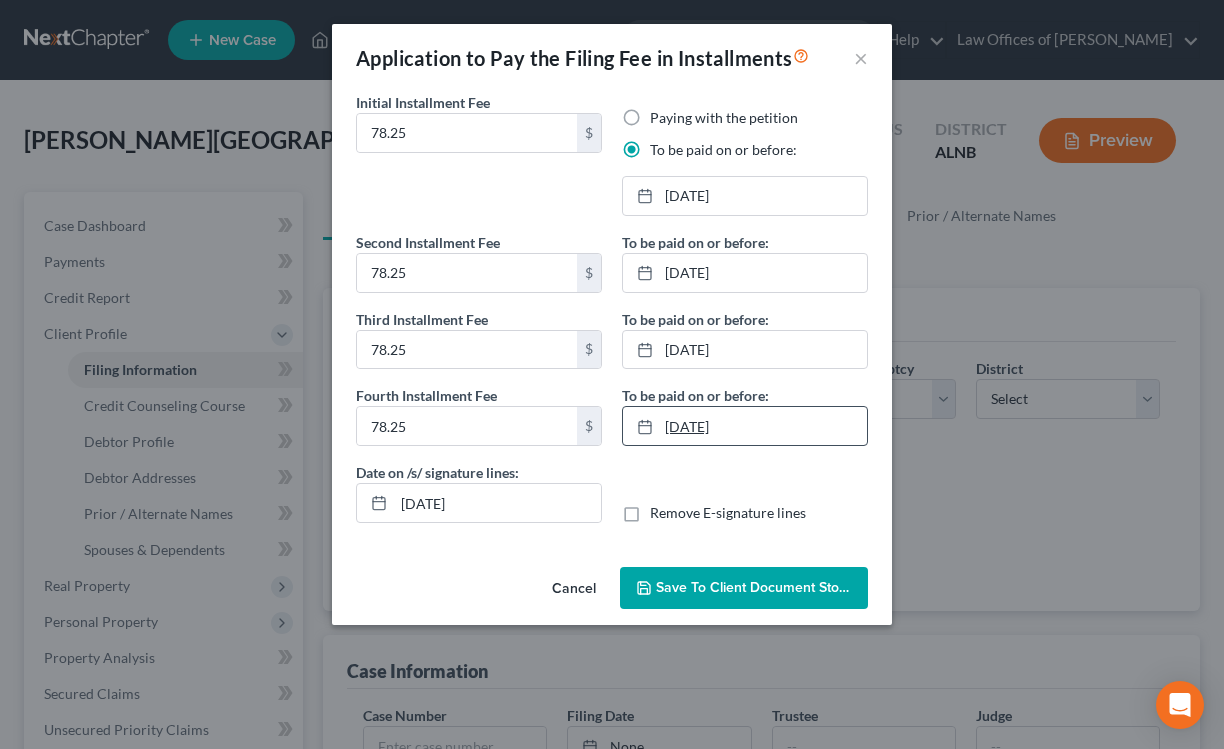 click on "[DATE]" at bounding box center (745, 426) 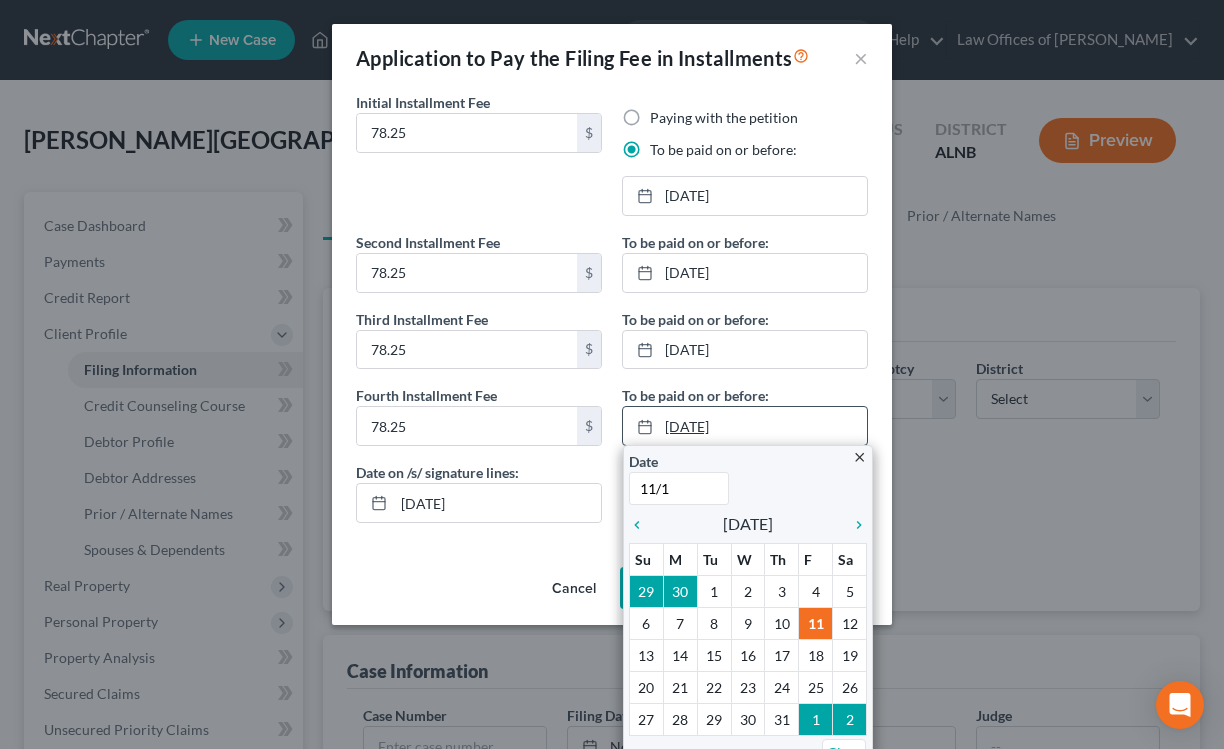 type on "11/11" 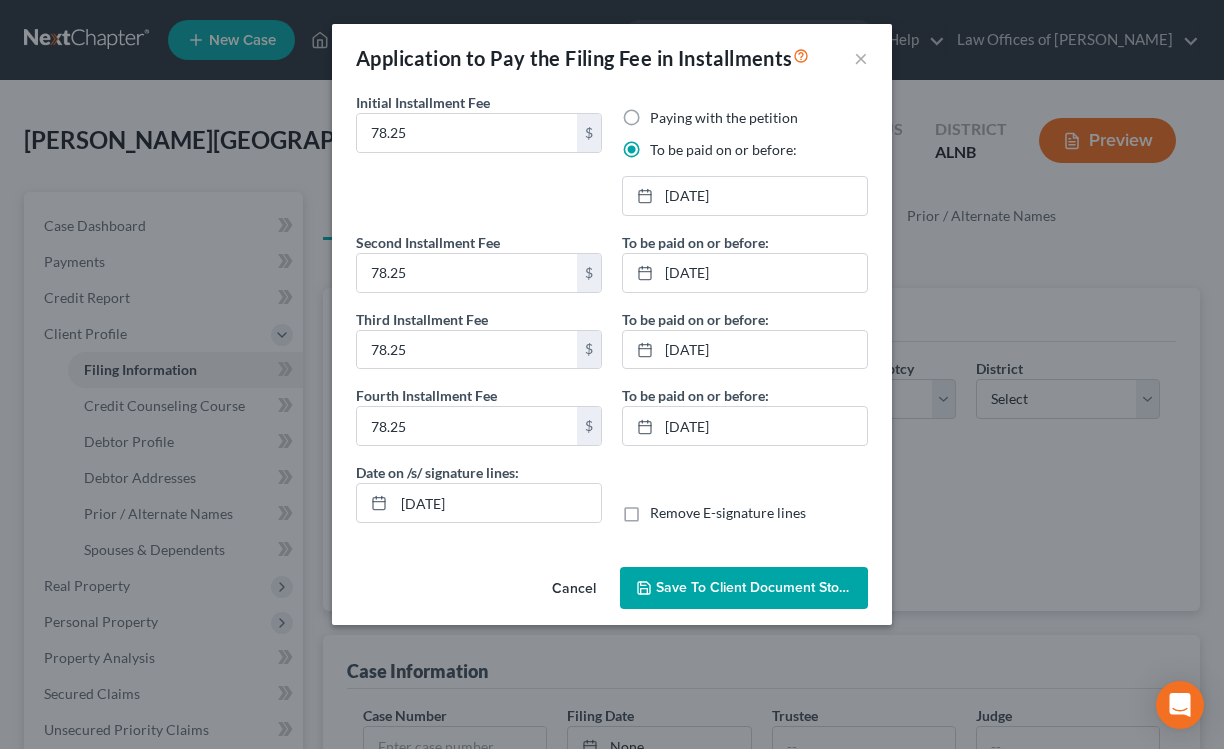 click on "Save to Client Document Storage" at bounding box center [762, 587] 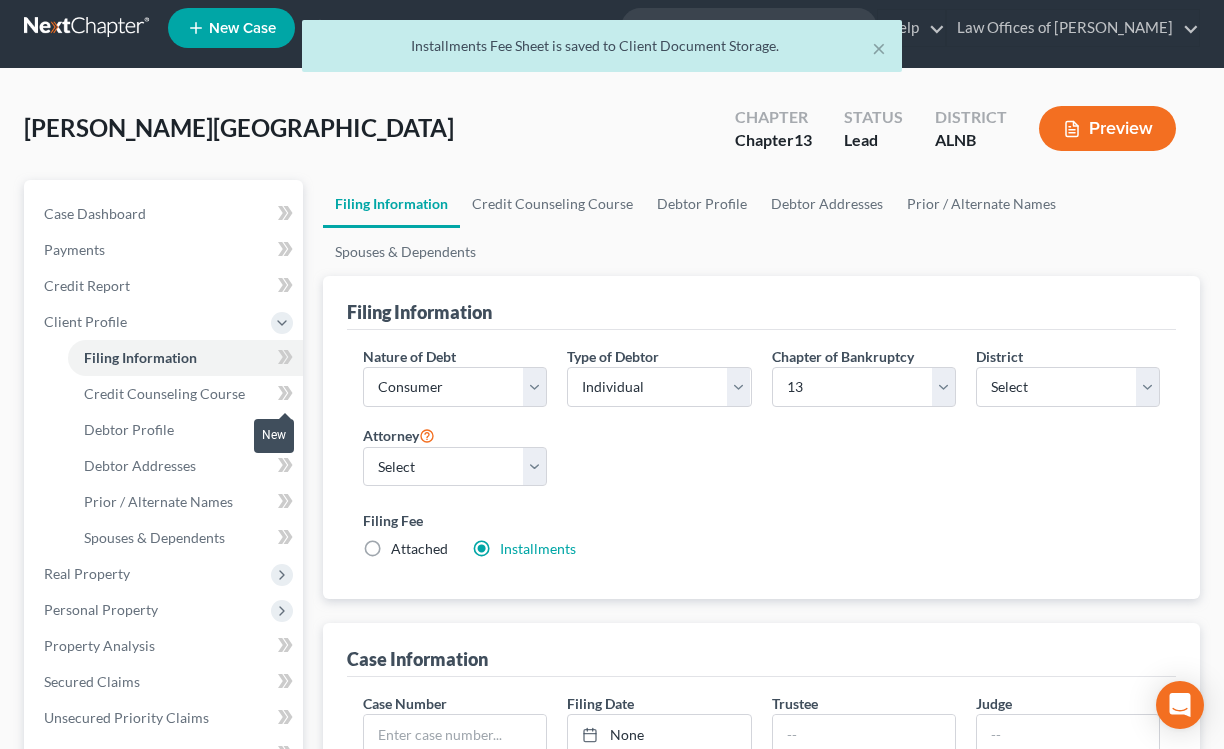 click 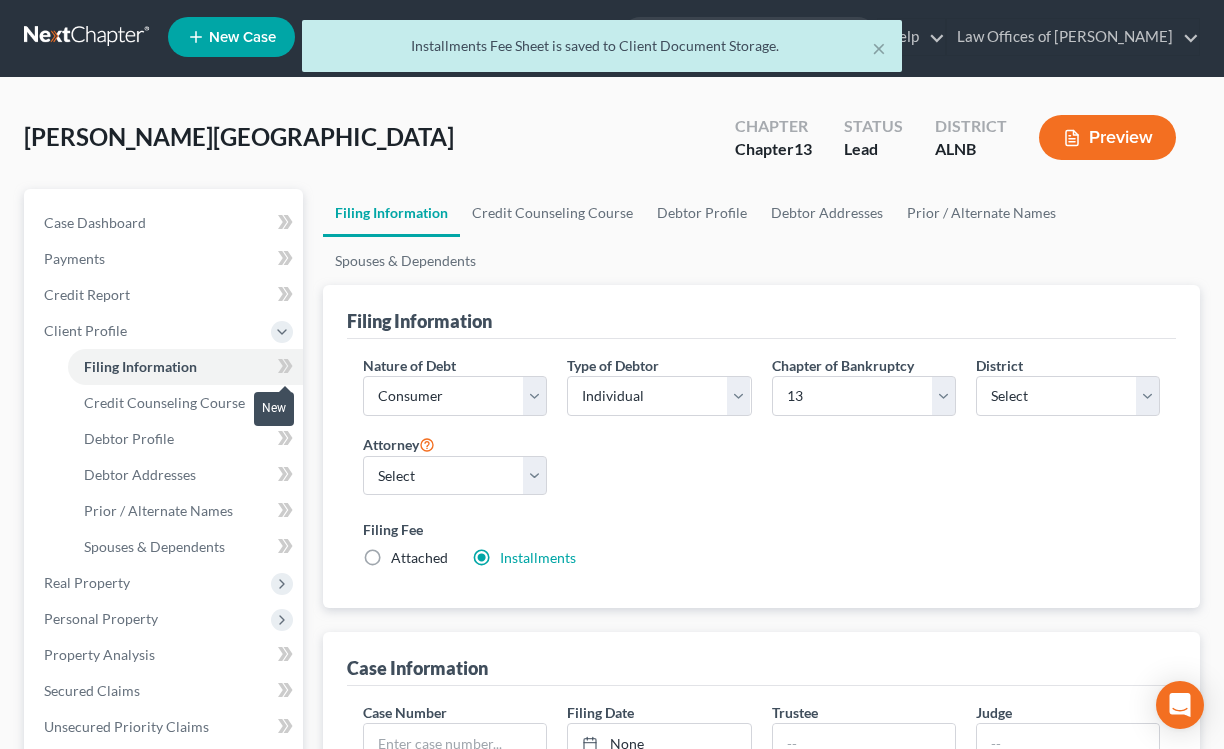 scroll, scrollTop: 2, scrollLeft: 0, axis: vertical 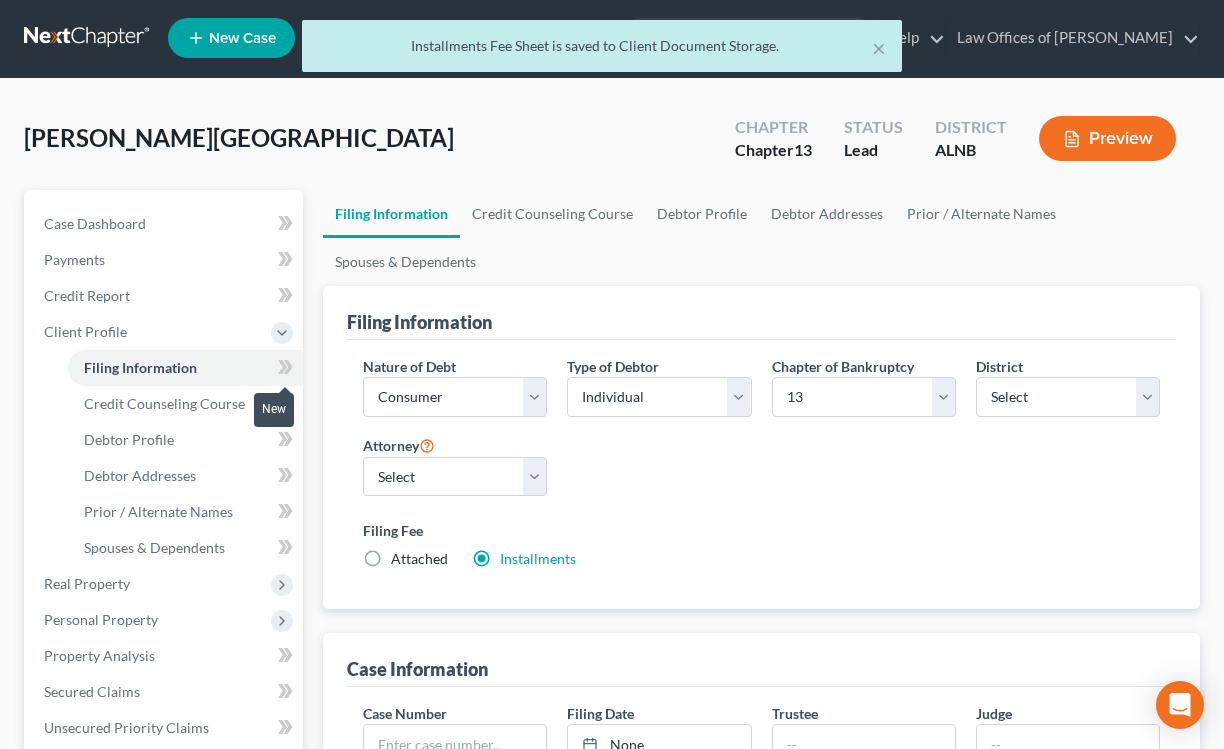 click 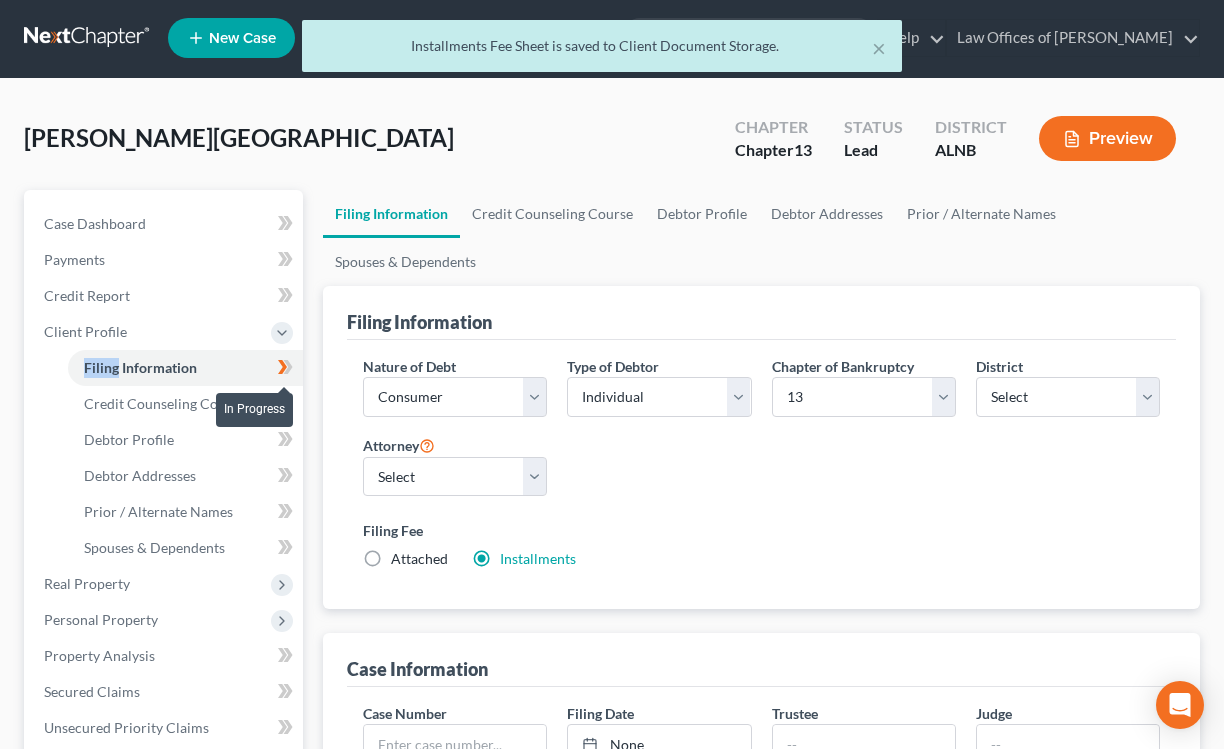 scroll, scrollTop: 0, scrollLeft: 0, axis: both 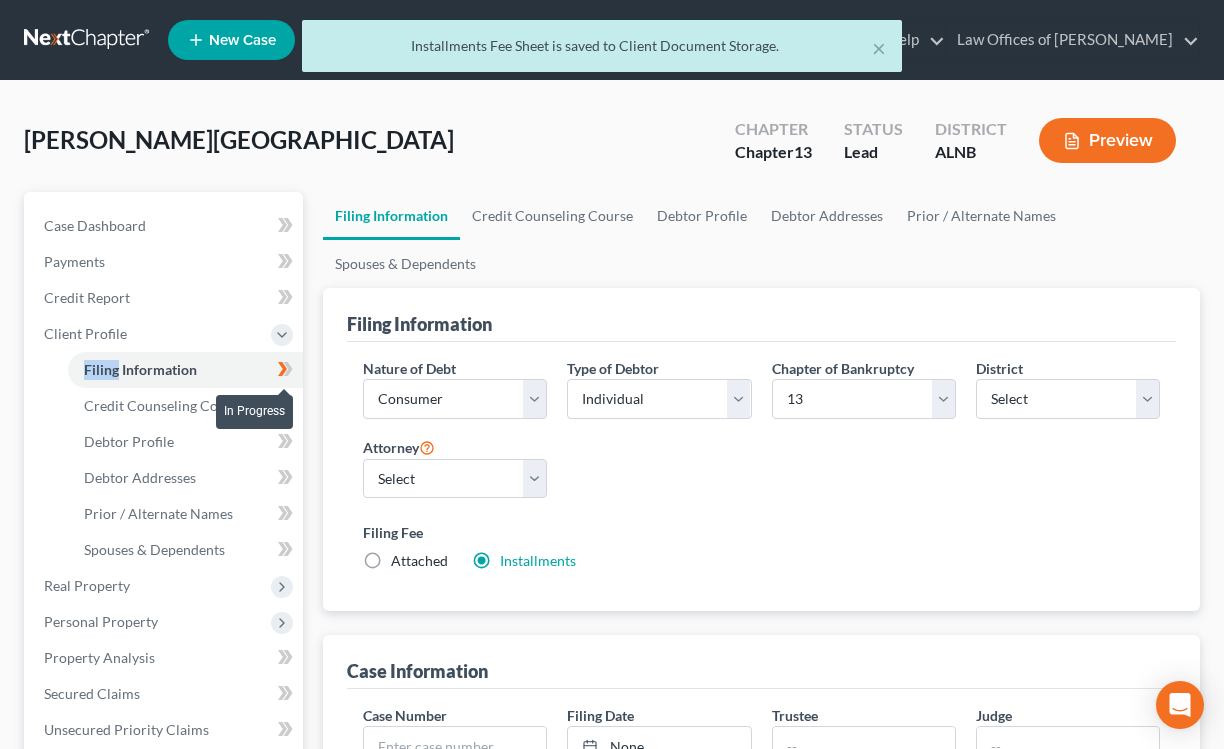 click 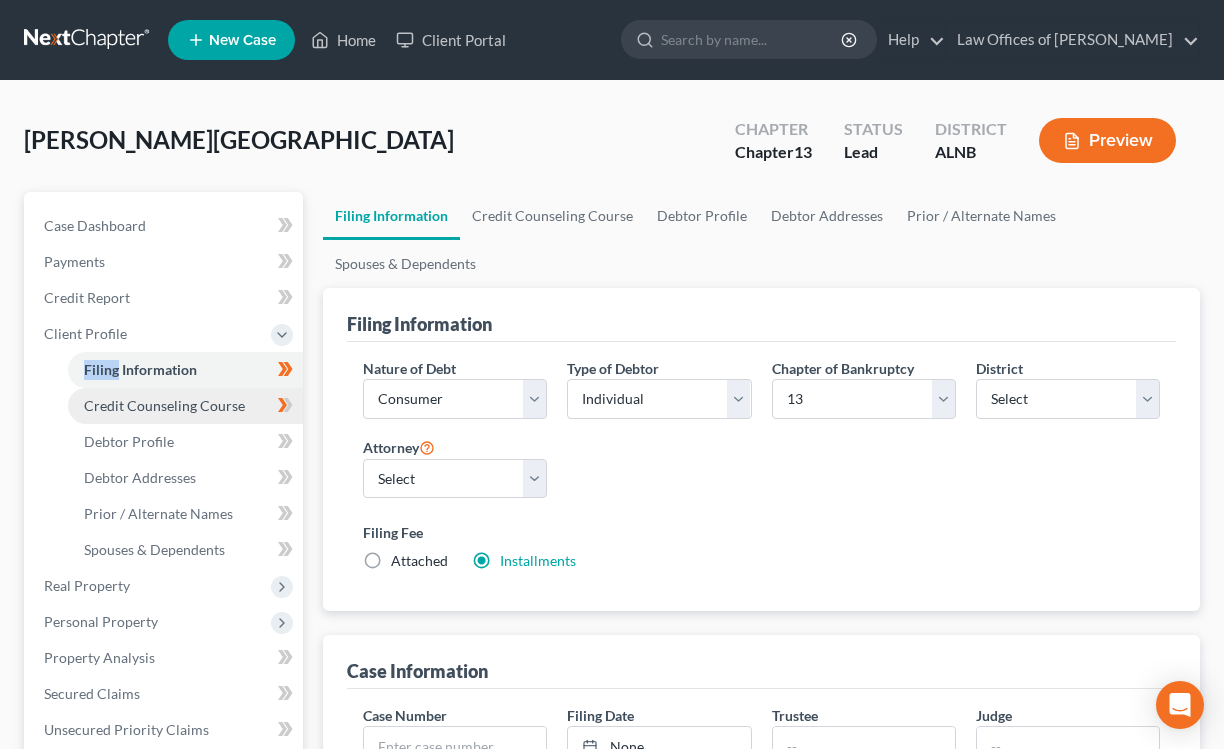 click on "Credit Counseling Course" at bounding box center [185, 406] 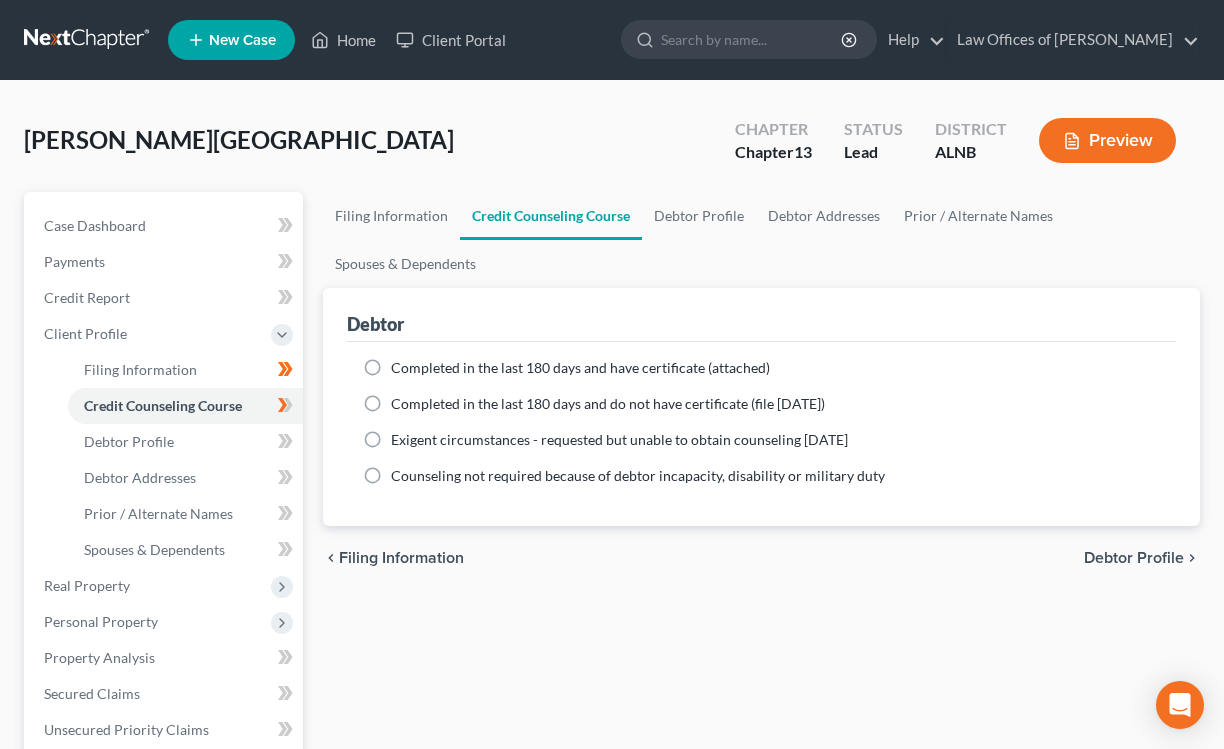 click on "Completed in the last 180 days and have certificate (attached)" at bounding box center (580, 368) 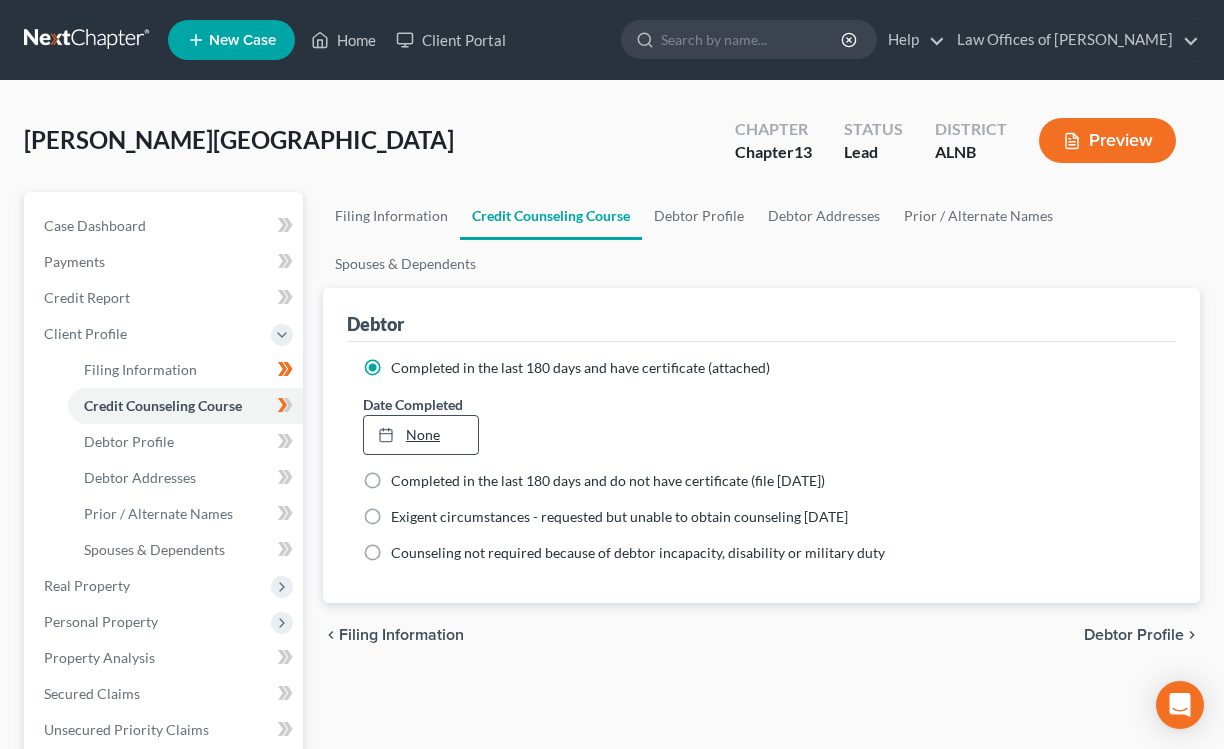 drag, startPoint x: 397, startPoint y: 423, endPoint x: 408, endPoint y: 427, distance: 11.7046995 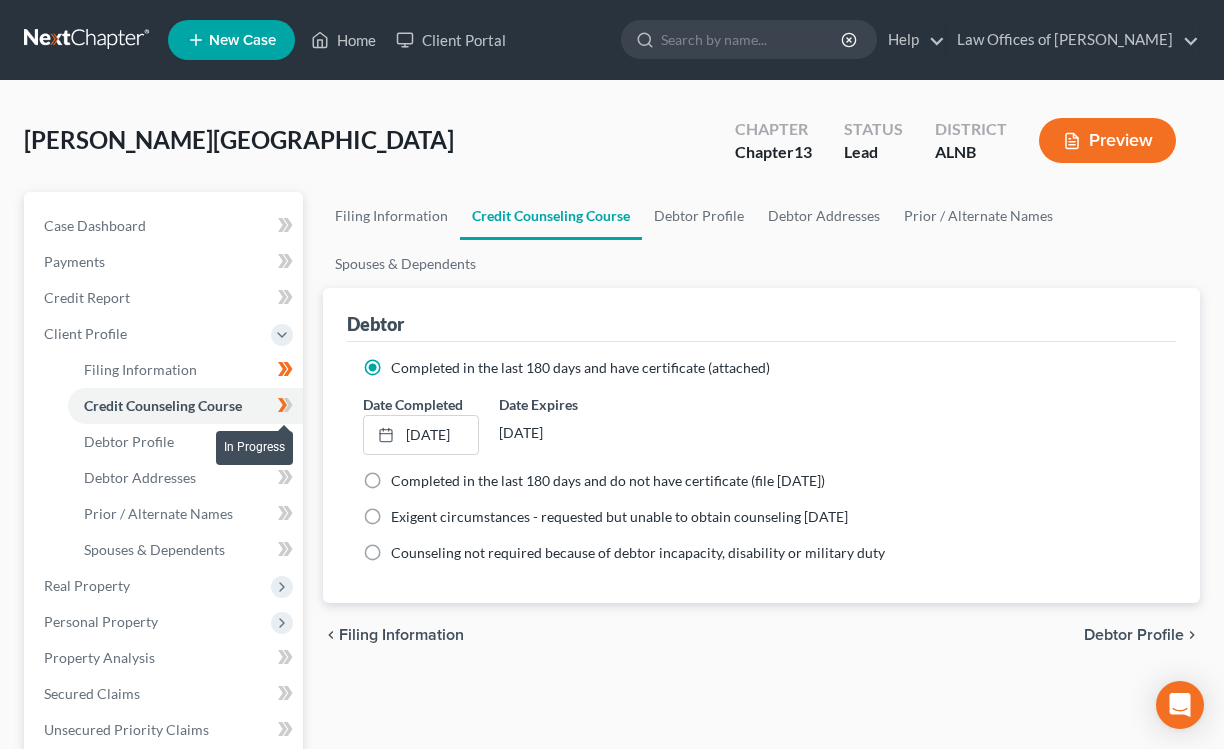 click 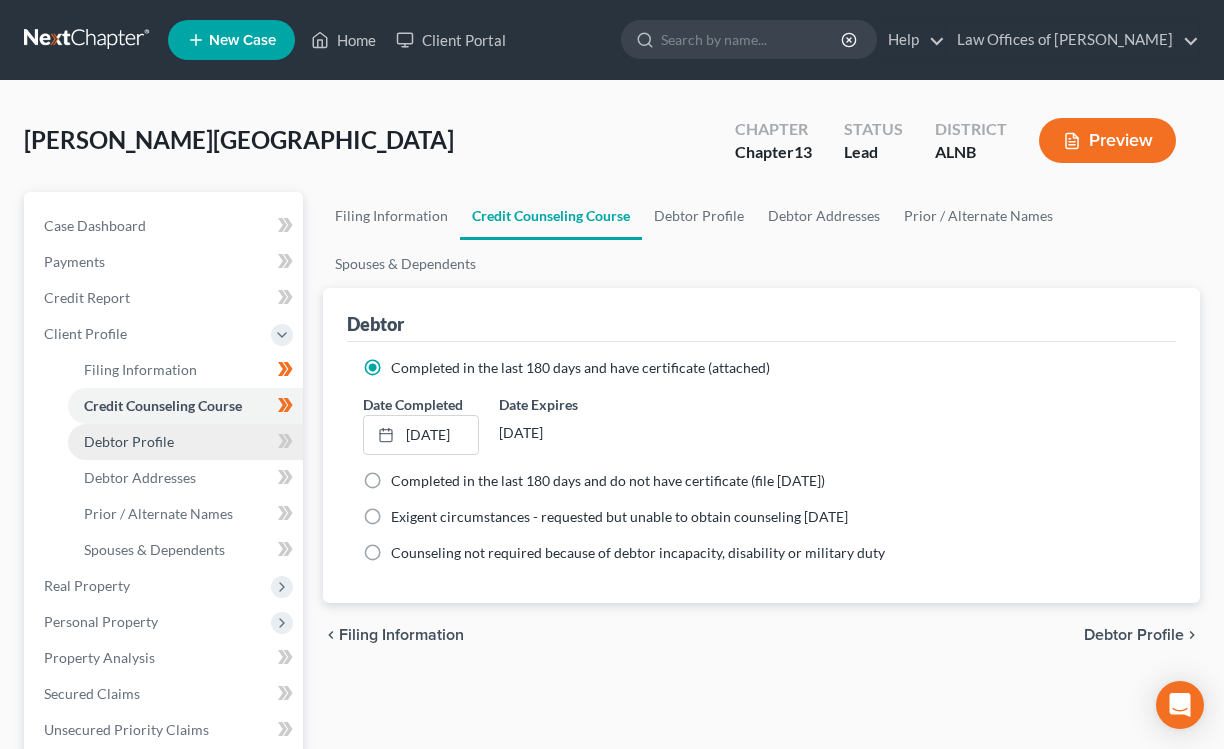 click on "Debtor Profile" at bounding box center [185, 442] 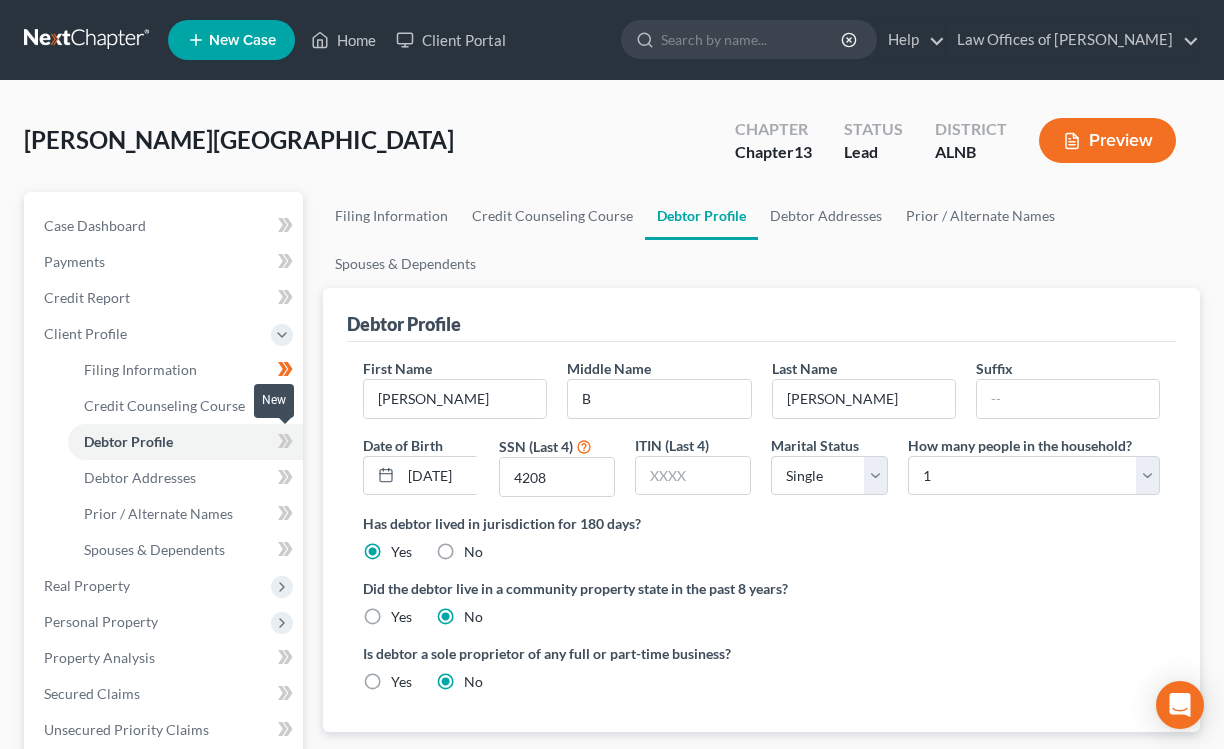 click 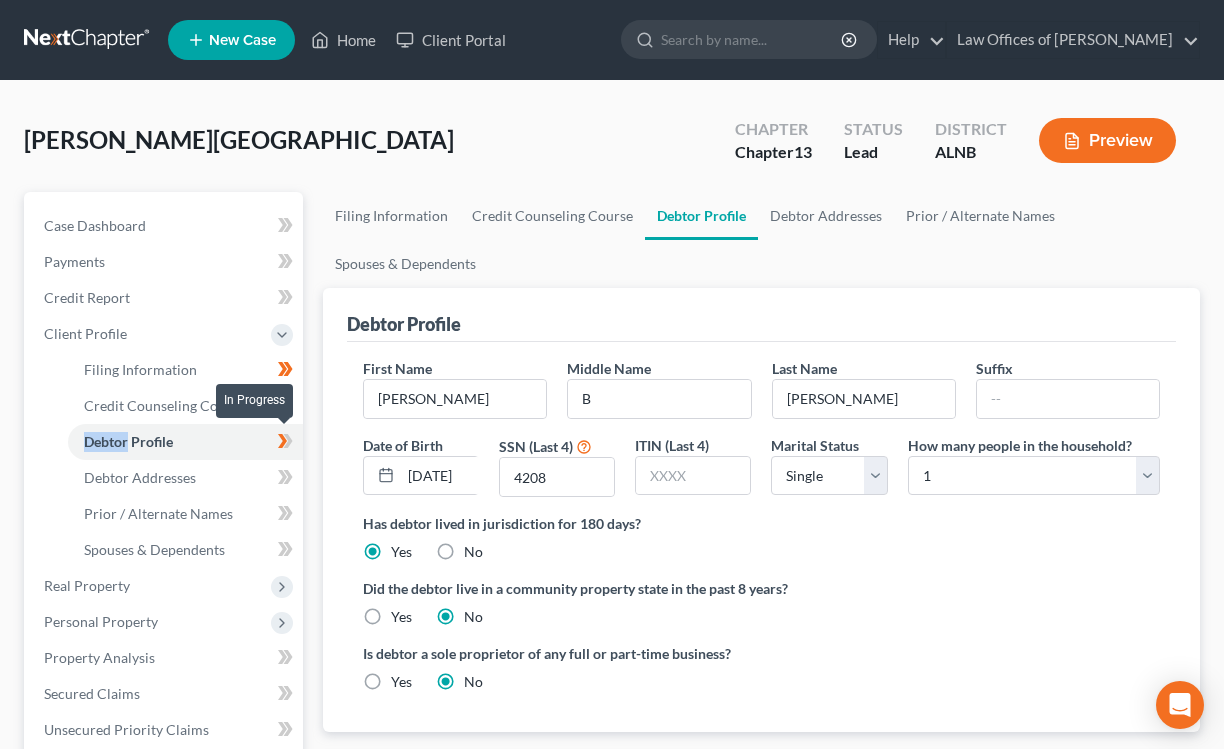 click 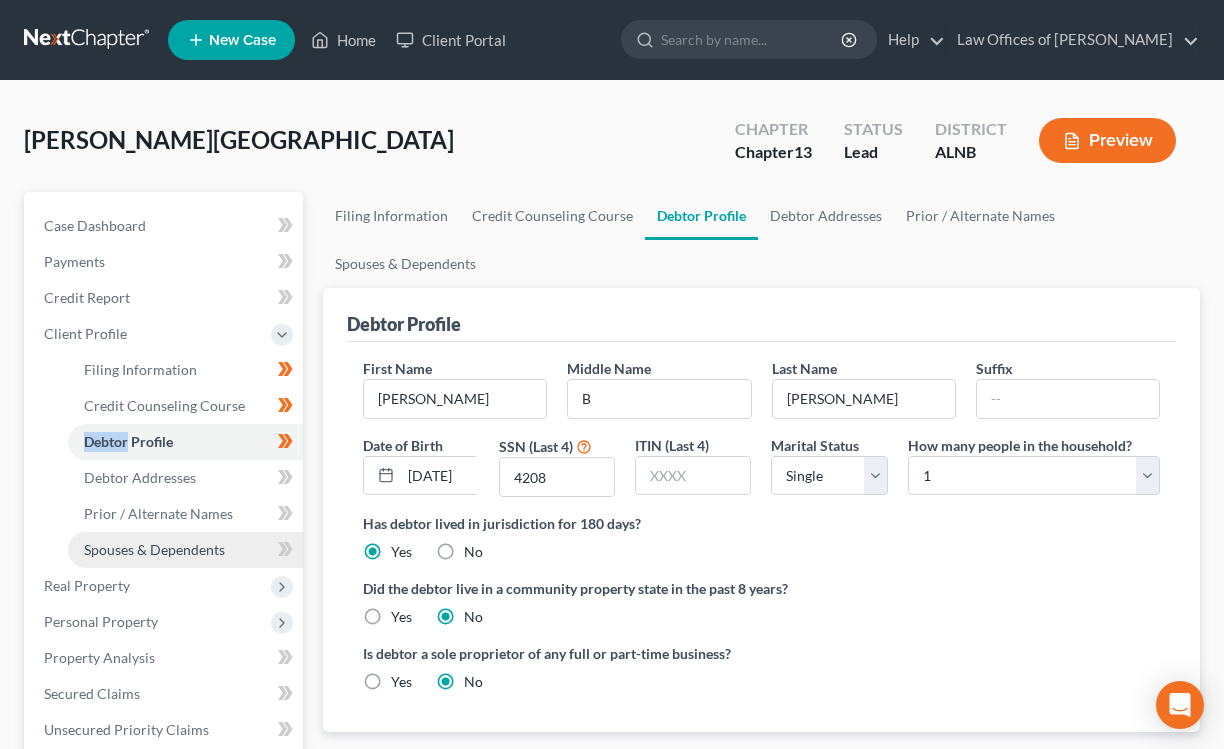 click on "Spouses & Dependents" at bounding box center [154, 549] 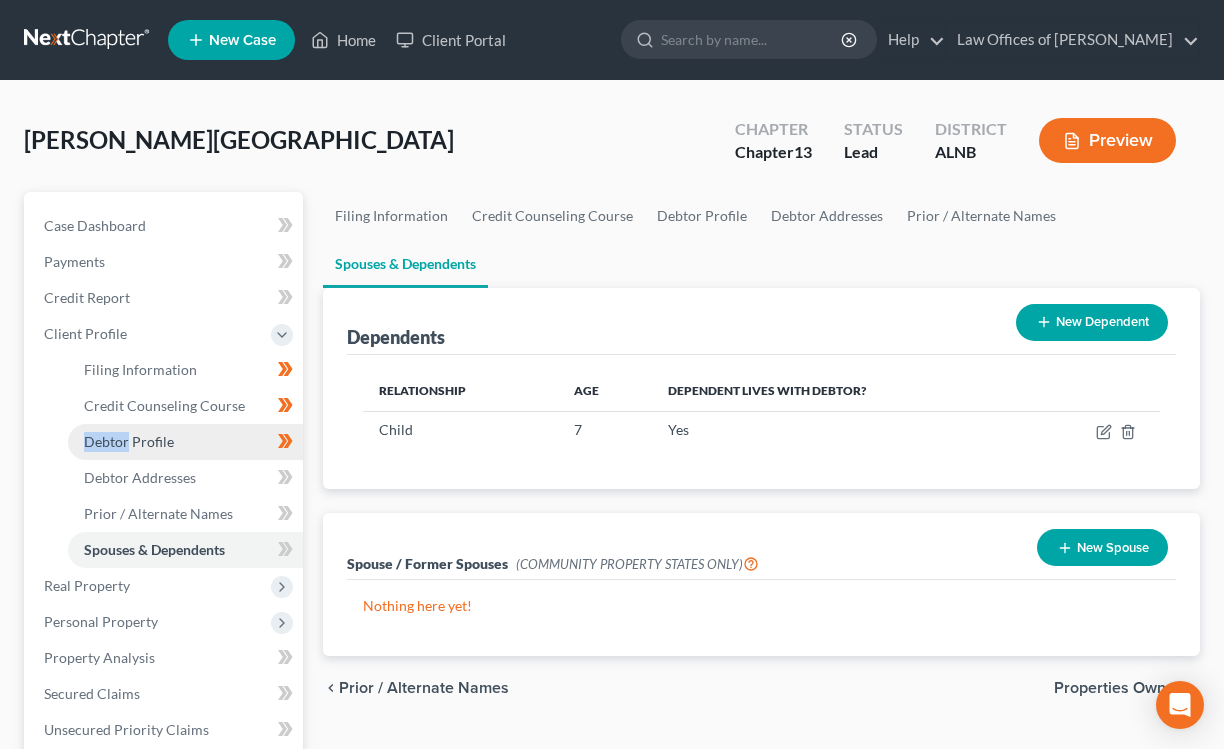 click on "Debtor Profile" at bounding box center (129, 441) 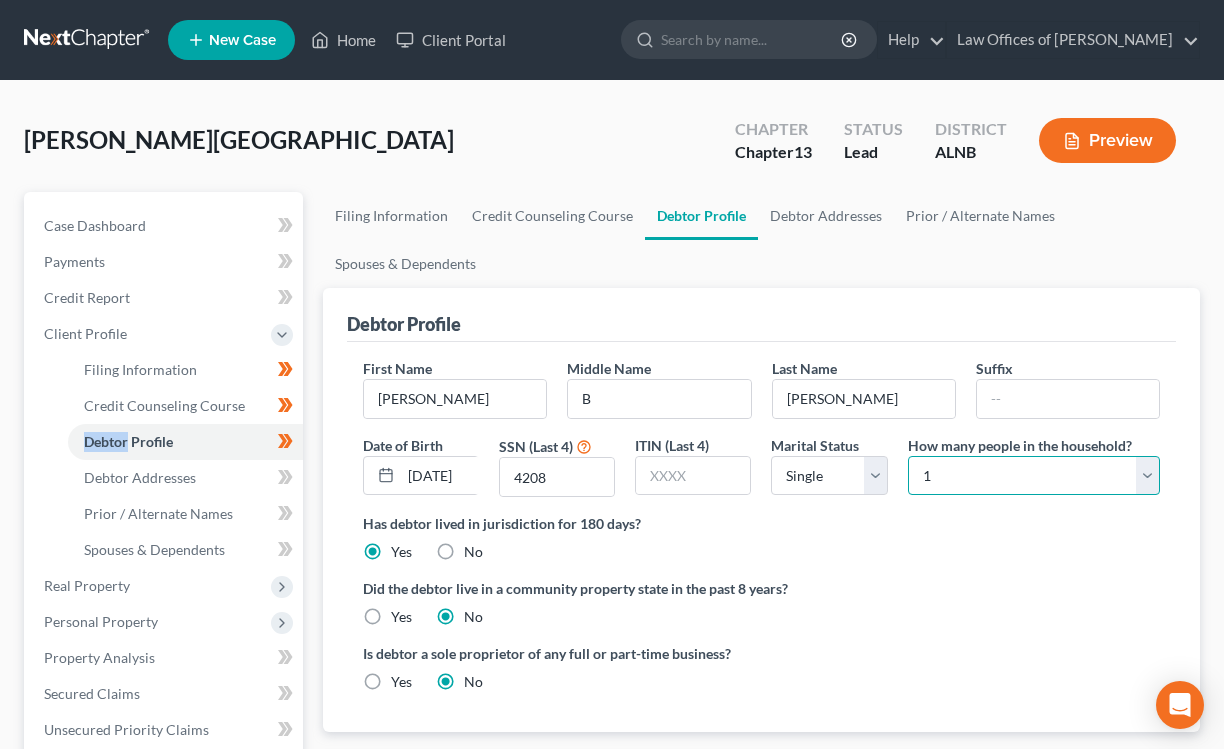 click on "Select 1 2 3 4 5 6 7 8 9 10 11 12 13 14 15 16 17 18 19 20" at bounding box center [1034, 476] 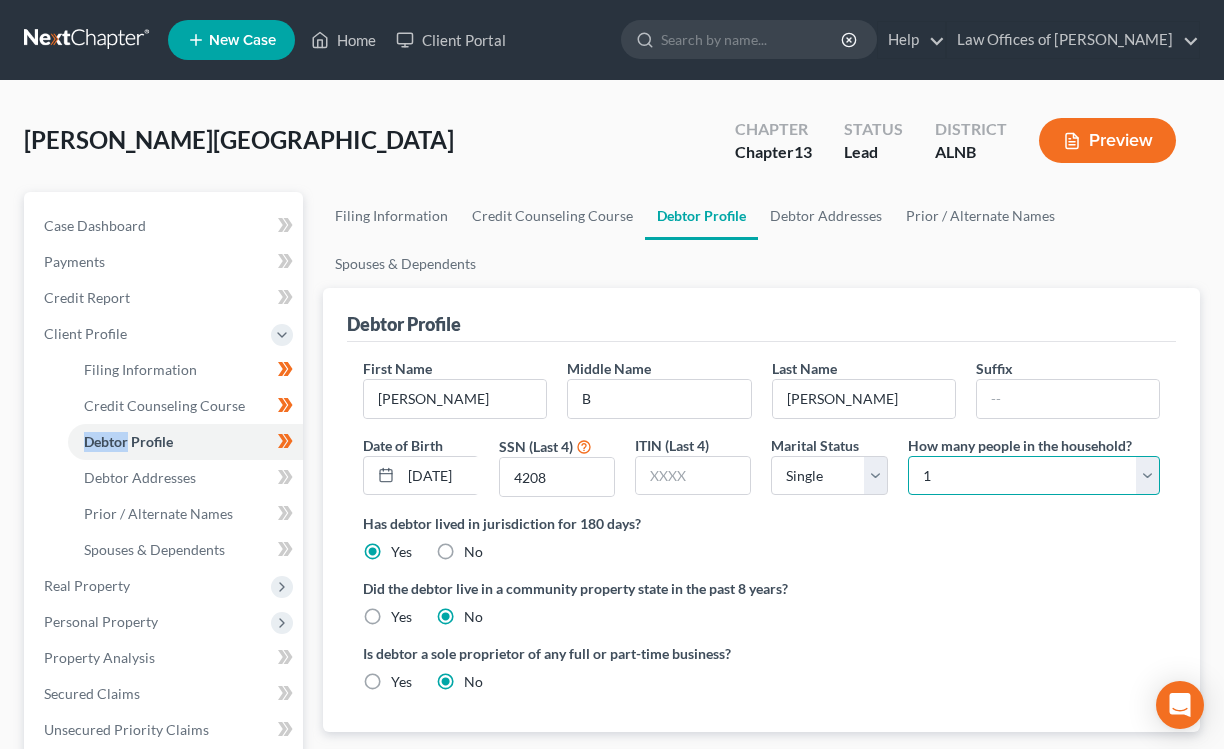 select on "1" 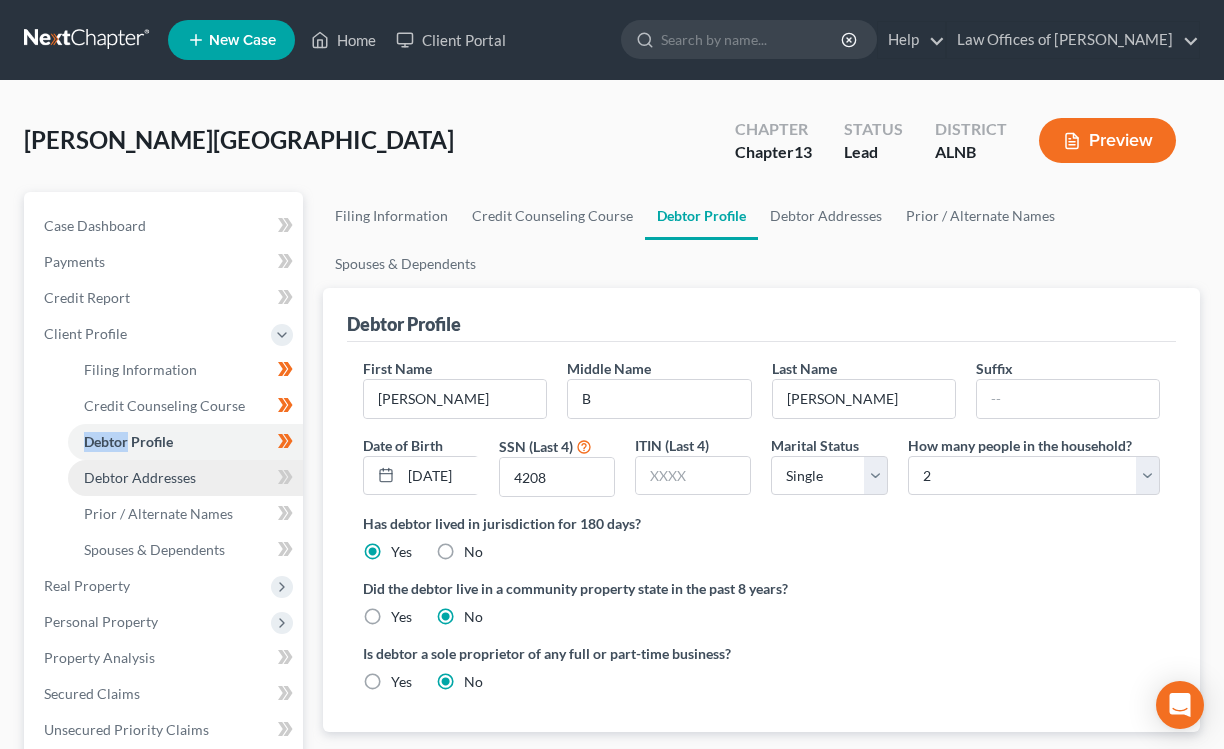 click on "Debtor Addresses" at bounding box center [185, 478] 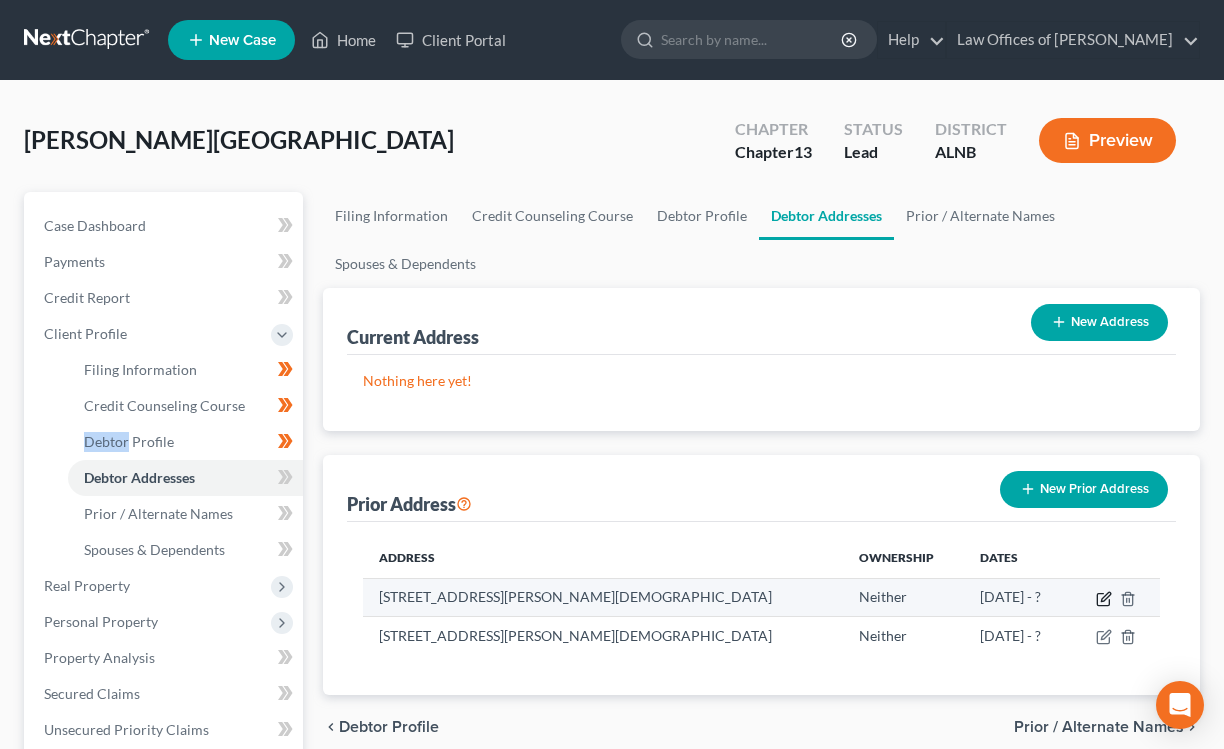 click 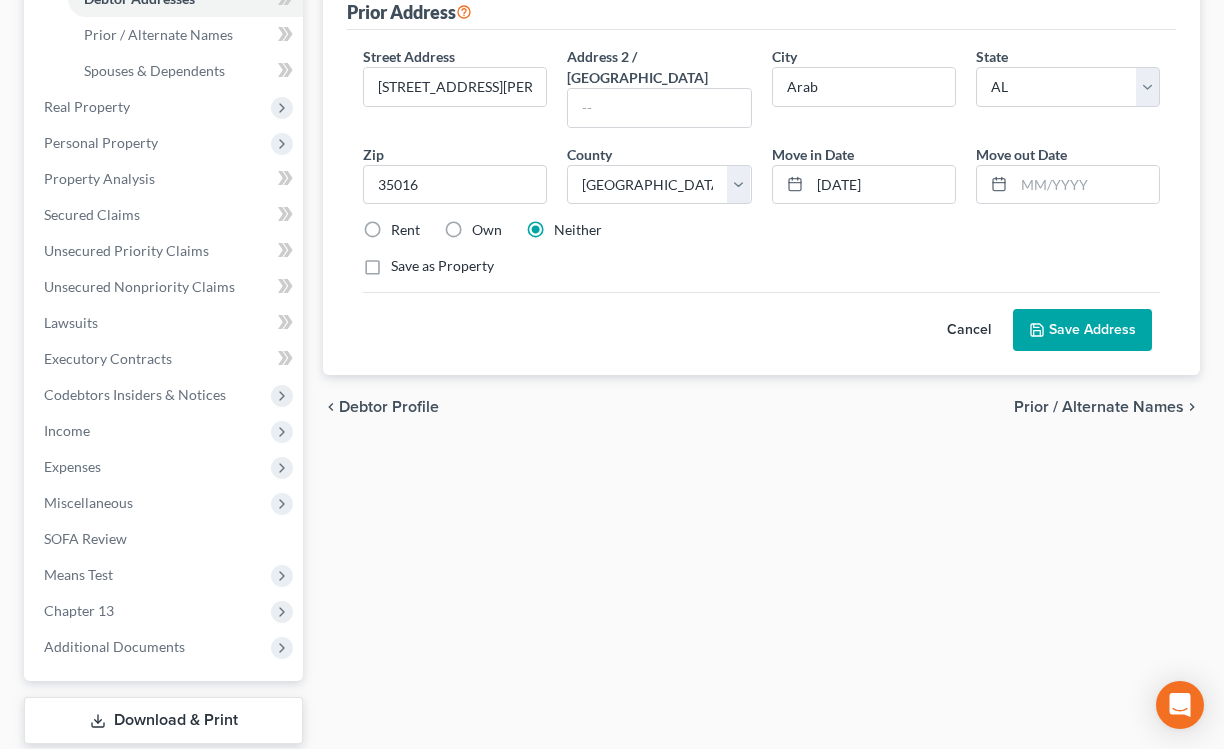 scroll, scrollTop: 480, scrollLeft: 0, axis: vertical 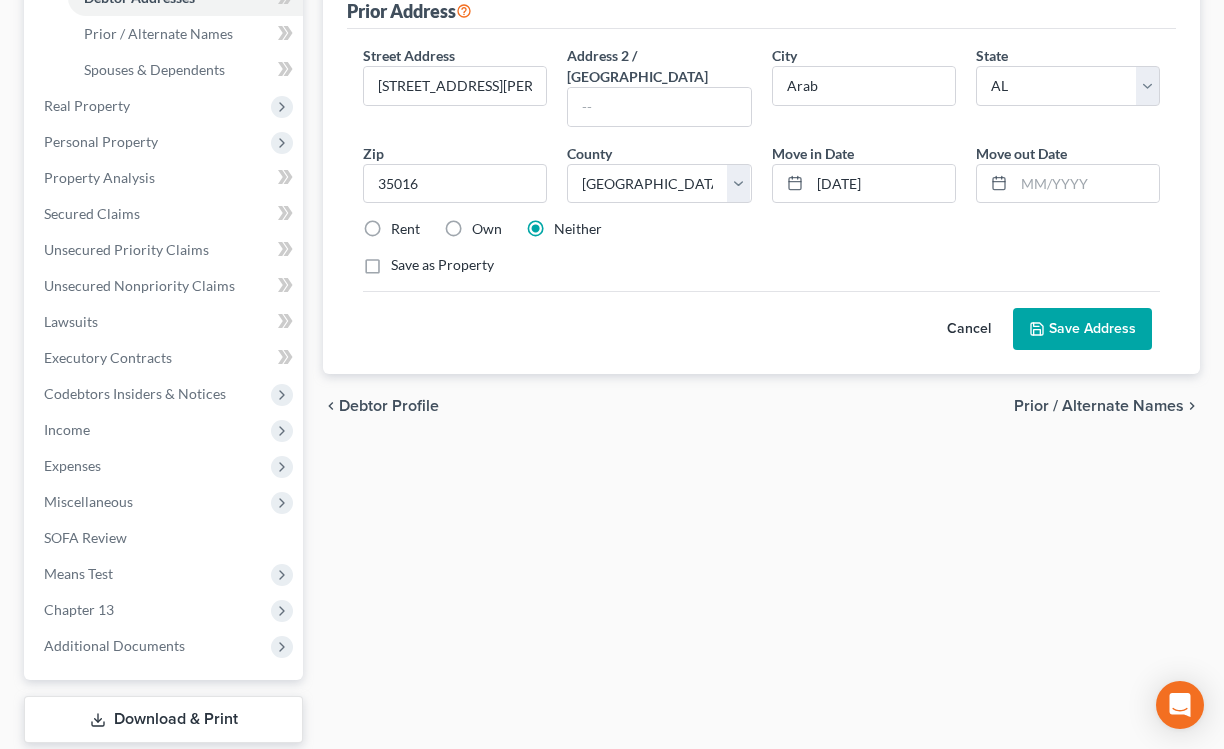 click on "Cancel" at bounding box center [969, 329] 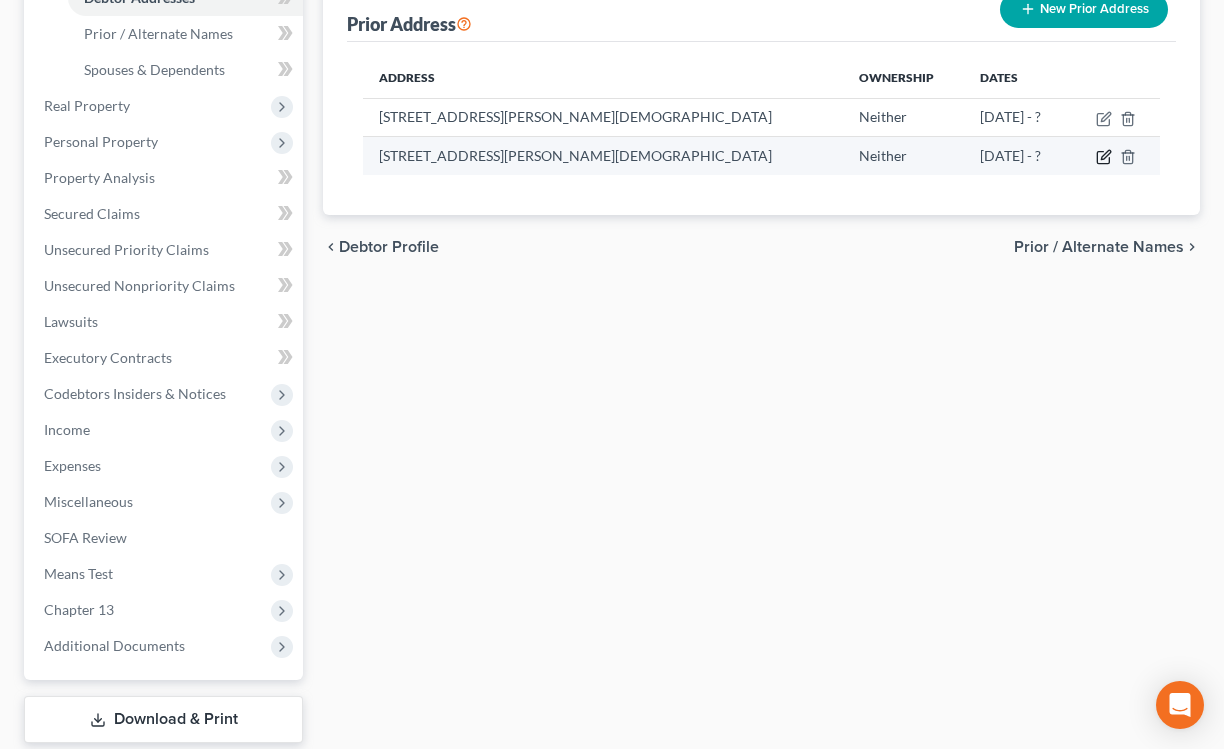 click 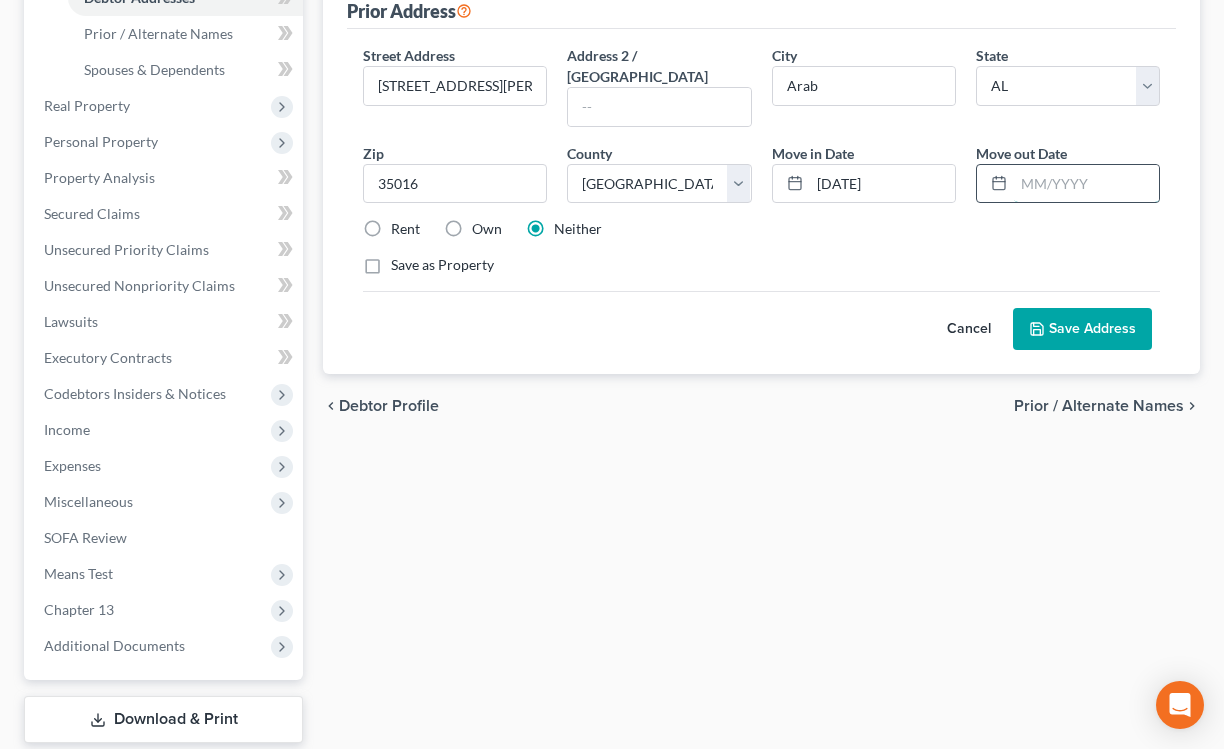 click at bounding box center (1086, 184) 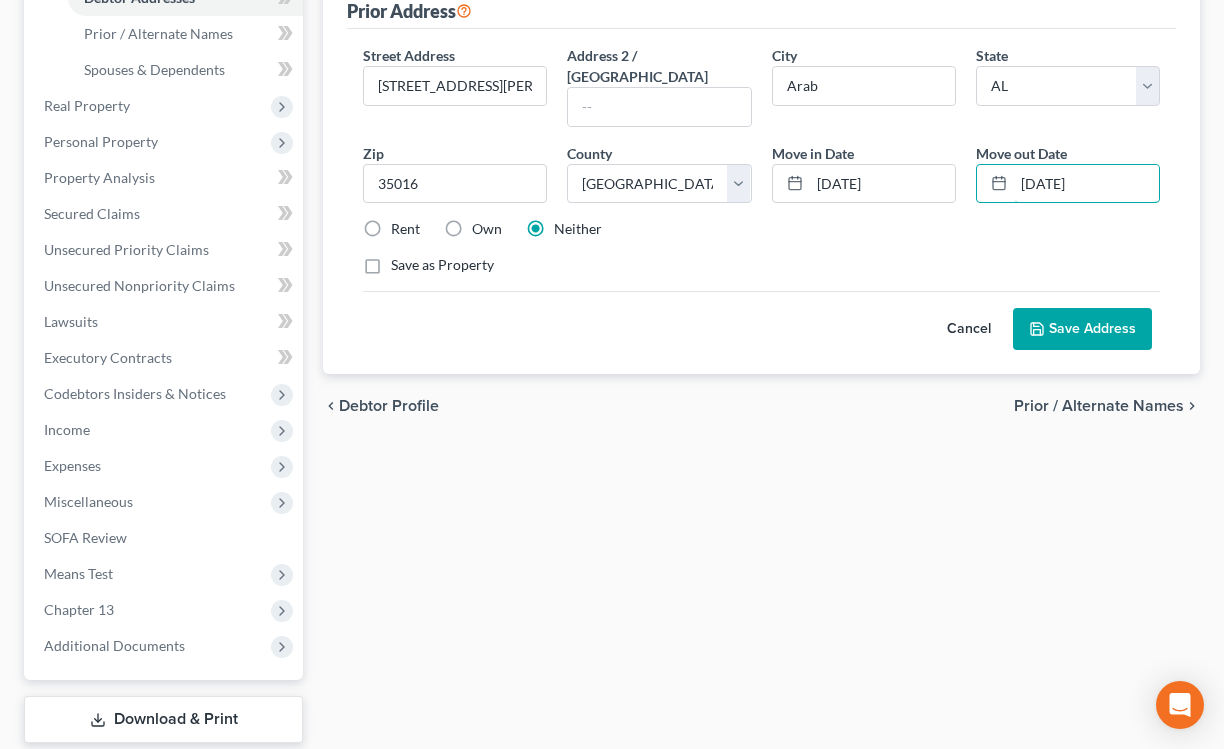 type on "[DATE]" 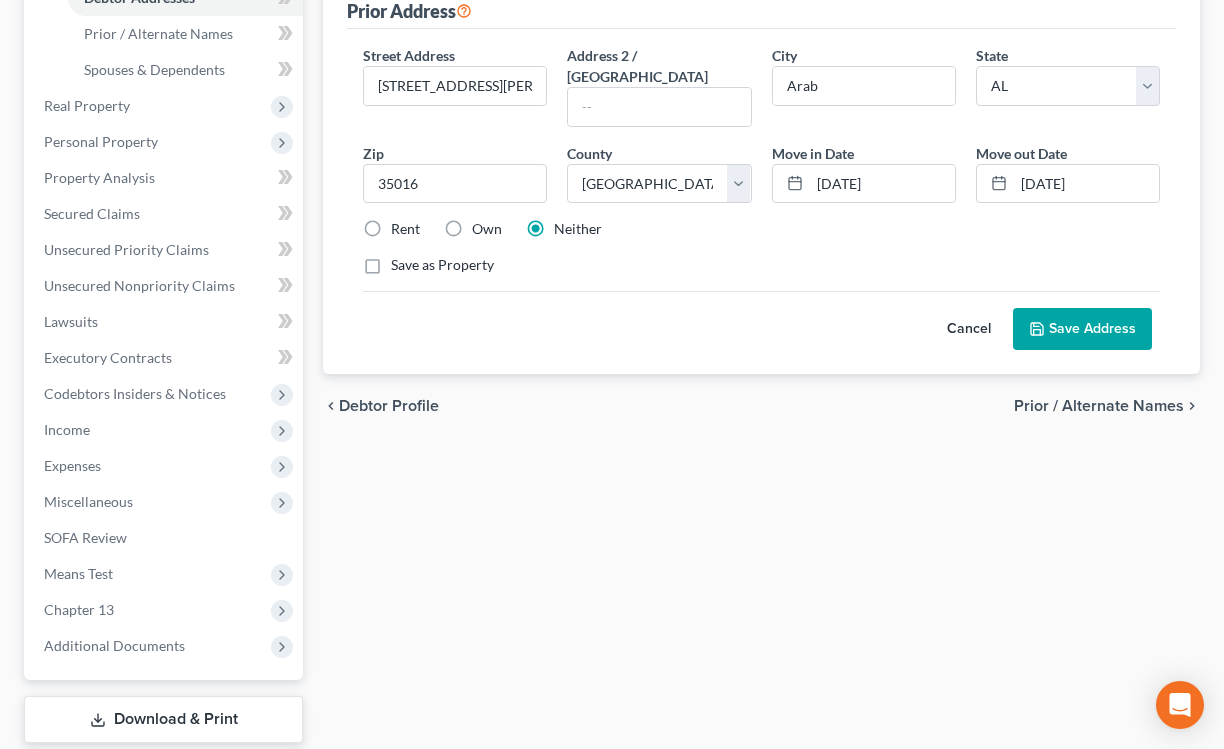 click on "Save Address" at bounding box center (1082, 329) 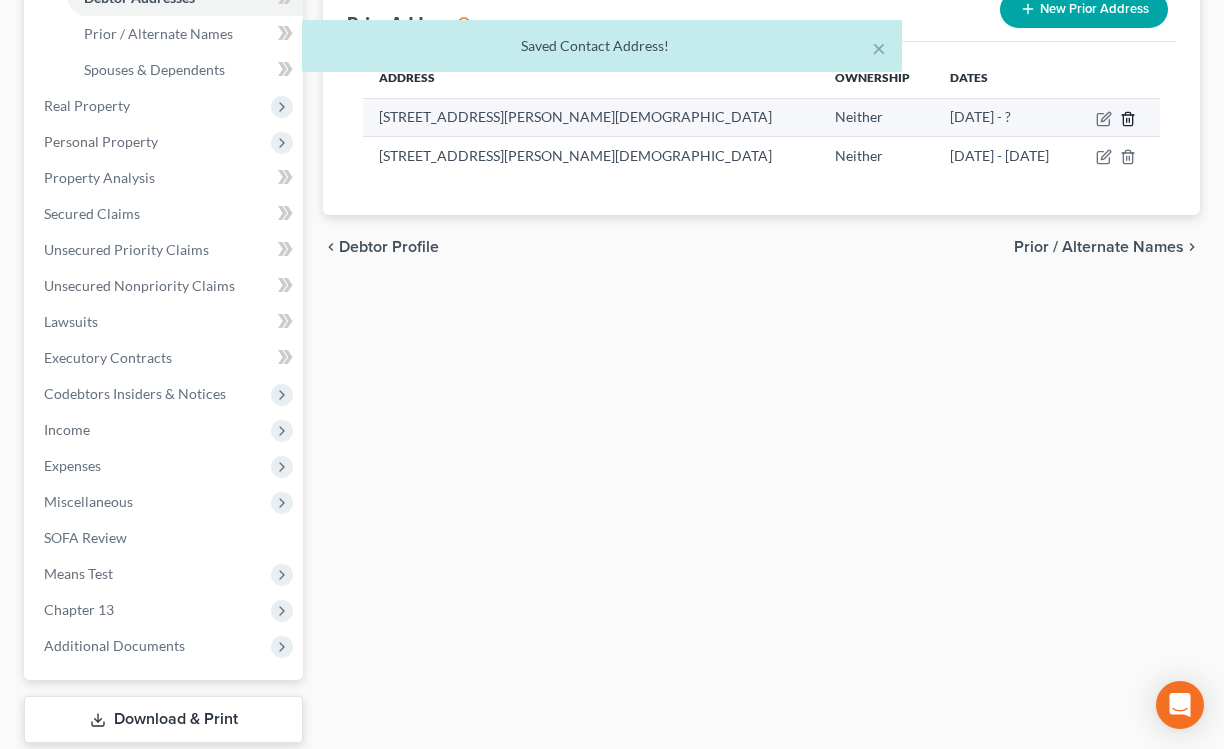 scroll, scrollTop: 484, scrollLeft: 0, axis: vertical 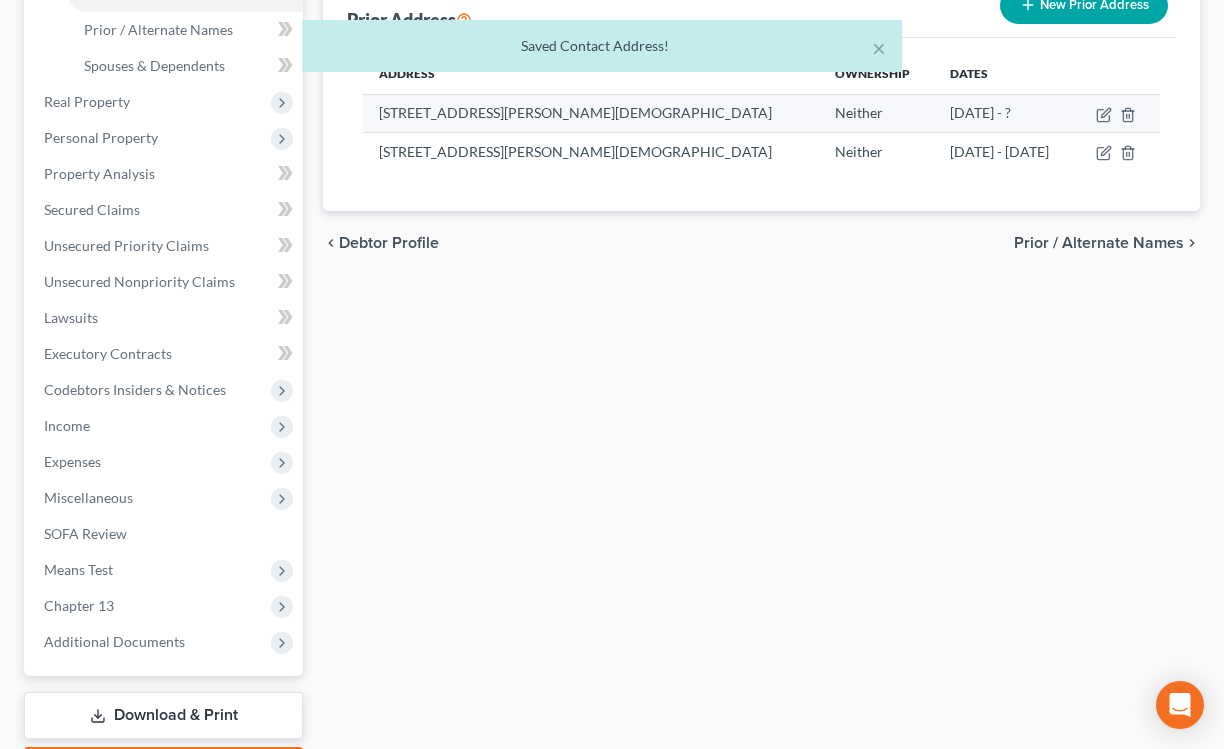 click on "[STREET_ADDRESS][PERSON_NAME][DEMOGRAPHIC_DATA]" at bounding box center [591, 113] 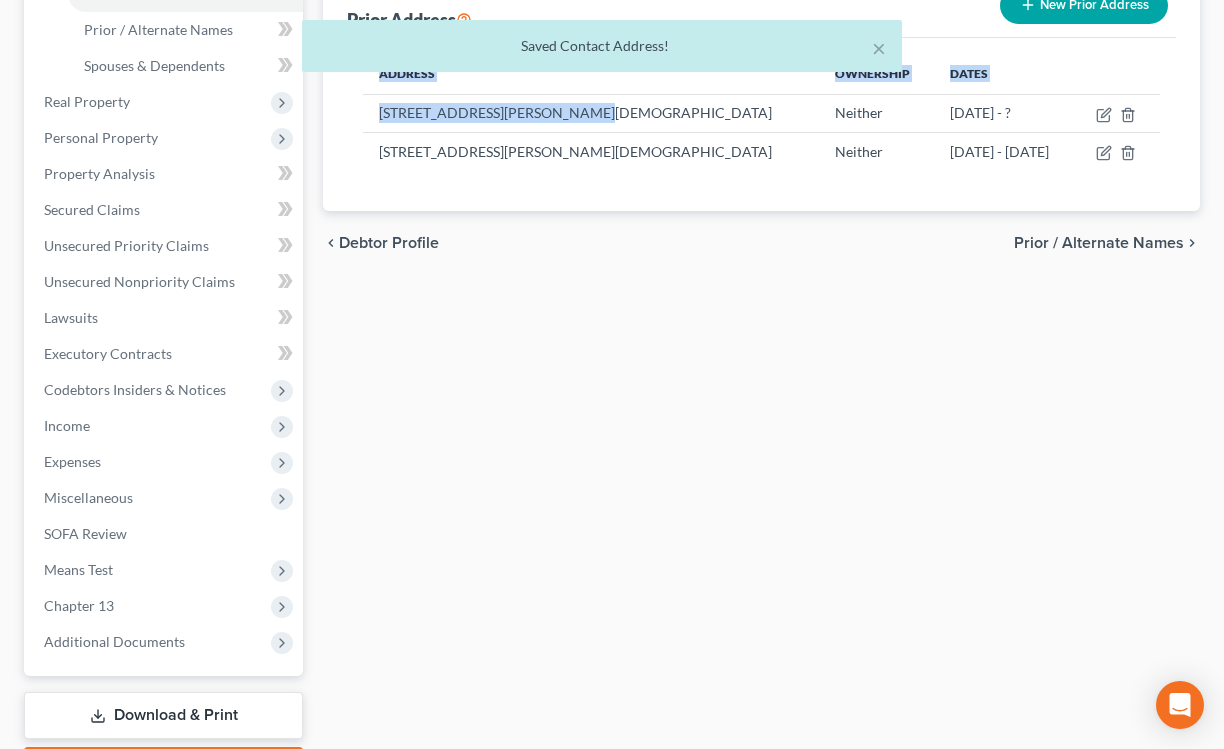 drag, startPoint x: 588, startPoint y: 112, endPoint x: 336, endPoint y: 102, distance: 252.19833 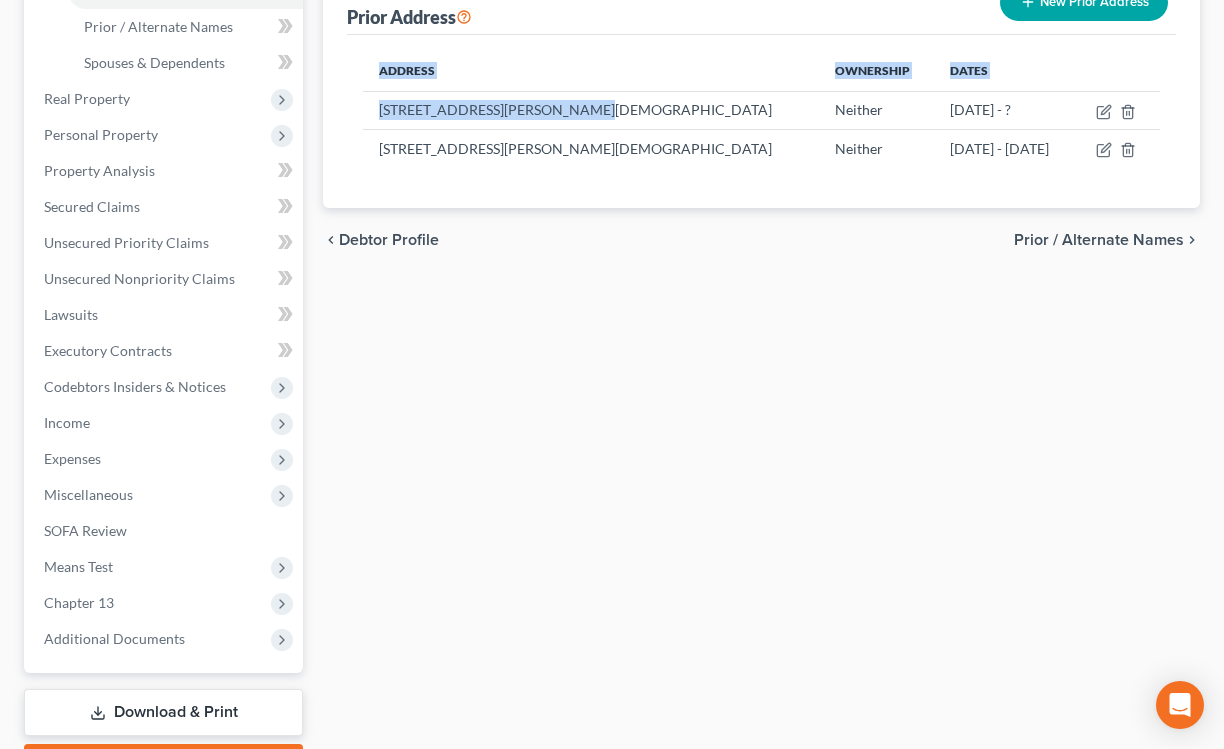 scroll, scrollTop: 493, scrollLeft: 0, axis: vertical 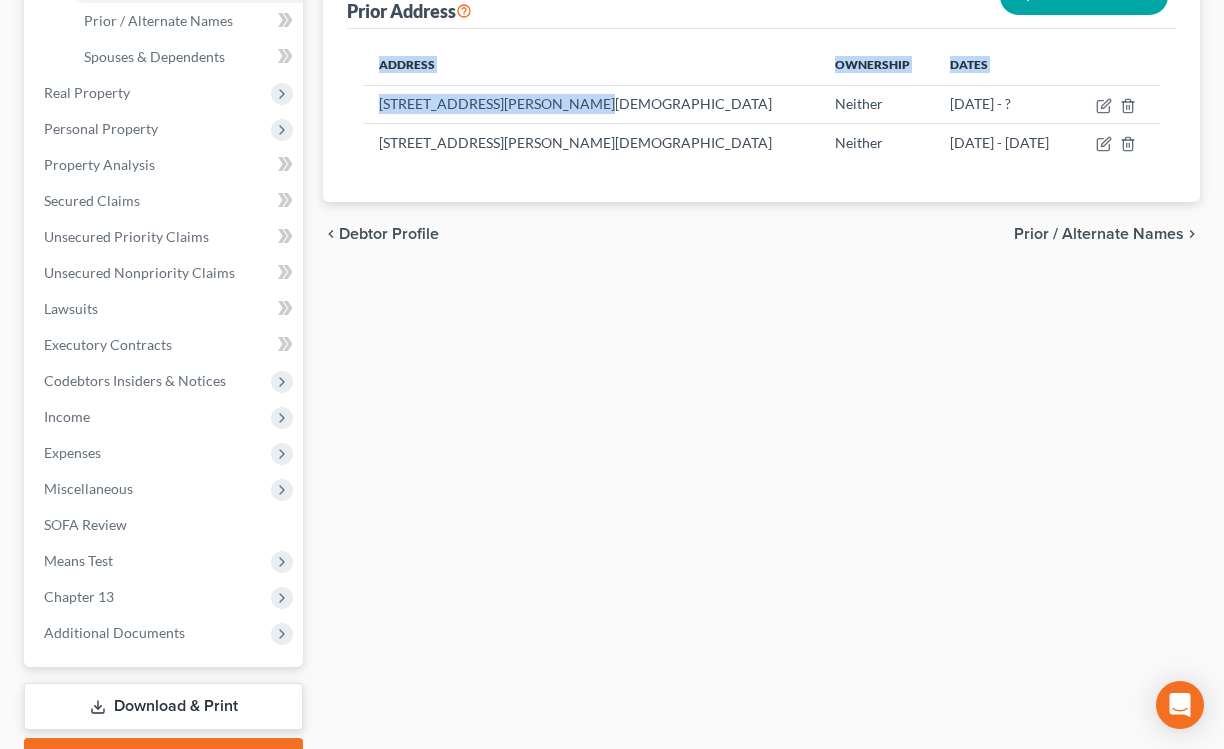 copy on "Address Ownership Dates [STREET_ADDRESS][PERSON_NAME][DEMOGRAPHIC_DATA]" 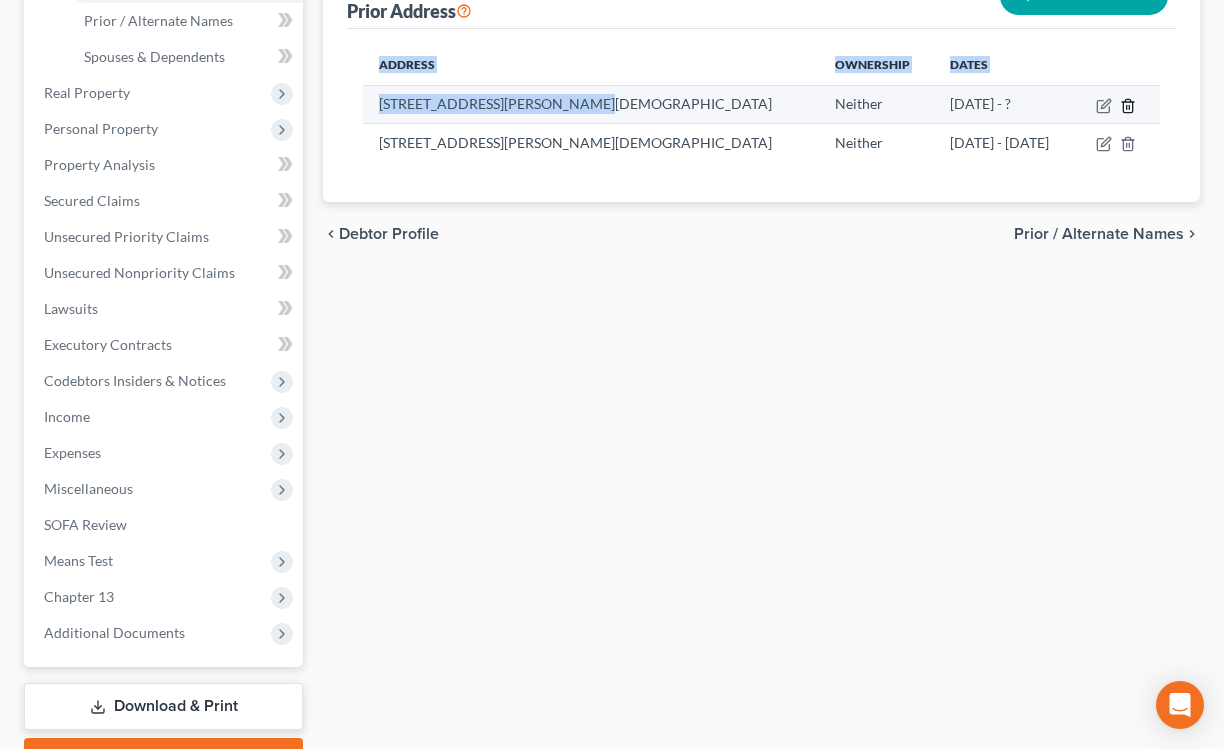 click 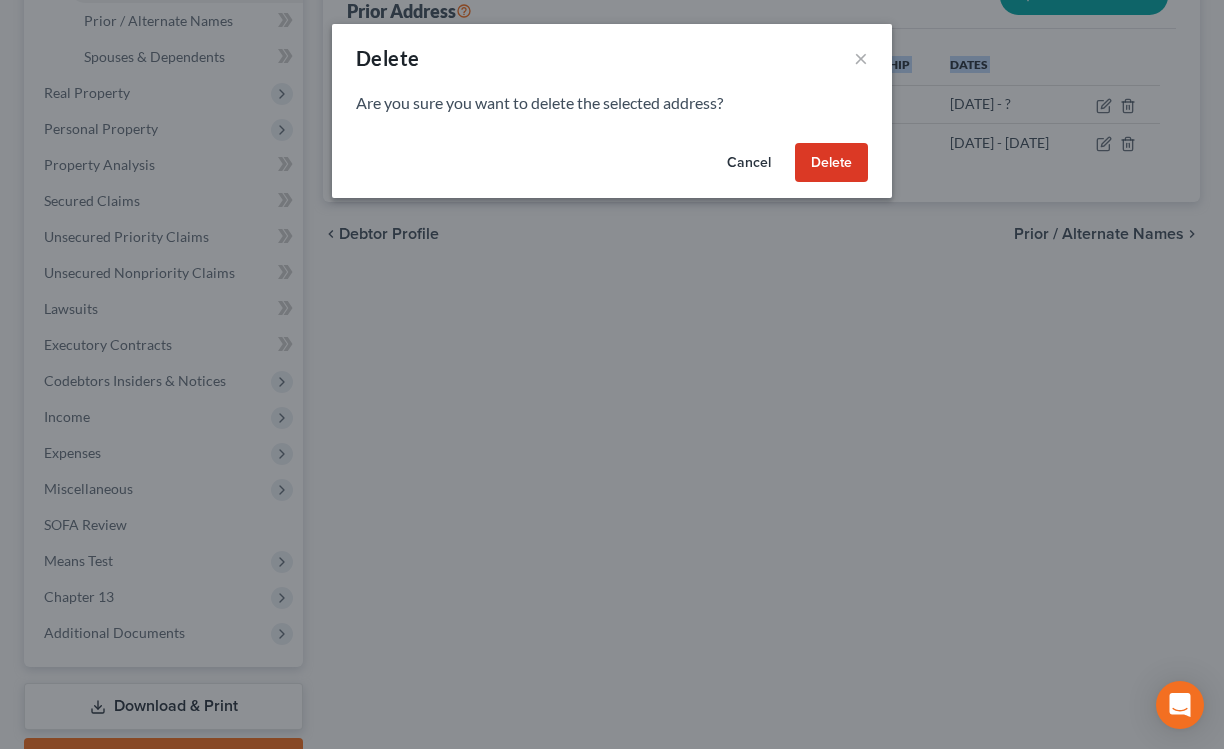 click on "Delete" at bounding box center [831, 163] 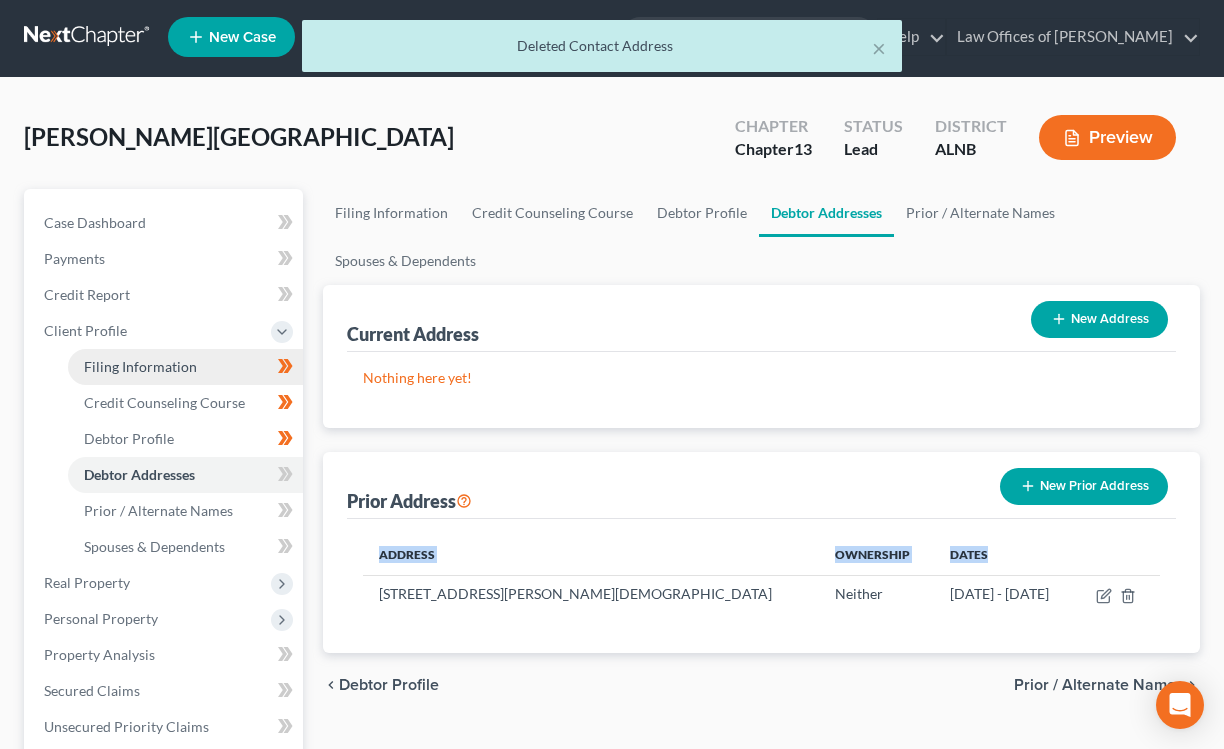 scroll, scrollTop: 0, scrollLeft: 0, axis: both 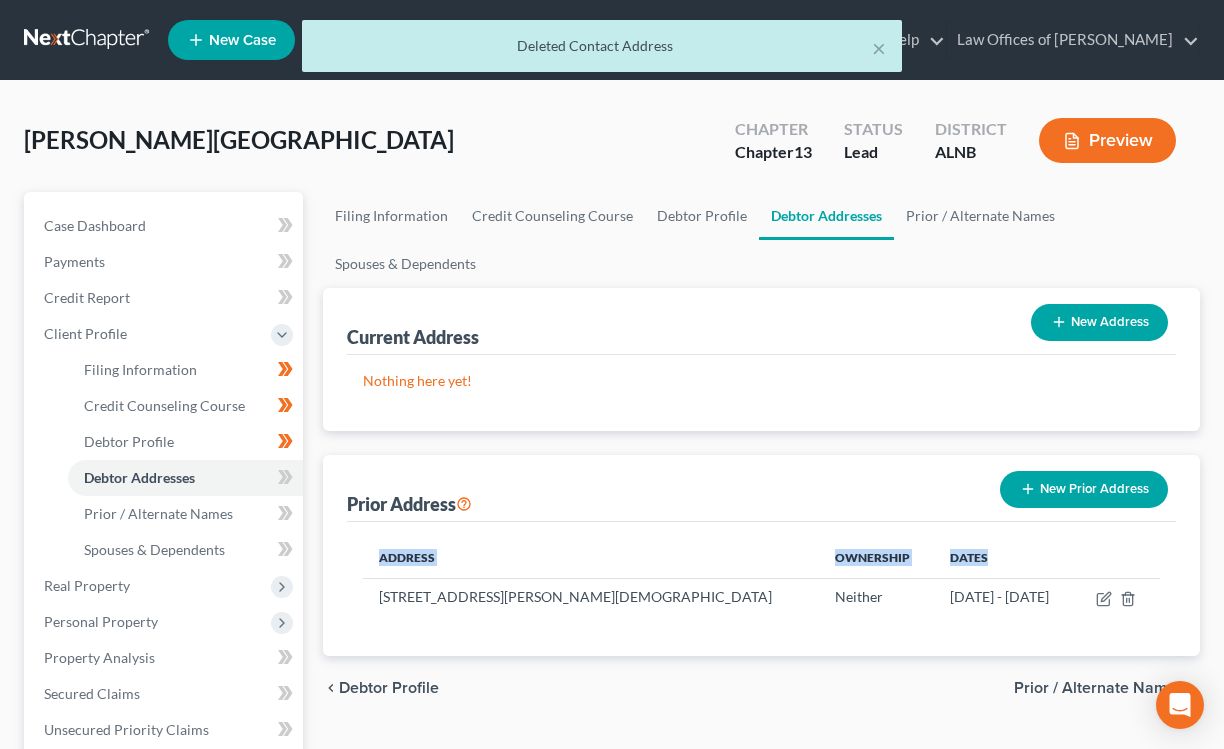 click on "New Address" at bounding box center (1099, 322) 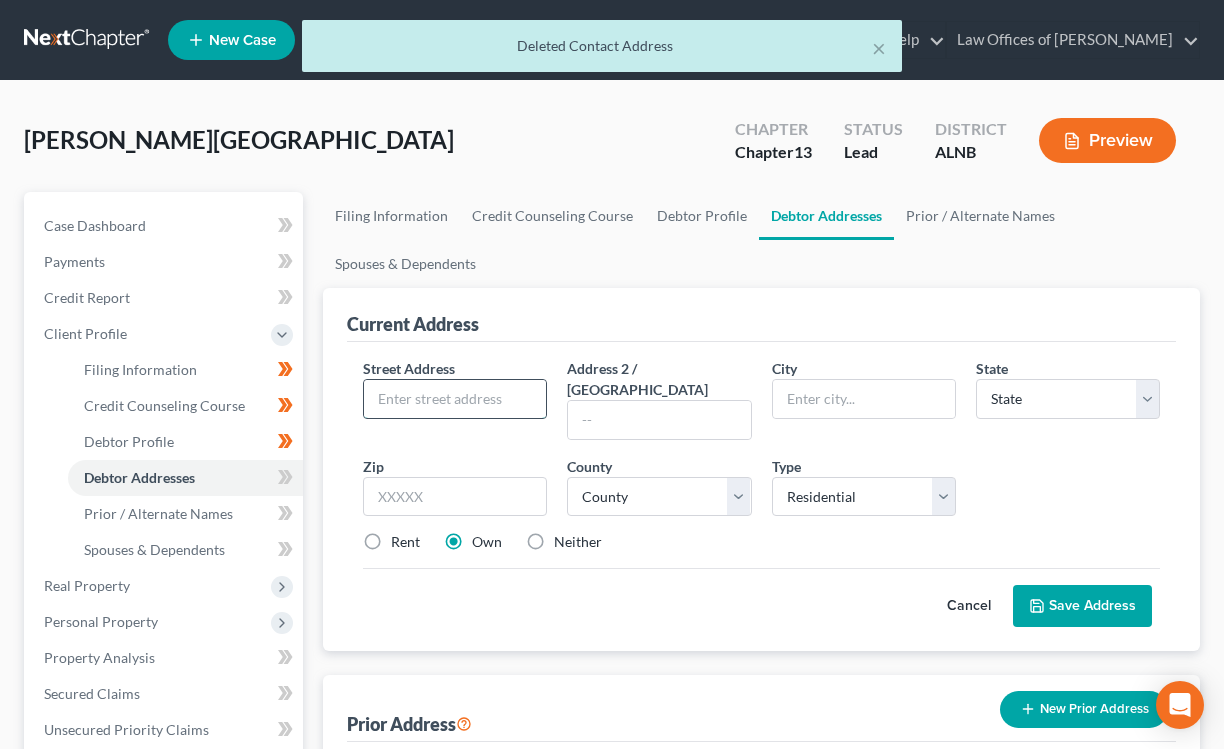 click at bounding box center [455, 399] 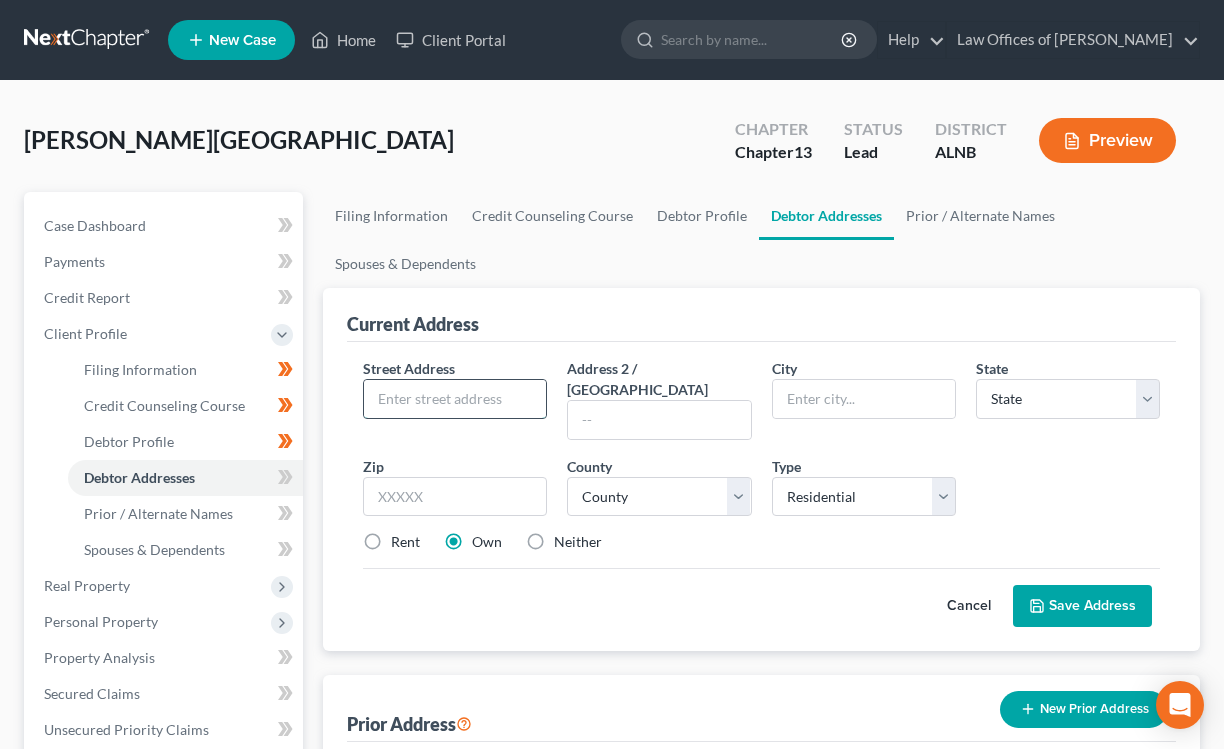 paste on "Address	Ownership	Dates	 [STREET_ADDRESS][PERSON_NAME]," 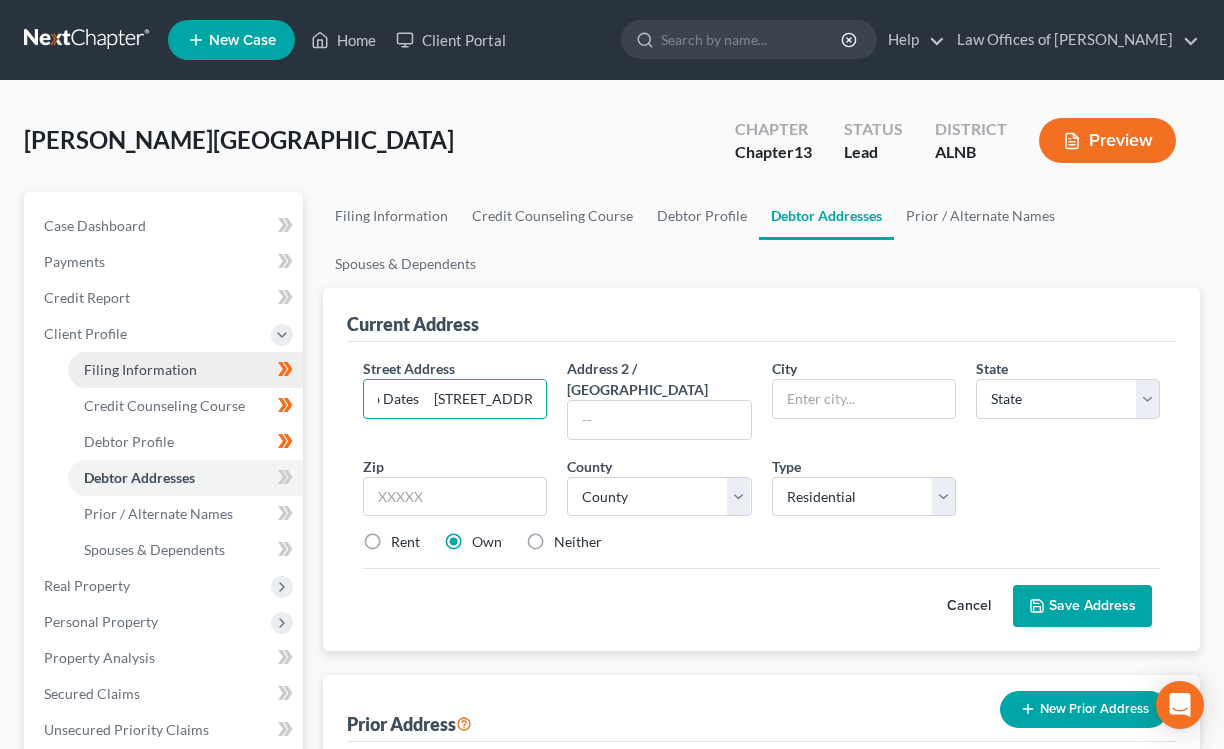 scroll, scrollTop: 0, scrollLeft: 0, axis: both 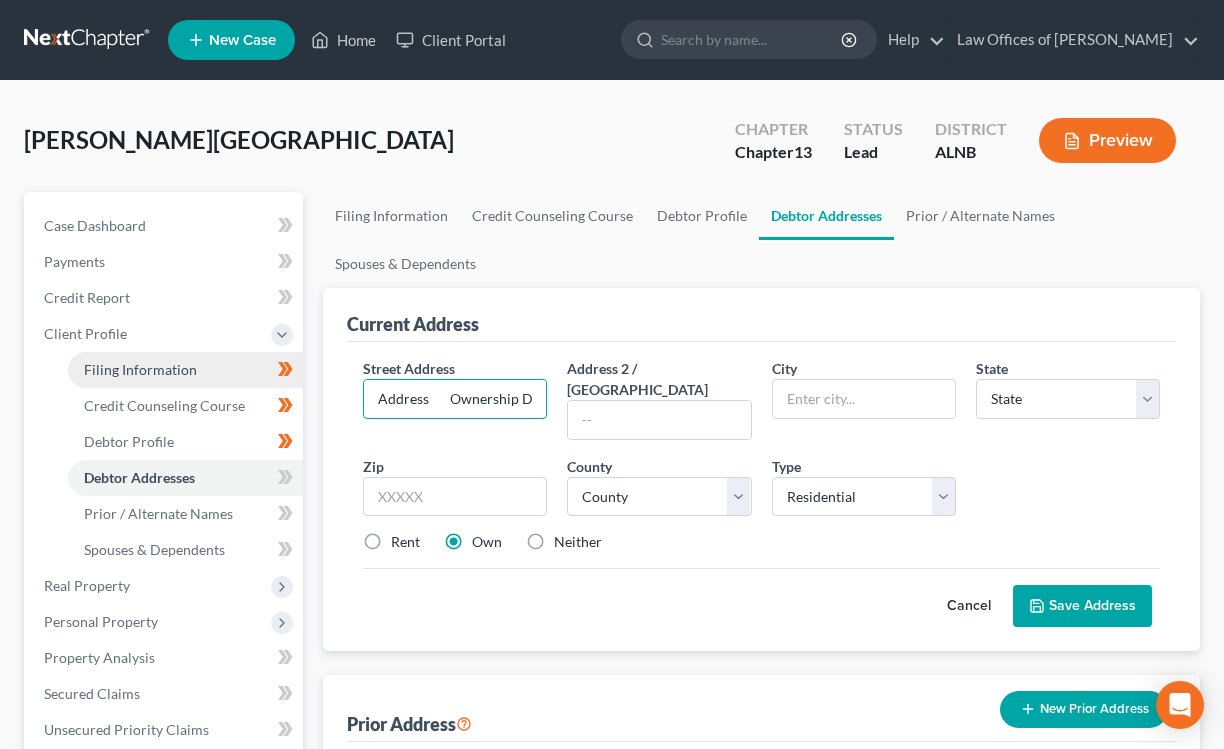 drag, startPoint x: 375, startPoint y: 398, endPoint x: 182, endPoint y: 385, distance: 193.43733 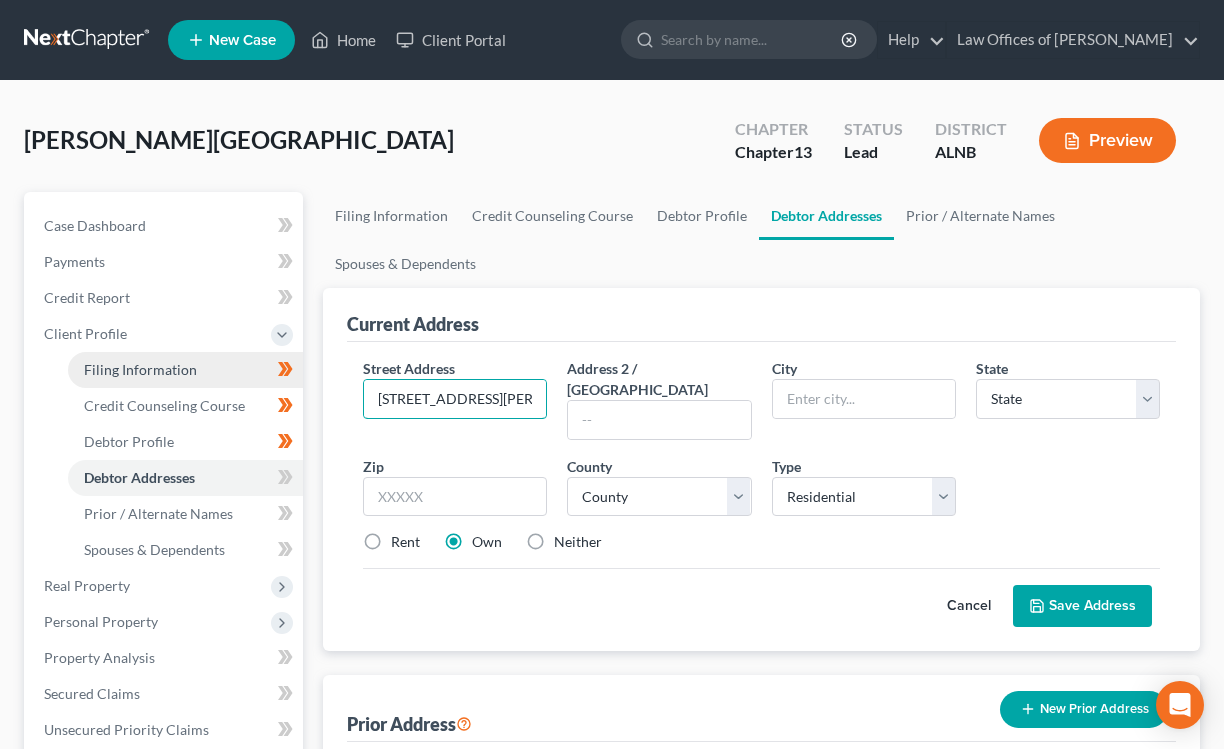 type on "[STREET_ADDRESS][PERSON_NAME]," 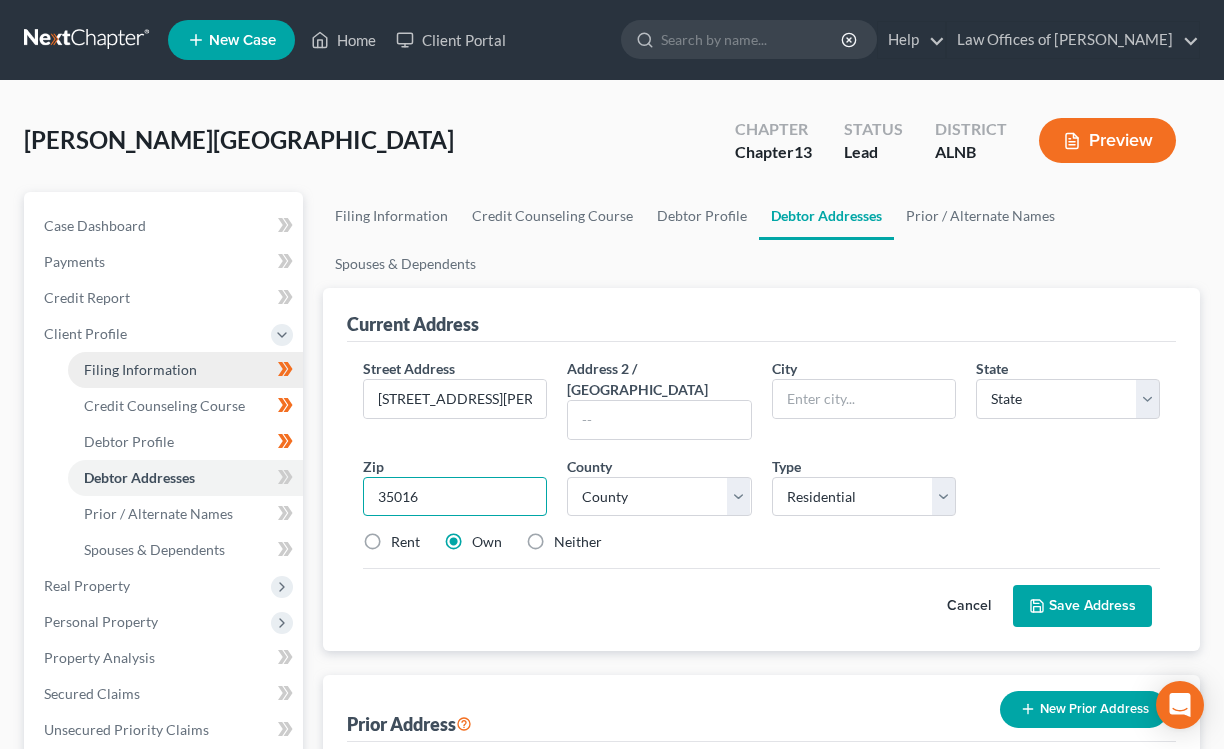 type on "35016" 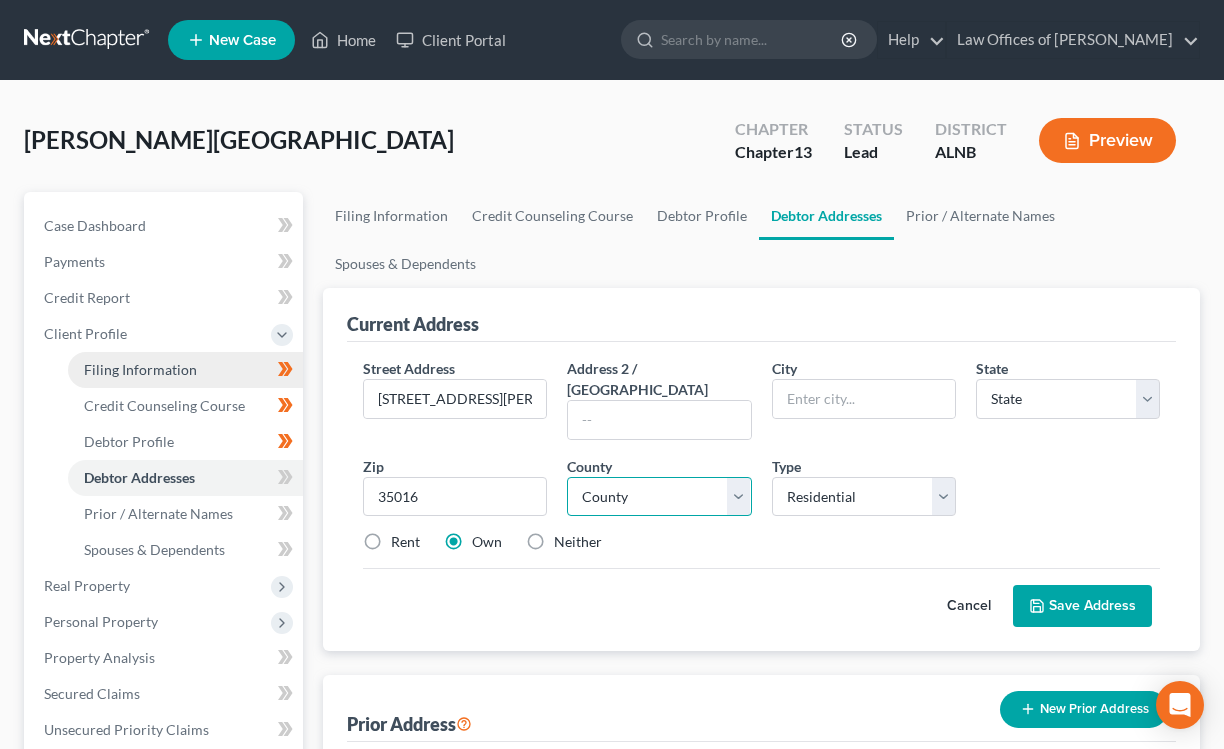 type on "Arab" 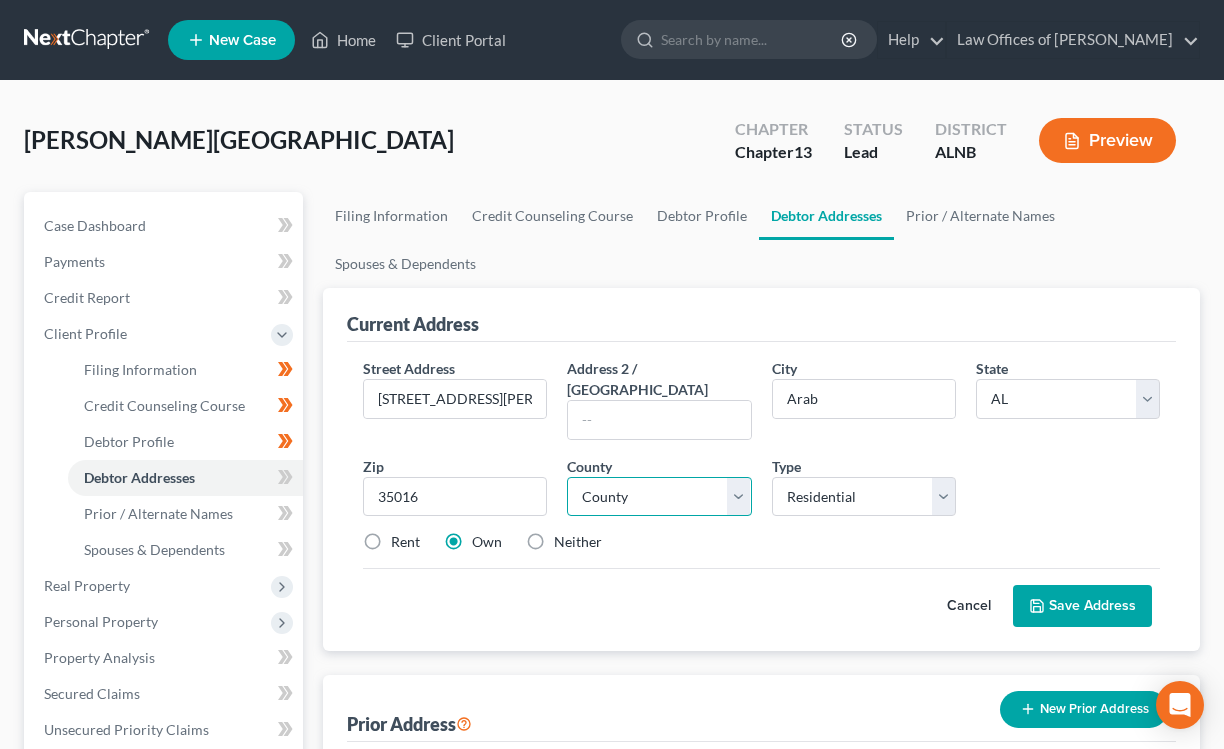 click on "County [GEOGRAPHIC_DATA] [GEOGRAPHIC_DATA] [GEOGRAPHIC_DATA] [GEOGRAPHIC_DATA] [GEOGRAPHIC_DATA] [GEOGRAPHIC_DATA] [GEOGRAPHIC_DATA] [GEOGRAPHIC_DATA] [GEOGRAPHIC_DATA] [GEOGRAPHIC_DATA] [GEOGRAPHIC_DATA] [GEOGRAPHIC_DATA] [GEOGRAPHIC_DATA] [GEOGRAPHIC_DATA] [GEOGRAPHIC_DATA] [GEOGRAPHIC_DATA] [GEOGRAPHIC_DATA] [GEOGRAPHIC_DATA] [GEOGRAPHIC_DATA] [GEOGRAPHIC_DATA] [GEOGRAPHIC_DATA] [GEOGRAPHIC_DATA] [GEOGRAPHIC_DATA] [GEOGRAPHIC_DATA] [GEOGRAPHIC_DATA] [GEOGRAPHIC_DATA] [GEOGRAPHIC_DATA] [GEOGRAPHIC_DATA] [GEOGRAPHIC_DATA] [GEOGRAPHIC_DATA] [GEOGRAPHIC_DATA] [GEOGRAPHIC_DATA] [GEOGRAPHIC_DATA] [GEOGRAPHIC_DATA] [GEOGRAPHIC_DATA] [GEOGRAPHIC_DATA] [GEOGRAPHIC_DATA] [GEOGRAPHIC_DATA] [GEOGRAPHIC_DATA] [GEOGRAPHIC_DATA] [GEOGRAPHIC_DATA] [GEOGRAPHIC_DATA] [GEOGRAPHIC_DATA] [GEOGRAPHIC_DATA] [GEOGRAPHIC_DATA] [GEOGRAPHIC_DATA] [GEOGRAPHIC_DATA] [GEOGRAPHIC_DATA] [GEOGRAPHIC_DATA] [GEOGRAPHIC_DATA] [GEOGRAPHIC_DATA] [GEOGRAPHIC_DATA] [GEOGRAPHIC_DATA] [GEOGRAPHIC_DATA] [GEOGRAPHIC_DATA] [GEOGRAPHIC_DATA] [GEOGRAPHIC_DATA] [GEOGRAPHIC_DATA] [GEOGRAPHIC_DATA] [GEOGRAPHIC_DATA] [GEOGRAPHIC_DATA] [GEOGRAPHIC_DATA] [GEOGRAPHIC_DATA] [GEOGRAPHIC_DATA] [US_STATE][GEOGRAPHIC_DATA] [GEOGRAPHIC_DATA] [GEOGRAPHIC_DATA]" at bounding box center [659, 497] 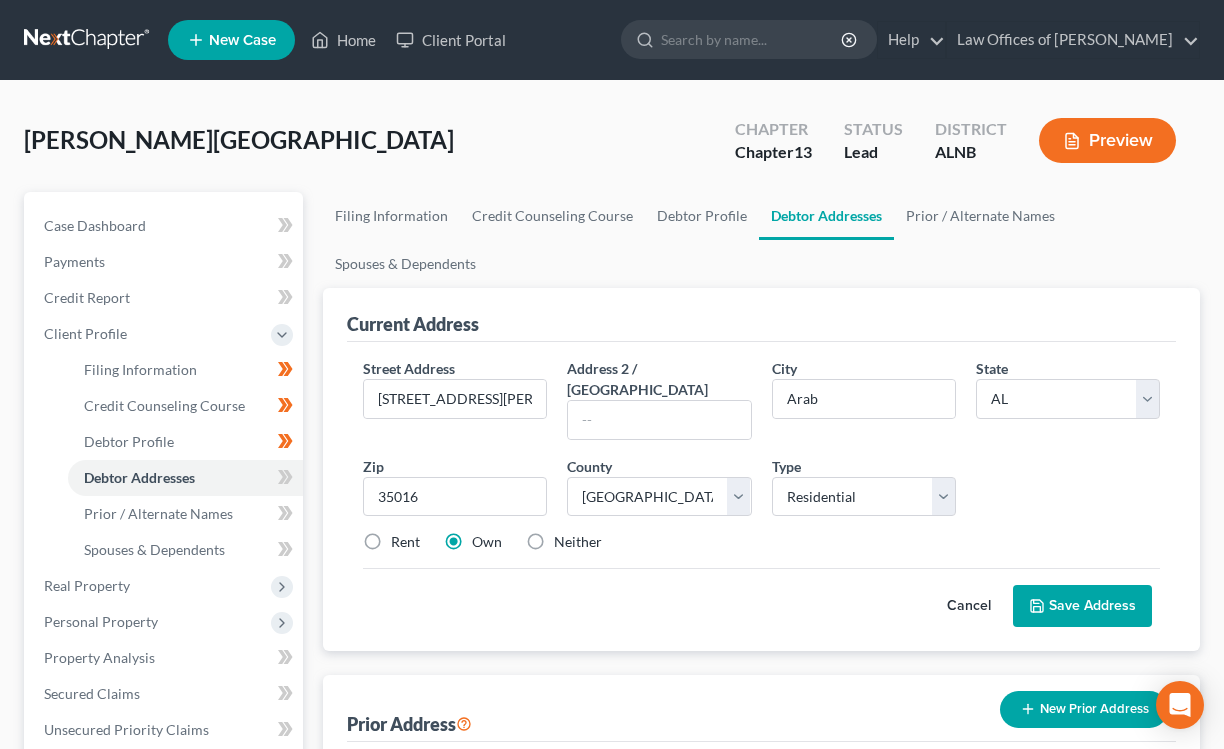 click on "Neither" at bounding box center (578, 542) 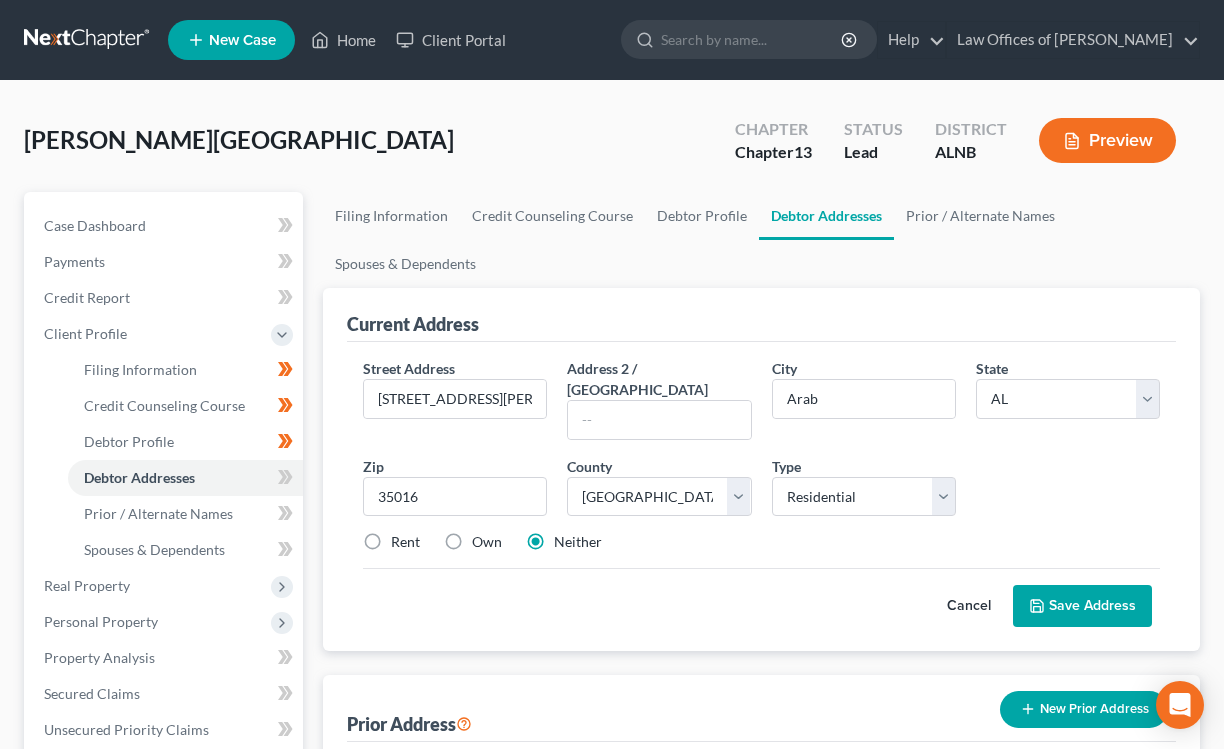 click on "Save Address" at bounding box center [1082, 606] 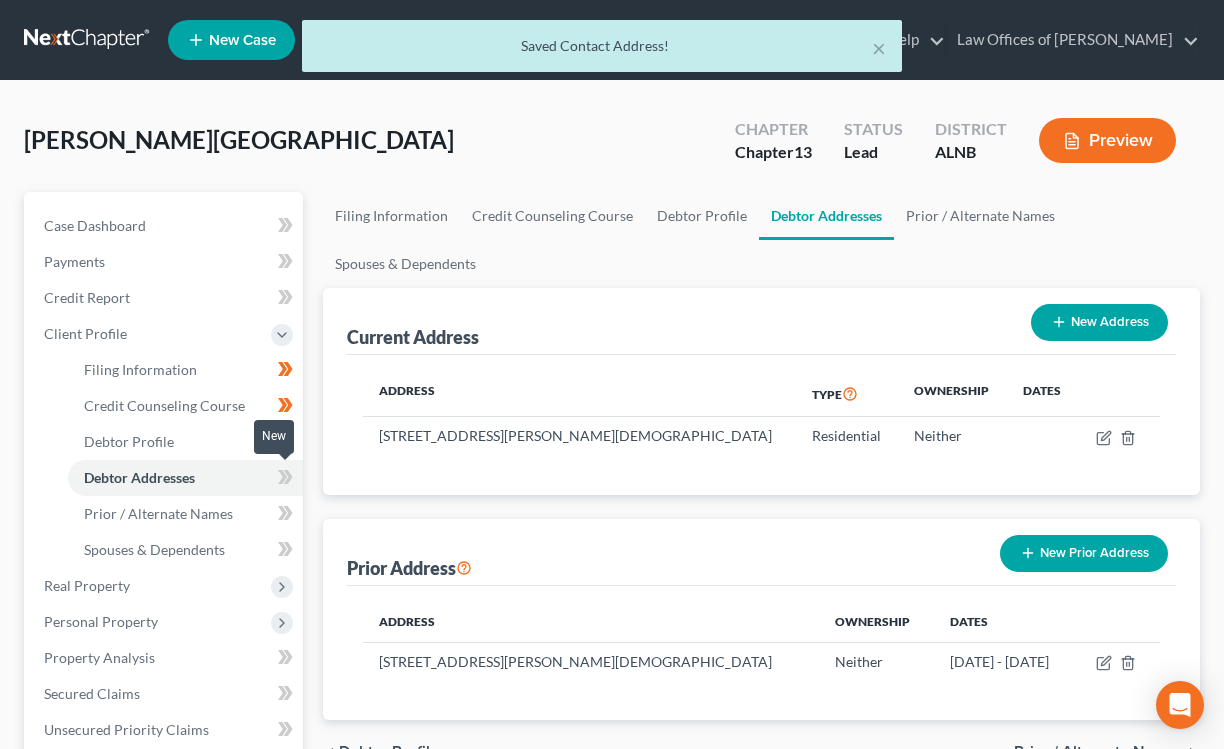 click 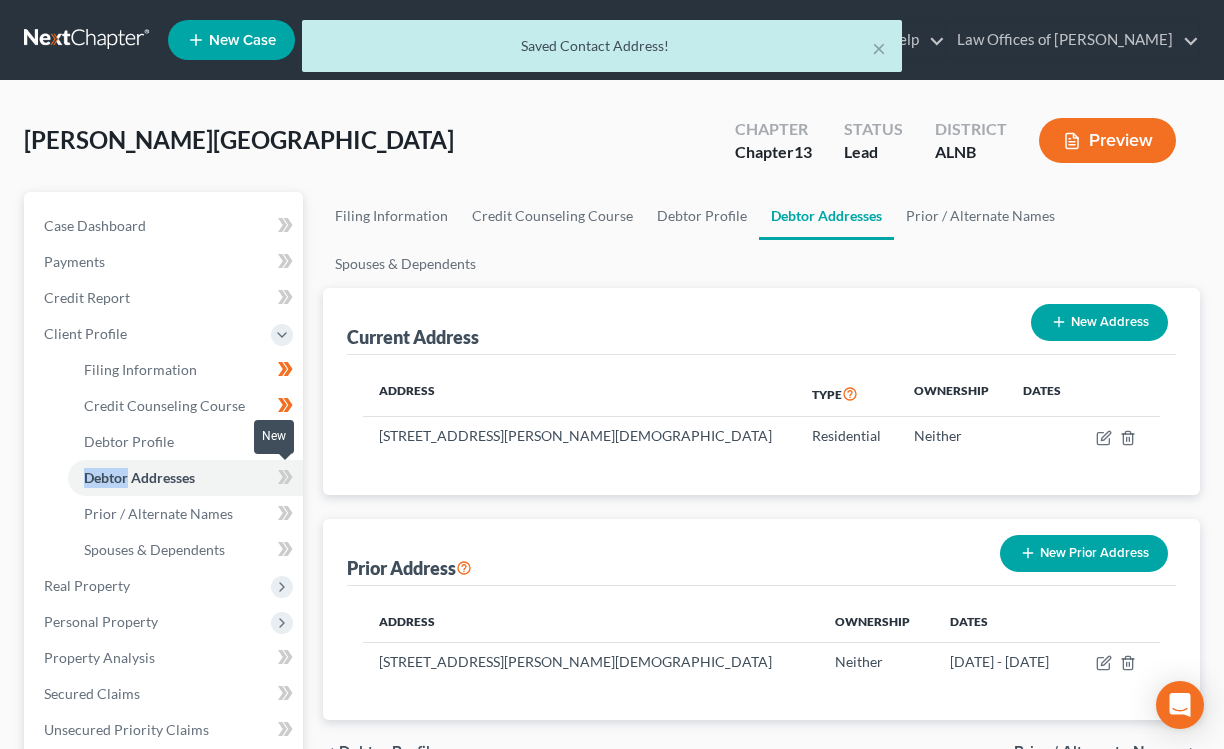 click 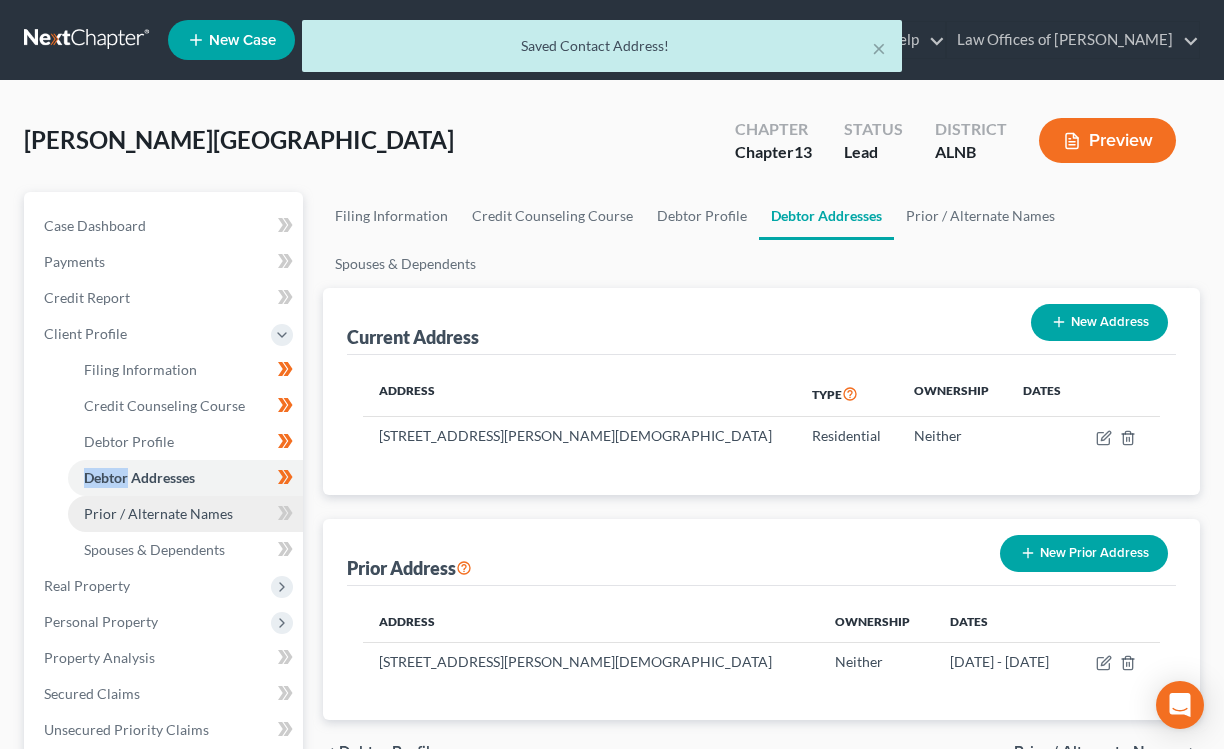 click on "Prior / Alternate Names" at bounding box center [185, 514] 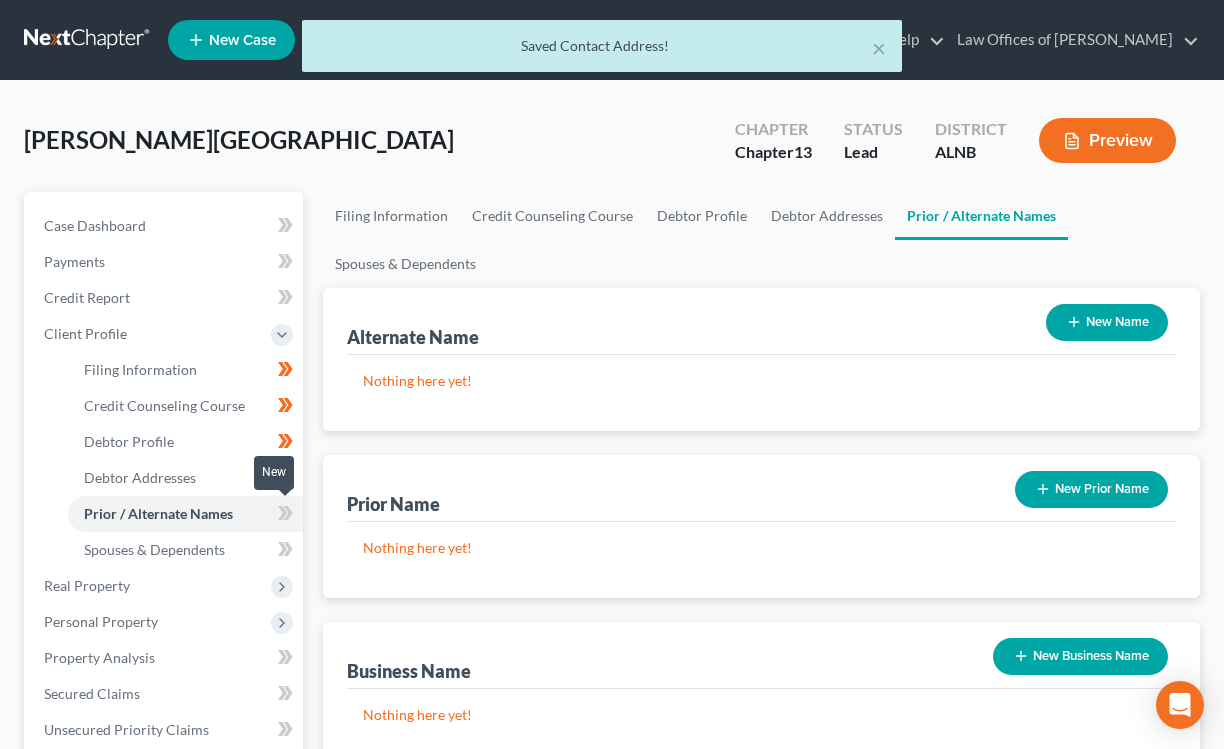 click 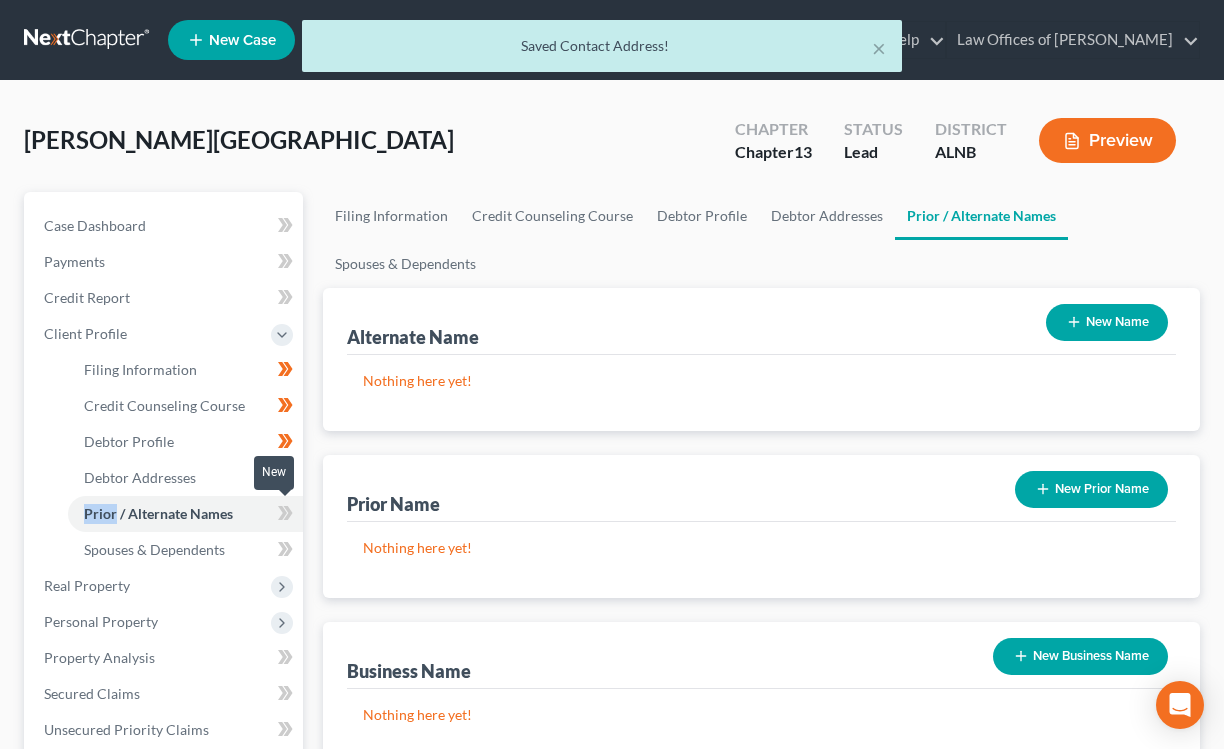 click 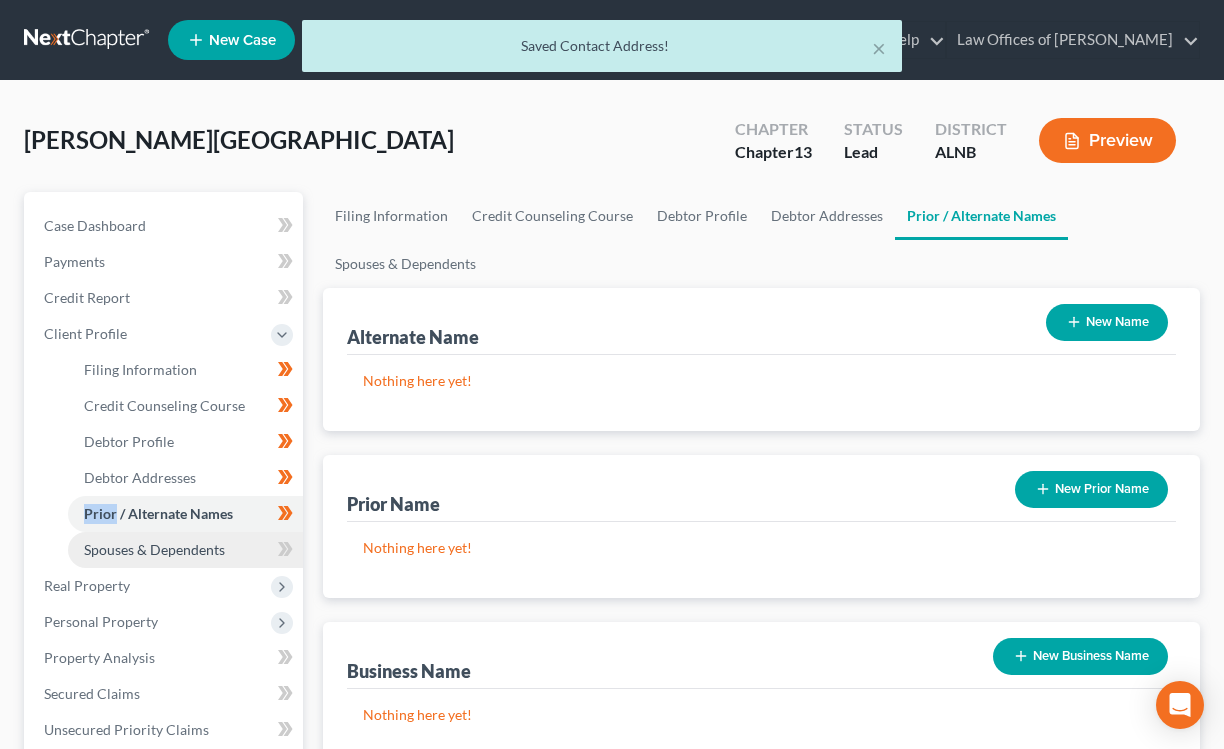 click on "Spouses & Dependents" at bounding box center (185, 550) 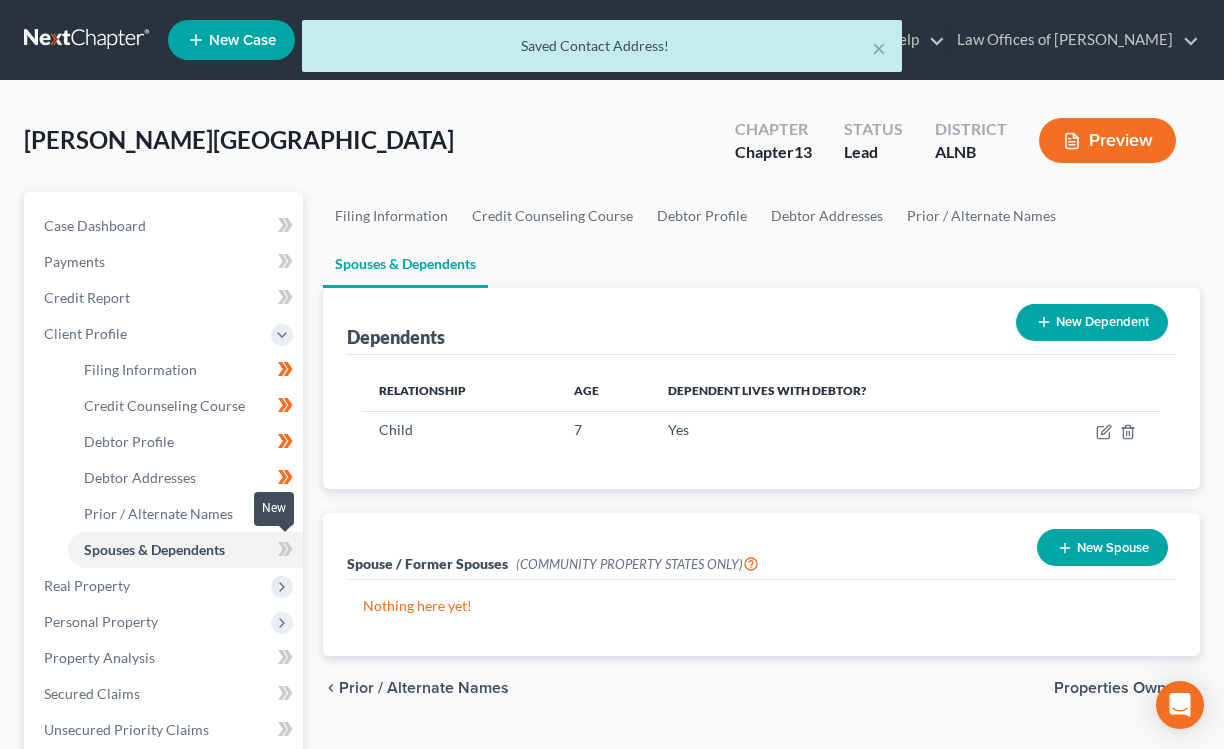 click 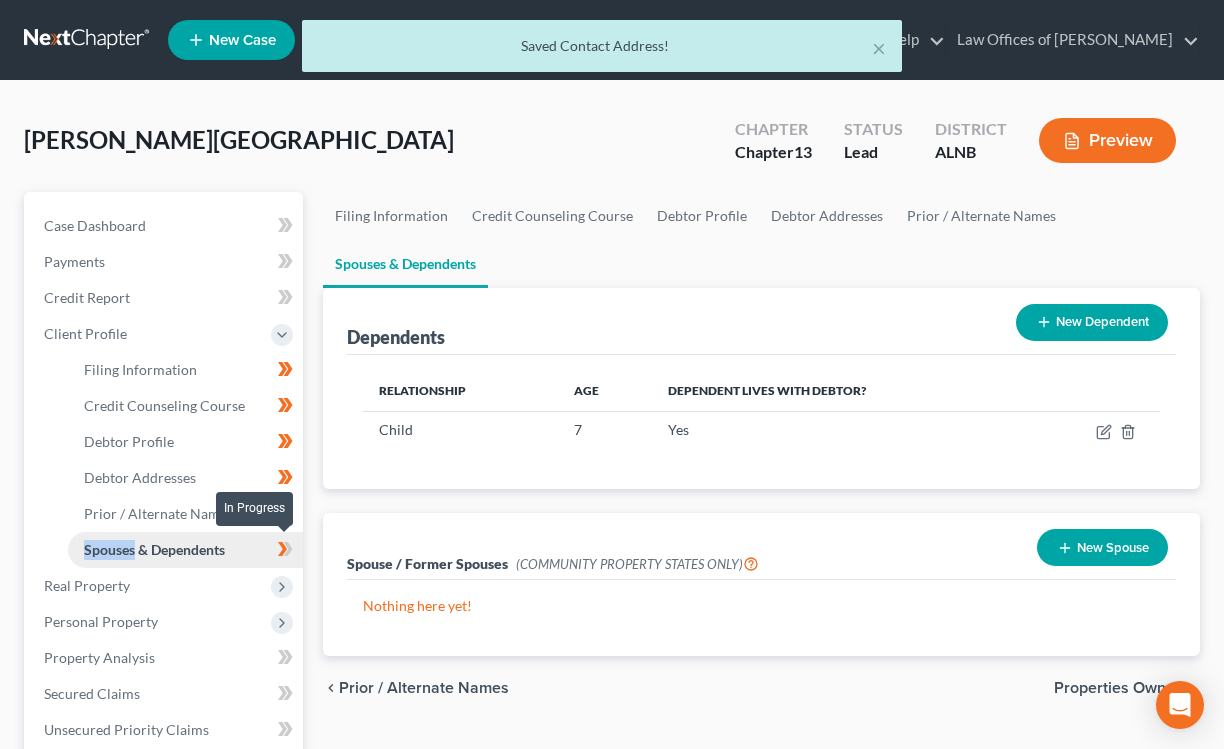 drag, startPoint x: 284, startPoint y: 549, endPoint x: 267, endPoint y: 565, distance: 23.345236 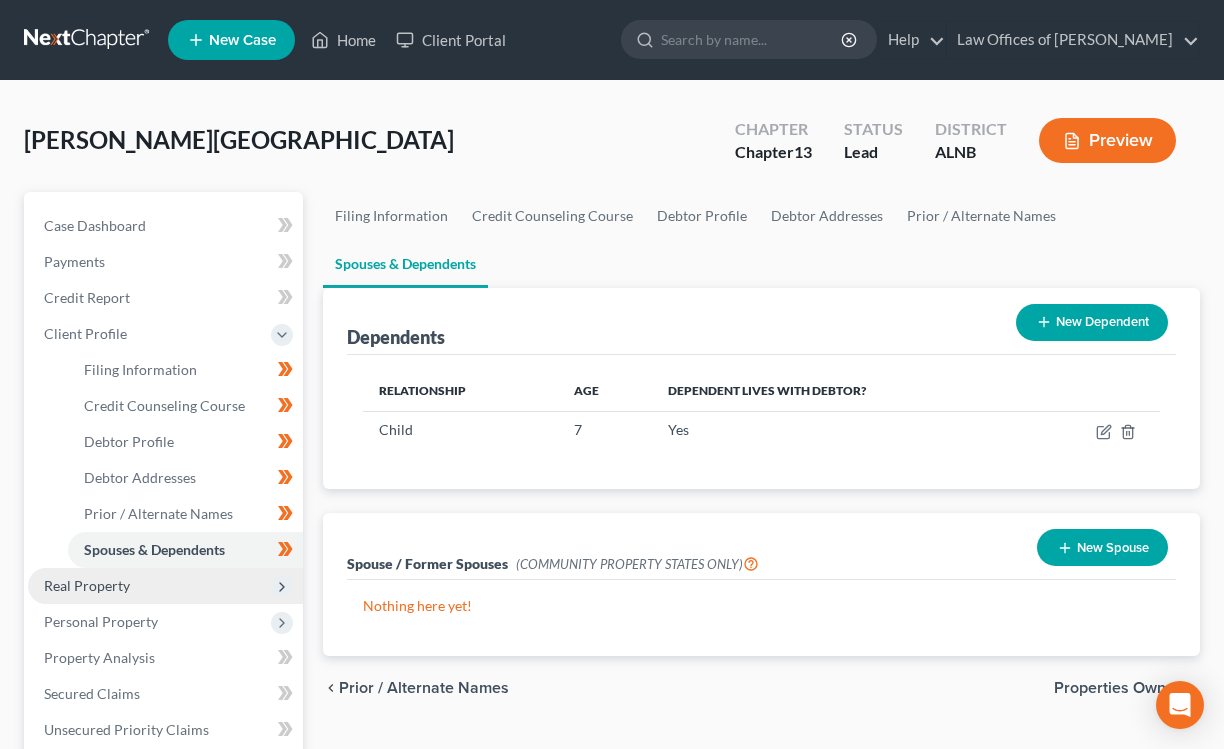 click on "Real Property" at bounding box center (165, 586) 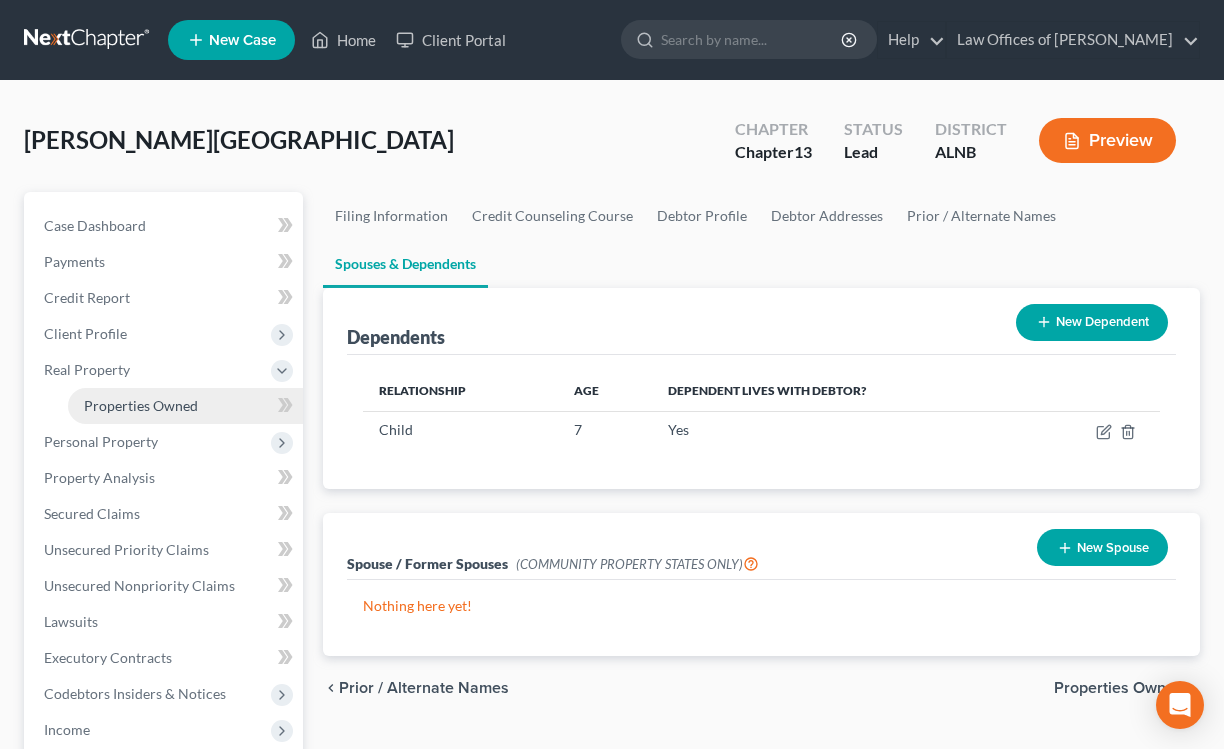 click on "Properties Owned" at bounding box center [141, 405] 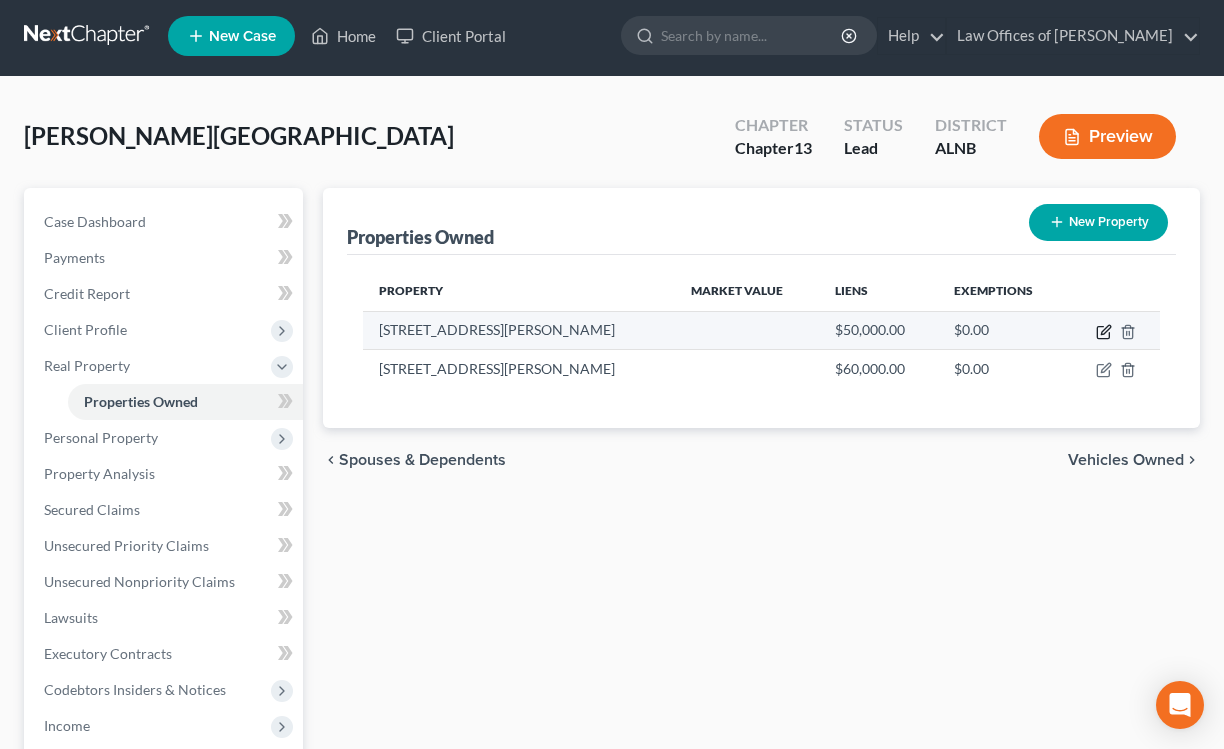 click at bounding box center [1113, 330] 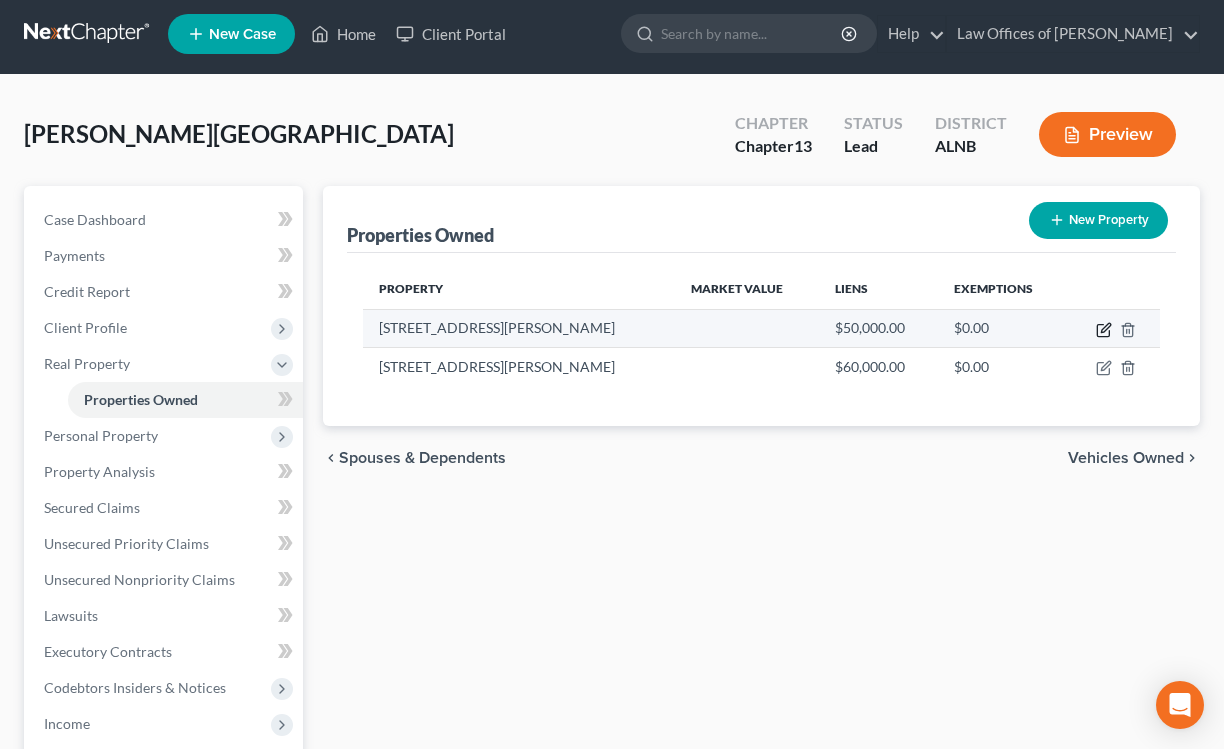 scroll, scrollTop: 9, scrollLeft: 0, axis: vertical 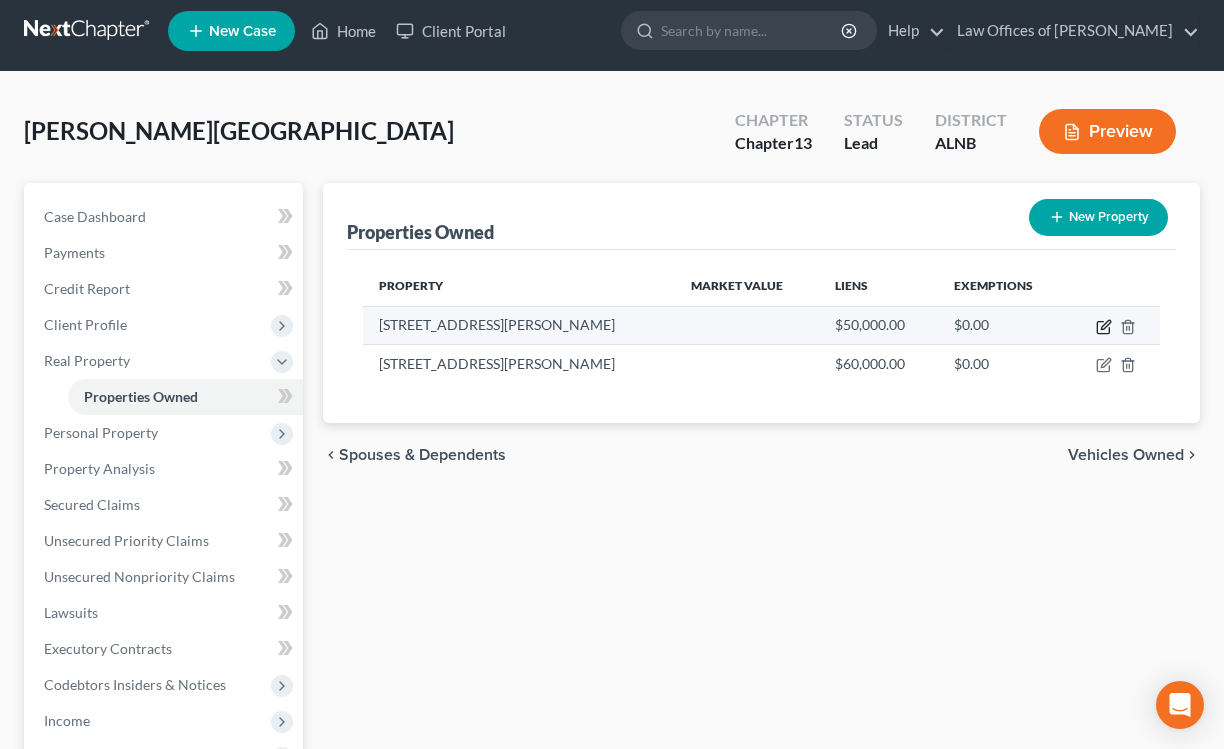 click 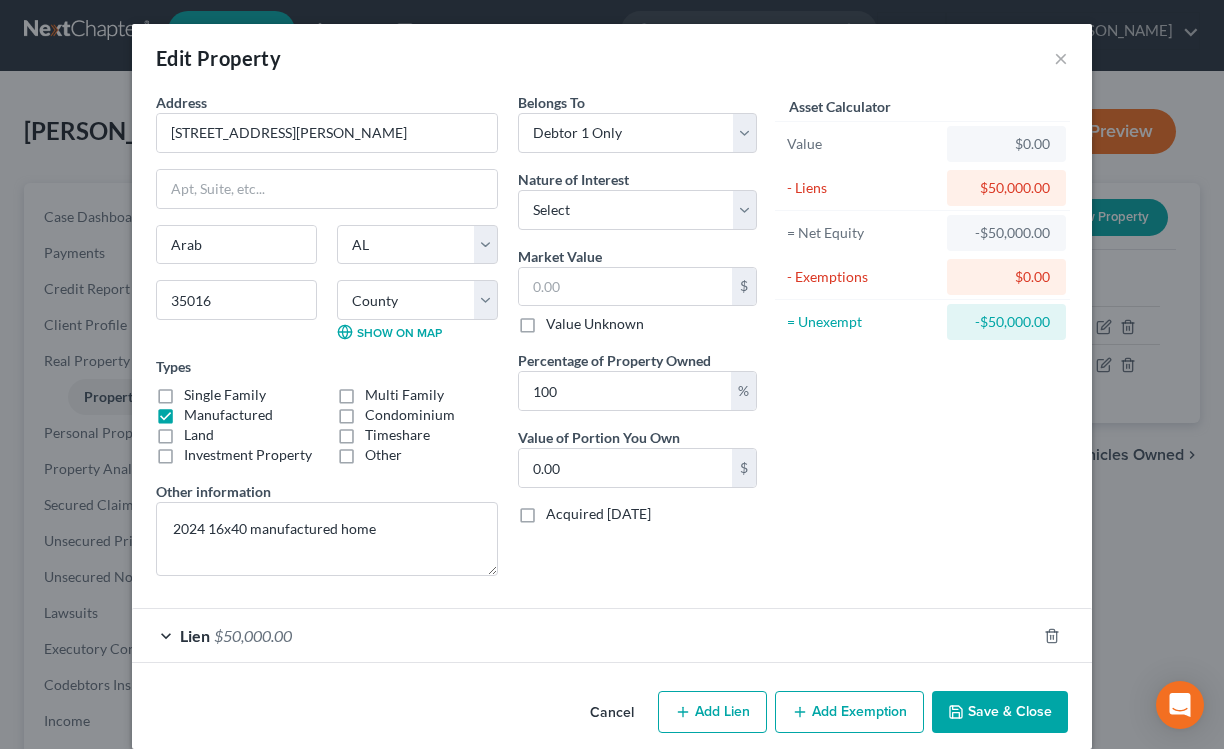 click on "Save & Close" at bounding box center [1000, 712] 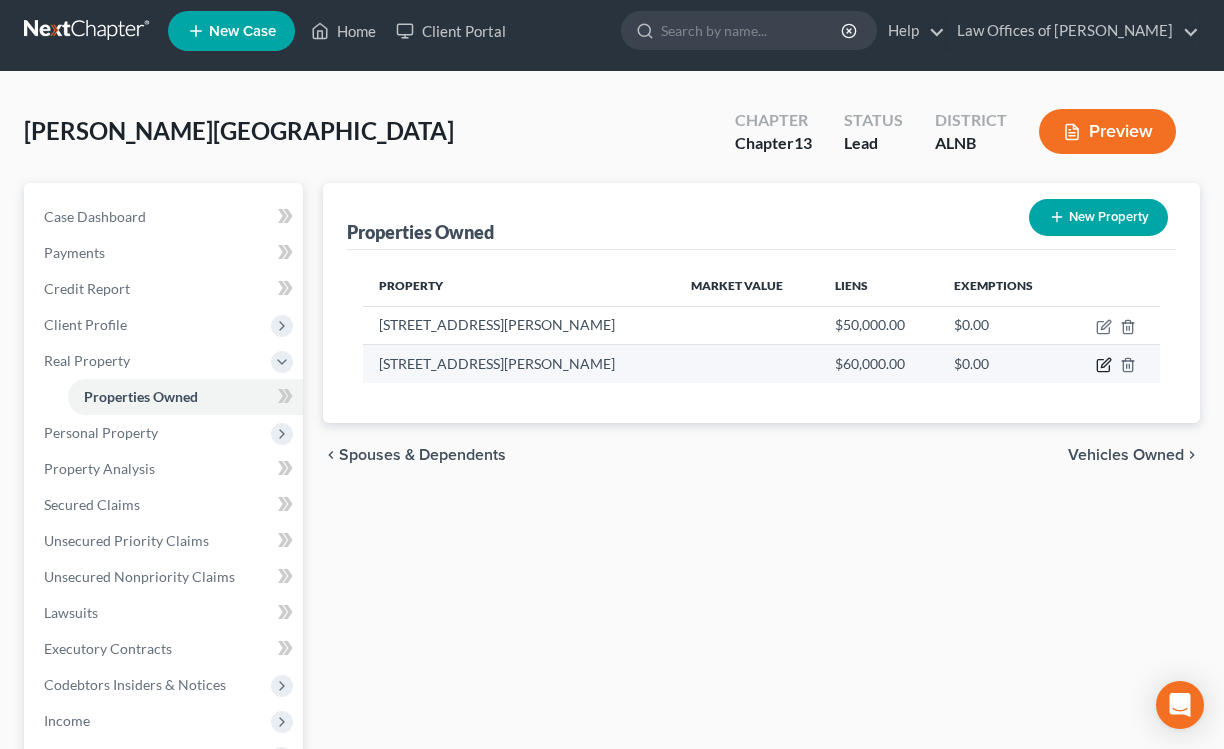 click 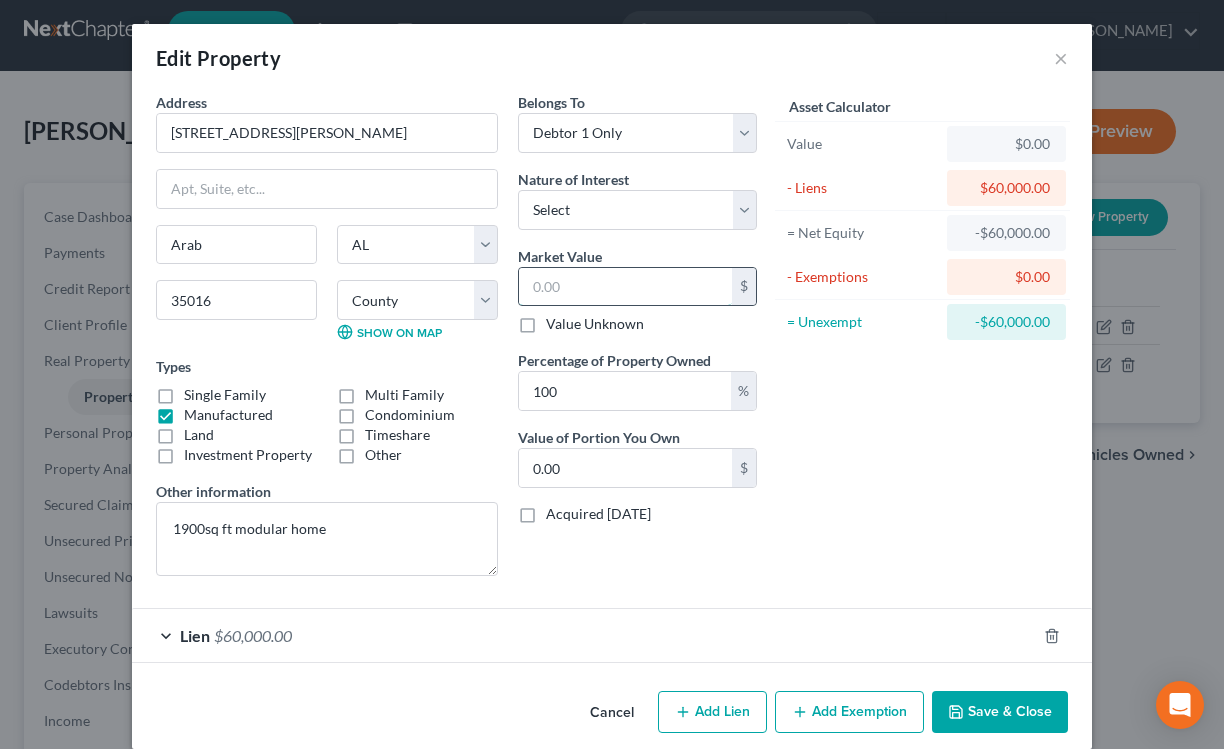 click at bounding box center [625, 287] 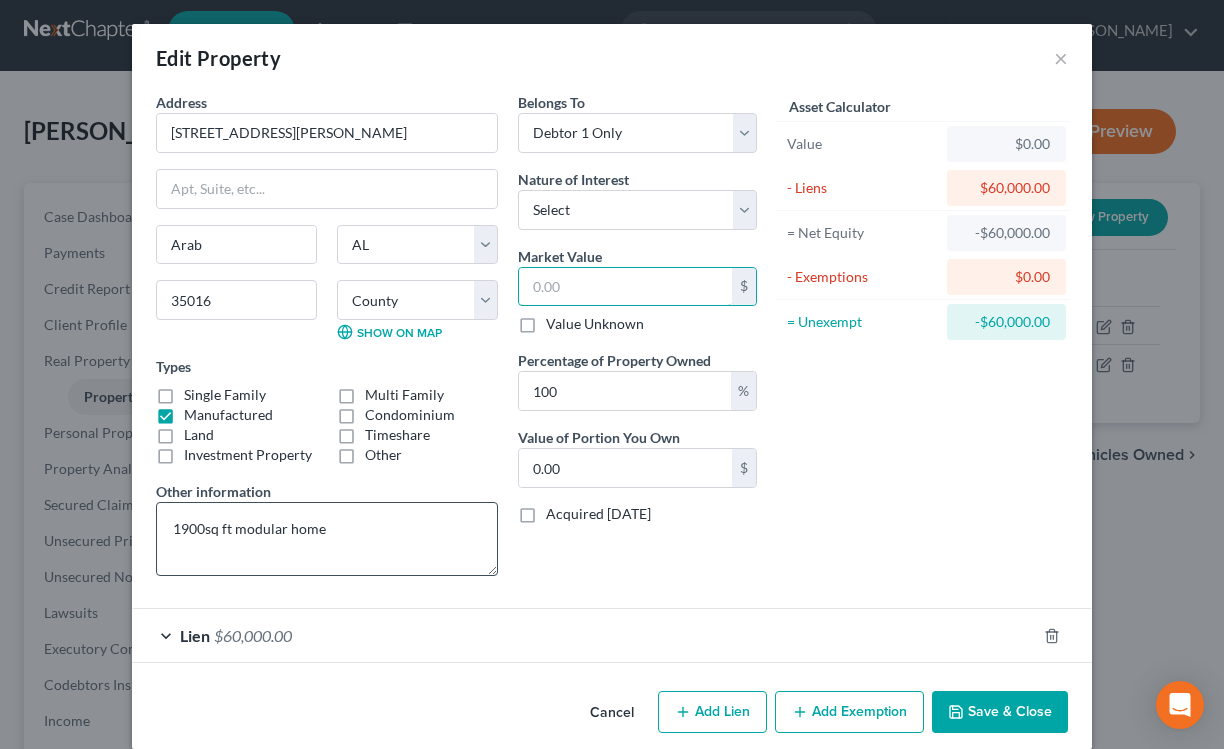 type on "1" 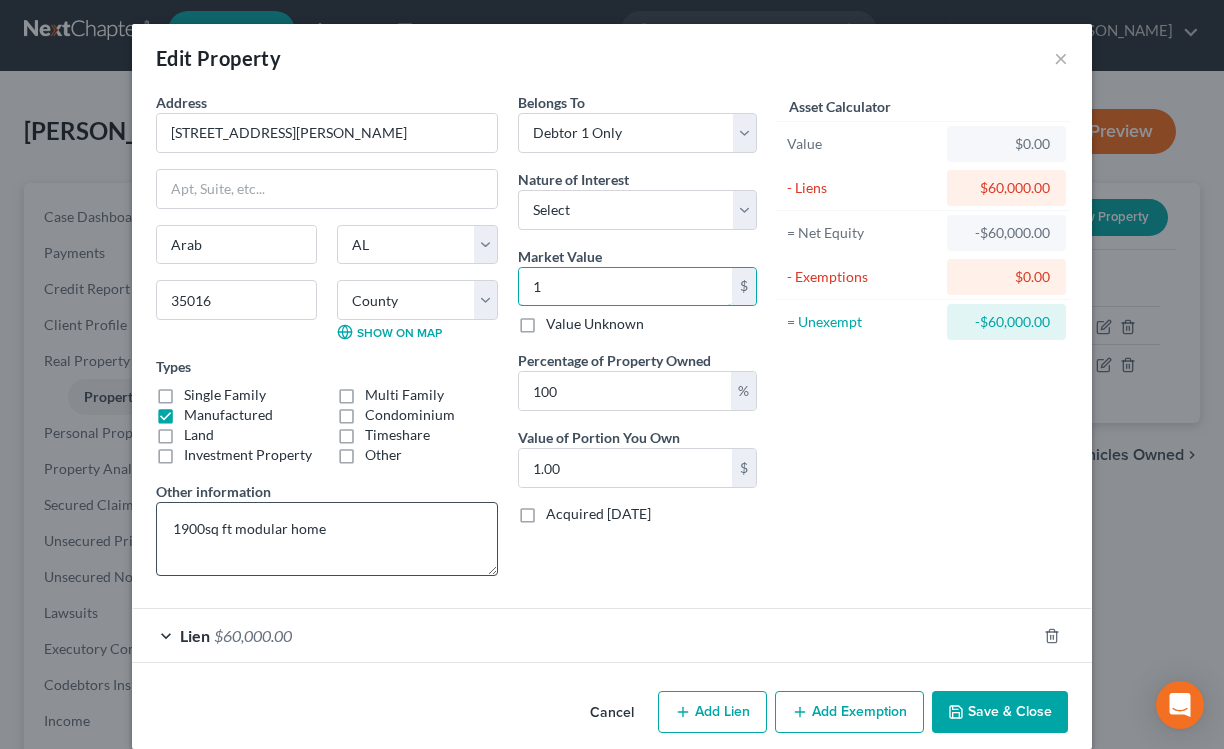 type on "15" 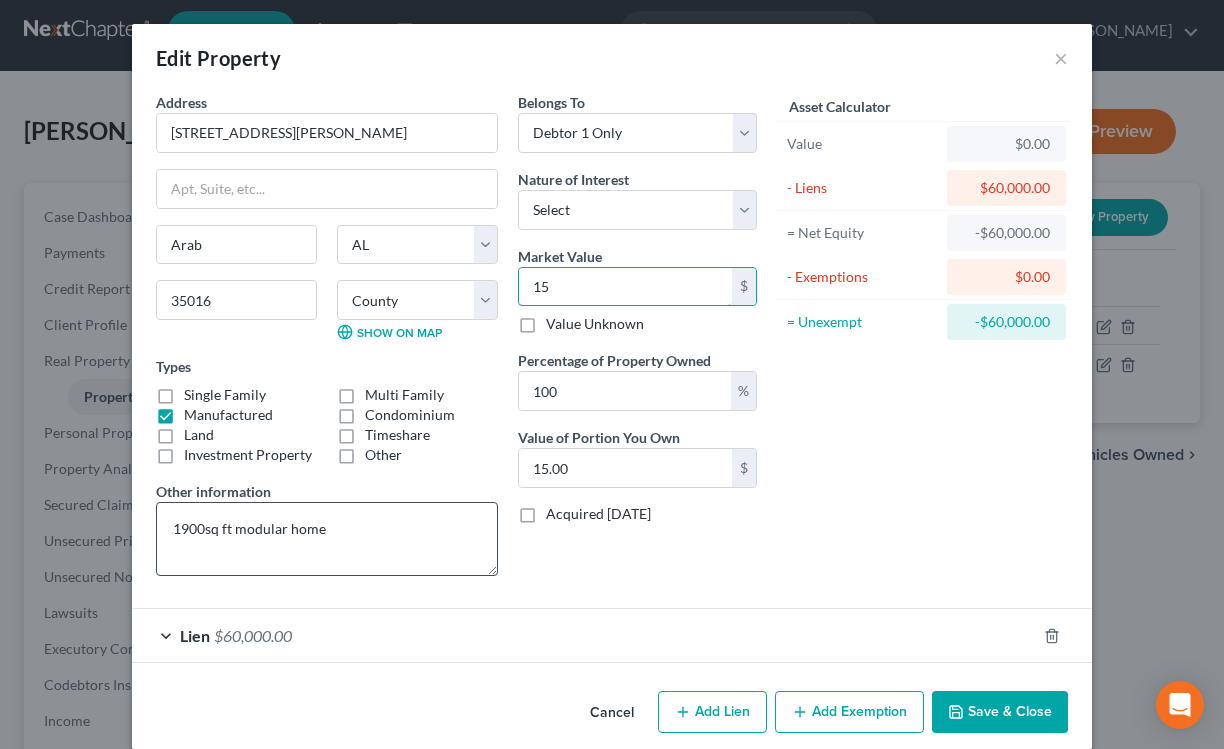 type on "150" 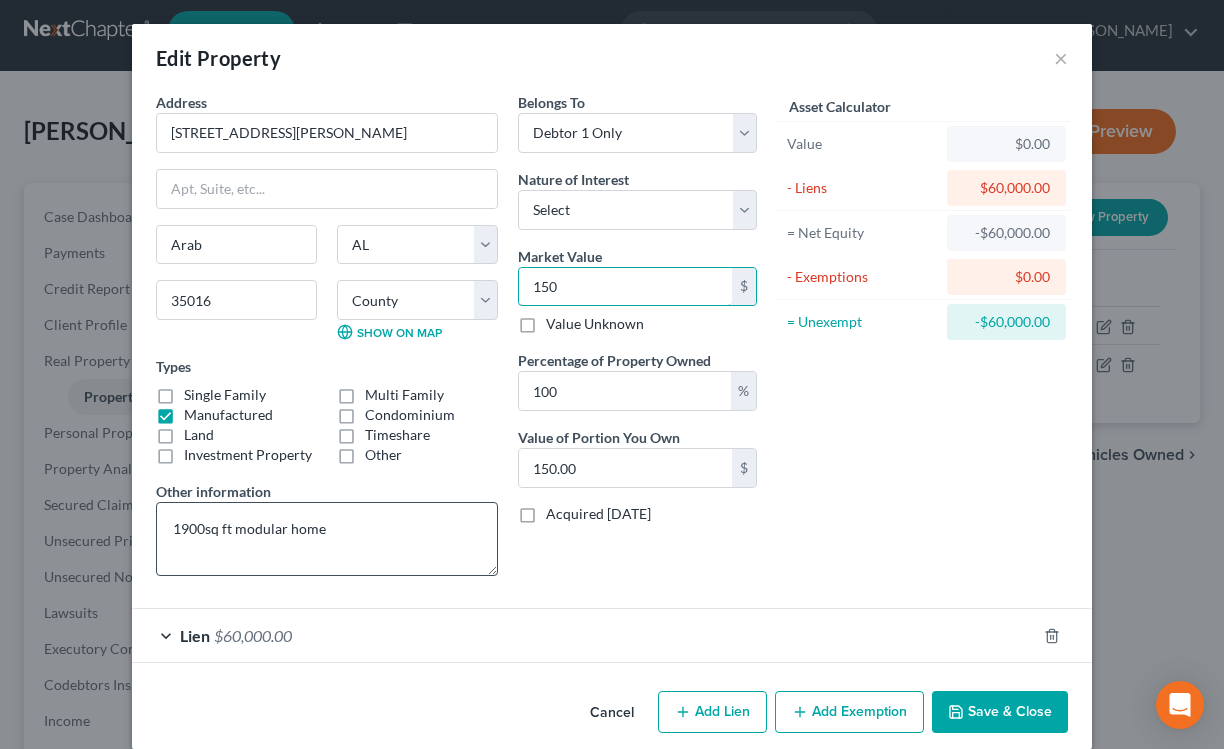 type on "1500" 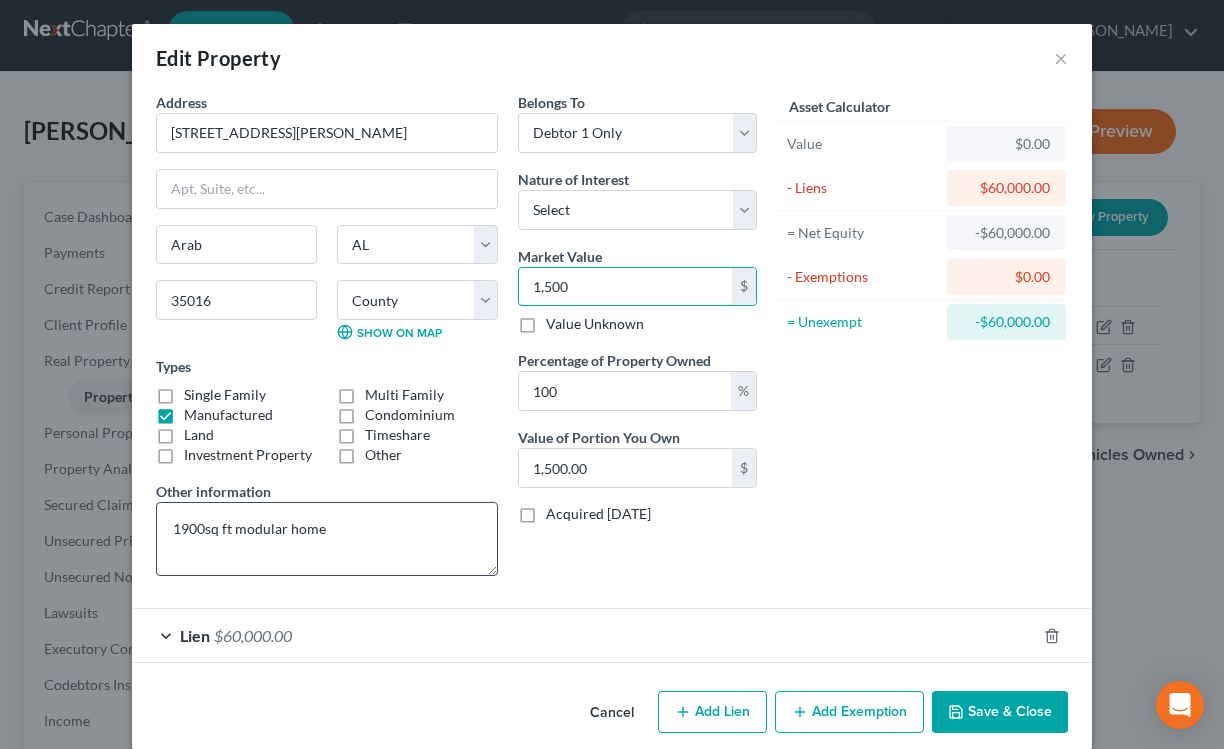 type on "1,5000" 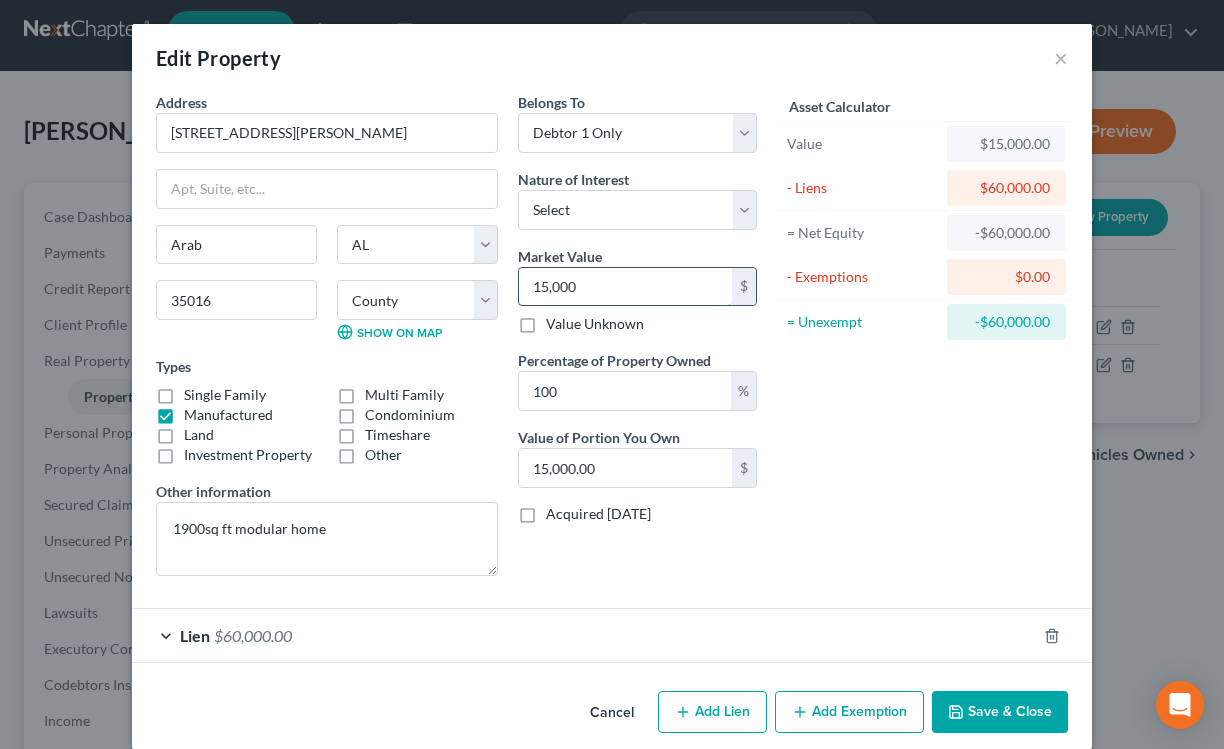 paste on "9,7" 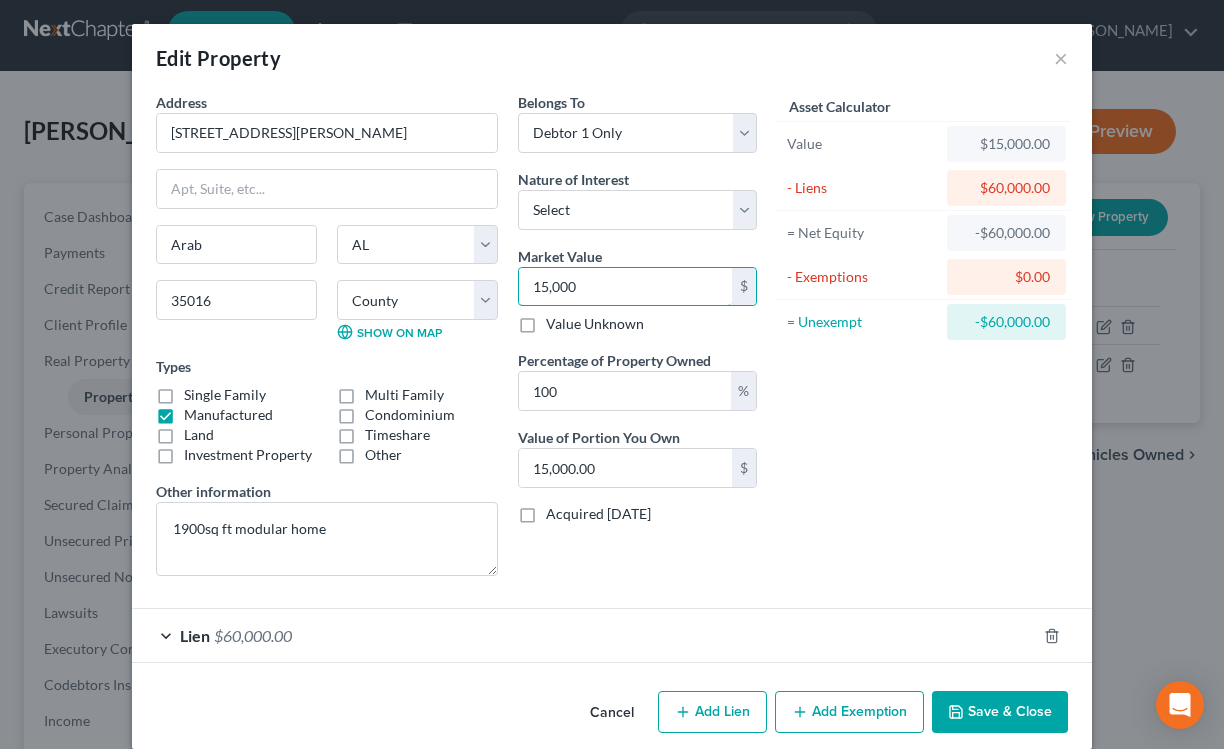 type on "19,700" 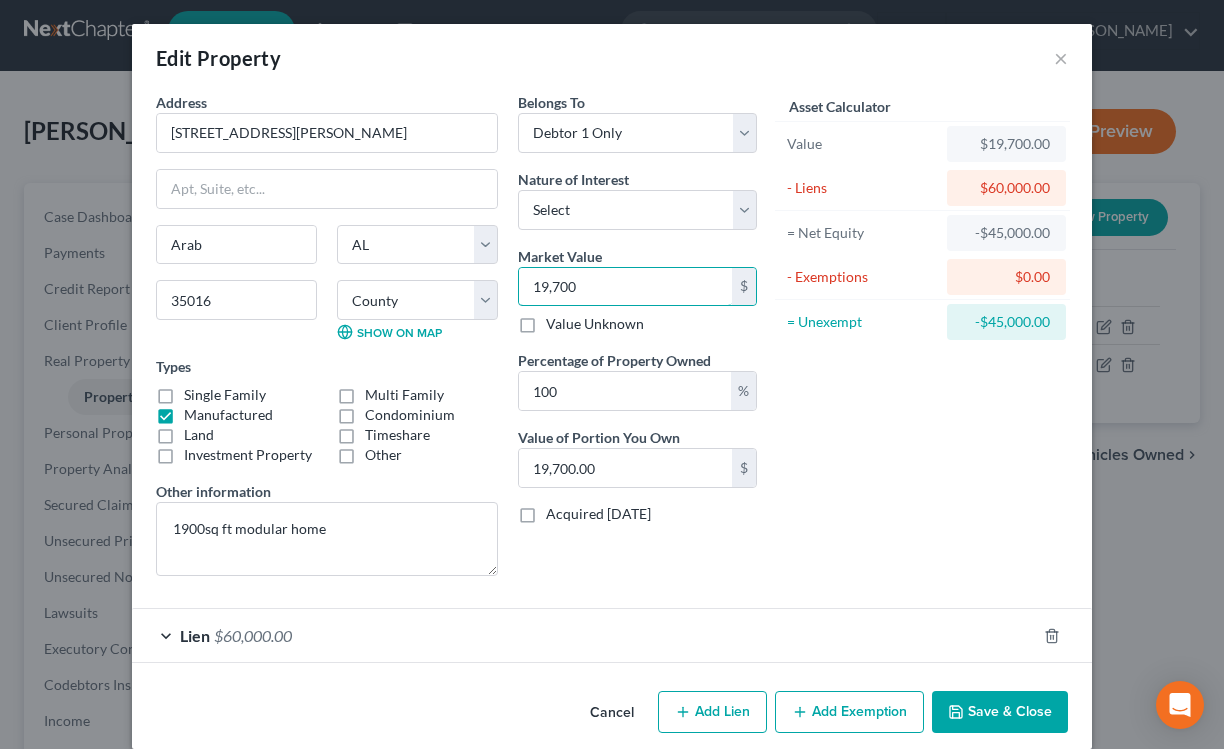 type on "19,700" 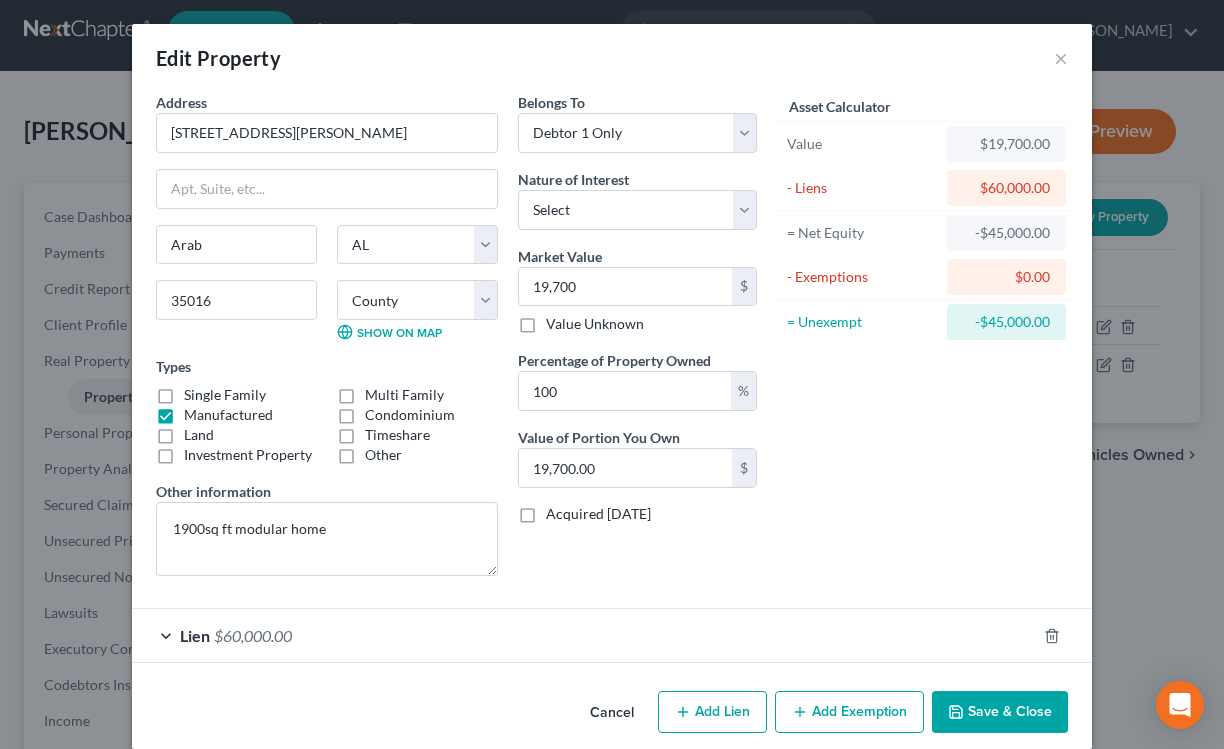 click on "Save & Close" at bounding box center [1000, 712] 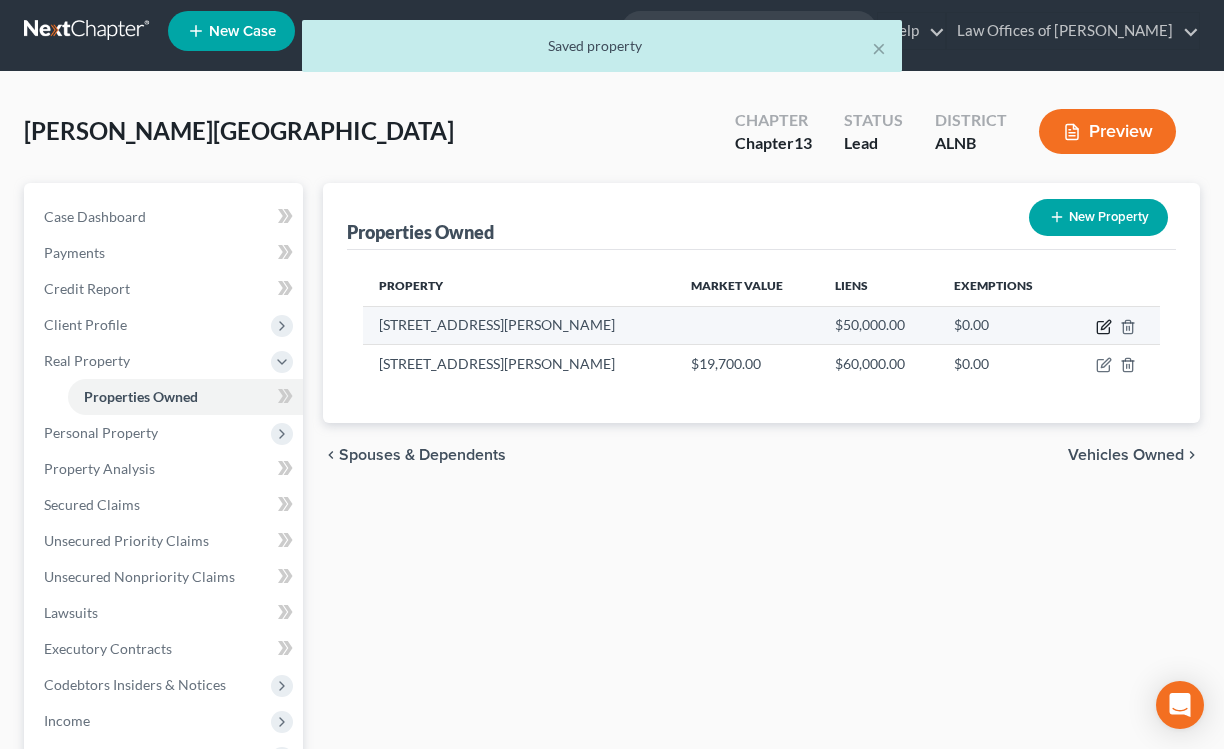 click 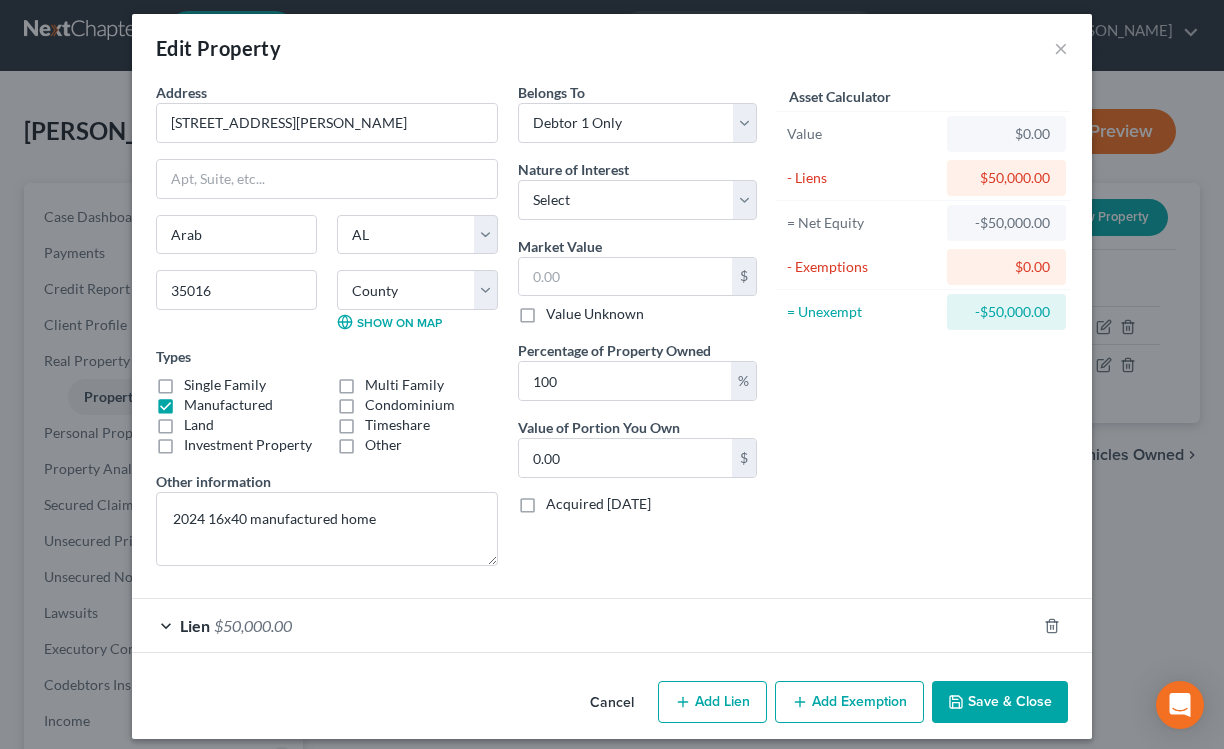 scroll, scrollTop: 15, scrollLeft: 0, axis: vertical 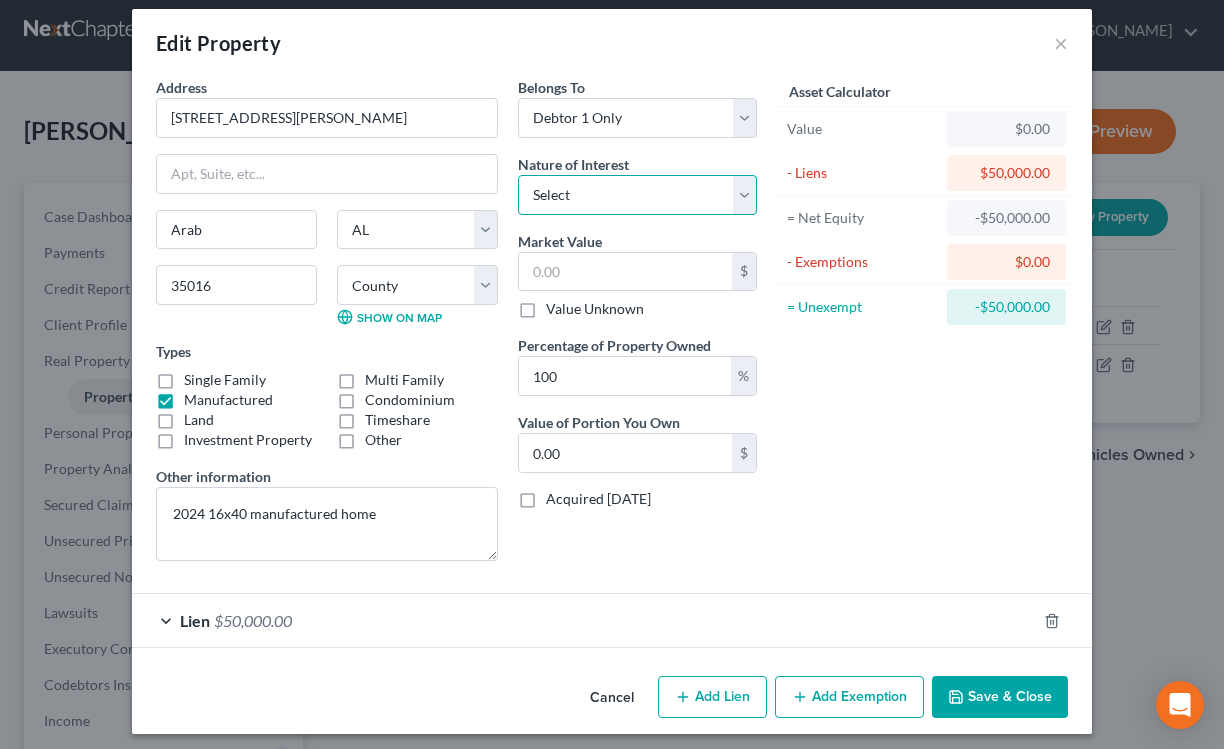 click on "Select Fee Simple Joint Tenant Life Estate Equitable Interest Future Interest Tenancy By The Entireties Tenants In Common Other" at bounding box center (637, 195) 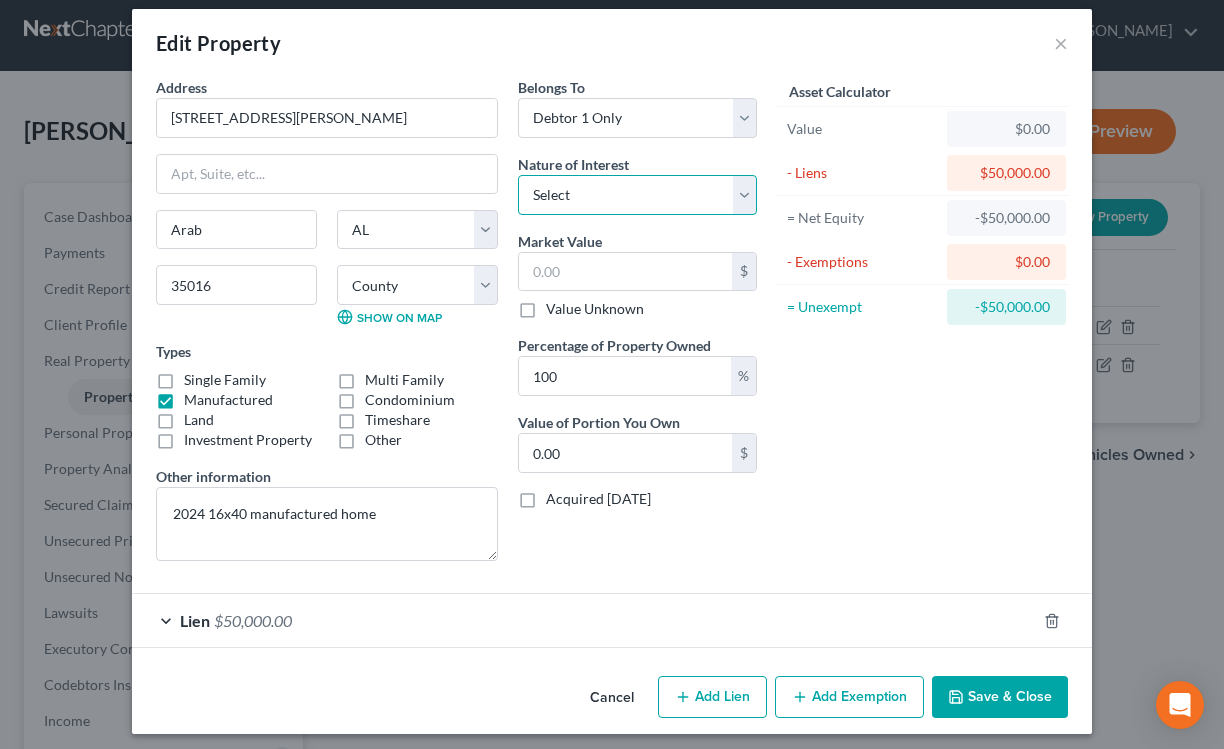 select on "0" 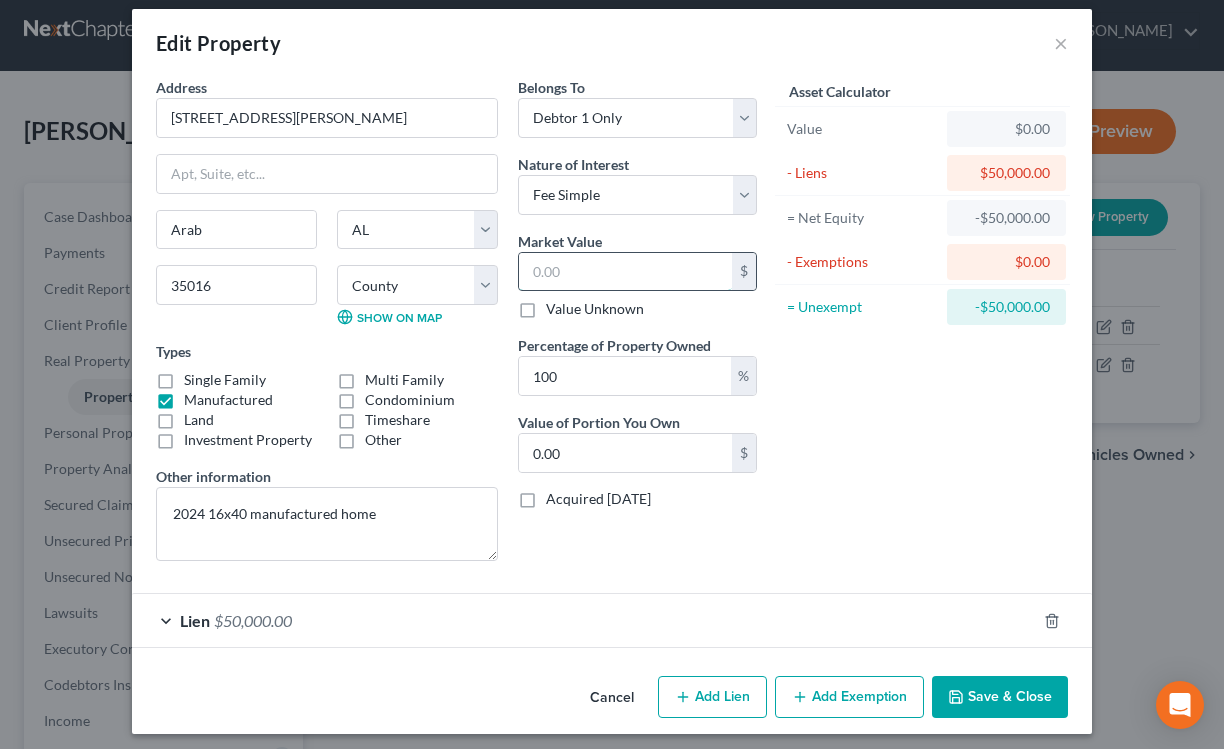 click at bounding box center (625, 272) 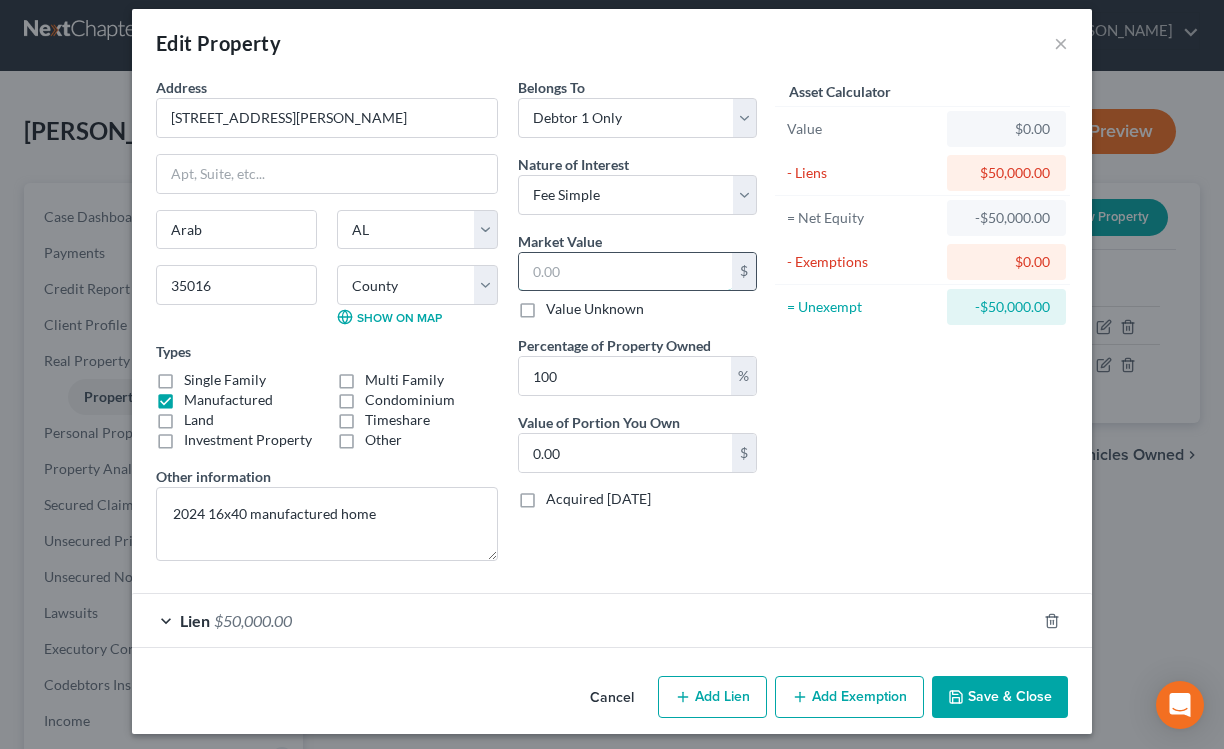 type on "4" 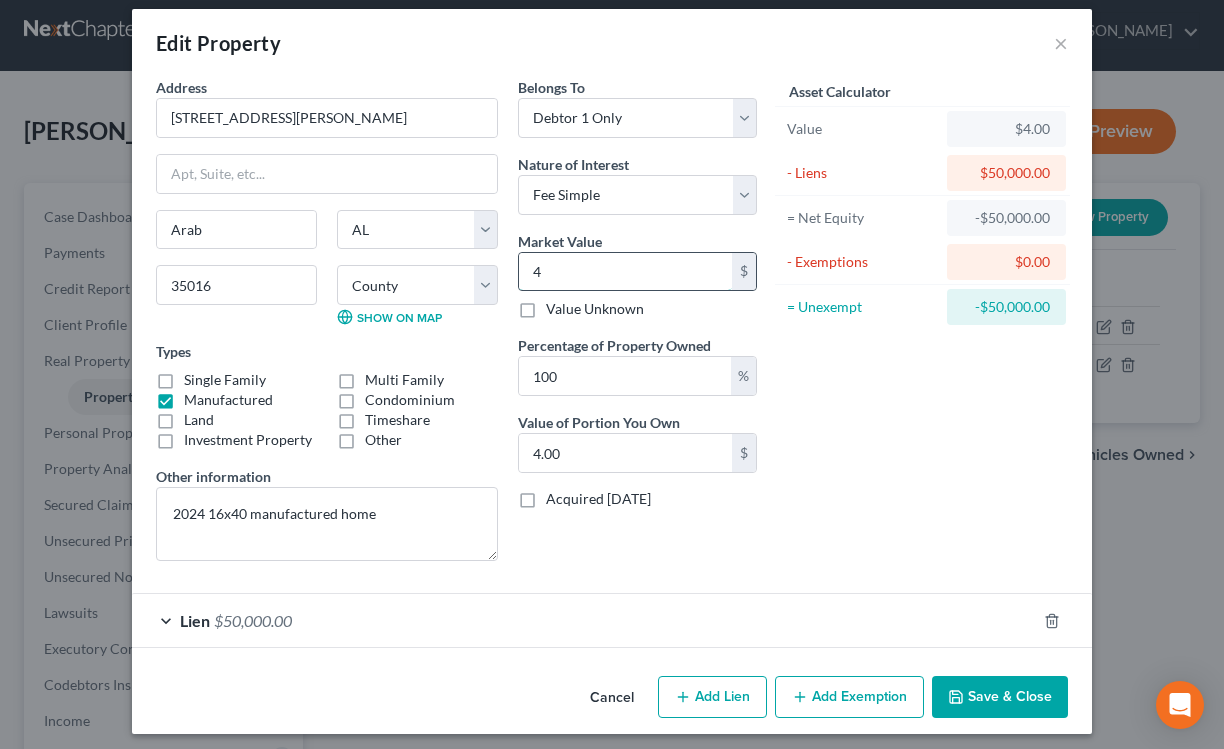 type on "40" 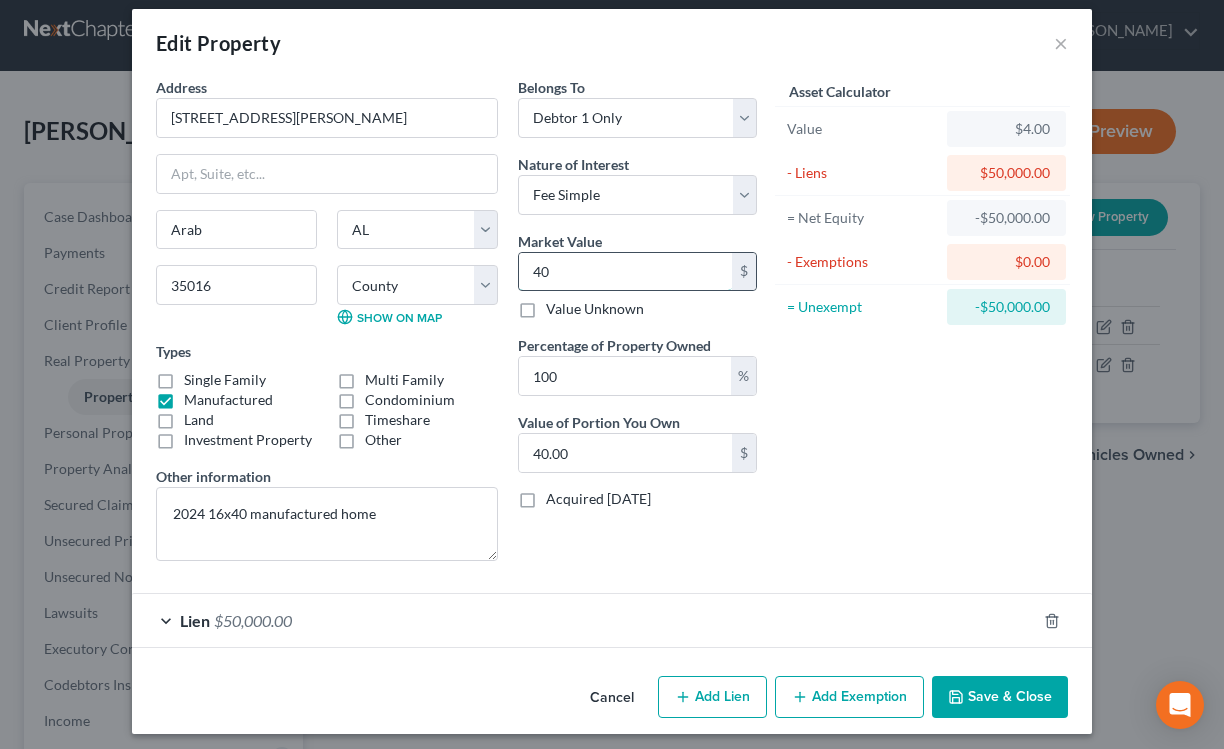 type on "400" 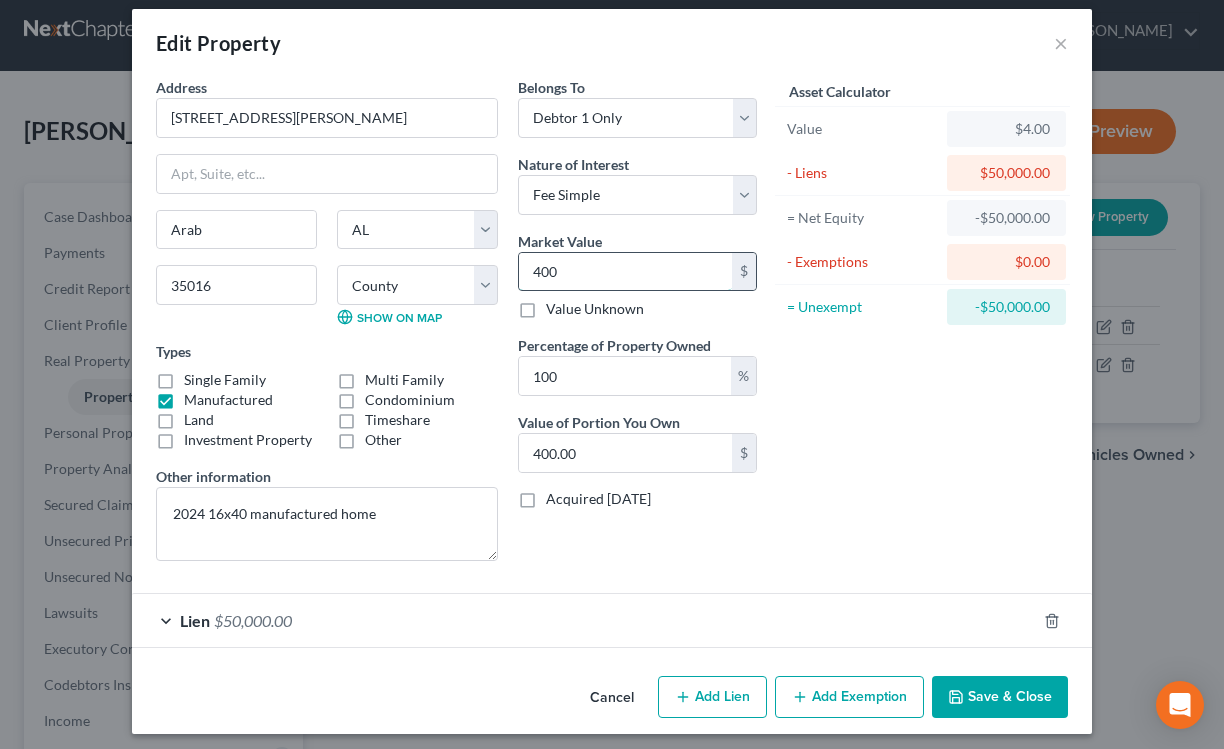 type on "4000" 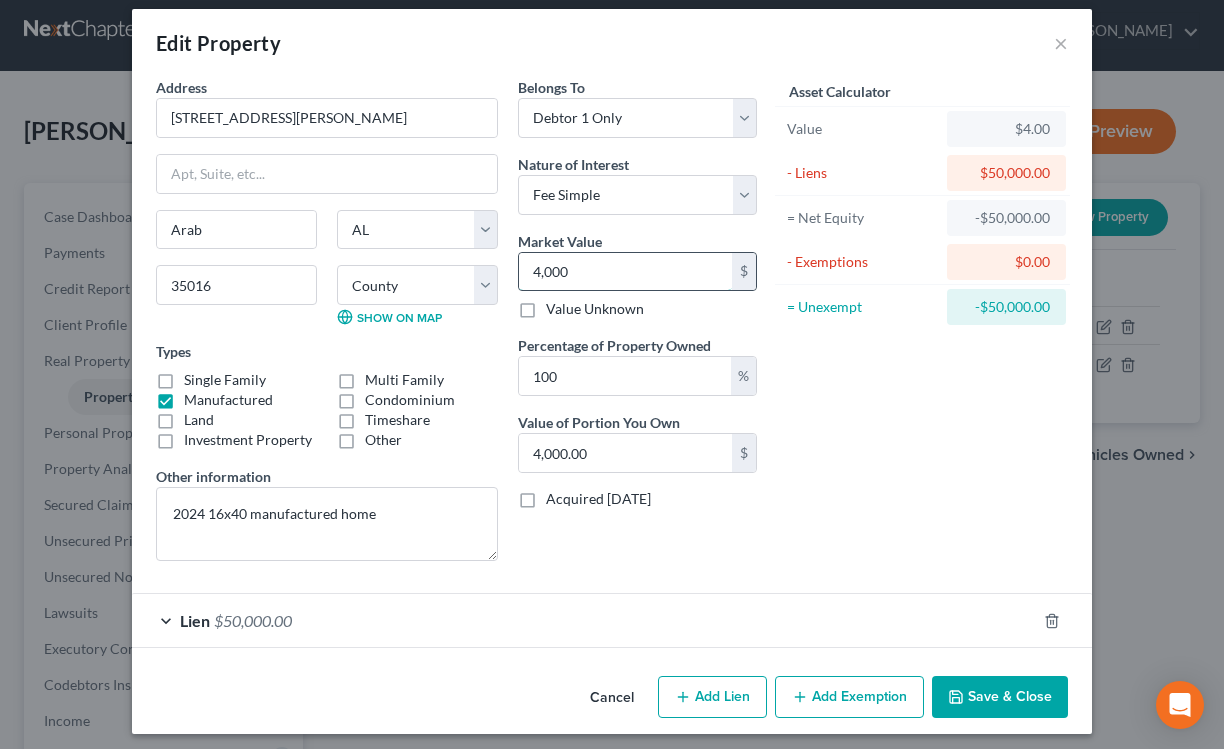 type on "4,0000" 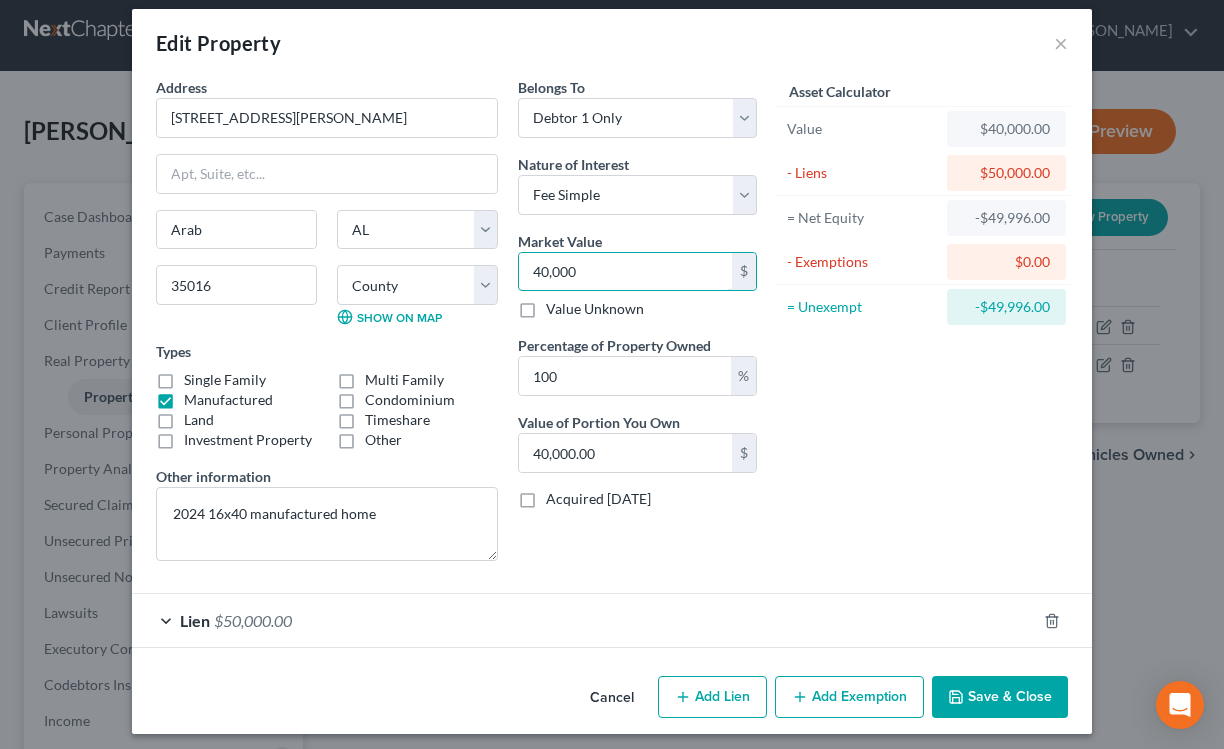 scroll, scrollTop: 16, scrollLeft: 0, axis: vertical 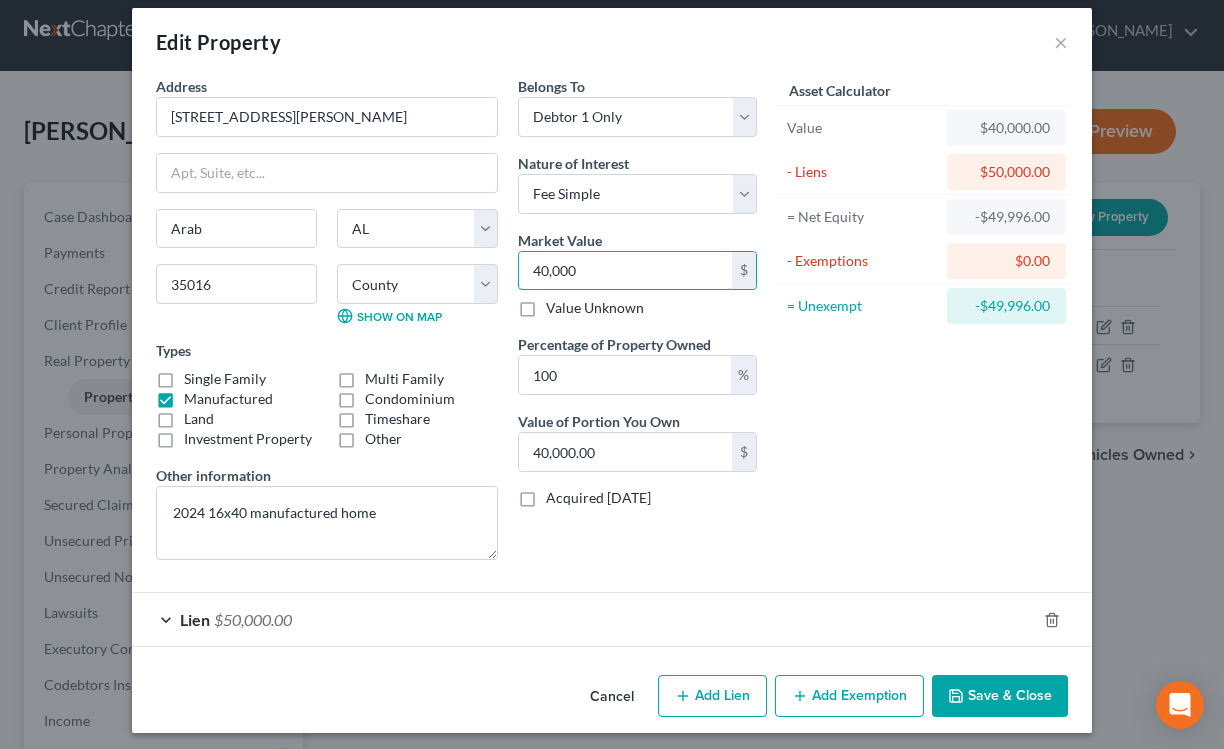 type on "40,000" 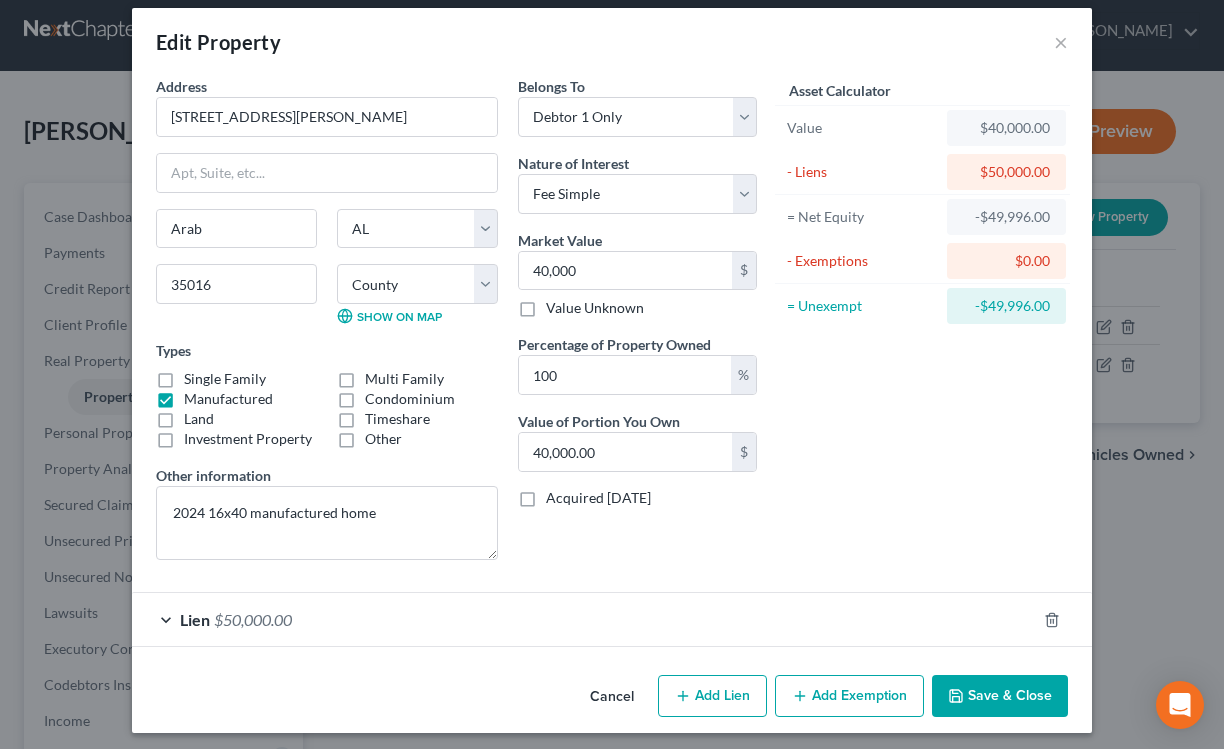 click on "Save & Close" at bounding box center [1000, 696] 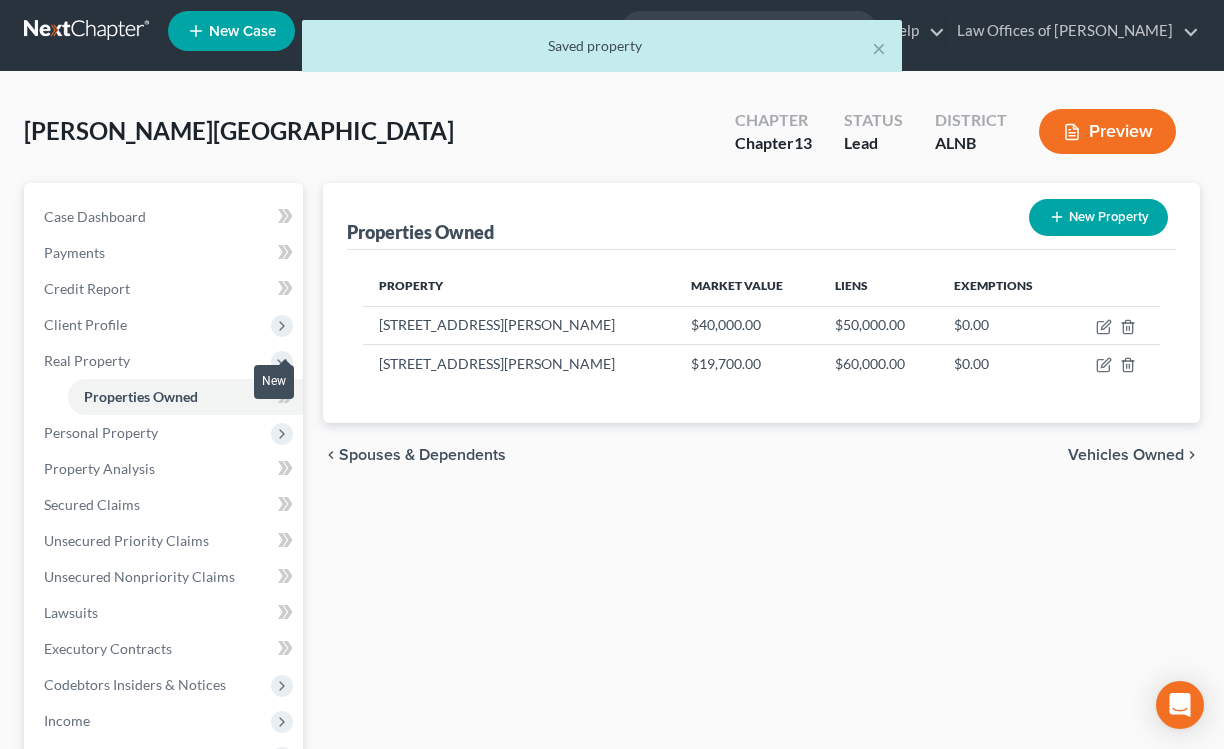 click 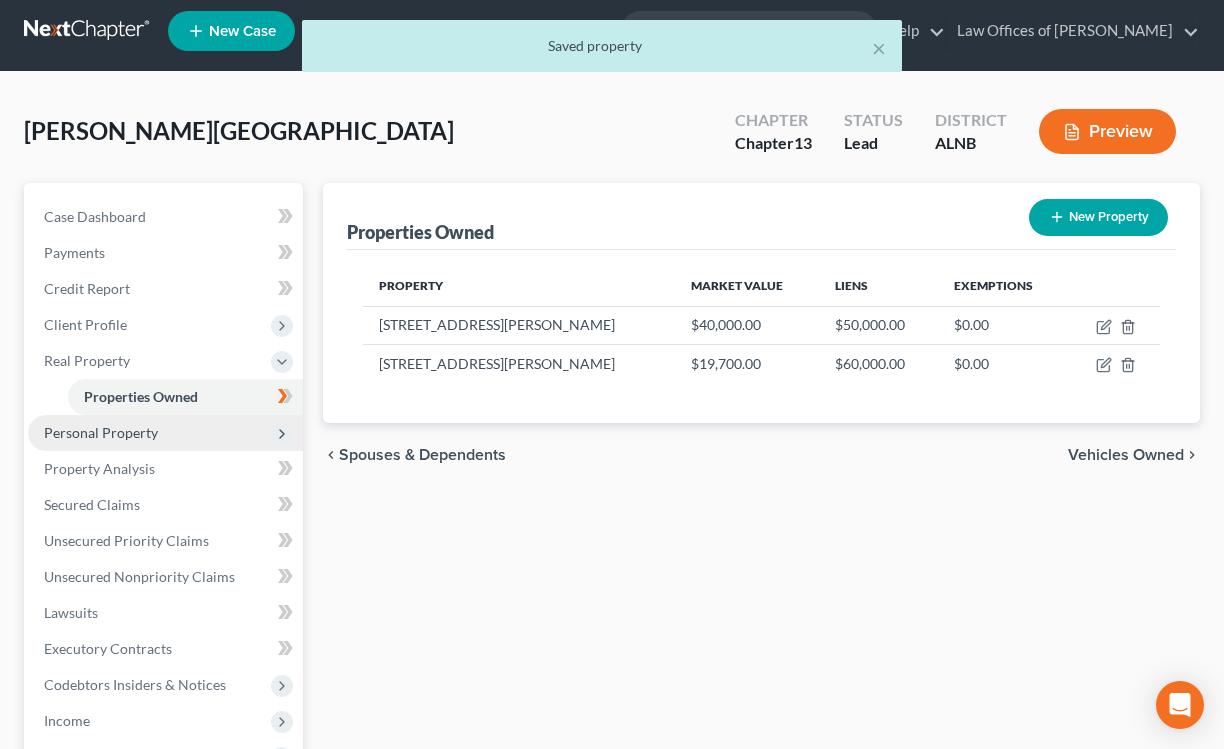 click on "Personal Property" at bounding box center [165, 433] 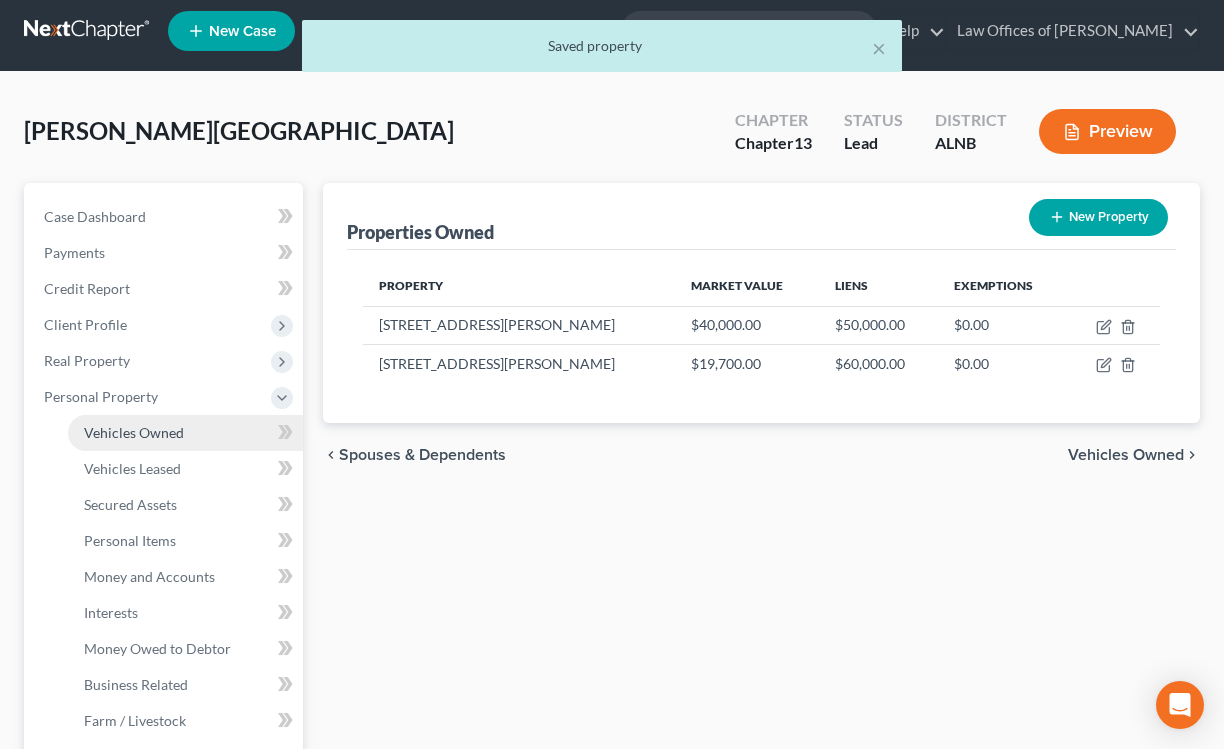 click on "Vehicles Owned" at bounding box center [185, 433] 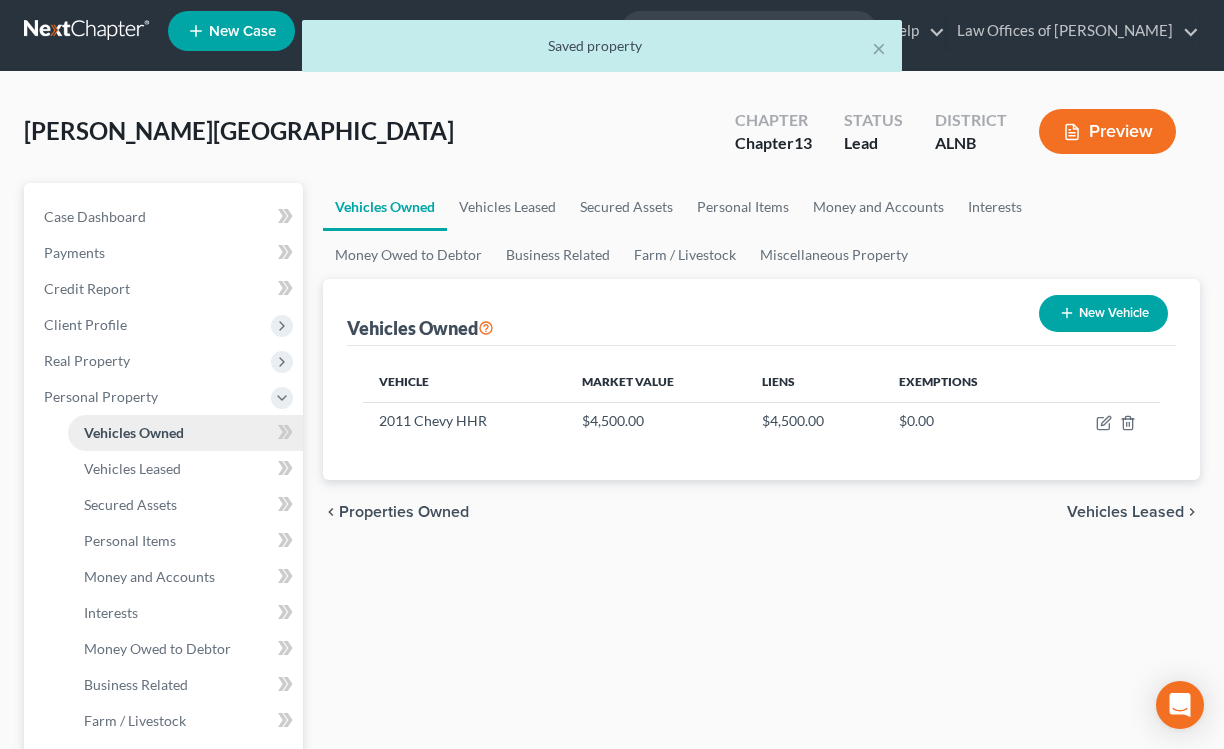 scroll, scrollTop: 0, scrollLeft: 0, axis: both 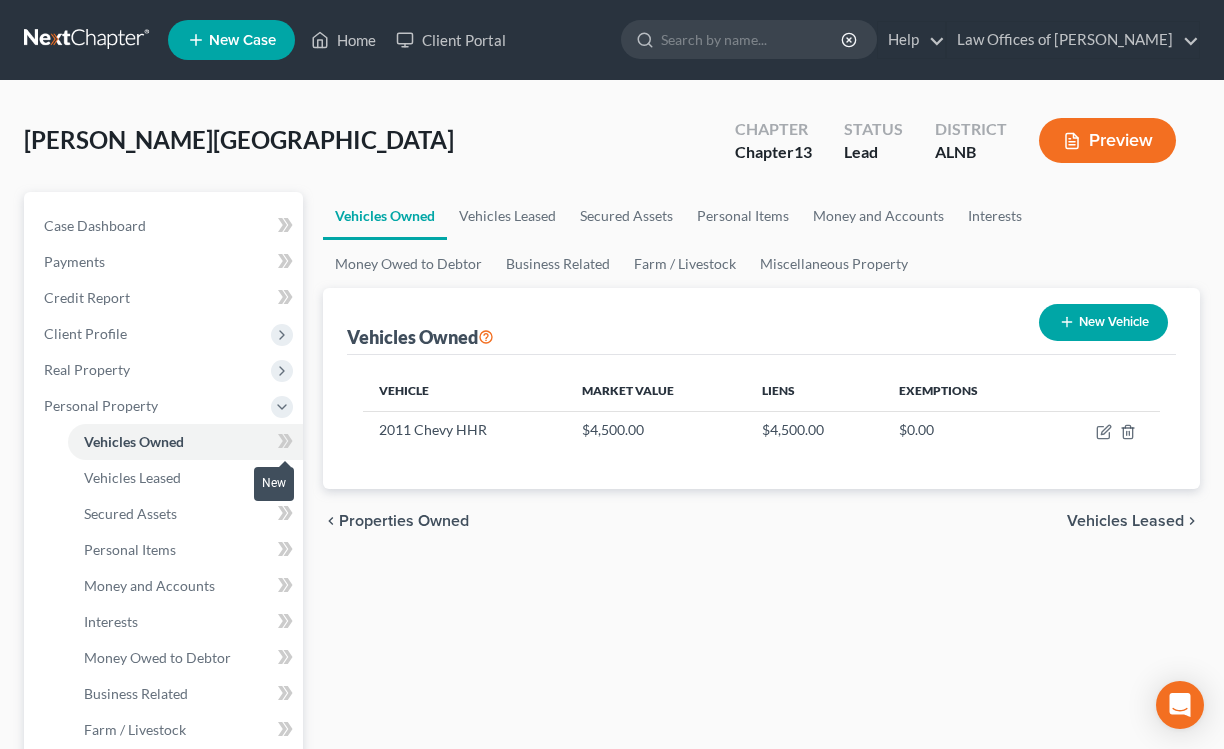 click 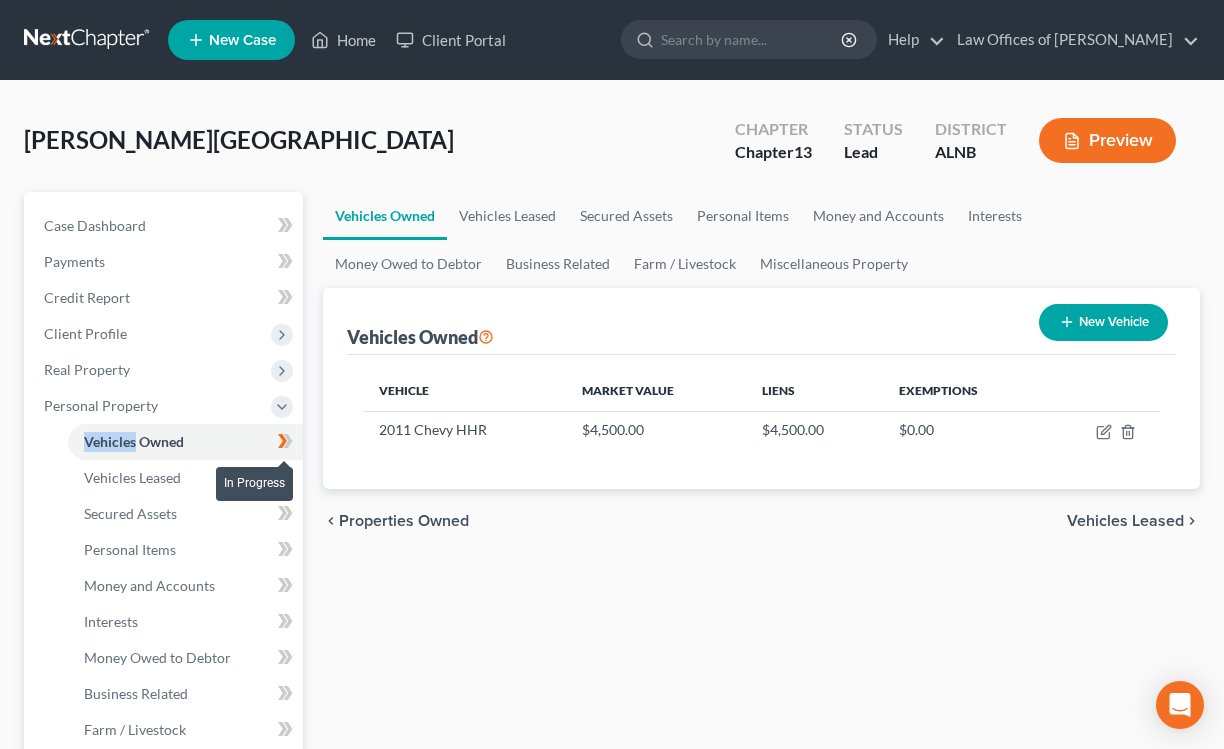 click 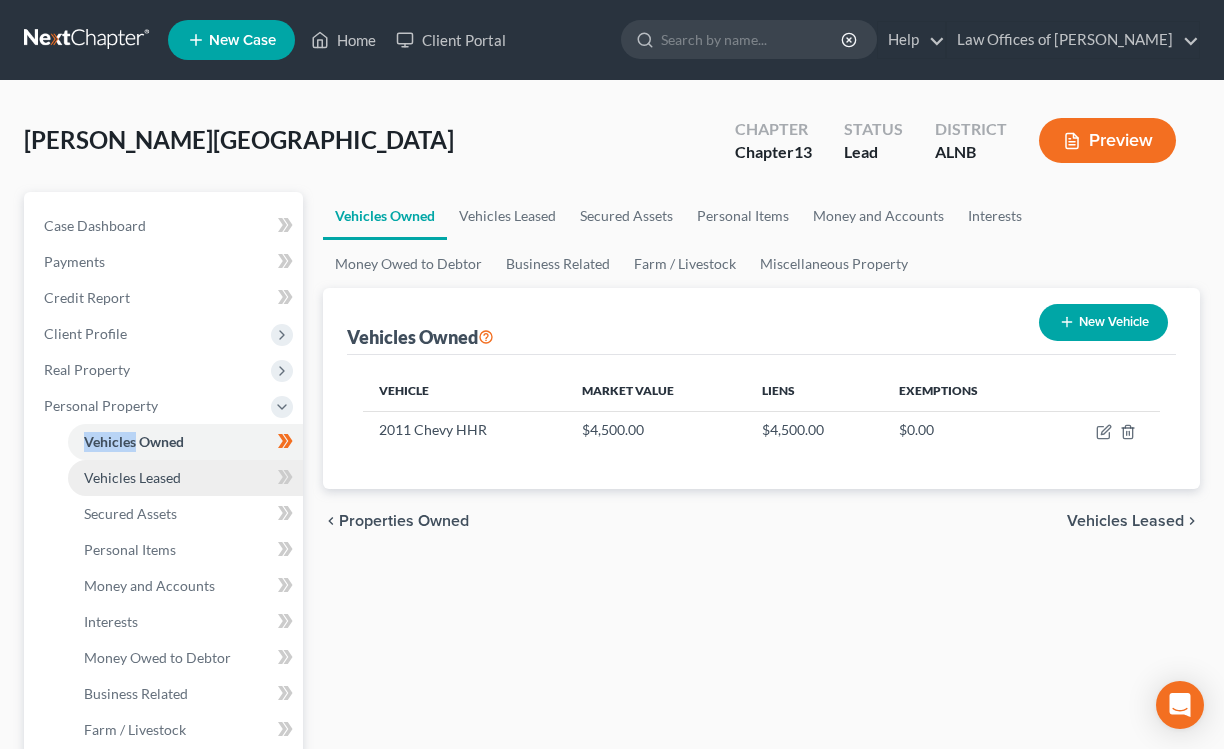 click on "Vehicles Leased" at bounding box center (132, 477) 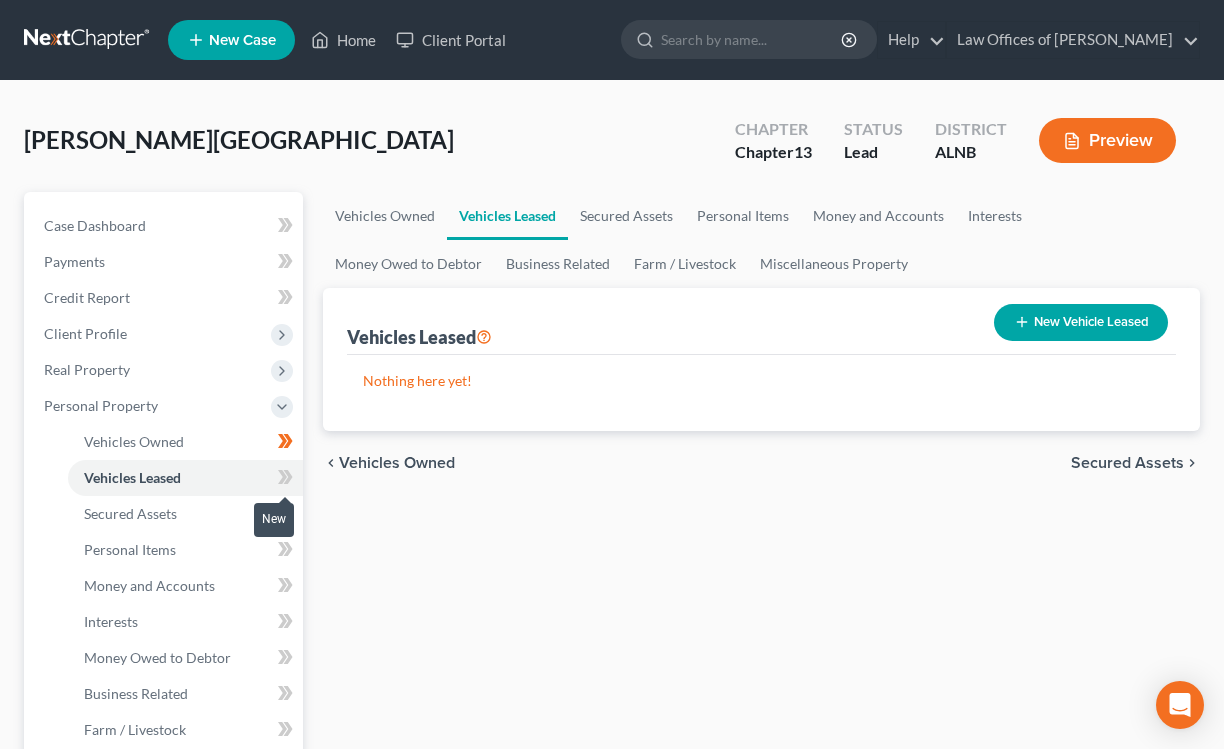 click at bounding box center [285, 480] 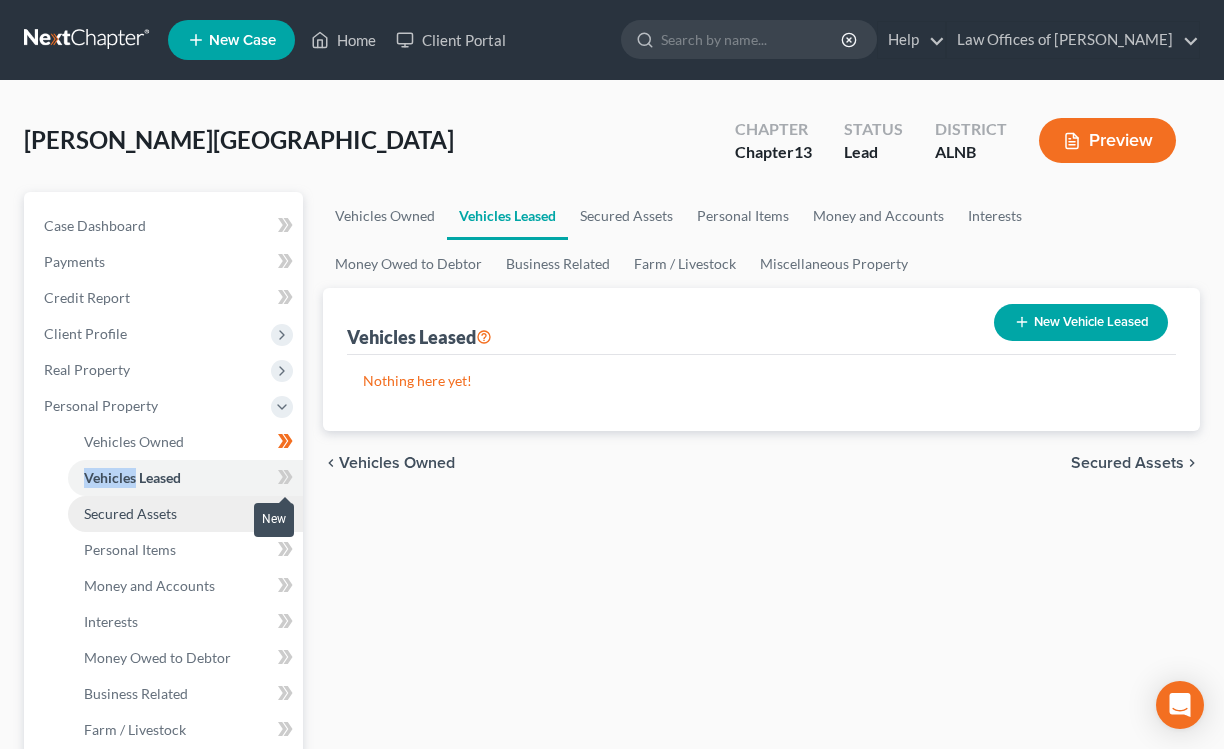 drag, startPoint x: 293, startPoint y: 477, endPoint x: 232, endPoint y: 494, distance: 63.324562 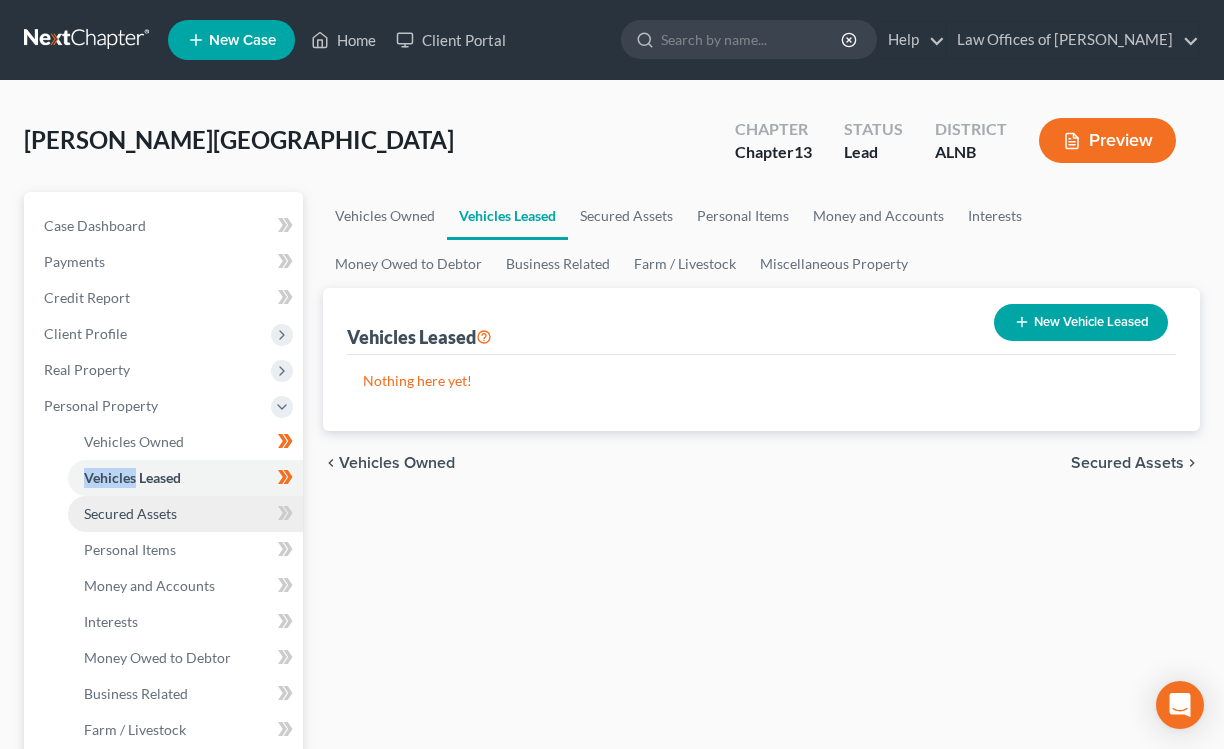 click on "Secured Assets" at bounding box center [185, 514] 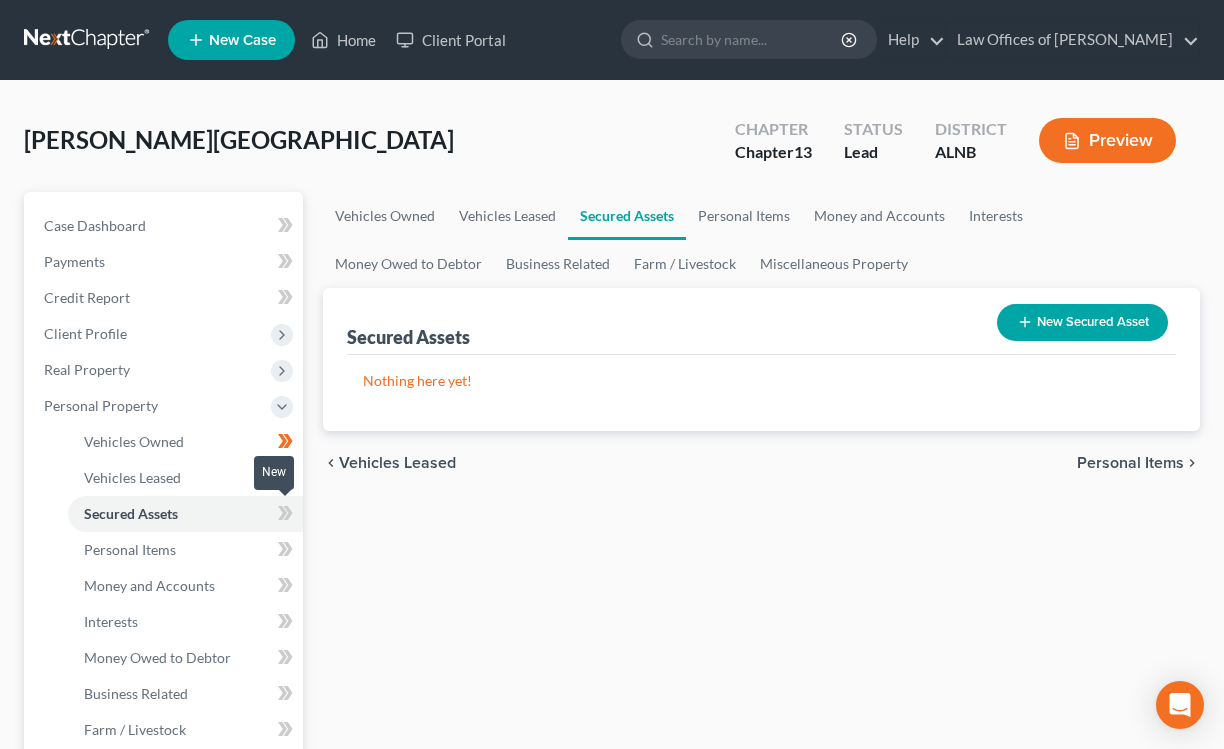 click 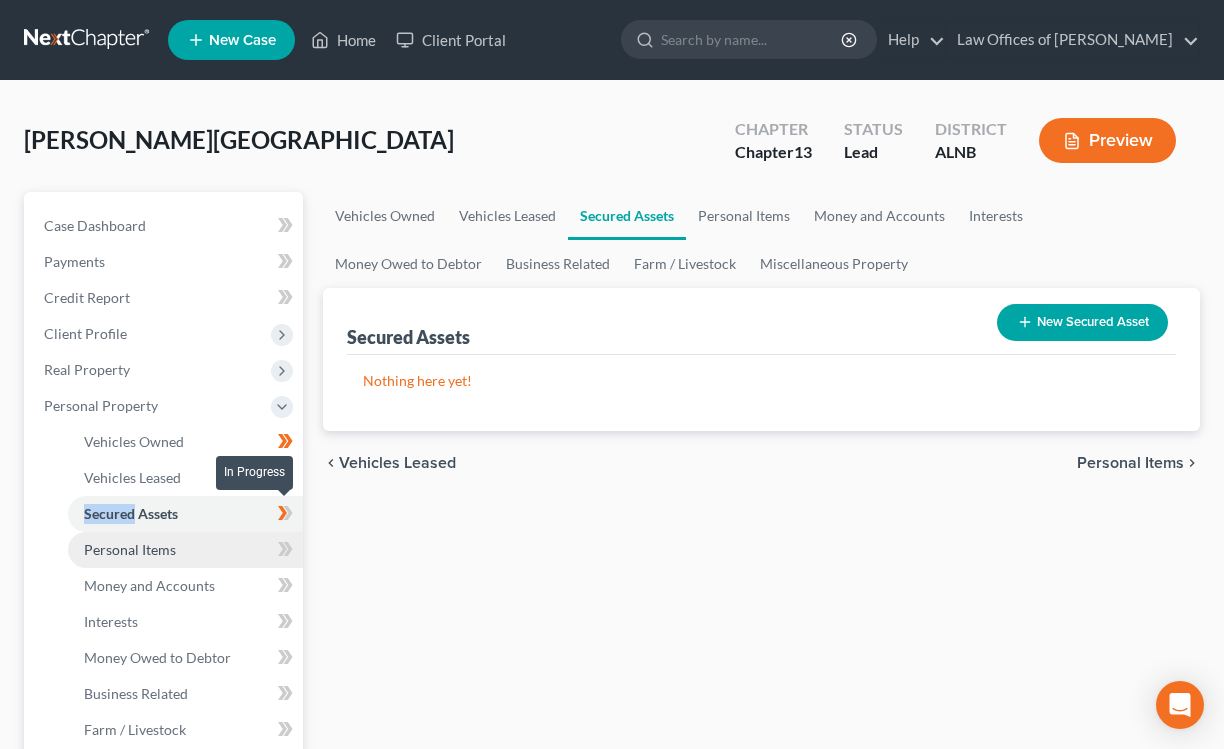 drag, startPoint x: 282, startPoint y: 517, endPoint x: 219, endPoint y: 548, distance: 70.21396 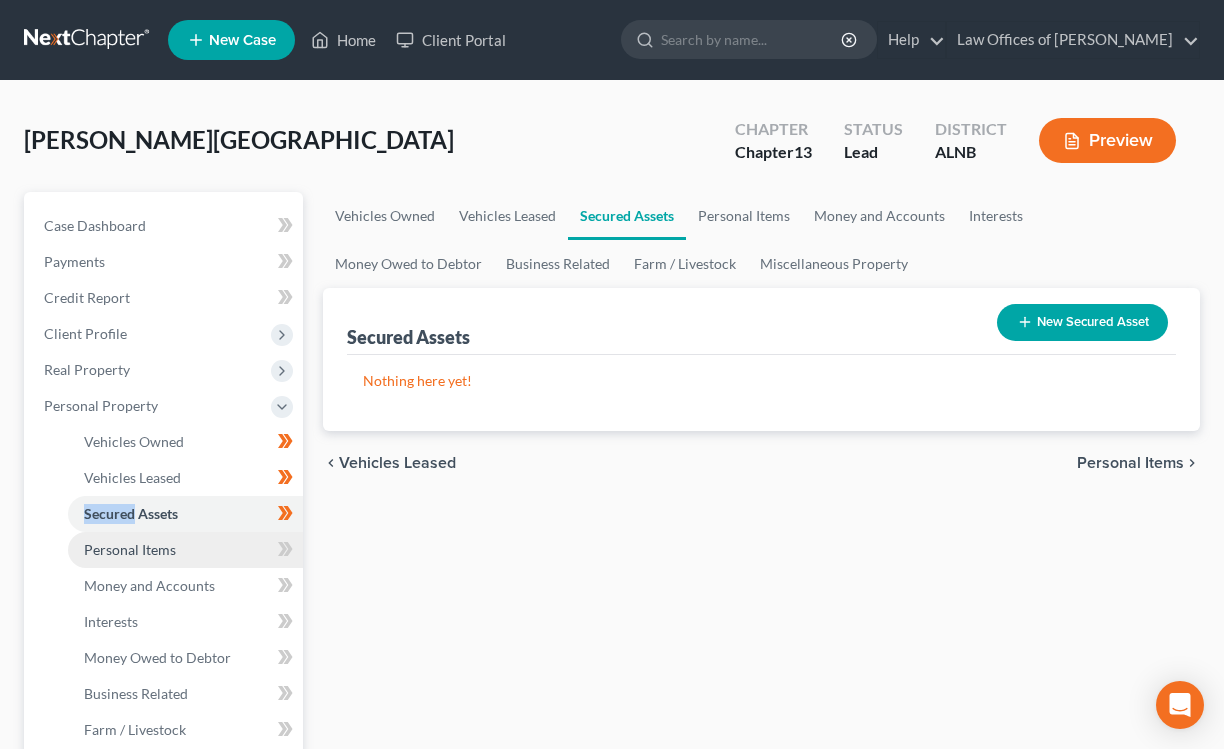 click on "Personal Items" at bounding box center [185, 550] 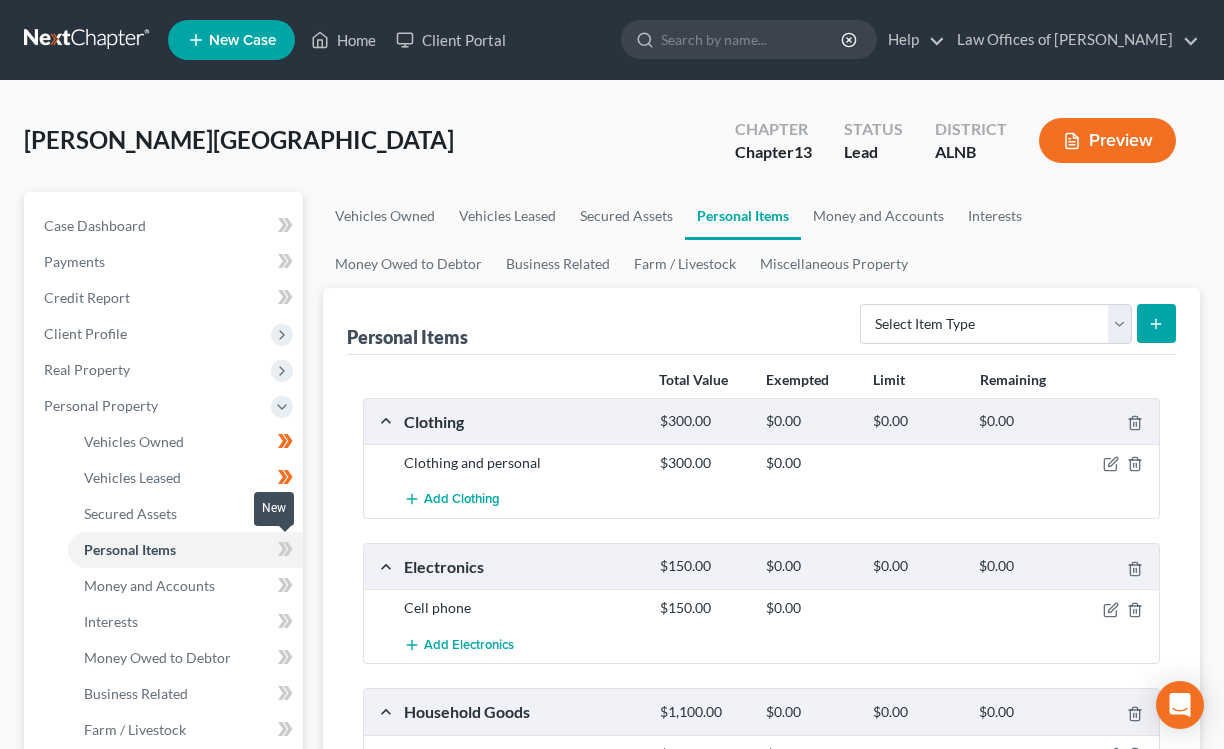 click at bounding box center [285, 552] 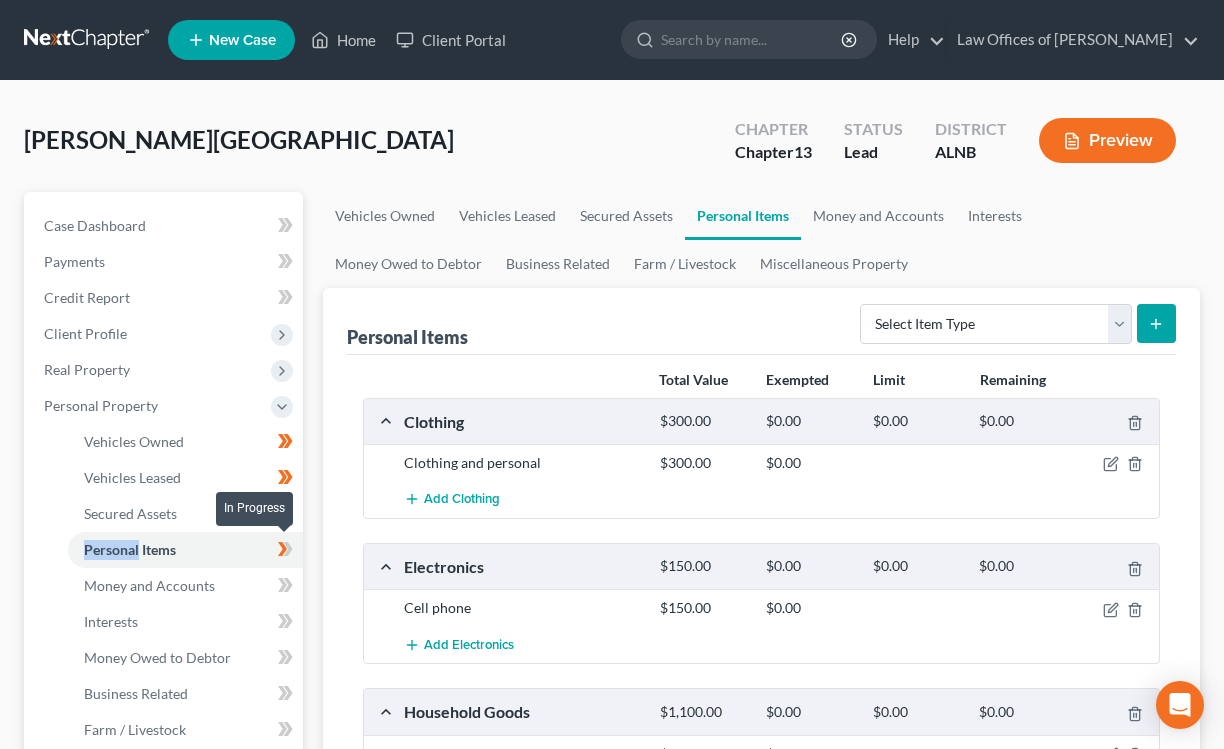 click at bounding box center (285, 552) 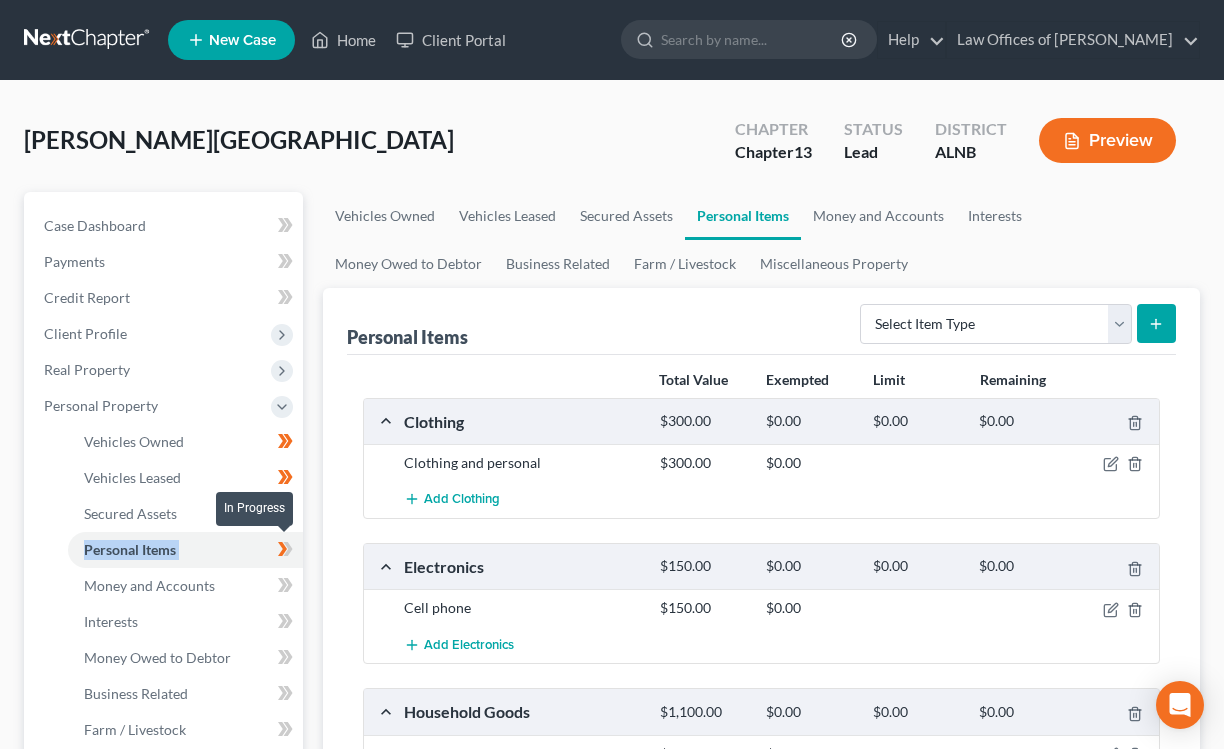 click at bounding box center [285, 552] 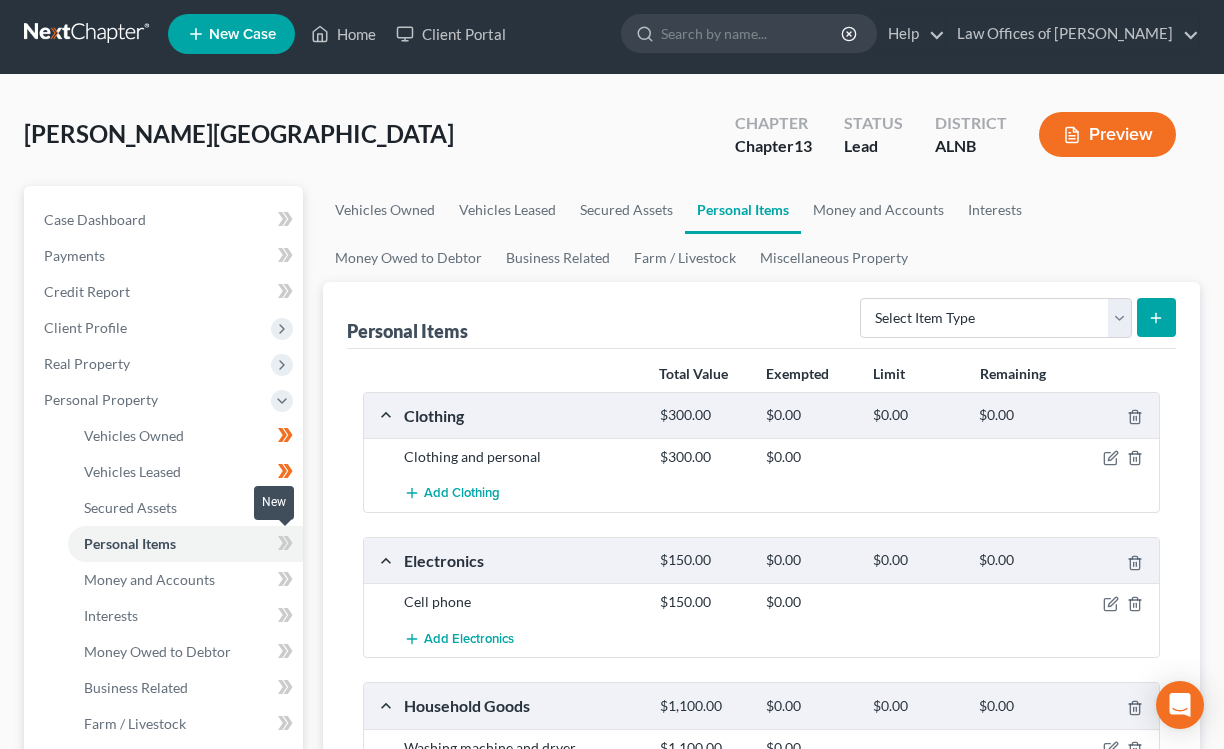 click at bounding box center (285, 546) 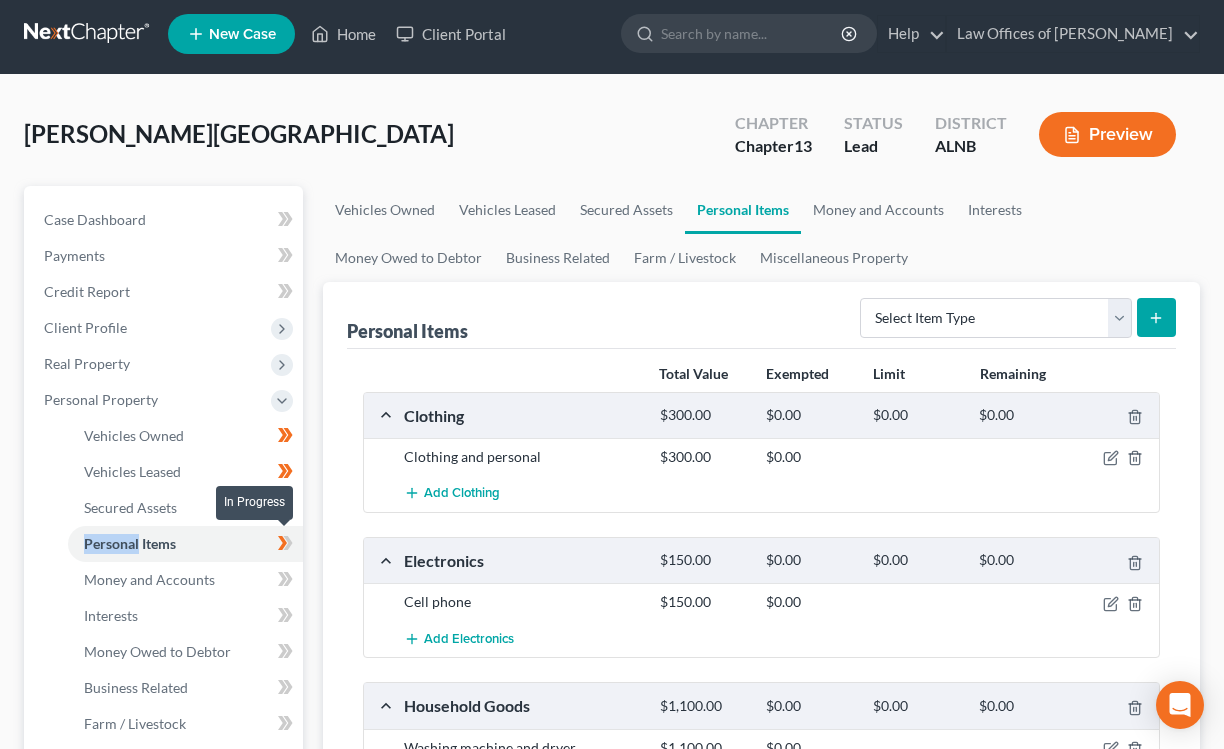 click at bounding box center [285, 546] 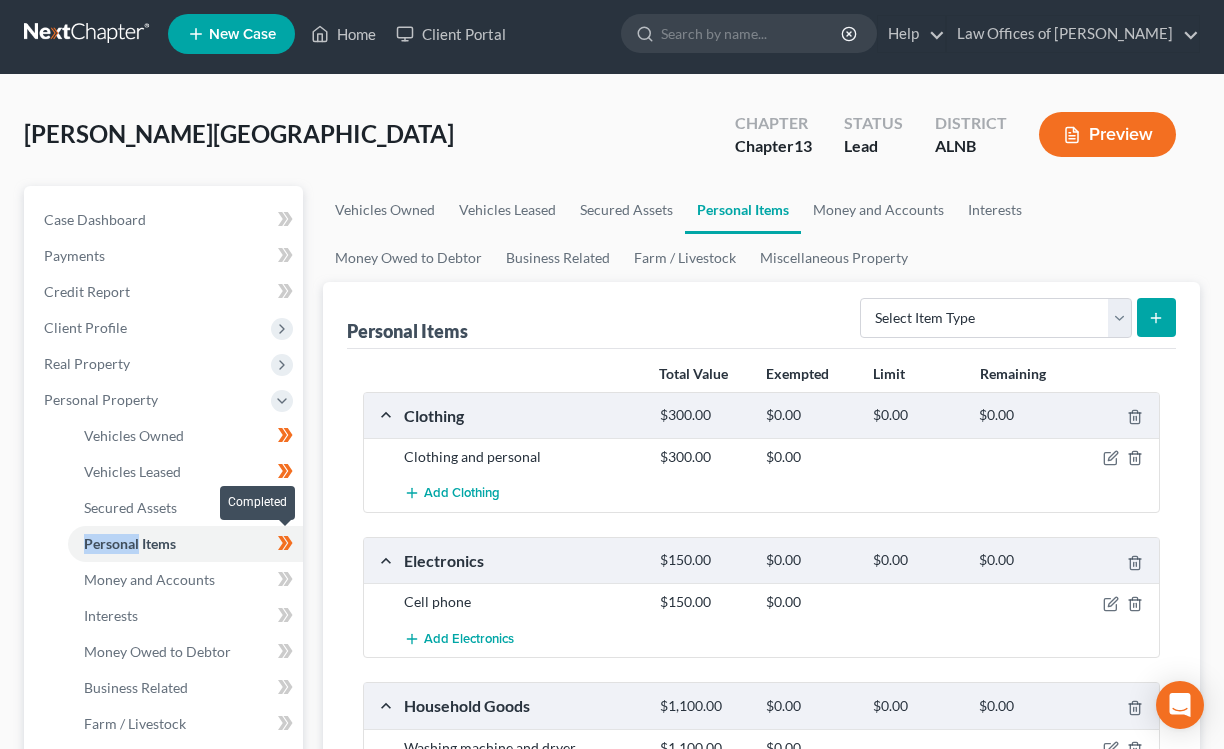 scroll, scrollTop: 7, scrollLeft: 0, axis: vertical 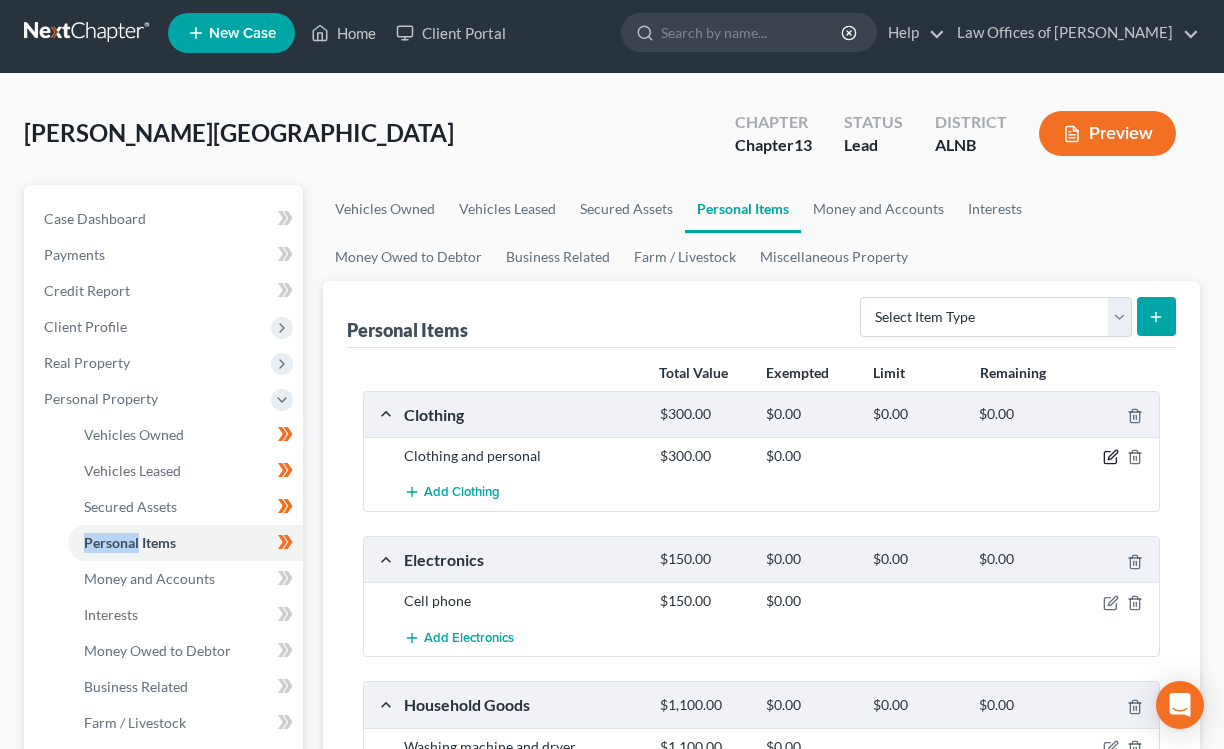 click 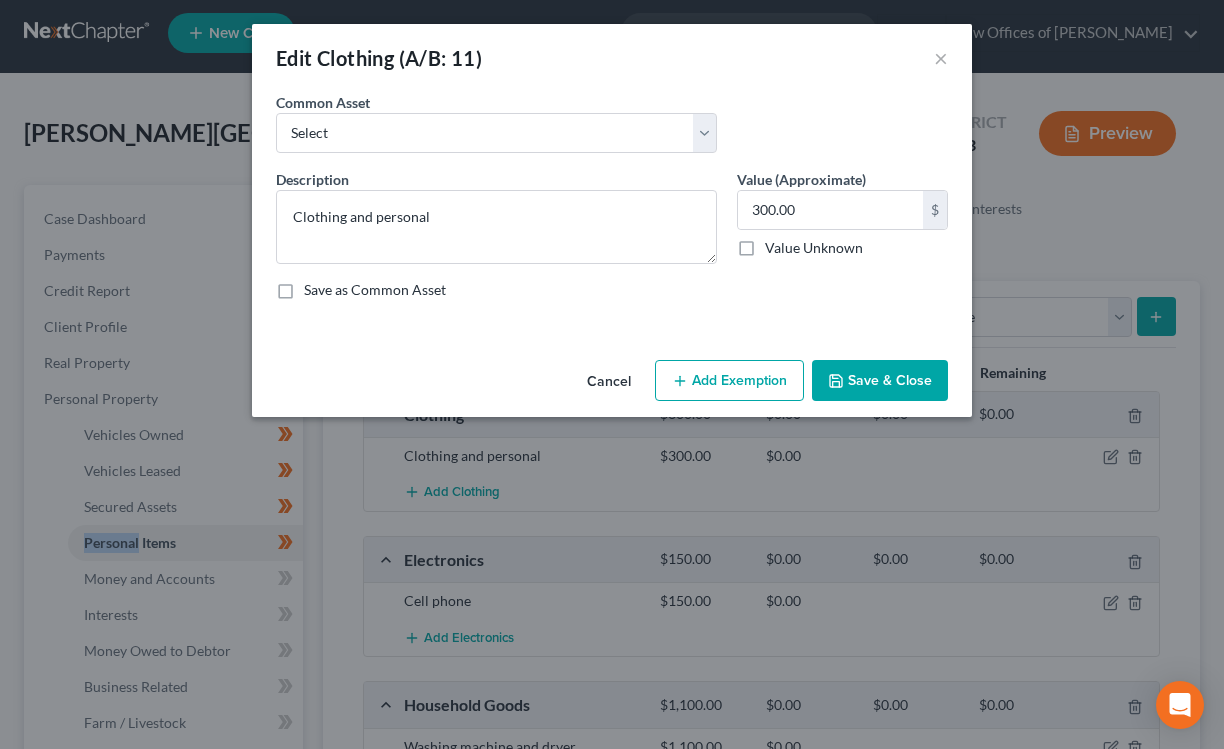 drag, startPoint x: 738, startPoint y: 378, endPoint x: 688, endPoint y: 396, distance: 53.14132 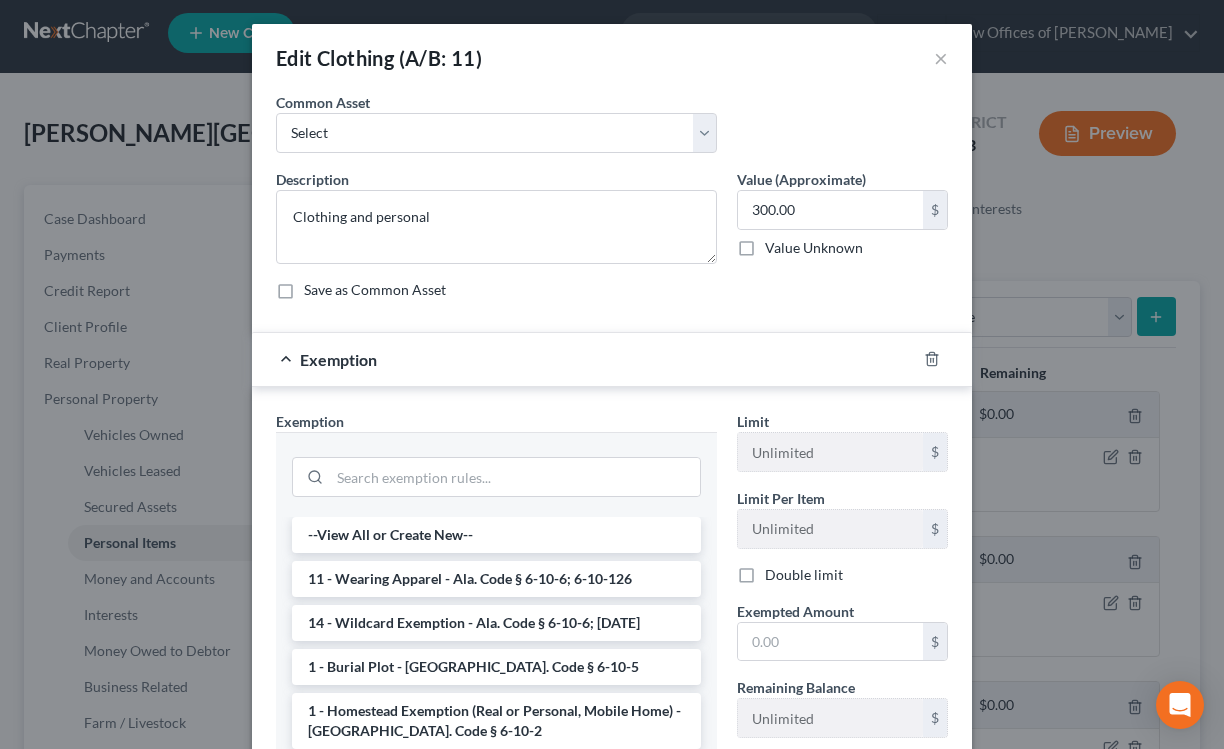 click on "11 - Wearing Apparel - Ala. Code § 6-10-6; 6-10-126" at bounding box center [496, 579] 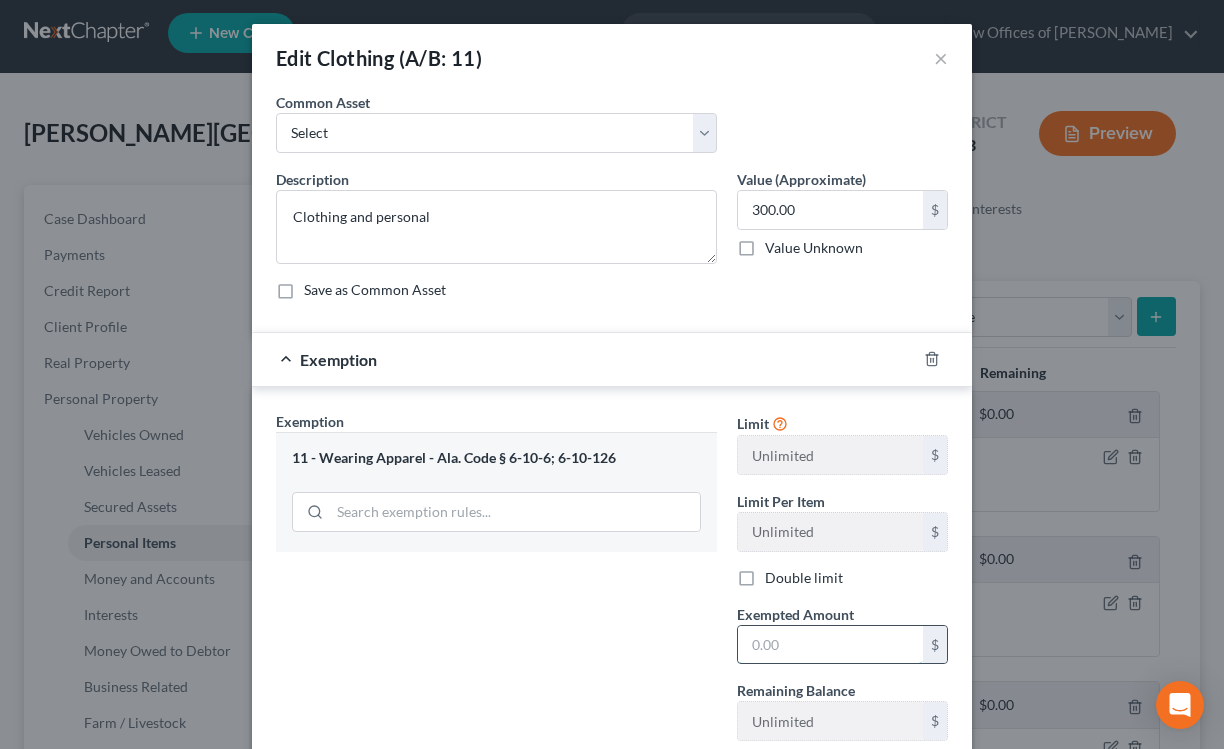 click at bounding box center [830, 645] 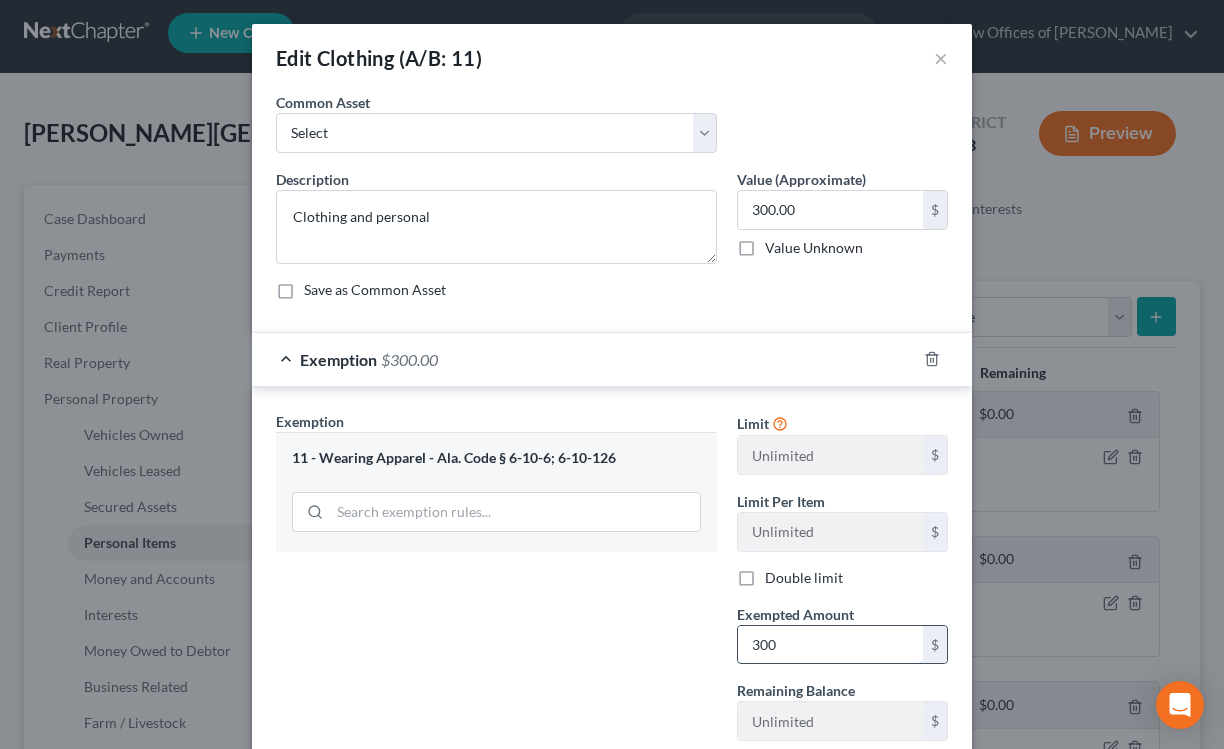 scroll, scrollTop: 135, scrollLeft: 0, axis: vertical 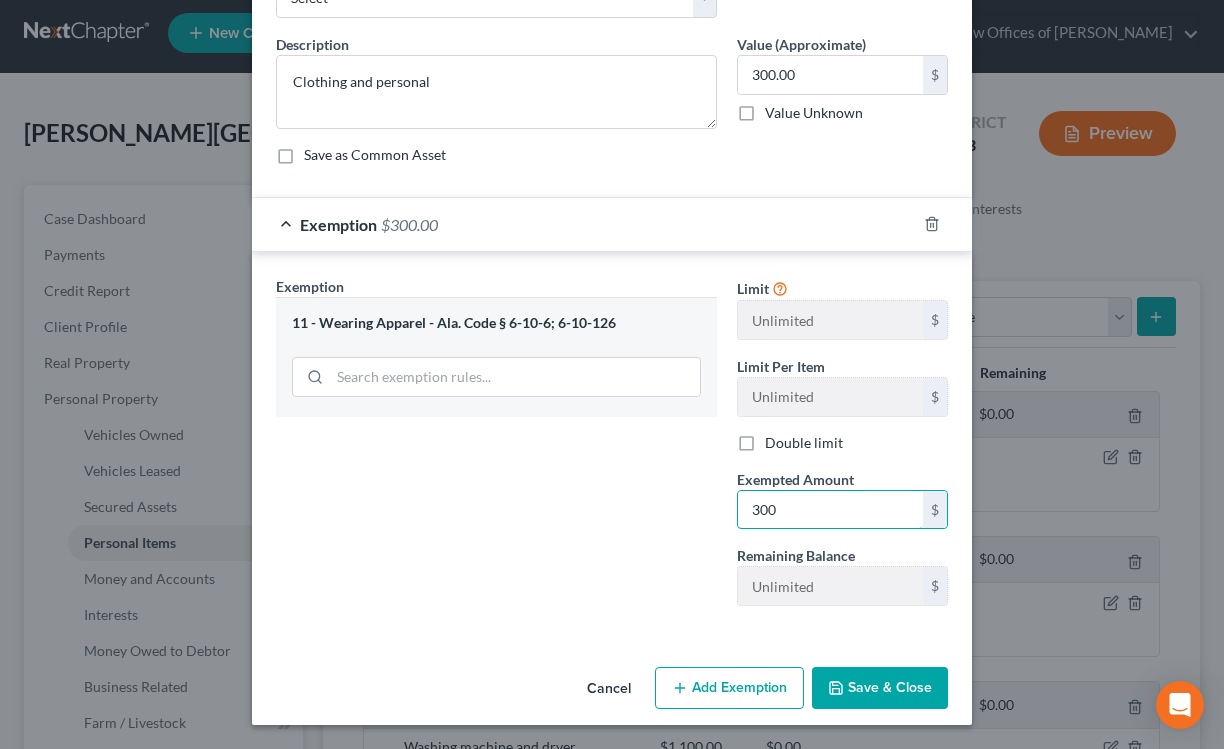 type on "300" 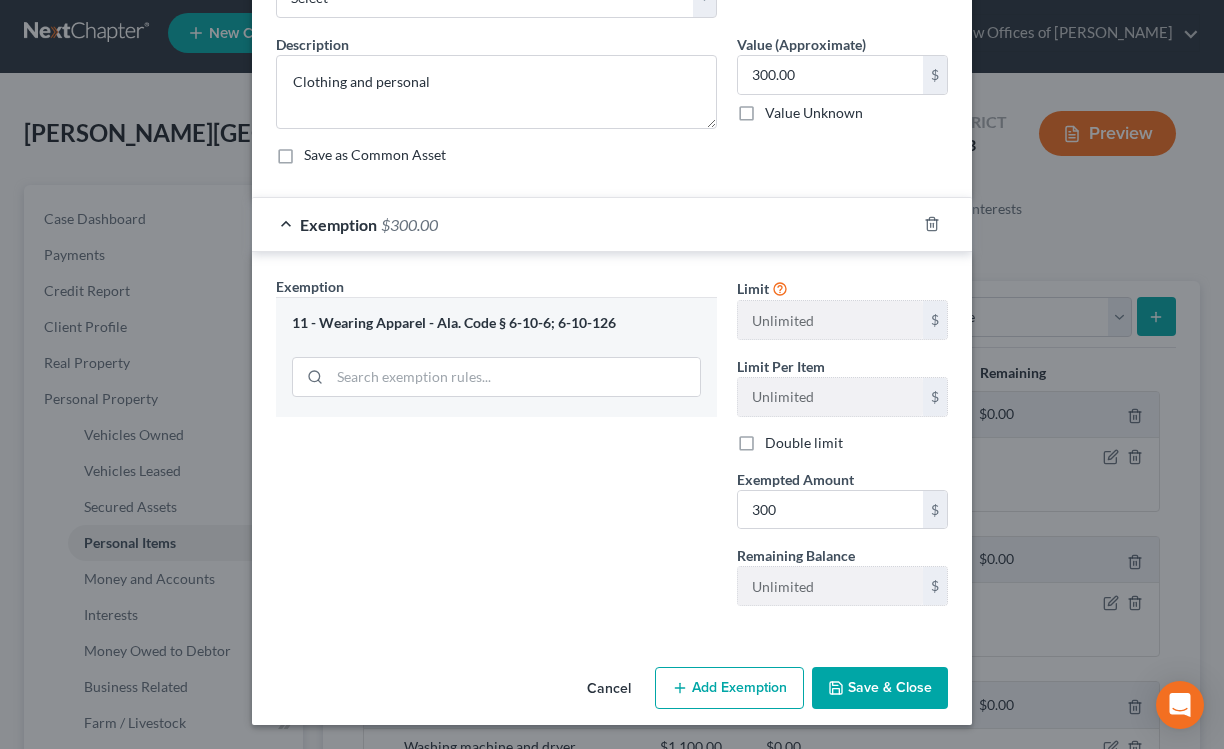 click on "Save & Close" at bounding box center (880, 688) 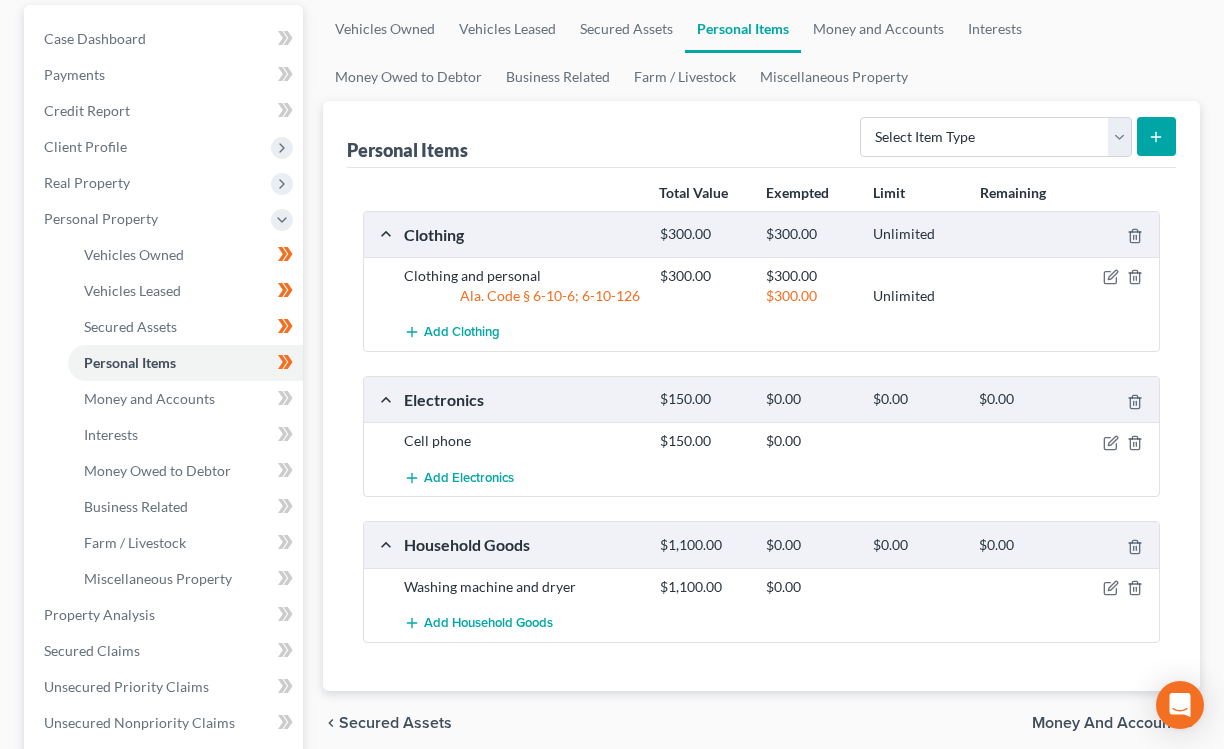 scroll, scrollTop: 212, scrollLeft: 0, axis: vertical 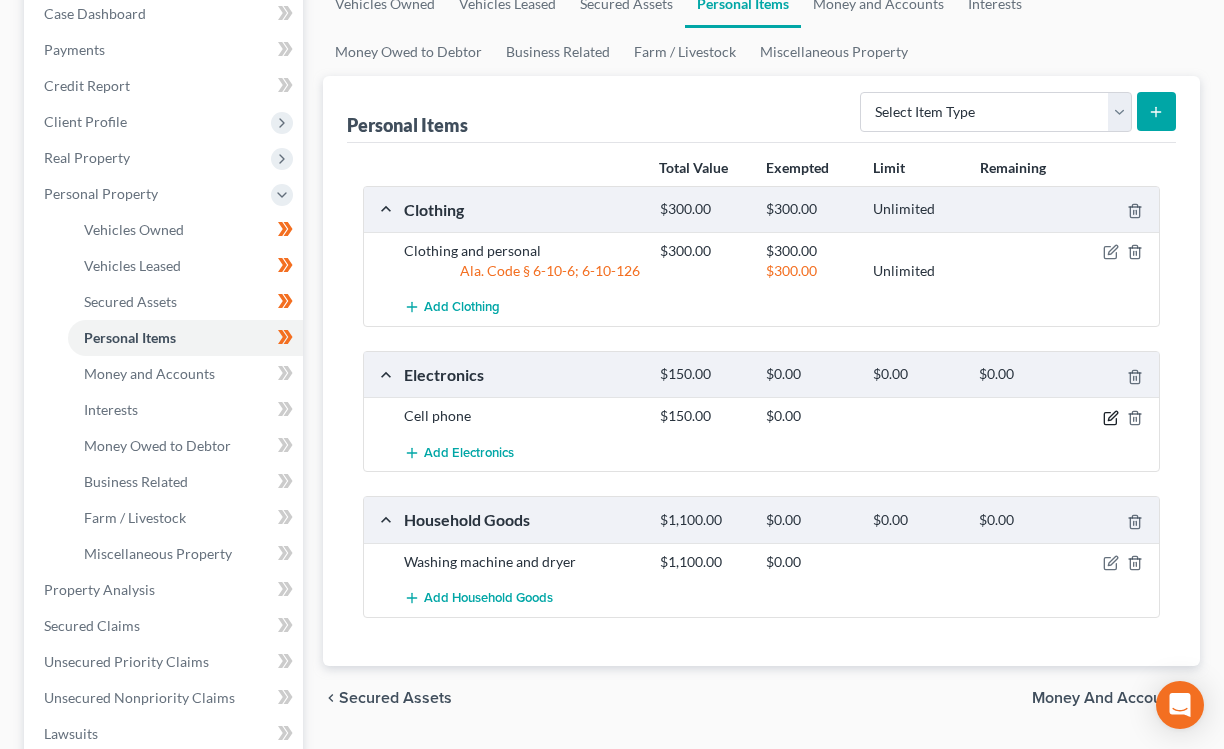 click 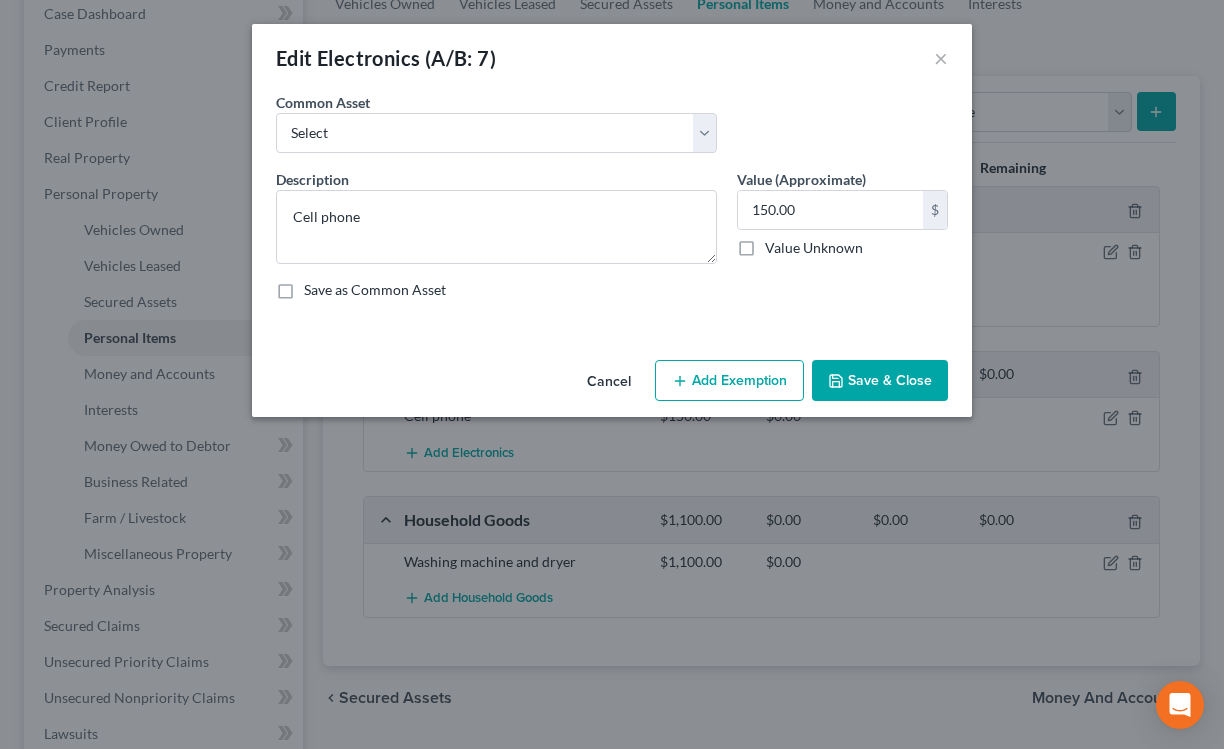 click on "Add Exemption" at bounding box center [729, 381] 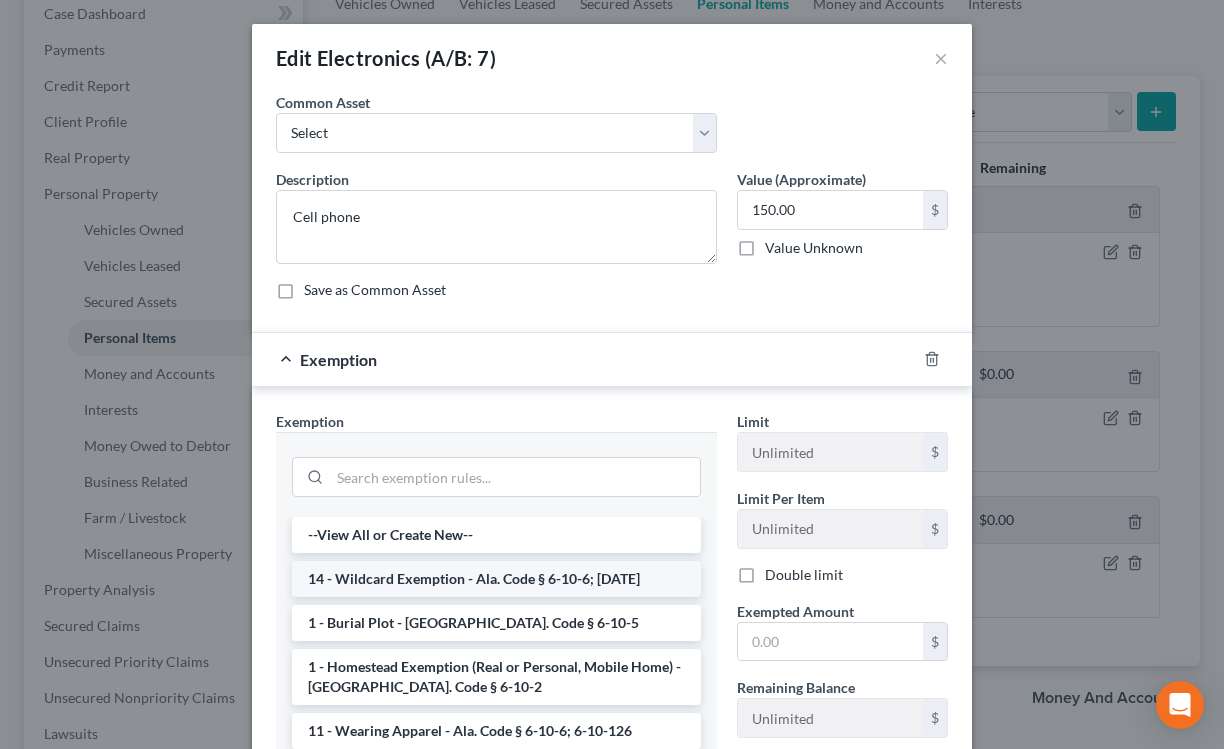 click on "14 - Wildcard Exemption - Ala. Code § 6-10-6; [DATE]" at bounding box center (496, 579) 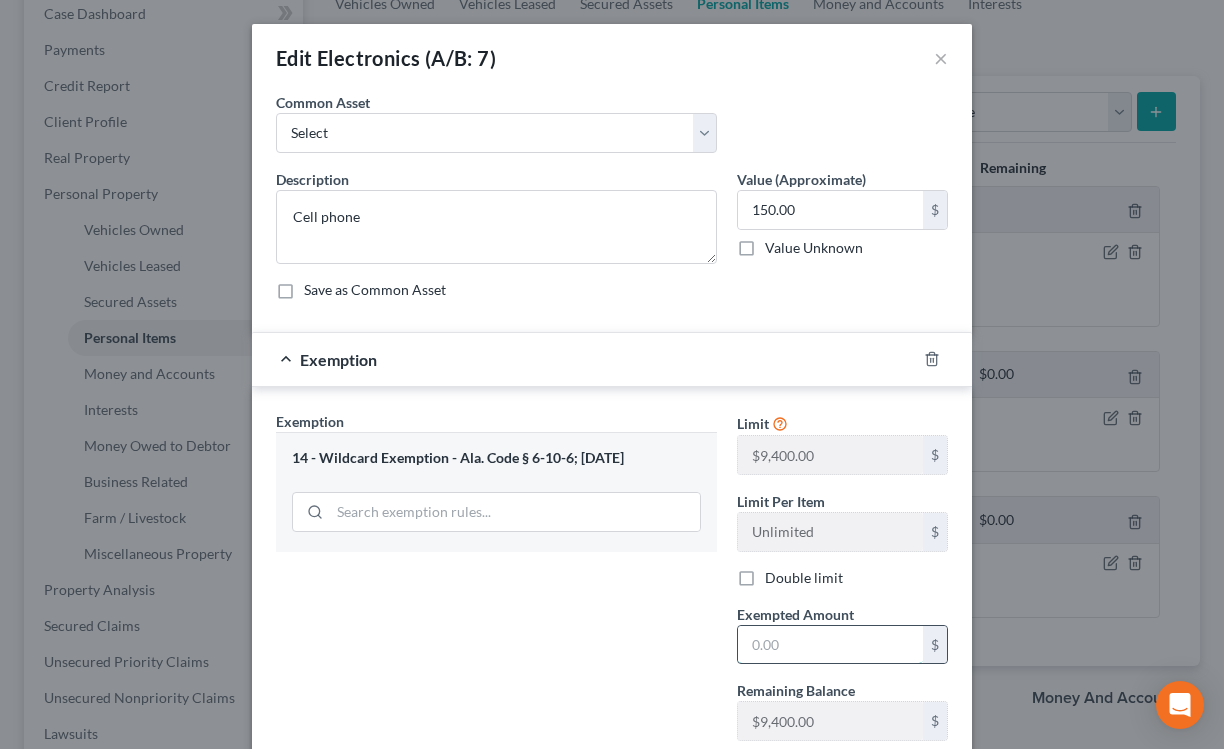 click at bounding box center (830, 645) 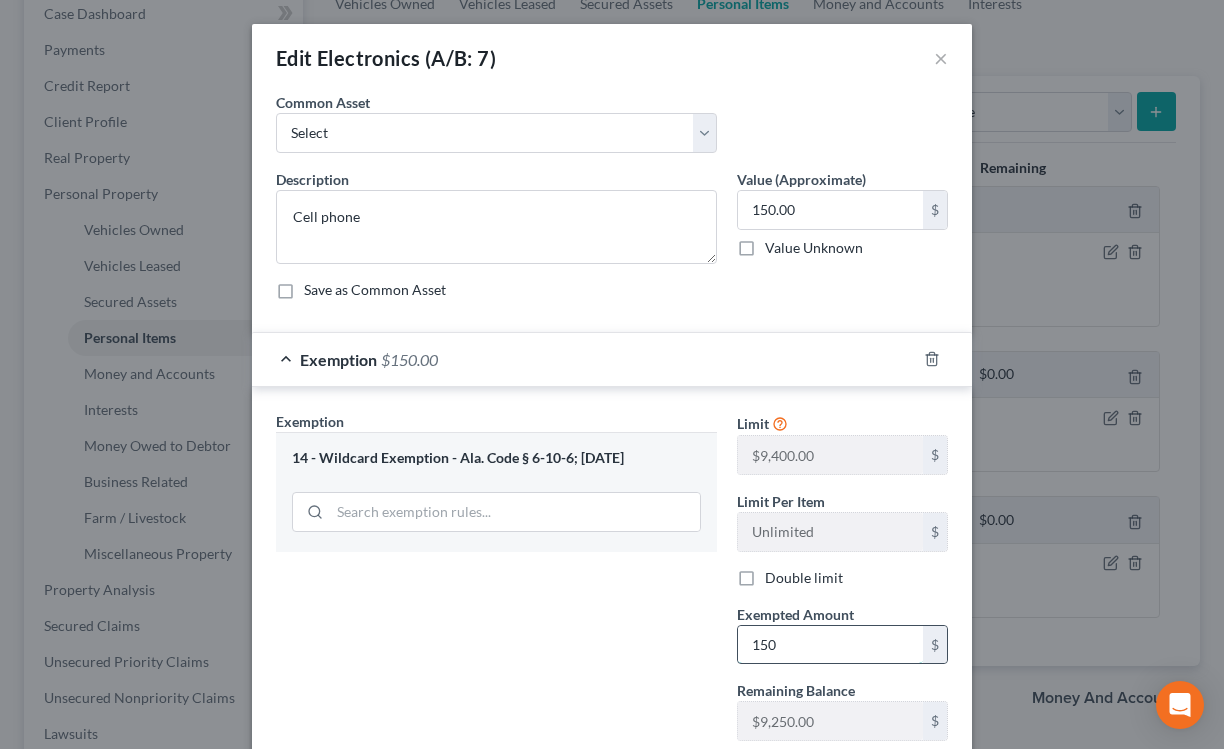 scroll, scrollTop: 135, scrollLeft: 0, axis: vertical 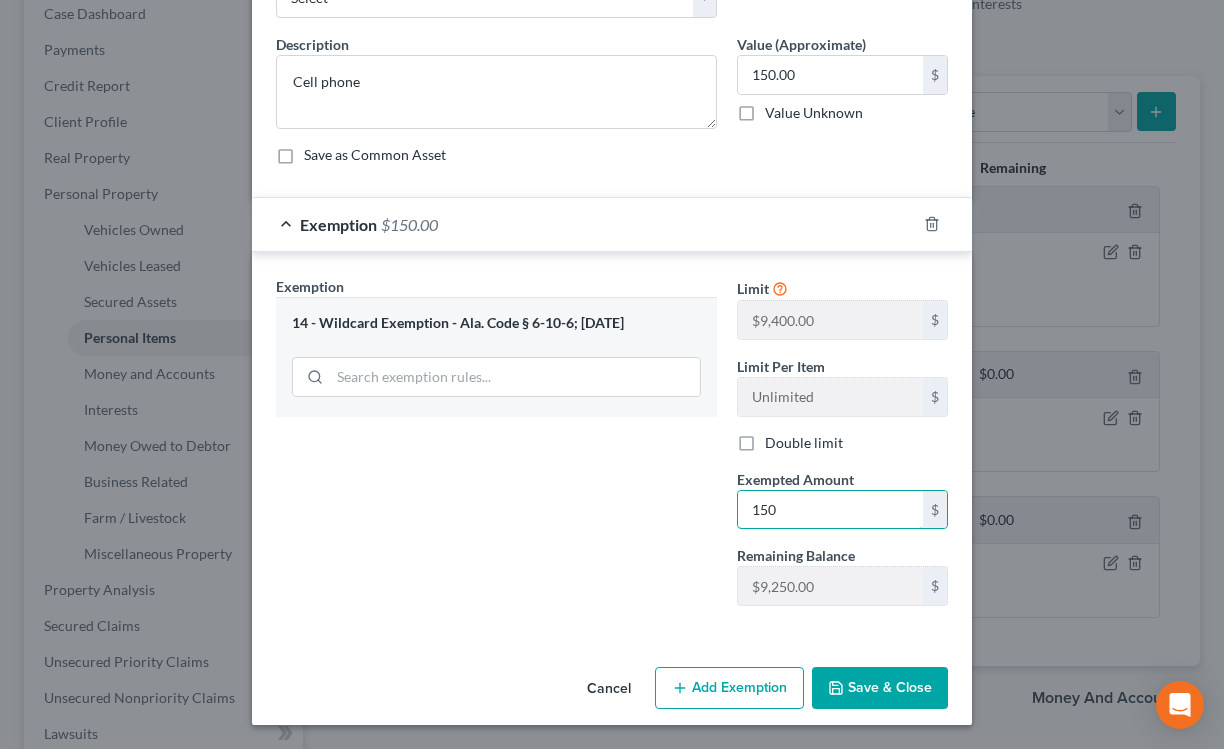 type on "150" 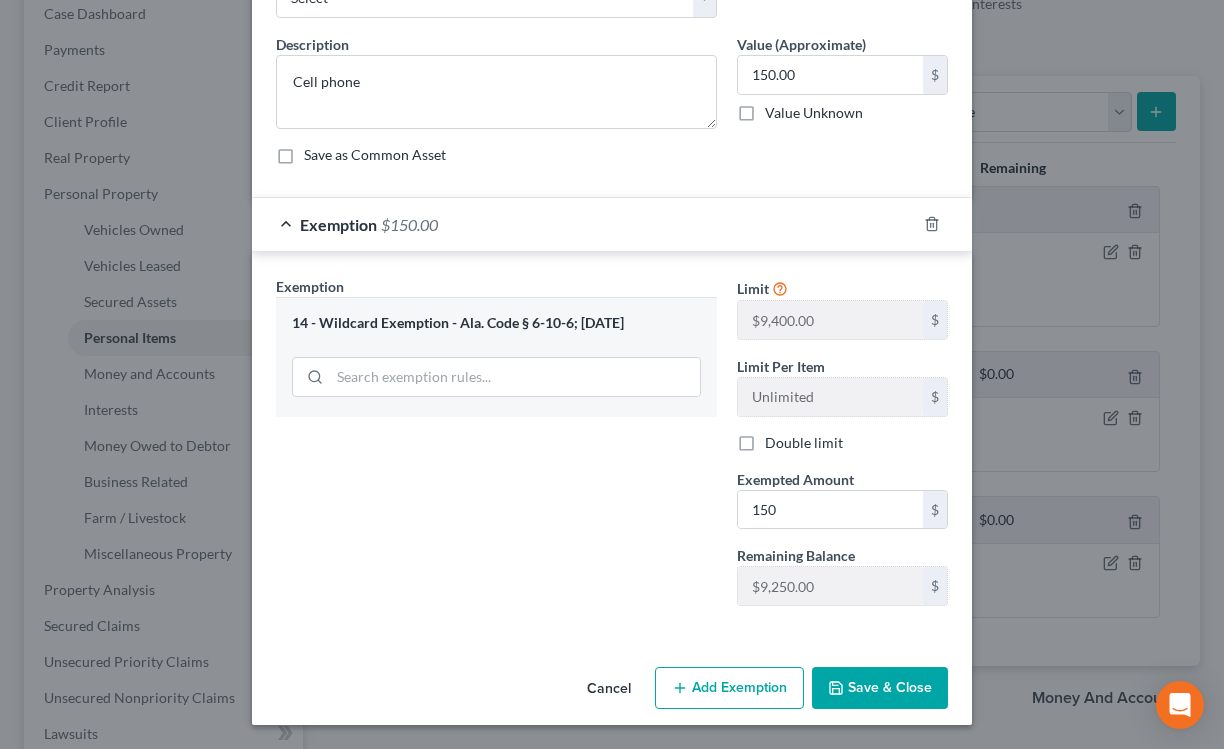 click on "Save & Close" at bounding box center (880, 688) 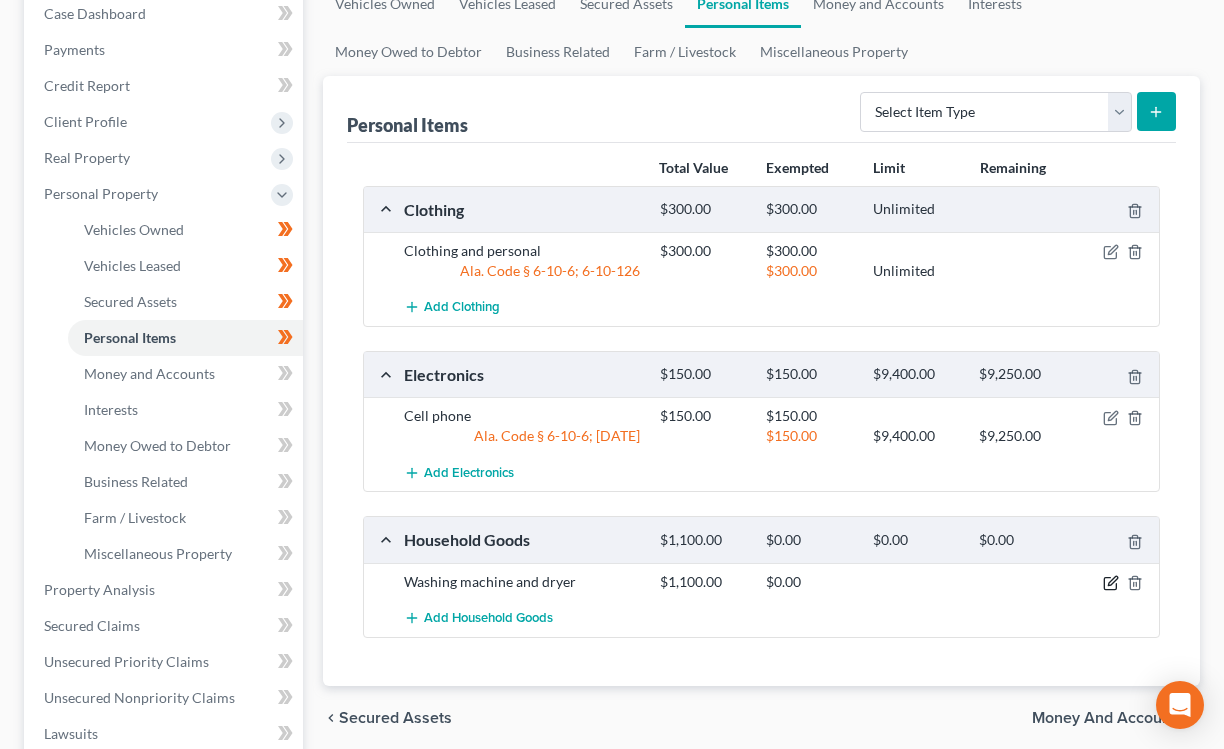 click 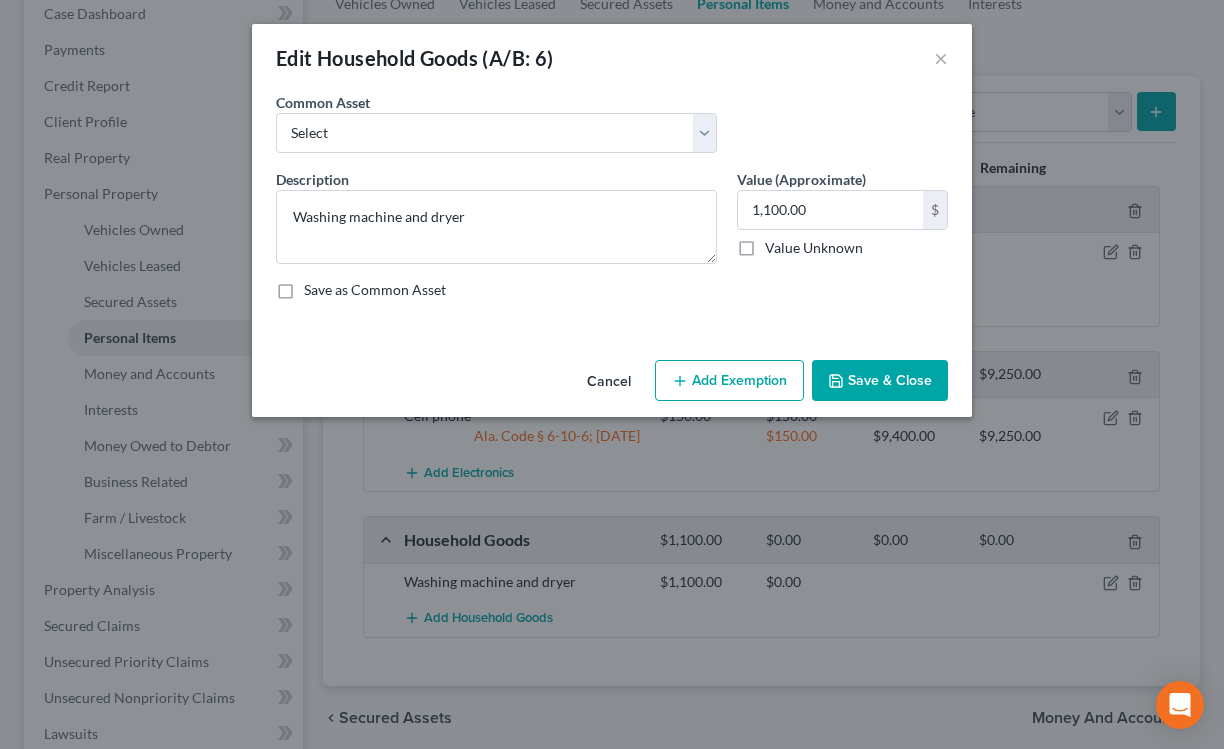 click on "Add Exemption" at bounding box center (729, 381) 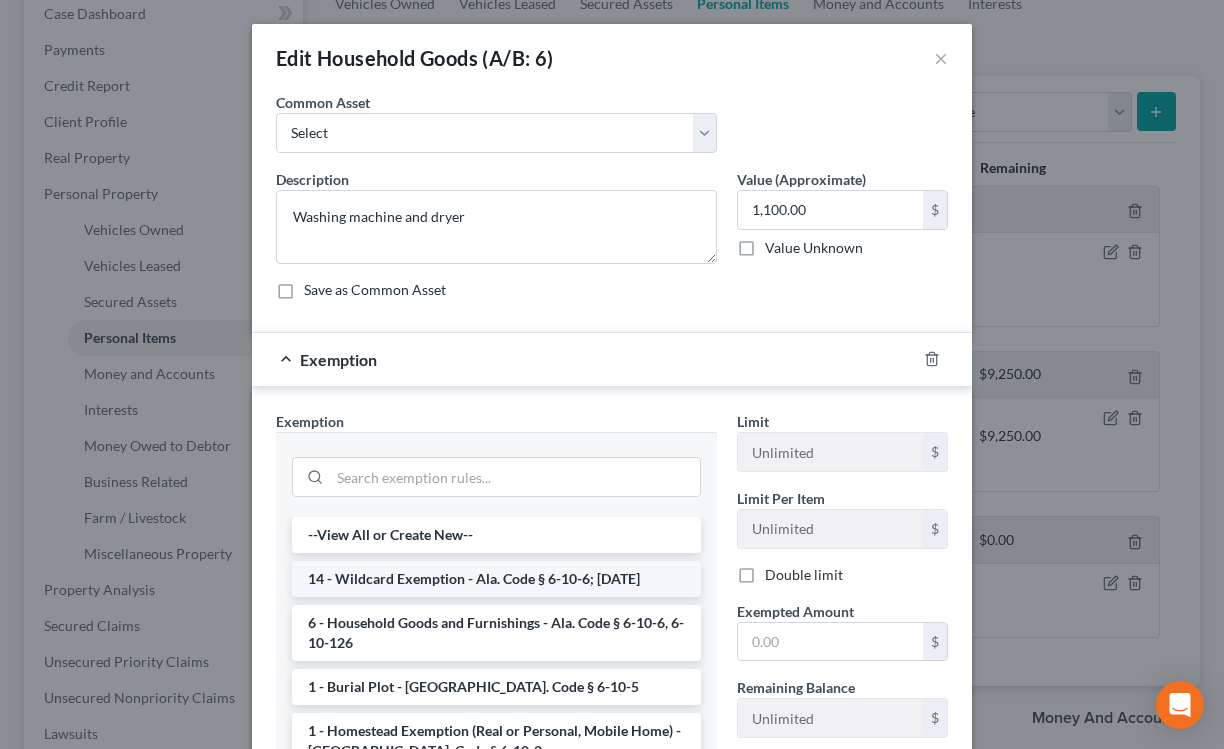click on "14 - Wildcard Exemption - Ala. Code § 6-10-6; [DATE]" at bounding box center (496, 579) 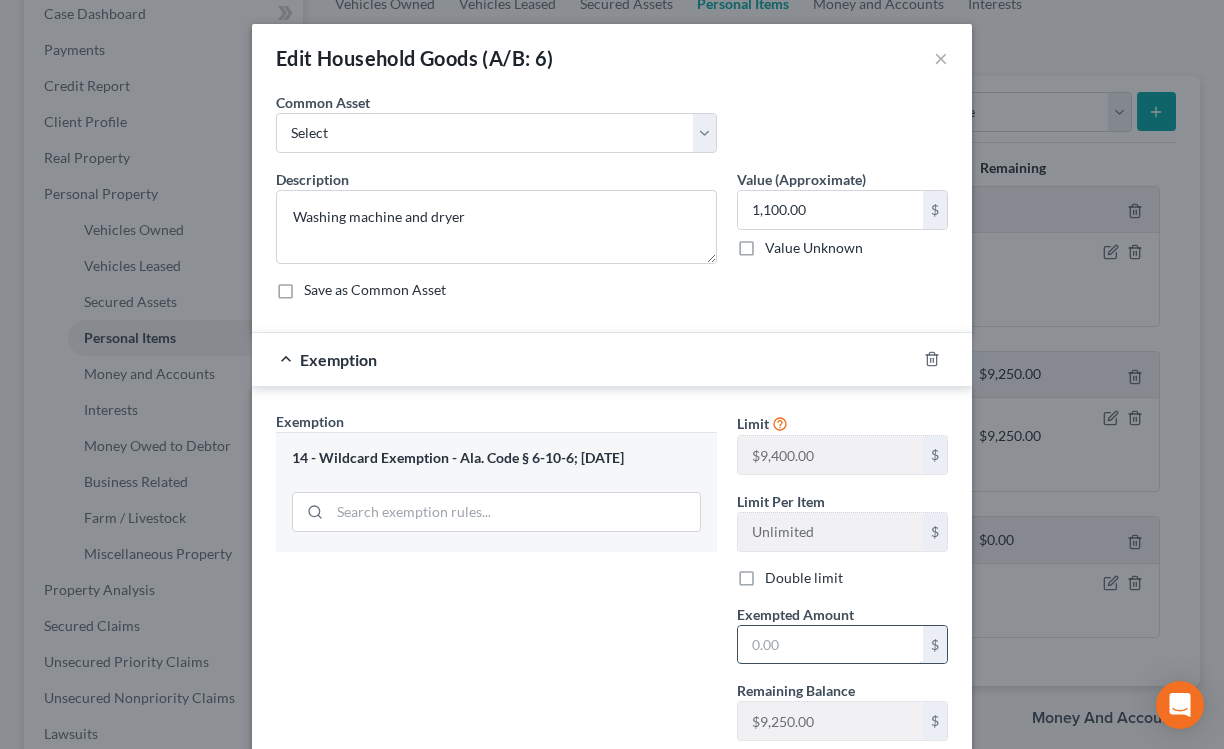 click at bounding box center (830, 645) 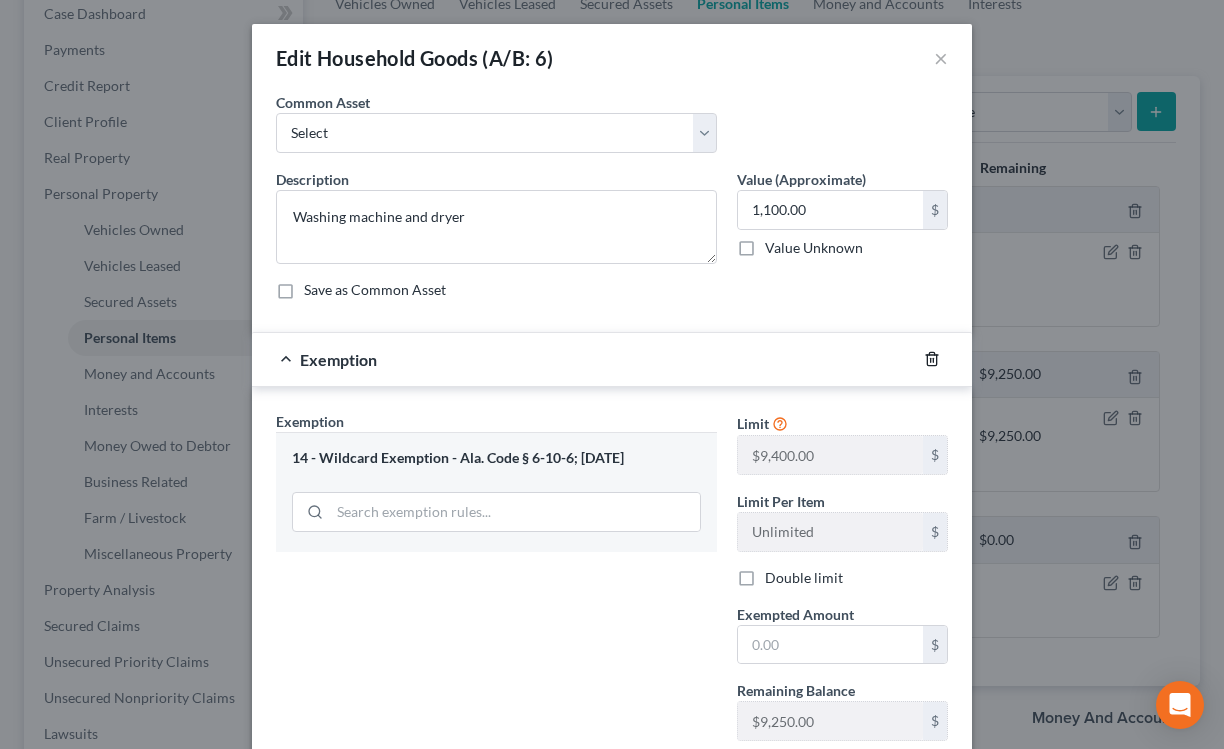 click 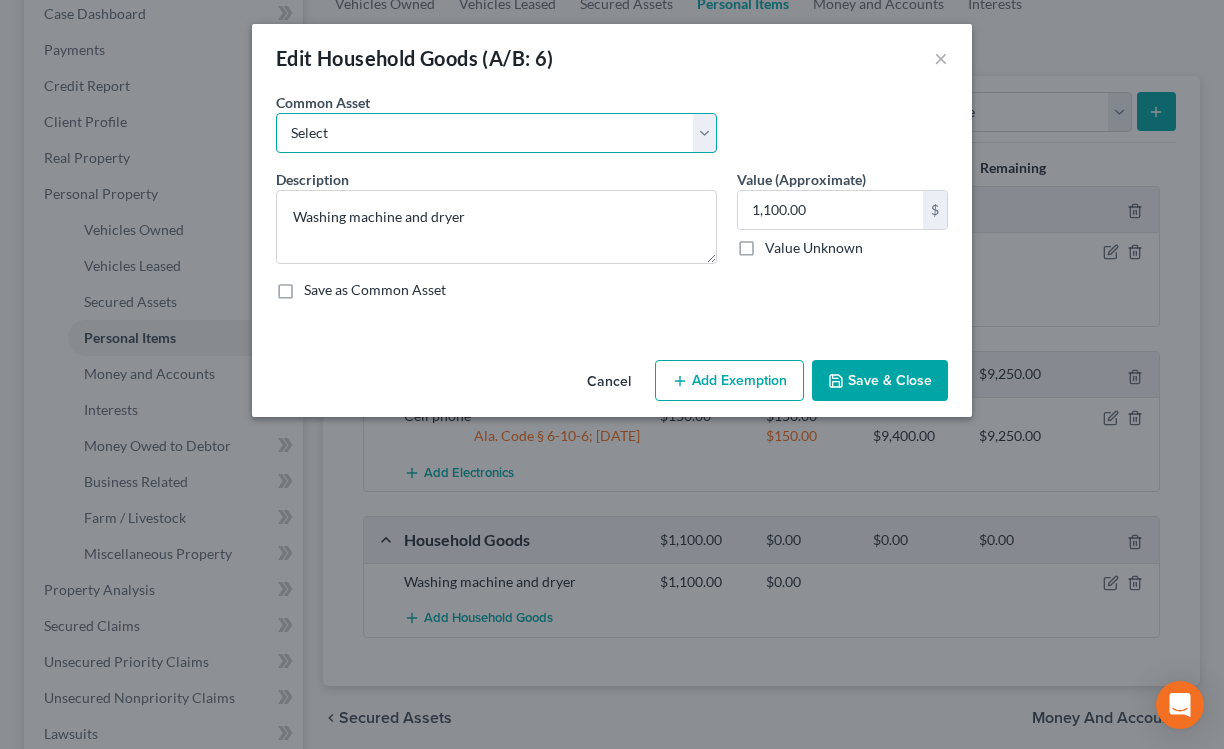 click on "Select Household goods and furnishings" at bounding box center (496, 133) 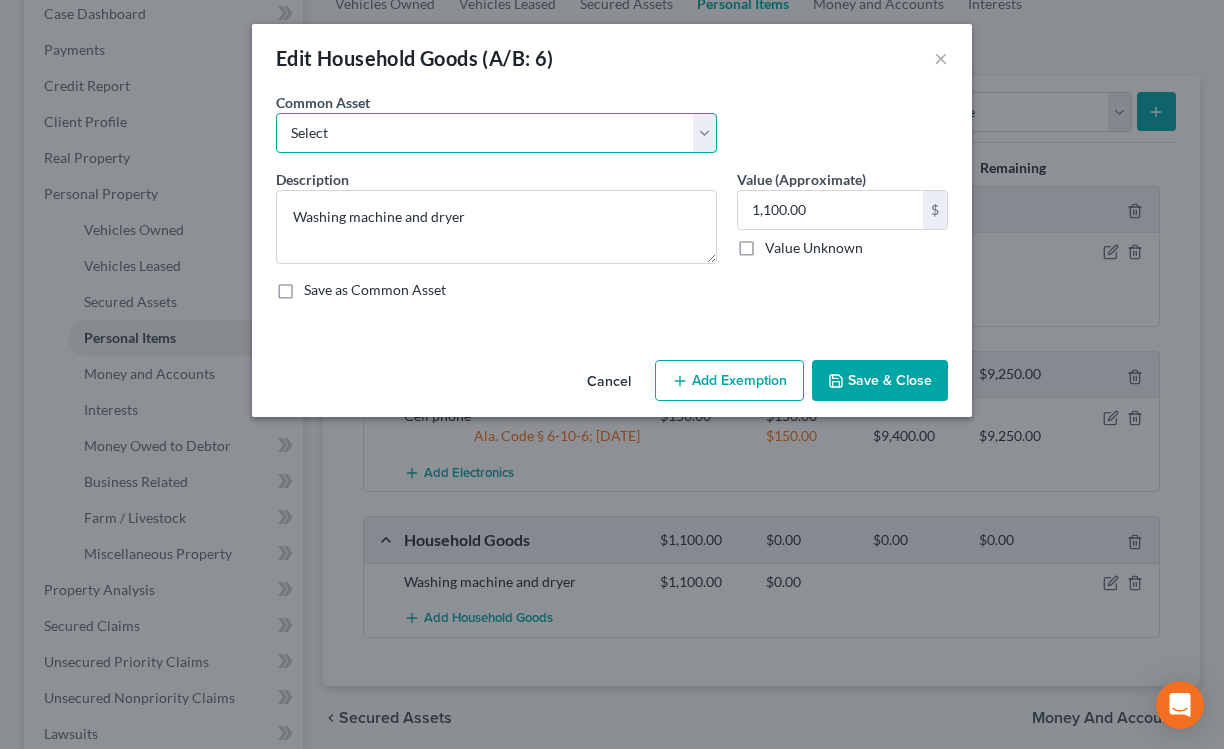 select on "0" 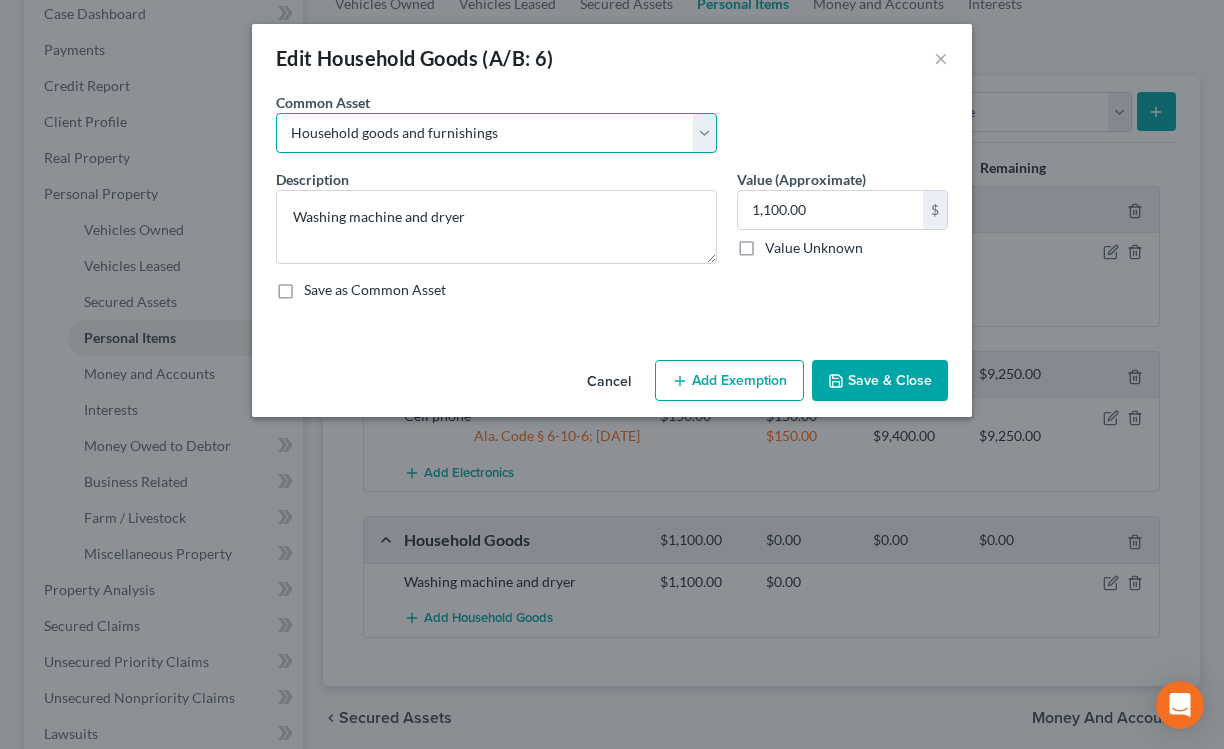 type on "Household goods and furnishings" 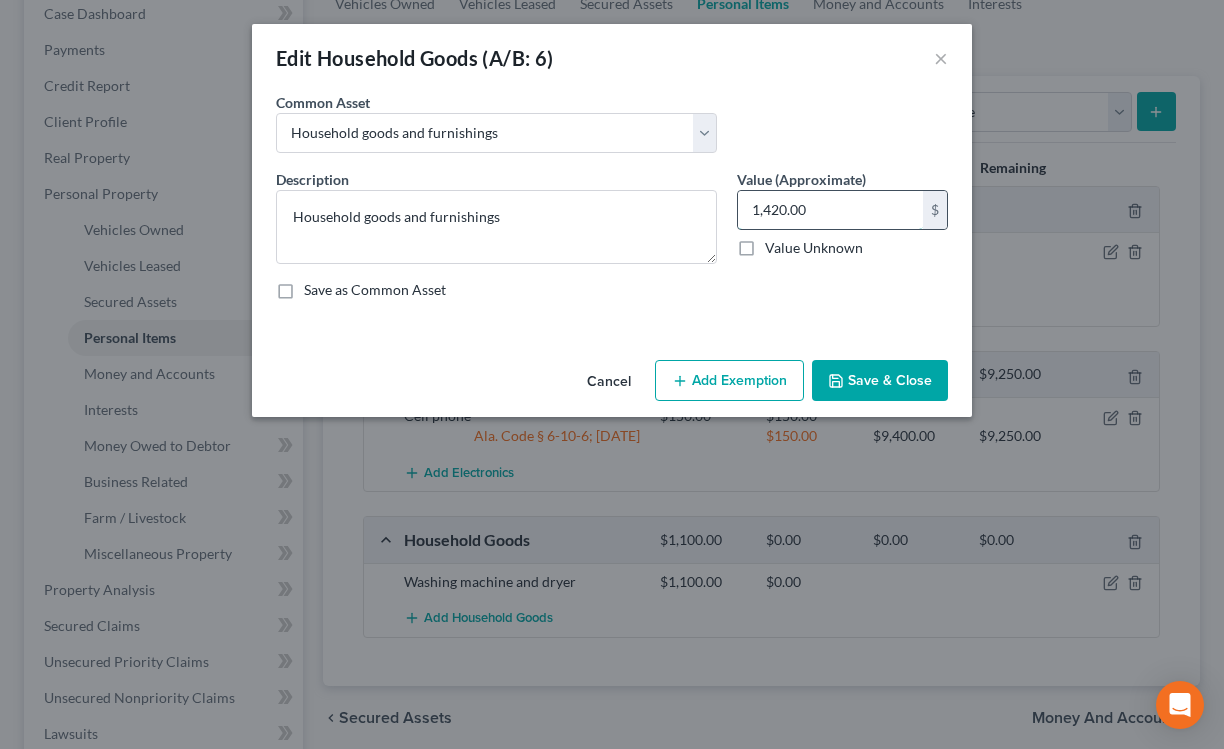 click on "1,420.00" at bounding box center [830, 210] 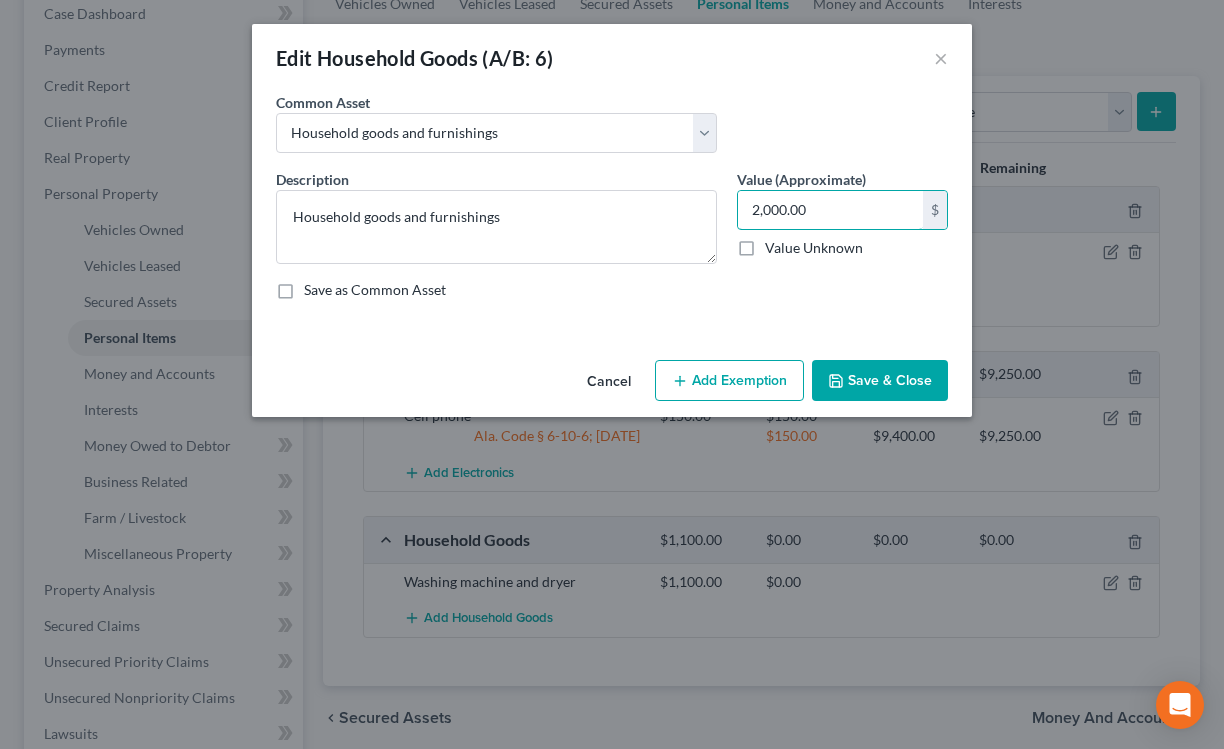 type on "2,000.00" 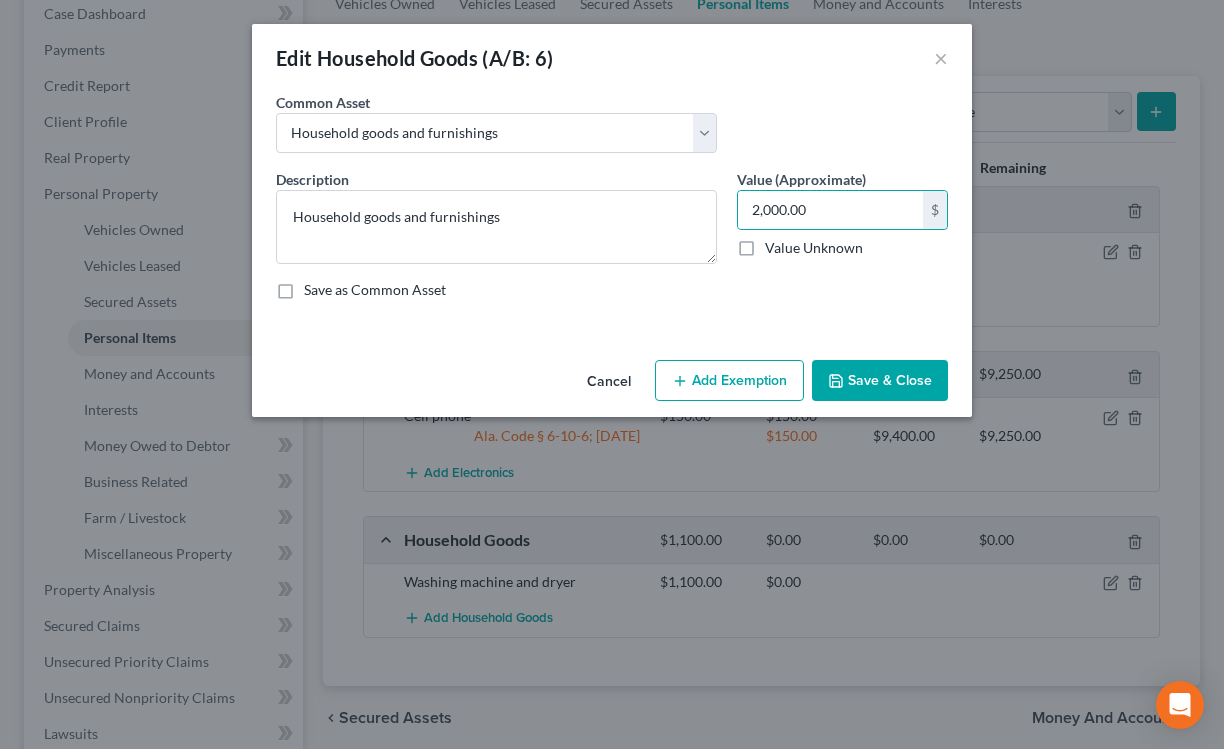 click on "Add Exemption" at bounding box center (729, 381) 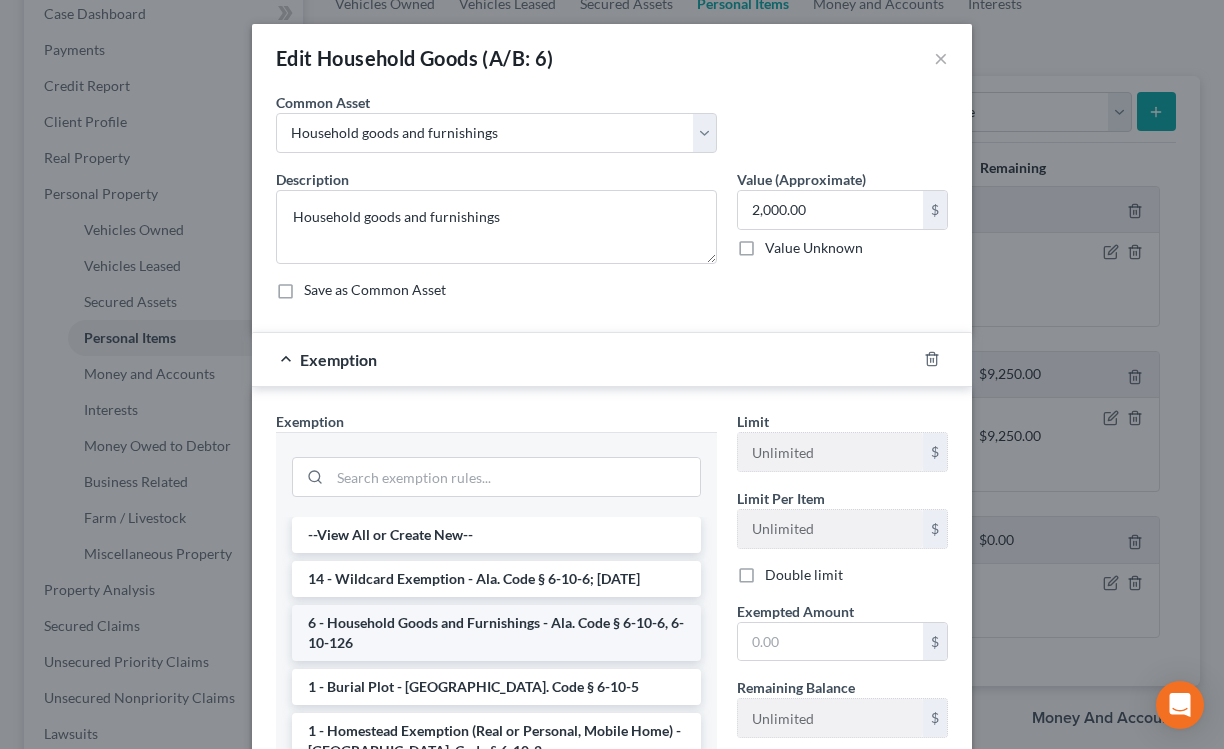 click on "6 - Household Goods and Furnishings - Ala. Code § 6-10-6, 6-10-126" at bounding box center [496, 633] 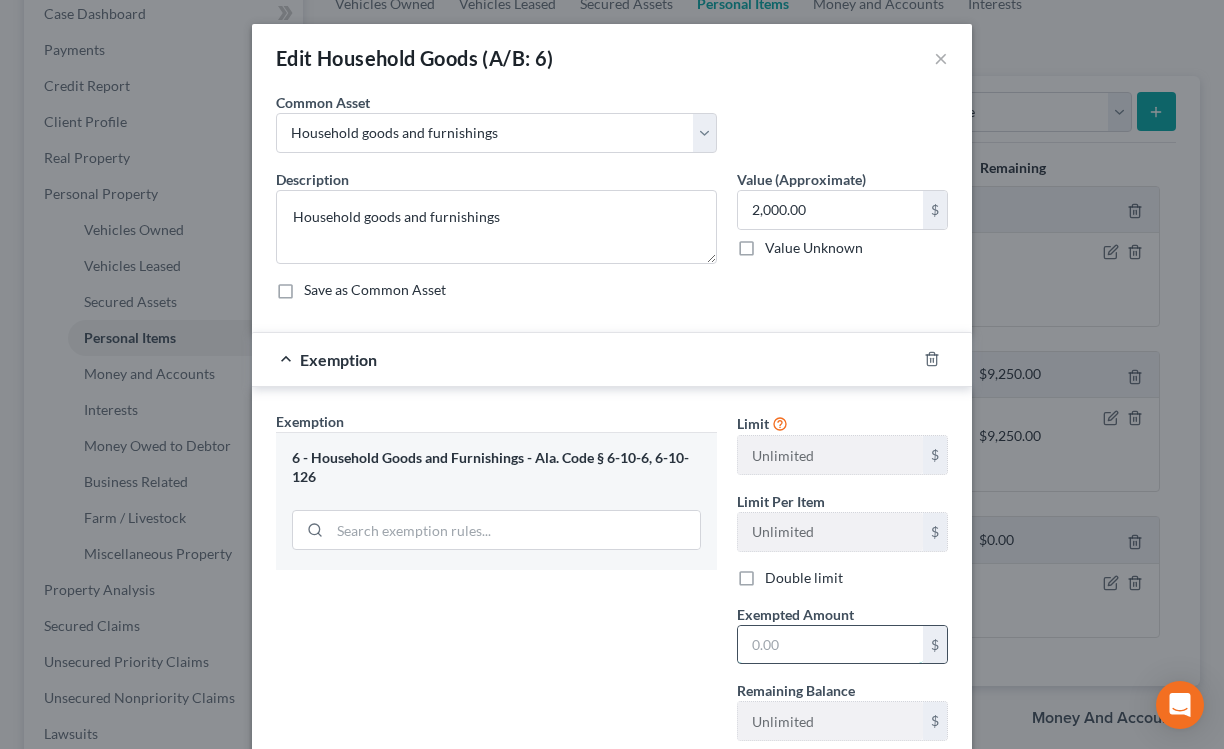 click at bounding box center (830, 645) 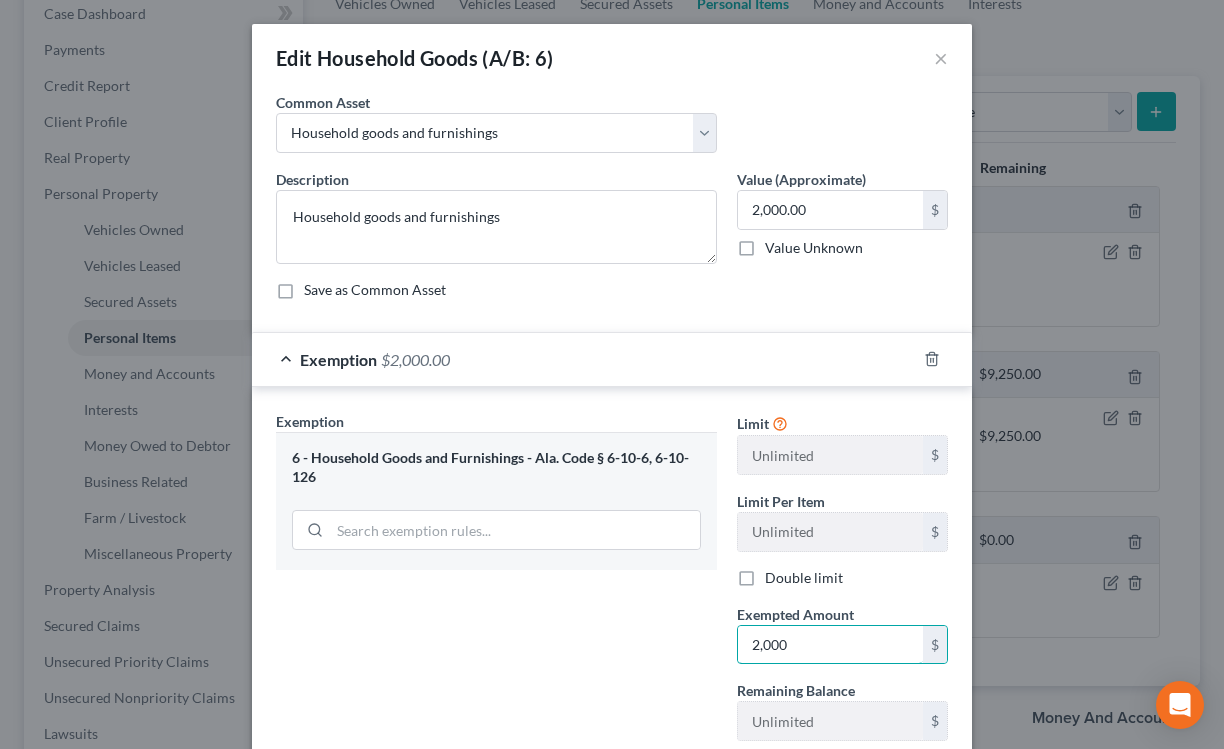 scroll, scrollTop: 135, scrollLeft: 0, axis: vertical 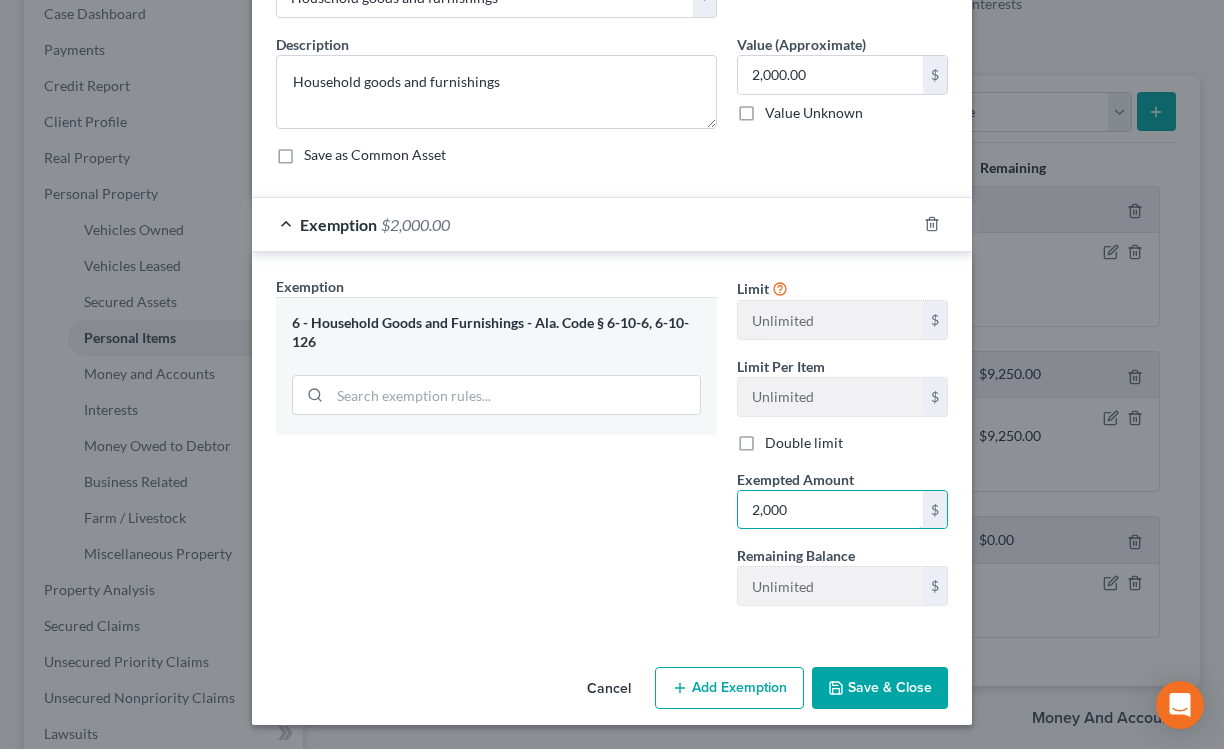 type on "2,000" 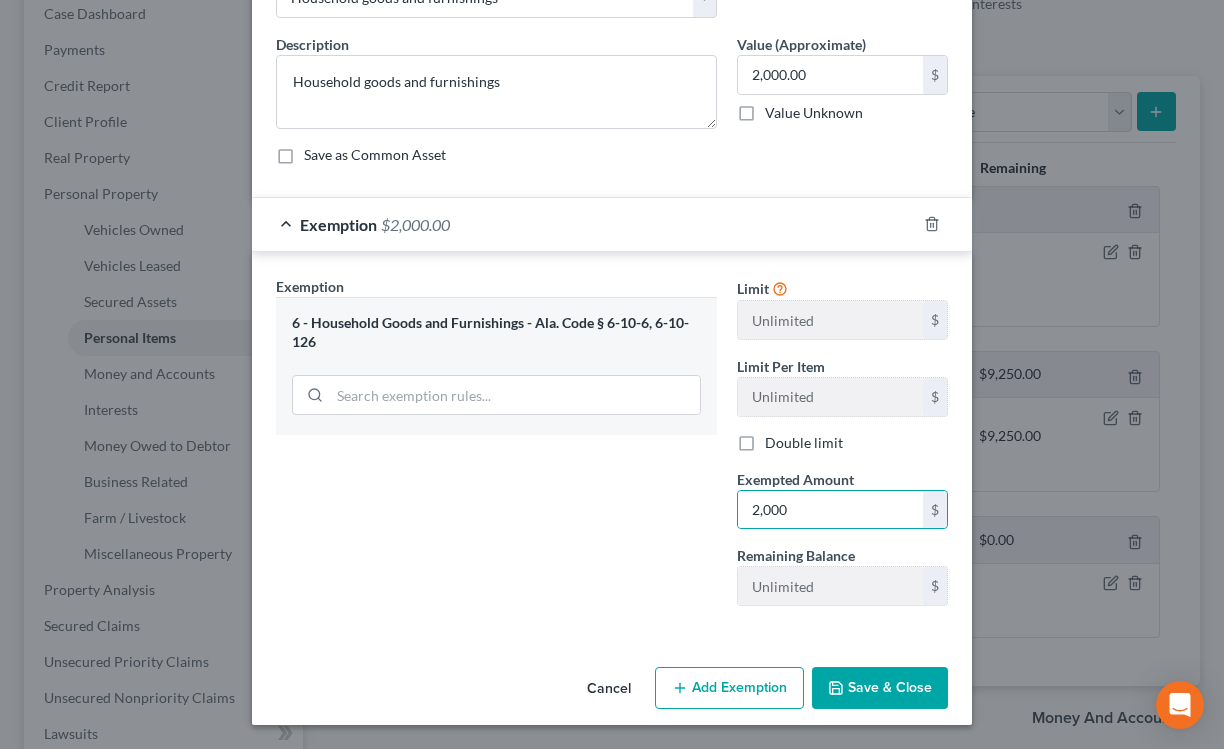 click on "Save & Close" at bounding box center [880, 688] 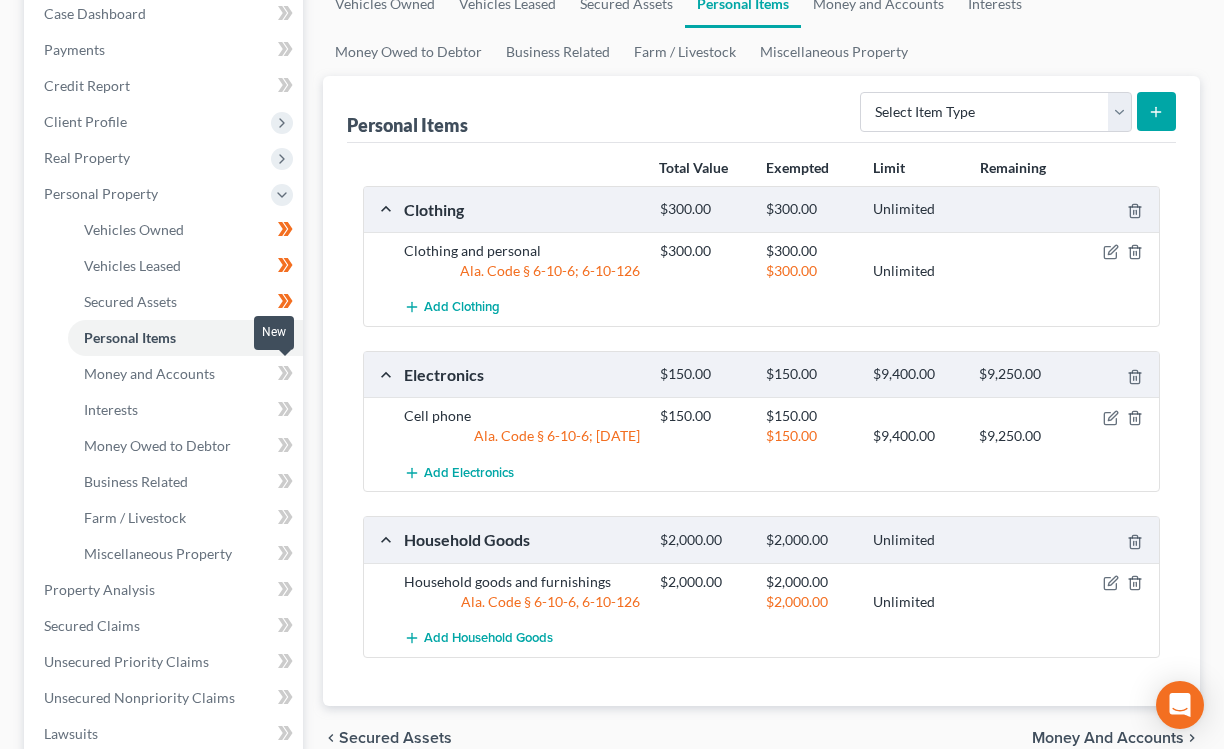click 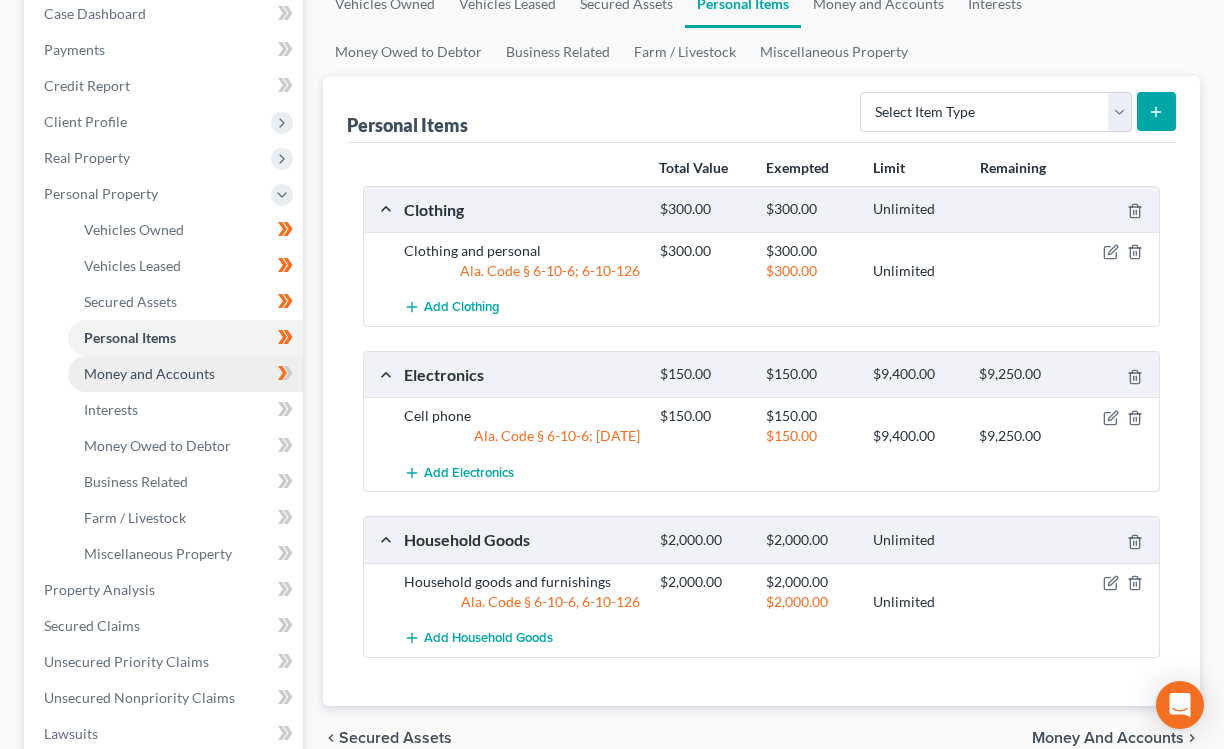 click on "Money and Accounts" at bounding box center (185, 374) 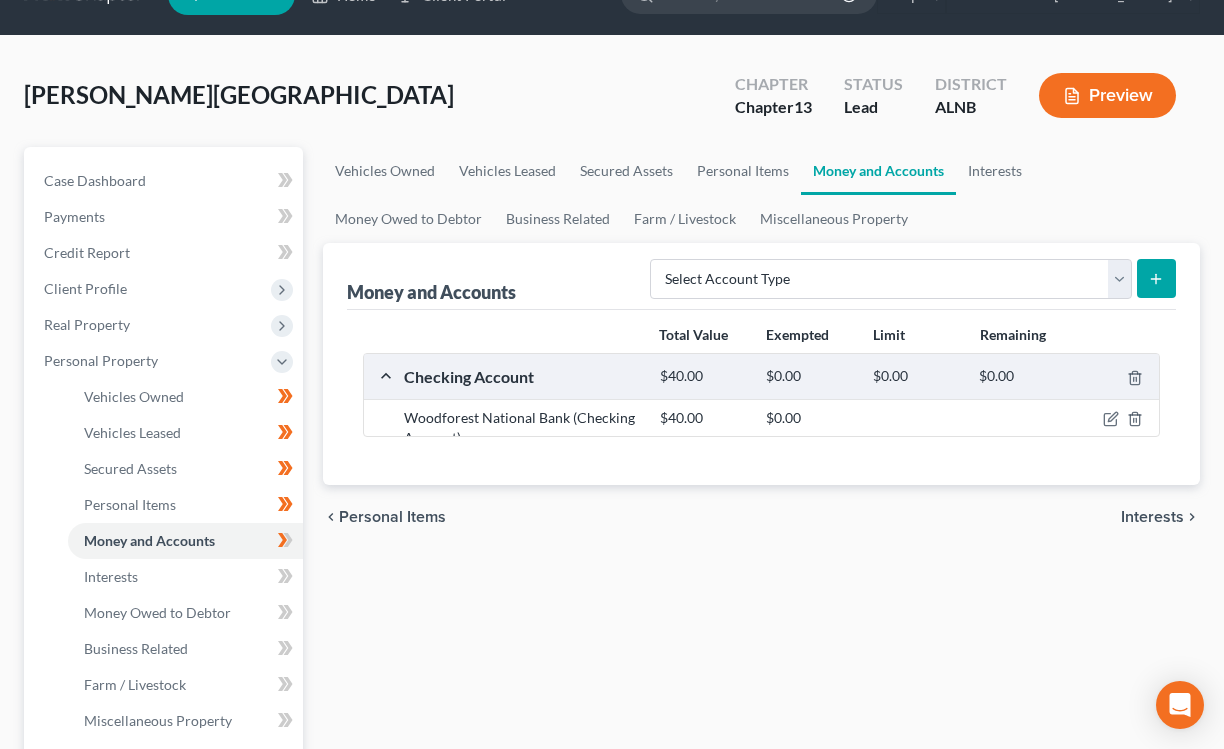 scroll, scrollTop: 0, scrollLeft: 0, axis: both 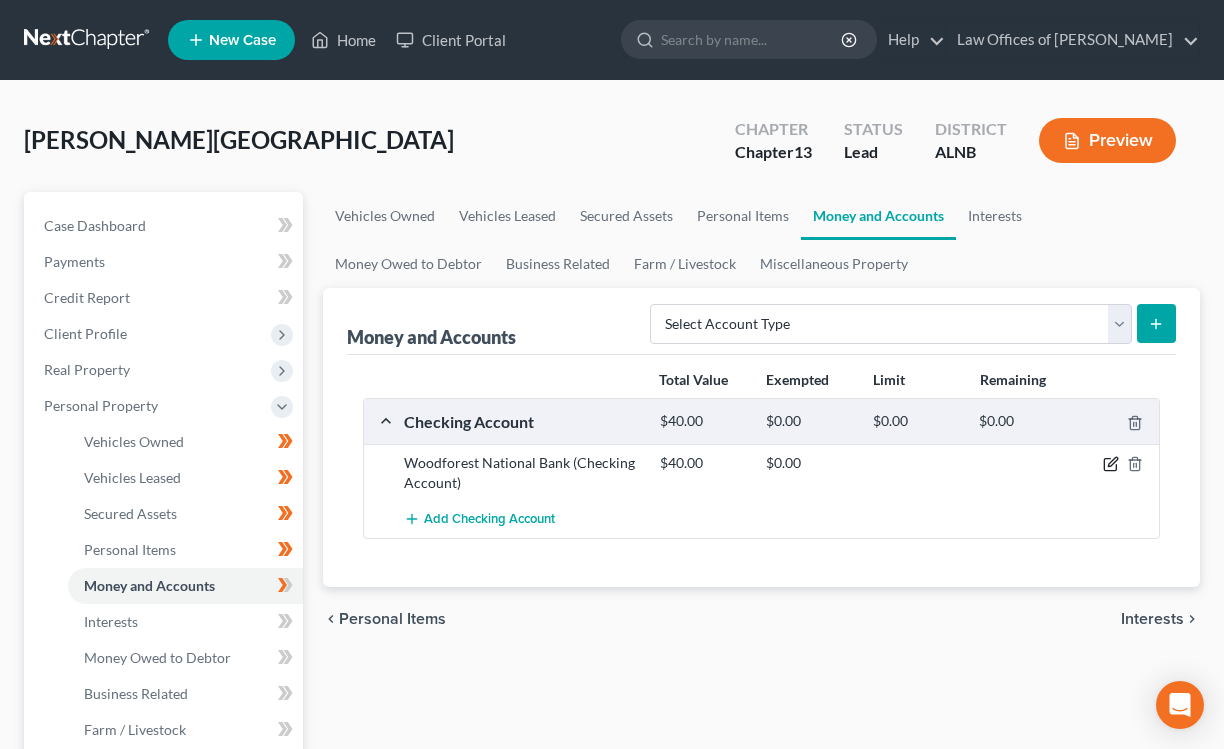 drag, startPoint x: 1111, startPoint y: 461, endPoint x: 1080, endPoint y: 461, distance: 31 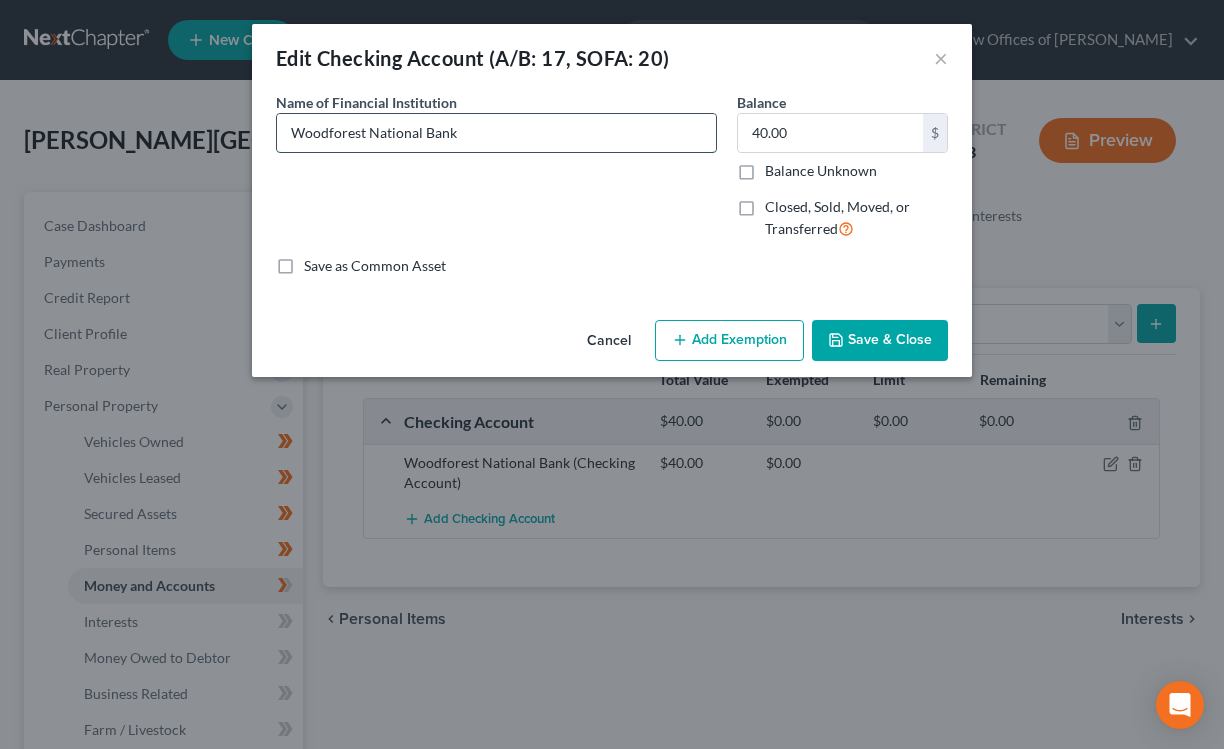 click on "Woodforest National Bank" at bounding box center (496, 133) 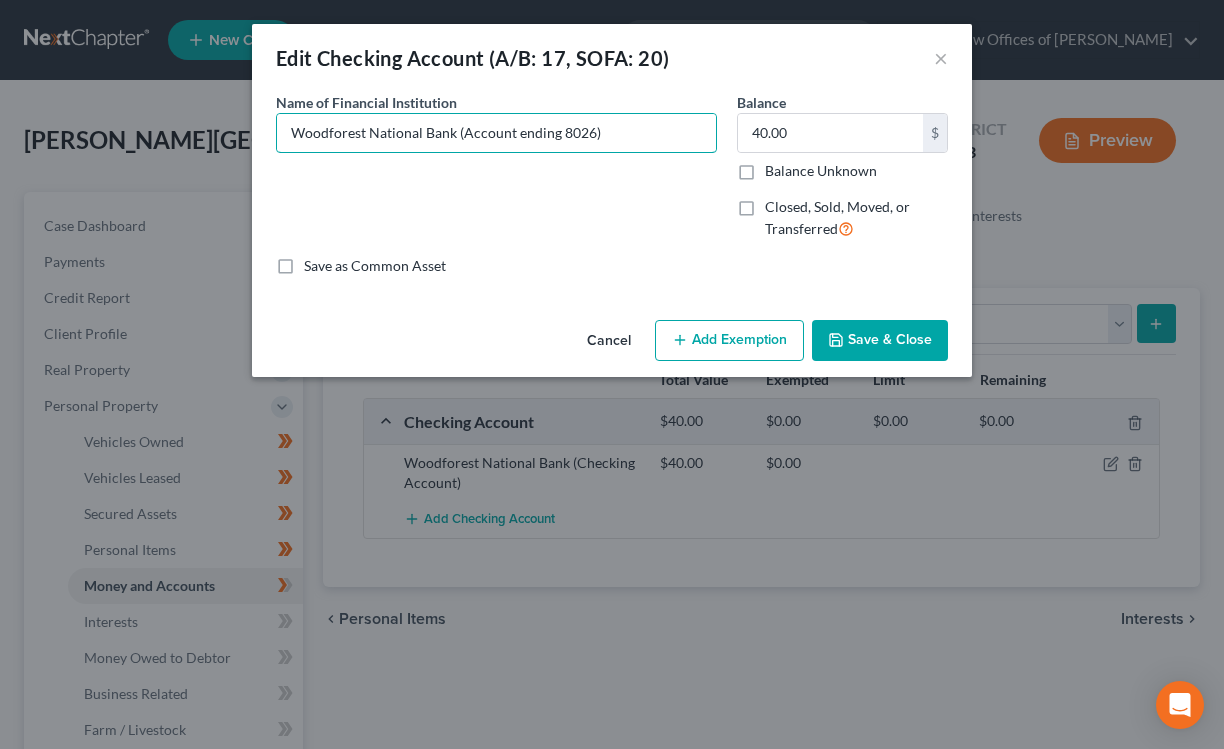 type on "Woodforest National Bank (Account ending 8026)" 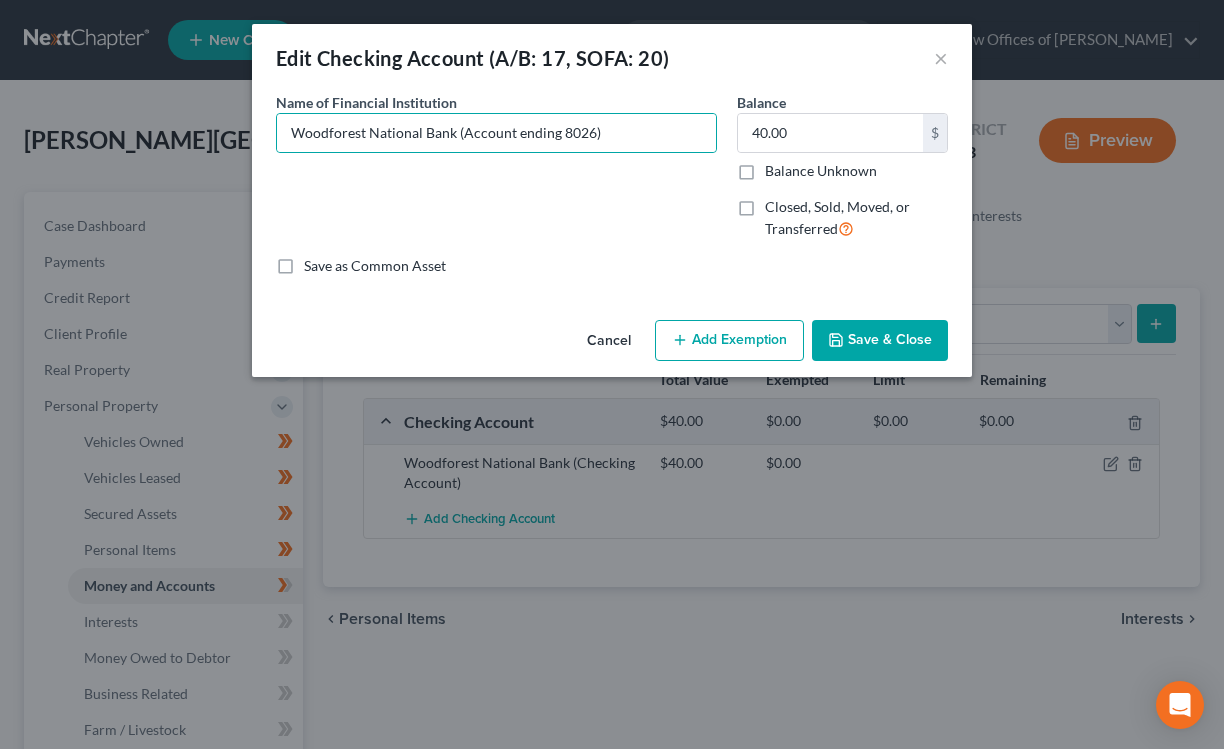 click on "Add Exemption" at bounding box center (729, 341) 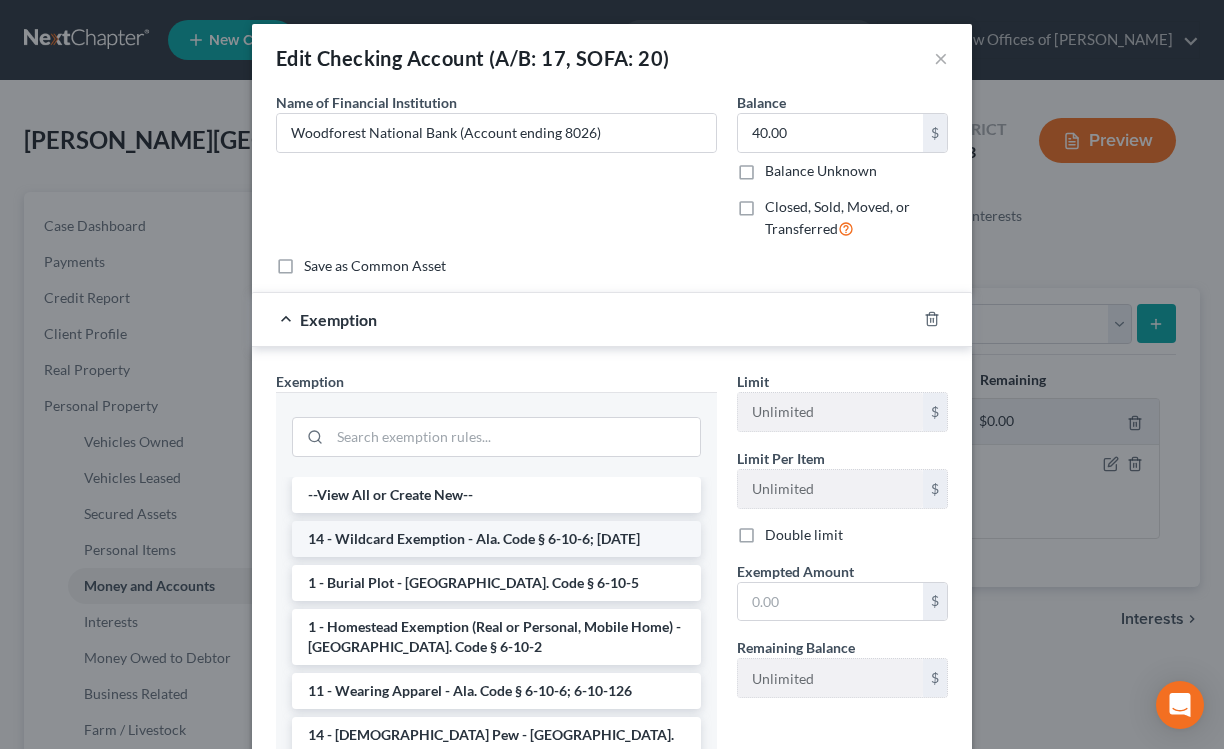 click on "14 - Wildcard Exemption - Ala. Code § 6-10-6; [DATE]" at bounding box center [496, 539] 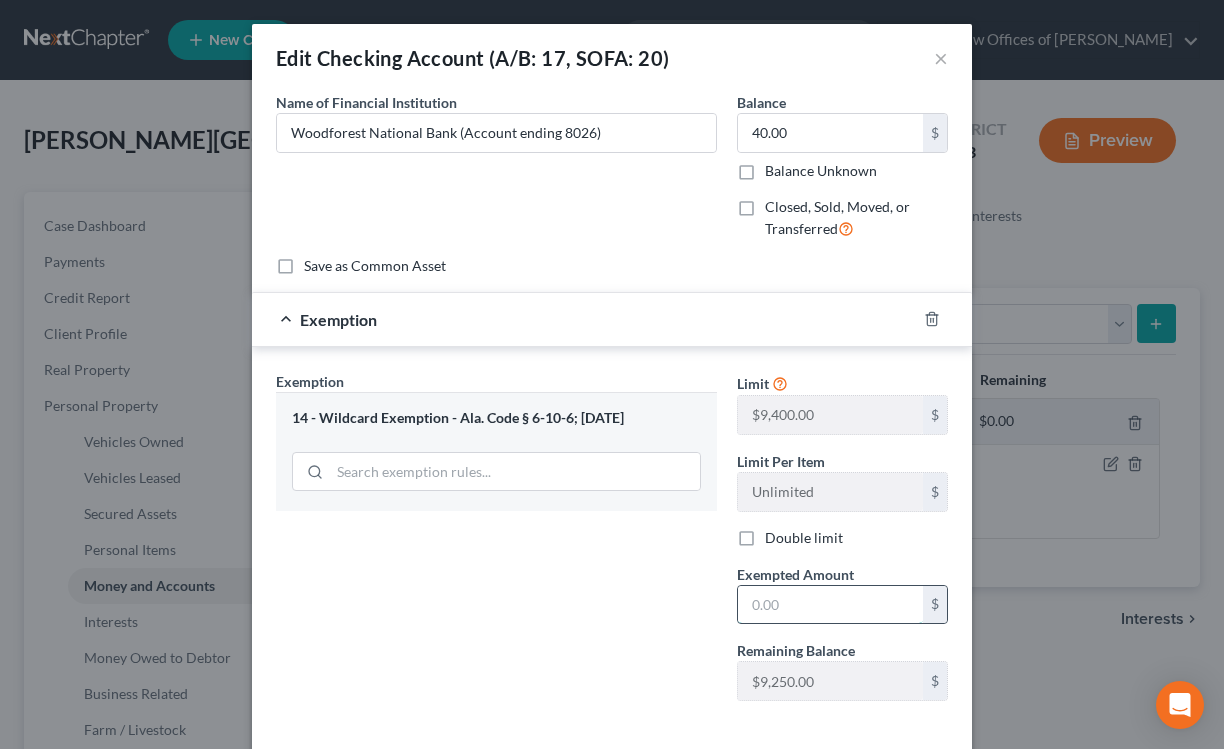 click at bounding box center (830, 605) 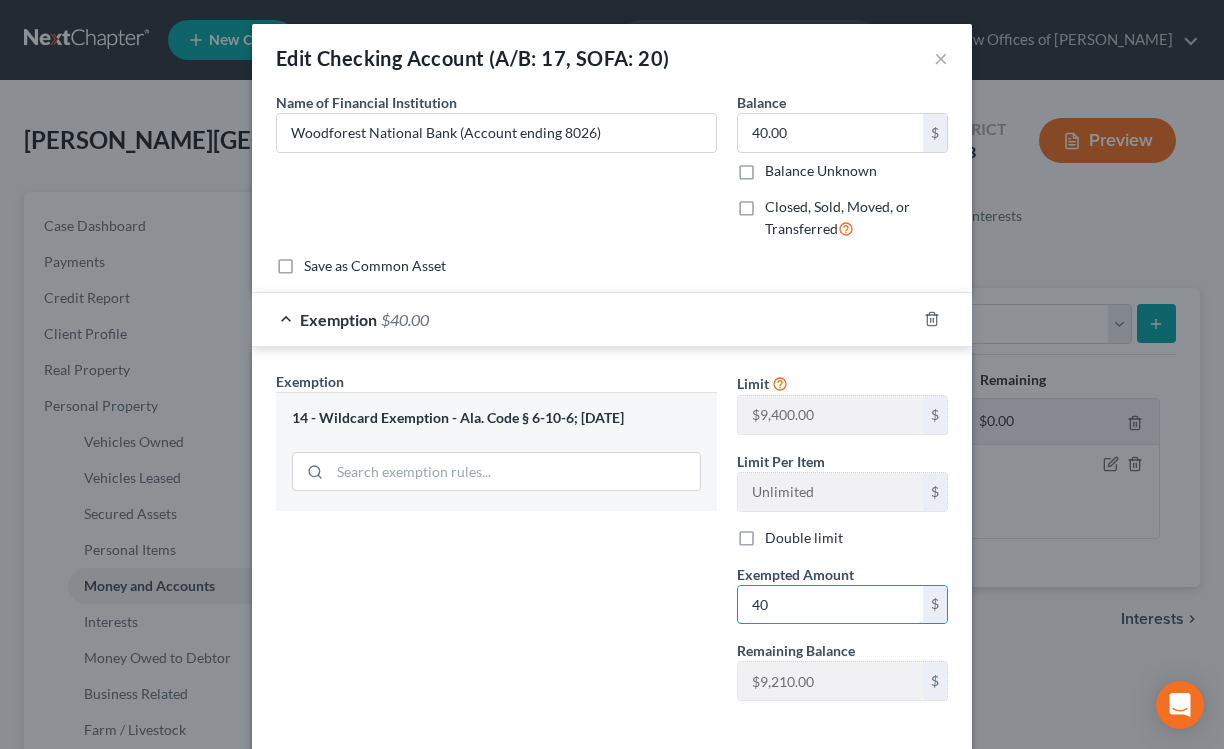 scroll, scrollTop: 95, scrollLeft: 0, axis: vertical 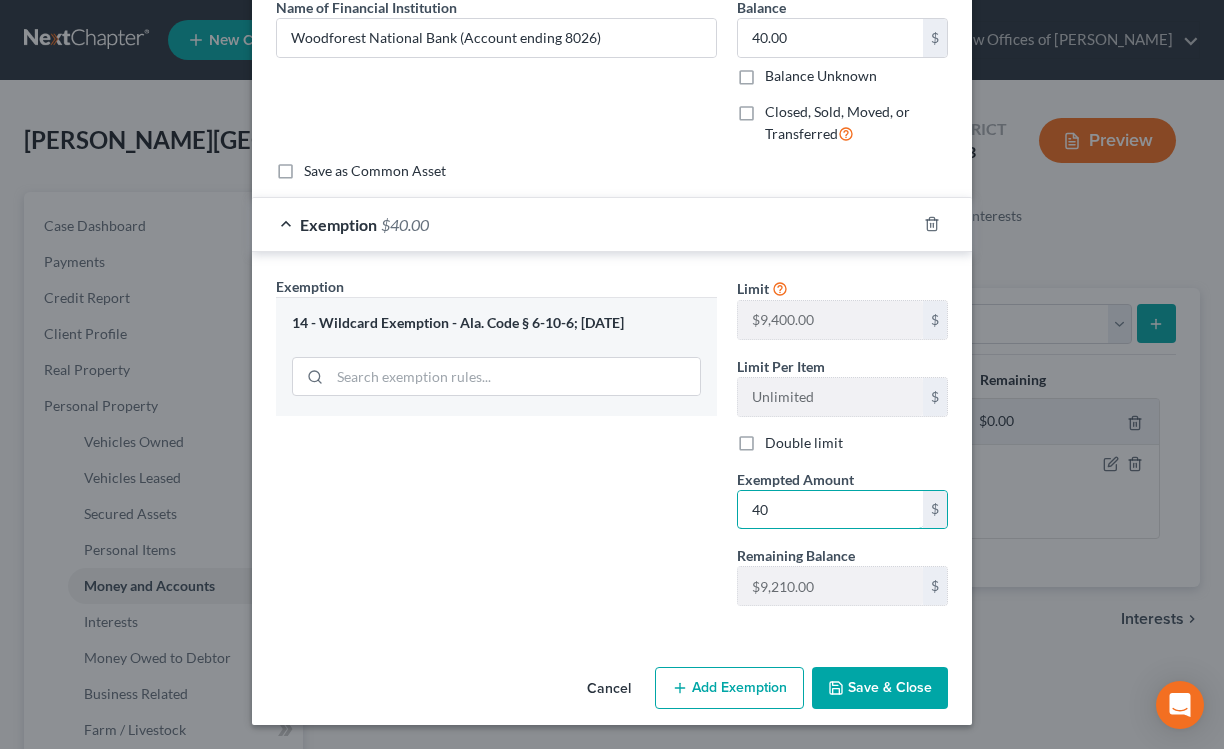 type on "40" 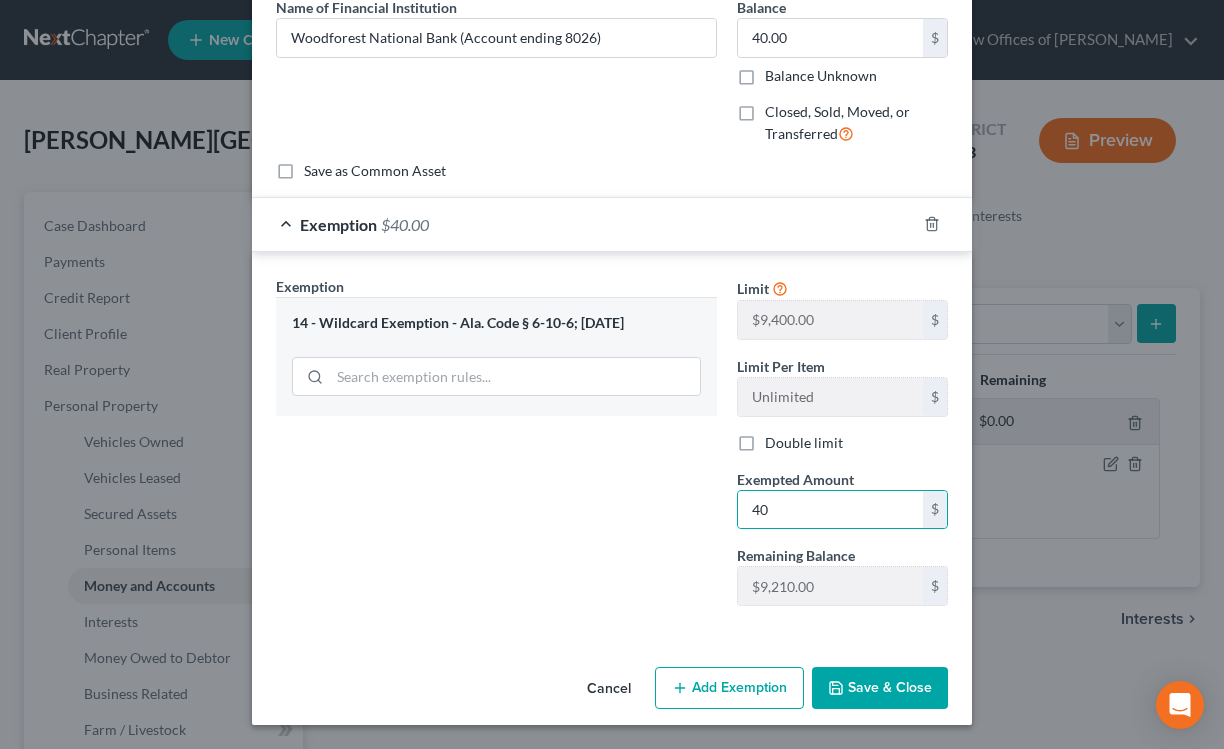 click on "Save & Close" at bounding box center [880, 688] 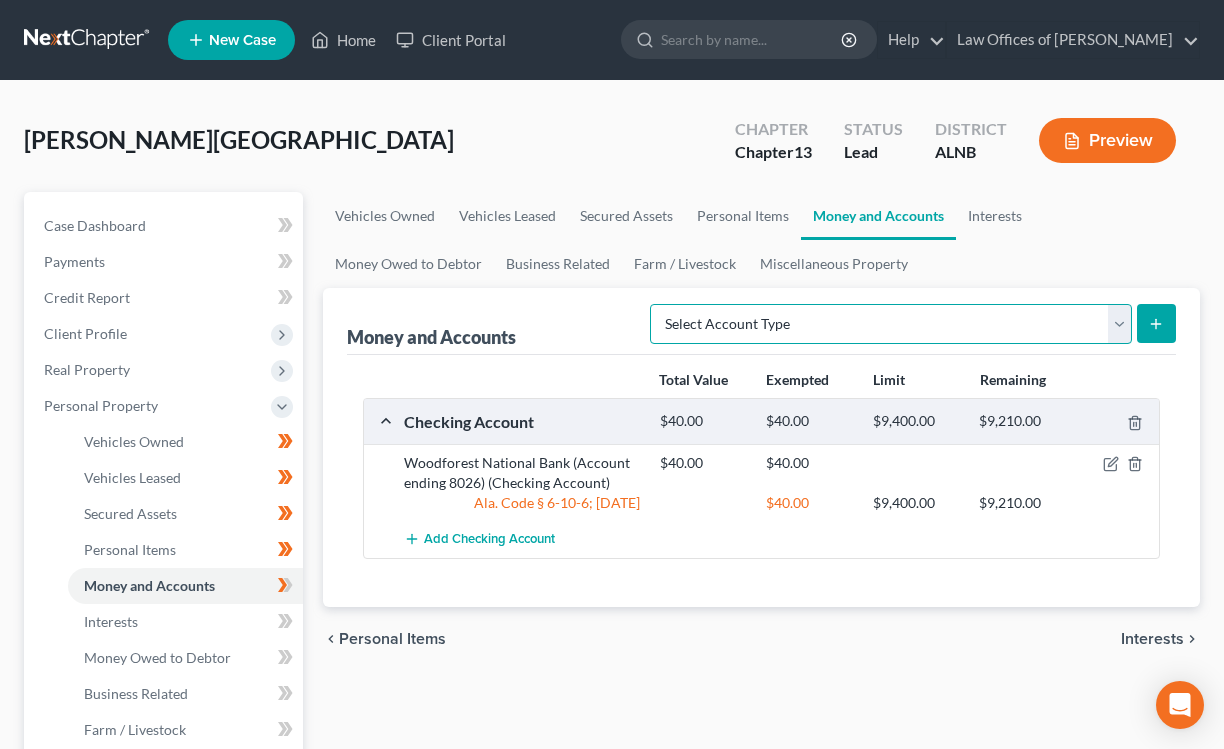 click on "Select Account Type Brokerage (A/B: 18, SOFA: 20) Cash on Hand (A/B: 16) Certificates of Deposit (A/B: 17, SOFA: 20) Checking Account (A/B: 17, SOFA: 20) Money Market (A/B: 18, SOFA: 20) Other (Credit Union, Health Savings Account, etc) (A/B: 17, SOFA: 20) Safe Deposit Box (A/B: 16) Savings Account (A/B: 17, SOFA: 20) Security Deposits or Prepayments (A/B: 22)" at bounding box center (891, 324) 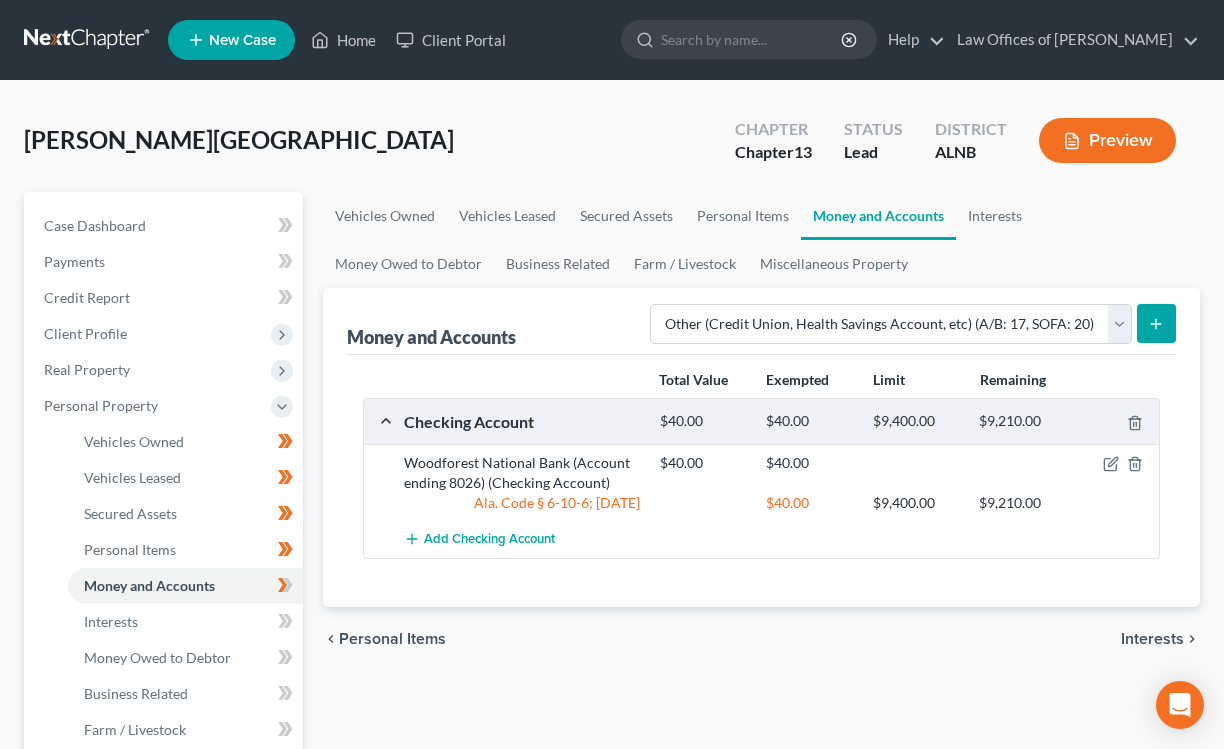 click at bounding box center (1156, 323) 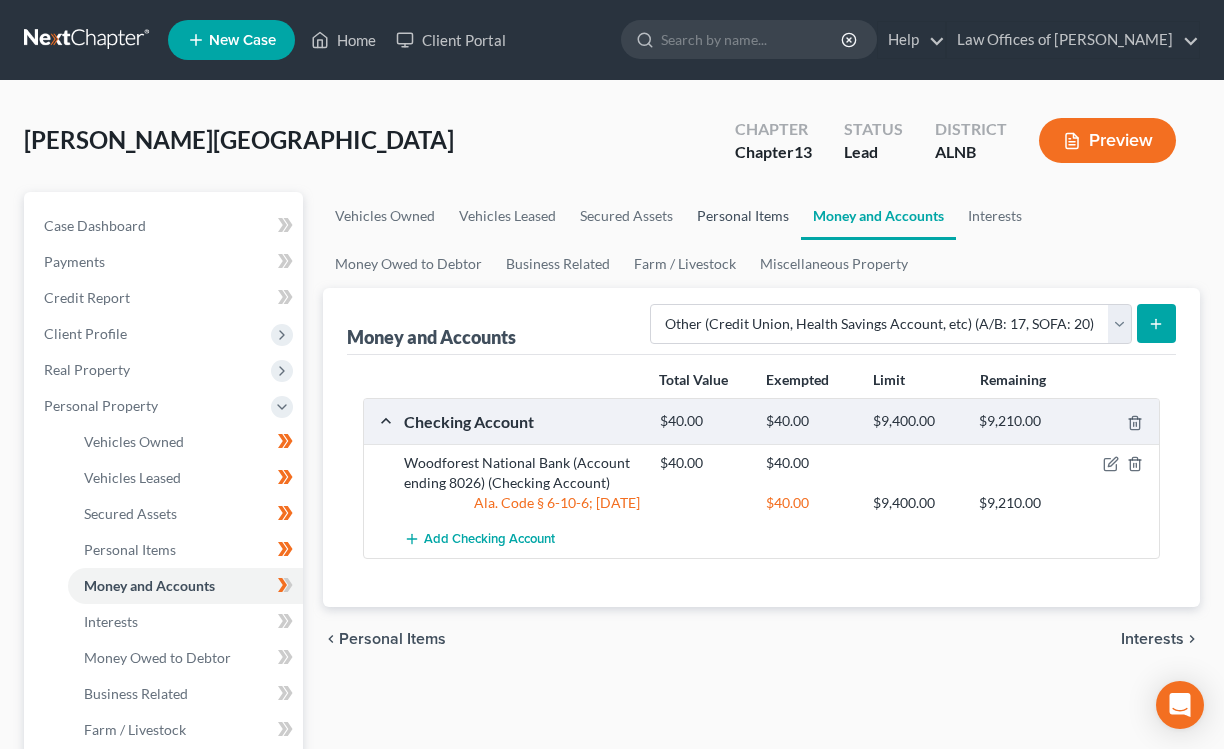 click on "Personal Items" at bounding box center [743, 216] 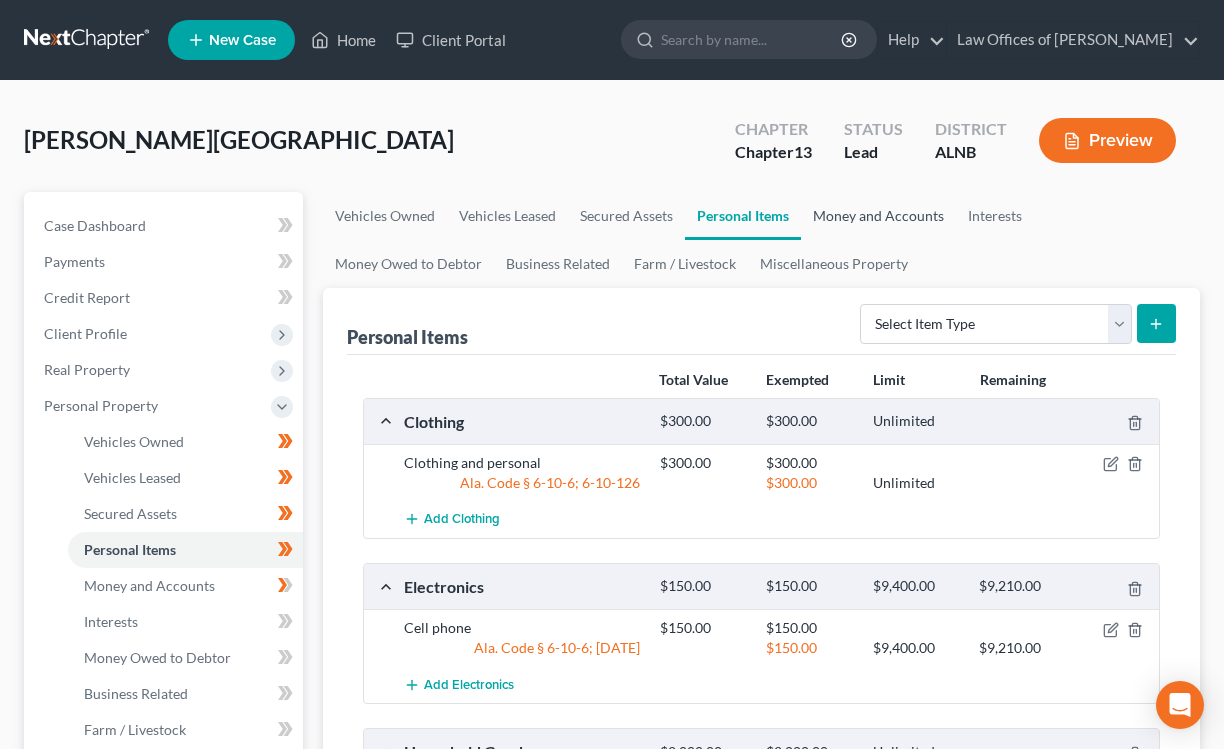 click on "Money and Accounts" at bounding box center (878, 216) 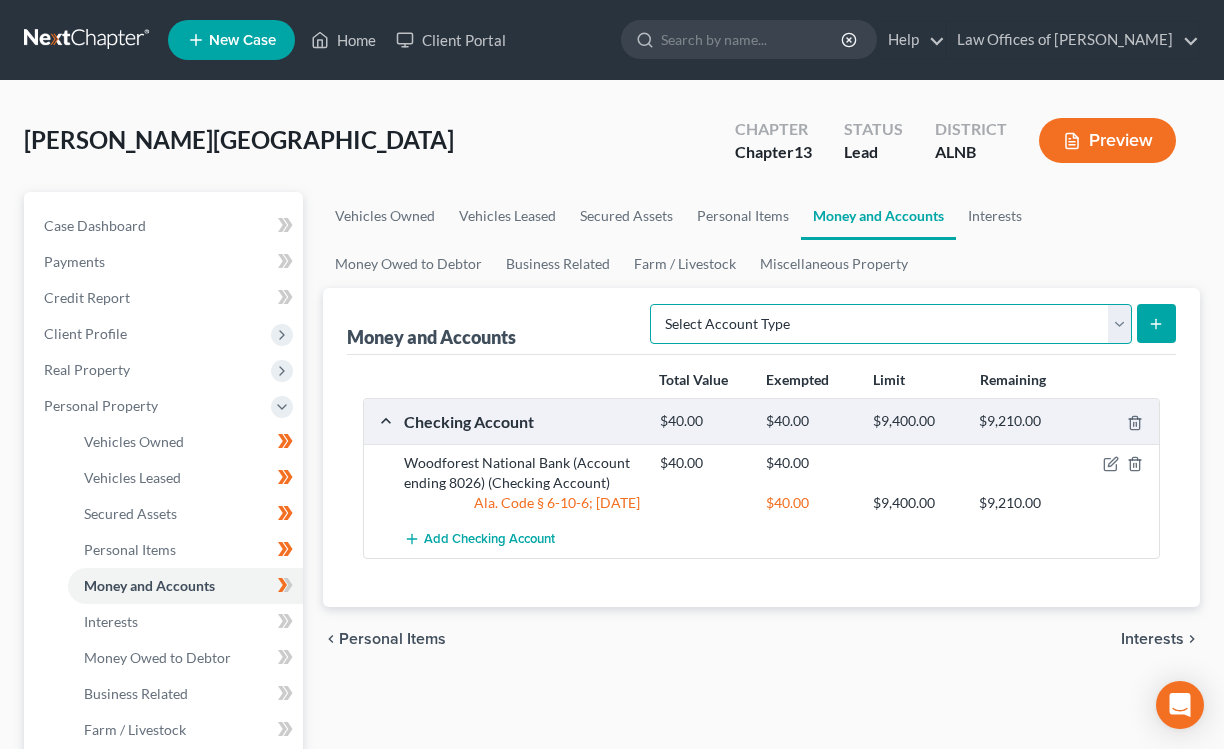 click on "Select Account Type Brokerage (A/B: 18, SOFA: 20) Cash on Hand (A/B: 16) Certificates of Deposit (A/B: 17, SOFA: 20) Checking Account (A/B: 17, SOFA: 20) Money Market (A/B: 18, SOFA: 20) Other (Credit Union, Health Savings Account, etc) (A/B: 17, SOFA: 20) Safe Deposit Box (A/B: 16) Savings Account (A/B: 17, SOFA: 20) Security Deposits or Prepayments (A/B: 22)" at bounding box center [891, 324] 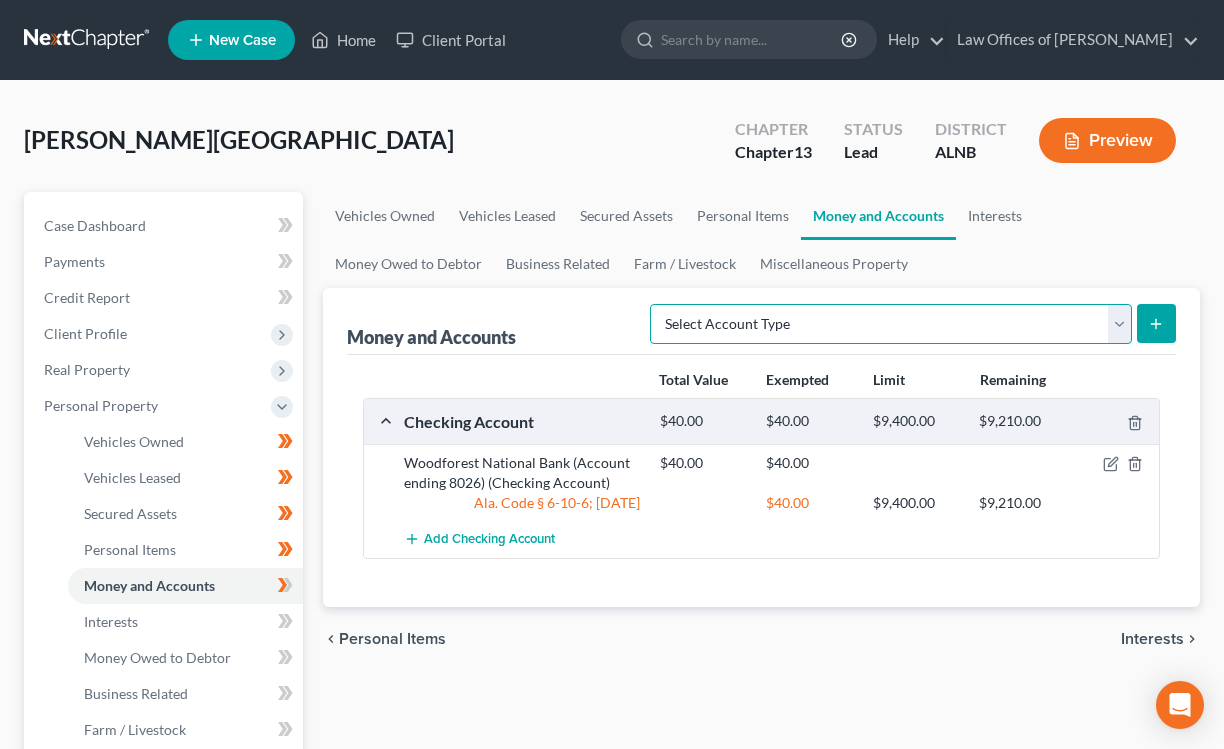 select on "other" 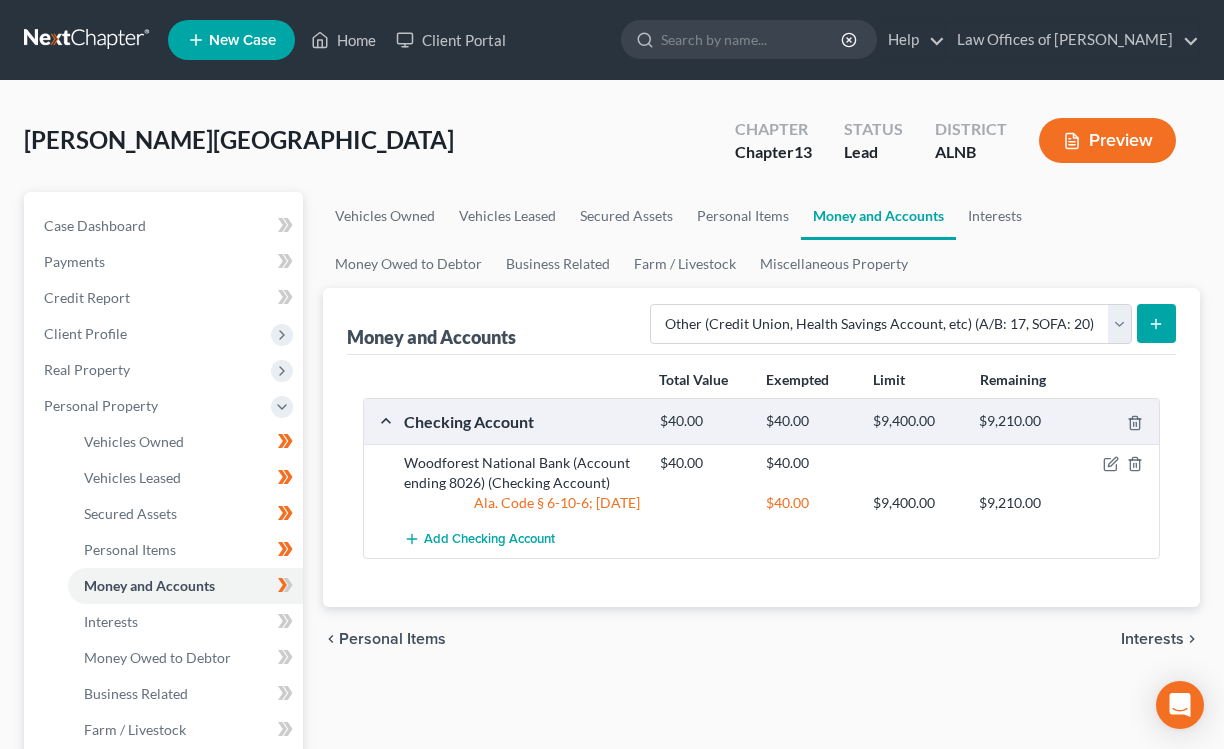click at bounding box center [1156, 323] 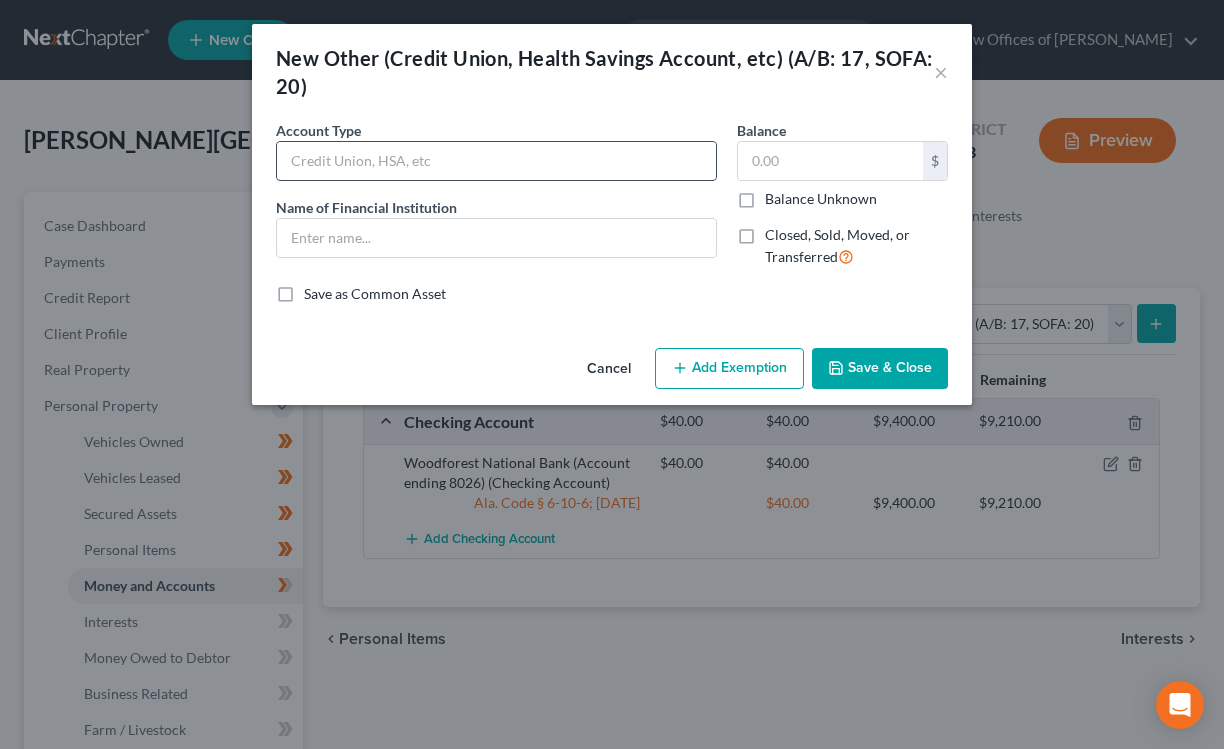 click at bounding box center [496, 161] 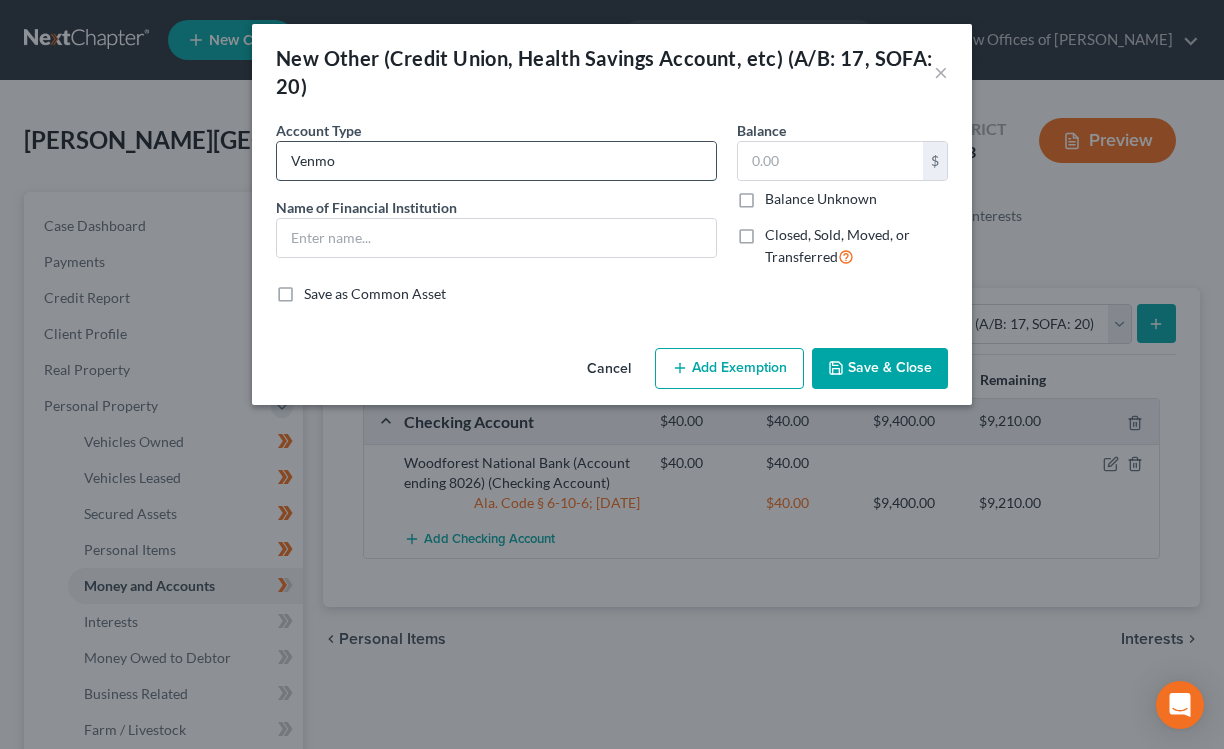 type on "Venmo" 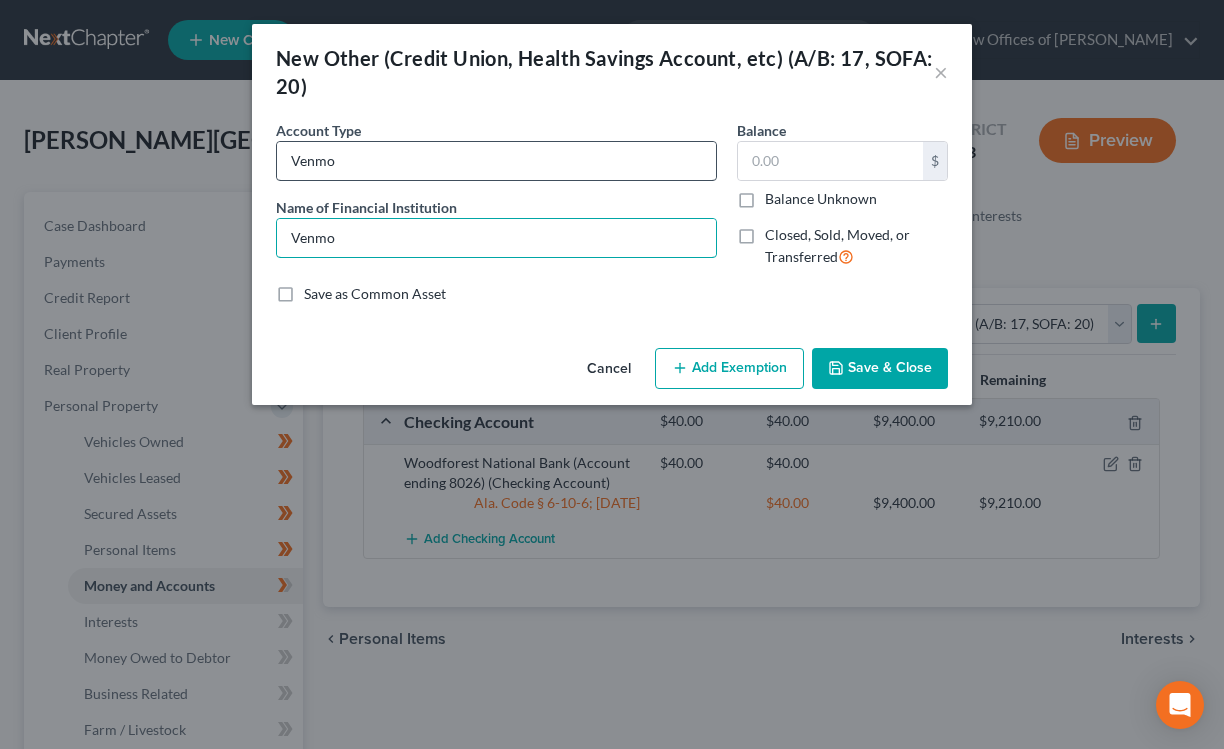 type on "Venmo" 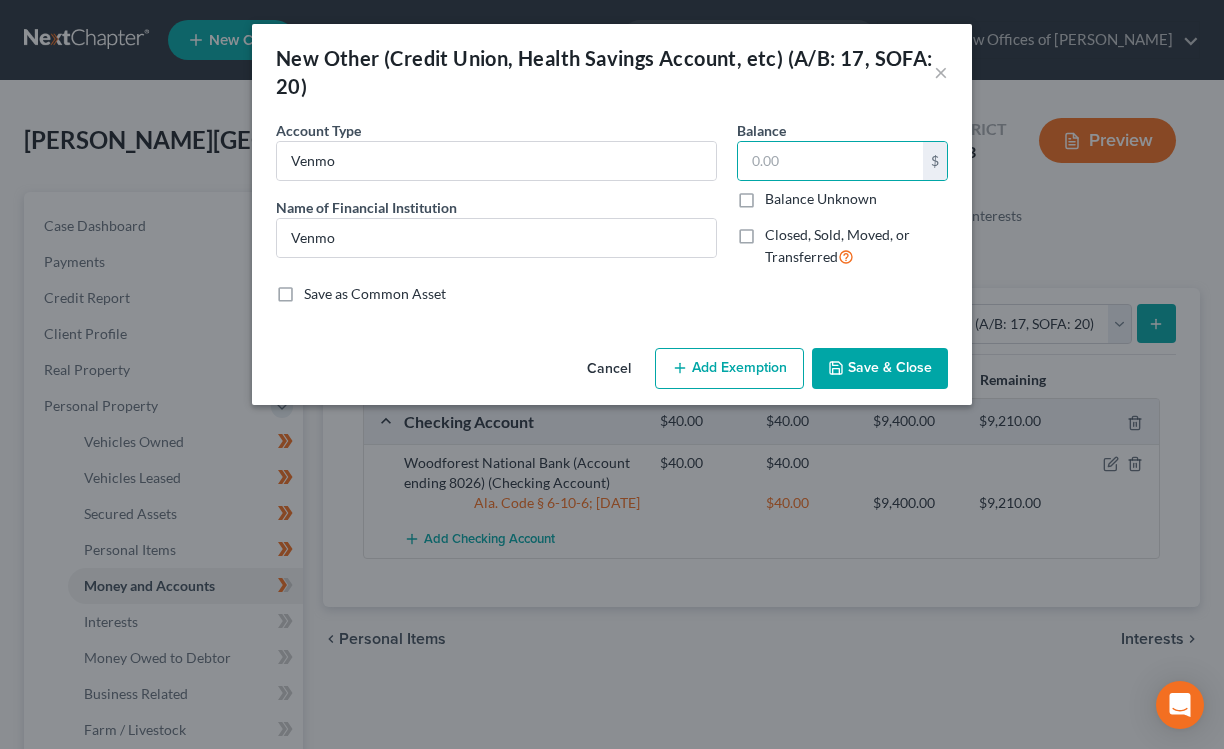 click 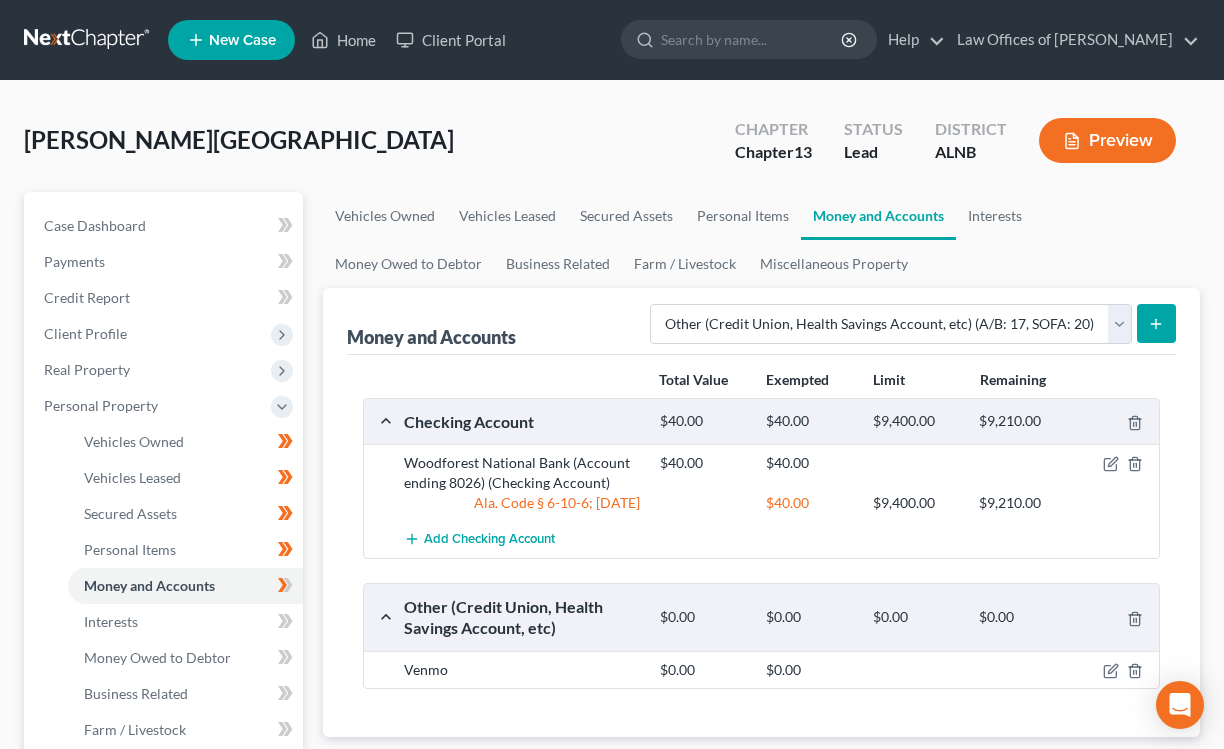 scroll, scrollTop: 2, scrollLeft: 0, axis: vertical 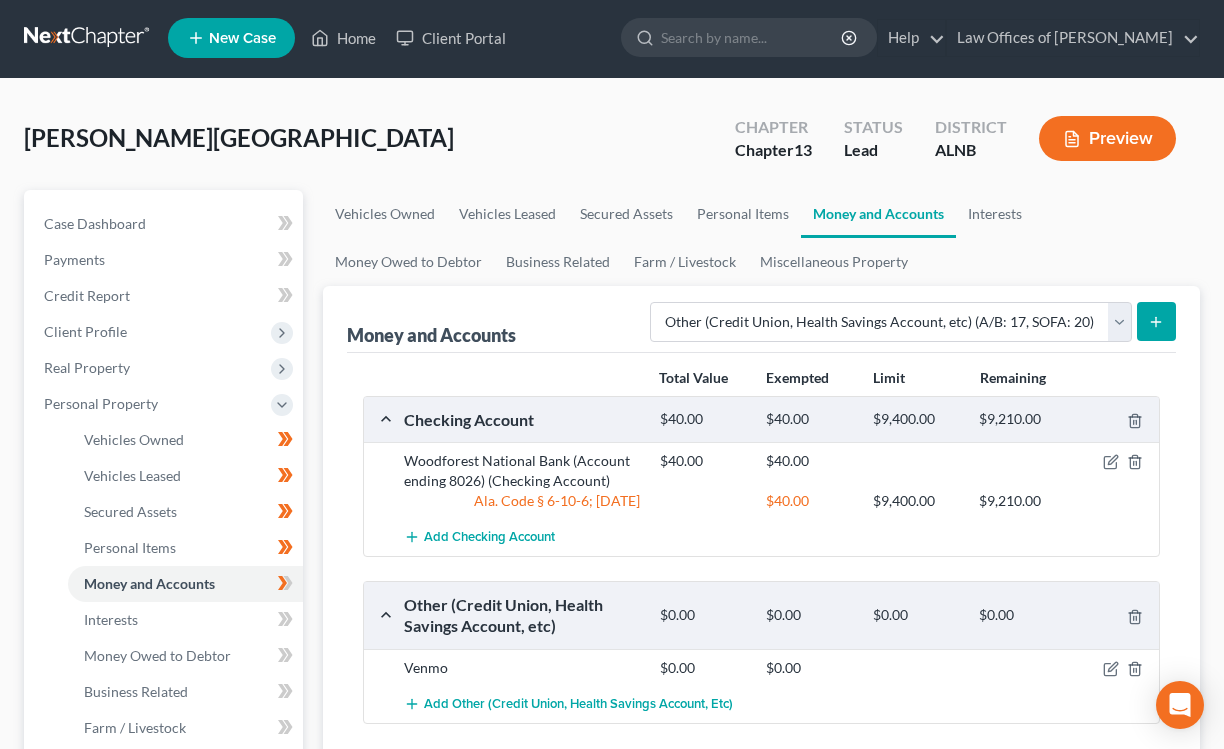 click 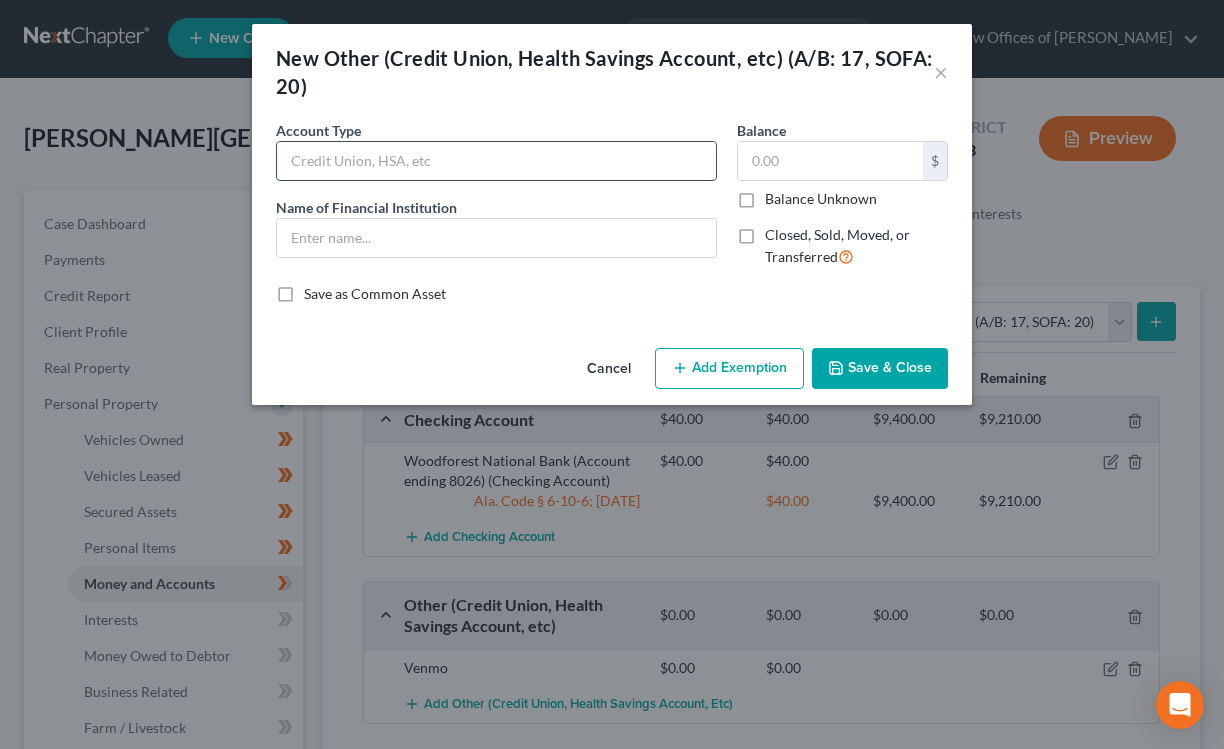click at bounding box center (496, 161) 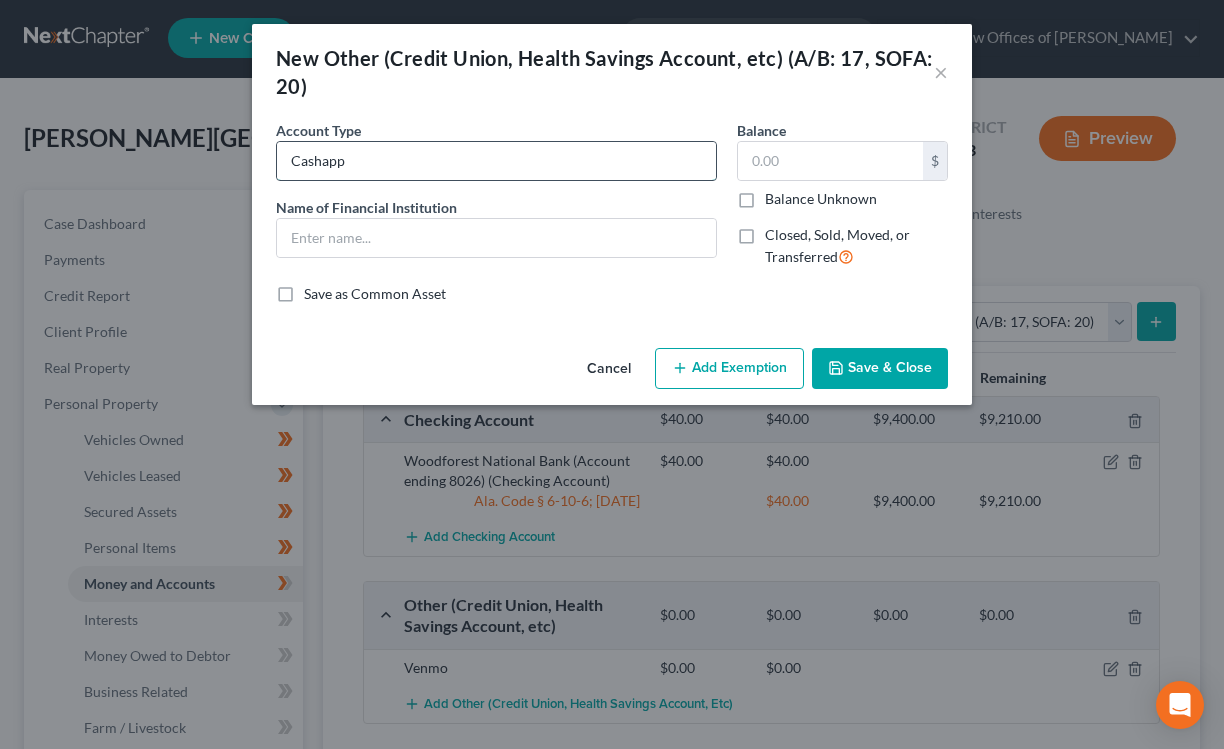 type on "Cashapp" 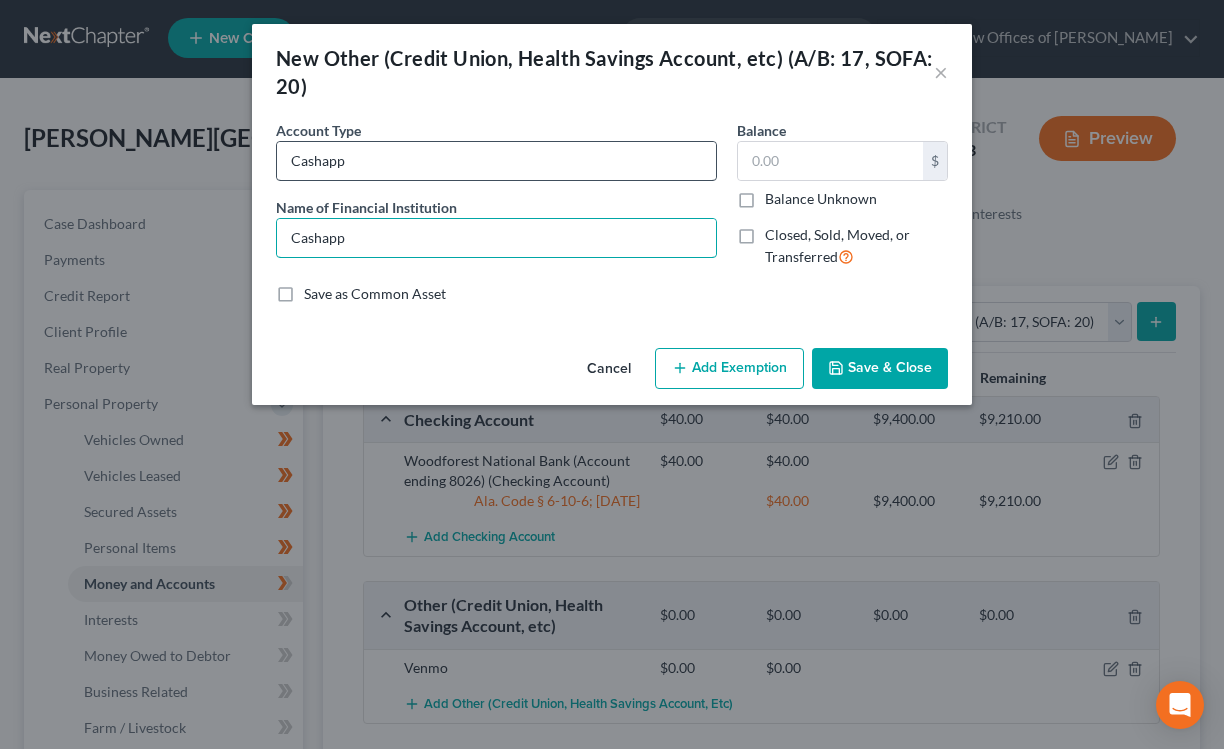type on "Cashapp" 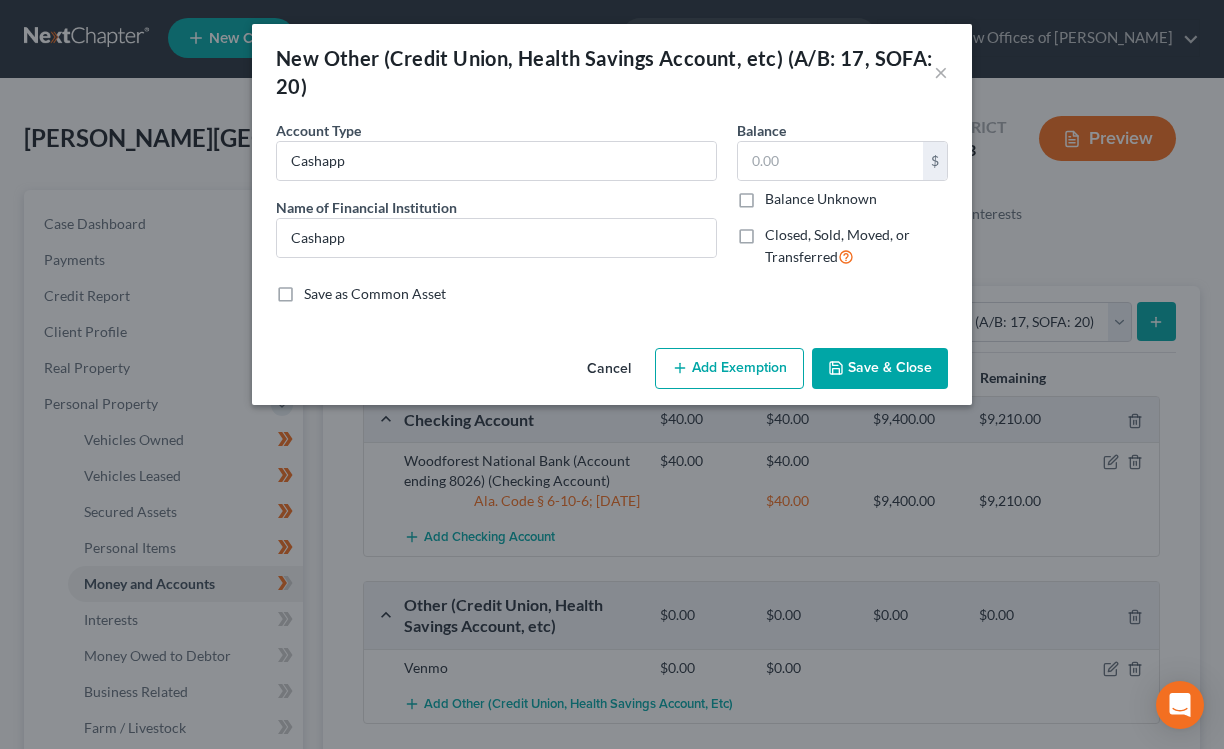 drag, startPoint x: 855, startPoint y: 370, endPoint x: 843, endPoint y: 359, distance: 16.27882 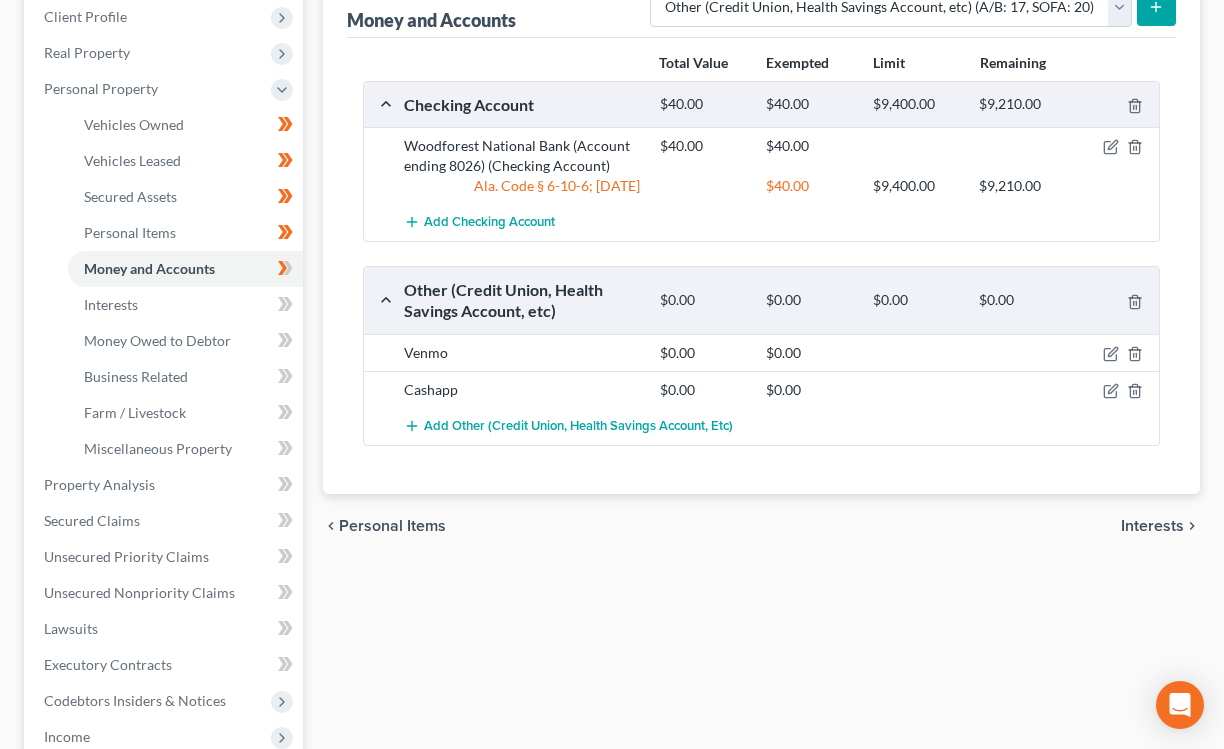 scroll, scrollTop: 349, scrollLeft: 0, axis: vertical 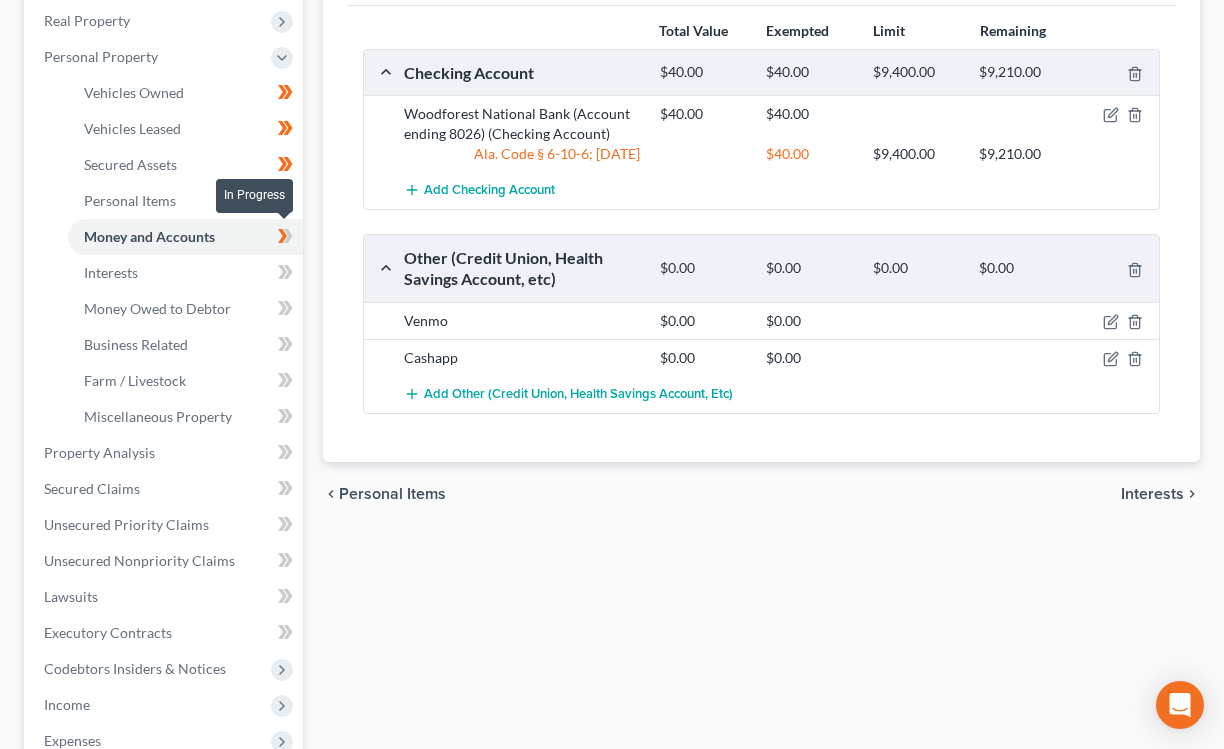 click 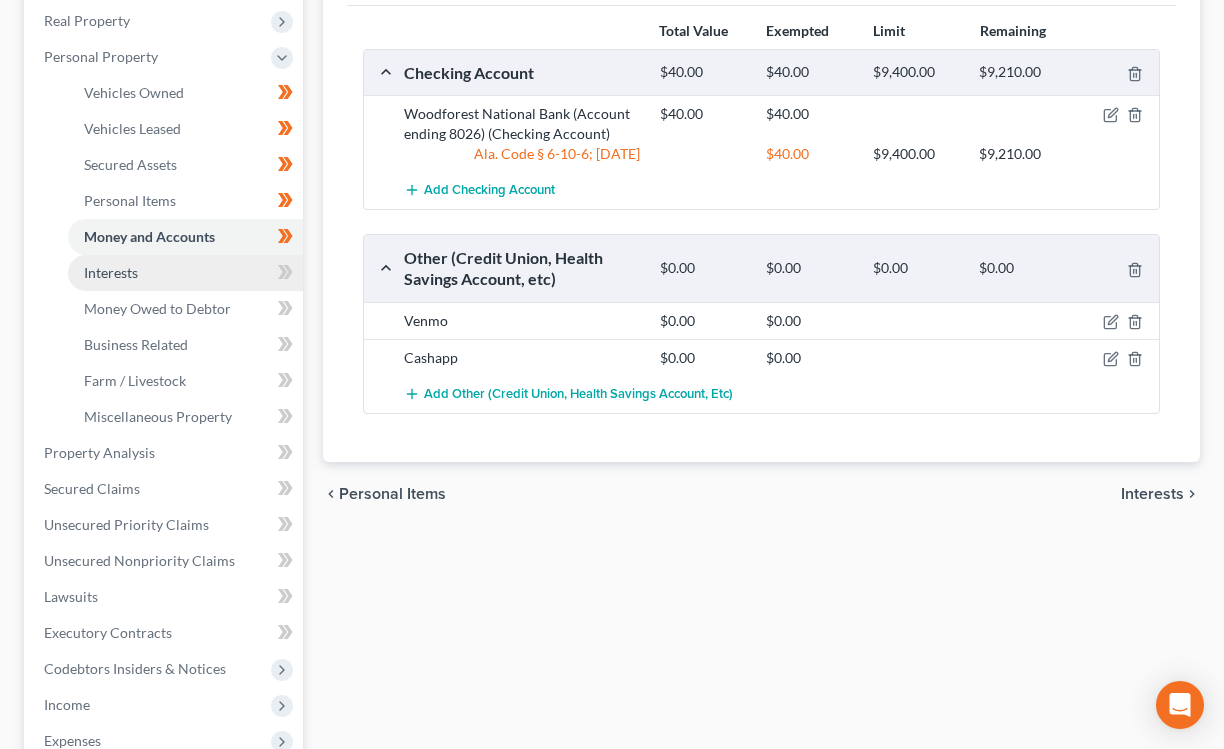 click on "Interests" at bounding box center [185, 273] 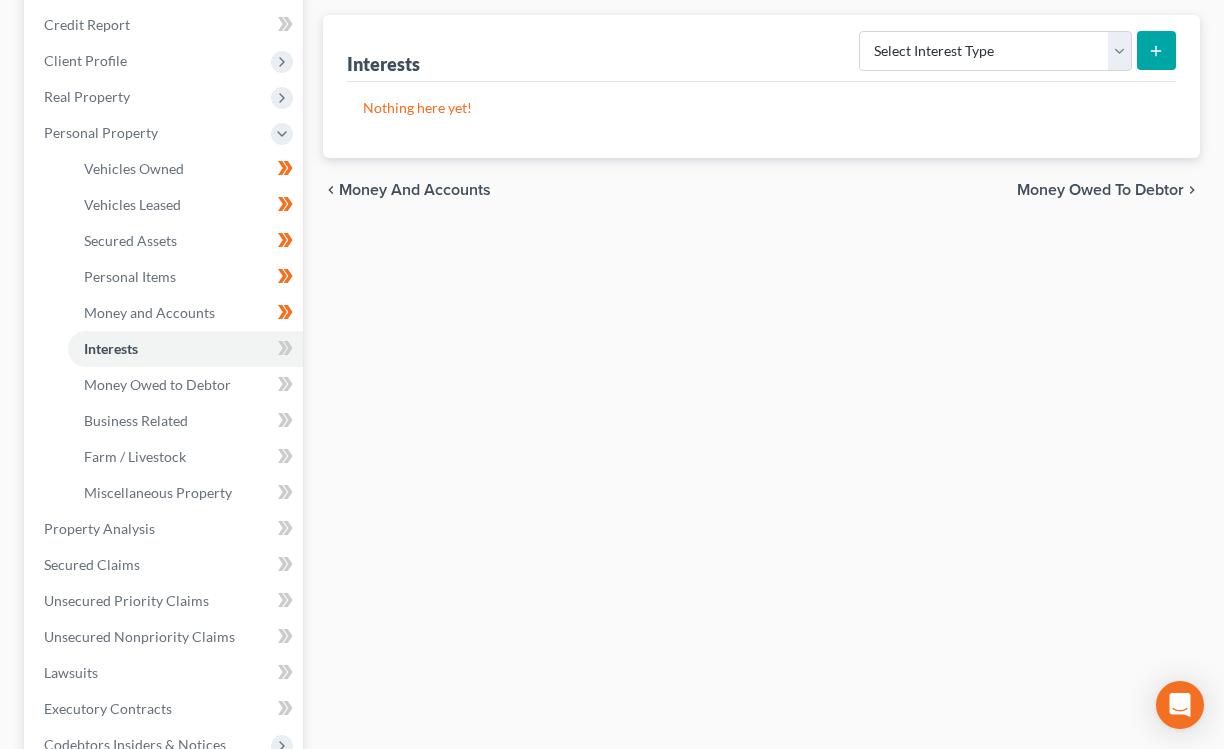scroll, scrollTop: 301, scrollLeft: 0, axis: vertical 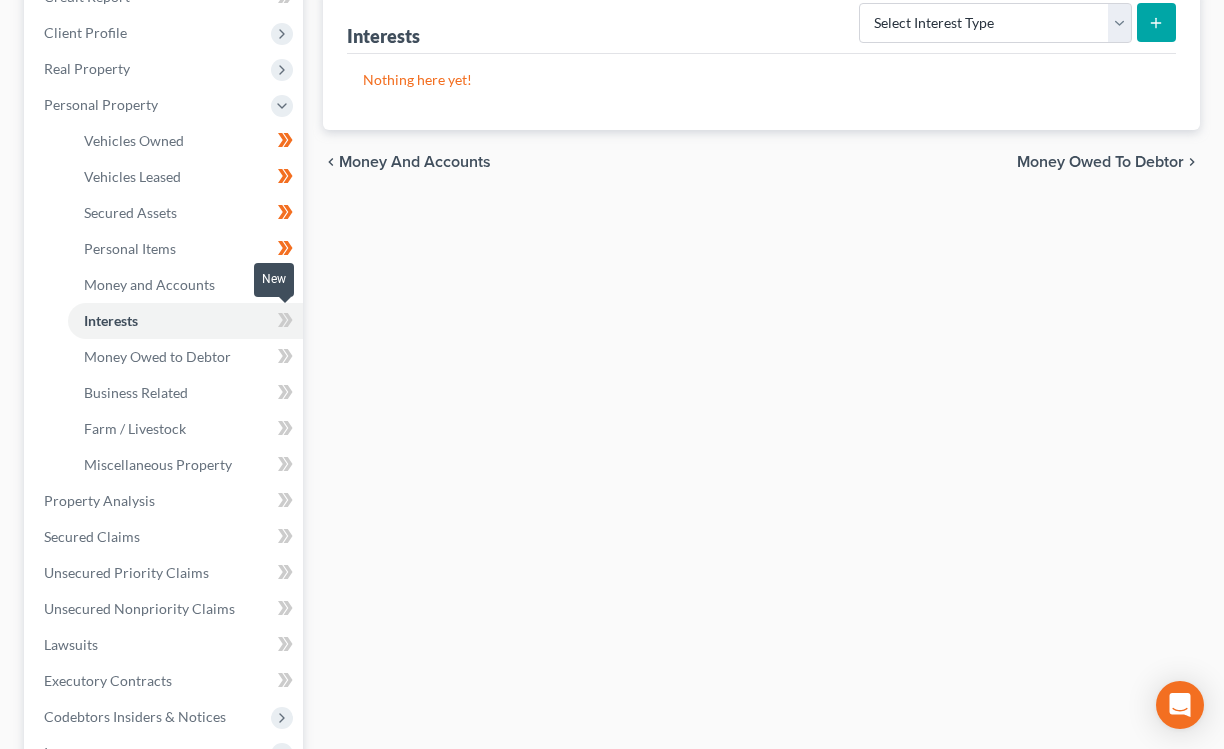 click 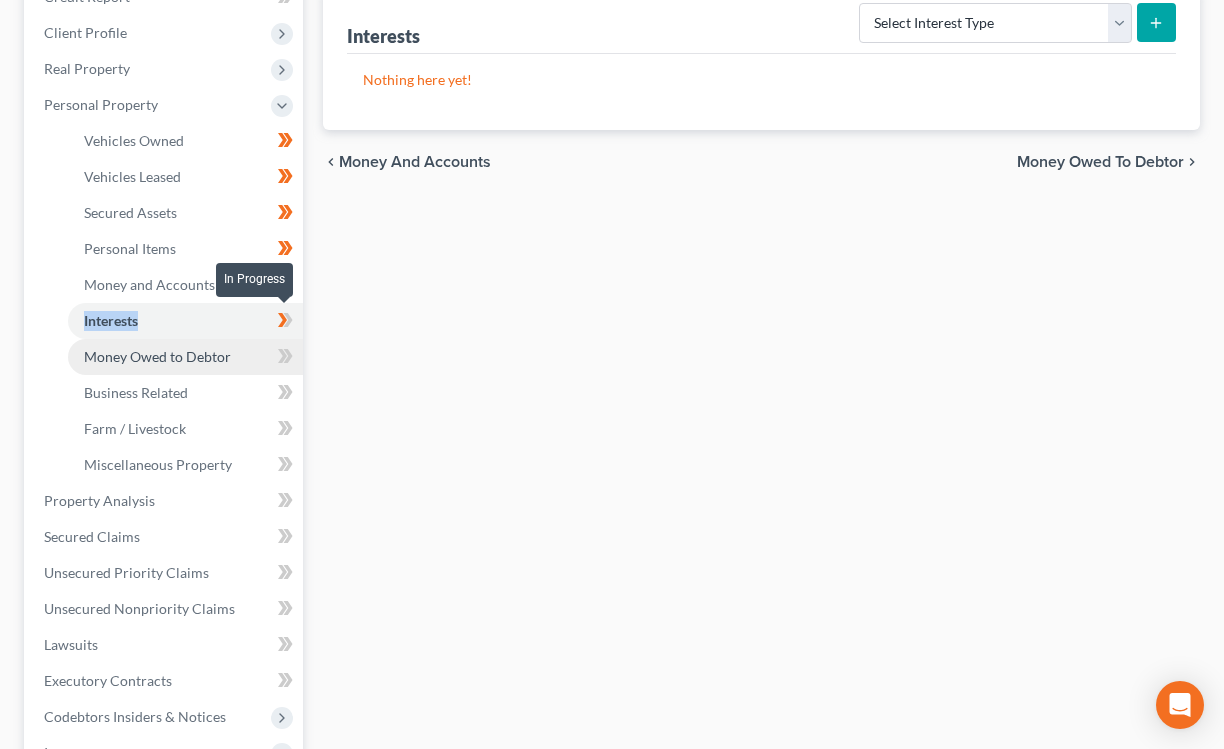 drag, startPoint x: 287, startPoint y: 317, endPoint x: 249, endPoint y: 337, distance: 42.941822 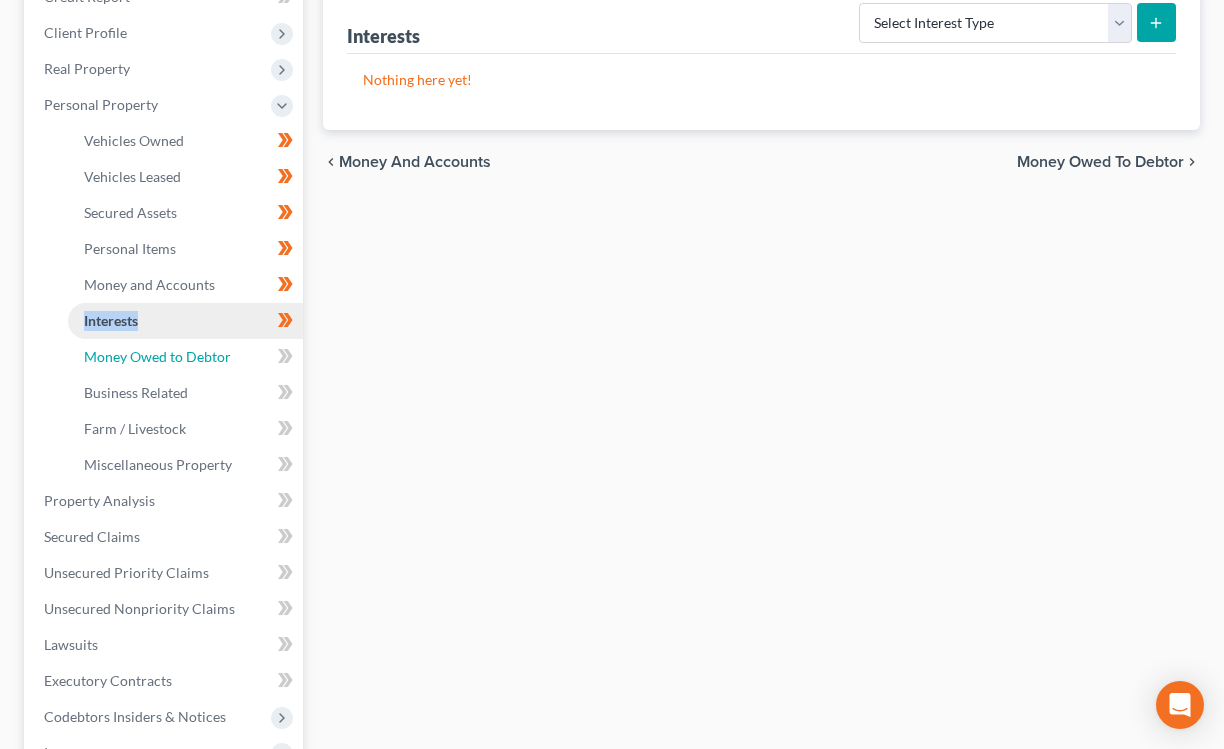 drag, startPoint x: 223, startPoint y: 348, endPoint x: 238, endPoint y: 352, distance: 15.524175 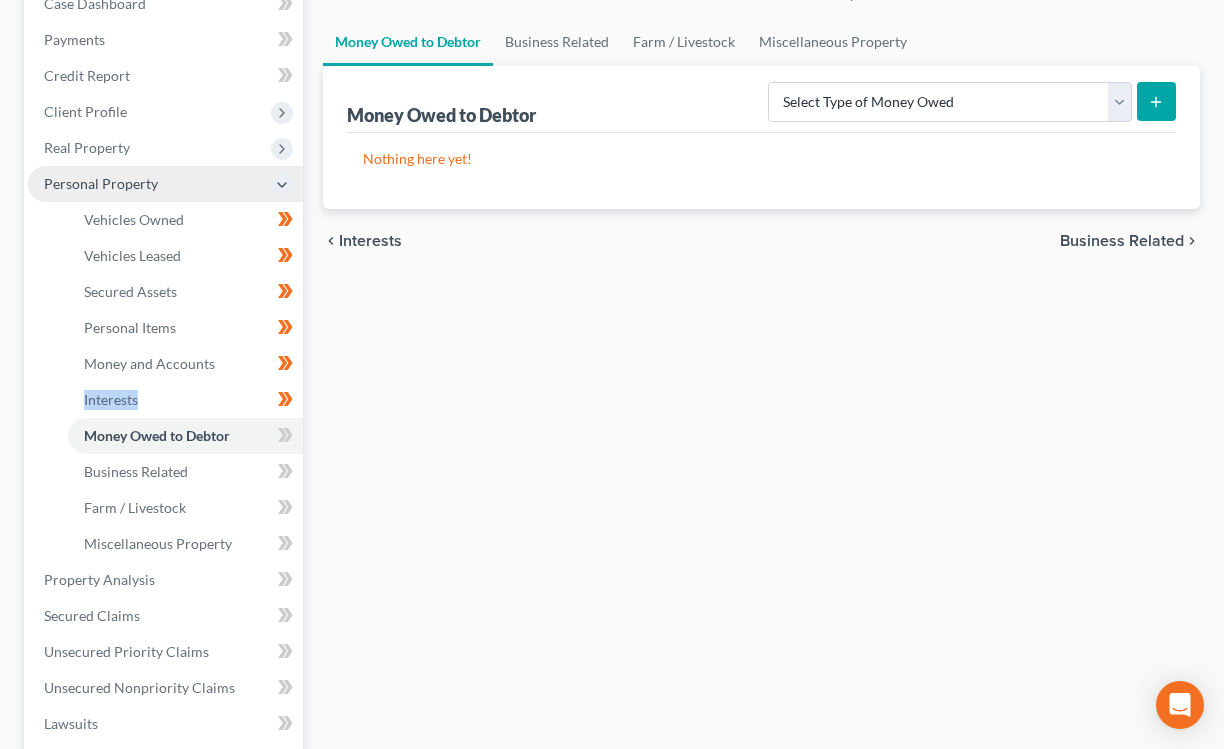 scroll, scrollTop: 225, scrollLeft: 0, axis: vertical 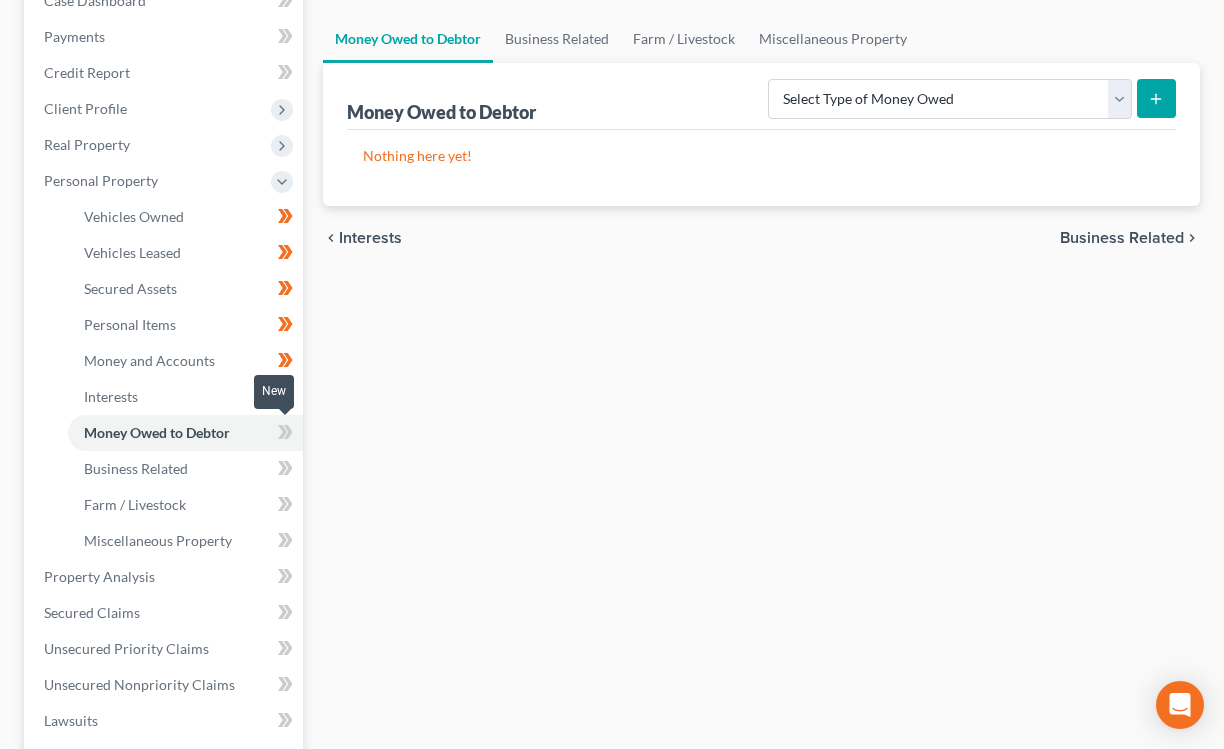 click 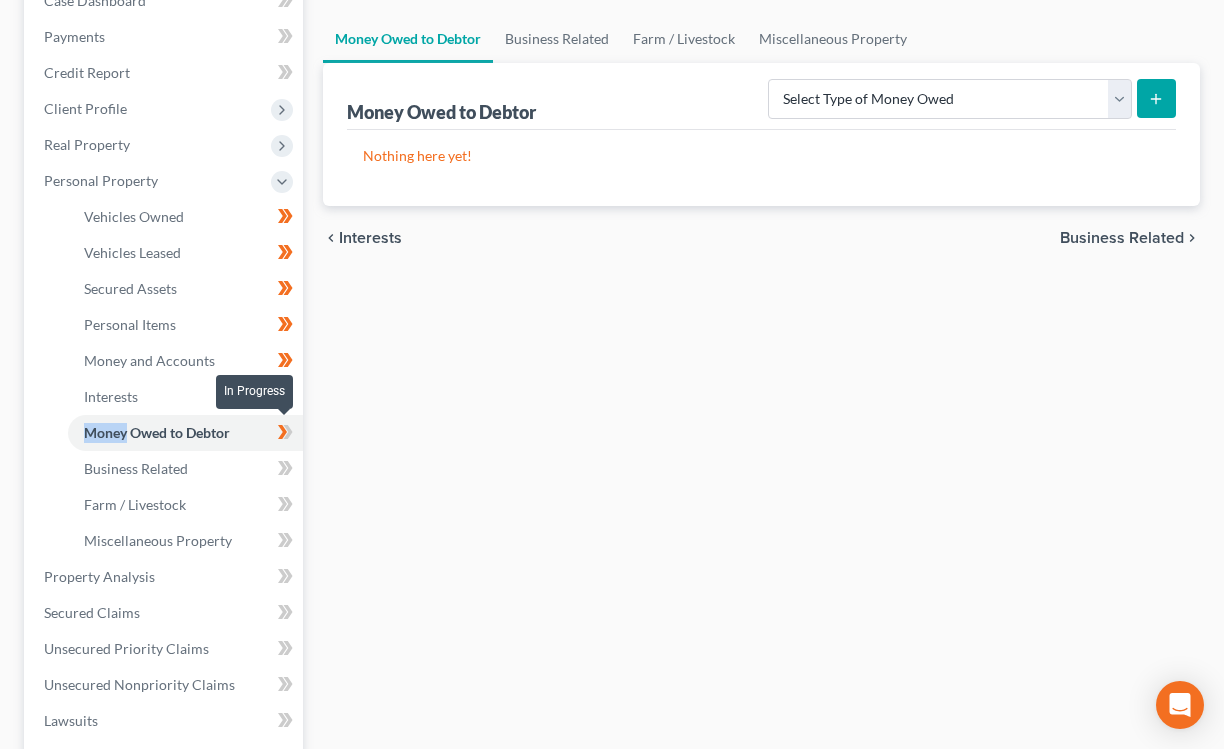 click 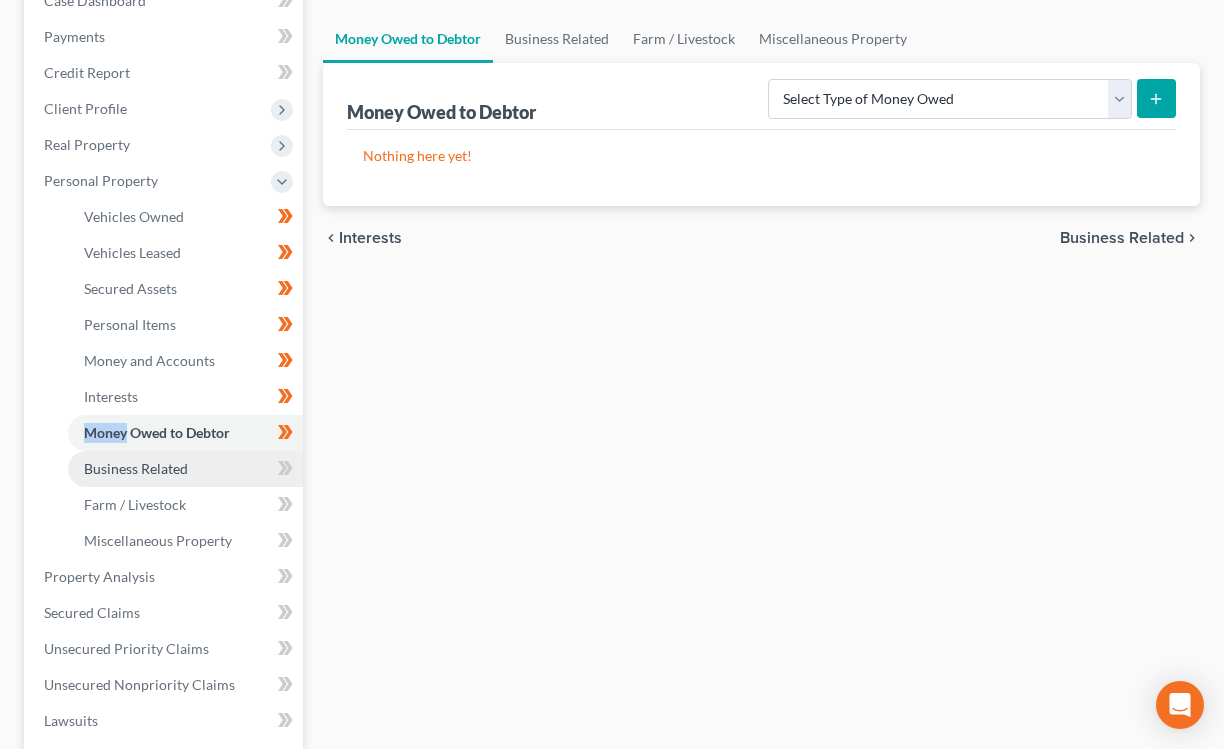 click on "Business Related" at bounding box center (185, 469) 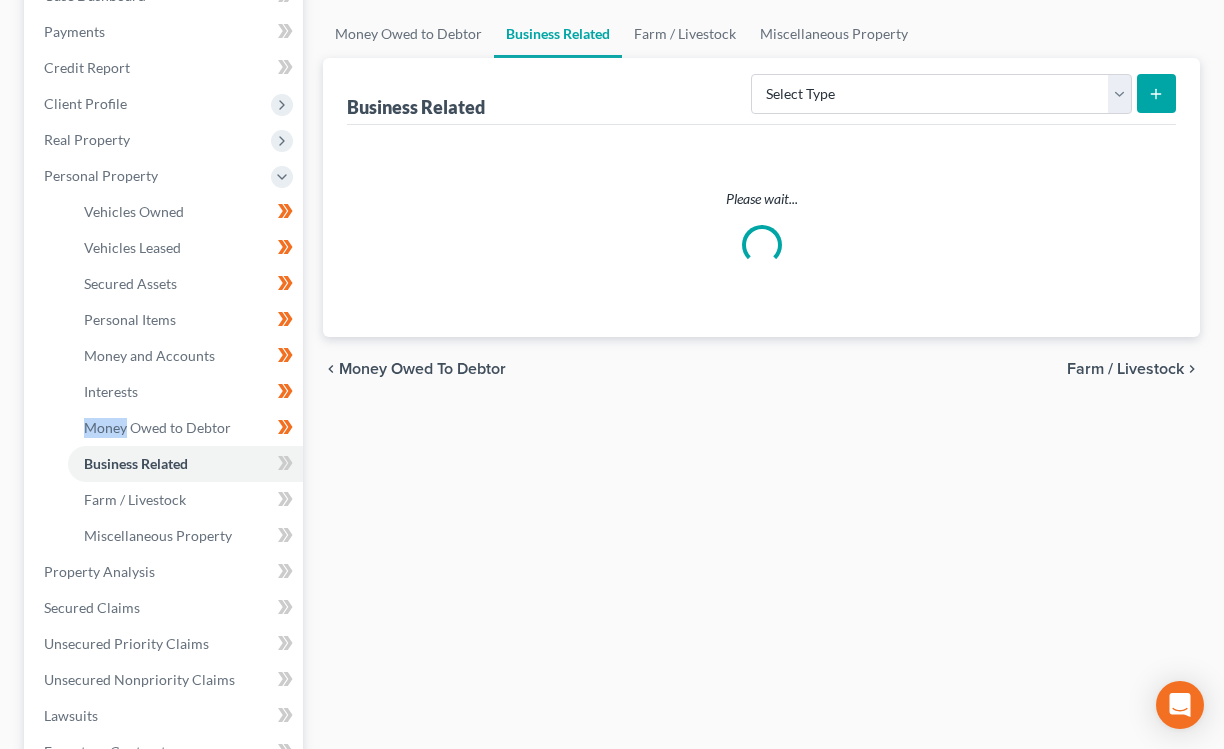 scroll, scrollTop: 228, scrollLeft: 0, axis: vertical 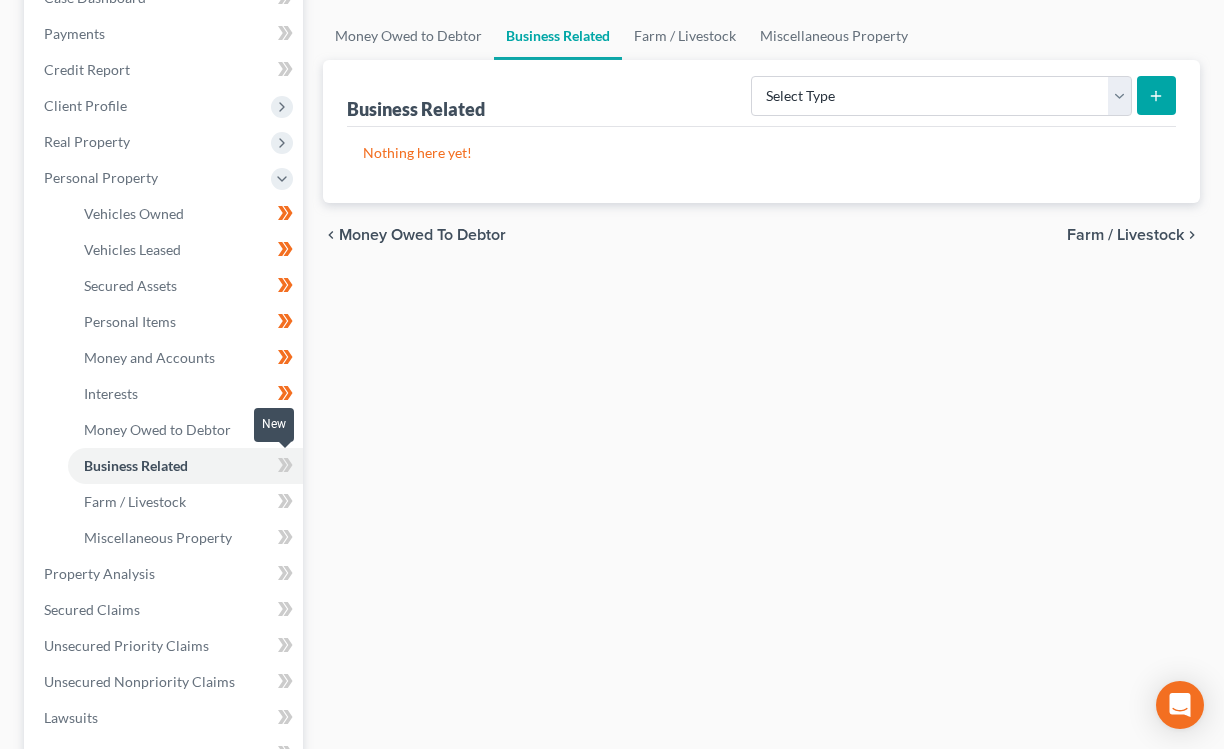 click 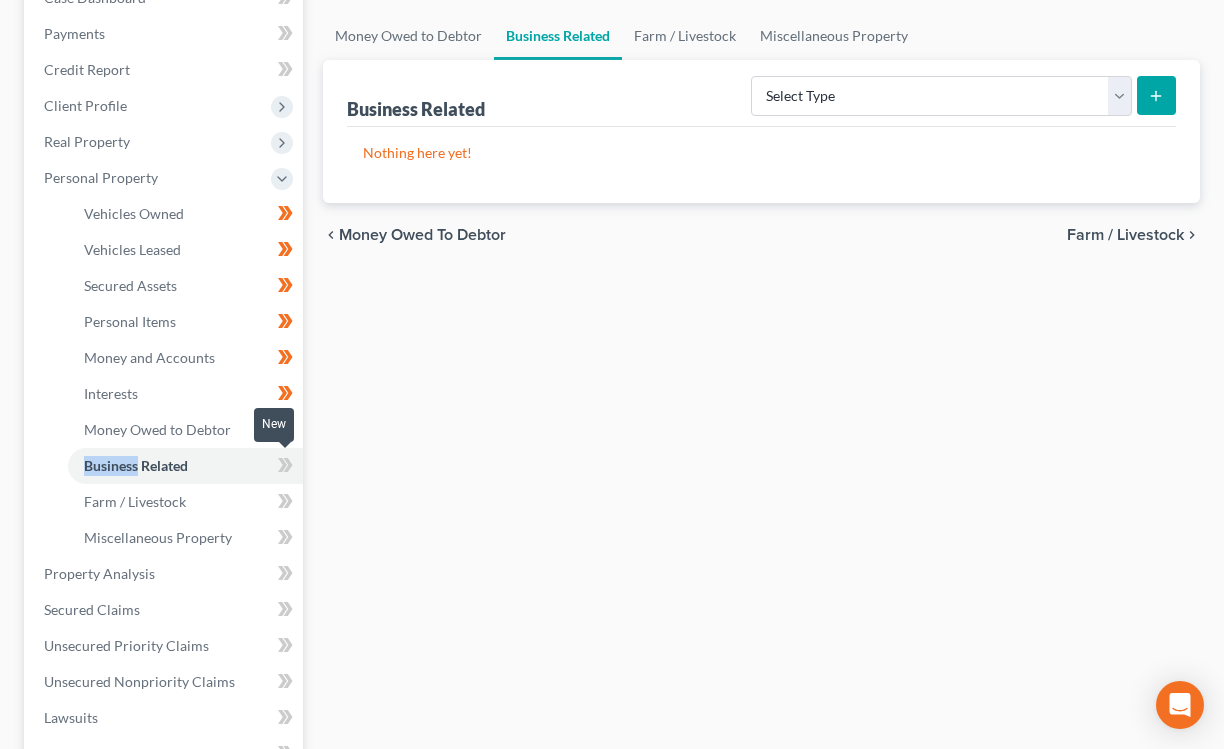 drag, startPoint x: 289, startPoint y: 463, endPoint x: 277, endPoint y: 477, distance: 18.439089 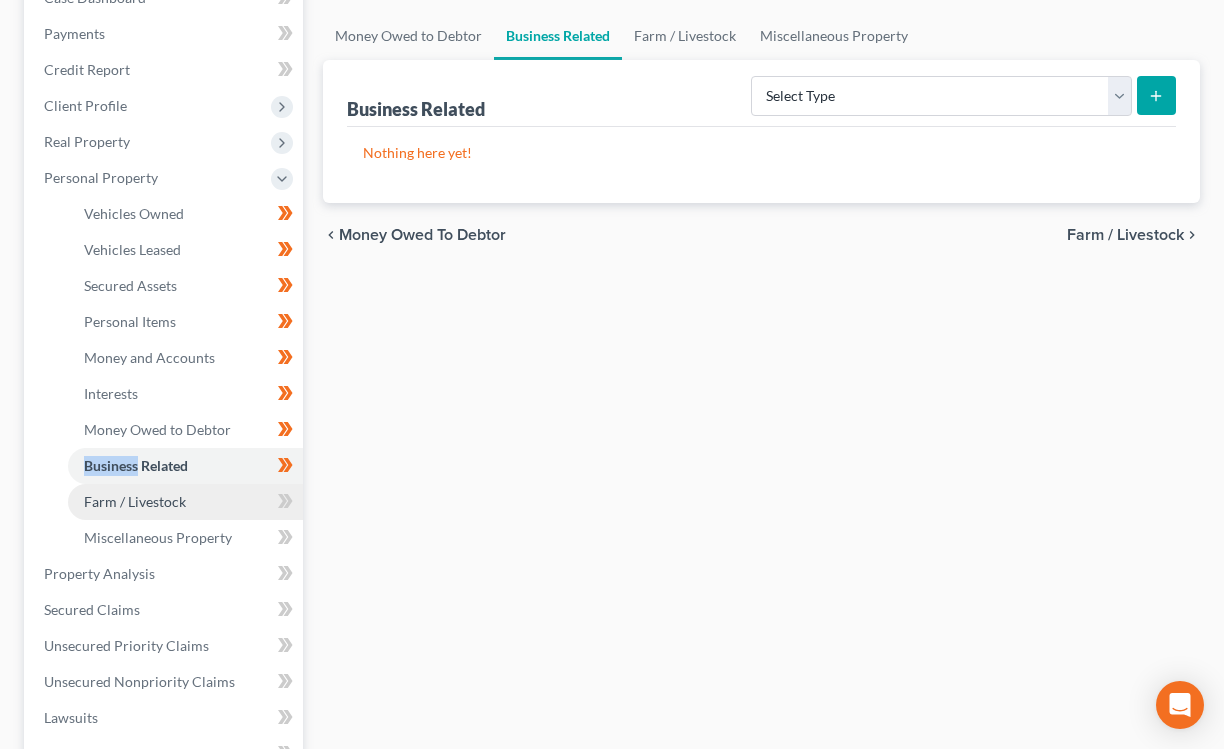 click on "Farm / Livestock" at bounding box center [185, 502] 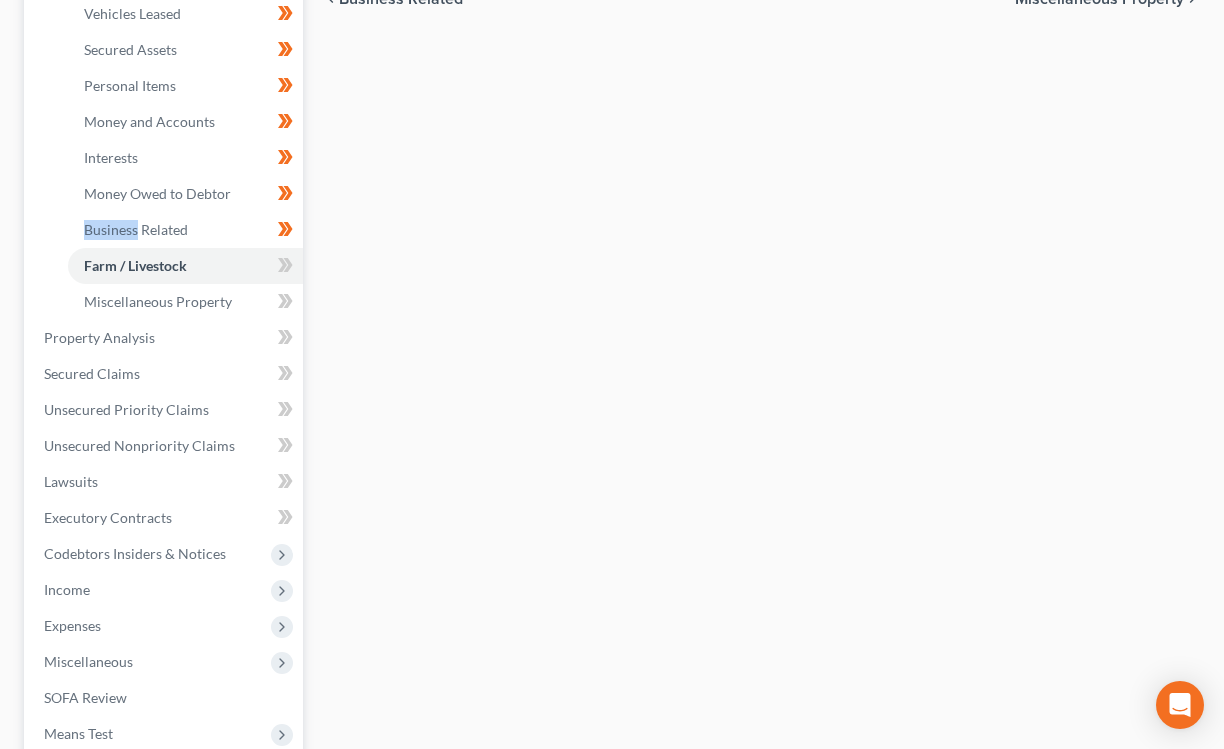 scroll, scrollTop: 571, scrollLeft: 0, axis: vertical 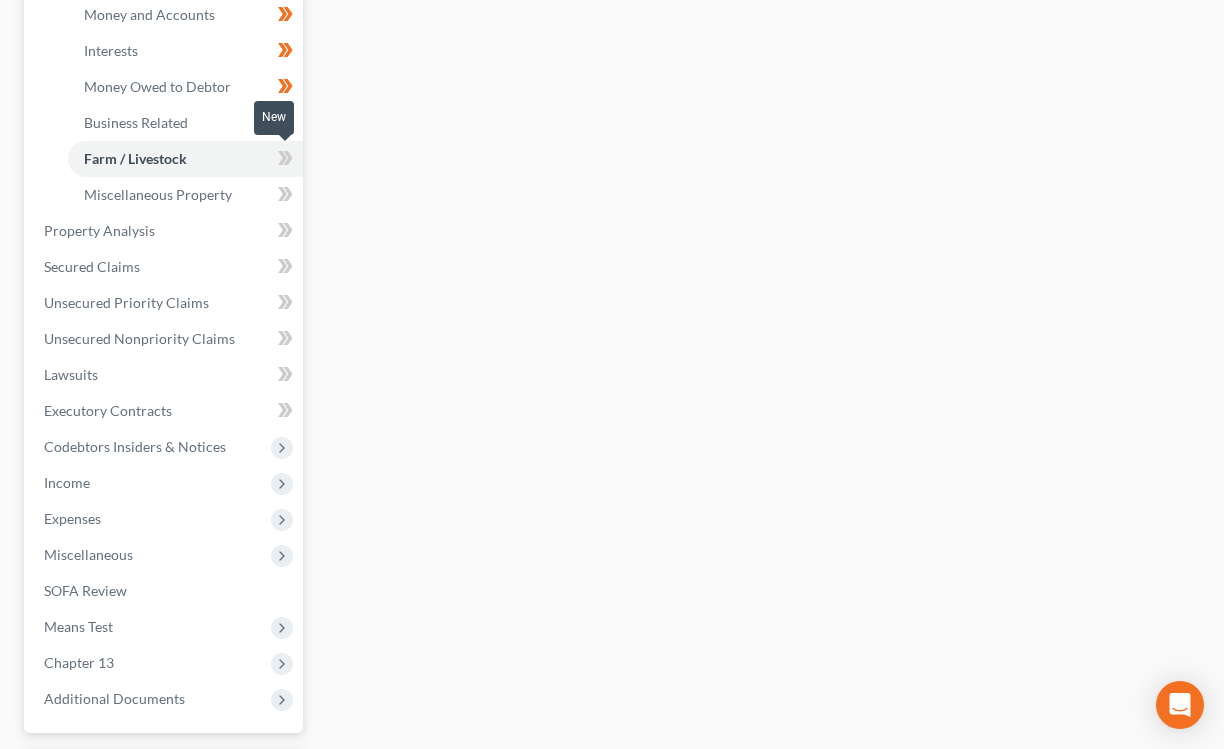 click 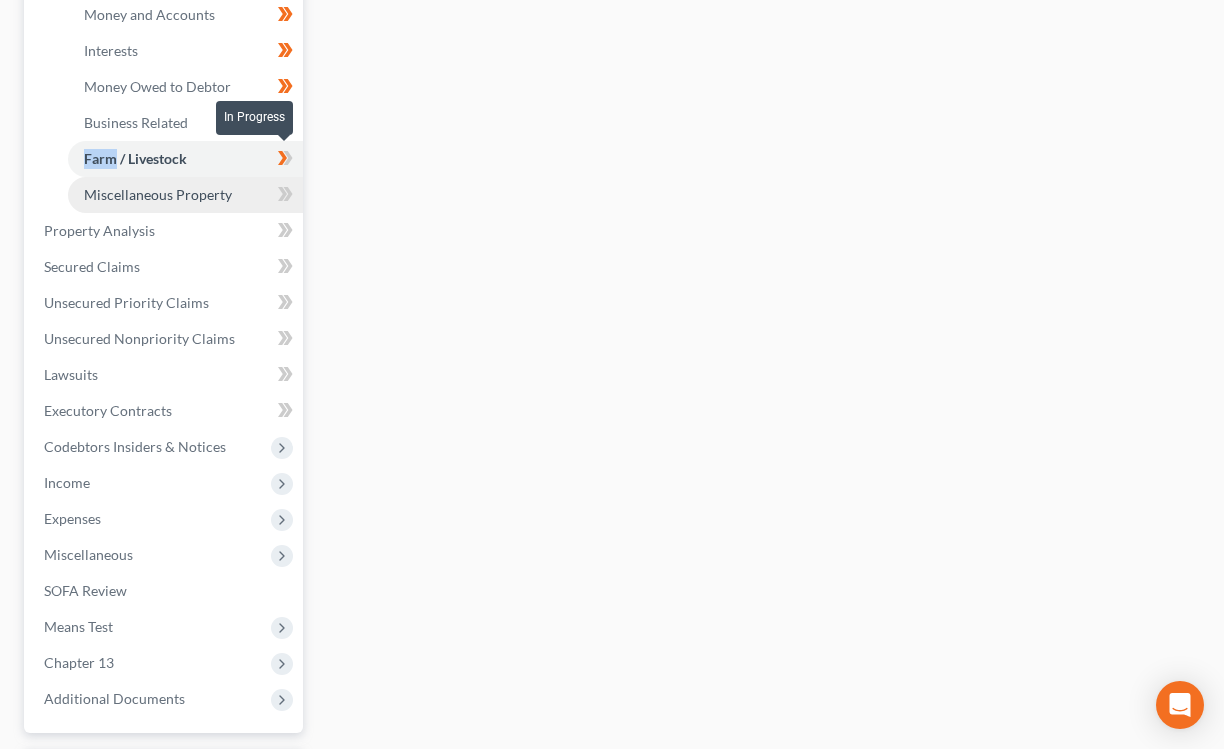 drag, startPoint x: 283, startPoint y: 162, endPoint x: 257, endPoint y: 179, distance: 31.06445 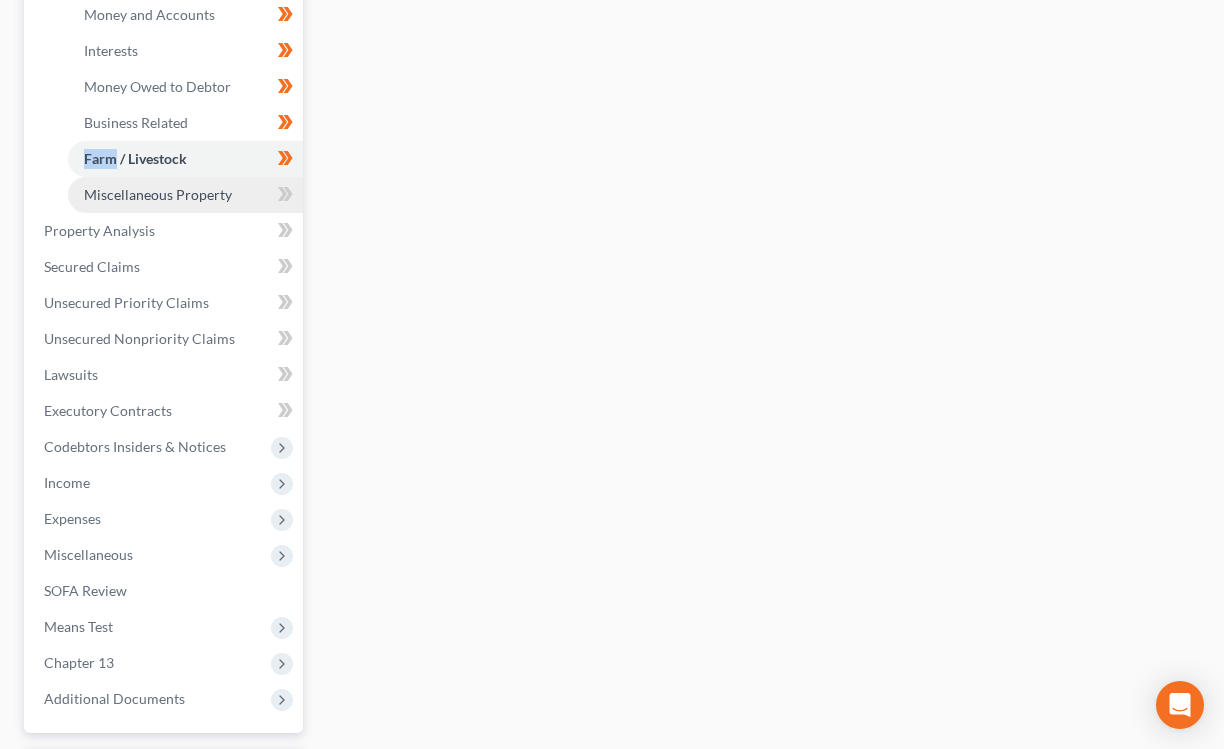 click on "Miscellaneous Property" at bounding box center (185, 195) 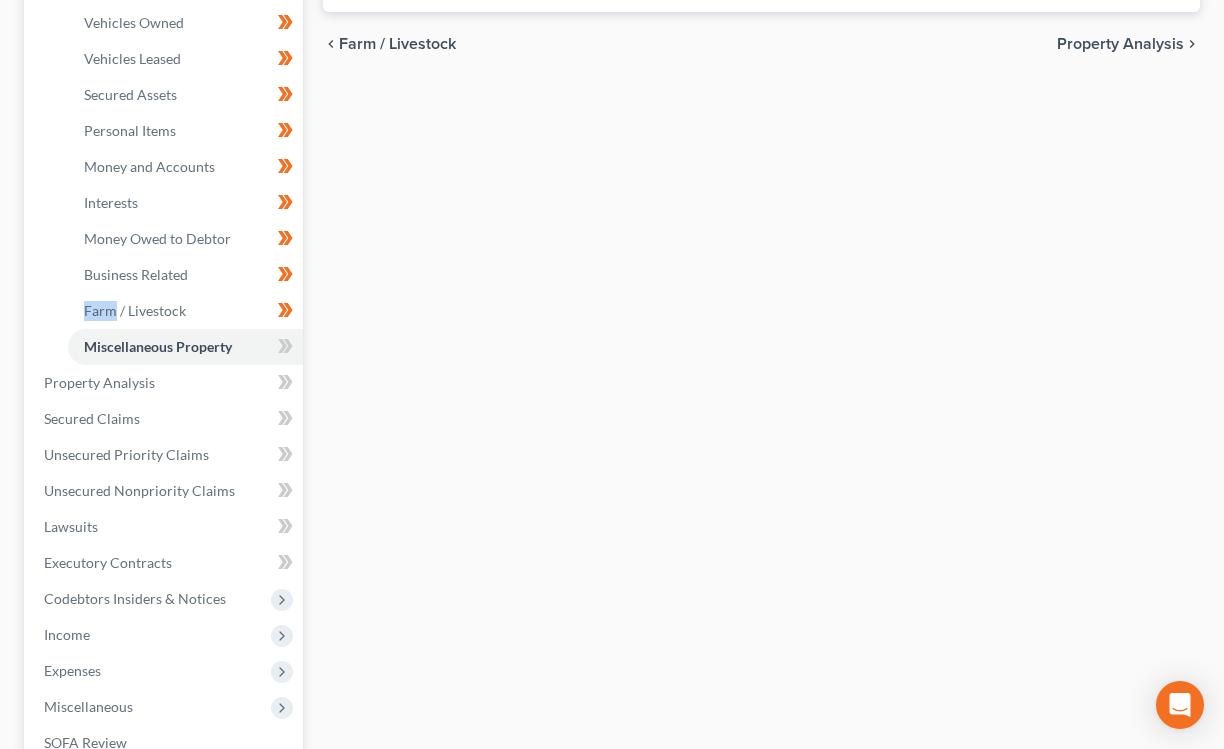 scroll, scrollTop: 433, scrollLeft: 0, axis: vertical 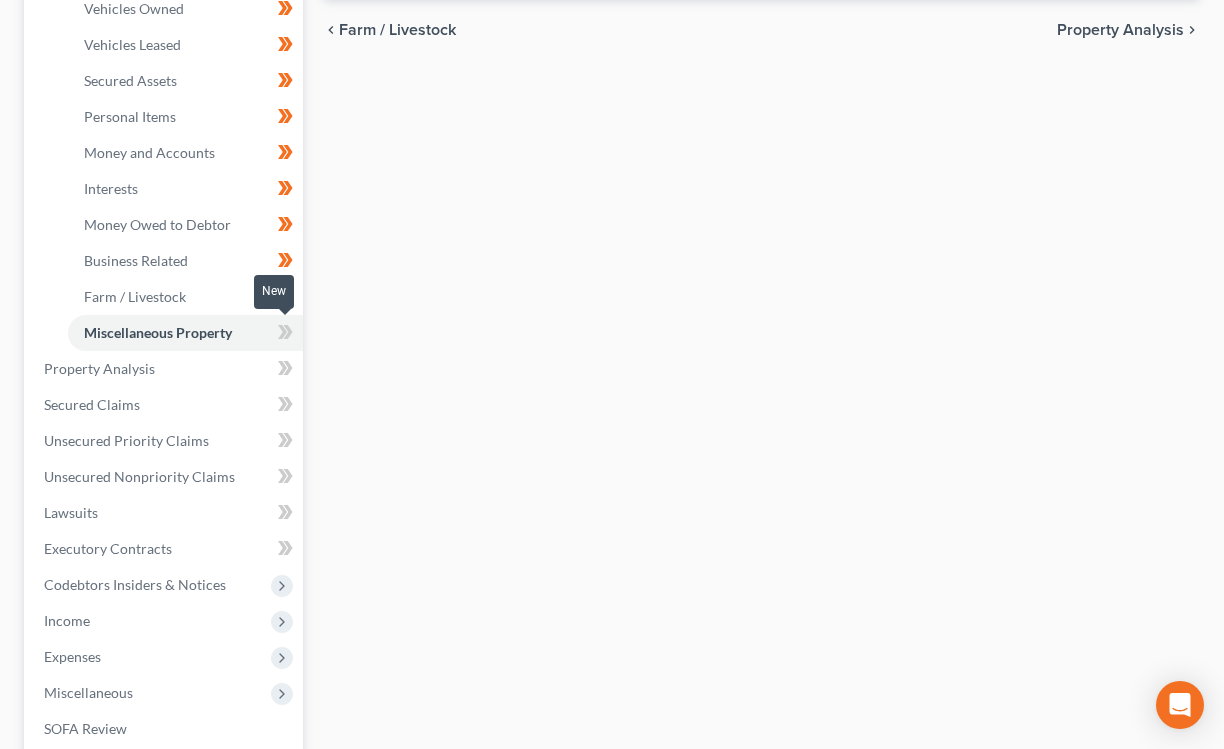 click 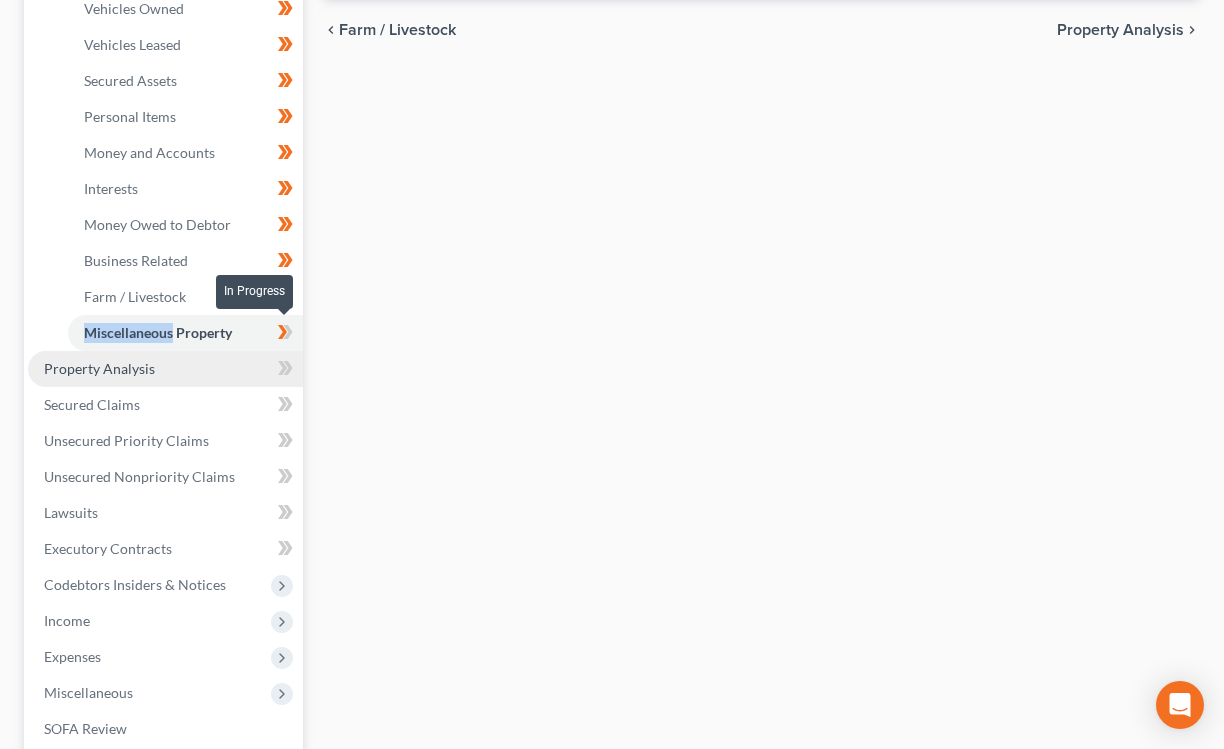 drag, startPoint x: 292, startPoint y: 332, endPoint x: 241, endPoint y: 357, distance: 56.797886 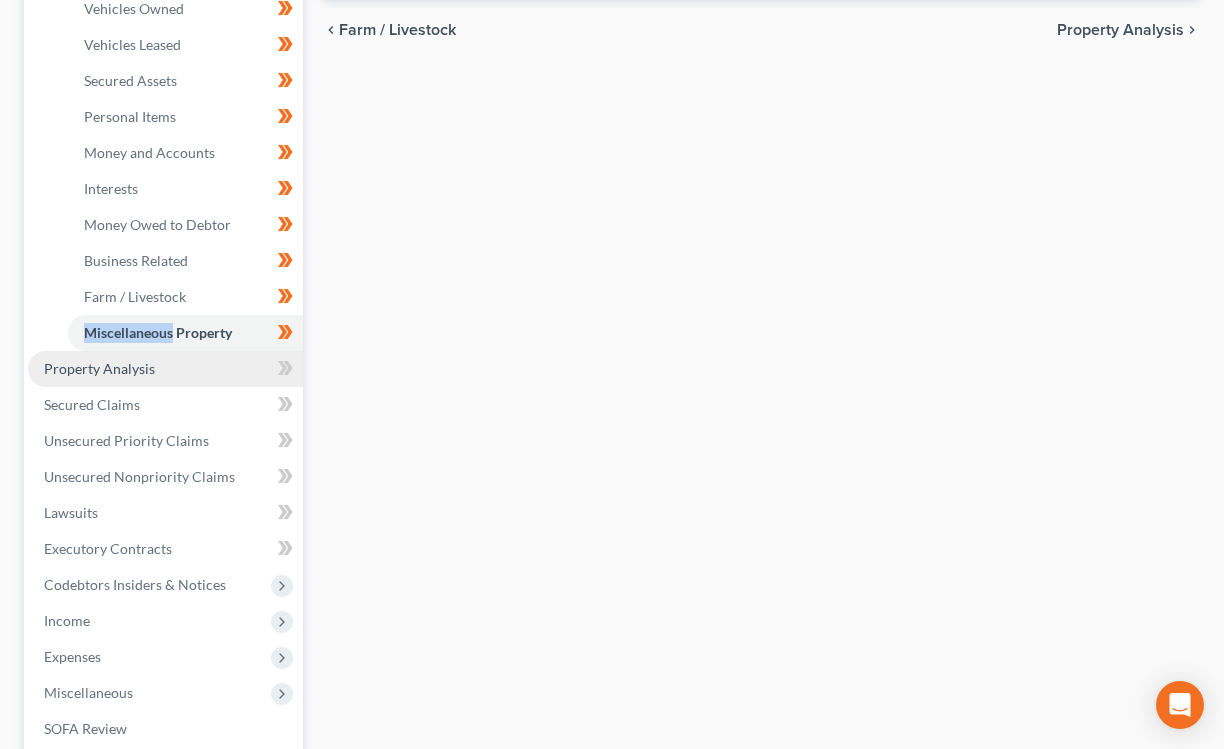 click on "Property Analysis" at bounding box center [165, 369] 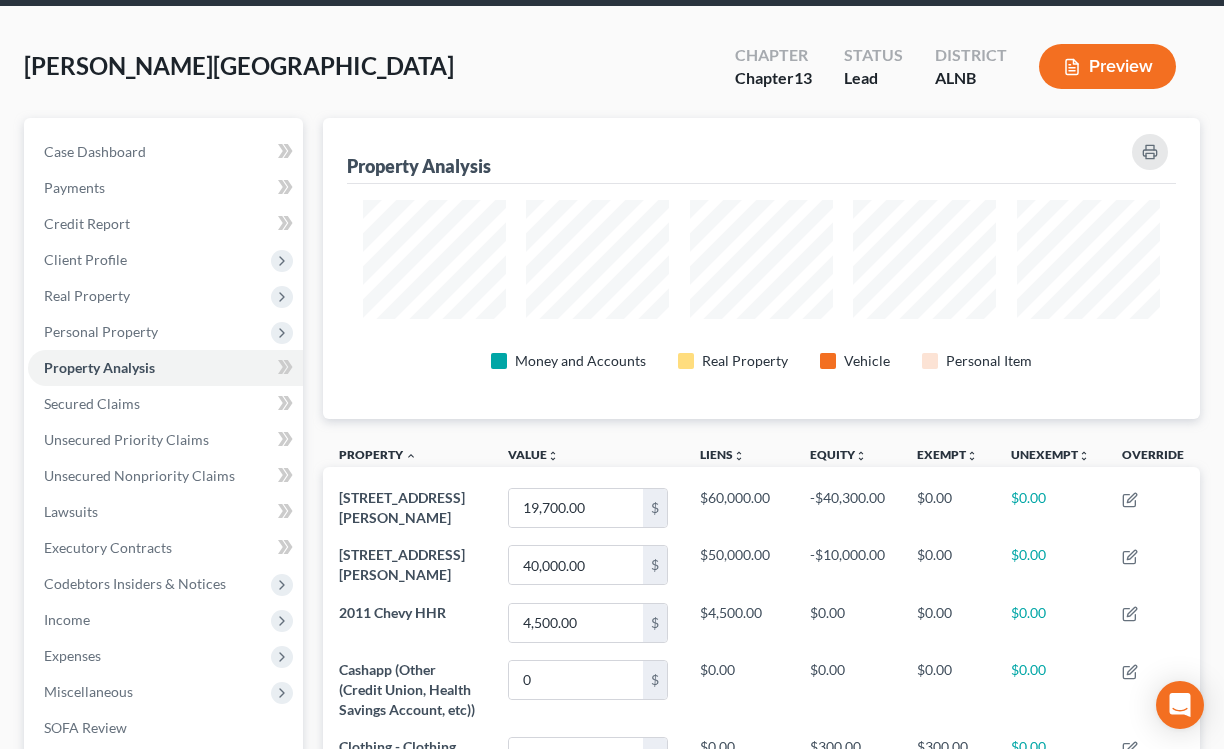 scroll, scrollTop: 2, scrollLeft: 0, axis: vertical 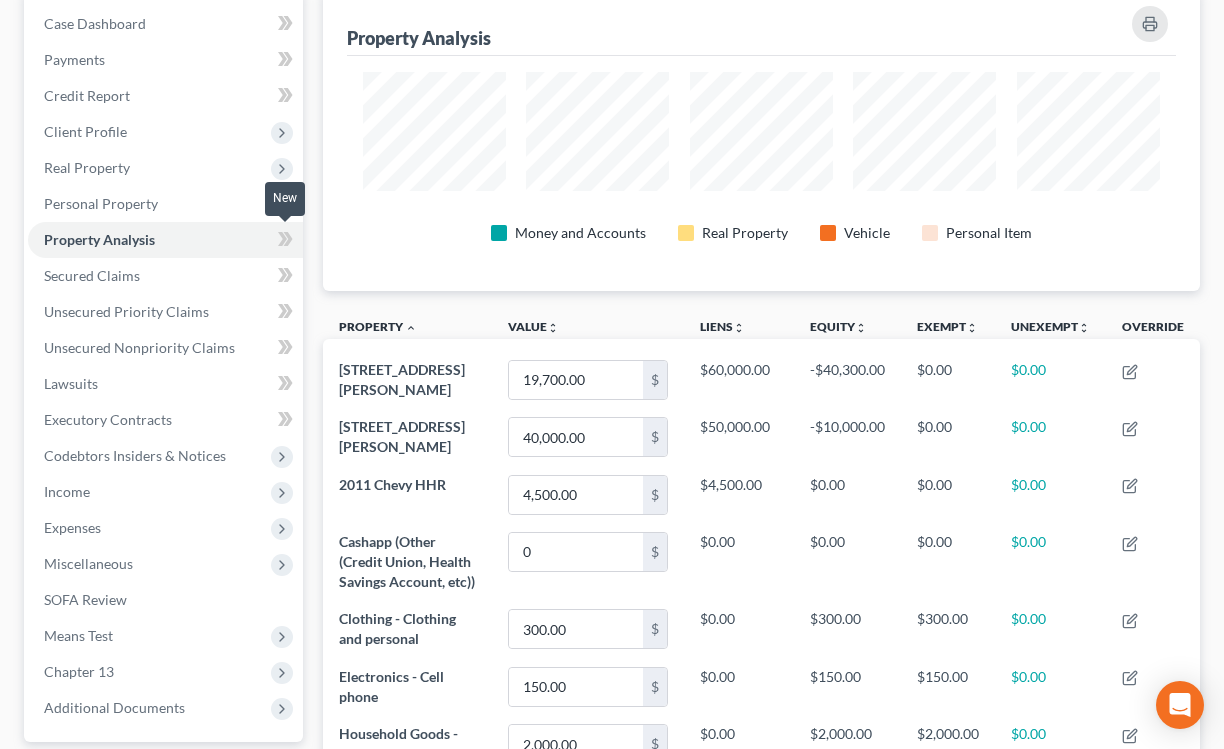 click 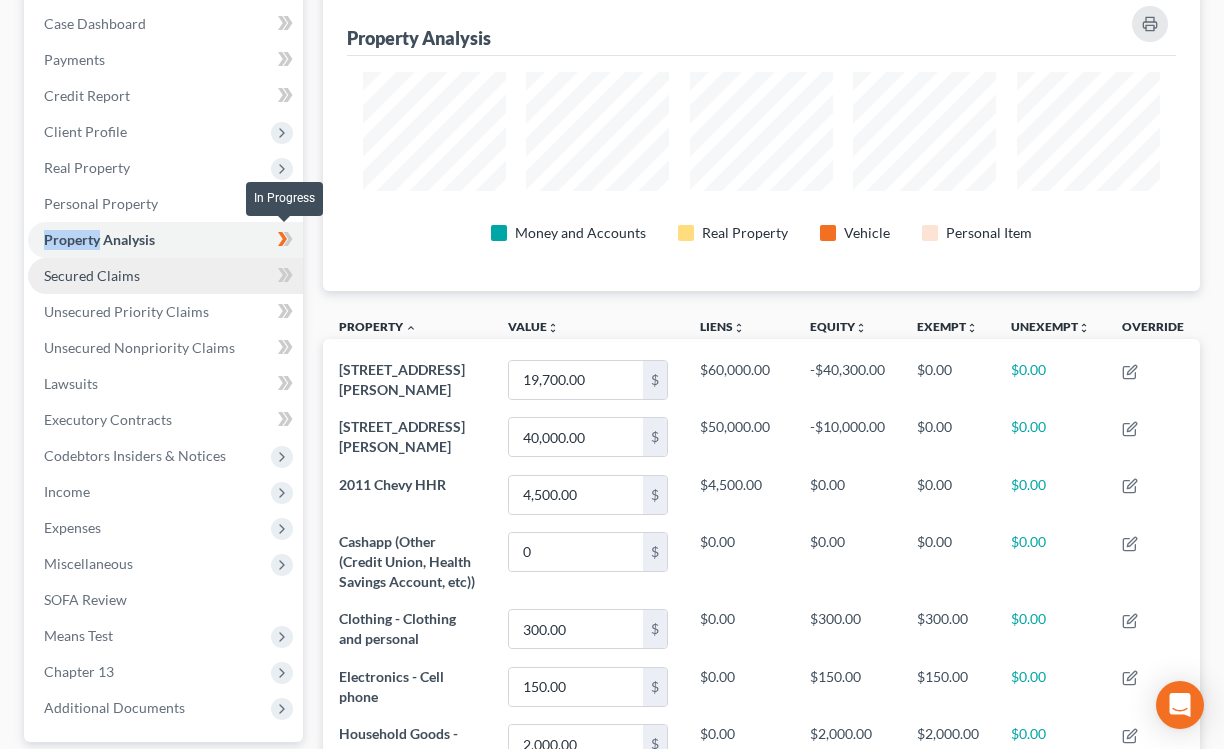 drag, startPoint x: 291, startPoint y: 243, endPoint x: 266, endPoint y: 263, distance: 32.01562 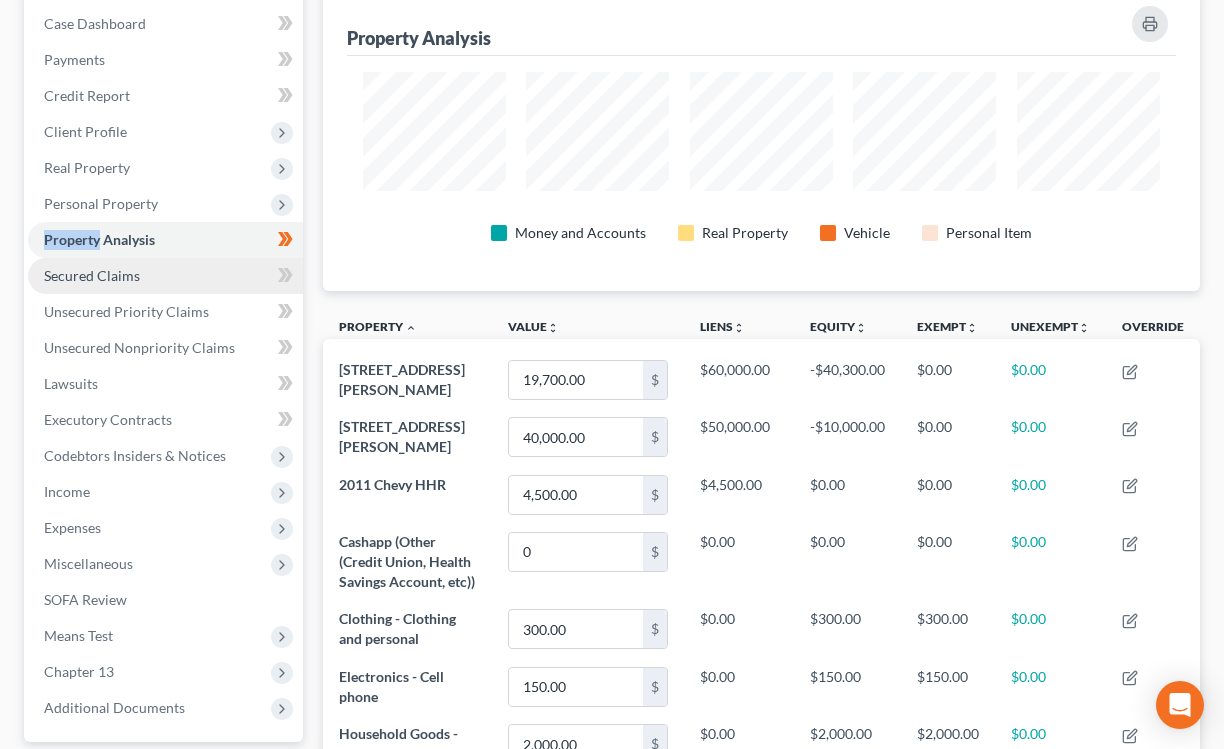 click on "Secured Claims" at bounding box center (165, 276) 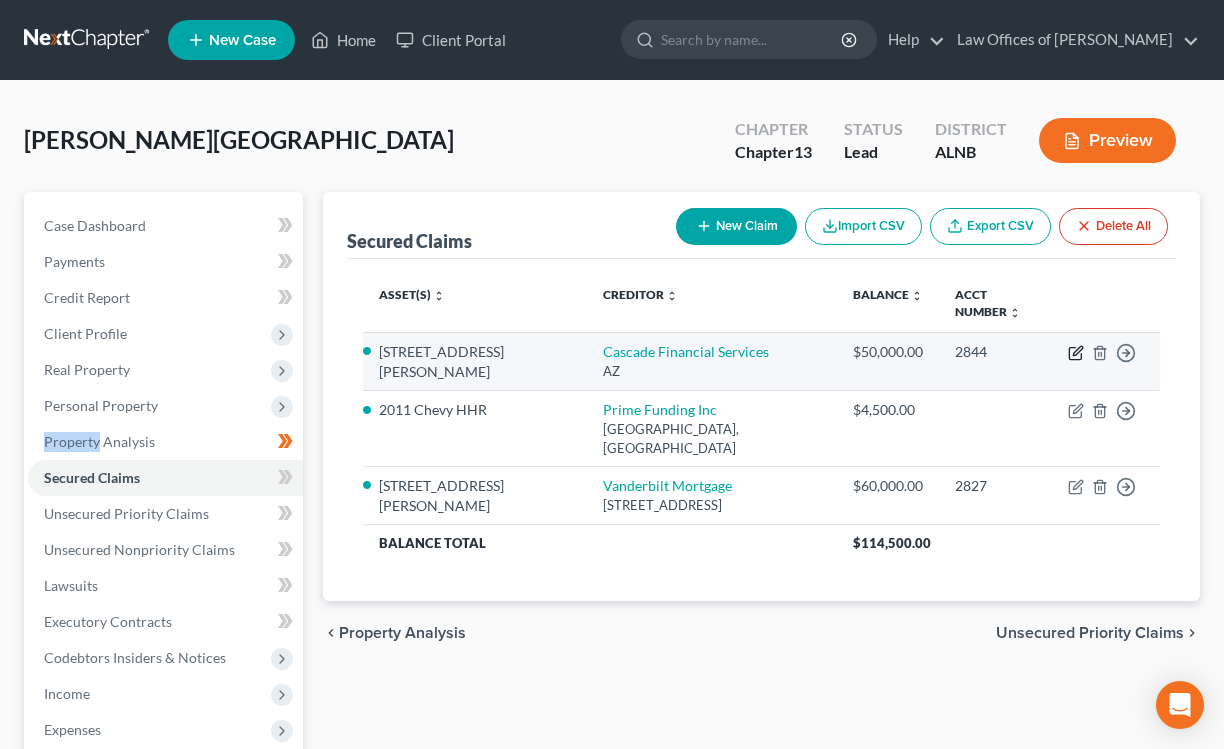click 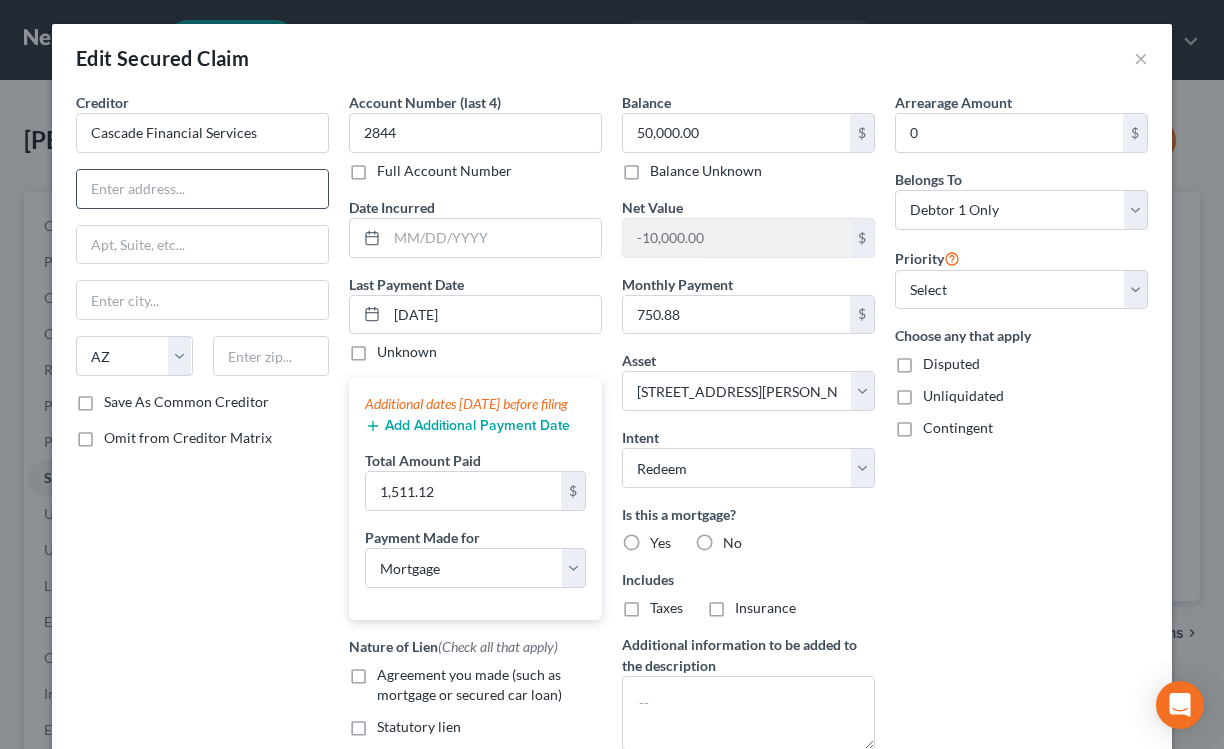 click at bounding box center [202, 189] 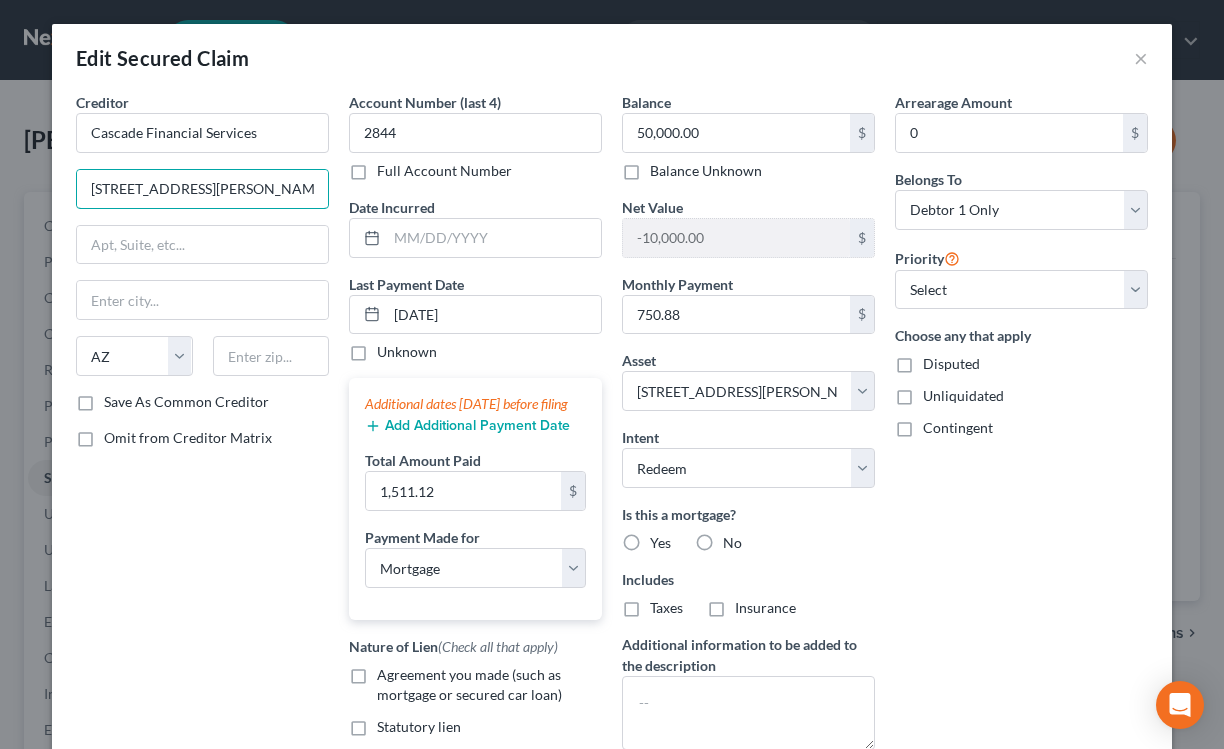 type on "[STREET_ADDRESS][PERSON_NAME]" 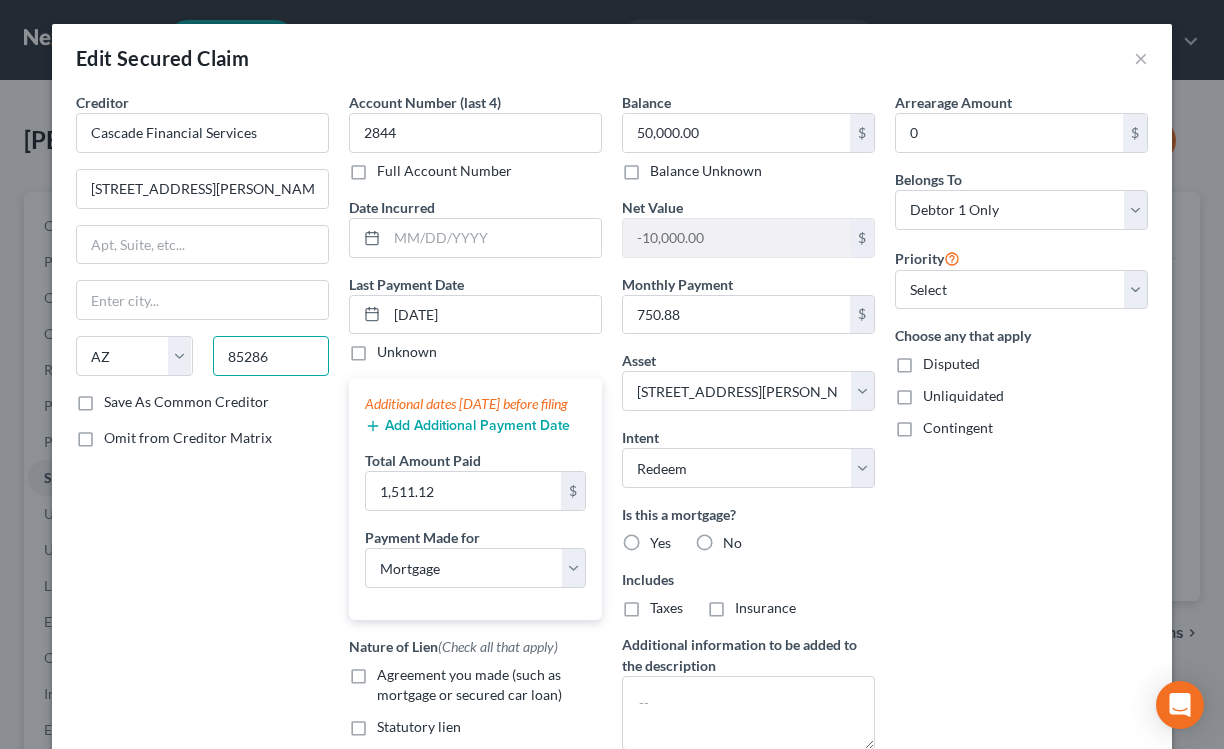 type on "85286" 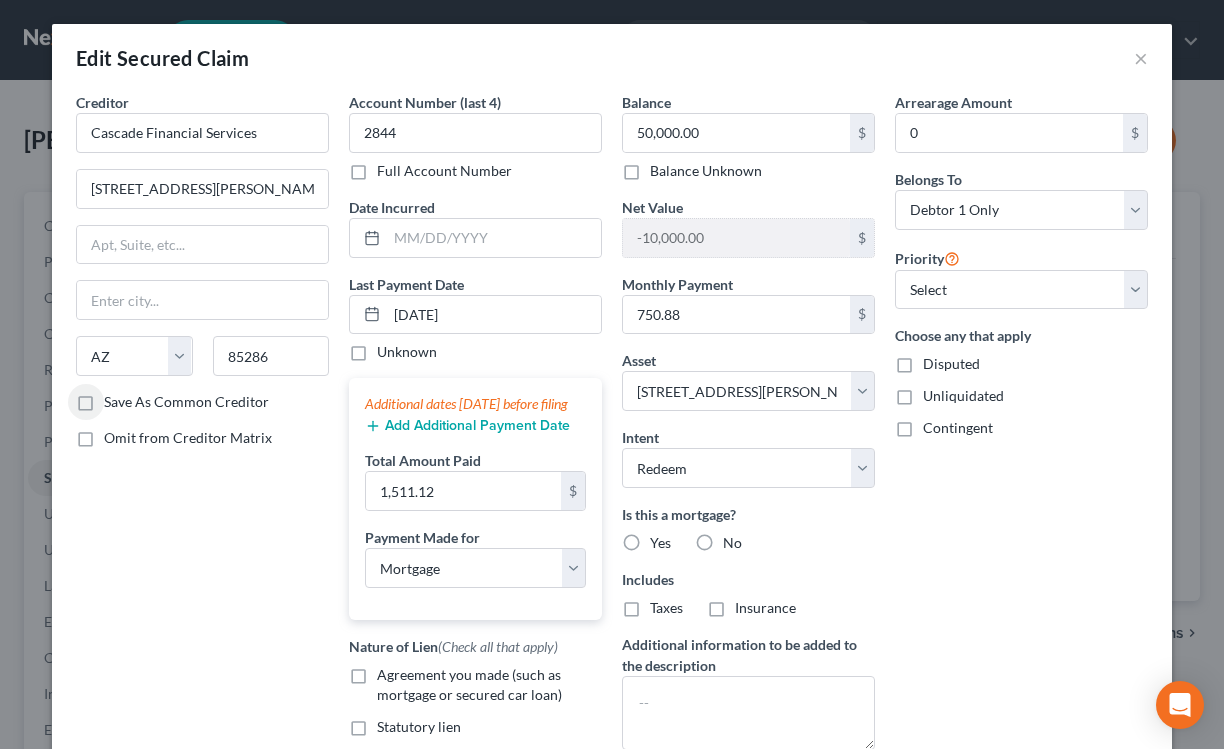 type on "New River" 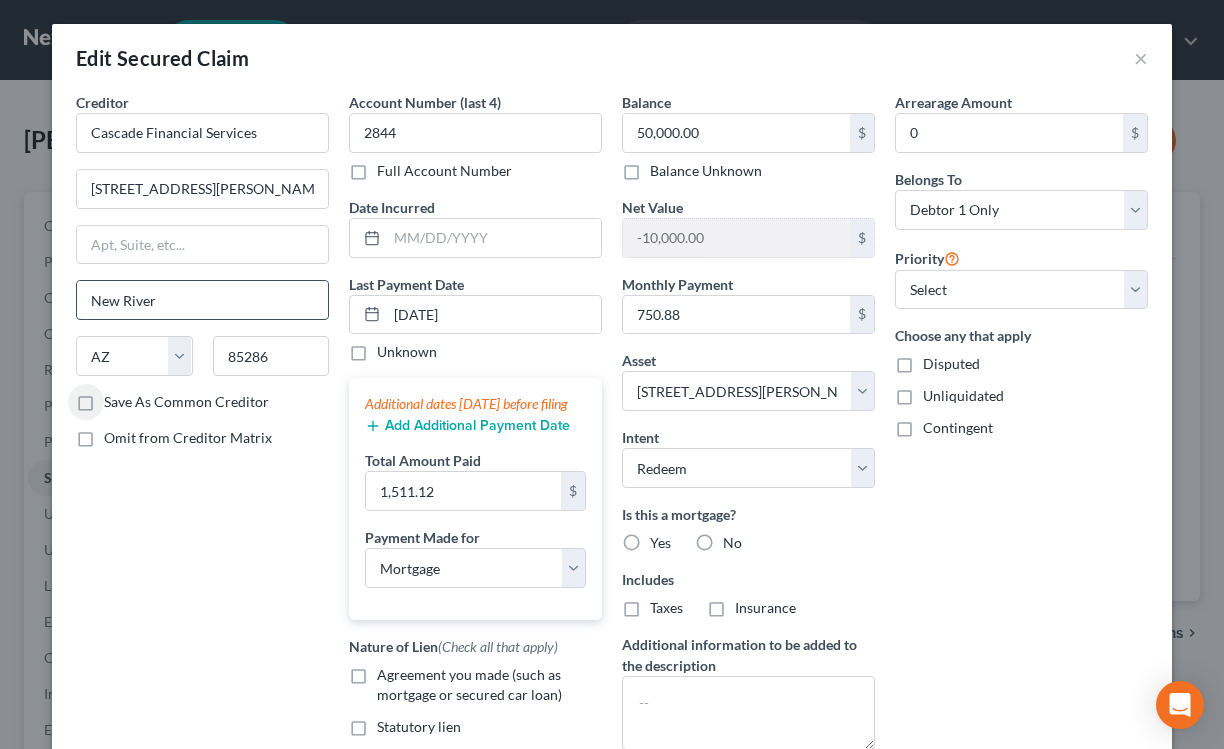 click on "New River" at bounding box center (202, 300) 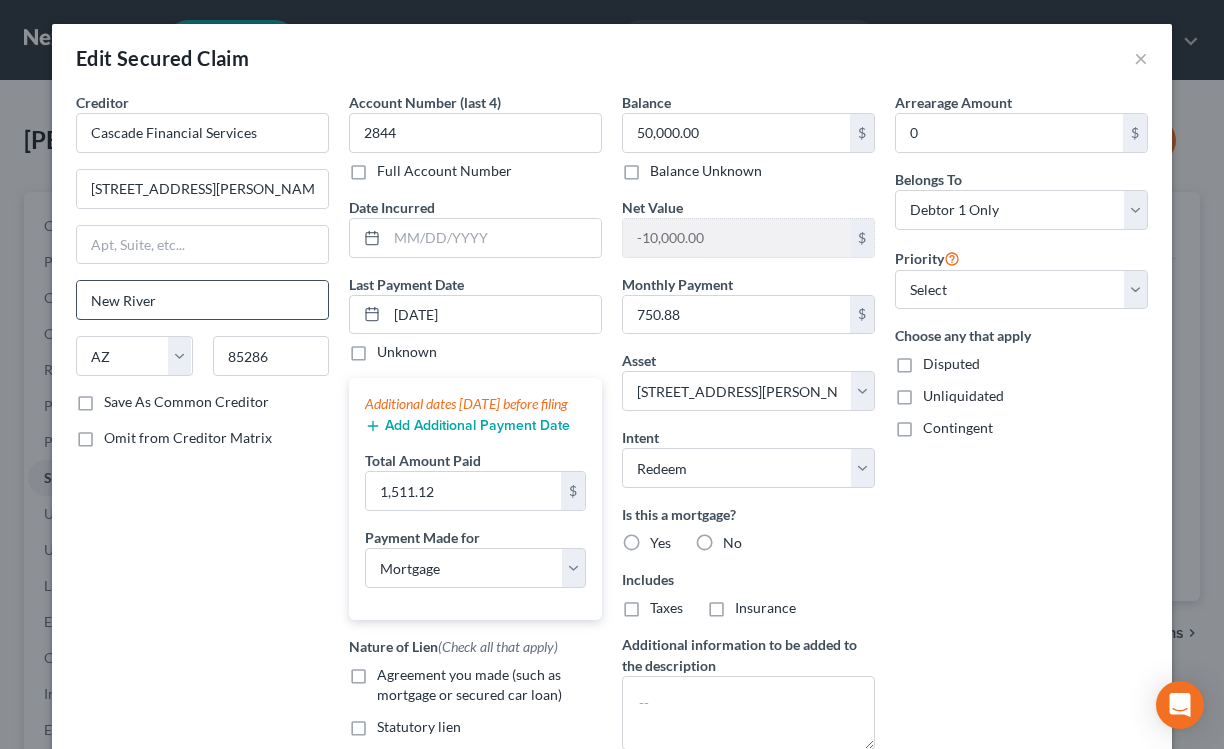 click on "New River" at bounding box center (202, 300) 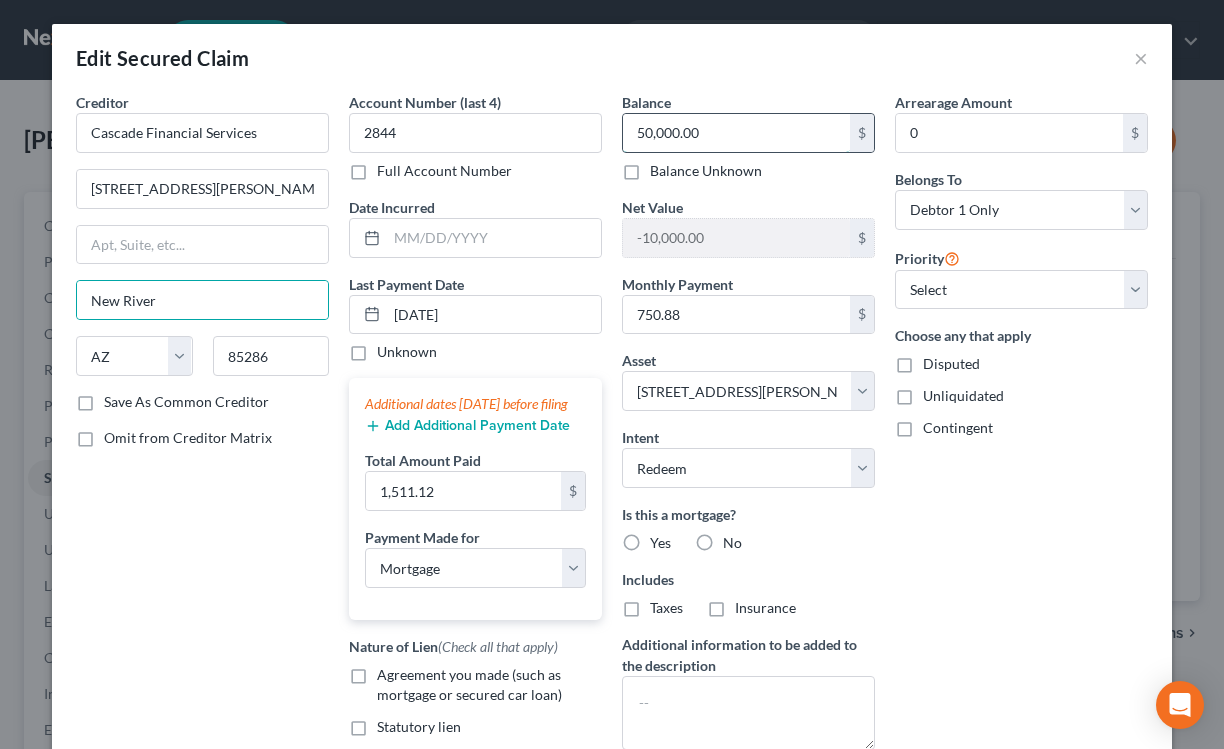 click on "50,000.00" at bounding box center (736, 133) 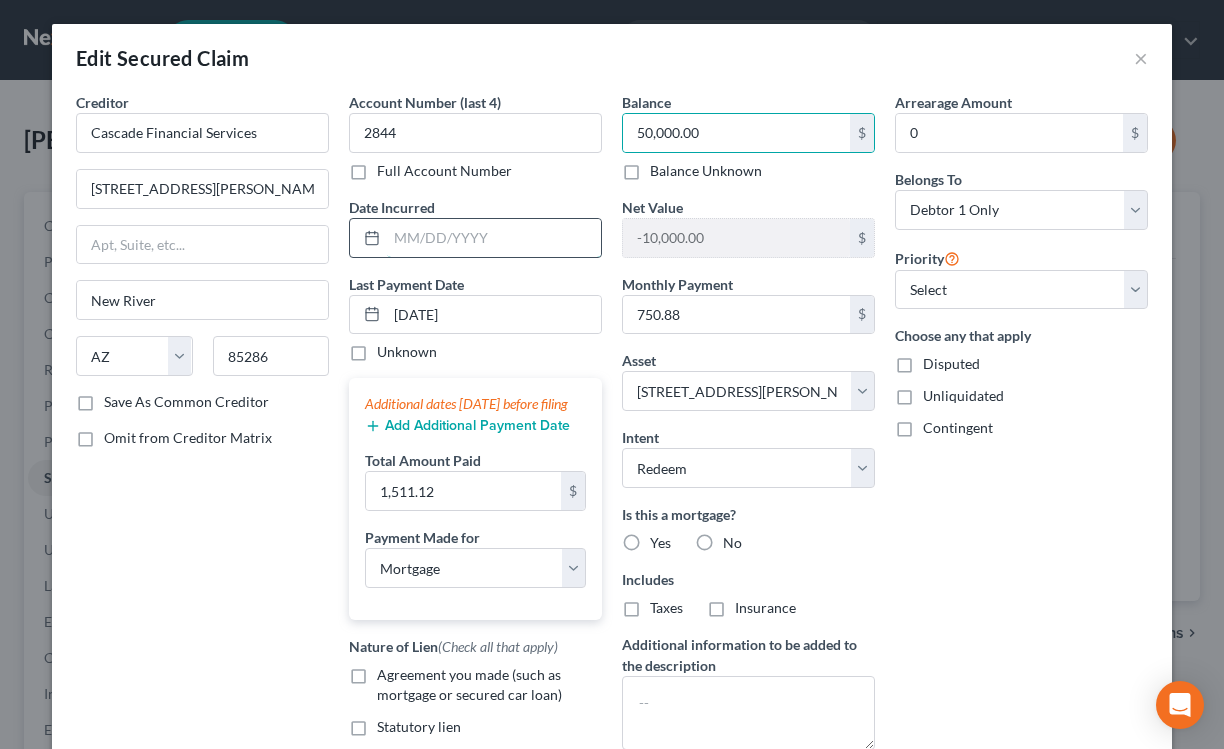 click at bounding box center [494, 238] 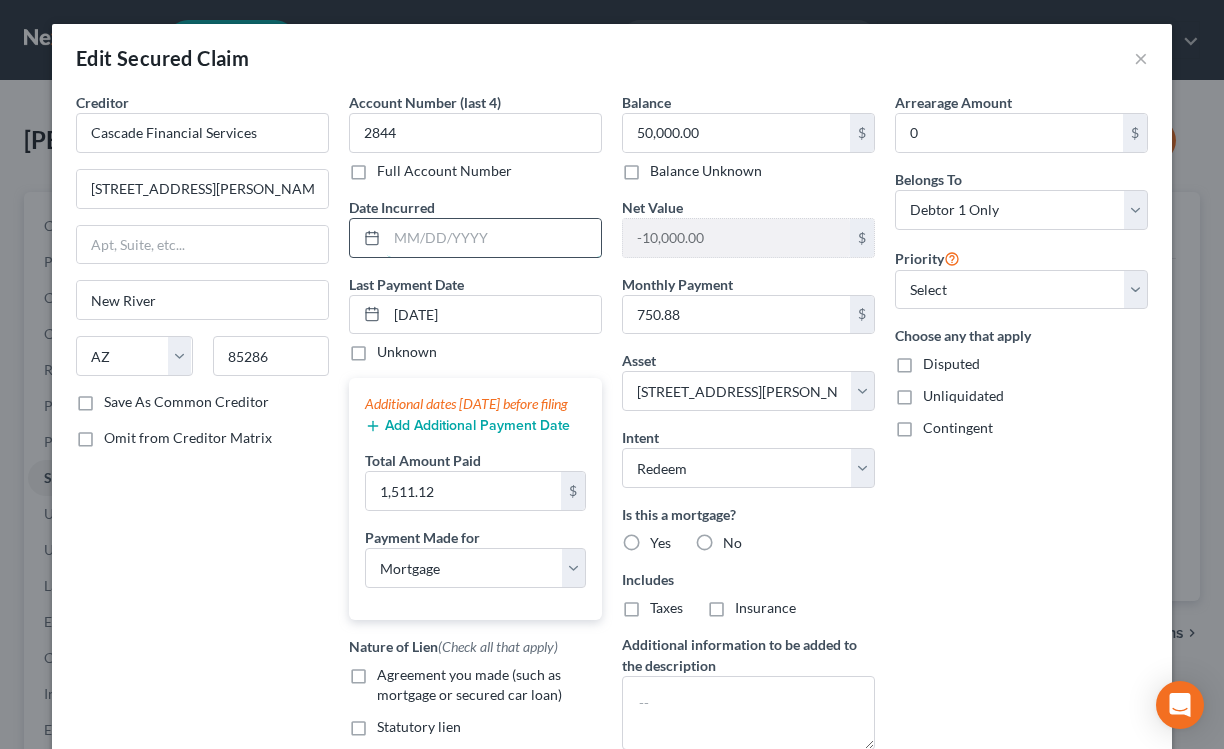 click at bounding box center [494, 238] 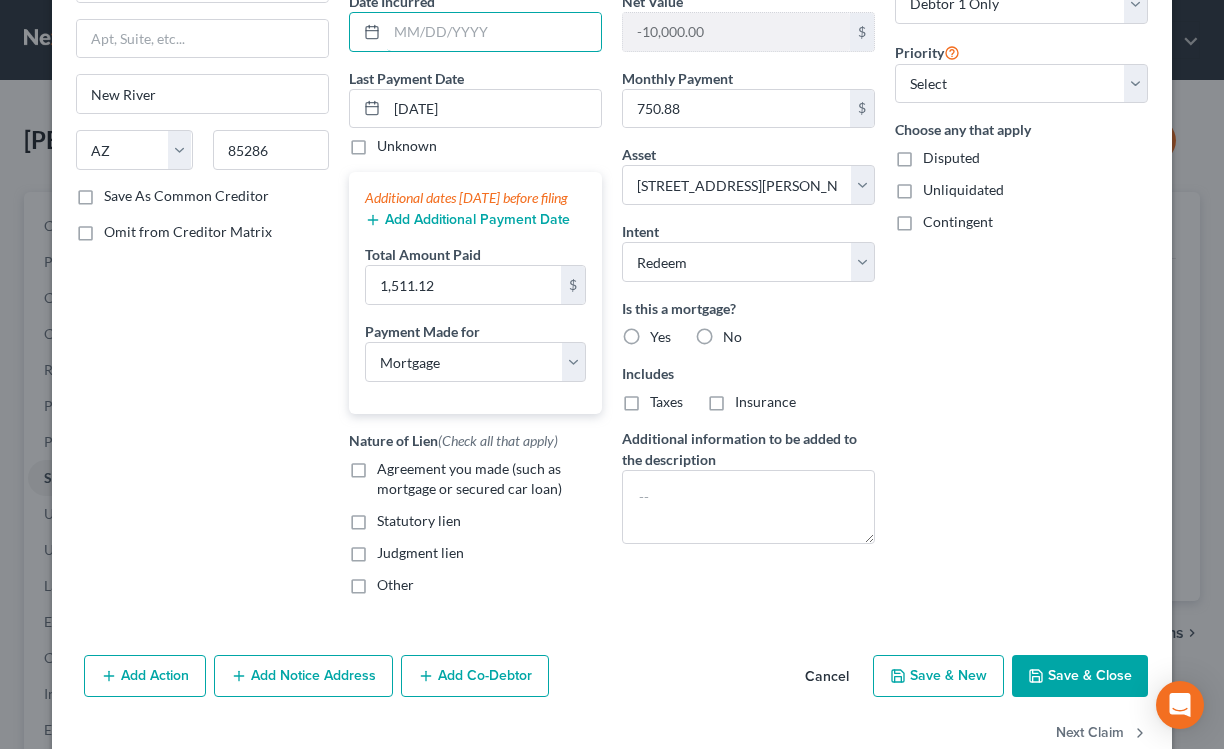 scroll, scrollTop: 271, scrollLeft: 0, axis: vertical 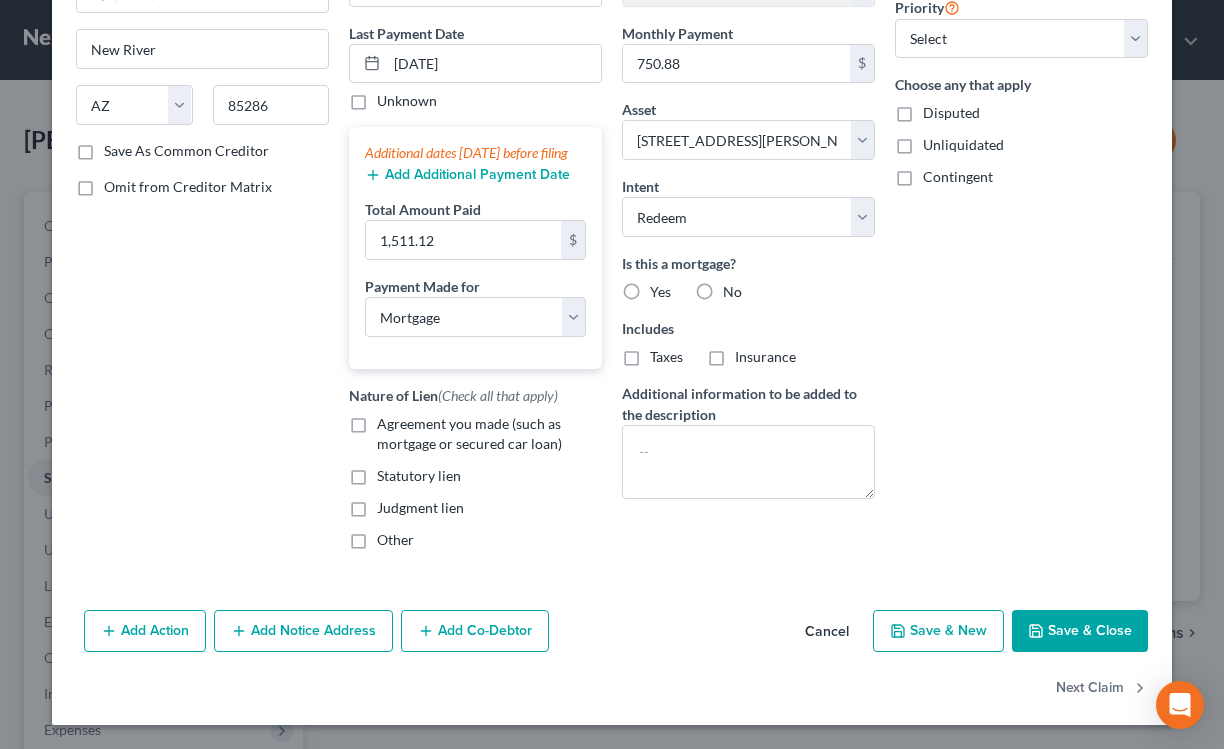 drag, startPoint x: 1073, startPoint y: 627, endPoint x: 973, endPoint y: 243, distance: 396.80725 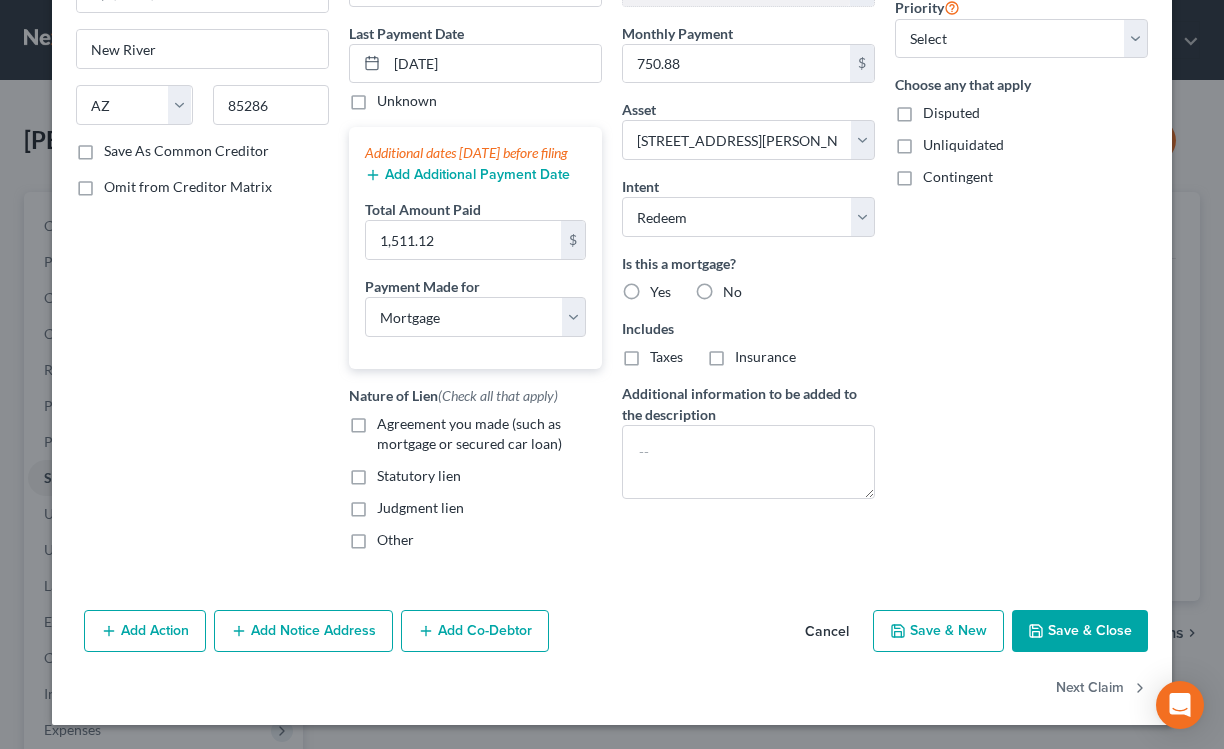 click on "Edit Secured Claim  × Creditor *    Cascade Financial Services                      [STREET_ADDRESS][GEOGRAPHIC_DATA][PERSON_NAME][US_STATE] AZ CA CO [GEOGRAPHIC_DATA] DE DC [GEOGRAPHIC_DATA] [GEOGRAPHIC_DATA] GU HI ID [GEOGRAPHIC_DATA] IN [GEOGRAPHIC_DATA] [GEOGRAPHIC_DATA] [GEOGRAPHIC_DATA] [GEOGRAPHIC_DATA] MD [GEOGRAPHIC_DATA] [GEOGRAPHIC_DATA] [GEOGRAPHIC_DATA] [GEOGRAPHIC_DATA] [GEOGRAPHIC_DATA] MT [GEOGRAPHIC_DATA] [GEOGRAPHIC_DATA] [GEOGRAPHIC_DATA] [GEOGRAPHIC_DATA] [GEOGRAPHIC_DATA] [GEOGRAPHIC_DATA] [GEOGRAPHIC_DATA] [GEOGRAPHIC_DATA] [GEOGRAPHIC_DATA] [GEOGRAPHIC_DATA] OR [GEOGRAPHIC_DATA] PR RI SC SD [GEOGRAPHIC_DATA] [GEOGRAPHIC_DATA] [GEOGRAPHIC_DATA] VI [GEOGRAPHIC_DATA] [GEOGRAPHIC_DATA] [GEOGRAPHIC_DATA] WV [GEOGRAPHIC_DATA] WY 85286 Save As Common Creditor Omit from Creditor Matrix
Account Number (last 4)
2844
Full Account Number
Date Incurred         Last Payment Date         [DATE] Unknown Additional dates [DATE] before filing Add Additional Payment Date Total Amount Paid 1,511.12 $ Payment Made for Select Car Credit Card Loan Repayment Mortgage Other Suppliers Or Vendors Nature of Lien  (Check all that apply) Agreement you made (such as mortgage or secured car loan) Statutory lien Judgment lien Other Balance
50,000.00 $
Balance Unknown
Balance Undetermined
50,000.00 $
Balance Unknown
$ $" at bounding box center [612, 249] 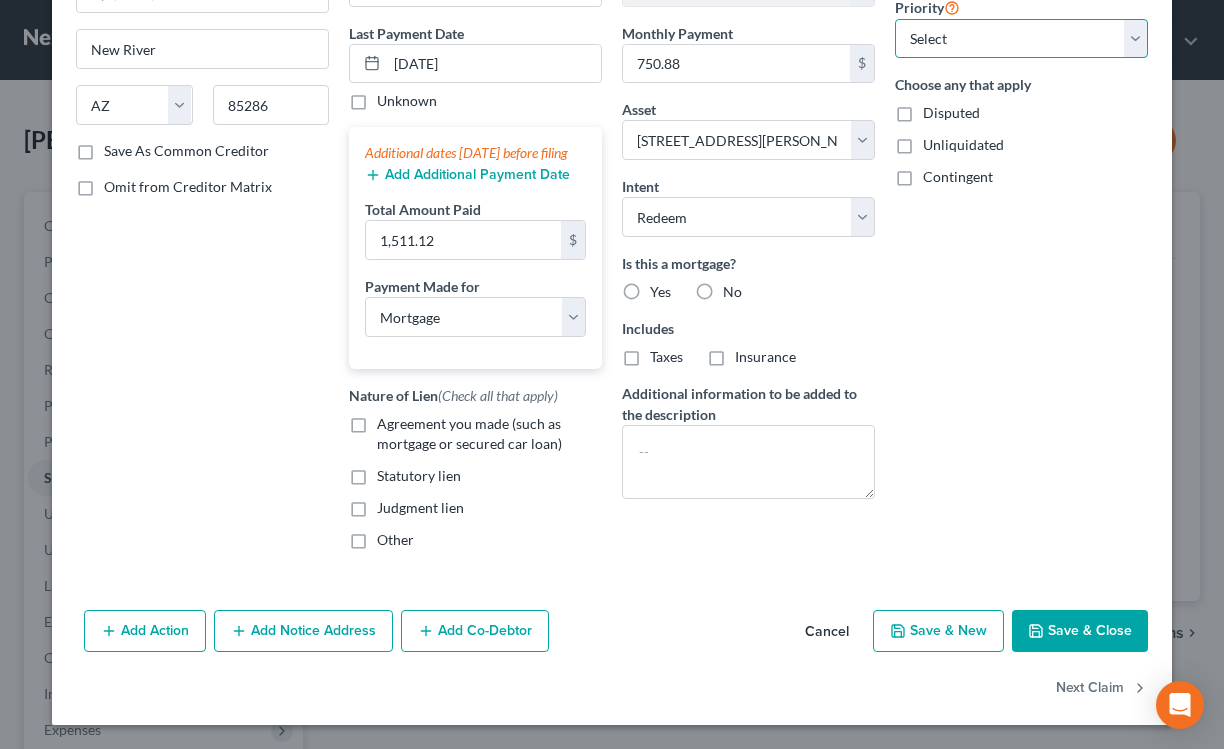 click on "Select 1st 2nd 3rd 4th 5th 6th 7th 8th 9th 10th 11th 12th 13th 14th 15th 16th 17th 18th 19th 20th 21th 22th 23th 24th 25th 26th 27th 28th 29th 30th" at bounding box center (1021, 39) 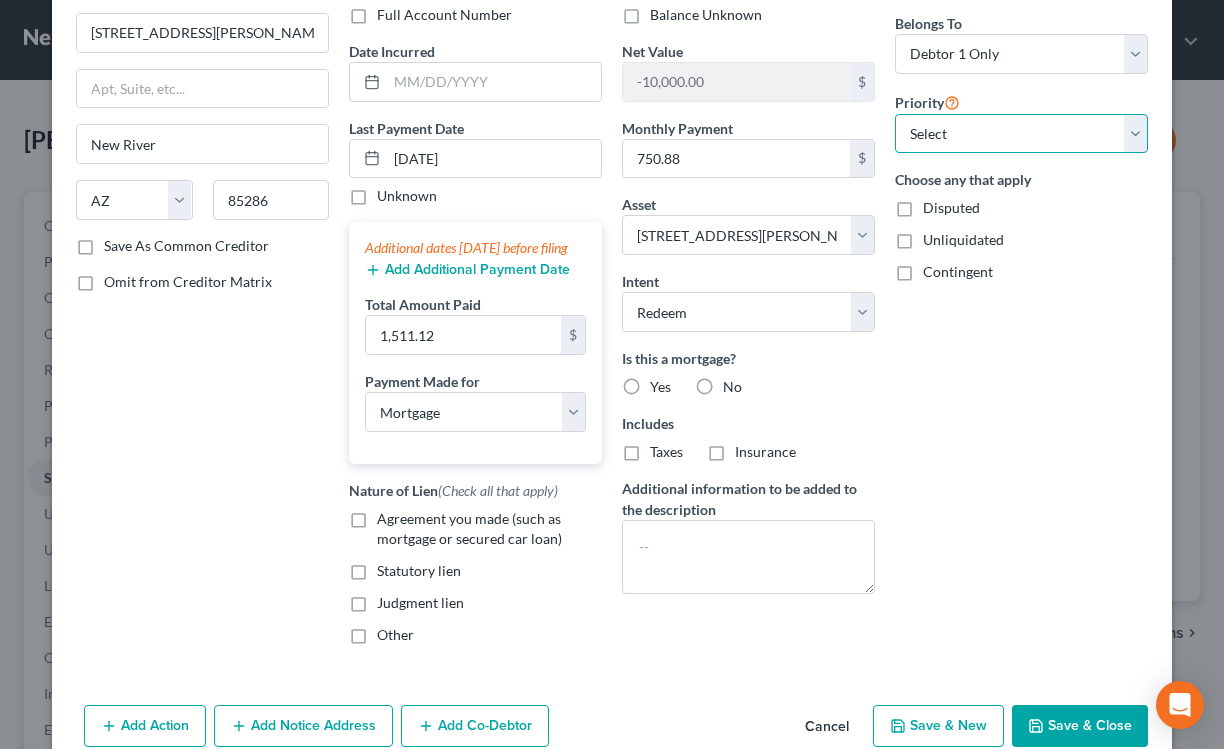 scroll, scrollTop: 149, scrollLeft: 0, axis: vertical 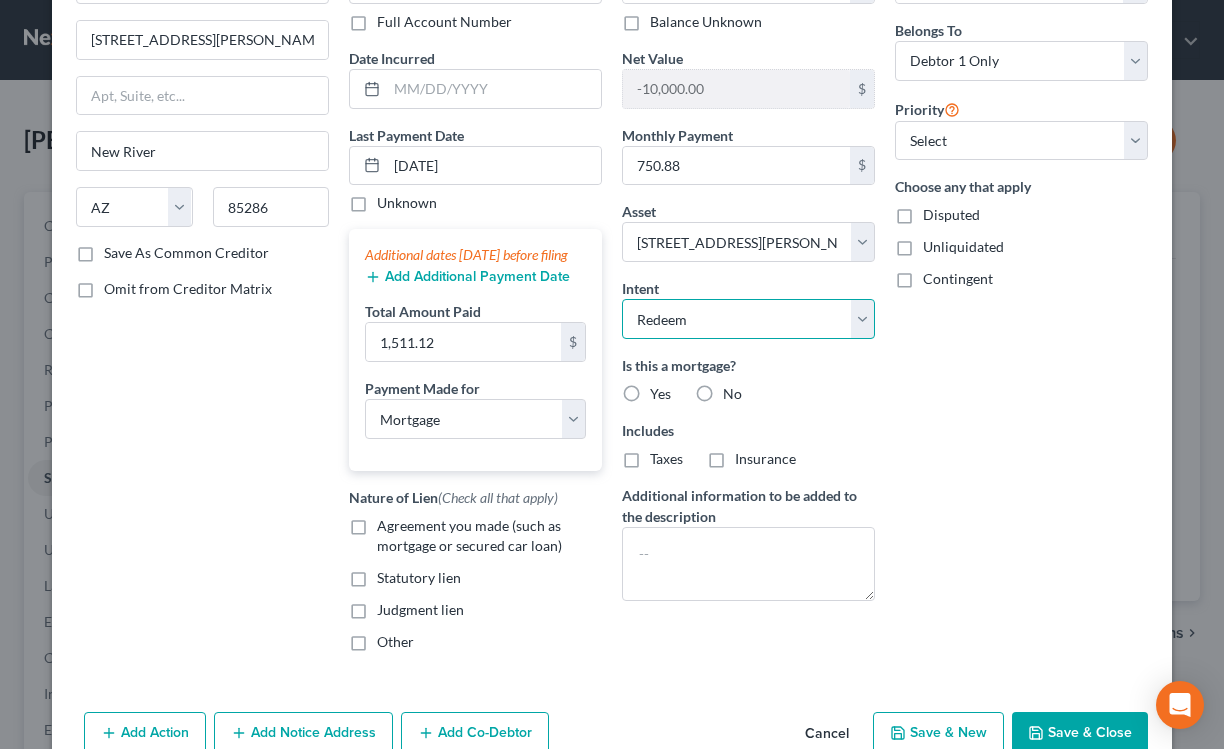 click on "Select Surrender Redeem Reaffirm Avoid Other" at bounding box center (748, 319) 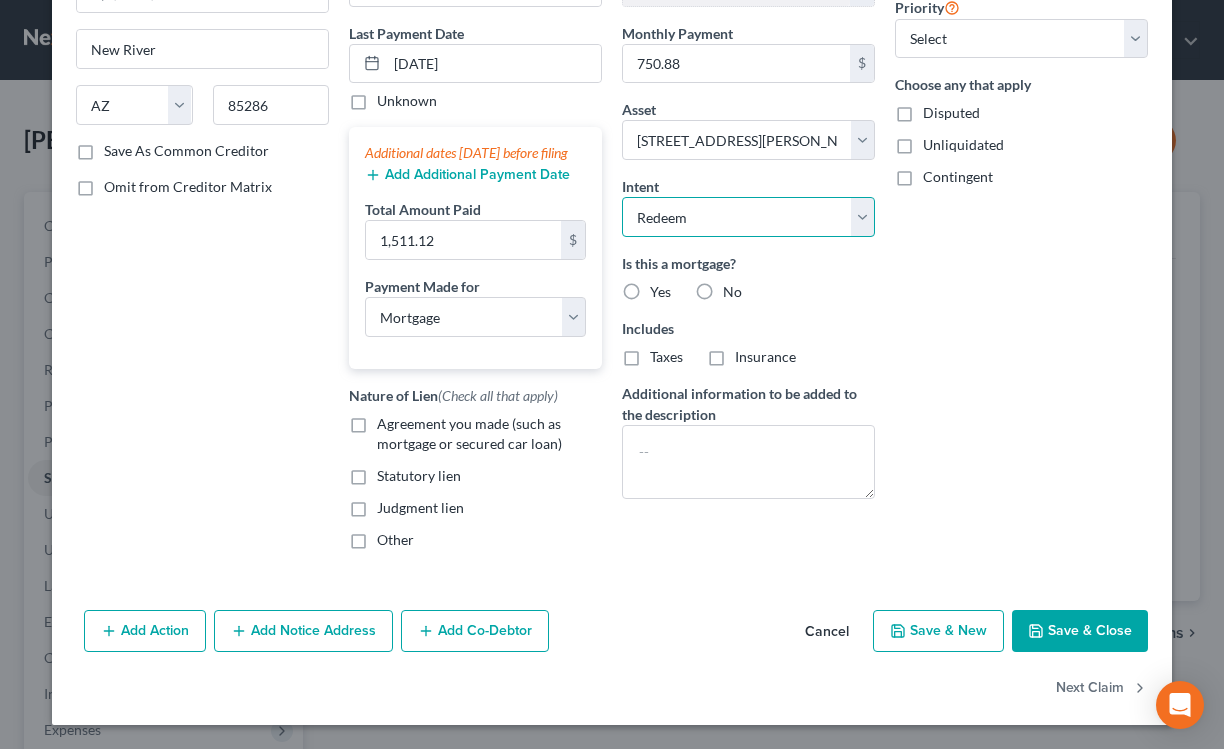 scroll, scrollTop: 249, scrollLeft: 0, axis: vertical 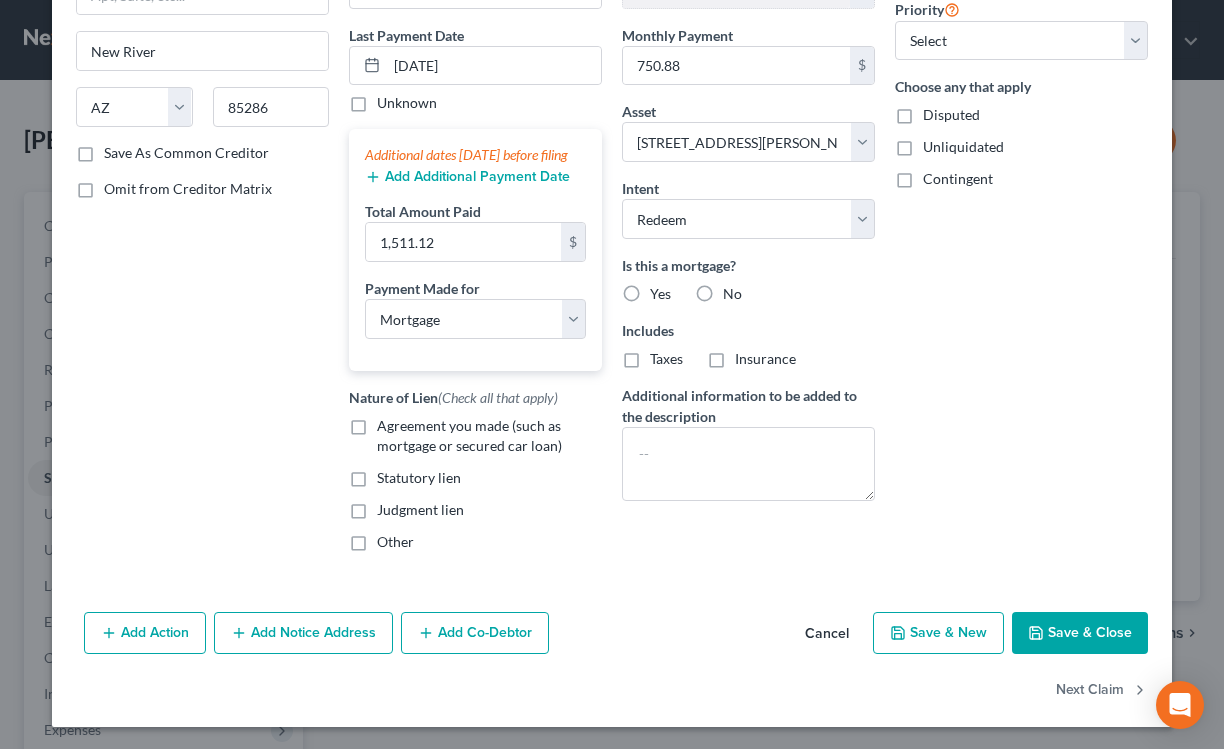 click on "Yes" at bounding box center [660, 294] 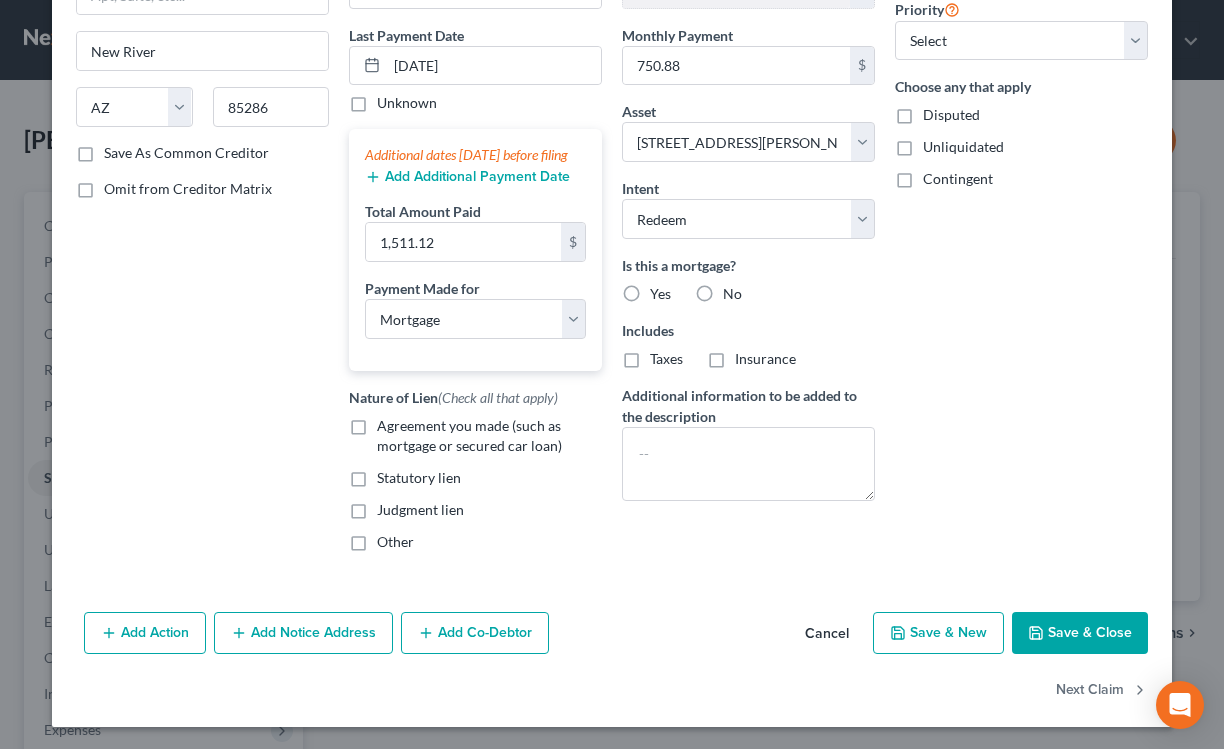click on "Yes" at bounding box center [664, 290] 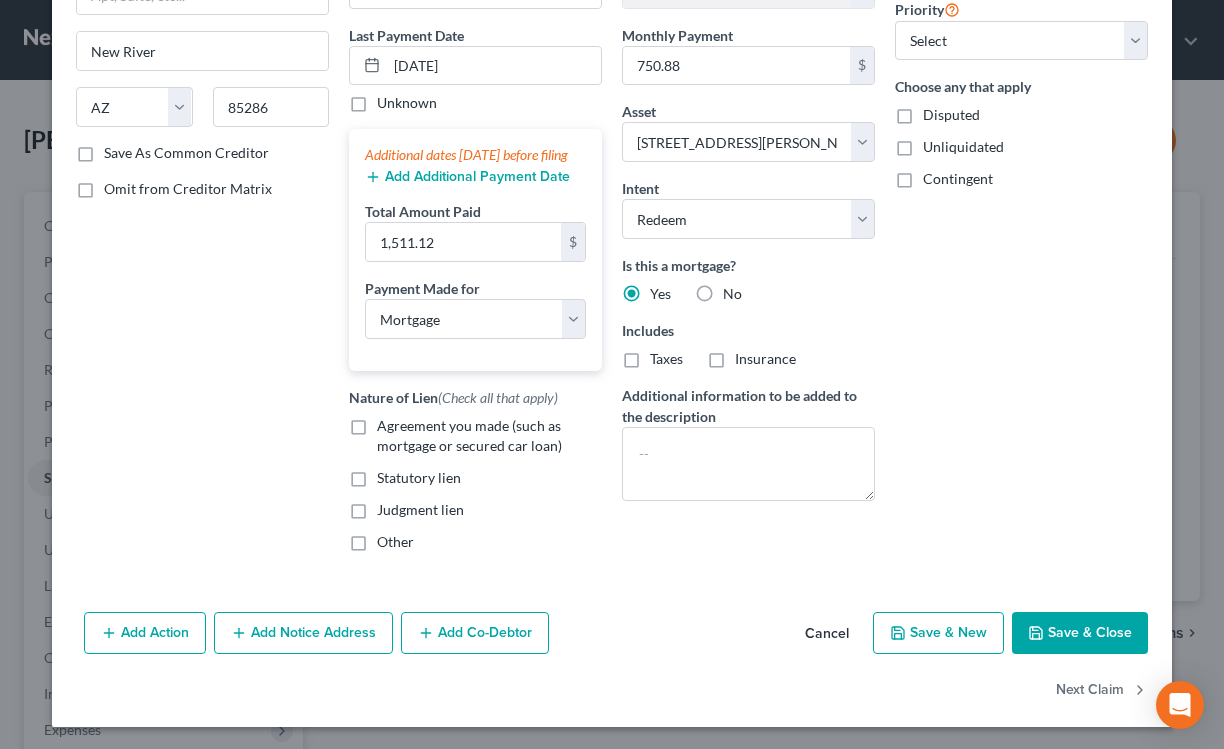 scroll, scrollTop: 252, scrollLeft: 0, axis: vertical 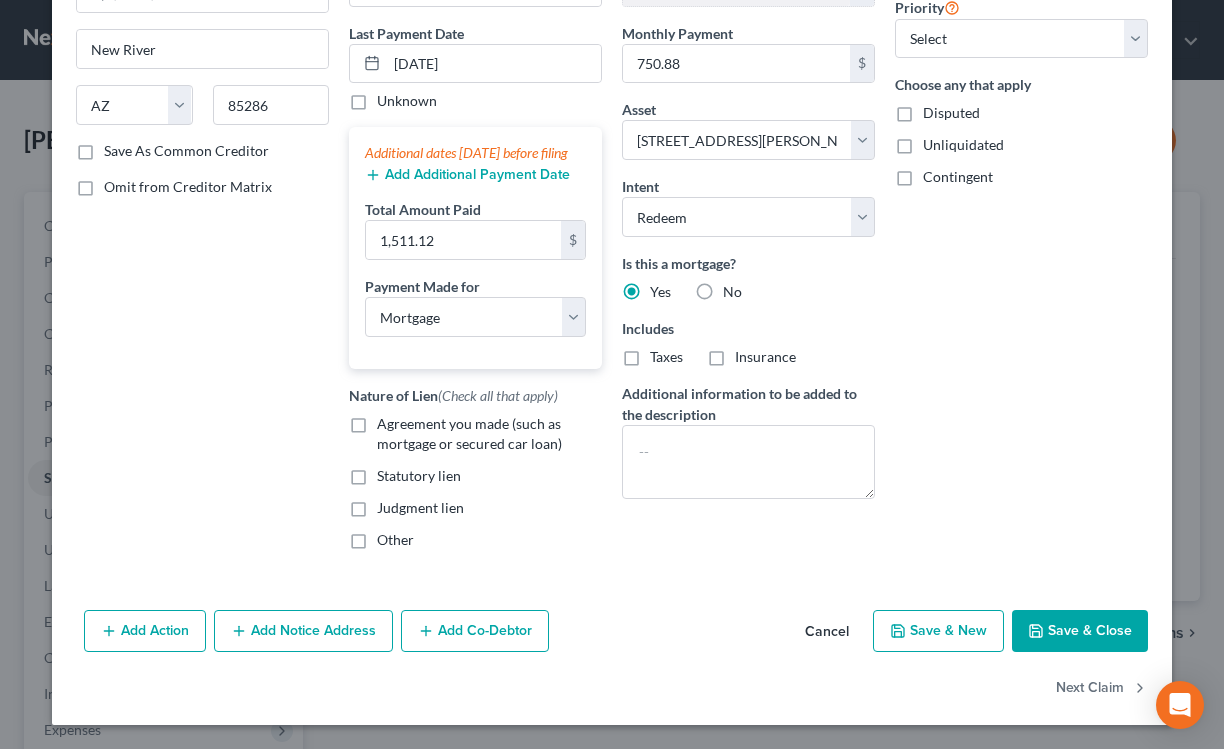 click on "Save & Close" at bounding box center [1080, 631] 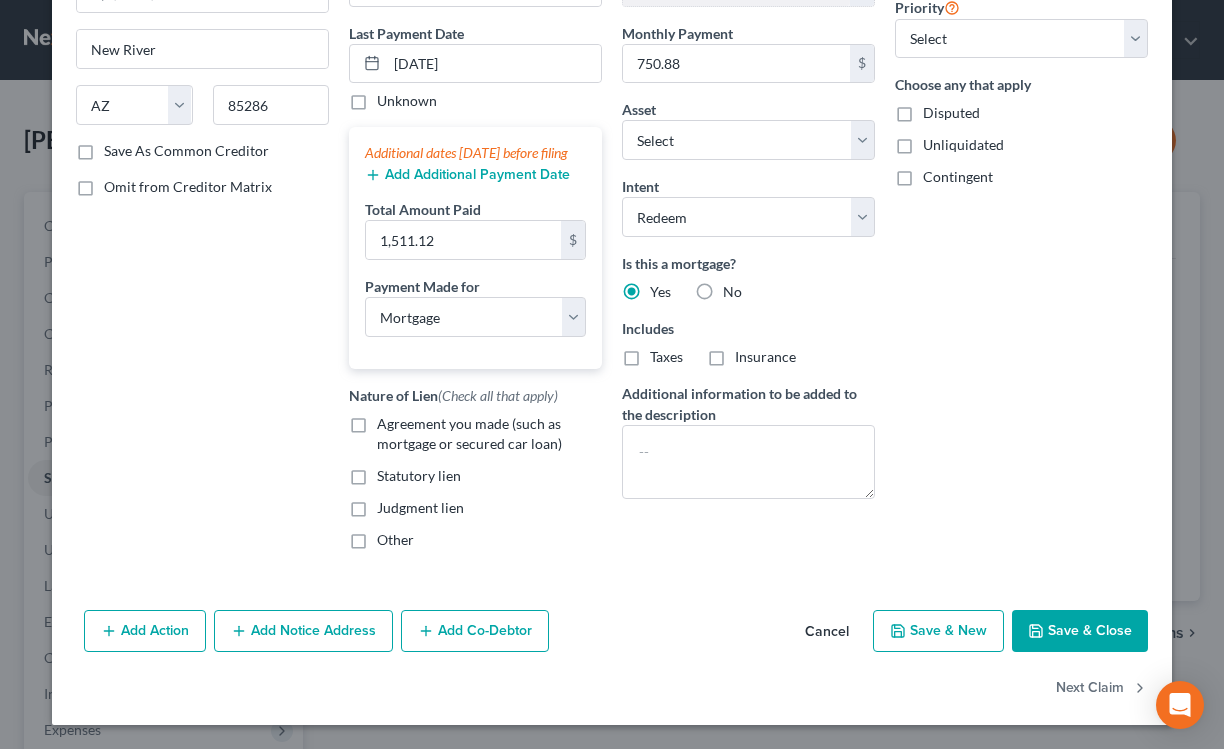 scroll, scrollTop: 254, scrollLeft: 0, axis: vertical 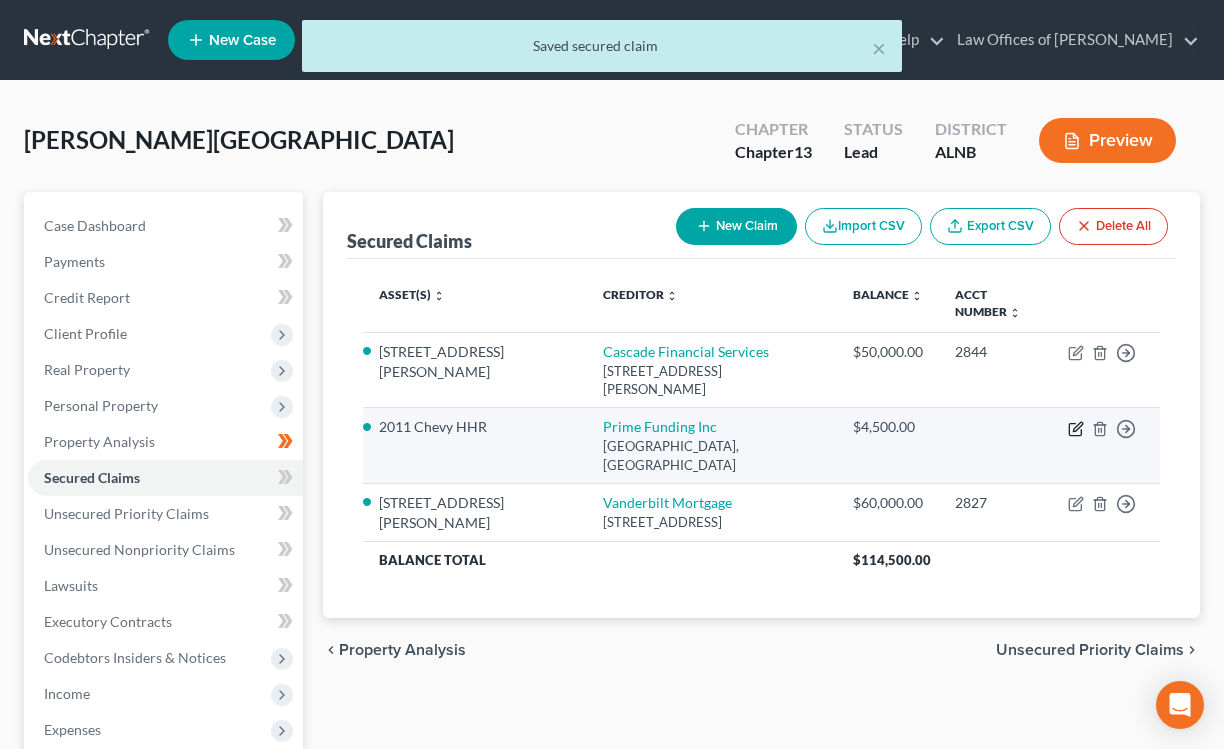 click 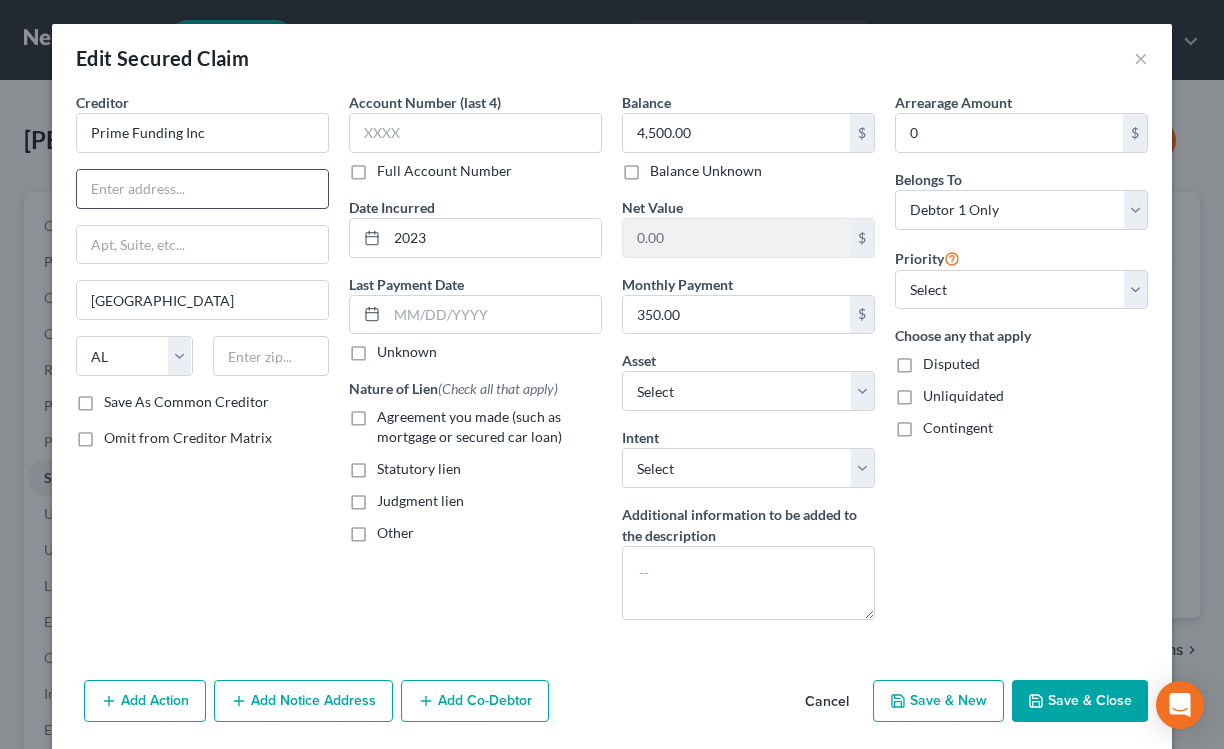 click at bounding box center [202, 189] 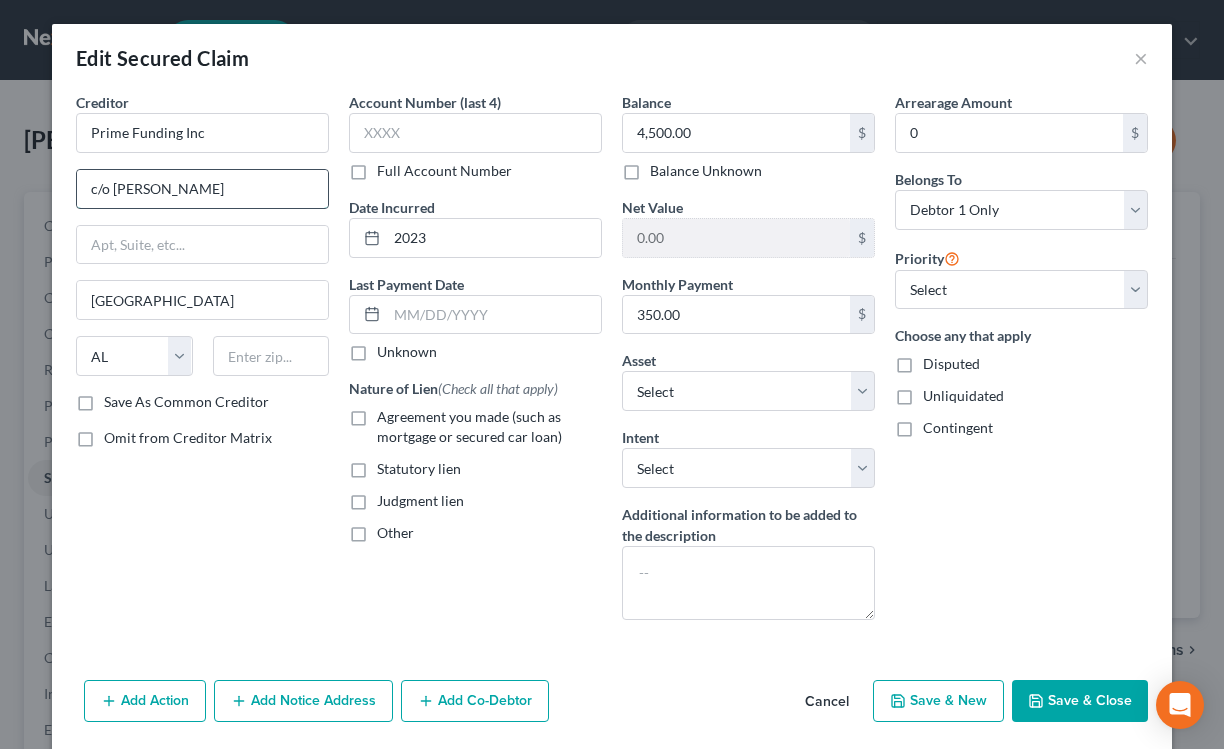 type on "c/o [PERSON_NAME]" 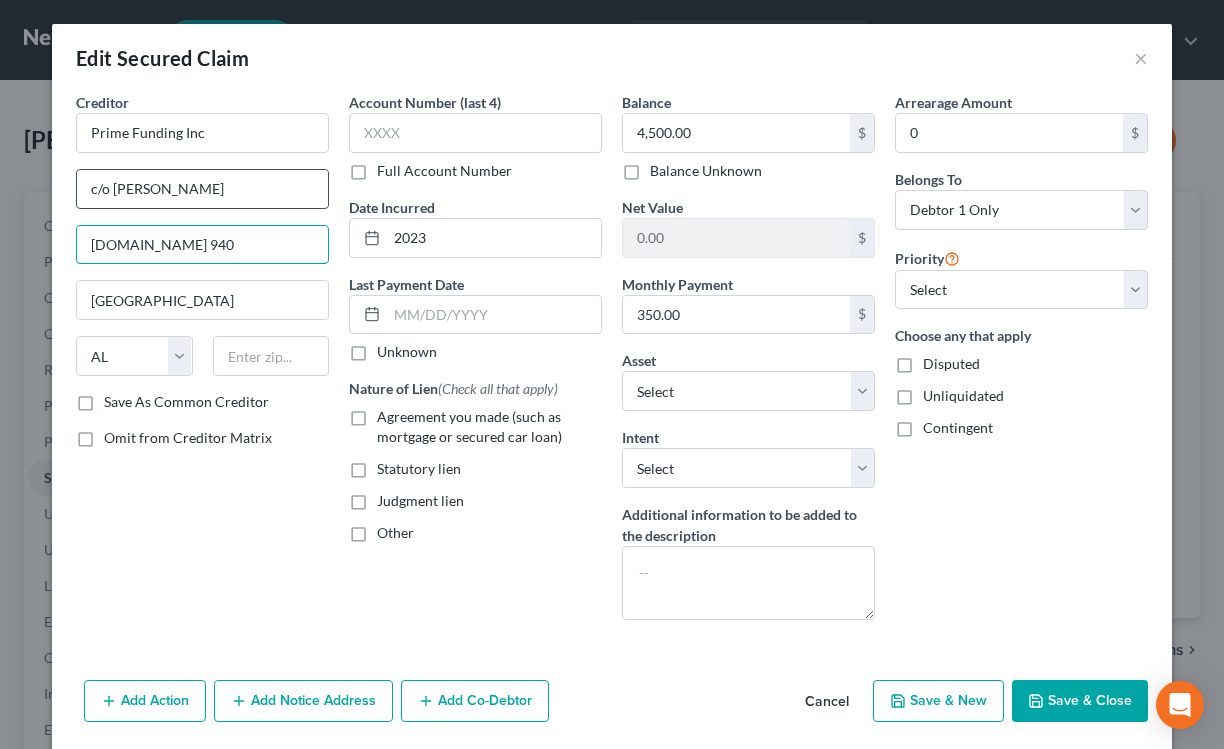 type on "[DOMAIN_NAME] 940" 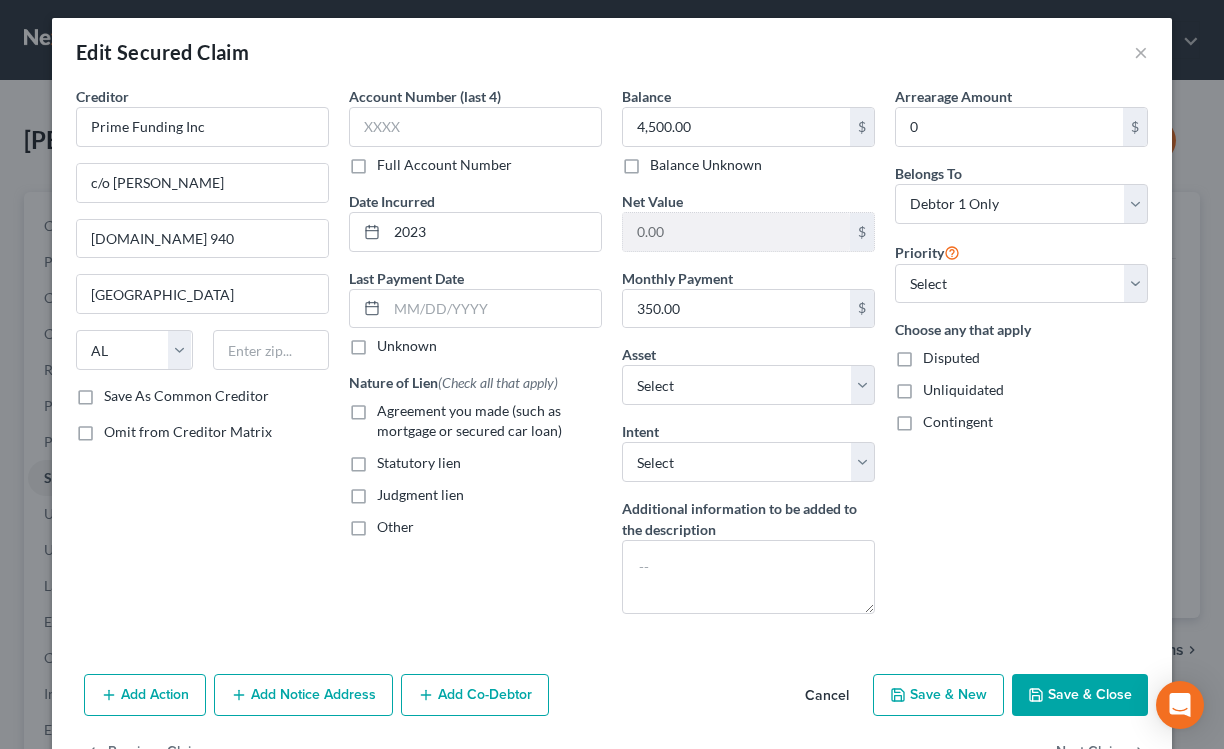 click on "Add Notice Address" at bounding box center [303, 695] 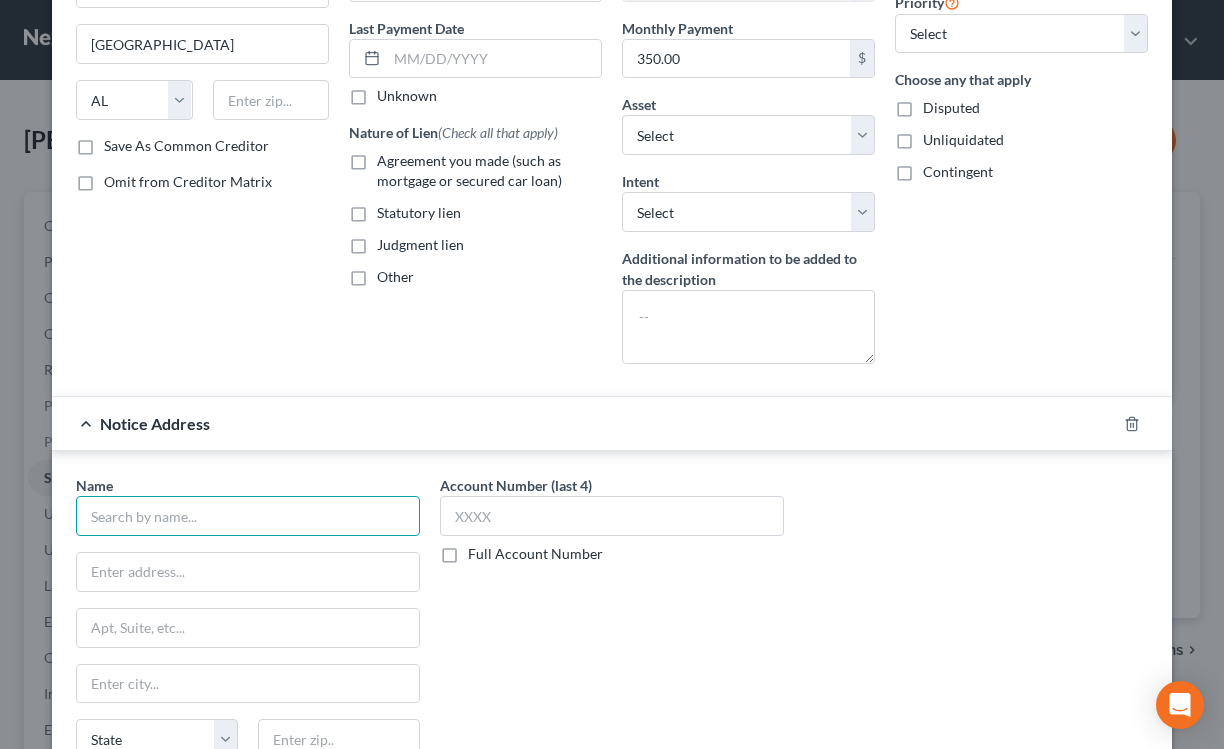 scroll, scrollTop: 254, scrollLeft: 0, axis: vertical 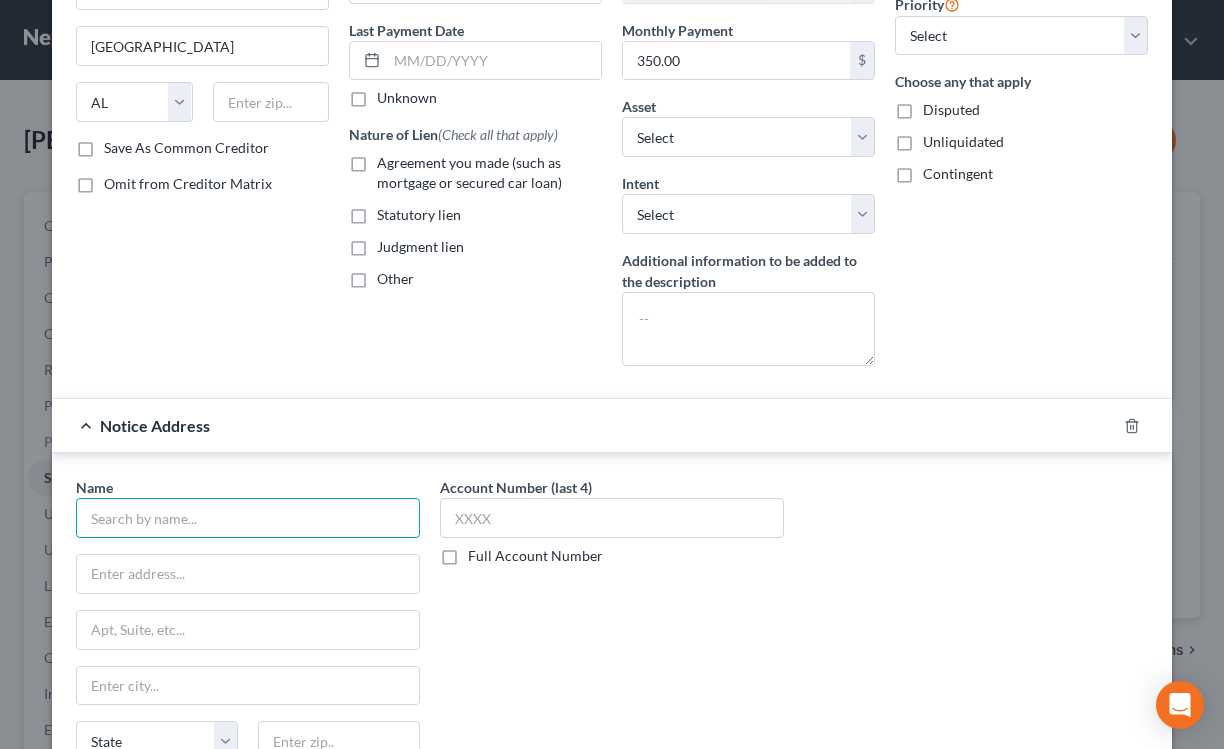 click at bounding box center (248, 518) 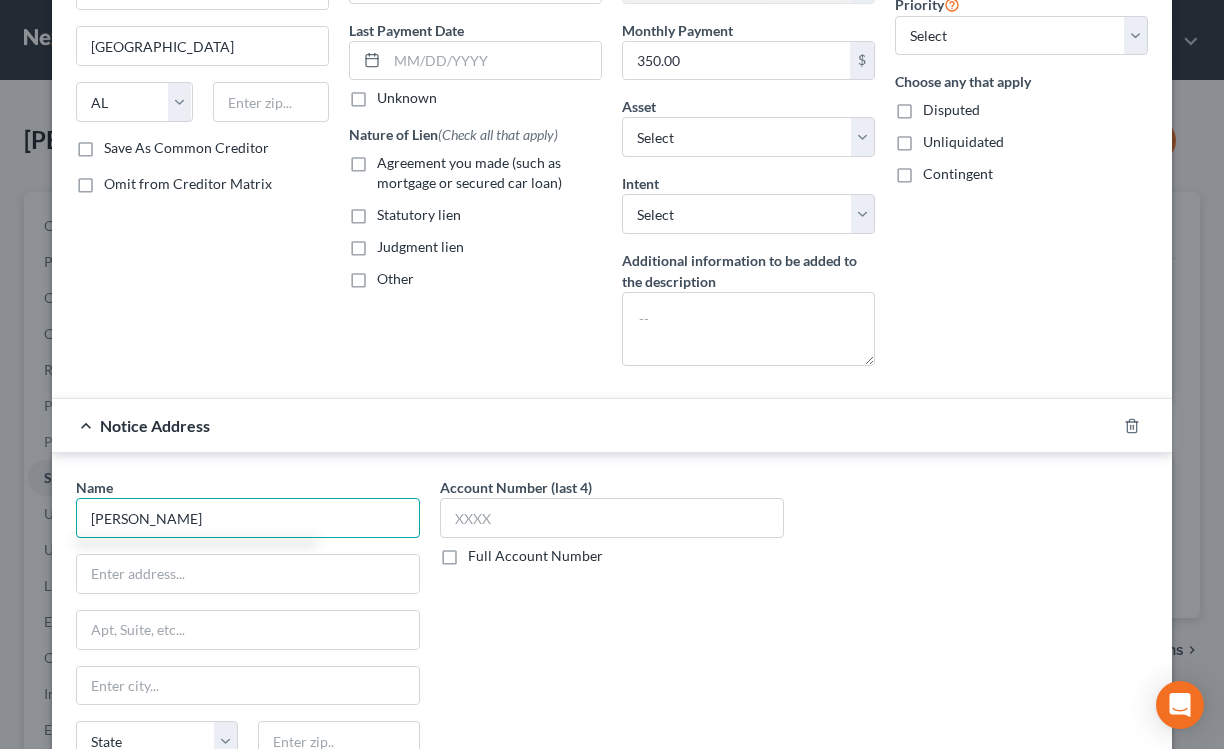 type on "[PERSON_NAME]" 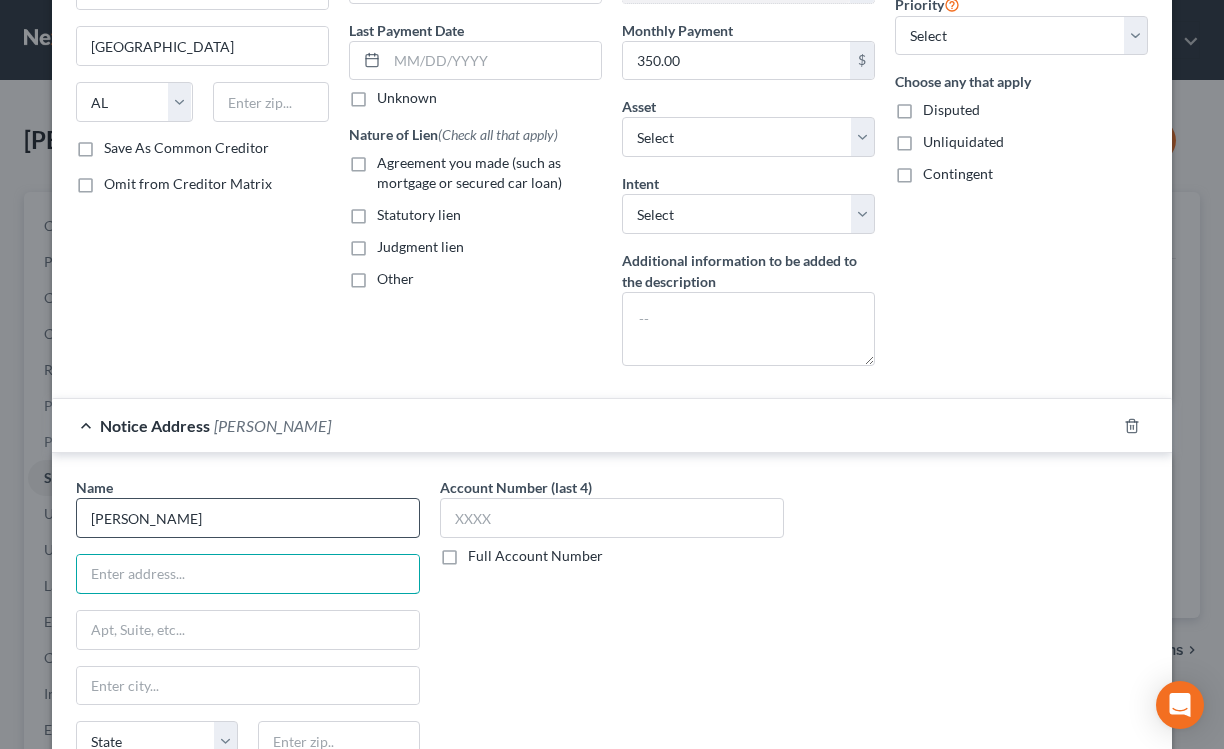 type on "K" 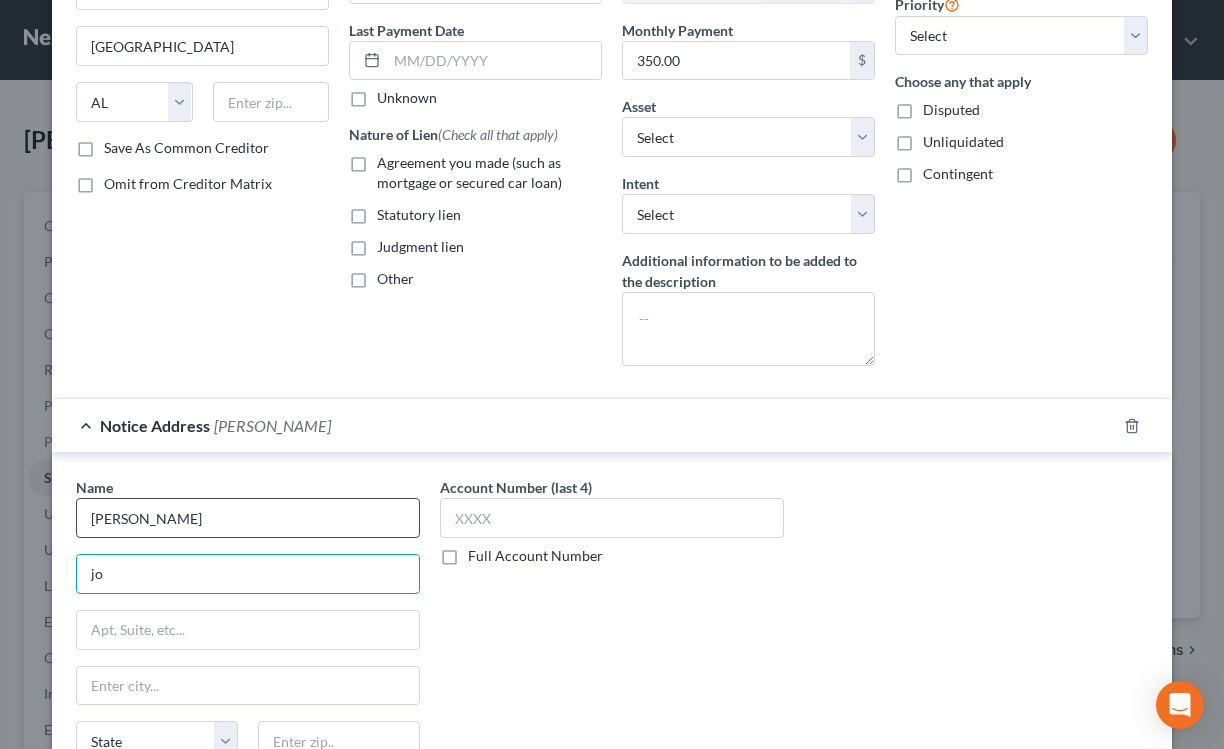 type on "j" 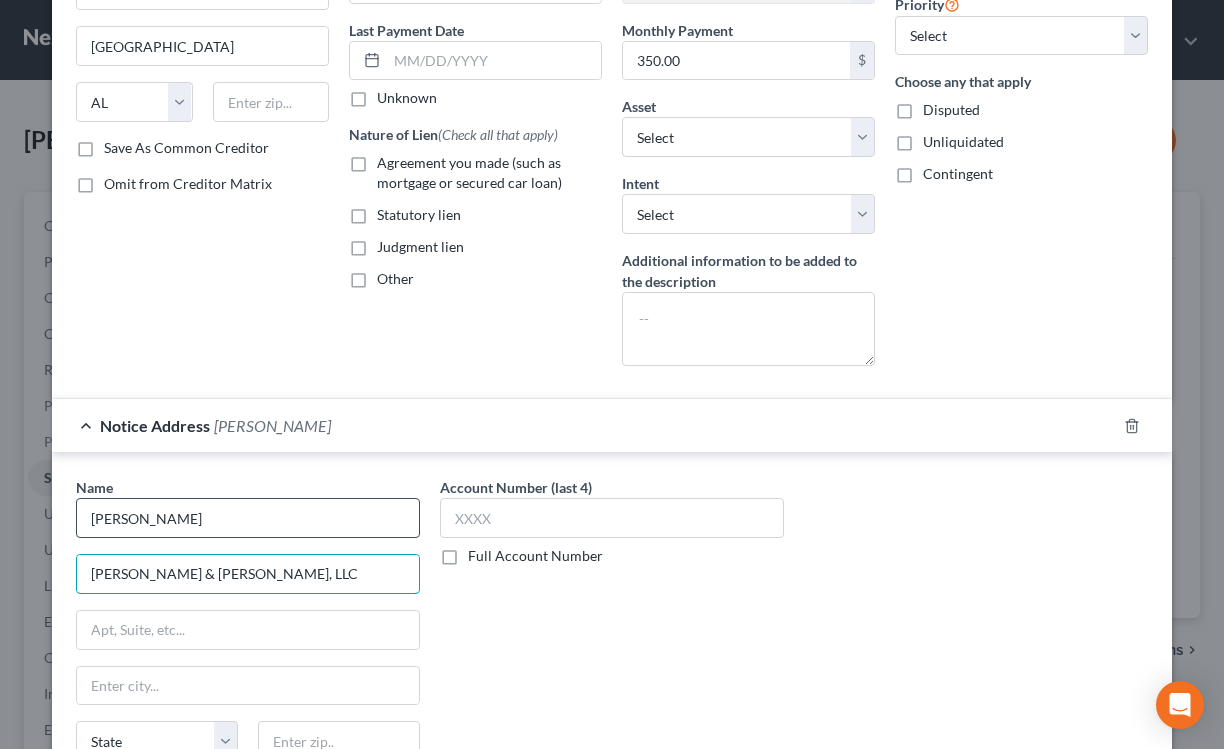 type on "[PERSON_NAME] & [PERSON_NAME], LLC" 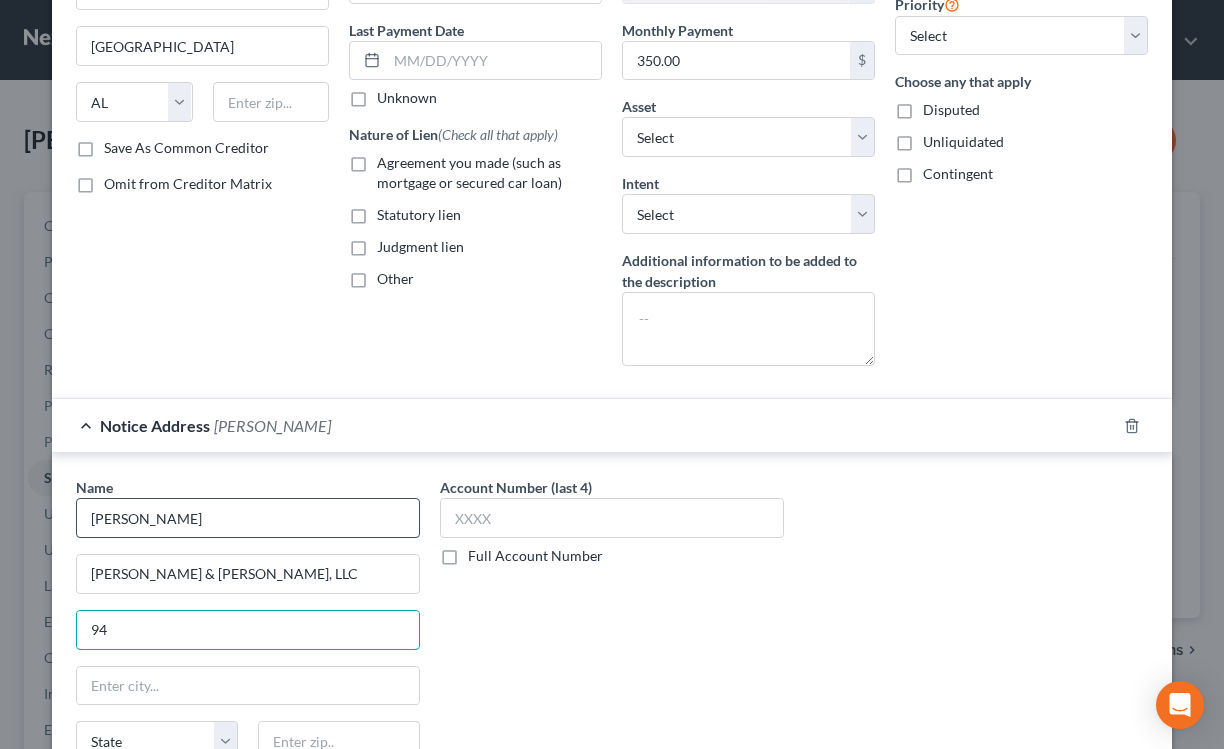 type on "9" 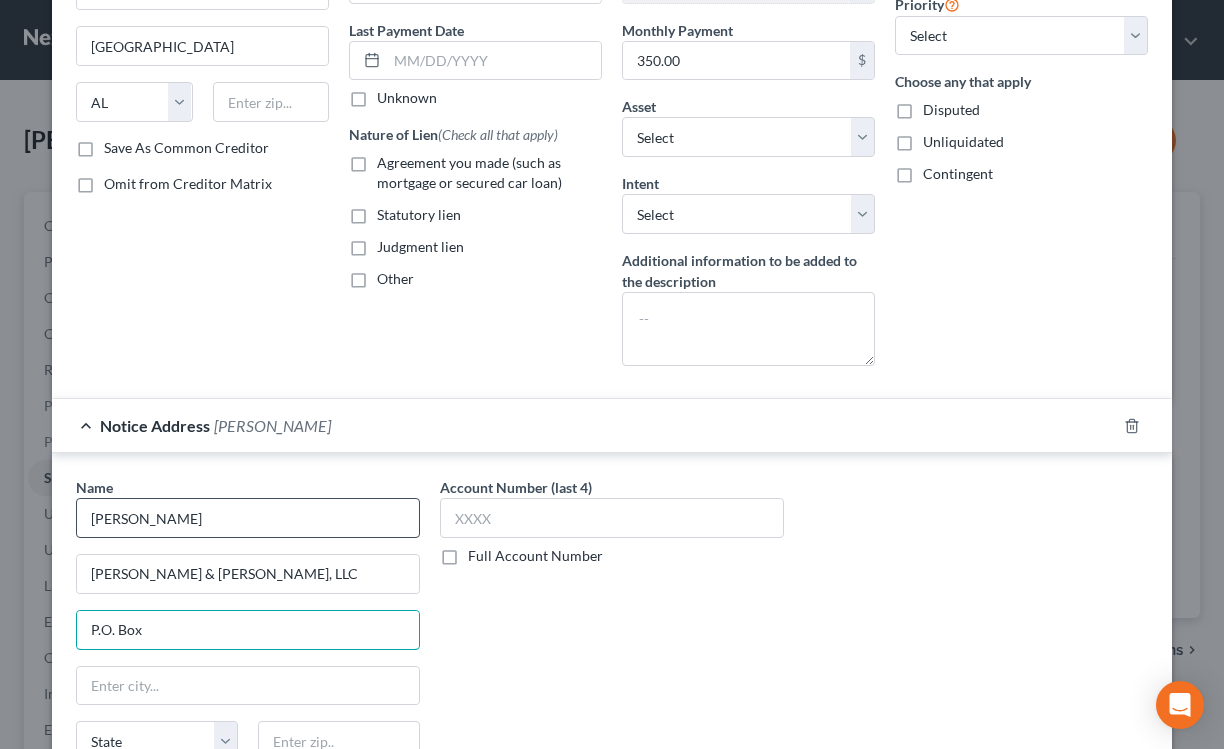 type on "P.O. Box" 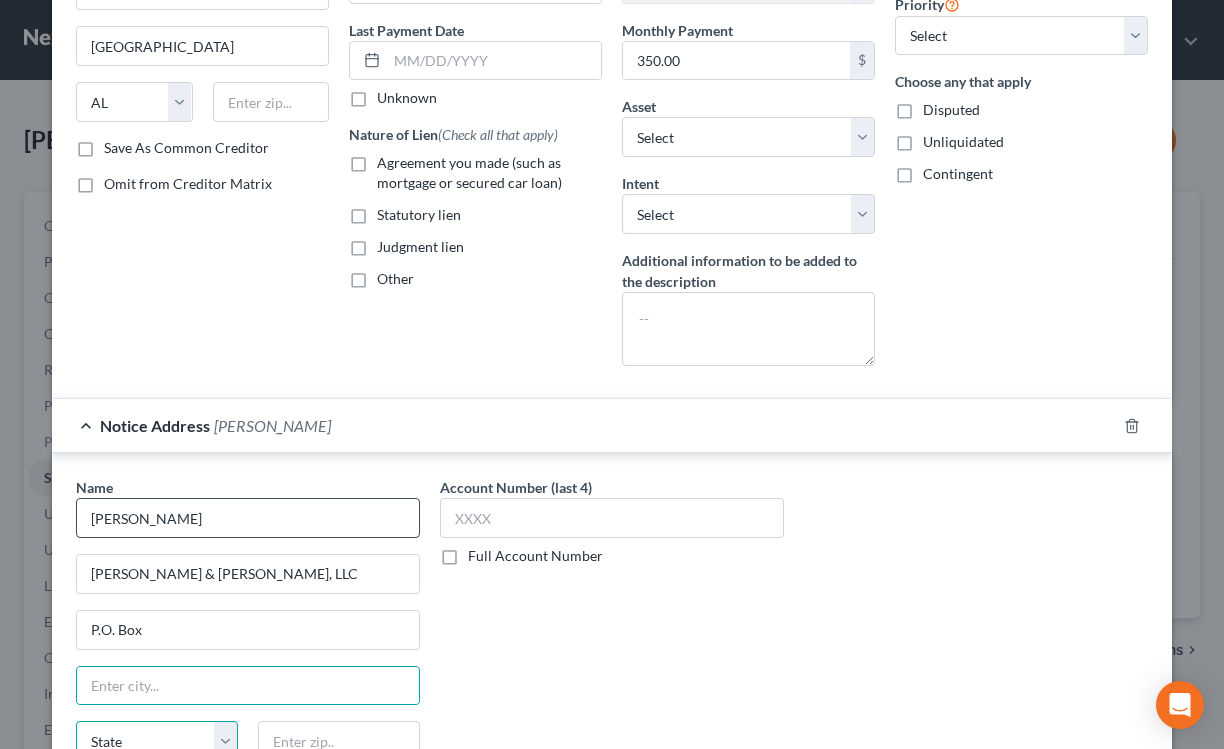 scroll, scrollTop: 266, scrollLeft: 0, axis: vertical 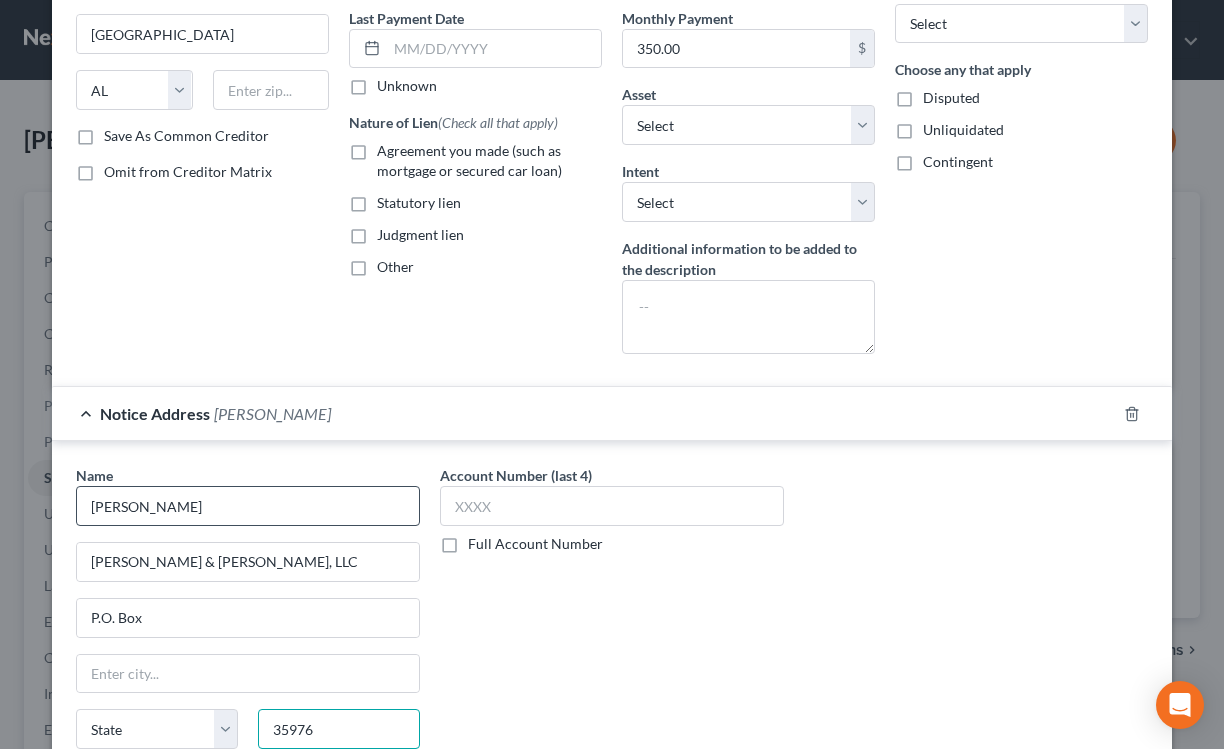 type on "35976" 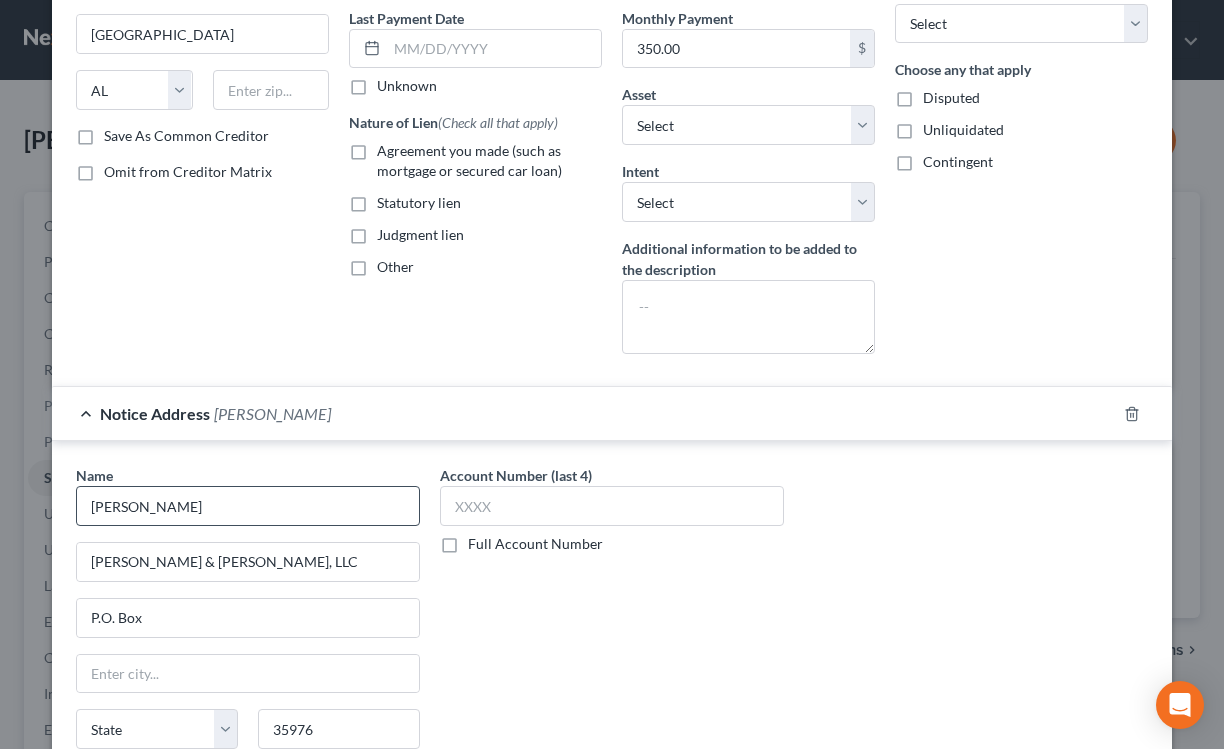 scroll, scrollTop: 501, scrollLeft: 0, axis: vertical 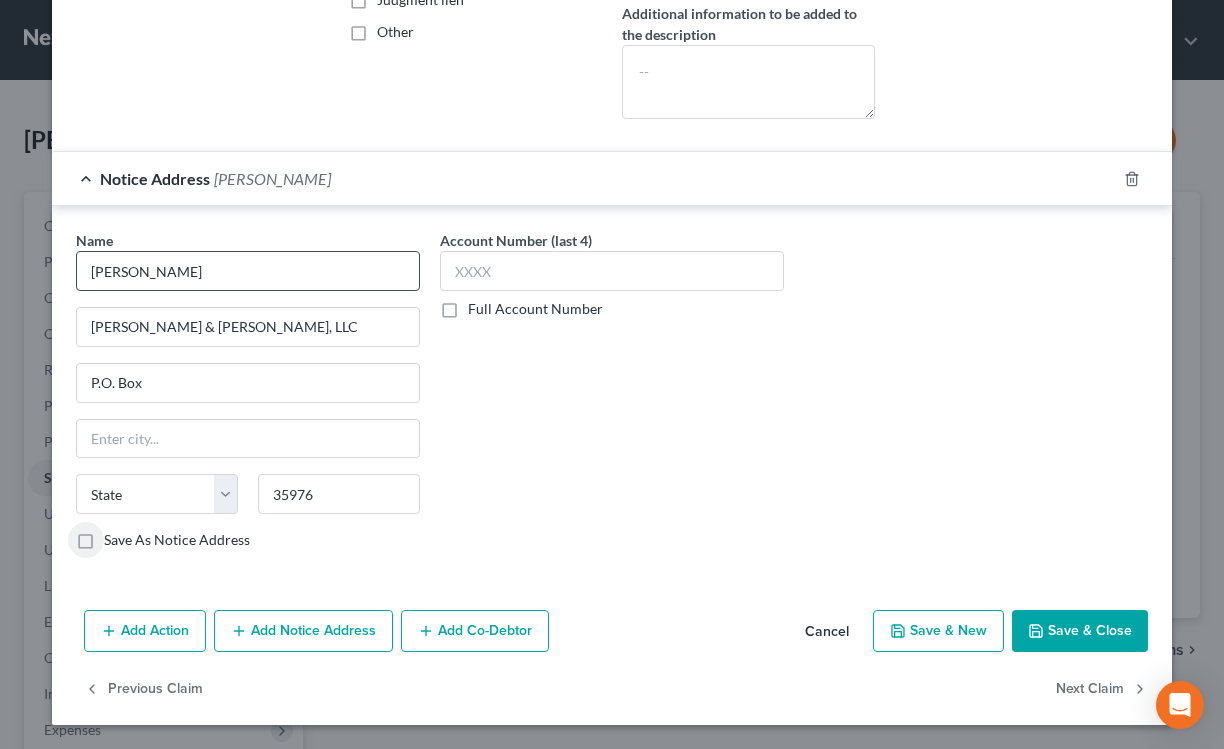 type on "[GEOGRAPHIC_DATA]" 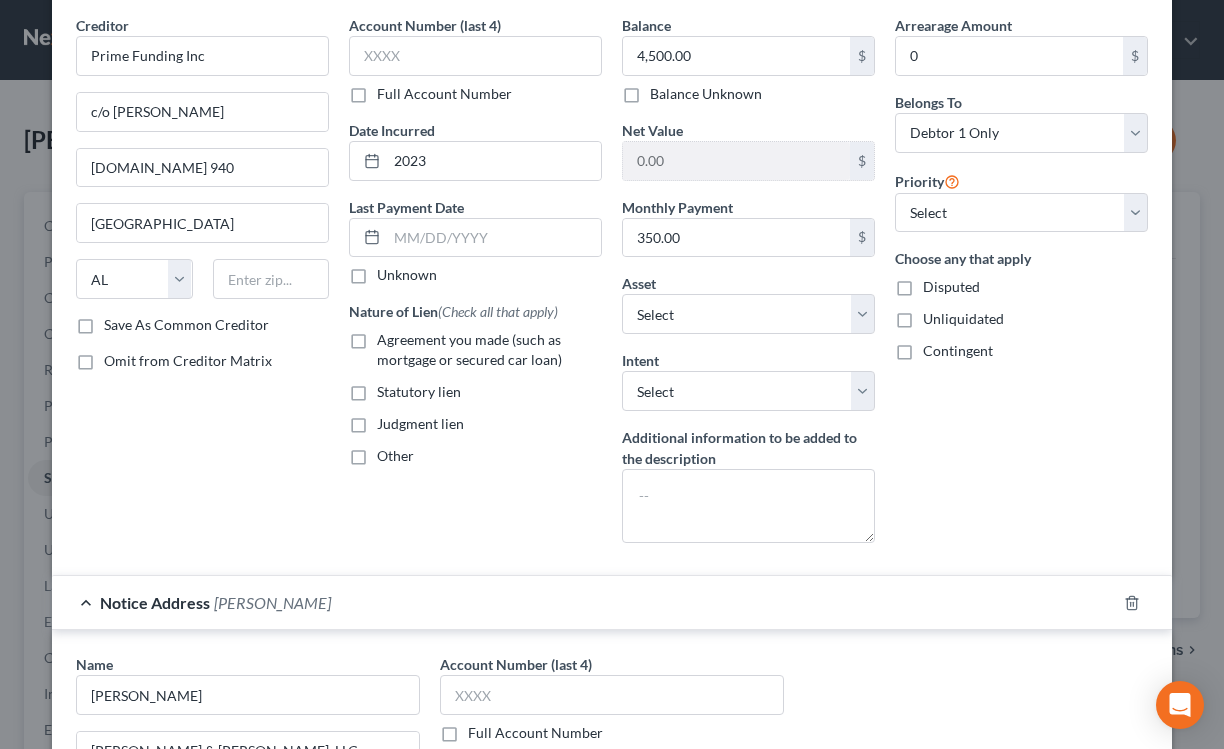scroll, scrollTop: 0, scrollLeft: 0, axis: both 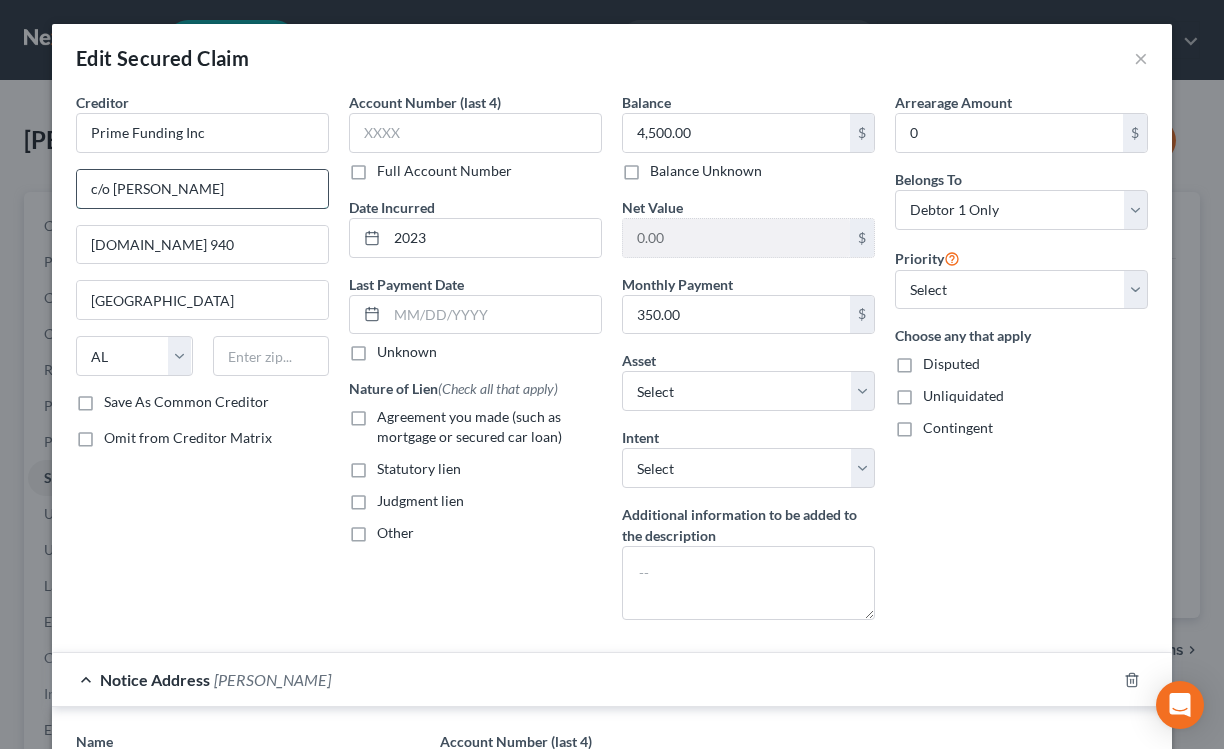 click on "c/o [PERSON_NAME]" at bounding box center (202, 189) 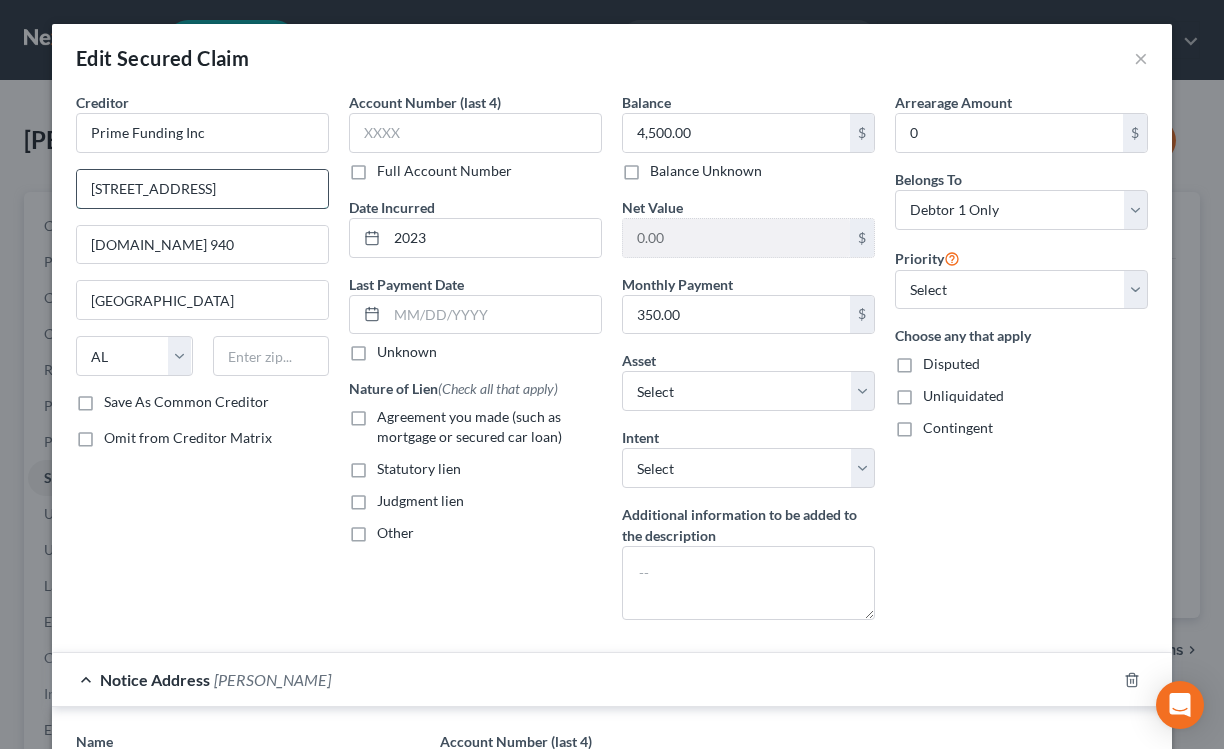 click on "[STREET_ADDRESS]" at bounding box center (202, 189) 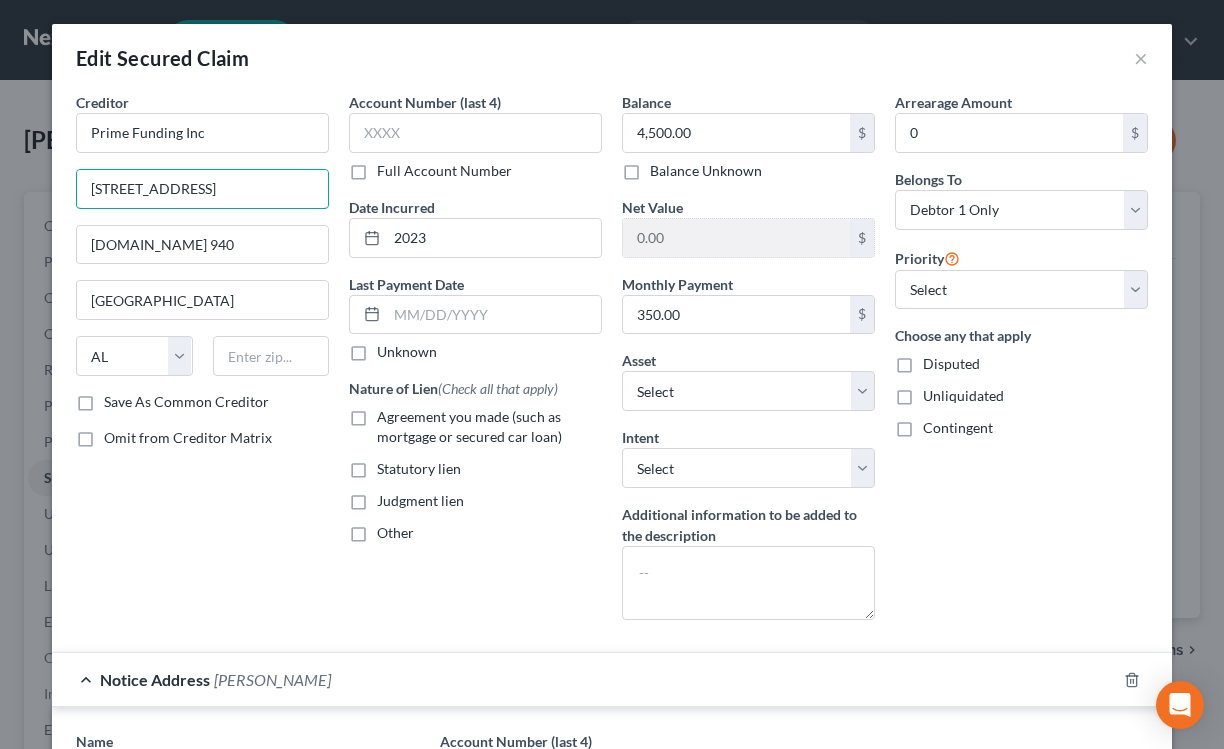 drag, startPoint x: 174, startPoint y: 190, endPoint x: 389, endPoint y: 190, distance: 215 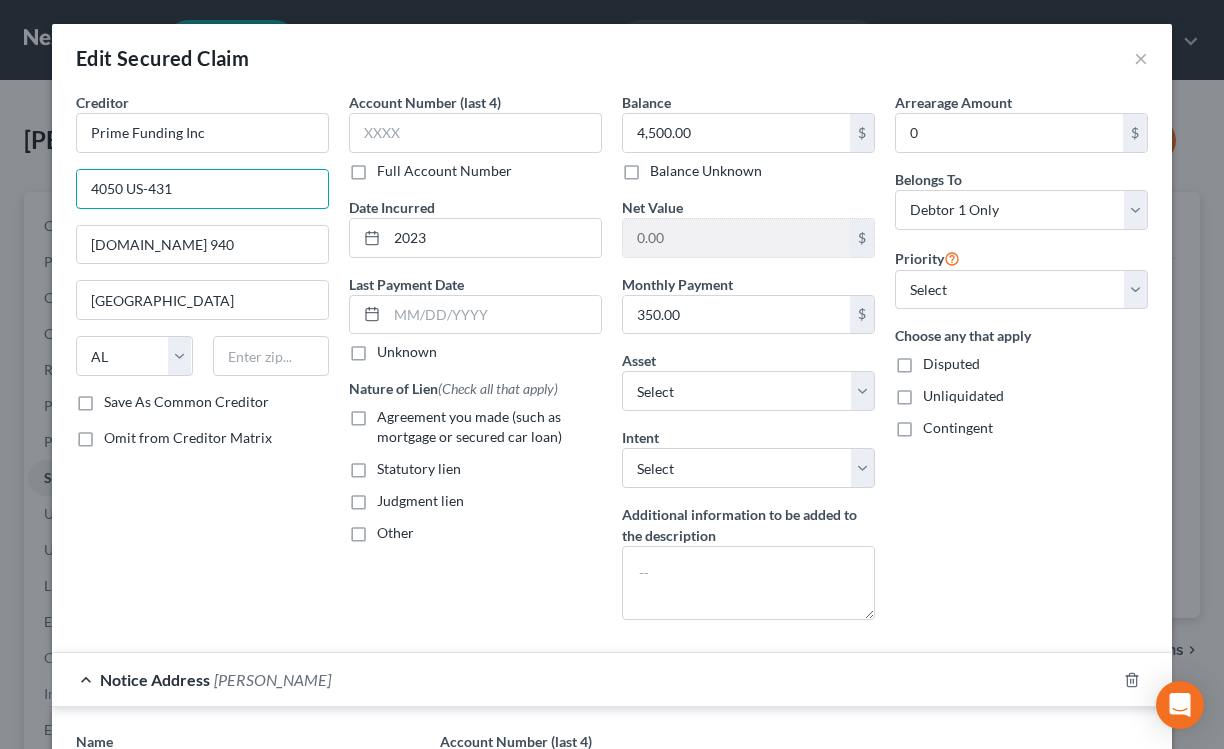 type on "4050 US-431" 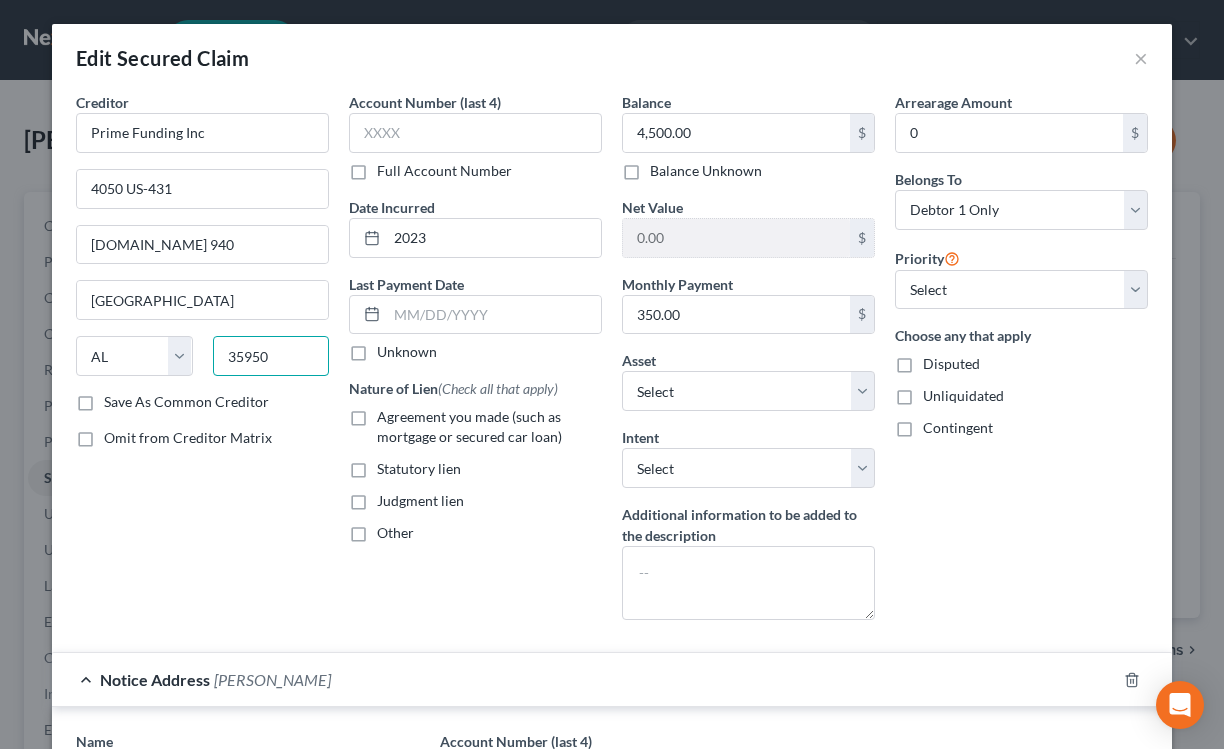 type on "35950" 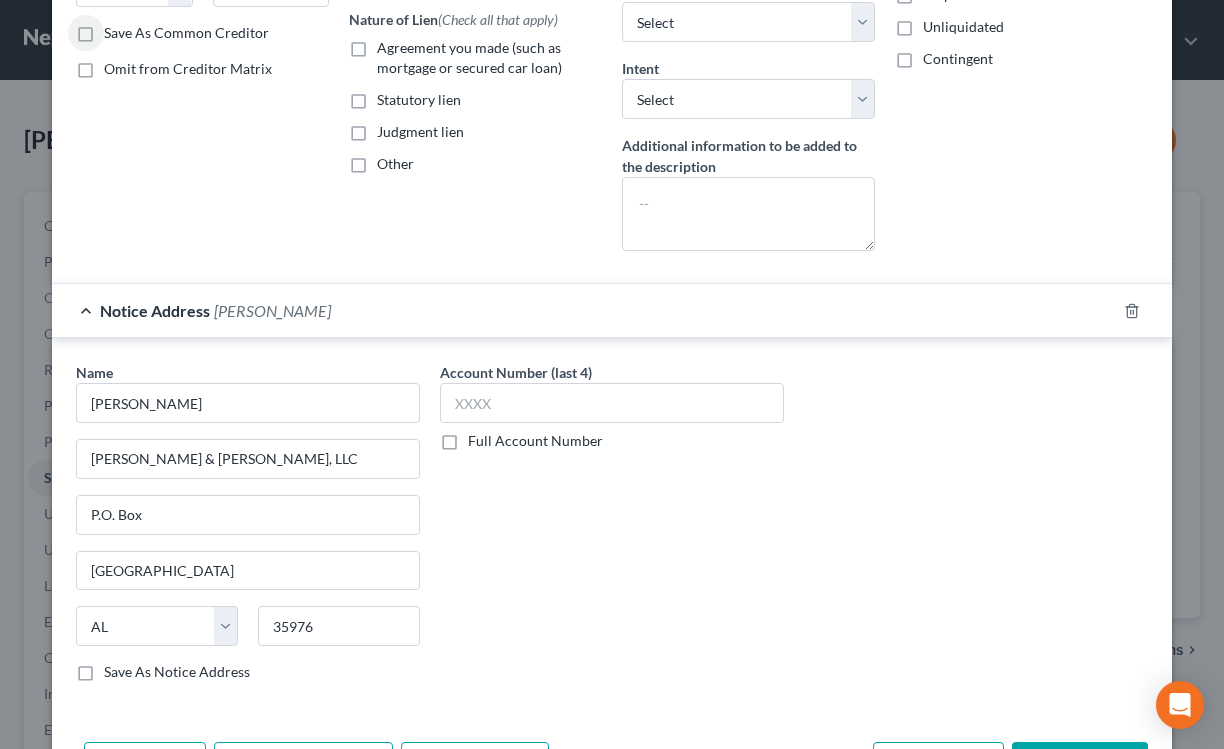 scroll, scrollTop: 501, scrollLeft: 0, axis: vertical 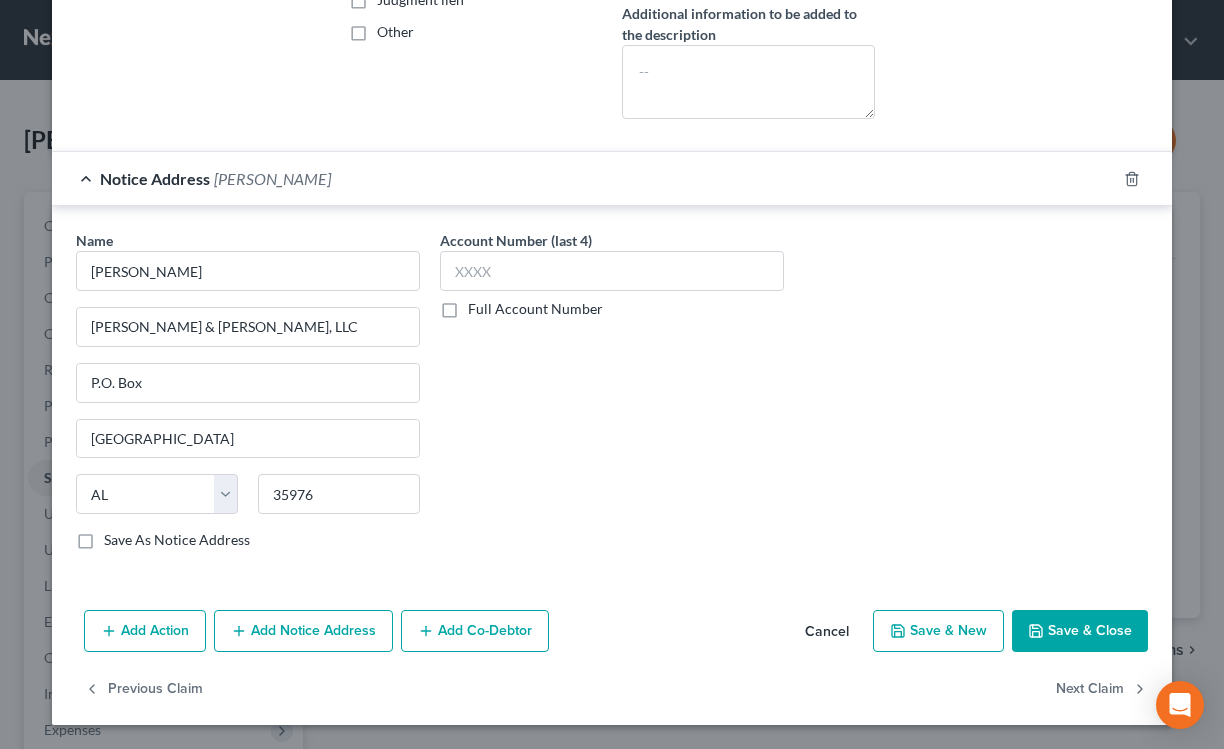 click 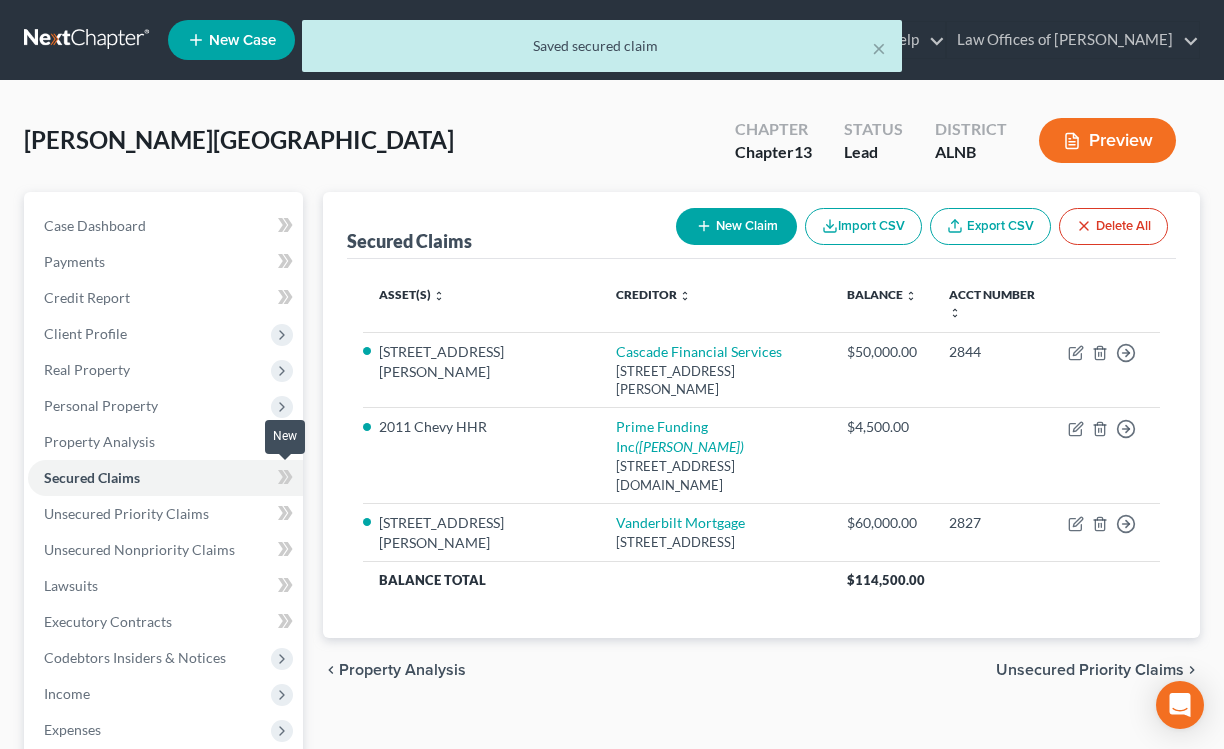 click 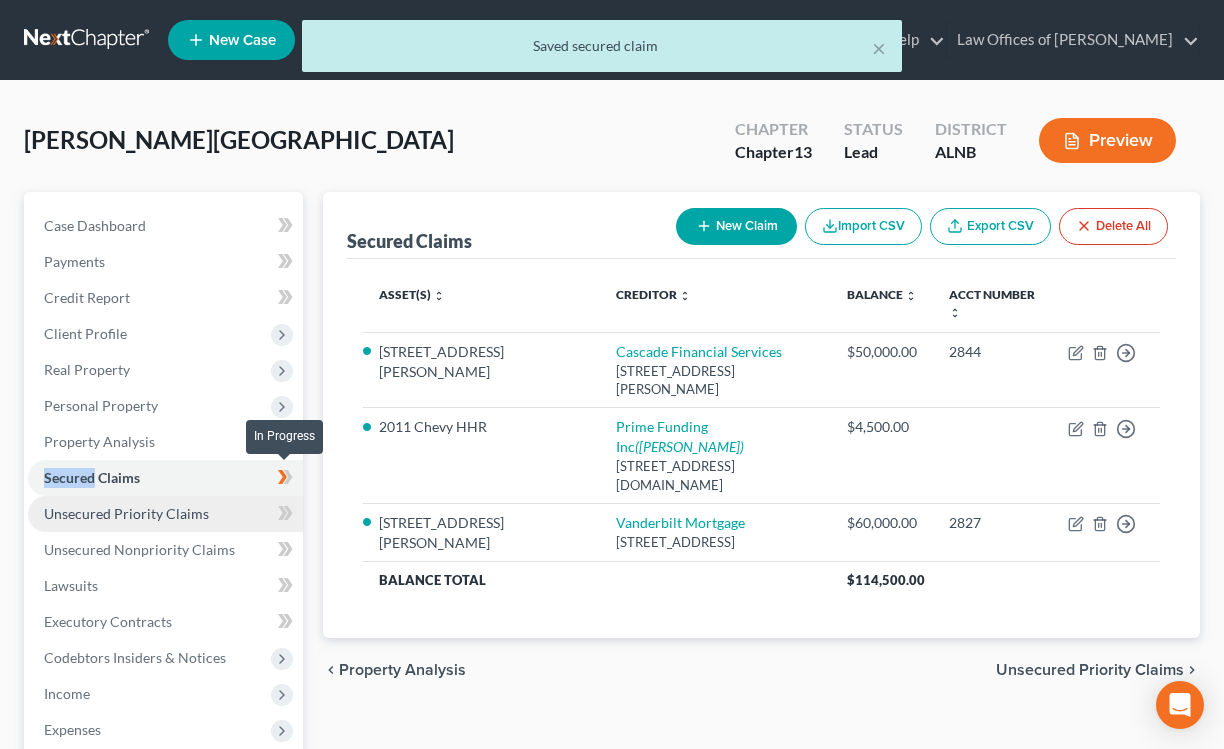 drag, startPoint x: 282, startPoint y: 477, endPoint x: 254, endPoint y: 502, distance: 37.536648 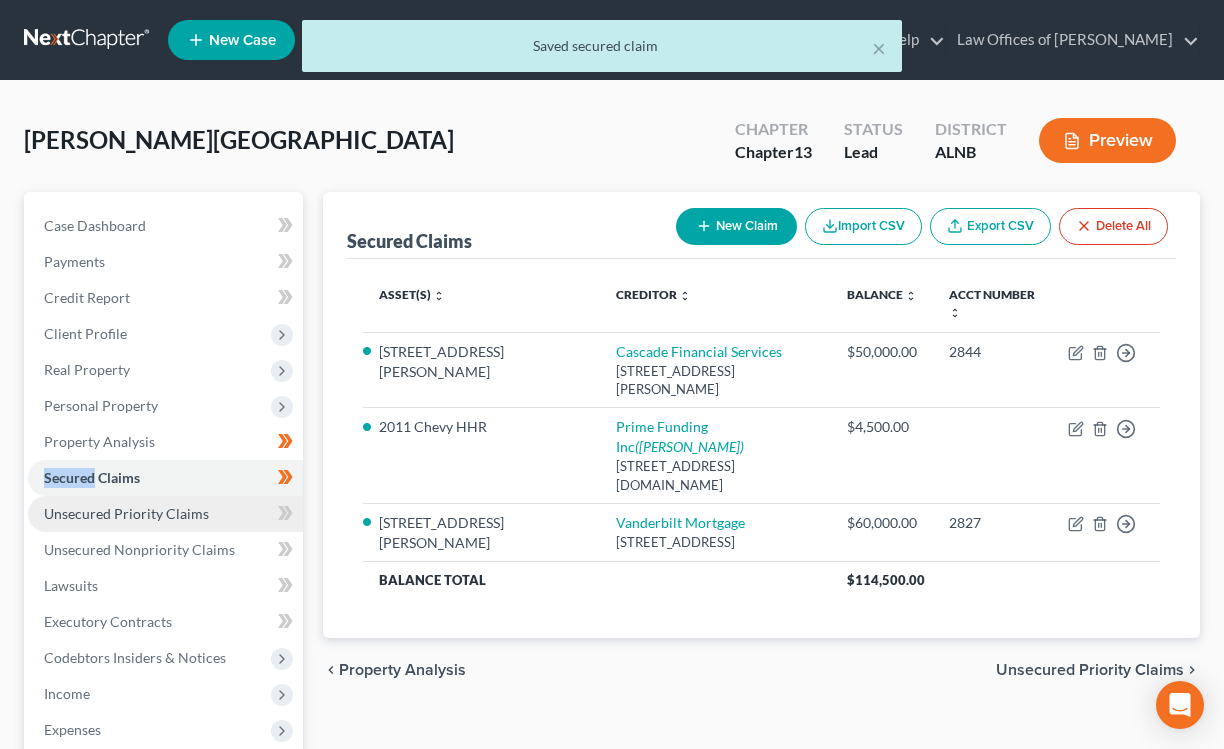 click on "Unsecured Priority Claims" at bounding box center (165, 514) 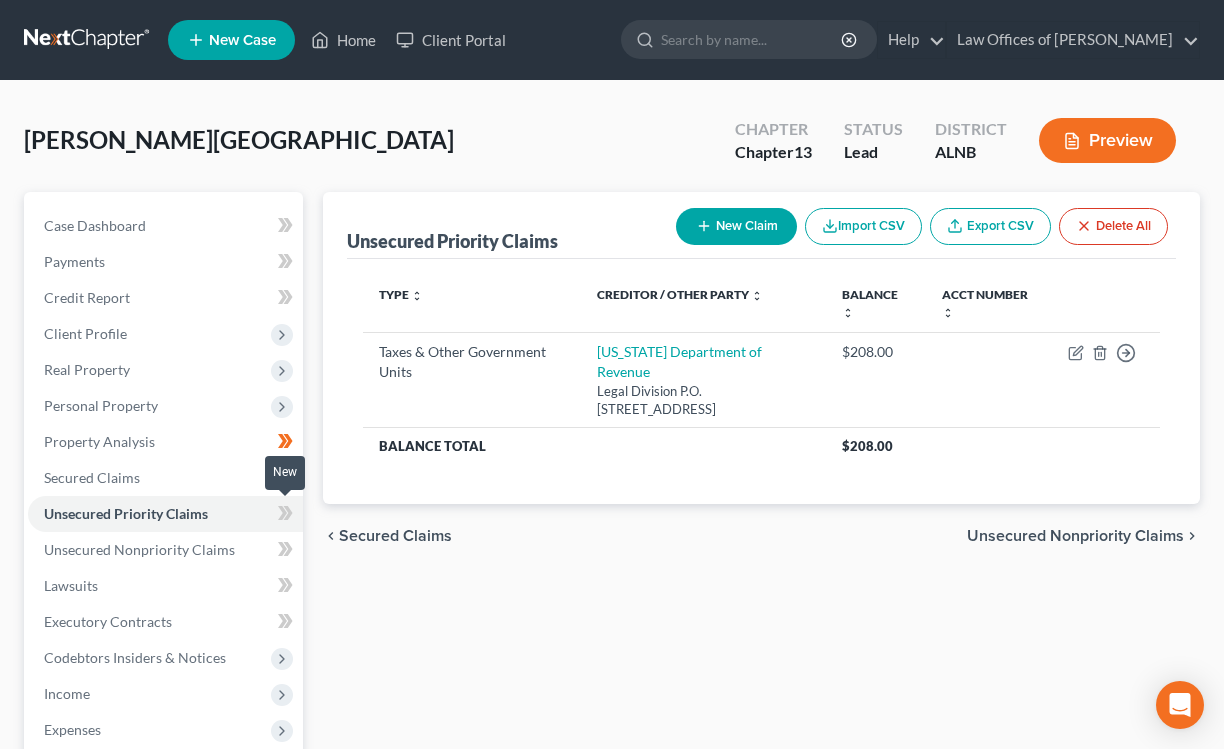 click 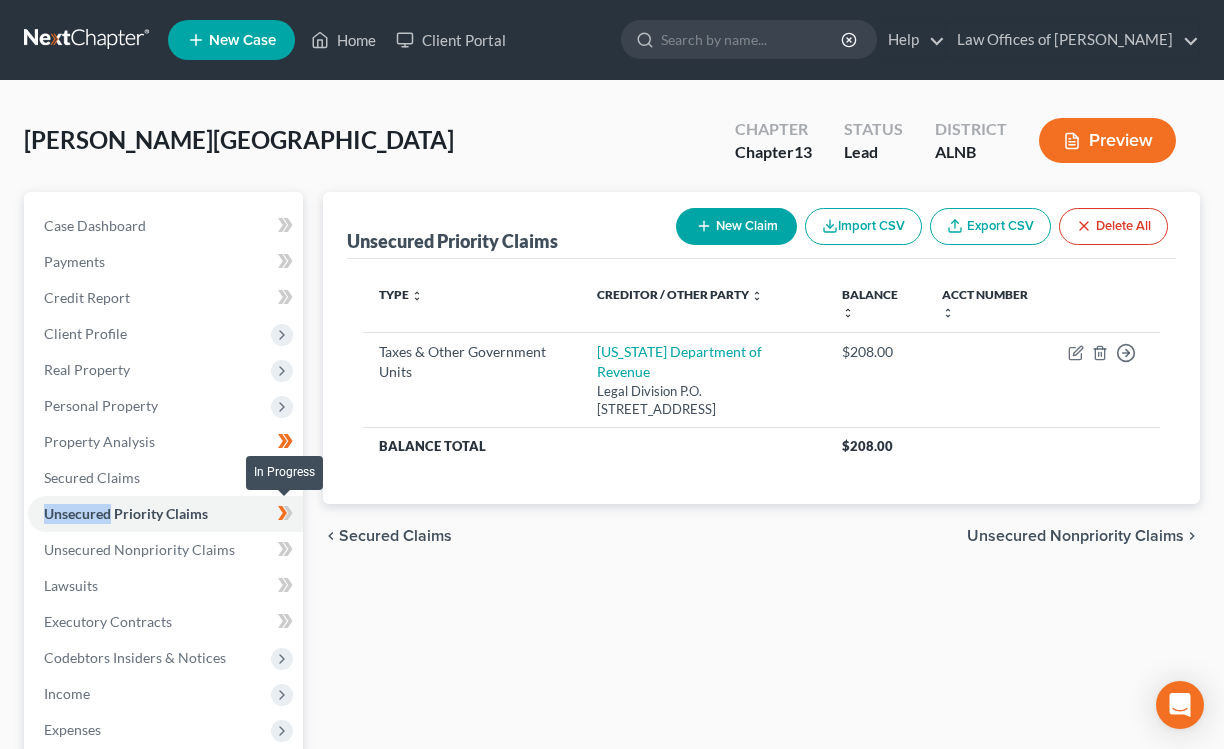click 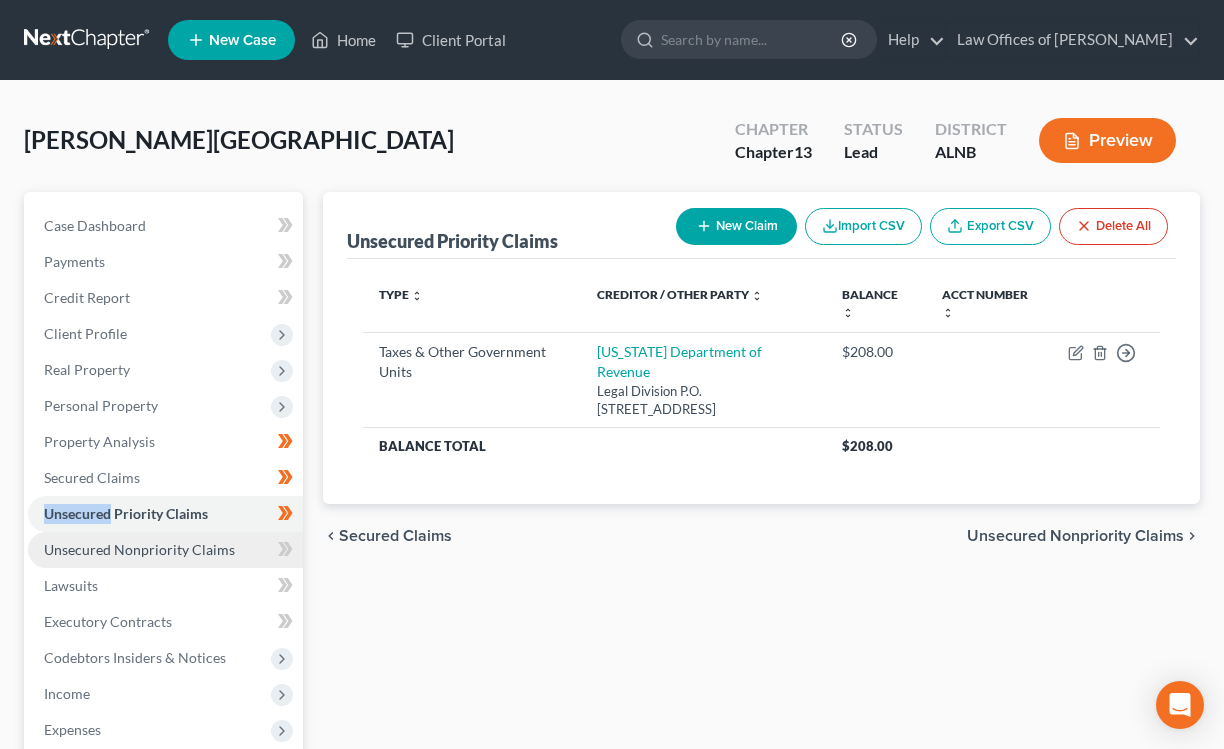 click on "Unsecured Nonpriority Claims" at bounding box center (165, 550) 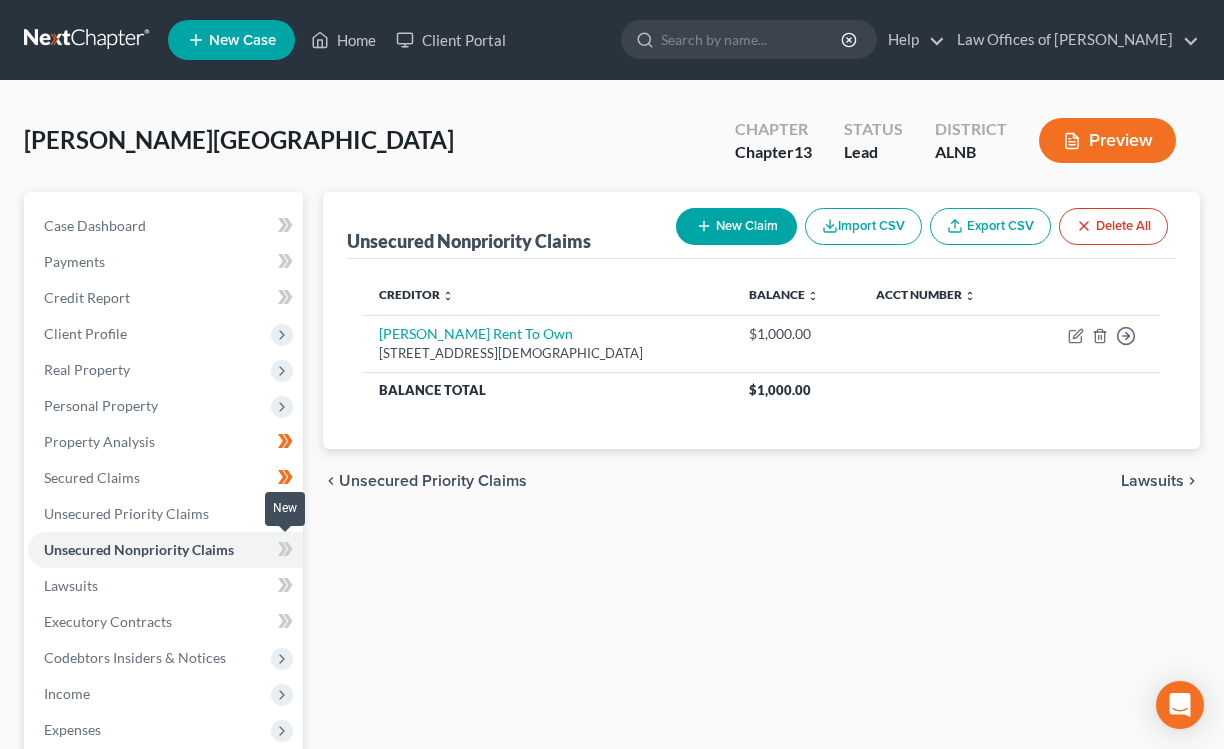 click 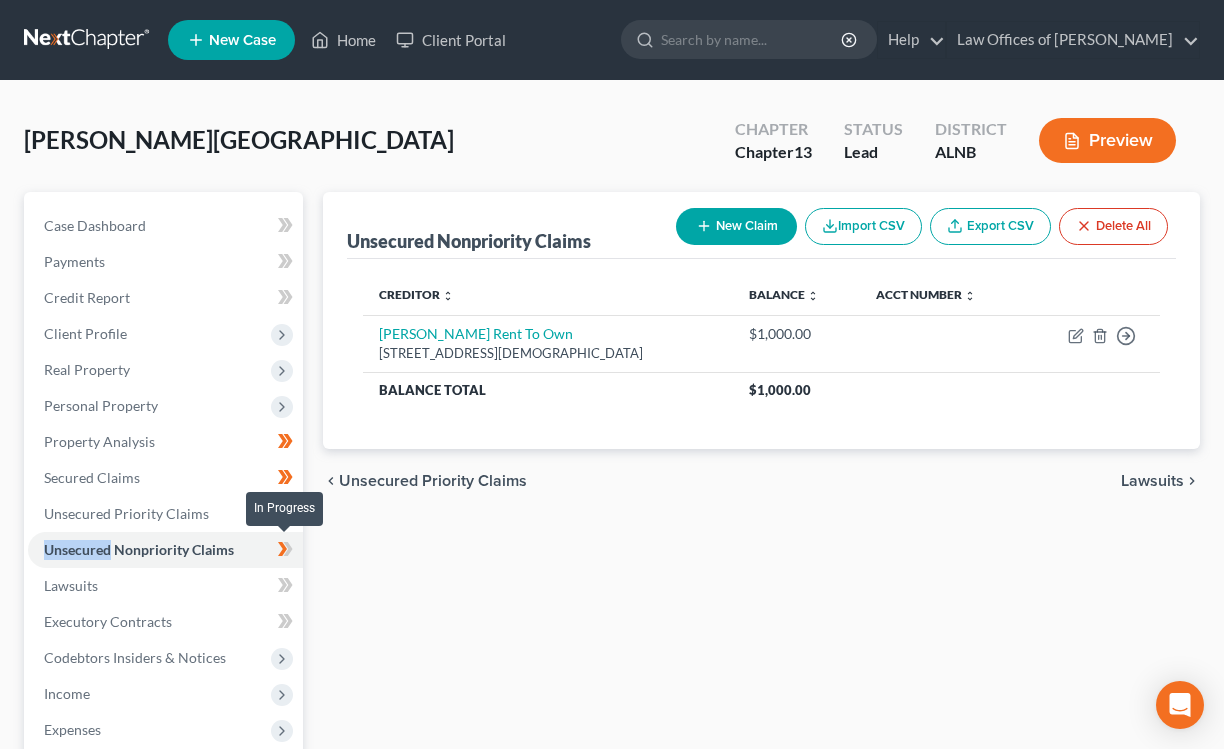 click 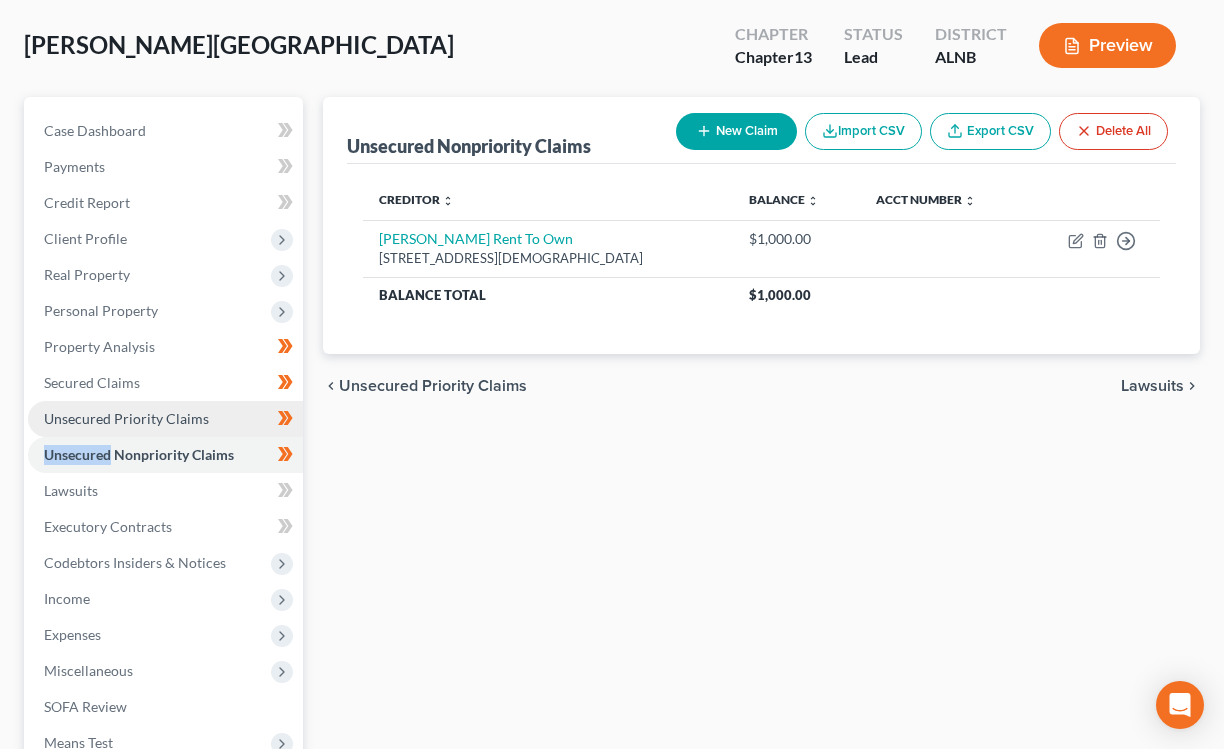 scroll, scrollTop: 100, scrollLeft: 0, axis: vertical 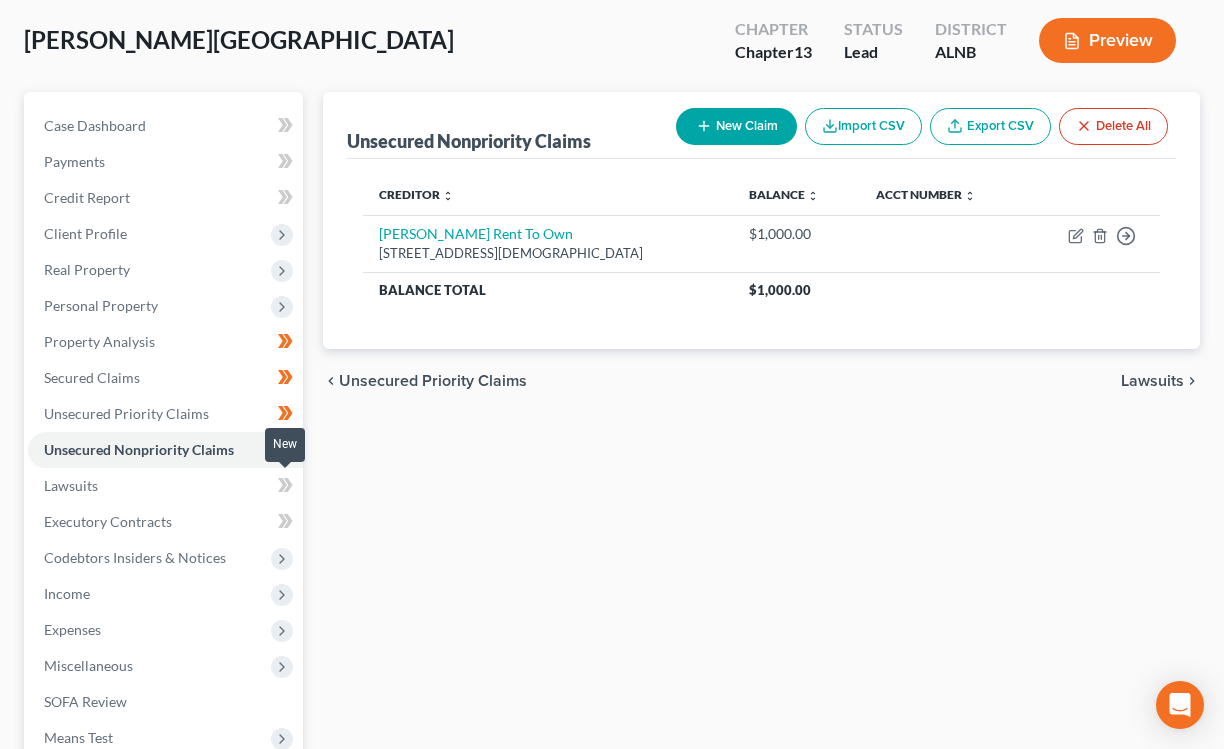 click 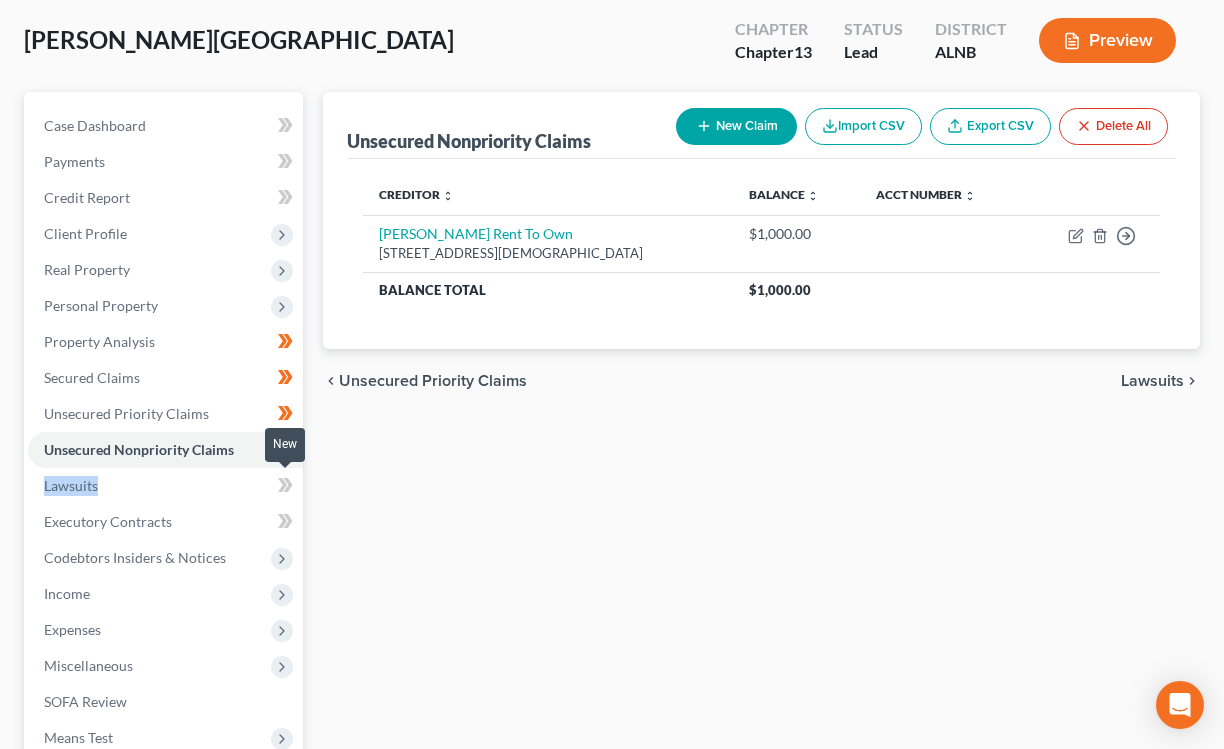 click 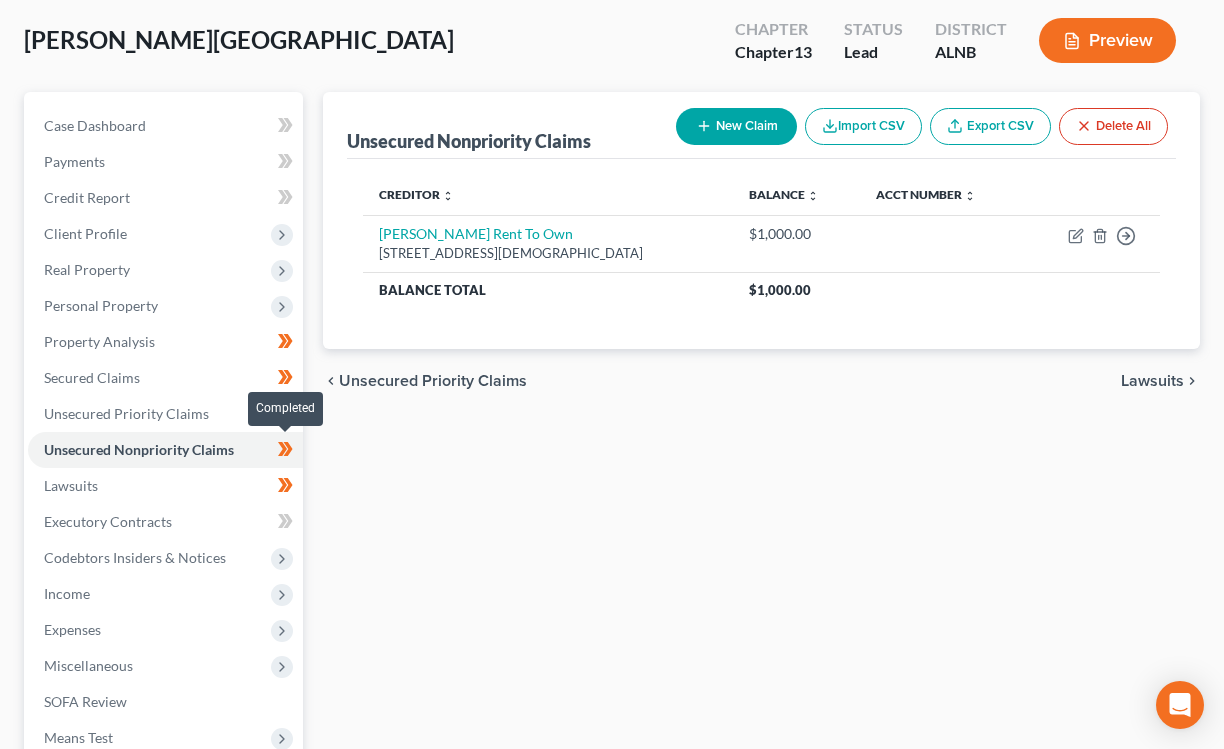 click at bounding box center [285, 452] 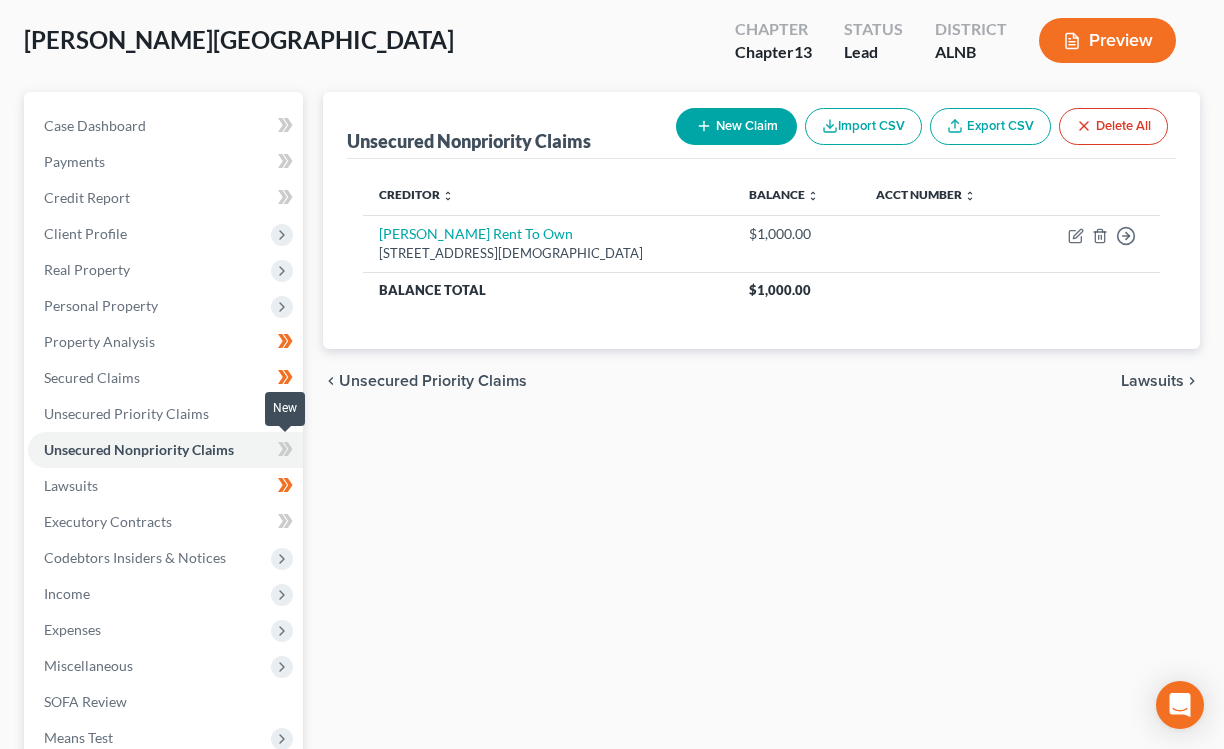 click 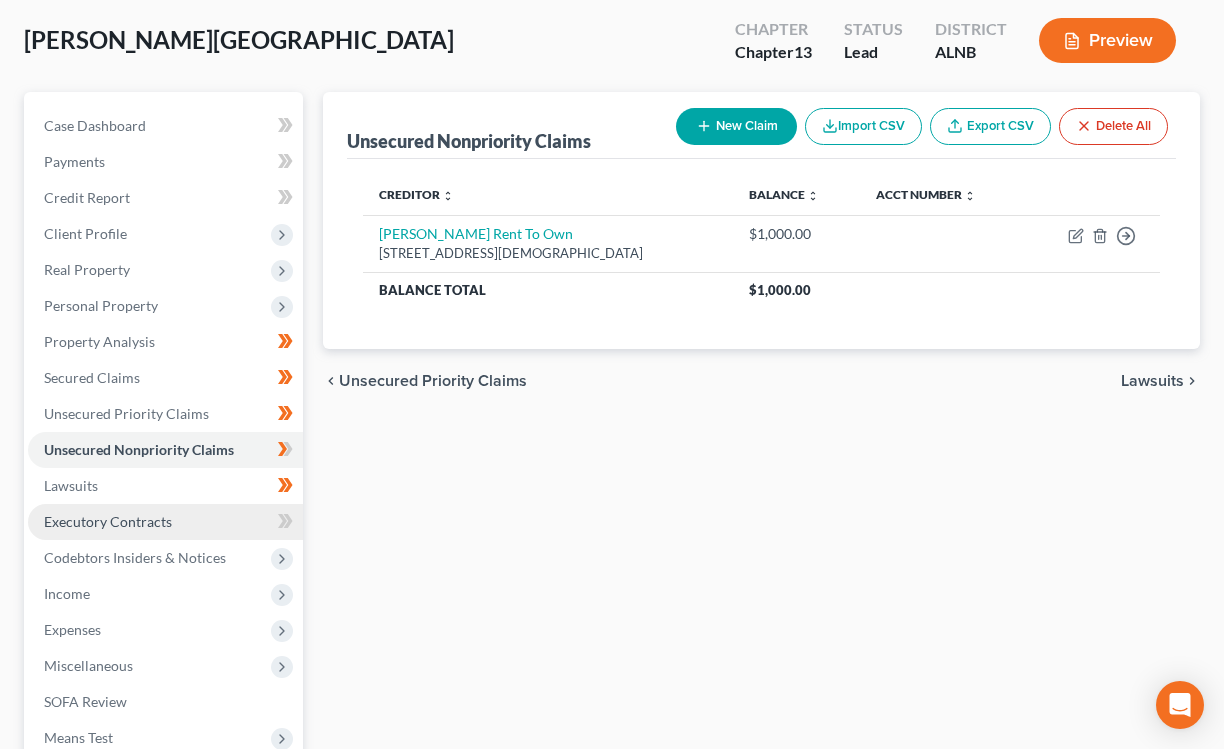 click on "Executory Contracts" at bounding box center [165, 522] 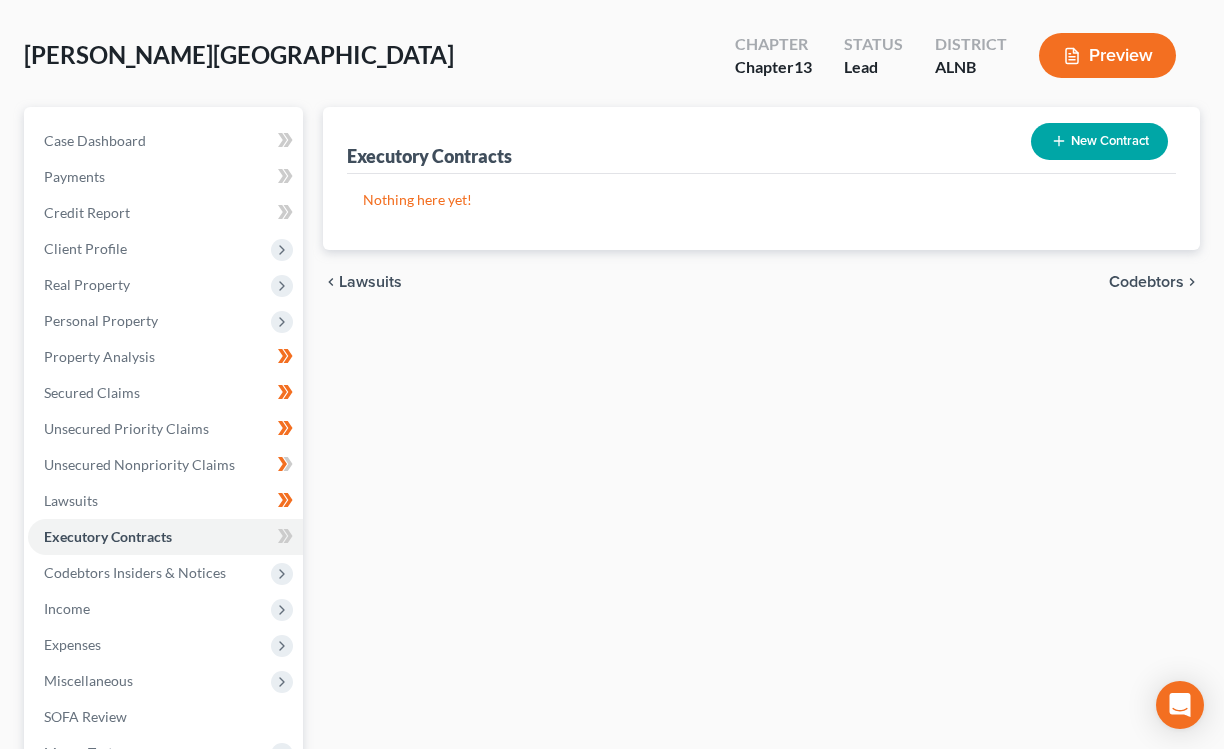 scroll, scrollTop: 89, scrollLeft: 0, axis: vertical 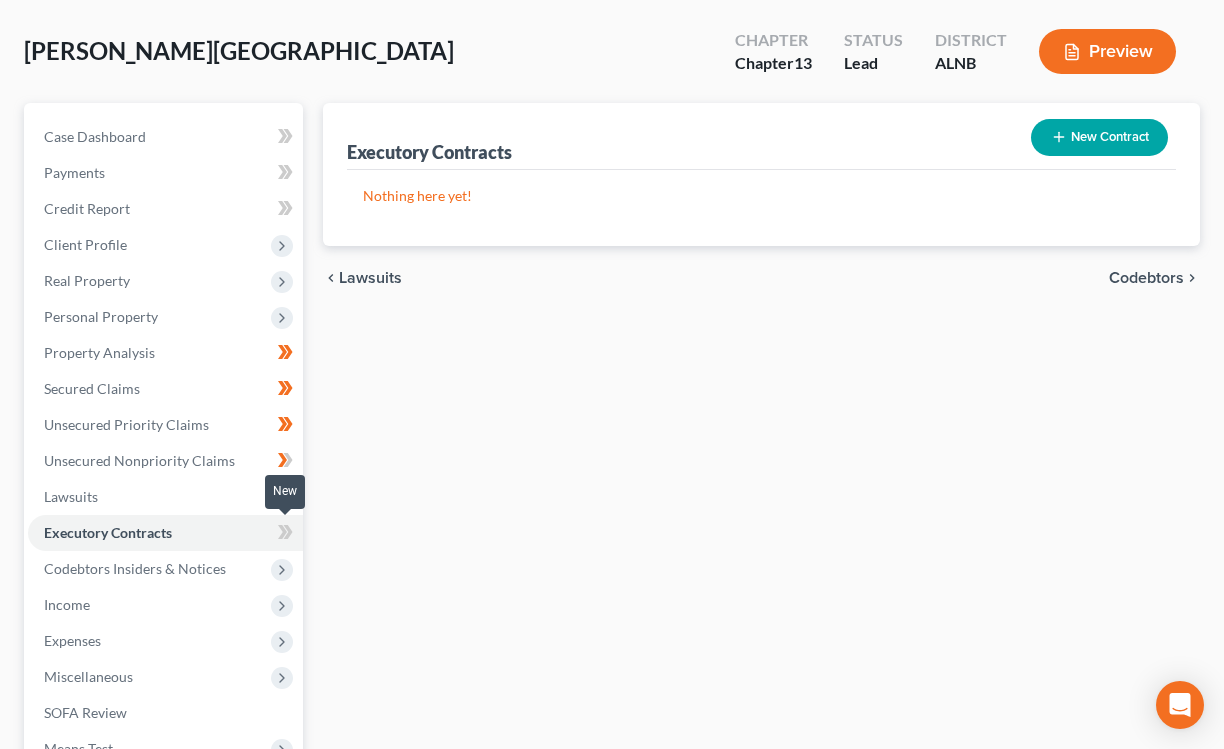 click 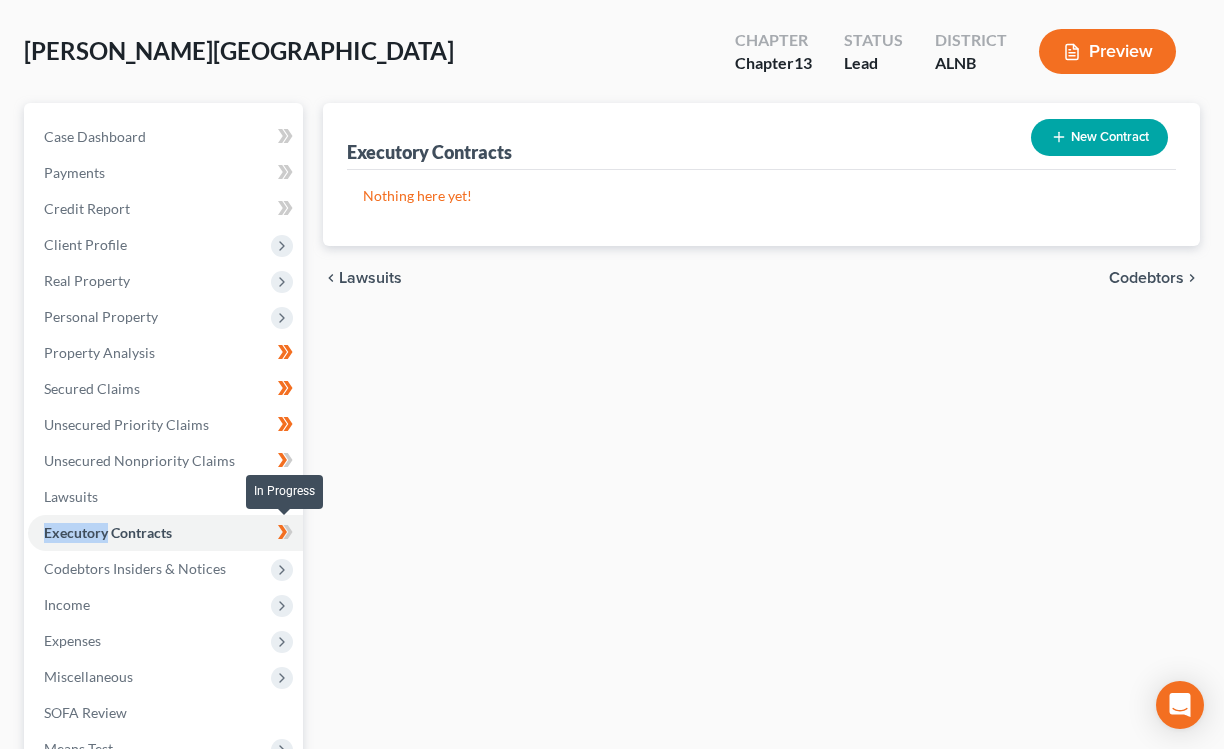 click 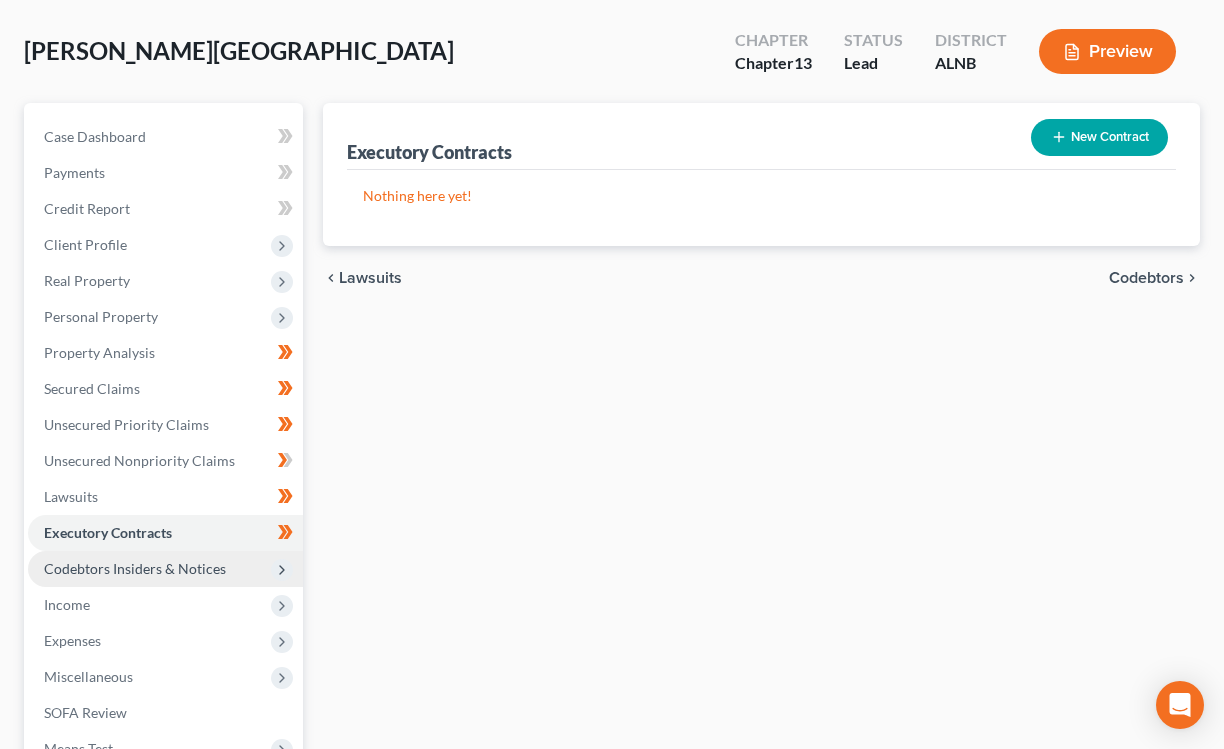 click on "Codebtors Insiders & Notices" at bounding box center [165, 569] 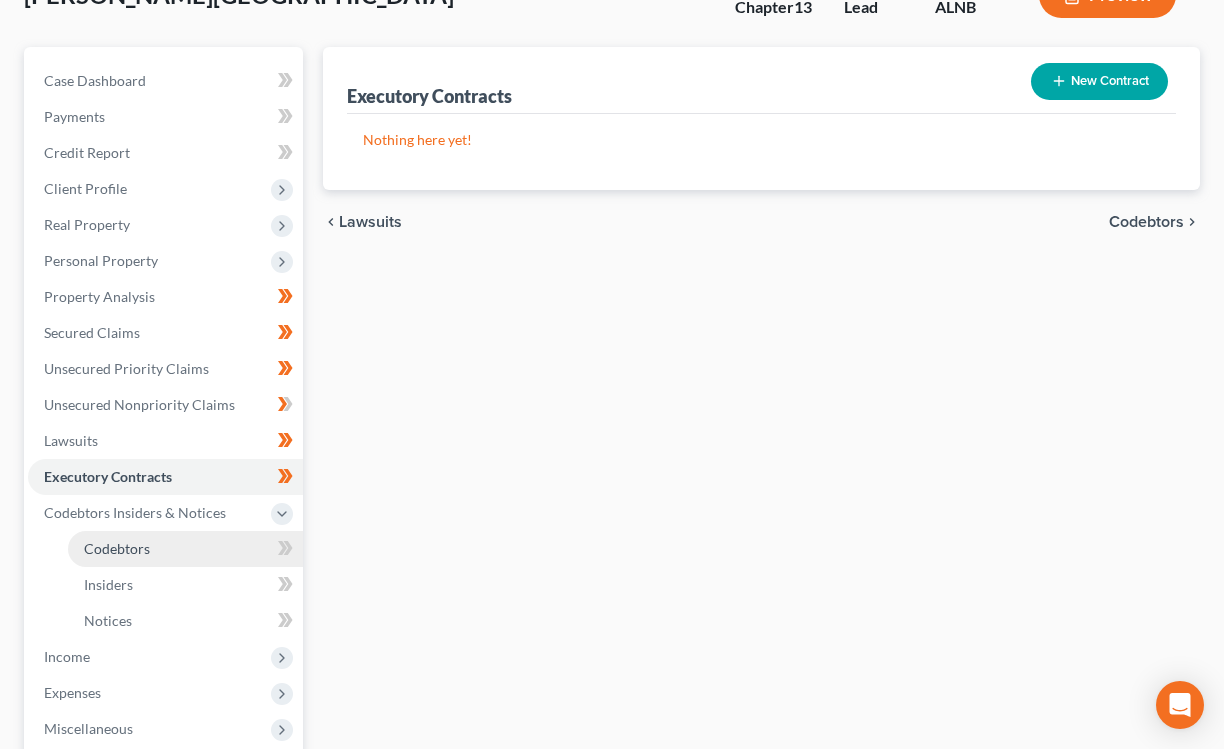 scroll, scrollTop: 223, scrollLeft: 0, axis: vertical 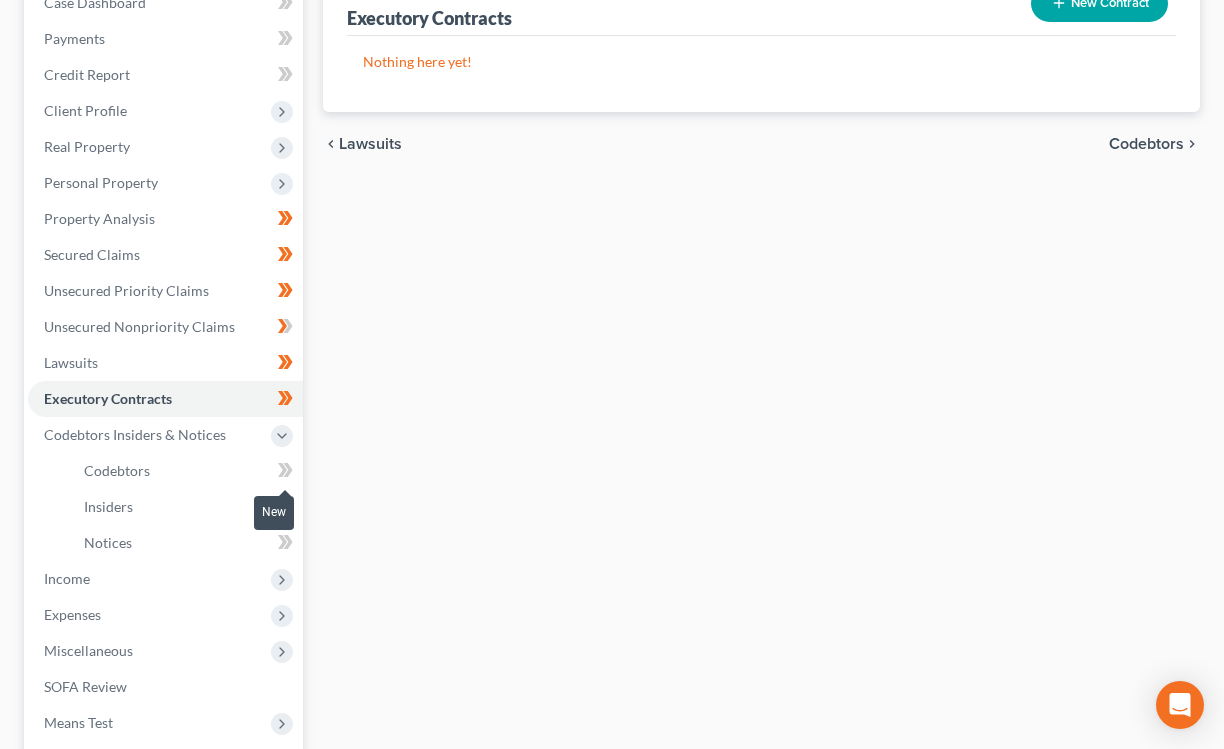 click 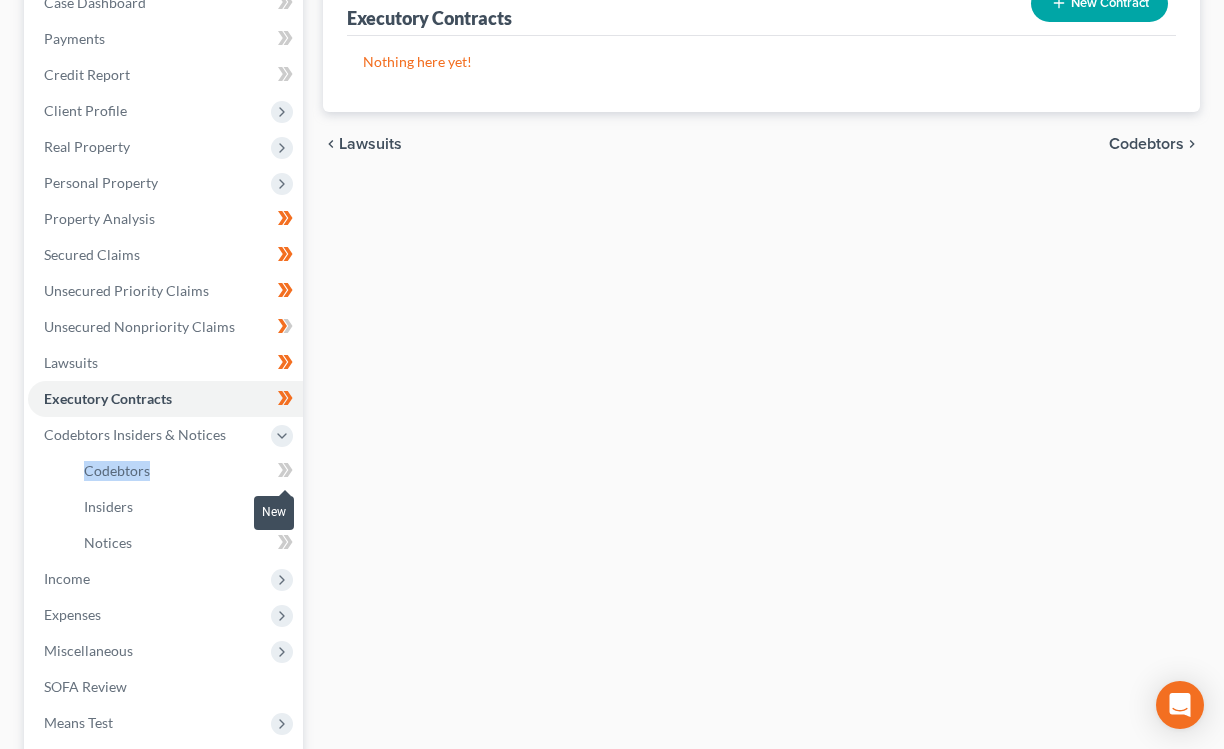 drag, startPoint x: 292, startPoint y: 467, endPoint x: 287, endPoint y: 498, distance: 31.400637 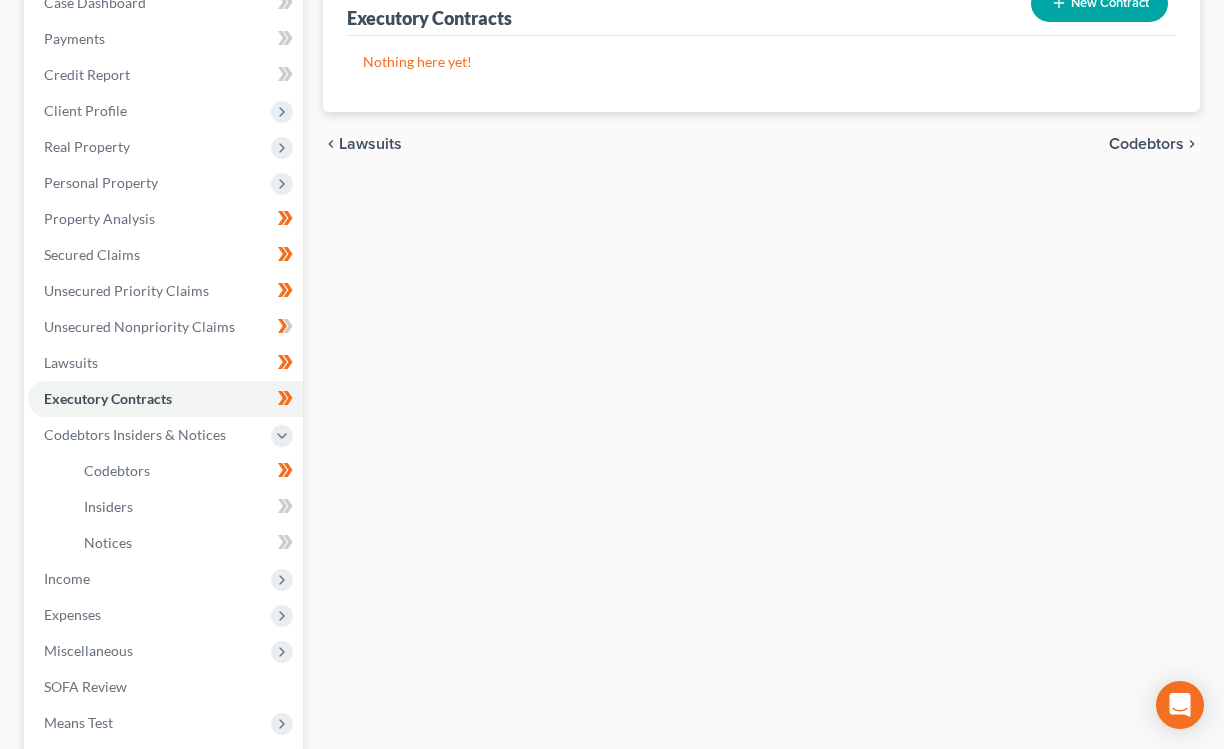 click on "New" at bounding box center (274, 528) 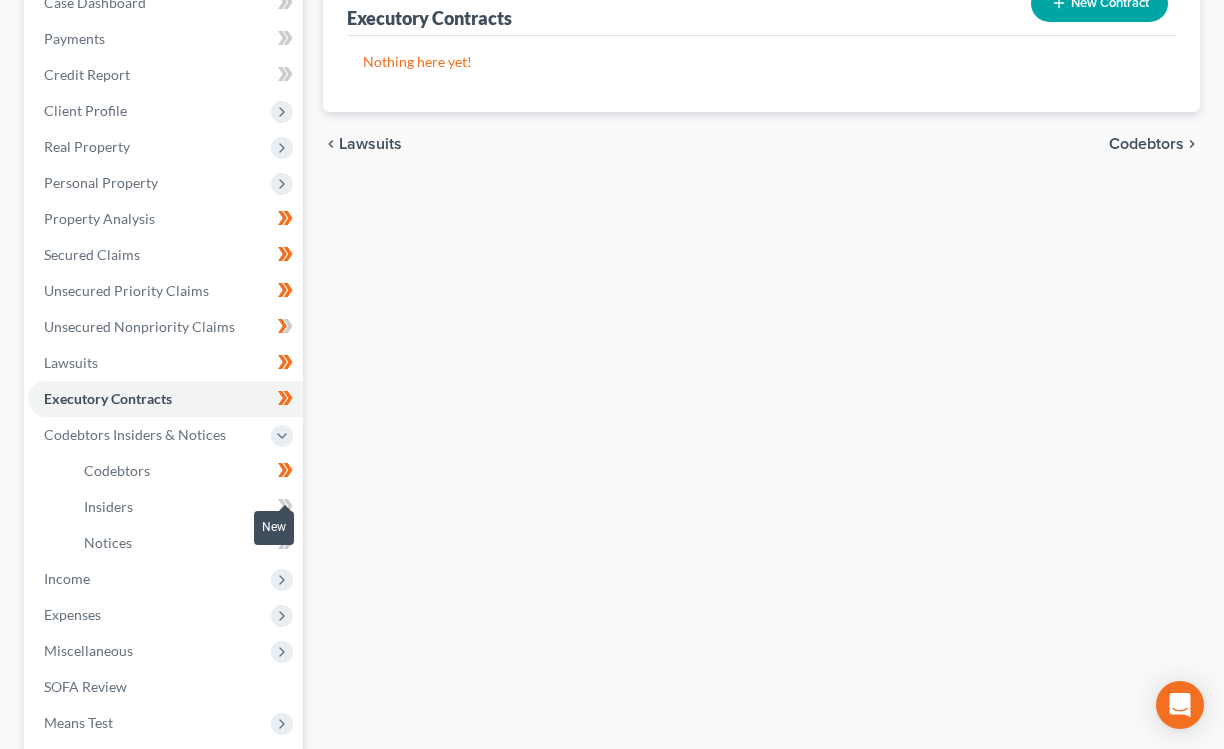 click at bounding box center [285, 509] 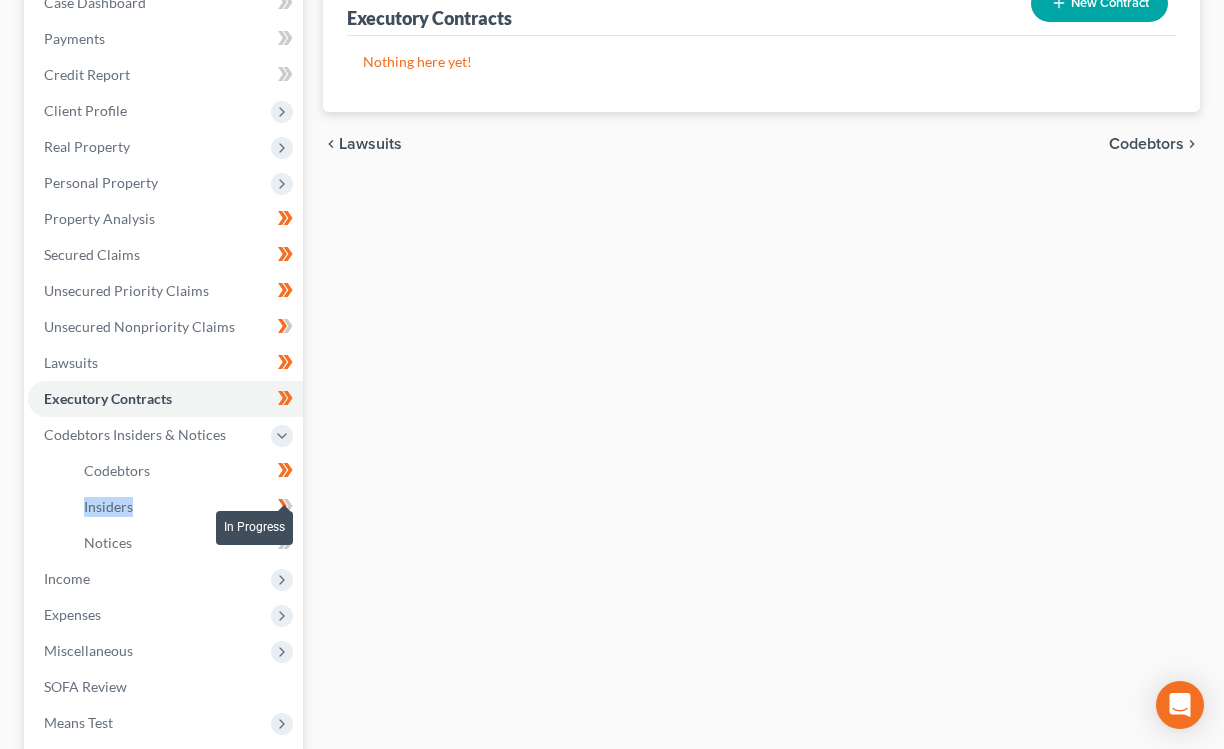 click at bounding box center (285, 509) 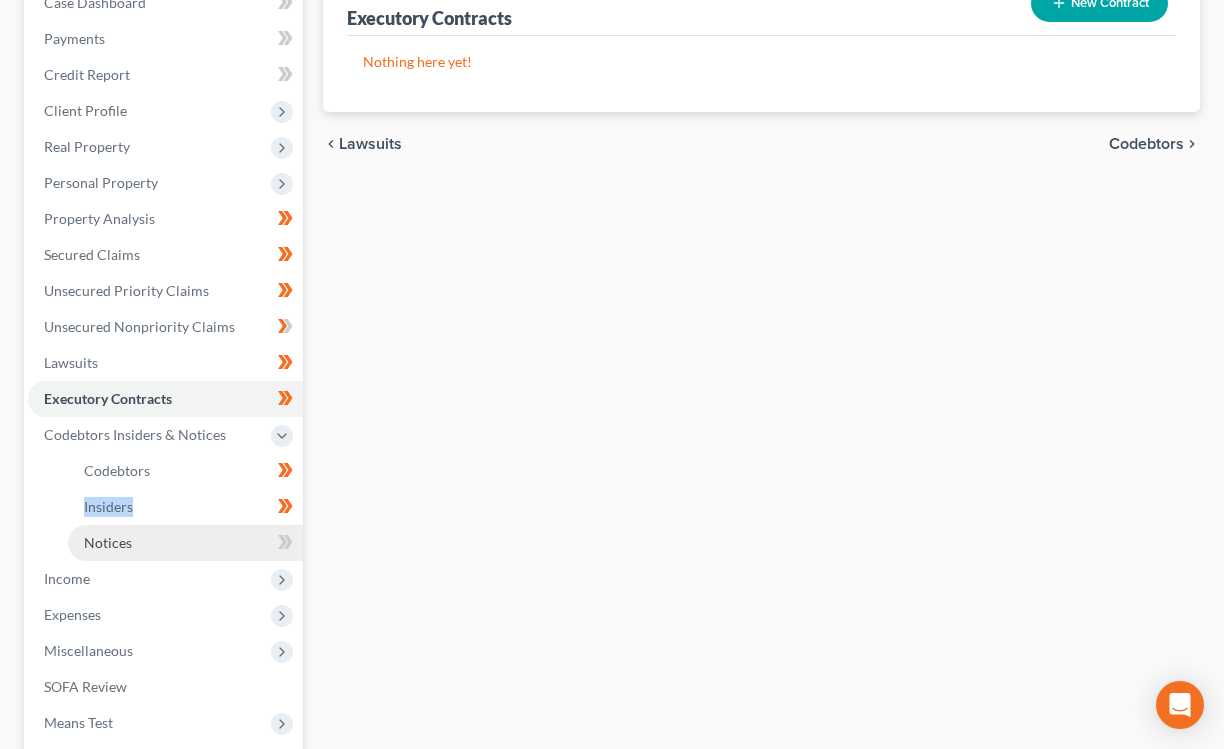 click on "Notices" at bounding box center (185, 543) 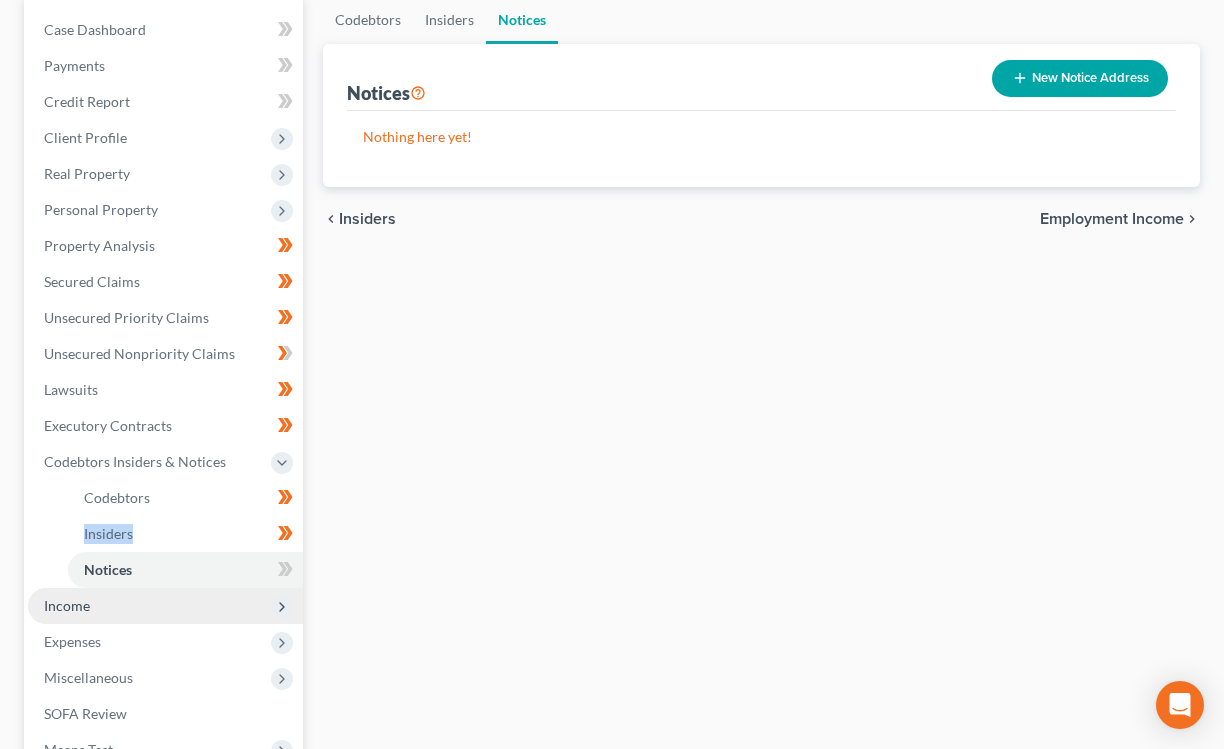 scroll, scrollTop: 198, scrollLeft: 0, axis: vertical 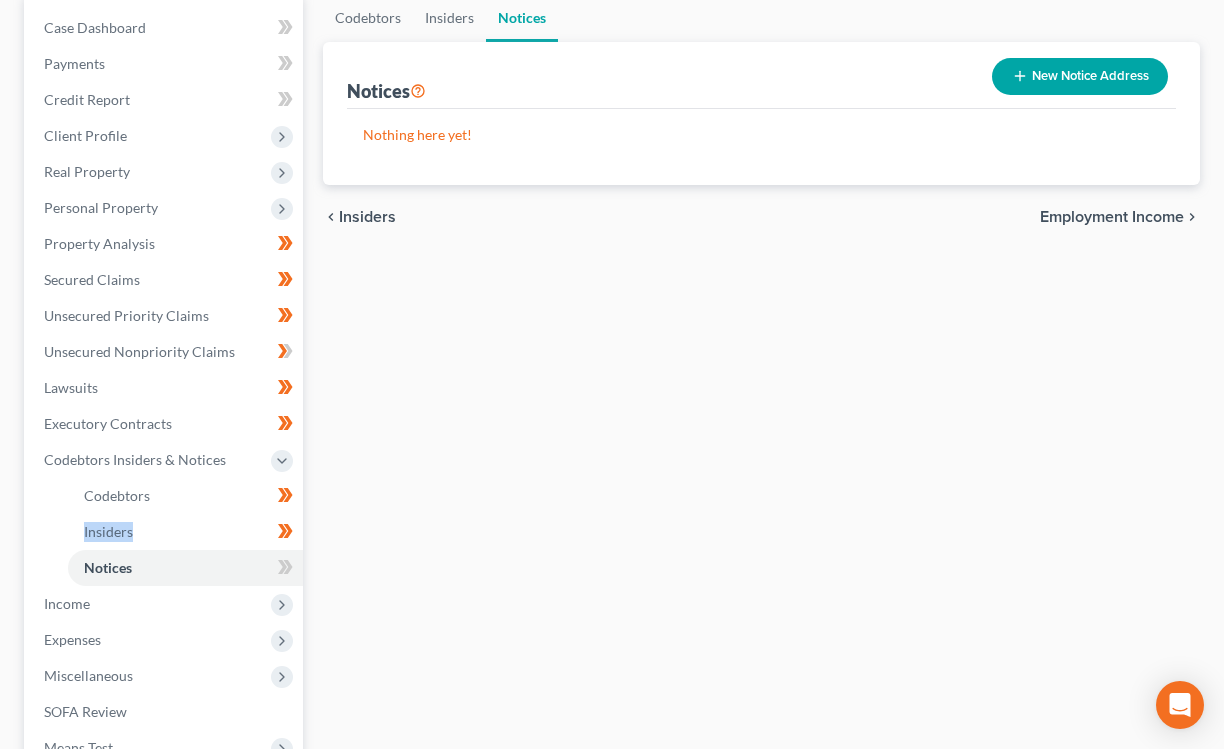 click on "New Notice Address" at bounding box center [1080, 76] 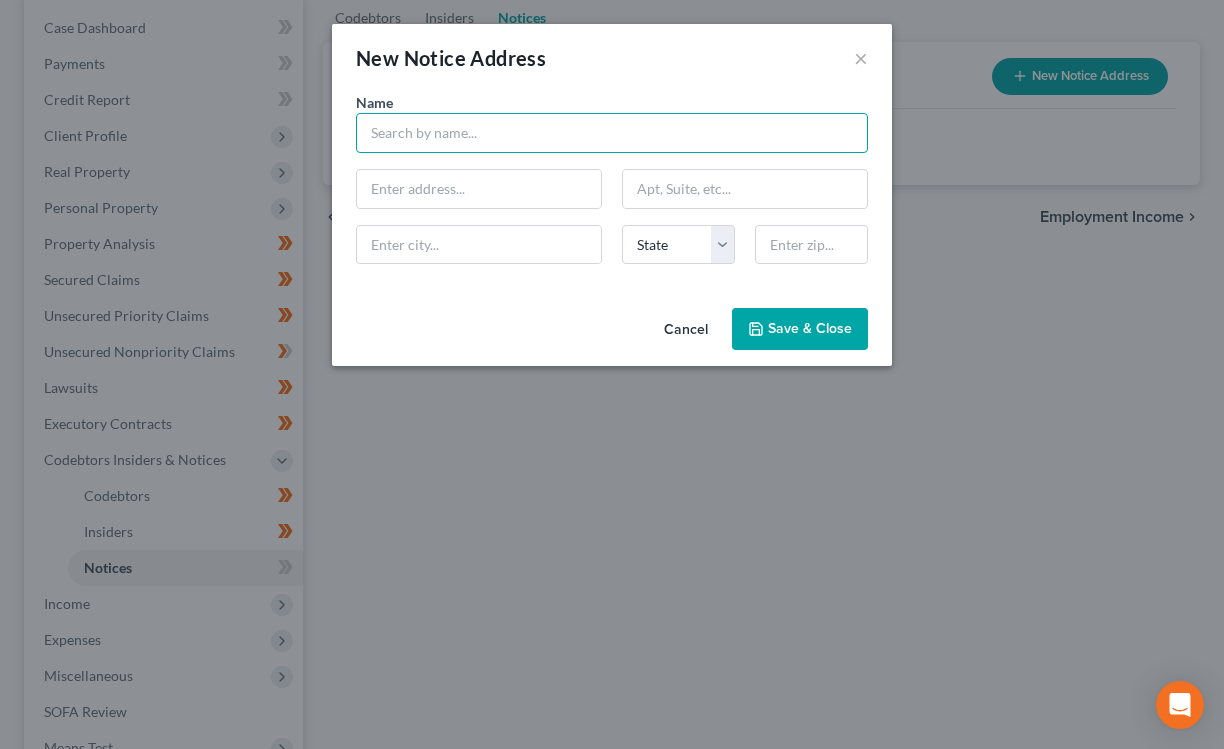 click at bounding box center (612, 133) 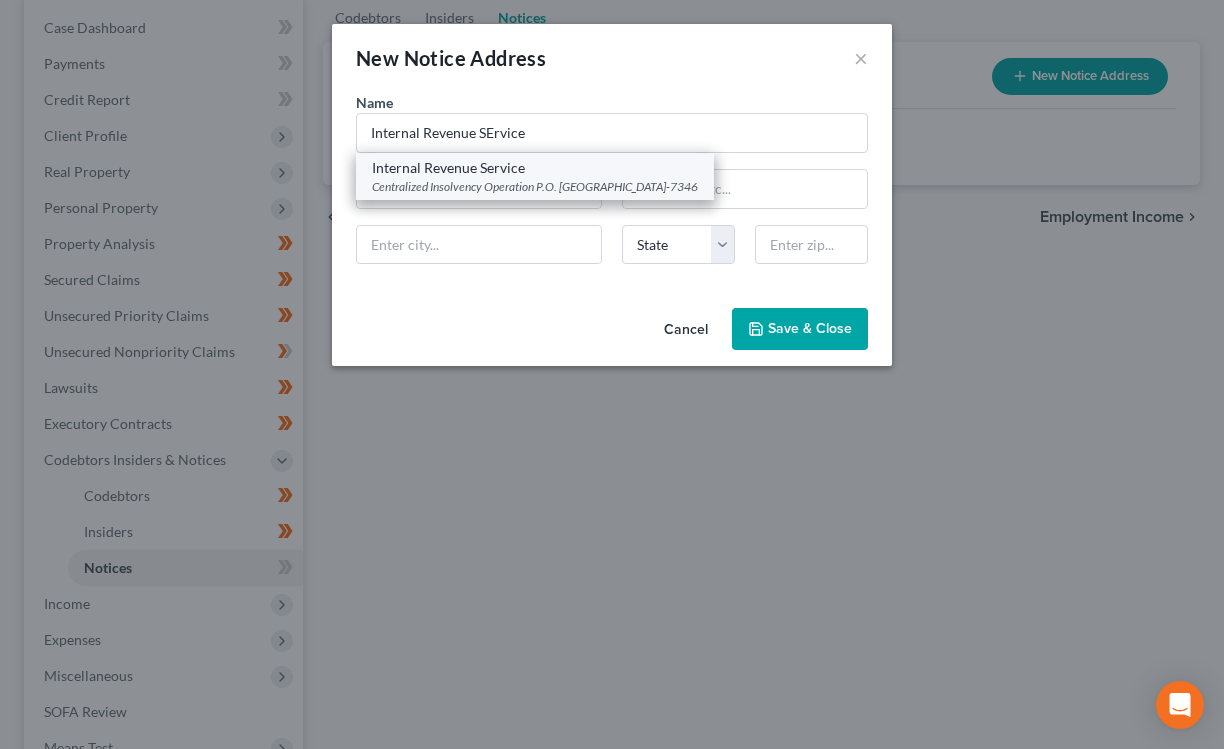 click on "Internal Revenue Service" at bounding box center (535, 168) 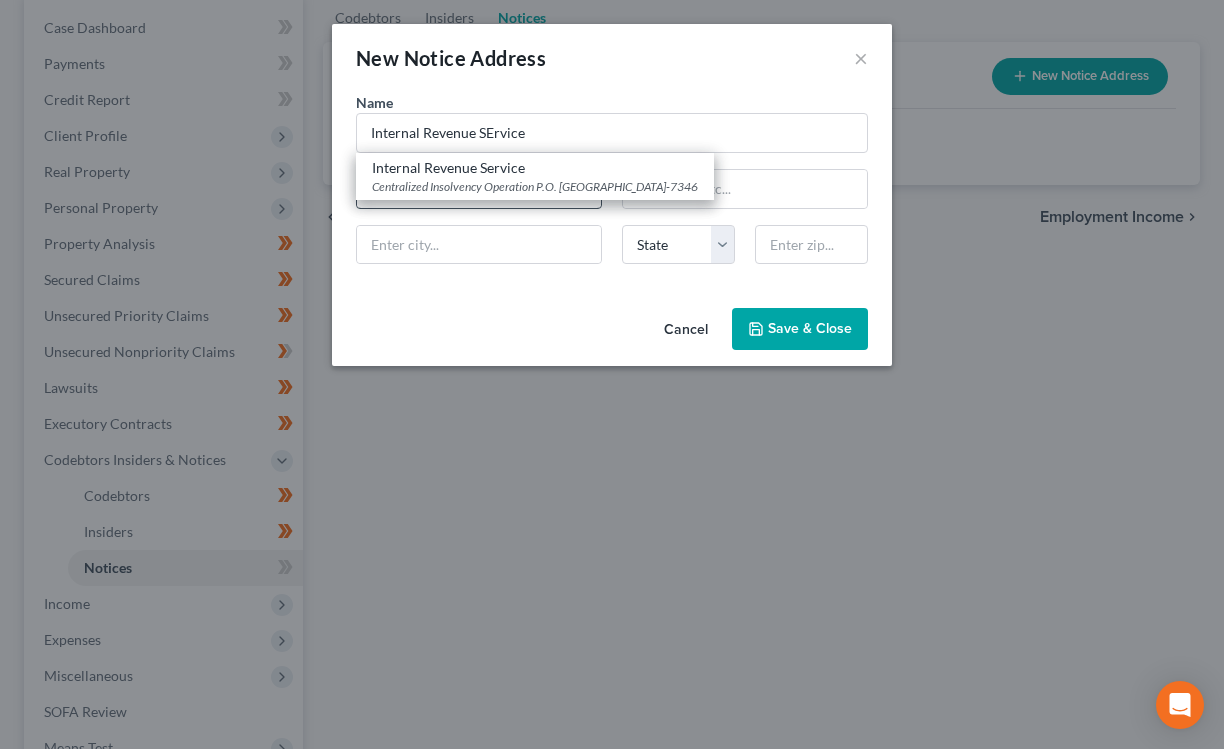 type on "Internal Revenue Service" 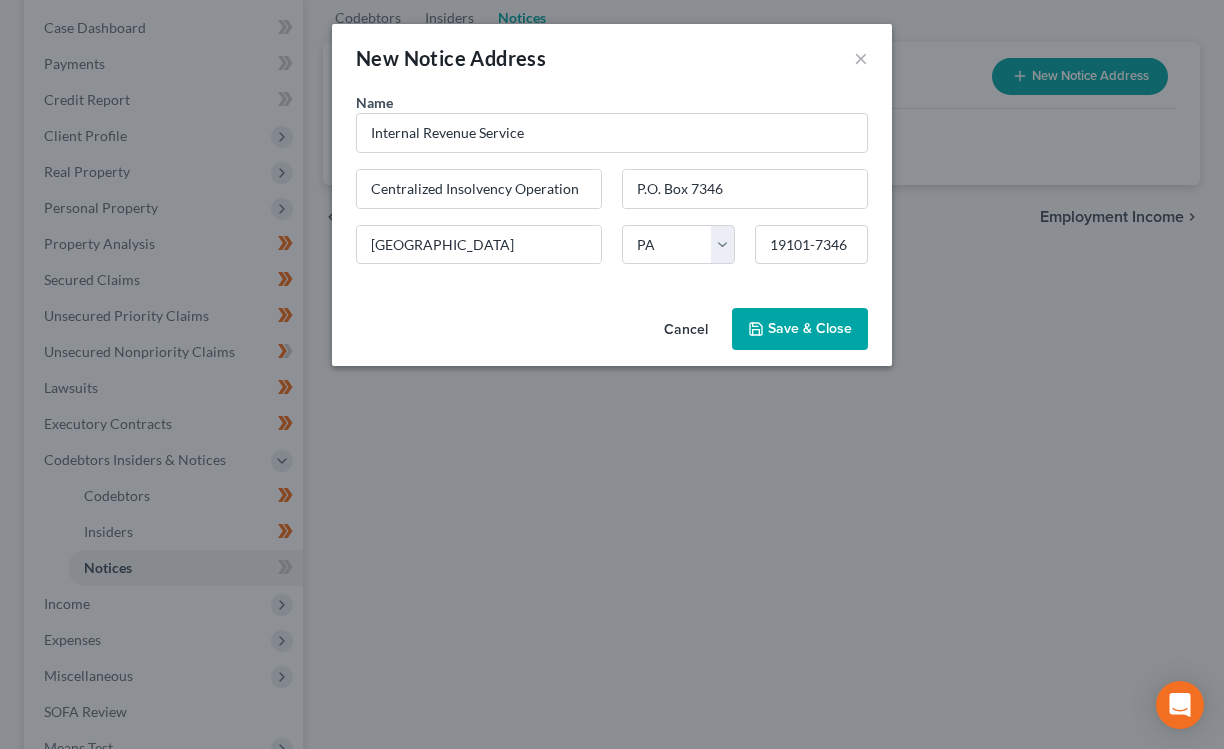 click on "Save & Close" at bounding box center (800, 329) 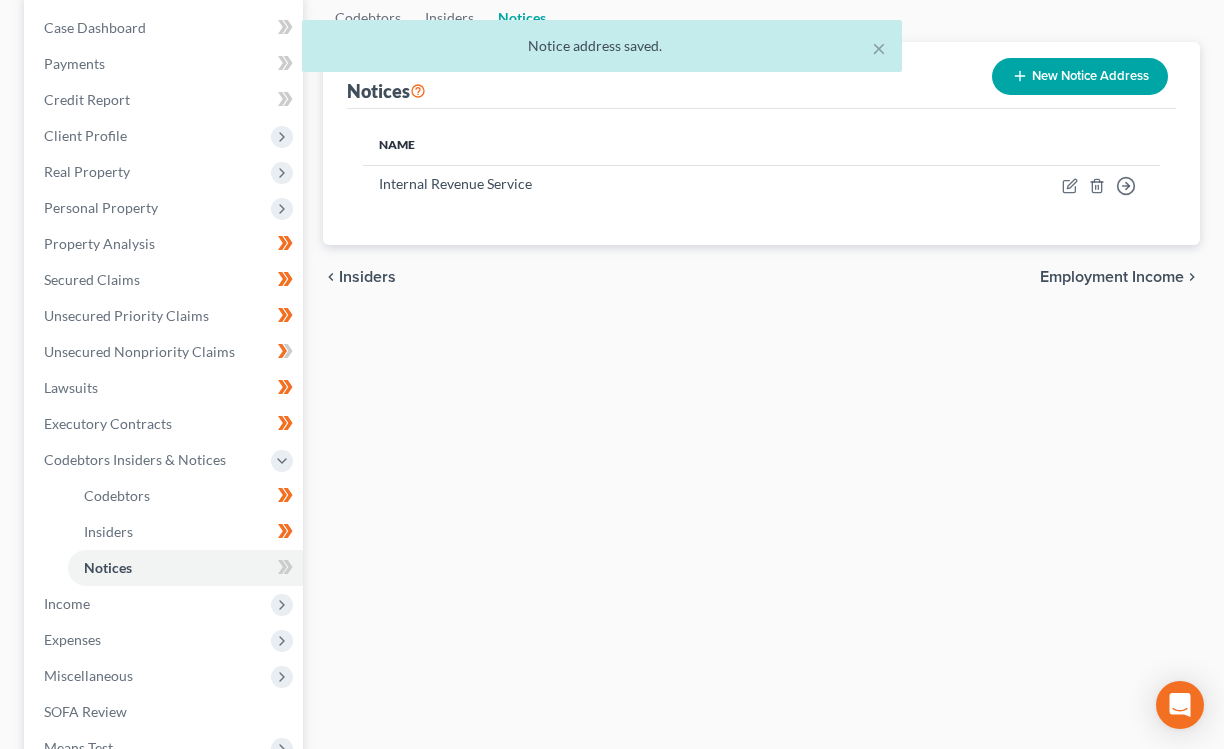 click on "×                     Notice address saved." at bounding box center (602, 51) 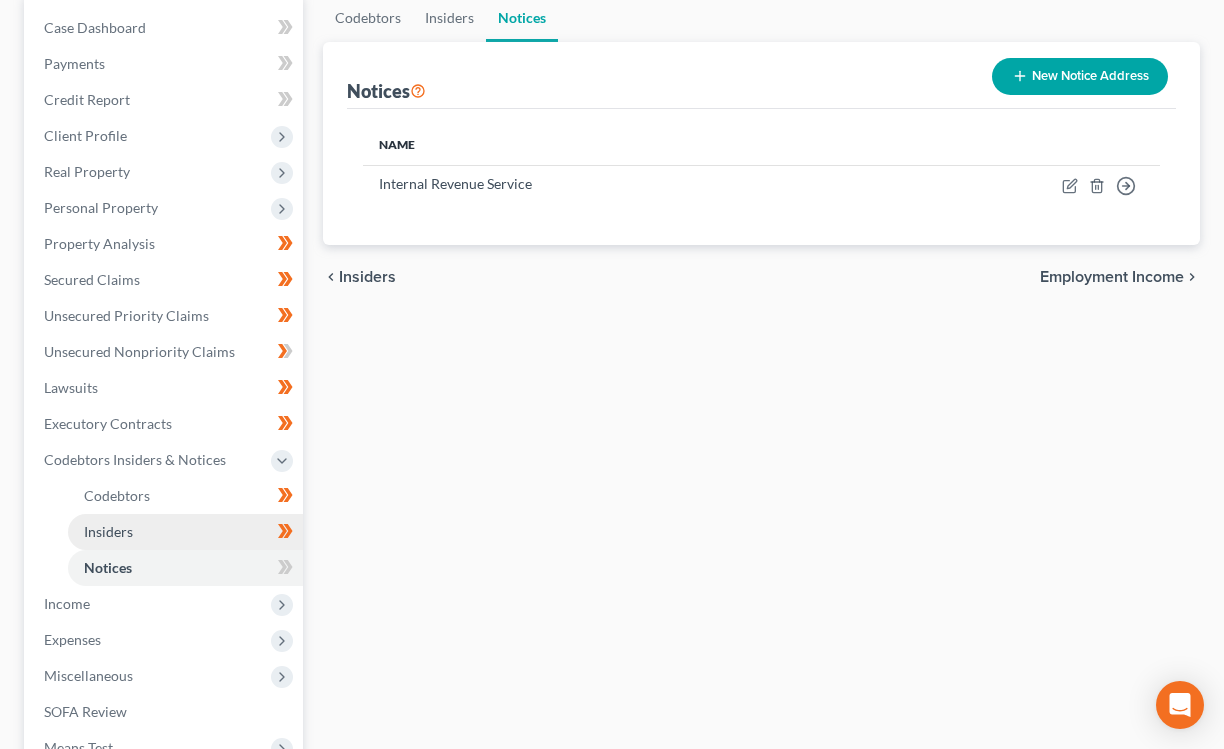 click on "Insiders" at bounding box center (185, 532) 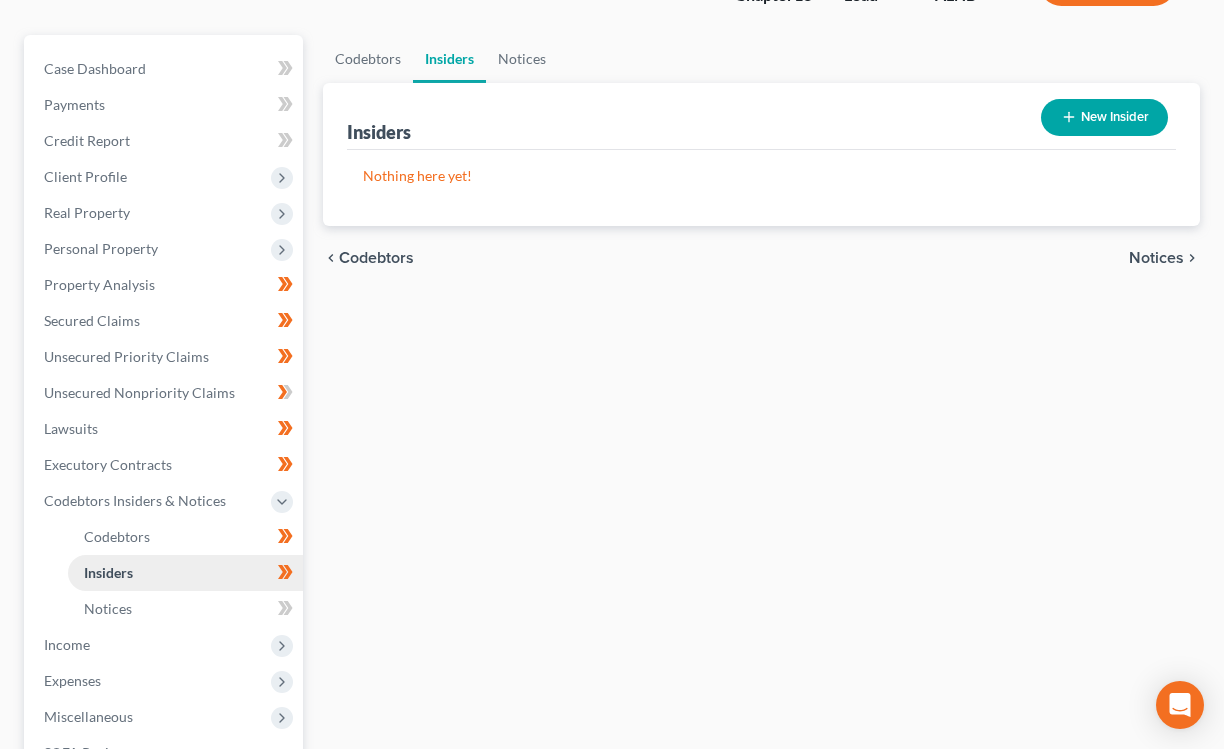 scroll, scrollTop: 160, scrollLeft: 0, axis: vertical 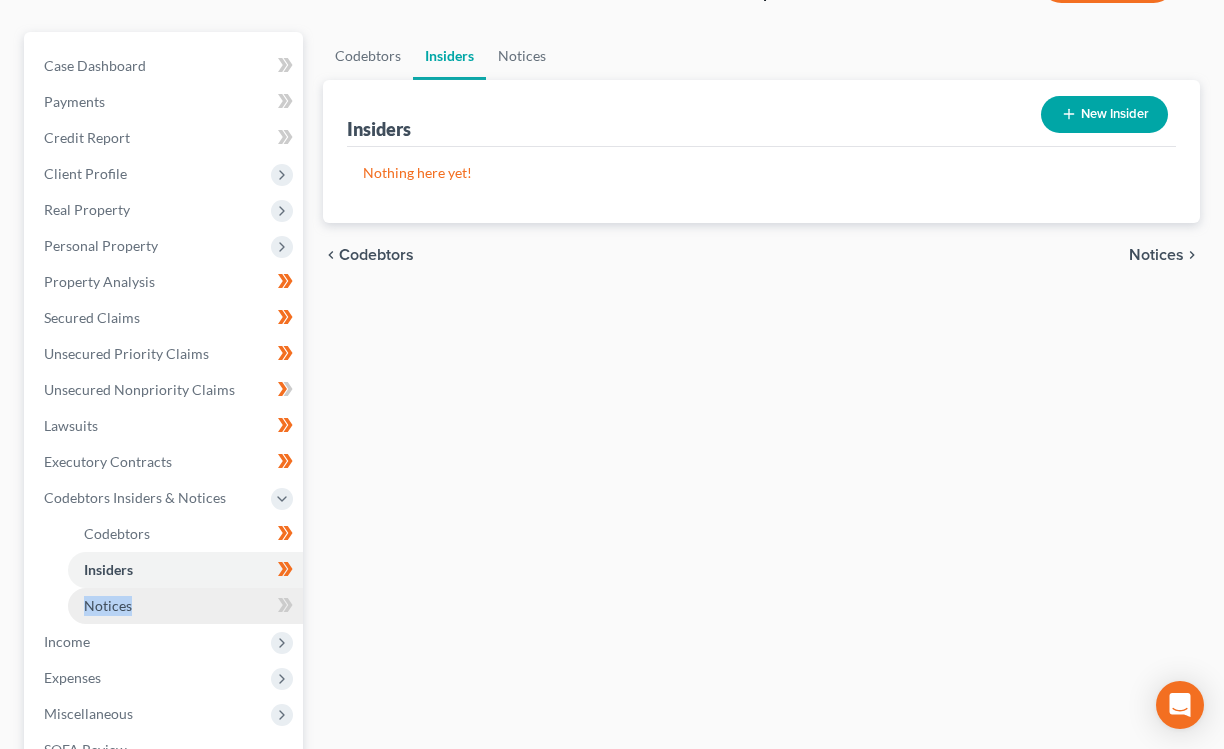 click on "Notices" at bounding box center (108, 605) 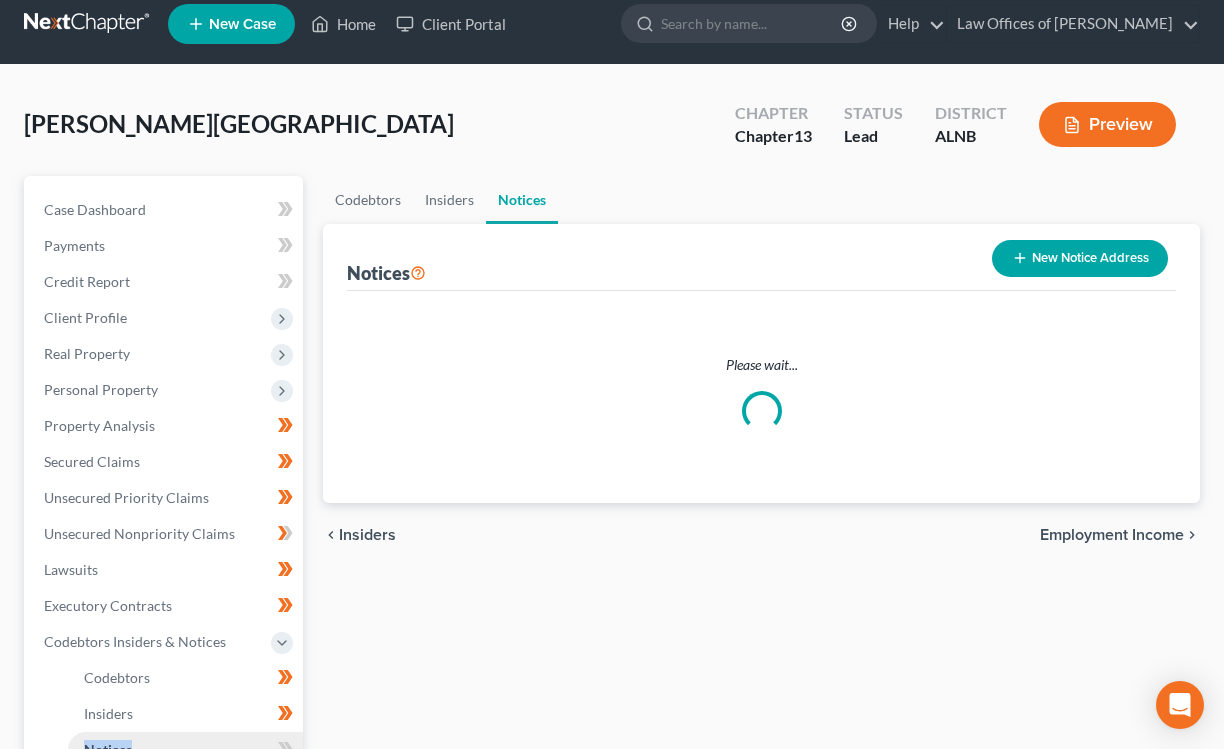 scroll, scrollTop: 0, scrollLeft: 0, axis: both 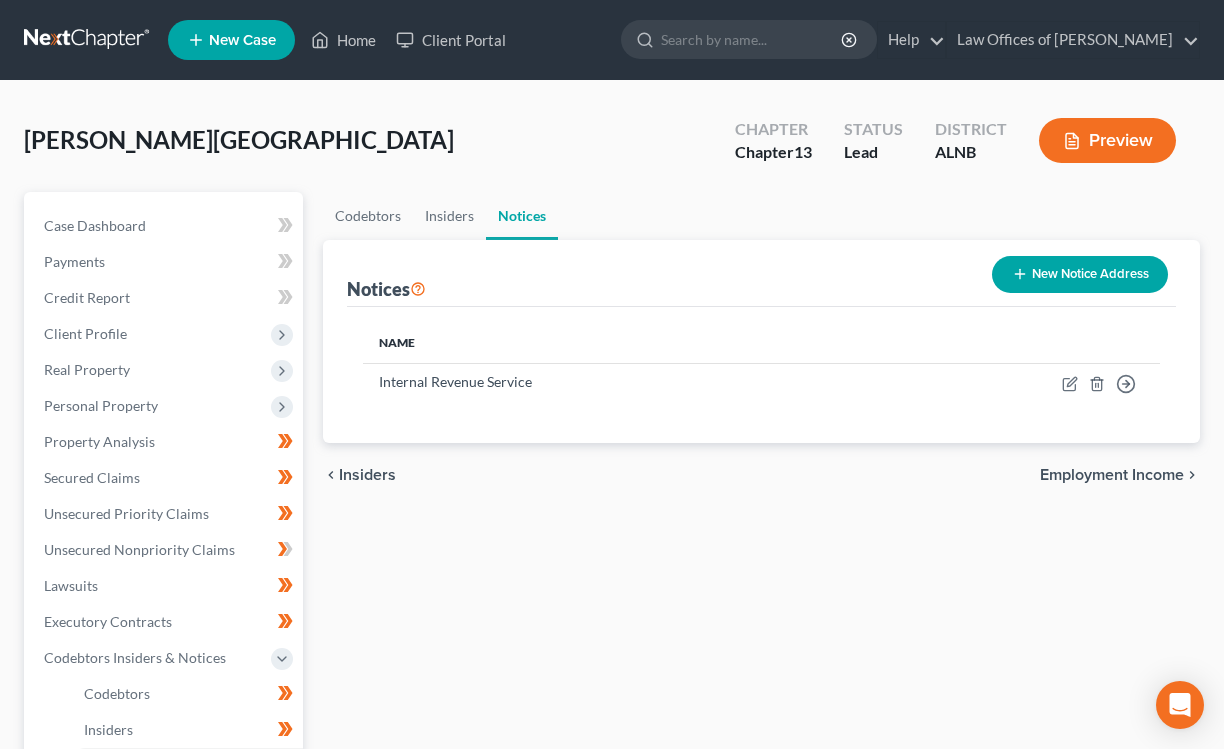 click on "New Notice Address" at bounding box center [1080, 274] 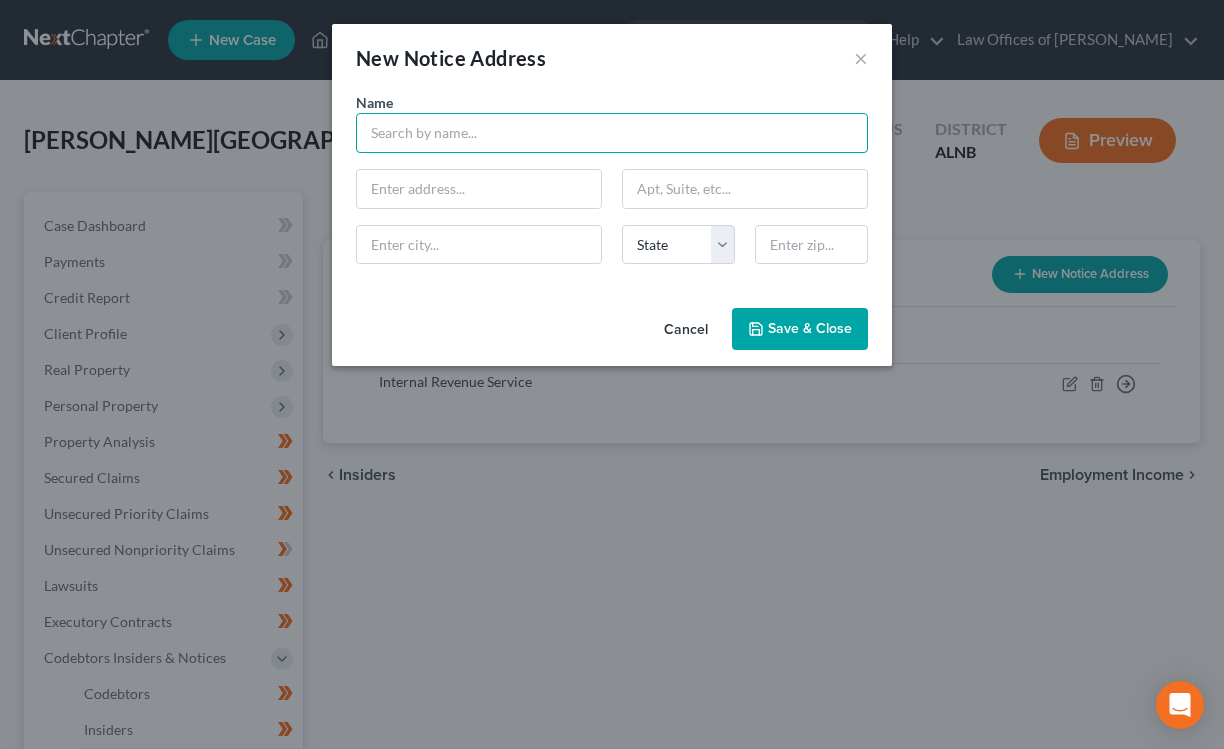 click at bounding box center (612, 133) 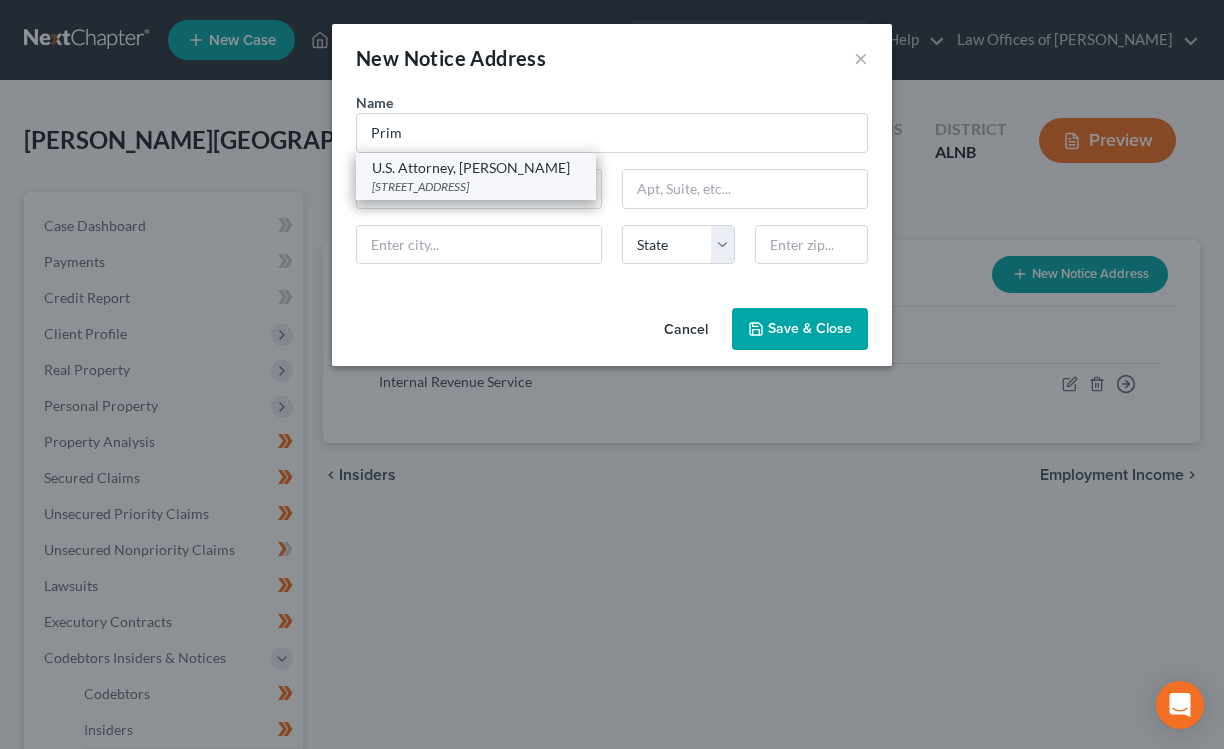 click on "[STREET_ADDRESS]" at bounding box center [476, 186] 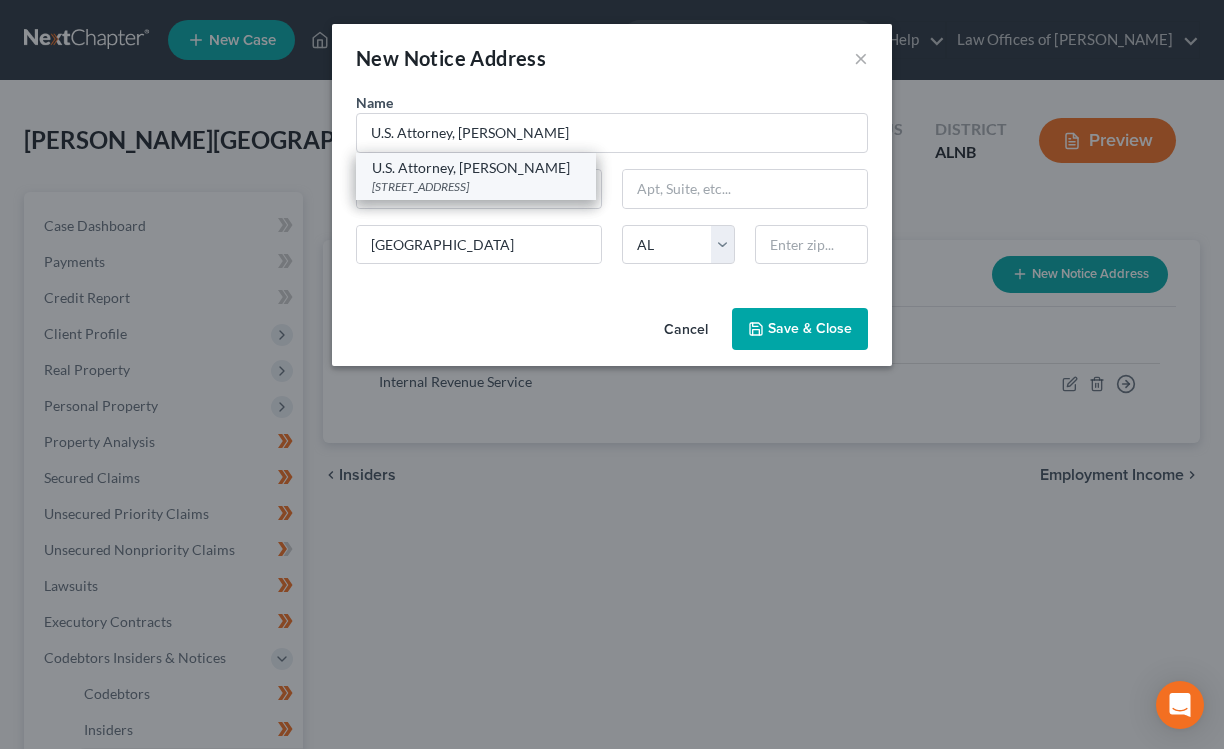 type on "35203" 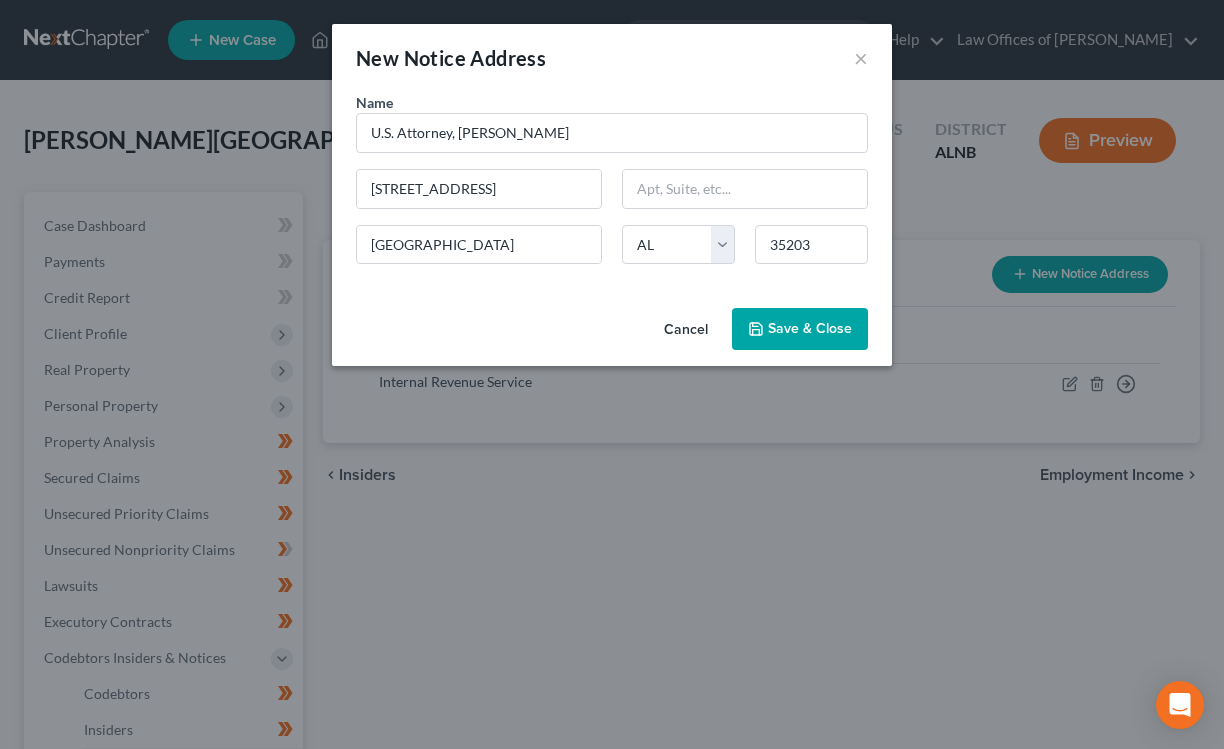 click on "Save & Close" at bounding box center (810, 328) 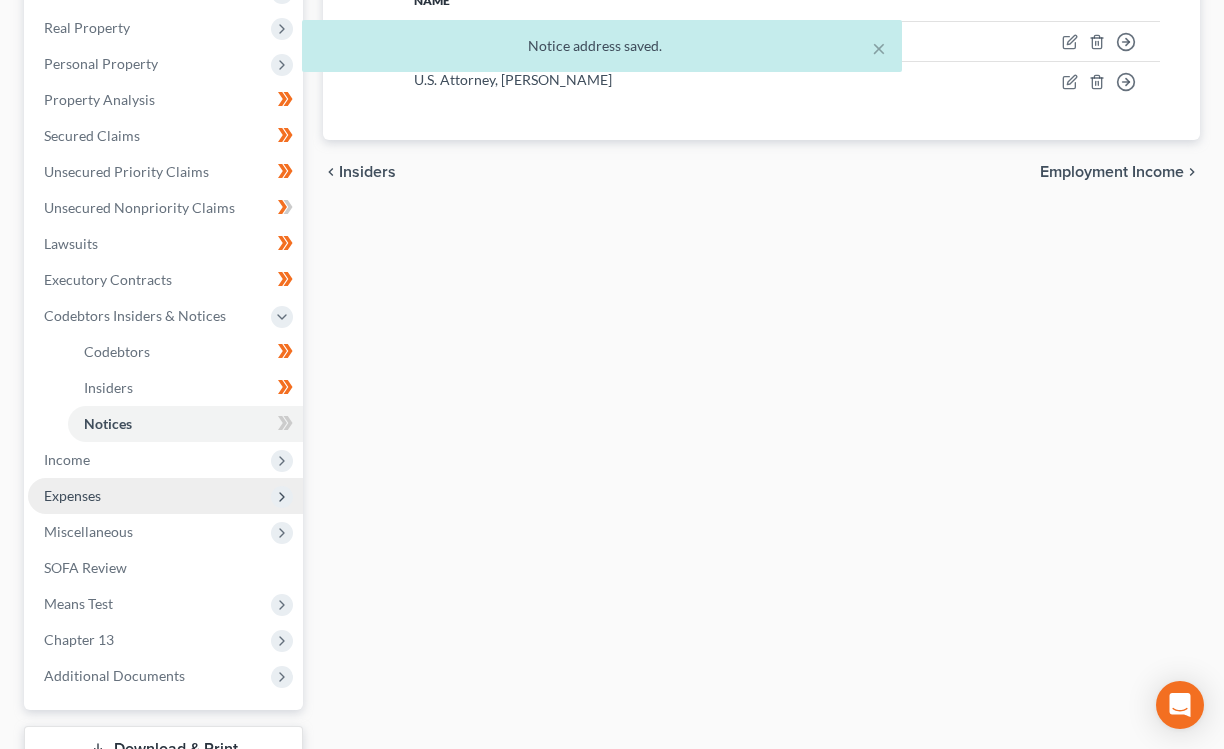 scroll, scrollTop: 381, scrollLeft: 0, axis: vertical 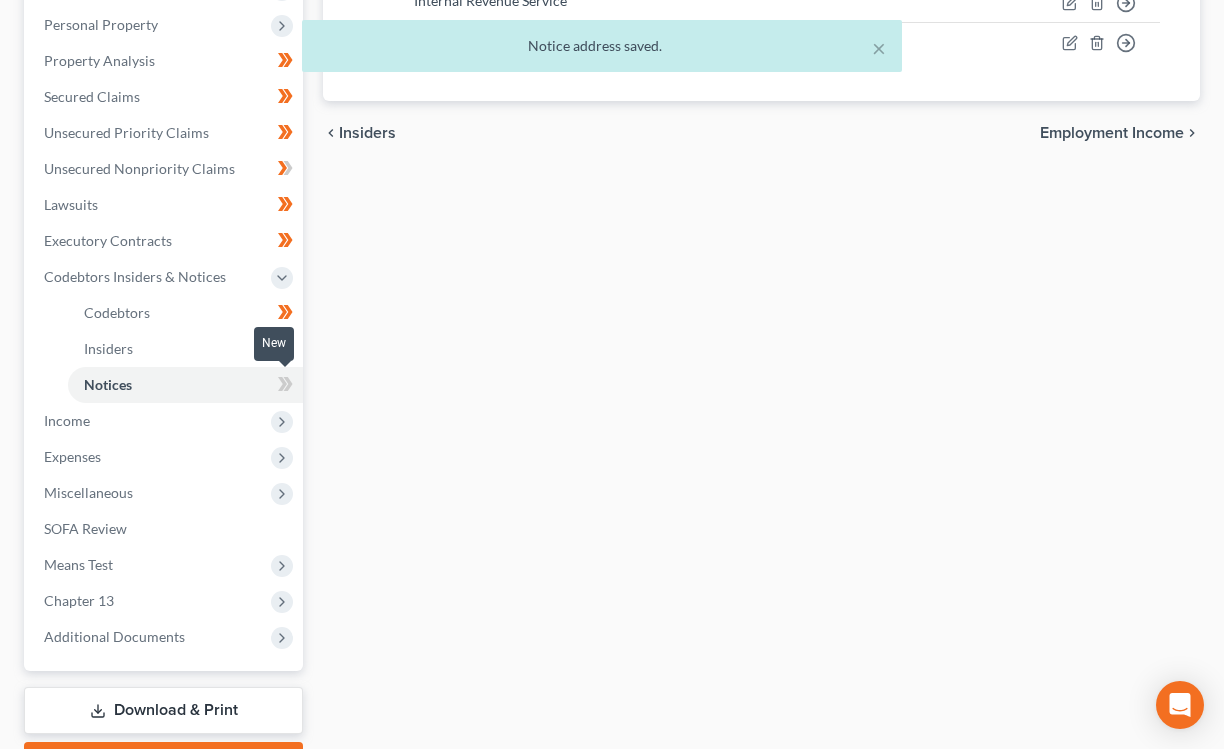 click 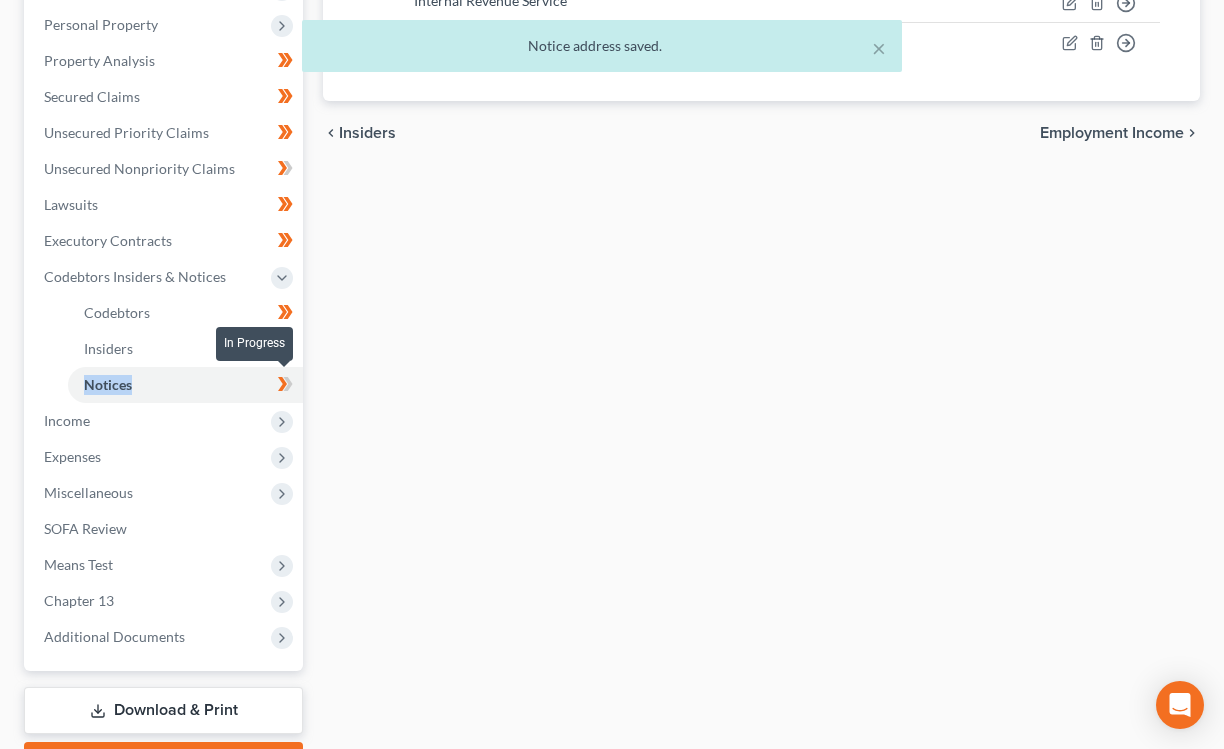 click 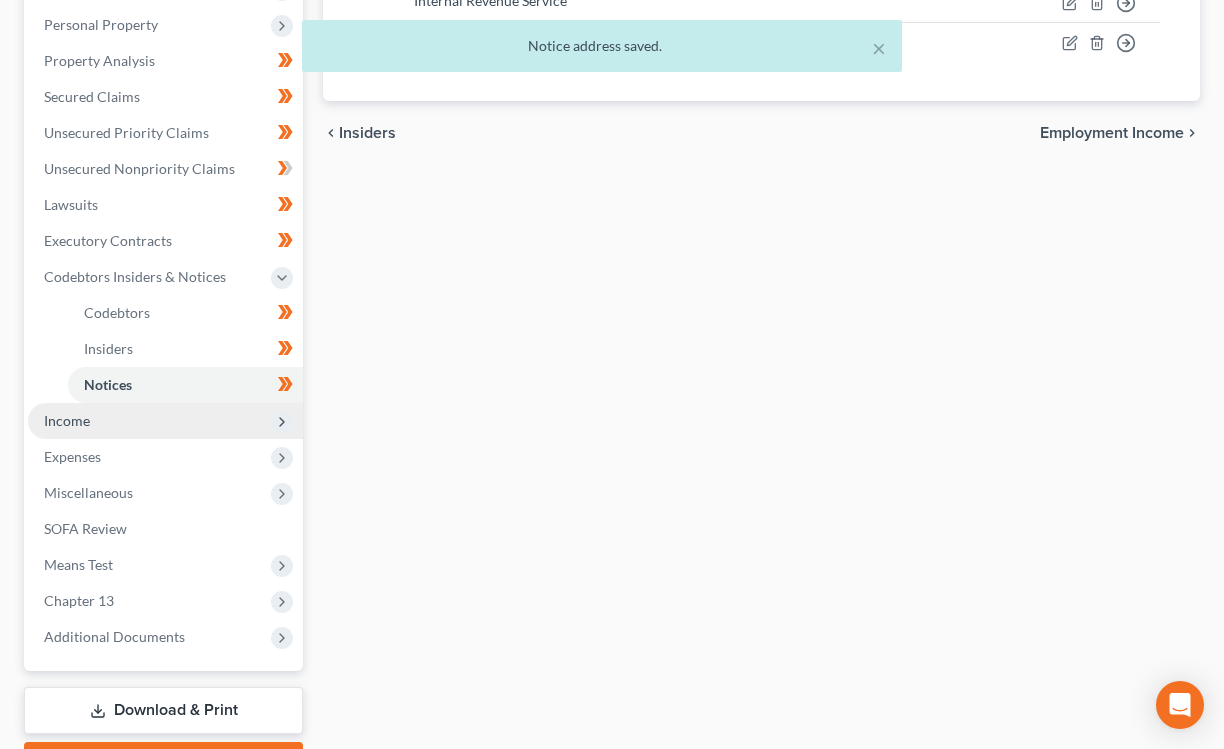 click on "Income" at bounding box center [165, 421] 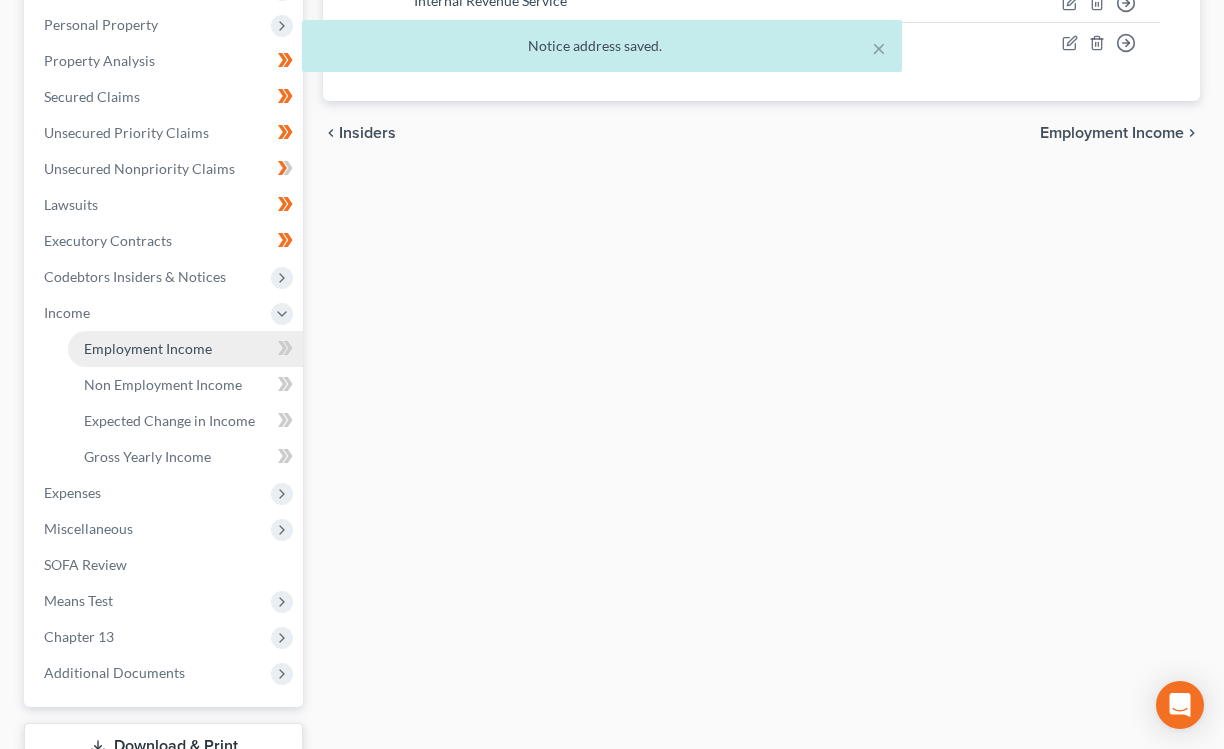 click on "Employment Income" at bounding box center [148, 348] 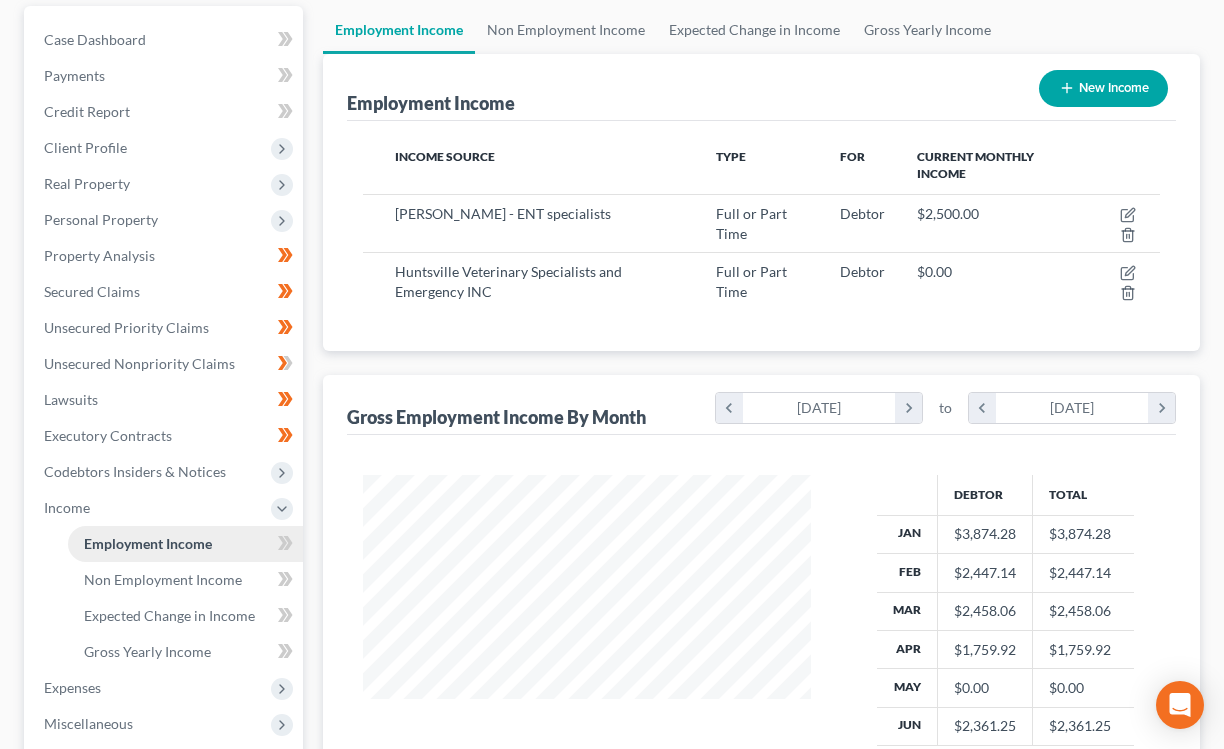scroll, scrollTop: 0, scrollLeft: 0, axis: both 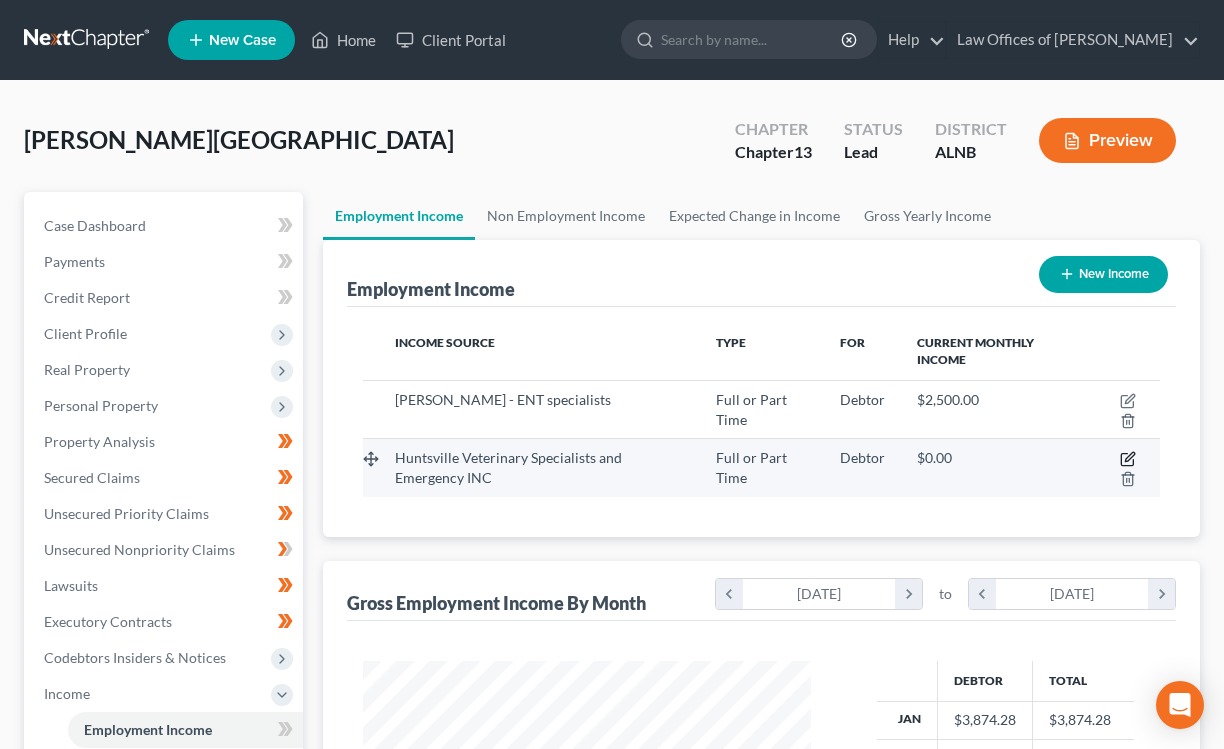 click 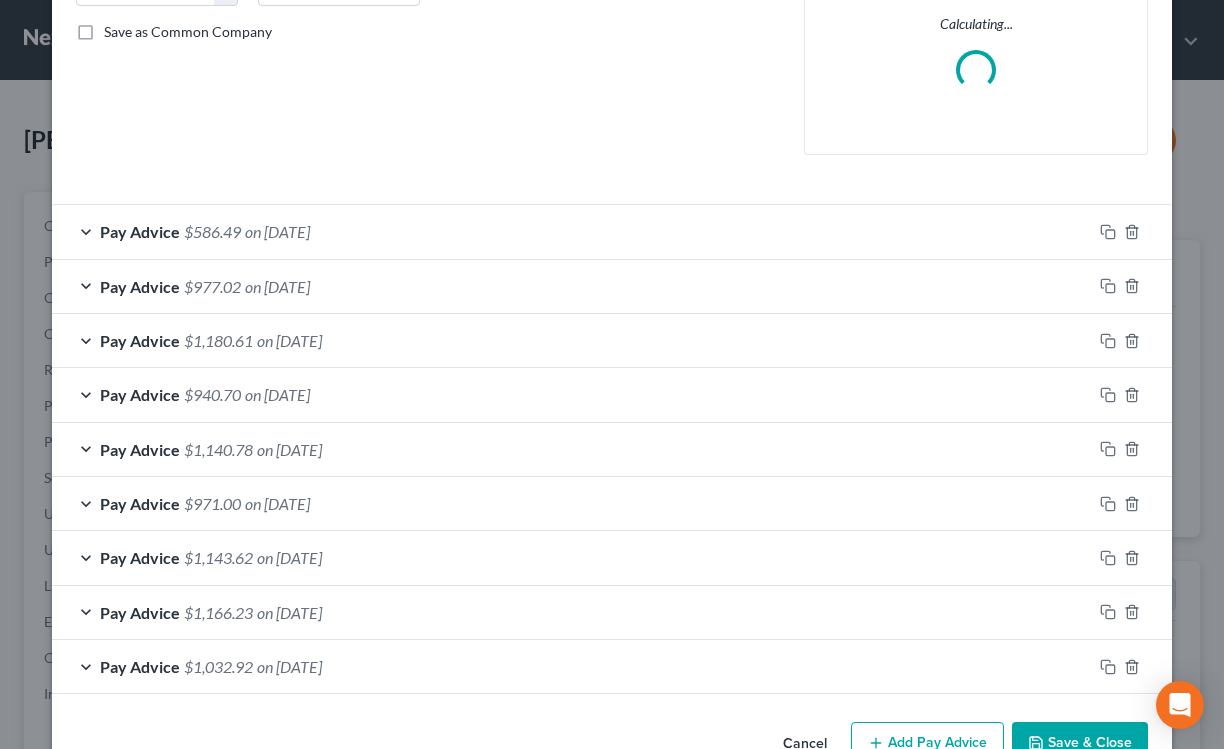 scroll, scrollTop: 502, scrollLeft: 0, axis: vertical 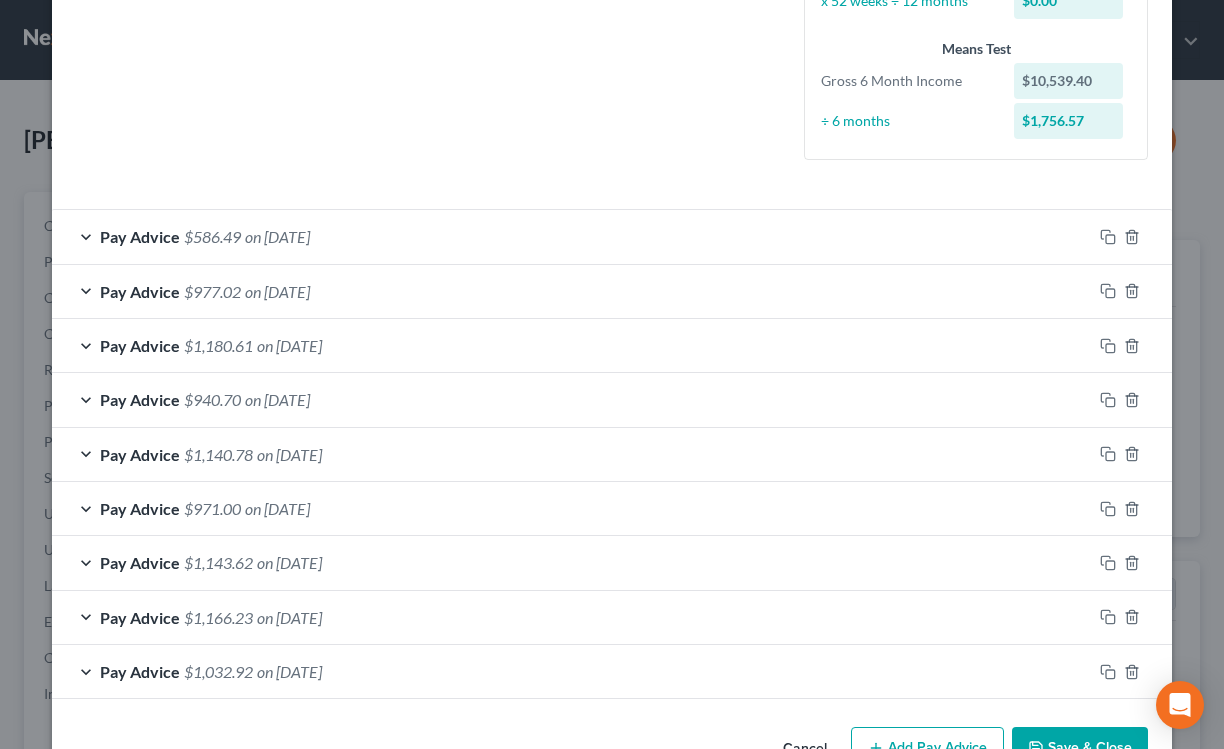 click on "Pay Advice $1,032.92 on [DATE]" at bounding box center (572, 671) 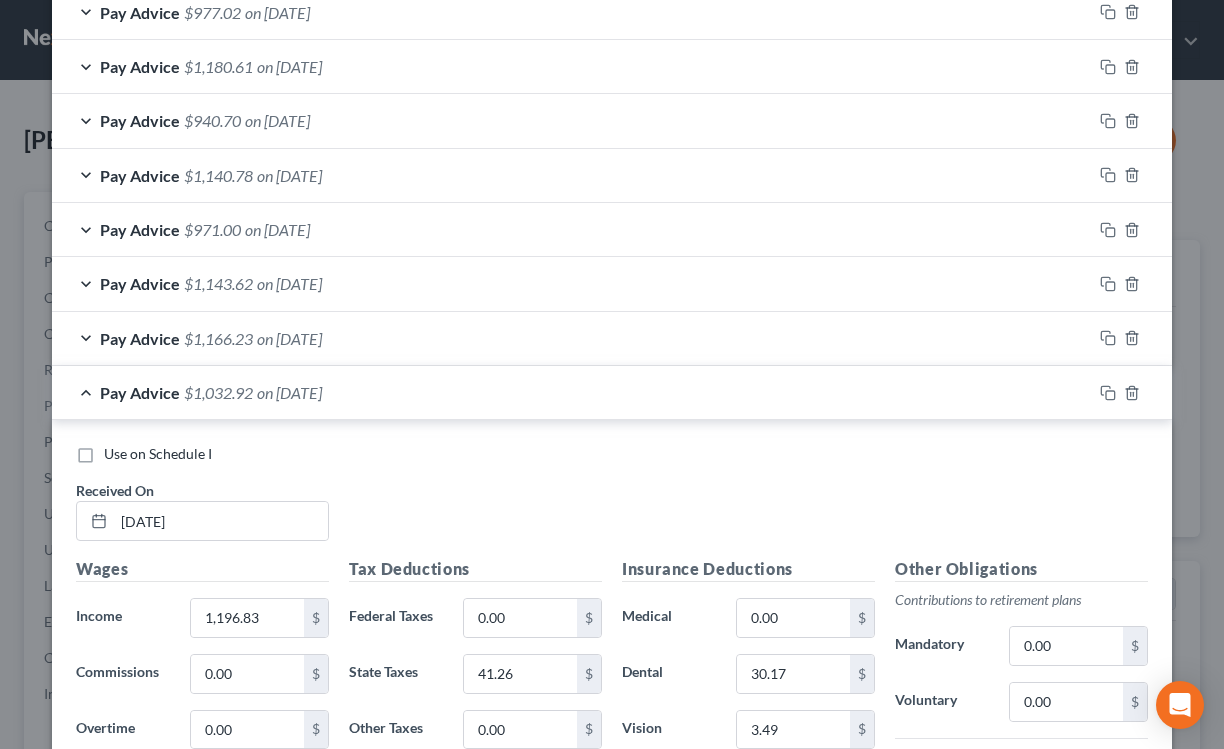 scroll, scrollTop: 1163, scrollLeft: 0, axis: vertical 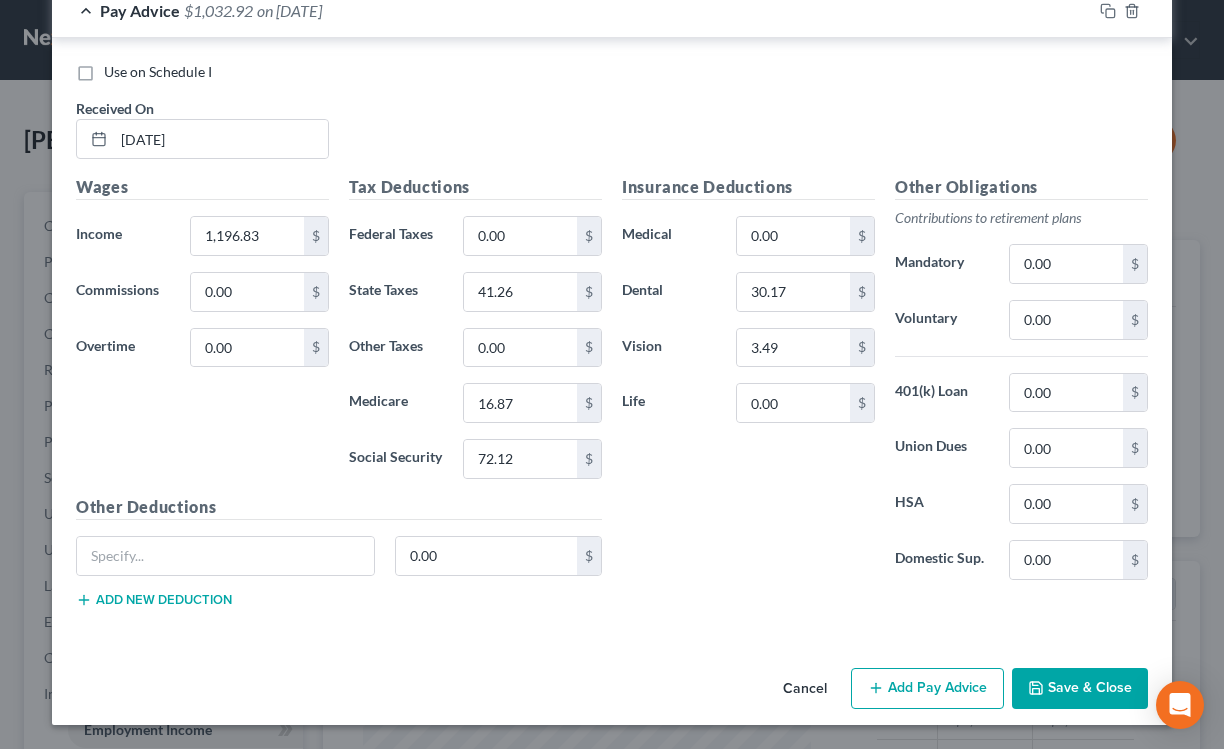 click on "Save & Close" at bounding box center (1080, 689) 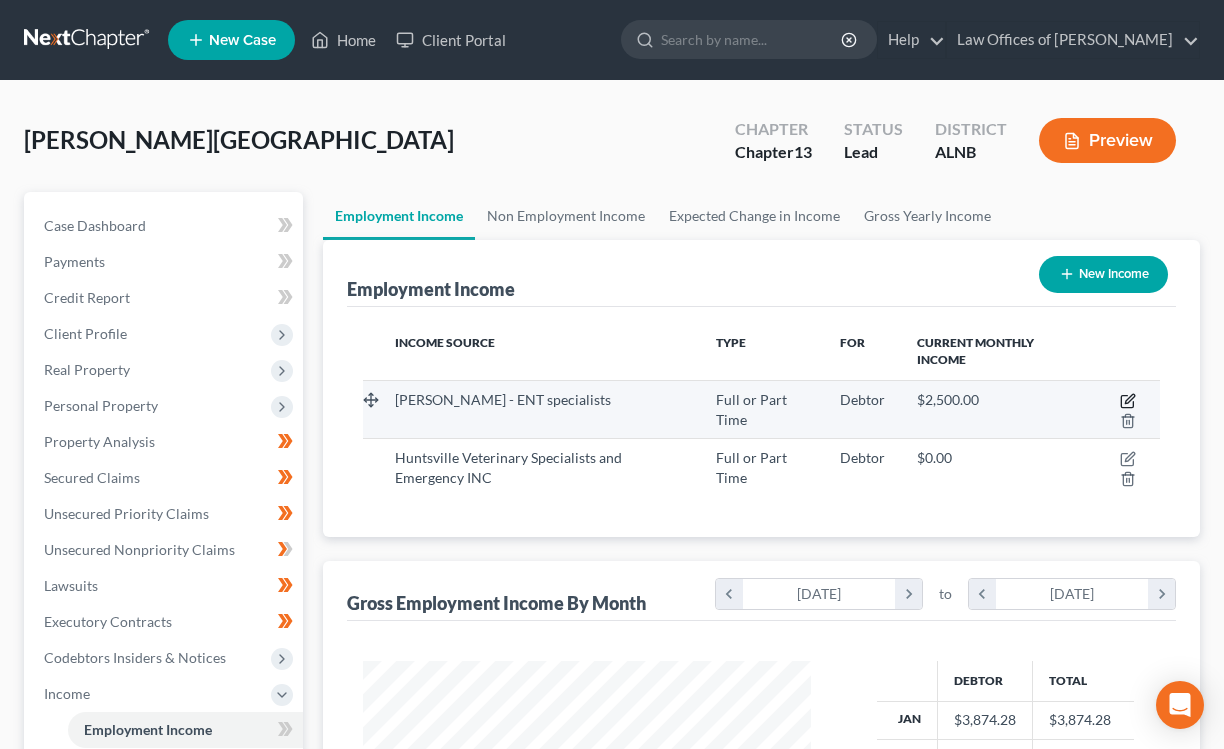 click 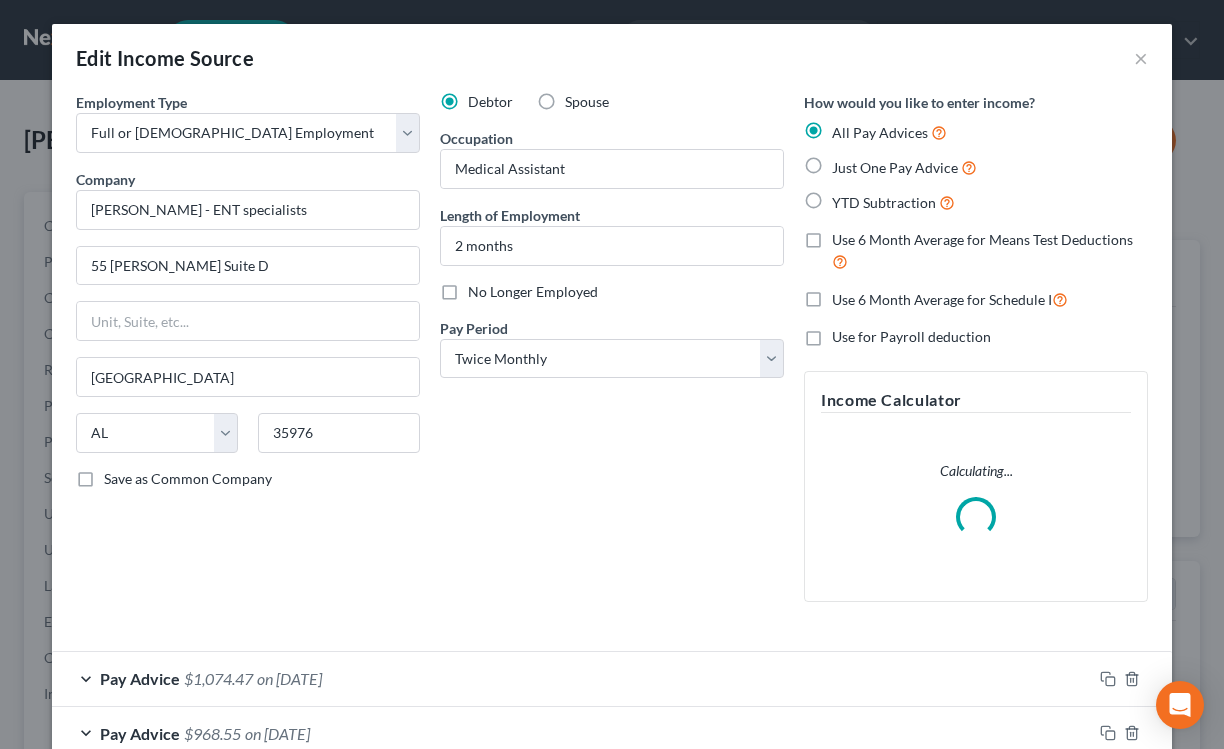 scroll, scrollTop: 121, scrollLeft: 0, axis: vertical 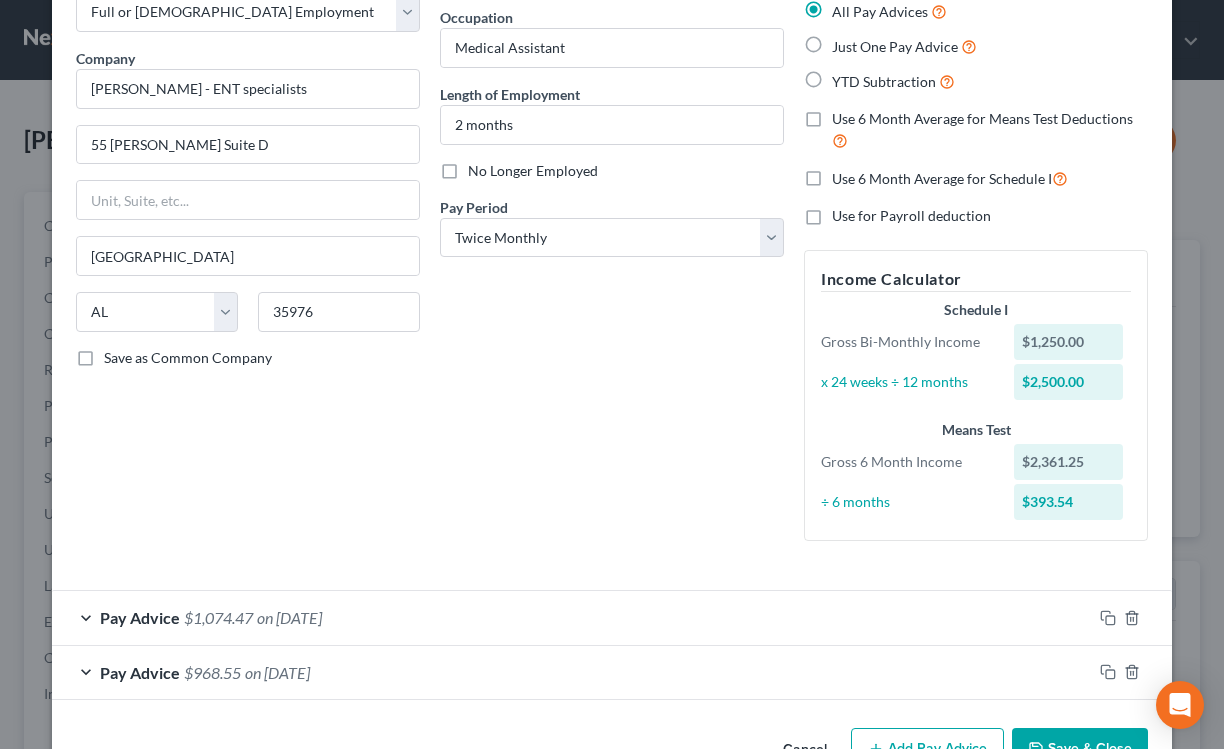 click on "$1,074.47" at bounding box center [218, 617] 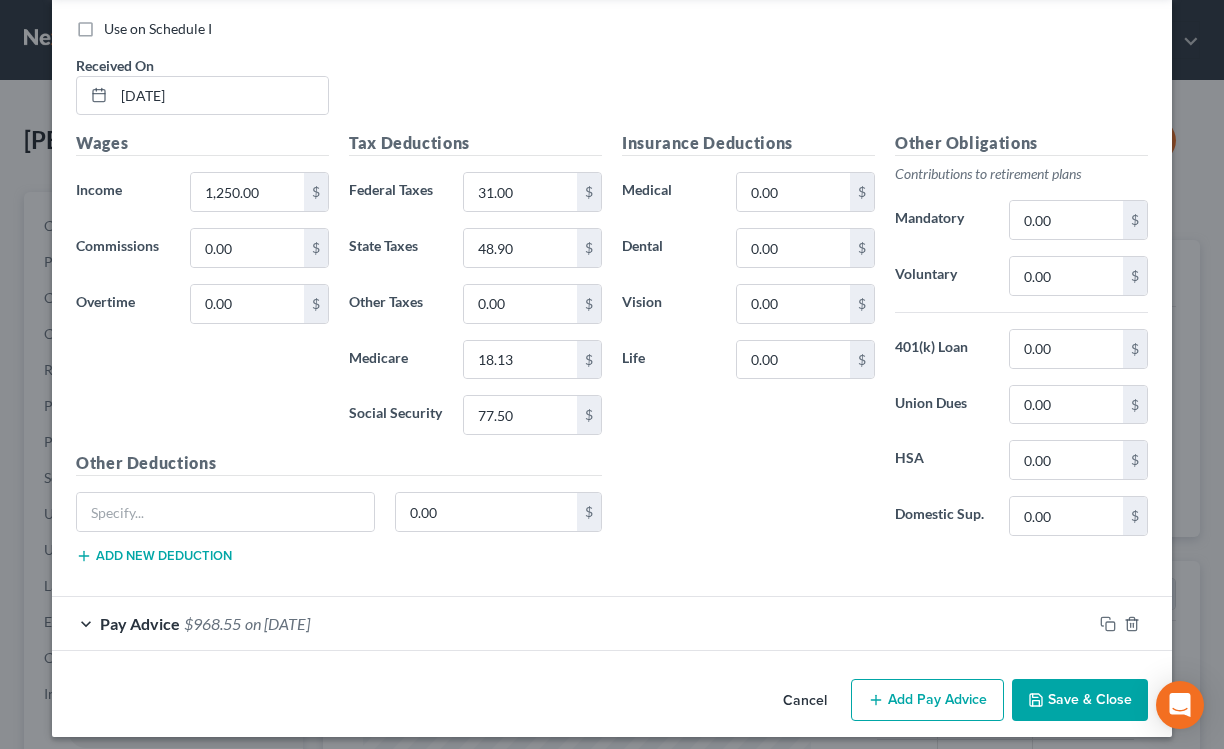 scroll, scrollTop: 784, scrollLeft: 0, axis: vertical 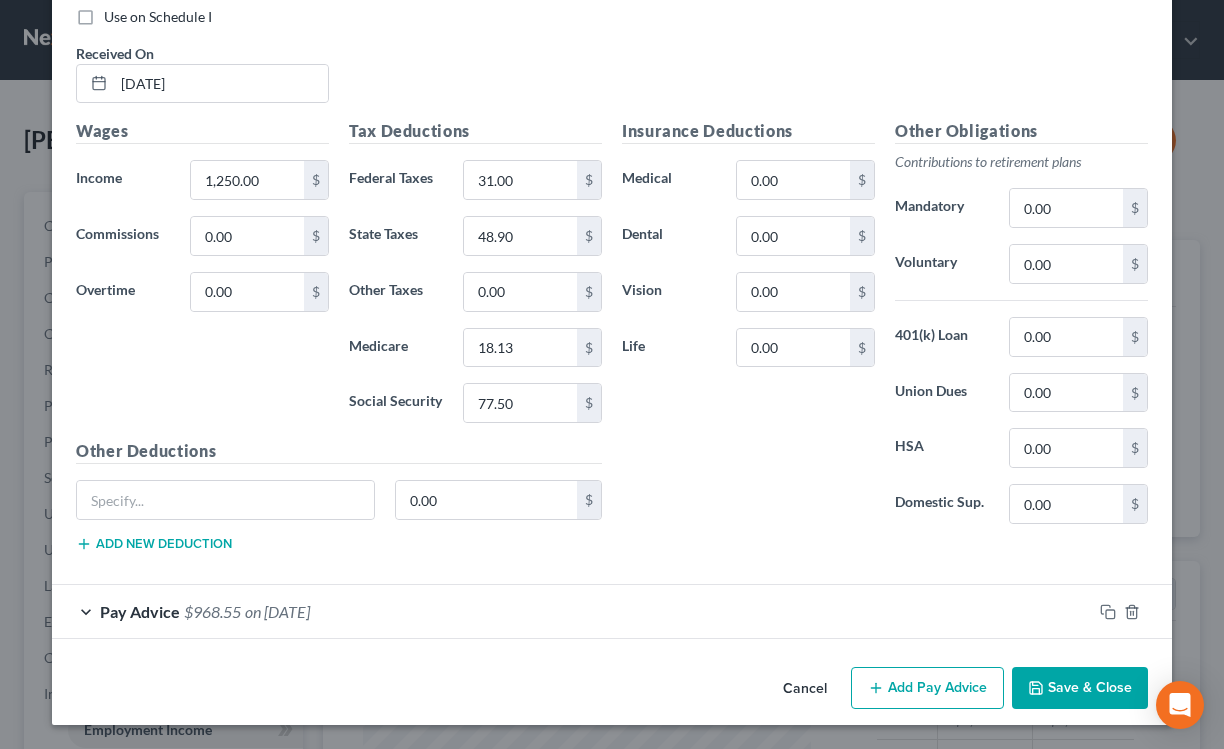 click on "$968.55" at bounding box center (212, 611) 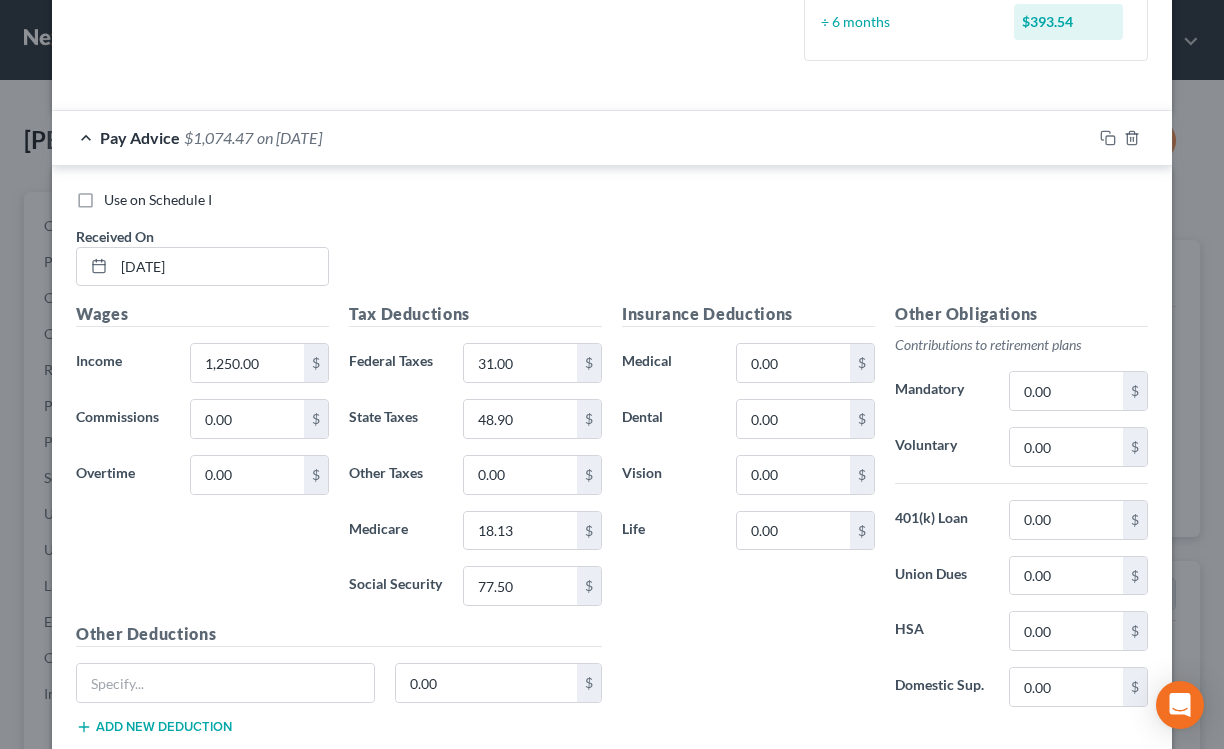 scroll, scrollTop: 604, scrollLeft: 0, axis: vertical 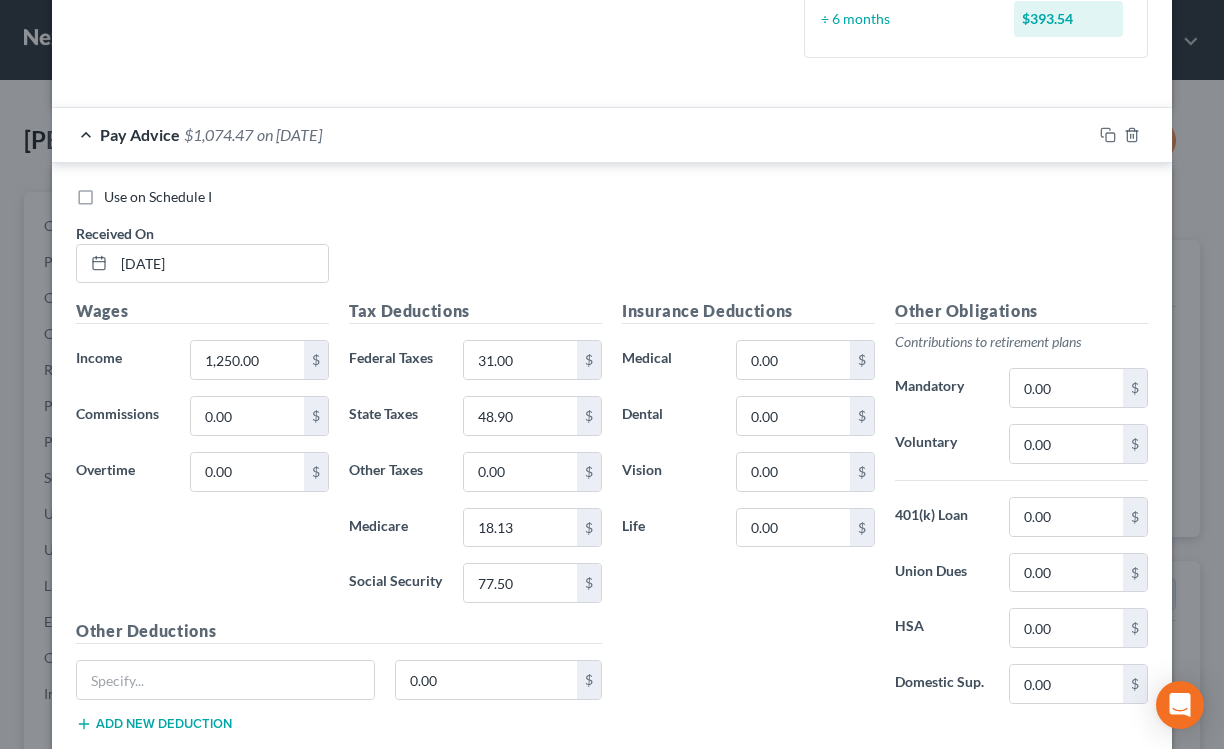 click on "Use on Schedule I" at bounding box center [158, 197] 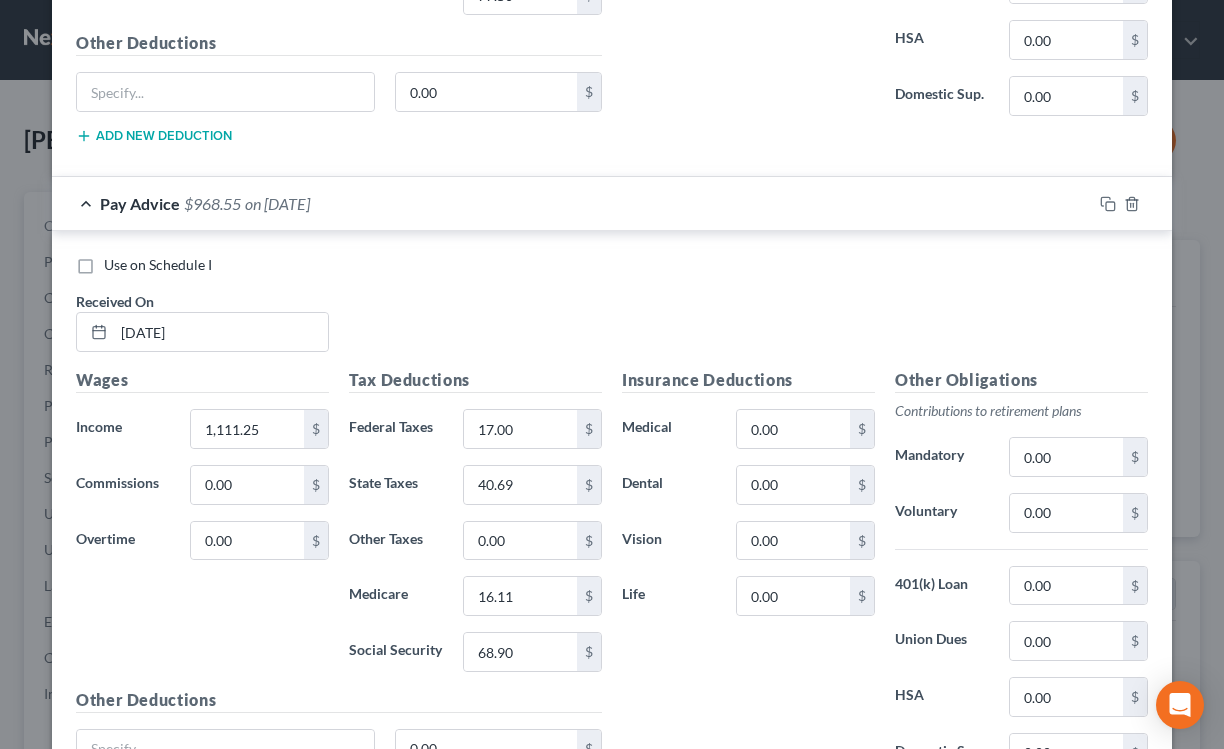 scroll, scrollTop: 1385, scrollLeft: 0, axis: vertical 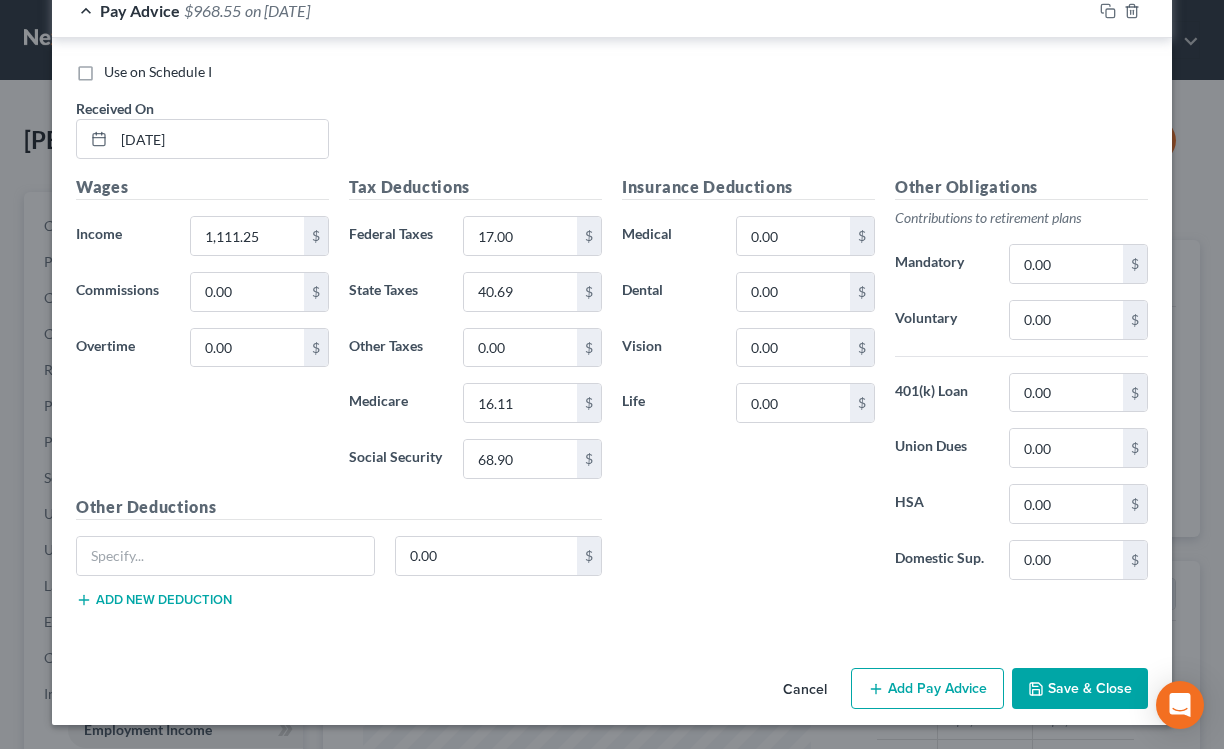 click on "Save & Close" at bounding box center (1080, 689) 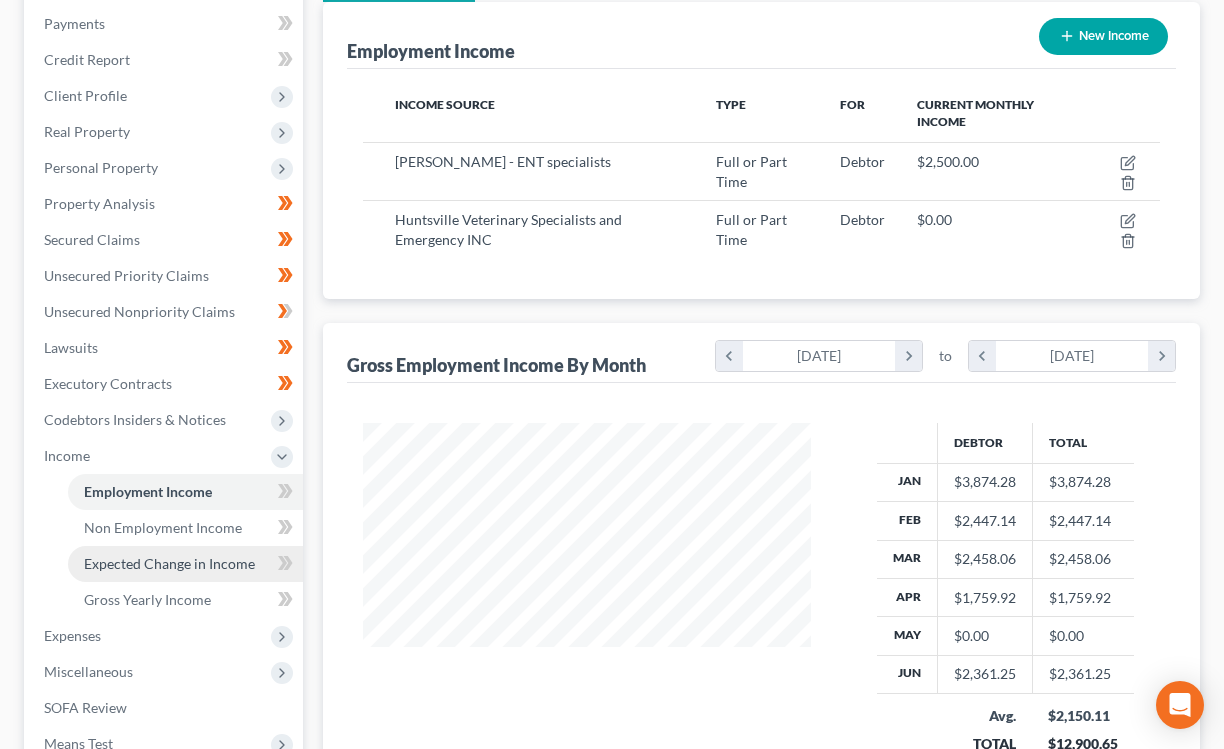 scroll, scrollTop: 241, scrollLeft: 0, axis: vertical 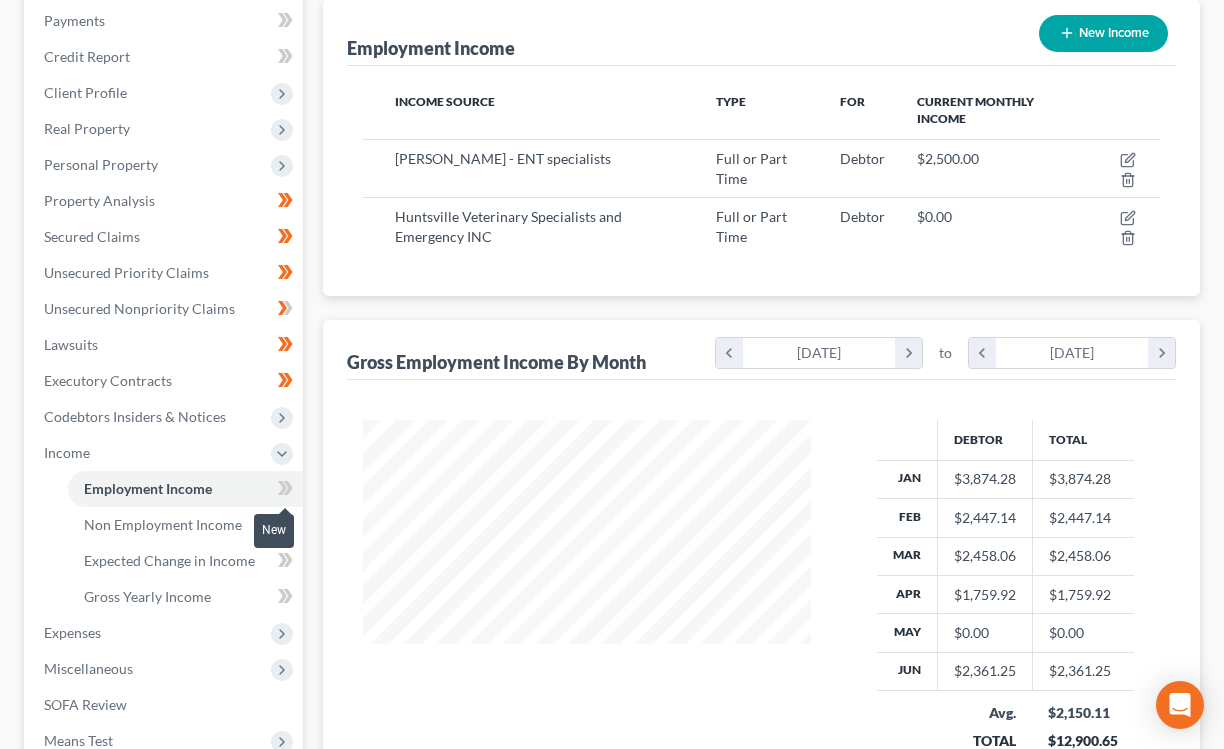 drag, startPoint x: 278, startPoint y: 489, endPoint x: 267, endPoint y: 511, distance: 24.596748 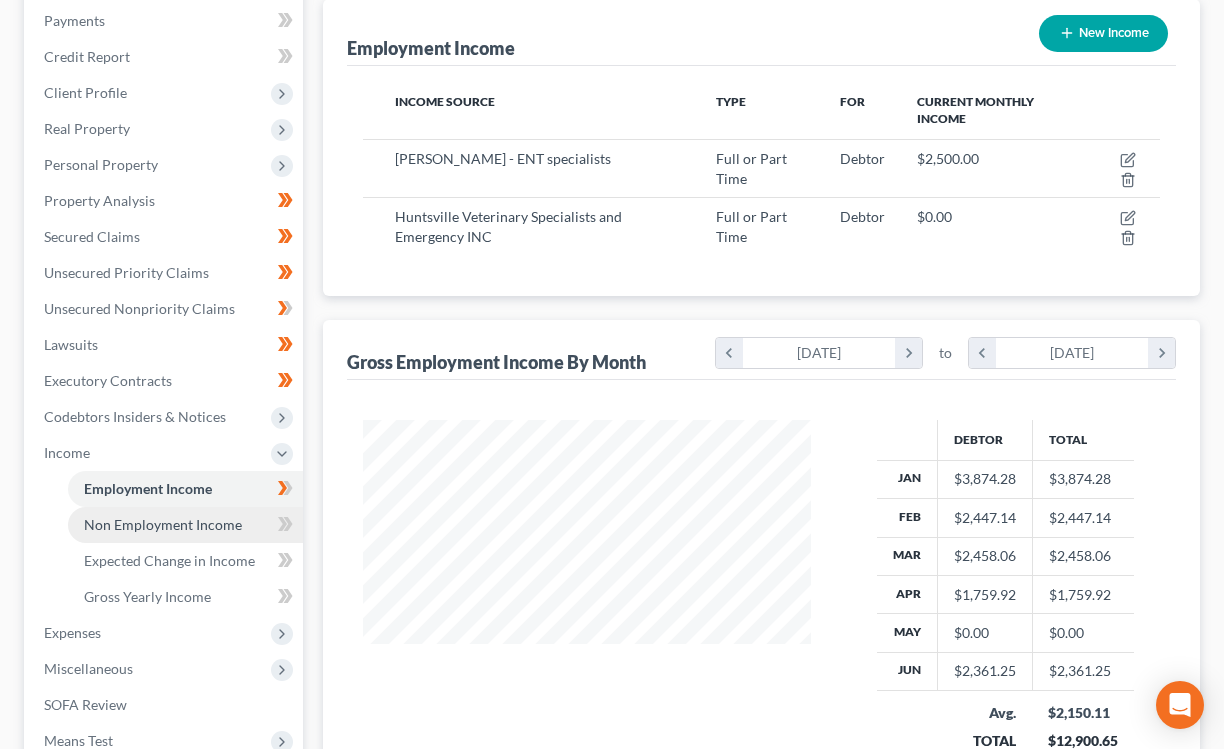 click on "Non Employment Income" at bounding box center [185, 525] 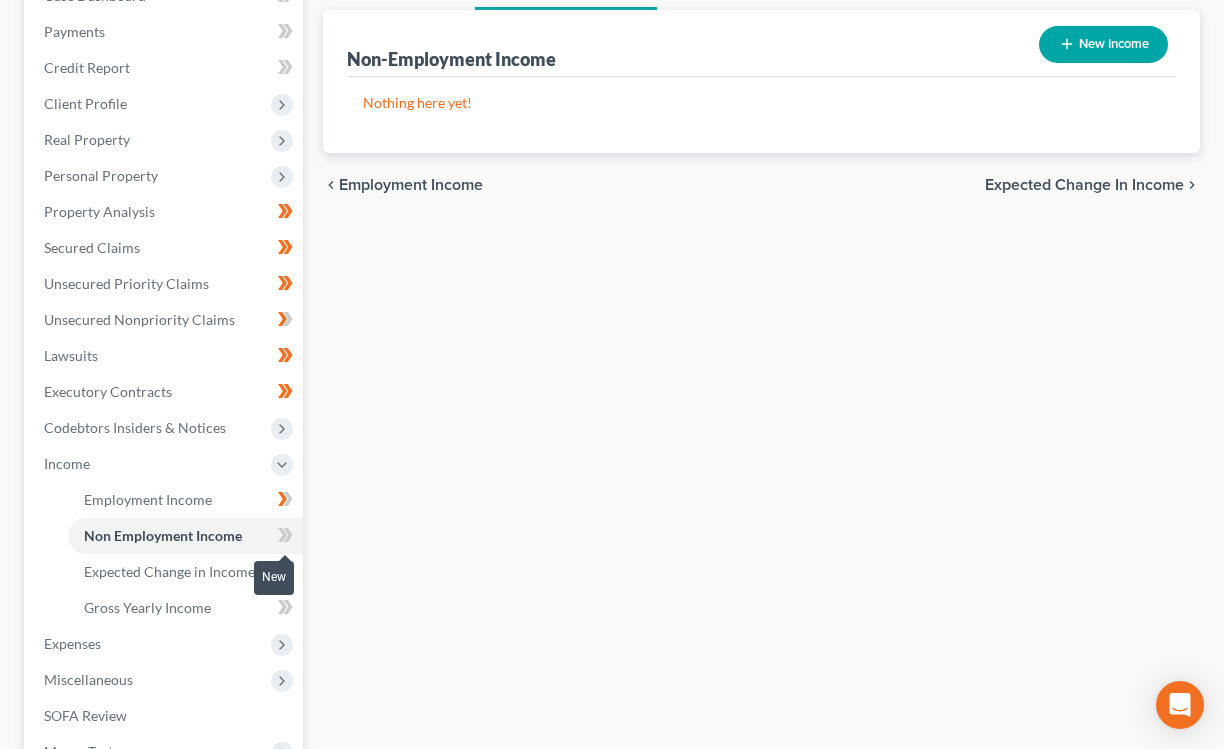 scroll, scrollTop: 232, scrollLeft: 0, axis: vertical 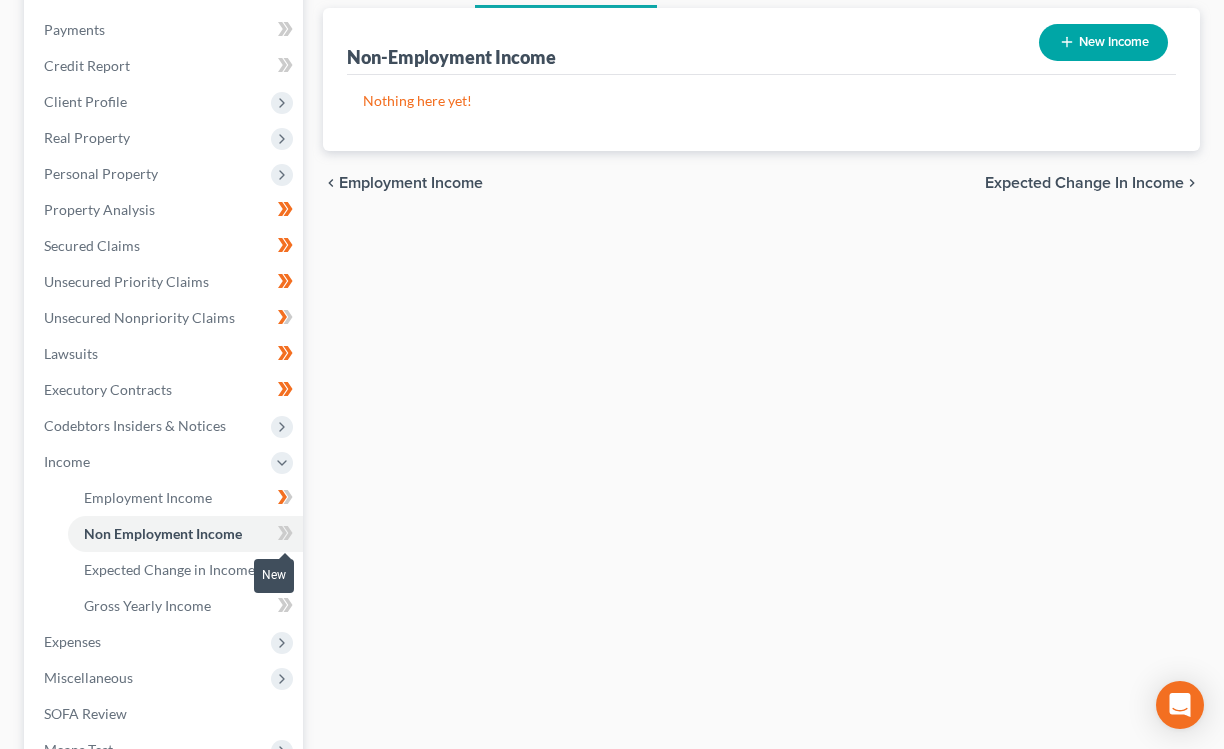 click 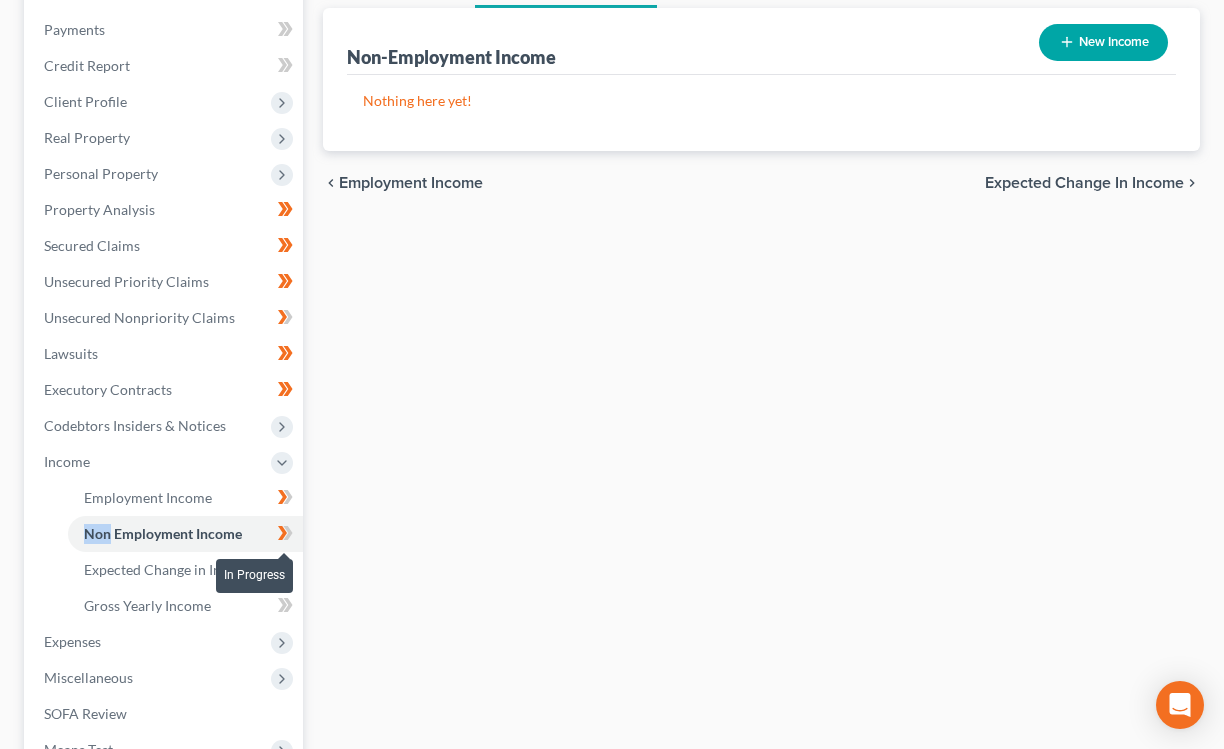 drag, startPoint x: 290, startPoint y: 538, endPoint x: 281, endPoint y: 564, distance: 27.513634 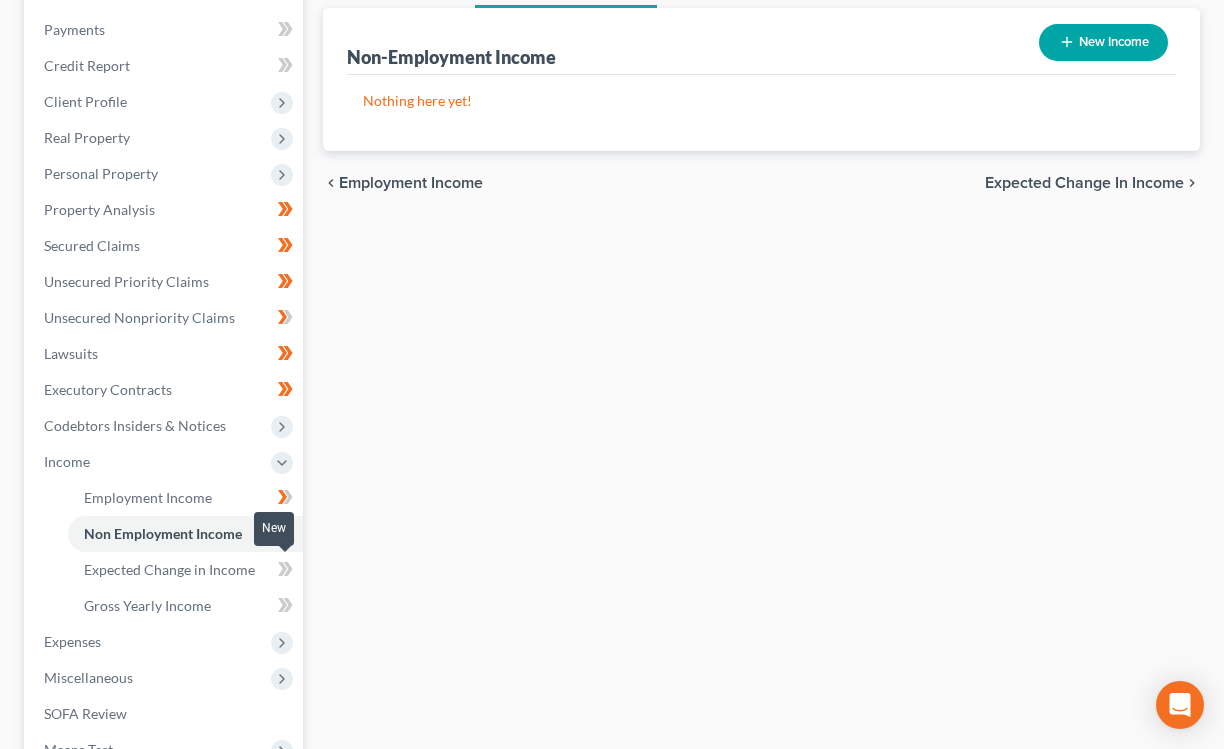 click 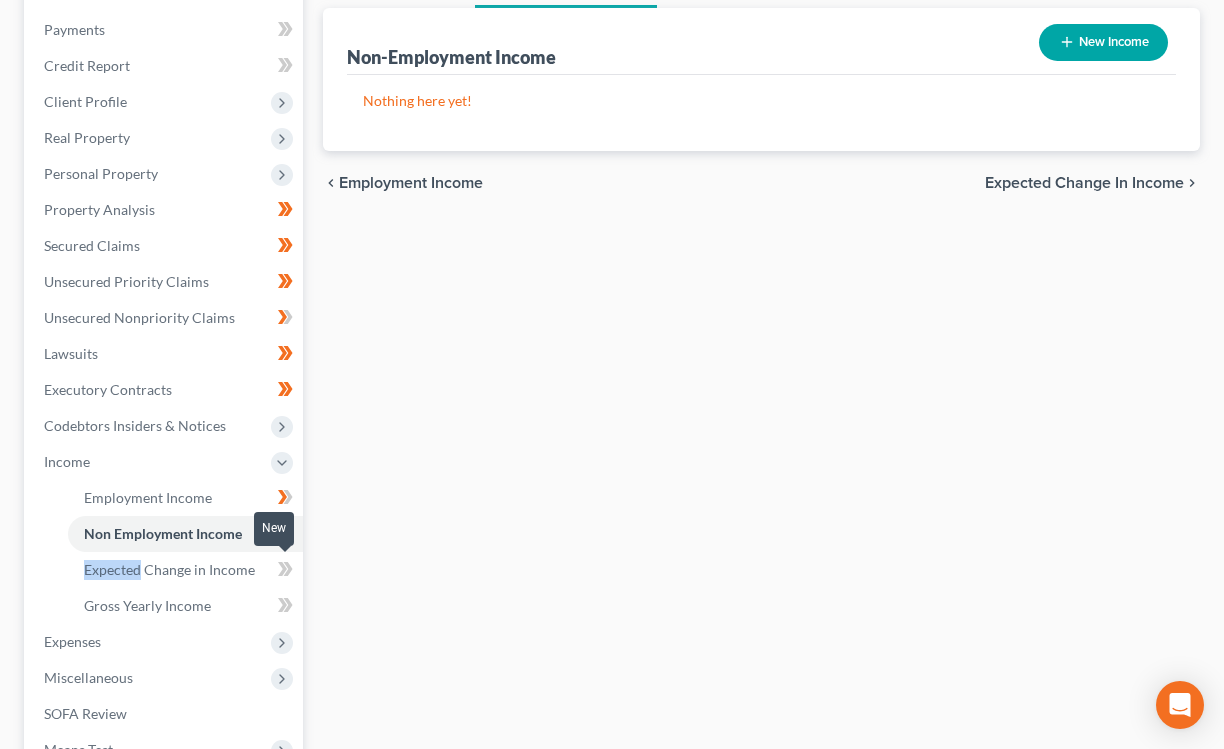 click 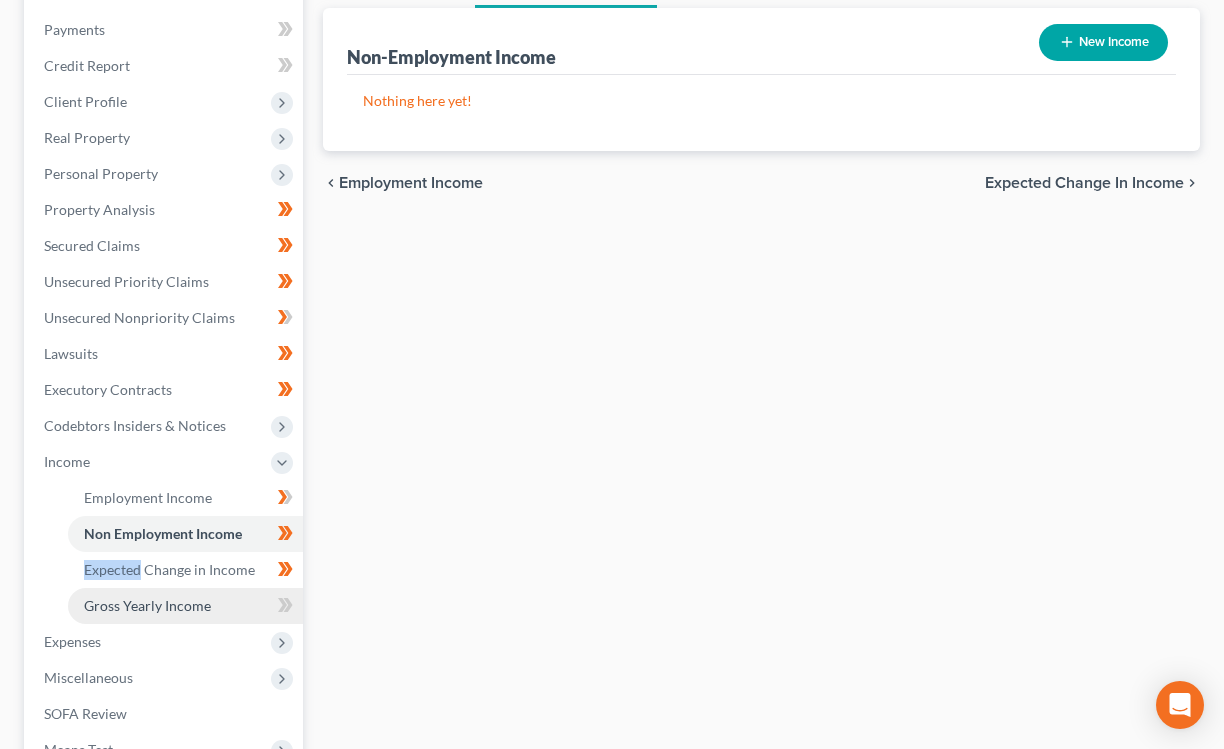 click on "Gross Yearly Income" at bounding box center [185, 606] 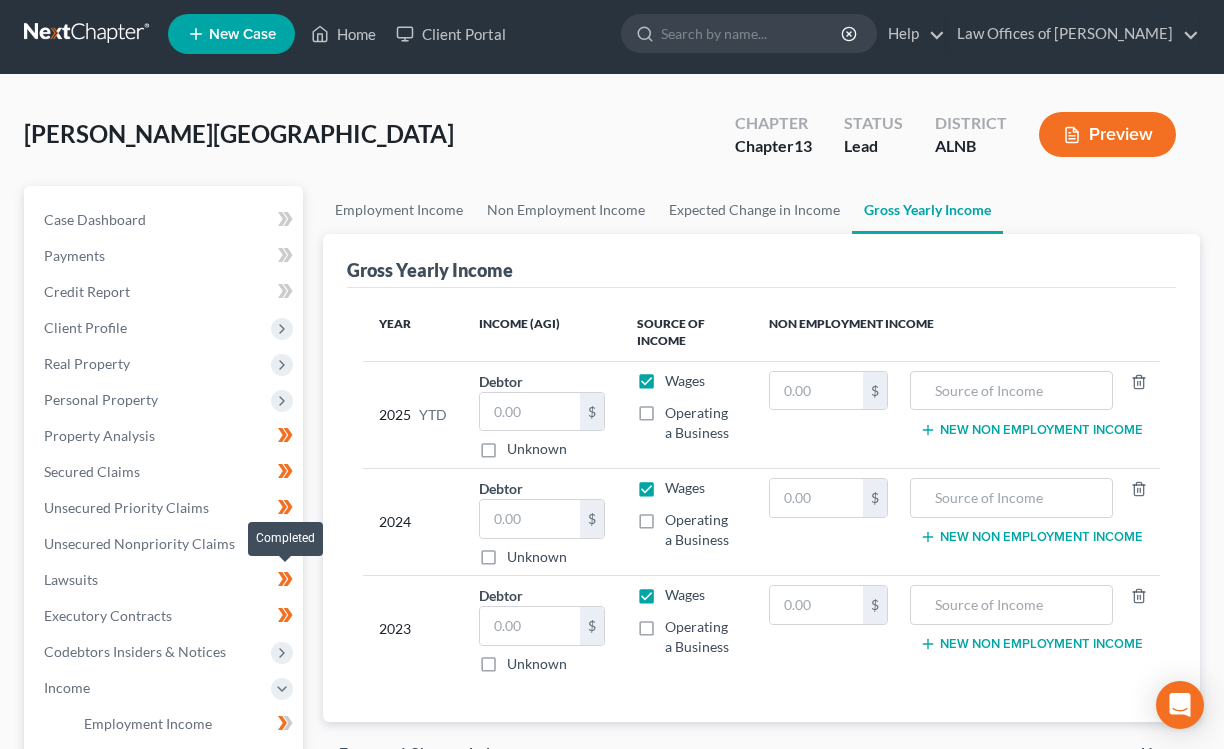 scroll, scrollTop: 0, scrollLeft: 0, axis: both 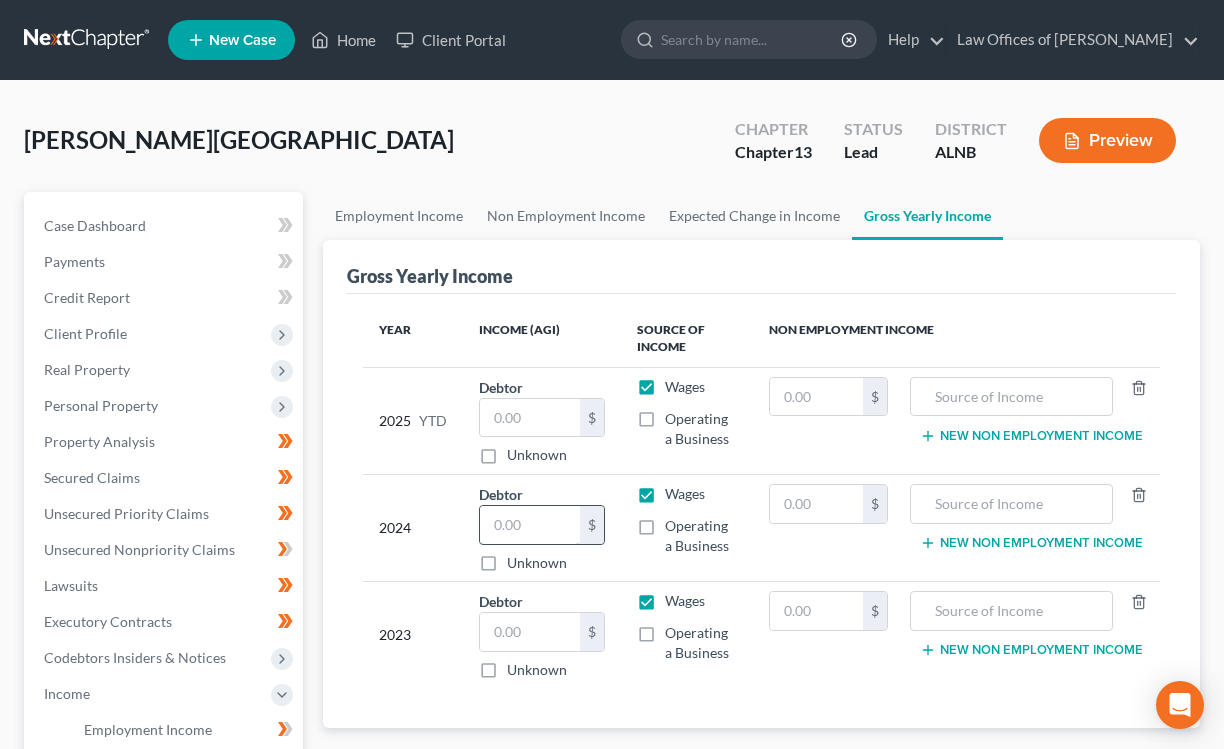 click at bounding box center (530, 525) 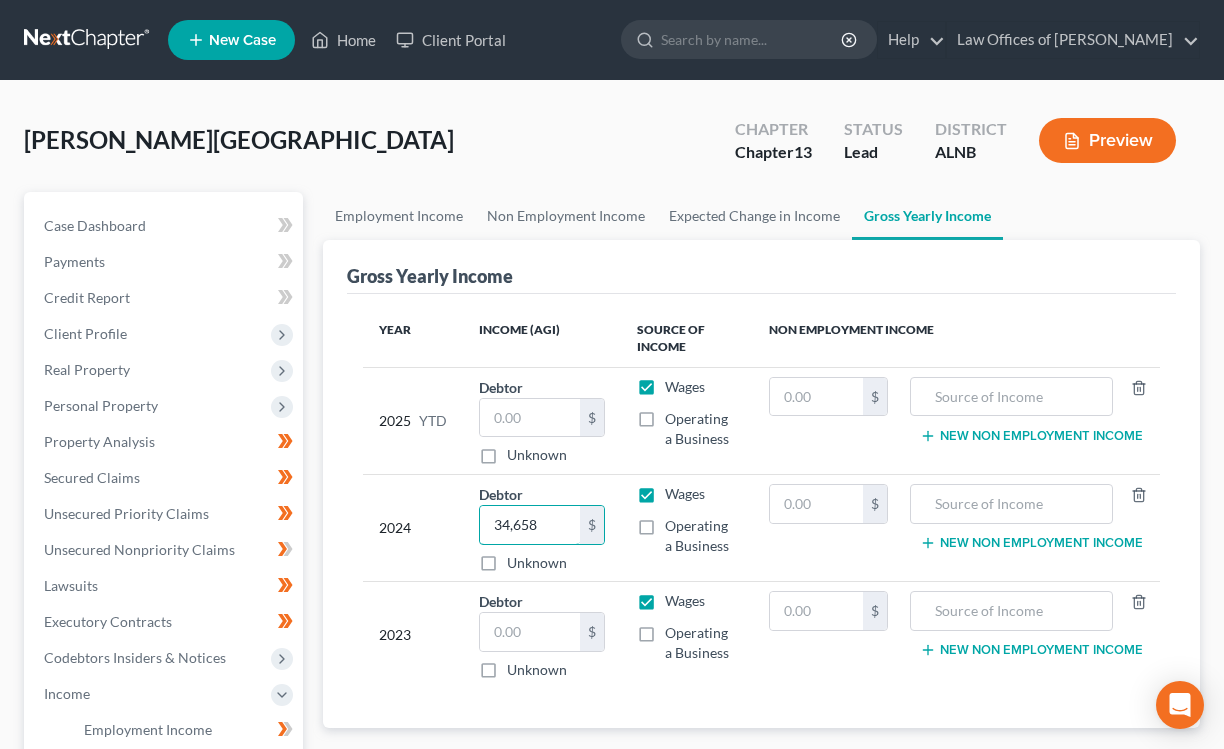 type on "34,658" 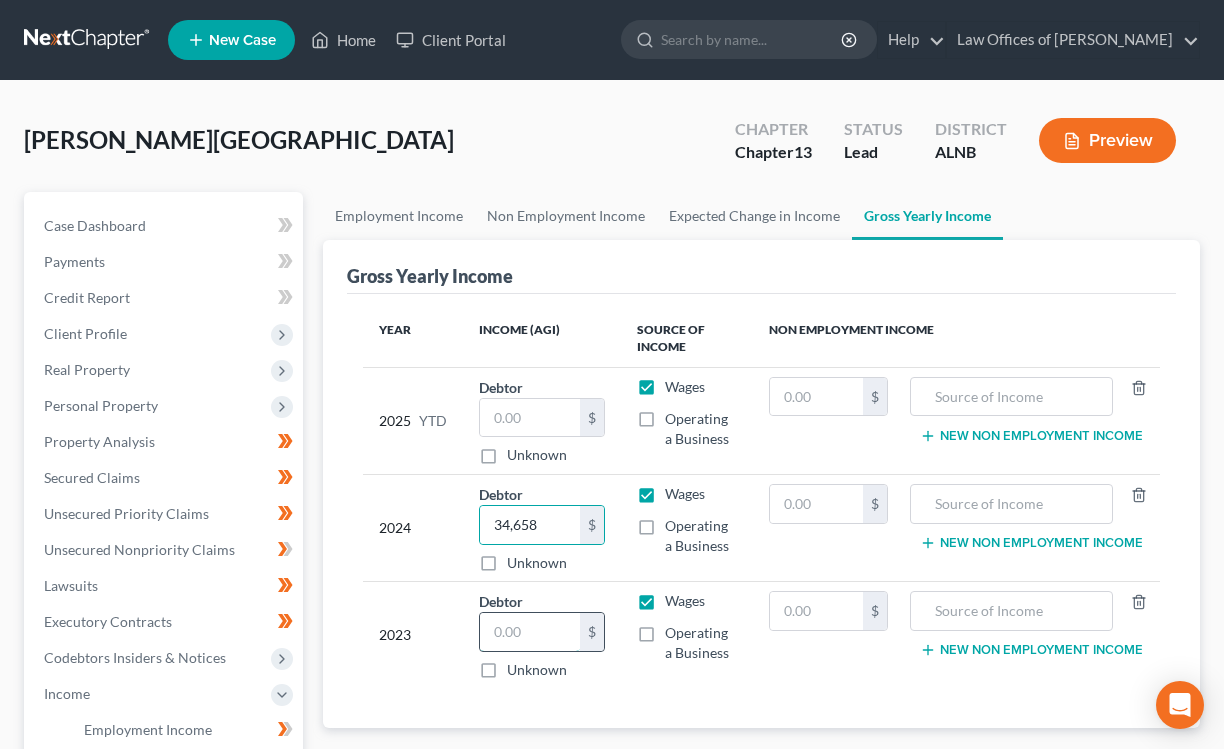 click at bounding box center (530, 632) 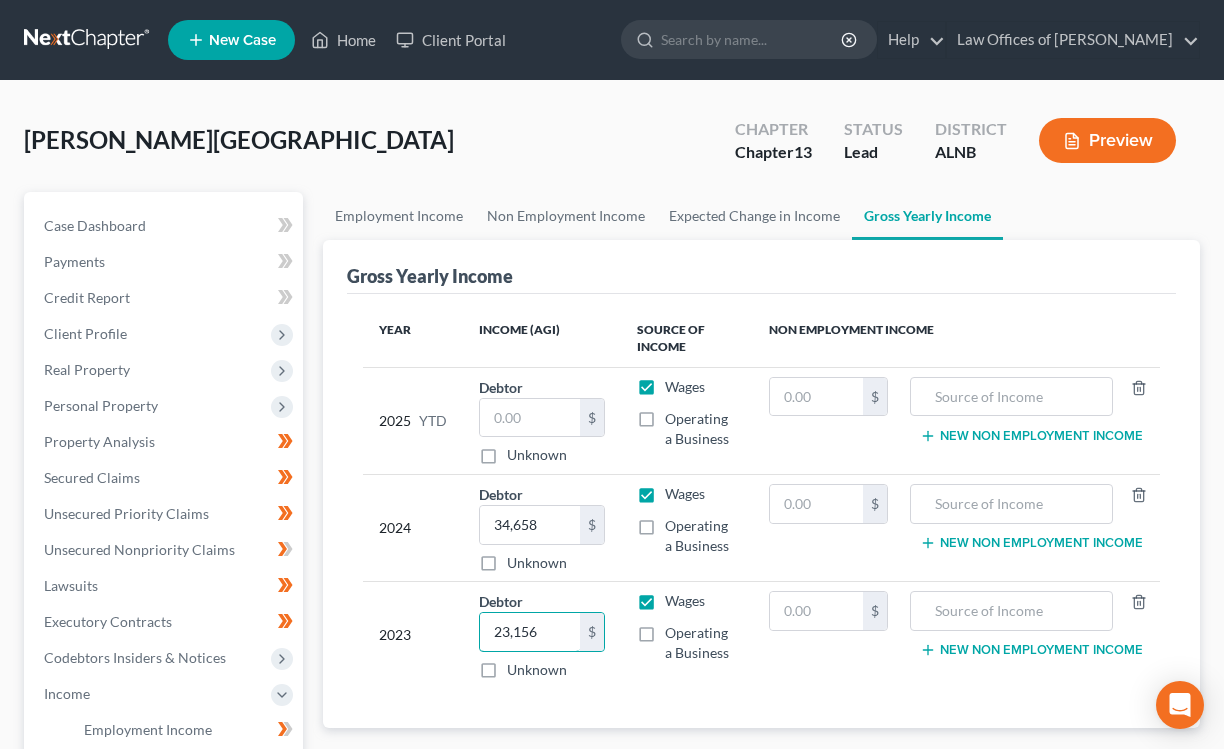 type on "23,156" 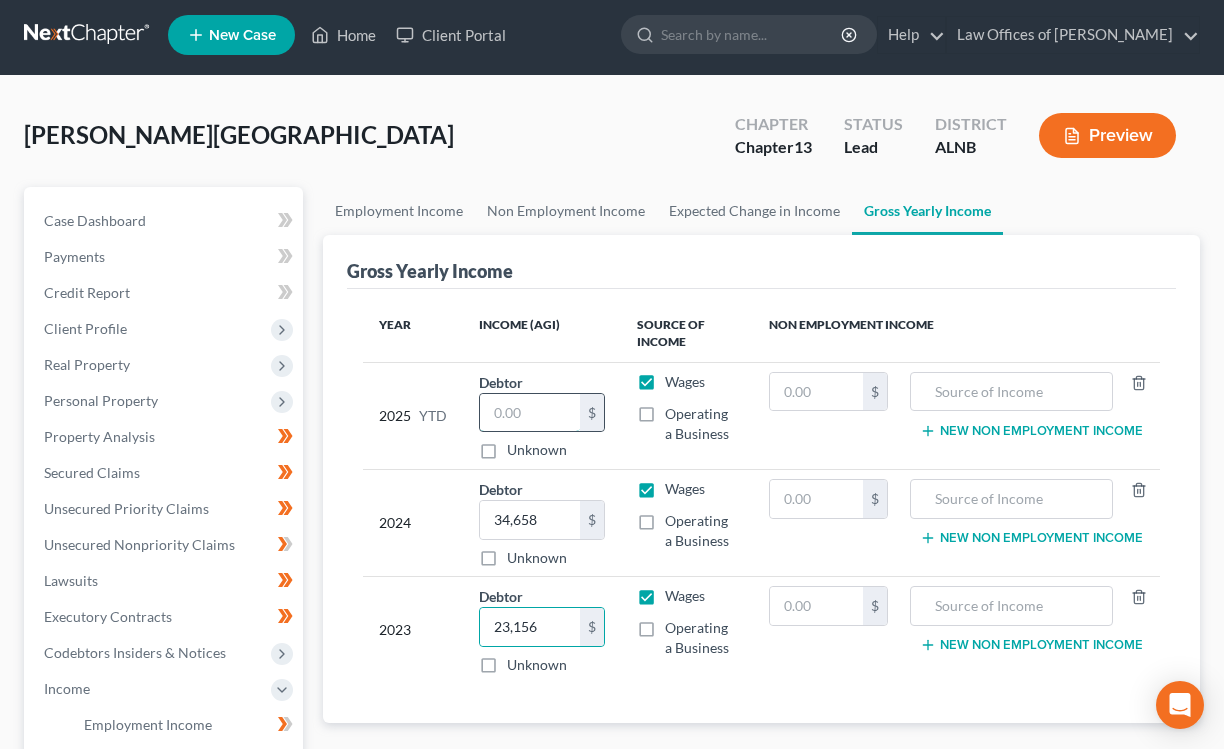 click at bounding box center (530, 413) 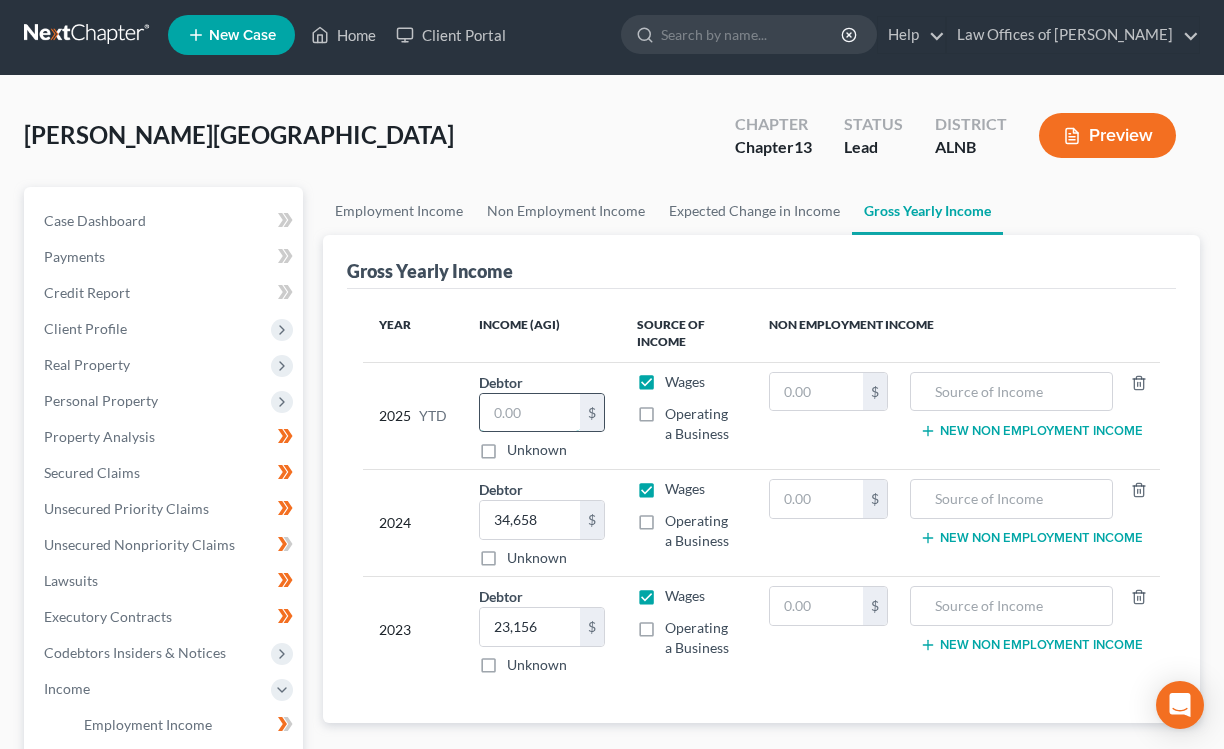 scroll, scrollTop: 6, scrollLeft: 0, axis: vertical 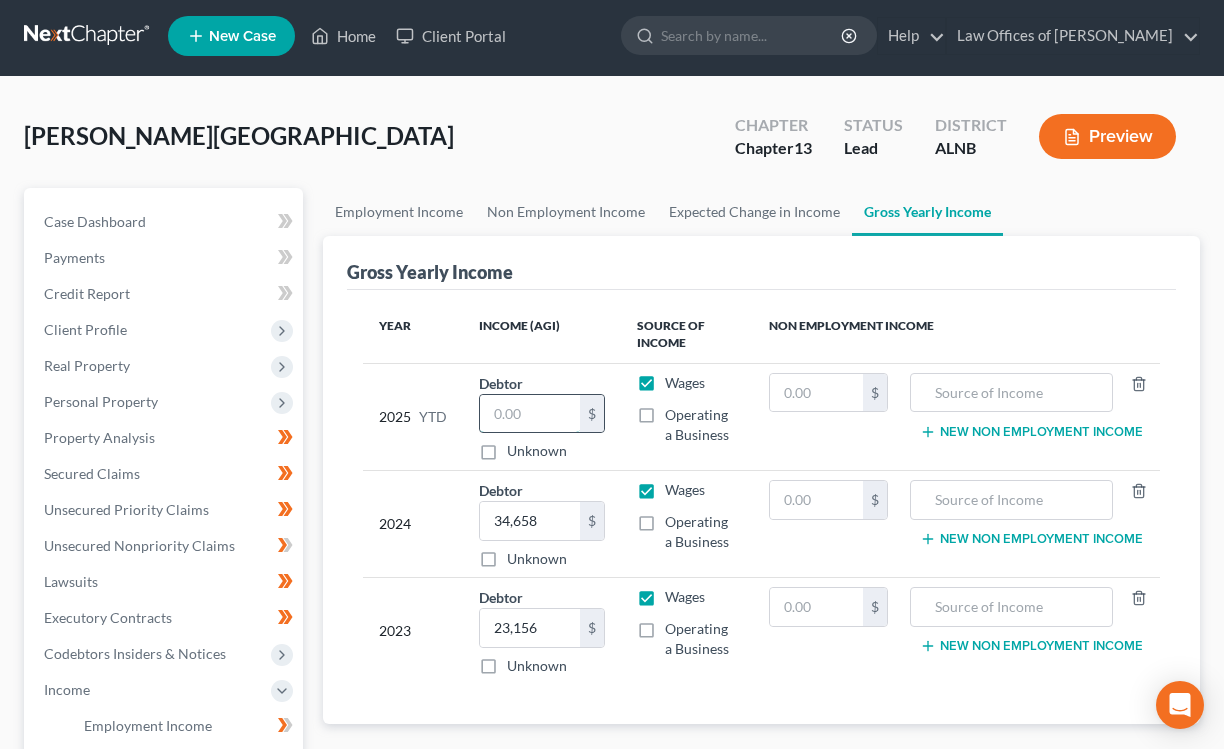 click at bounding box center (530, 414) 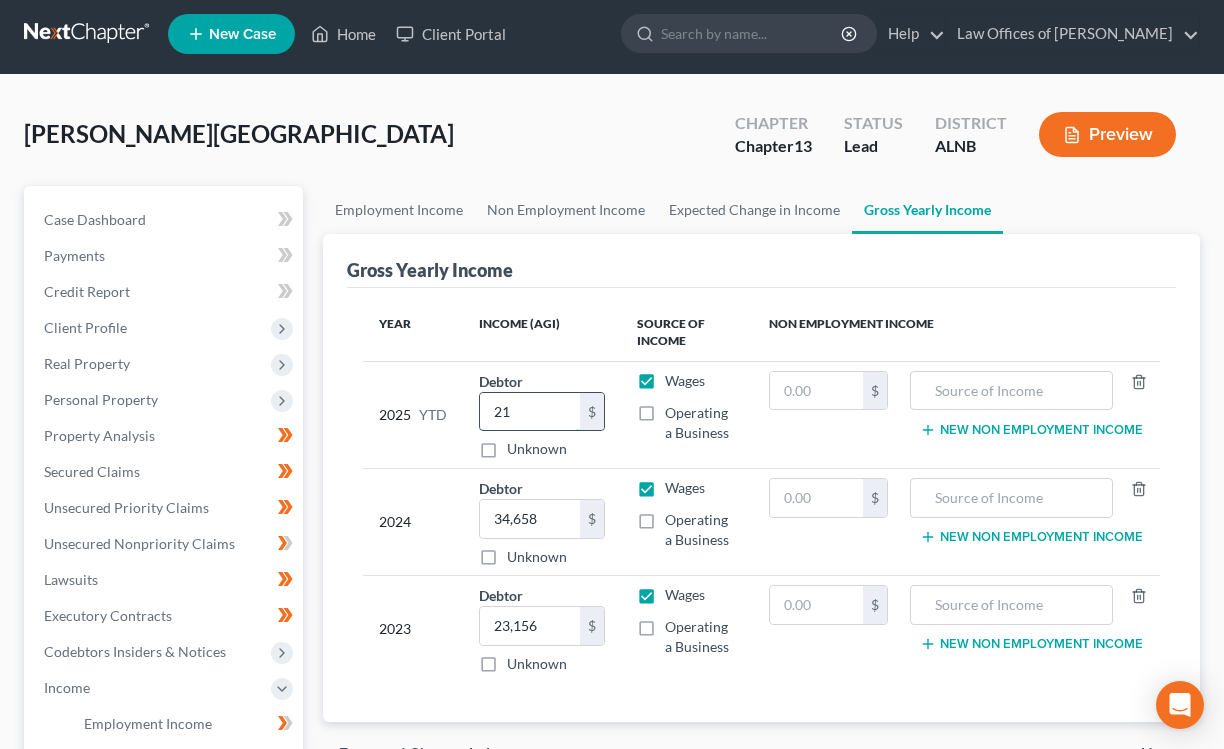 type on "2" 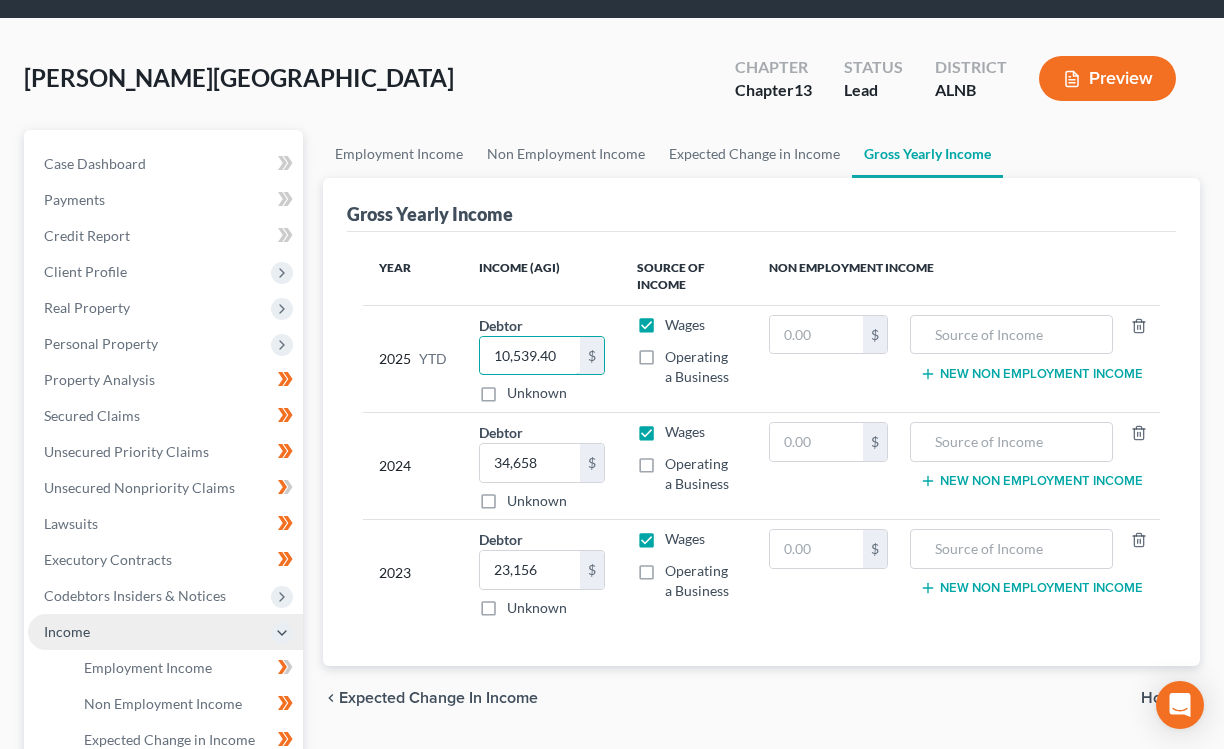 scroll, scrollTop: 98, scrollLeft: 0, axis: vertical 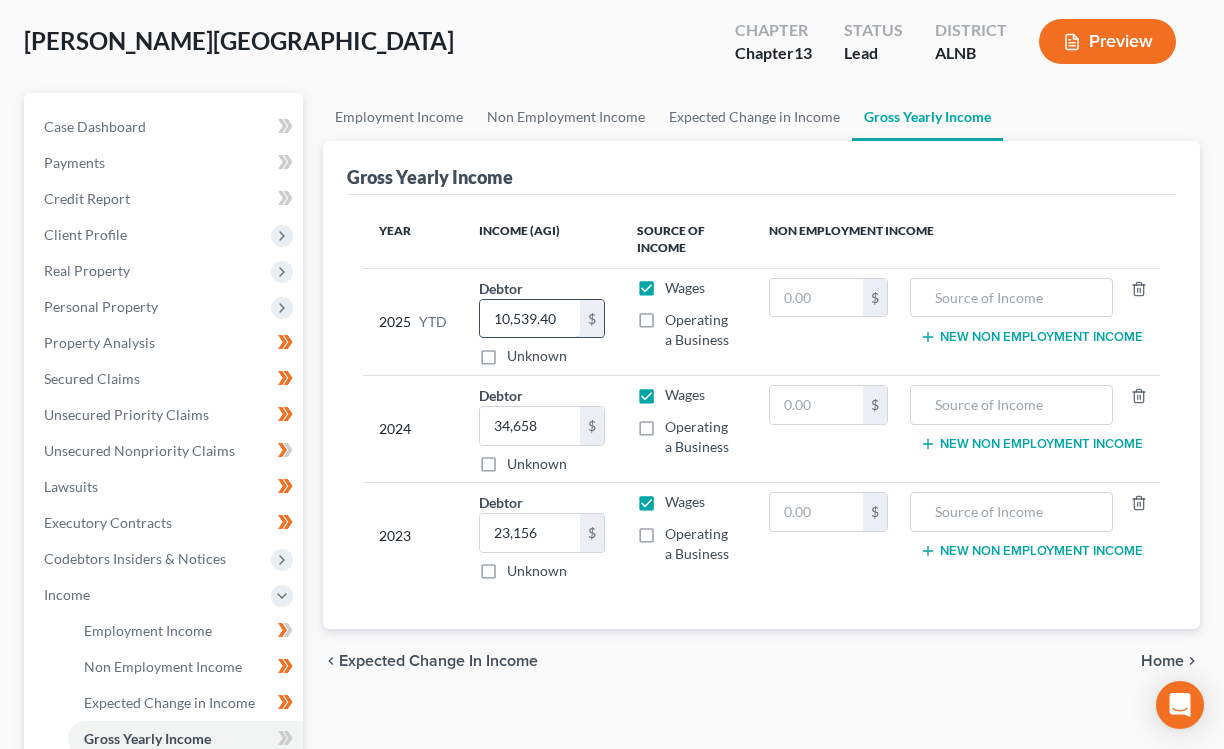 click on "10,539.40" at bounding box center [530, 319] 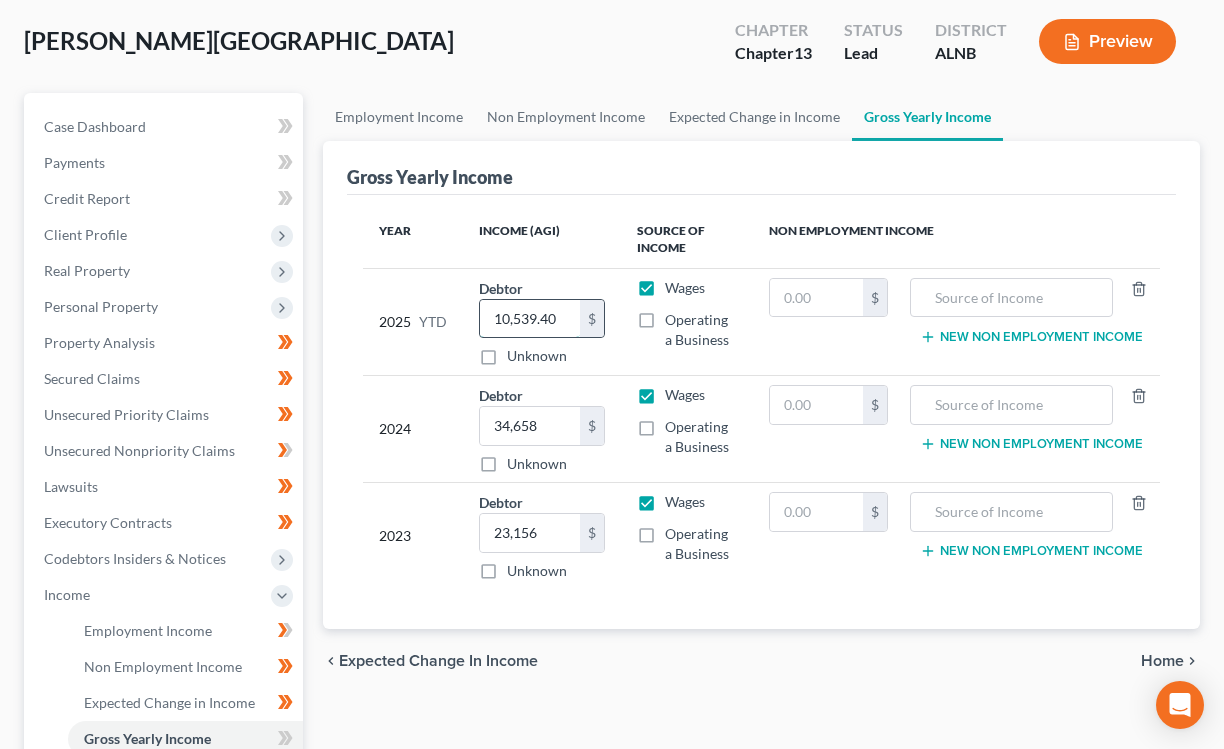 paste on "6,126.9" 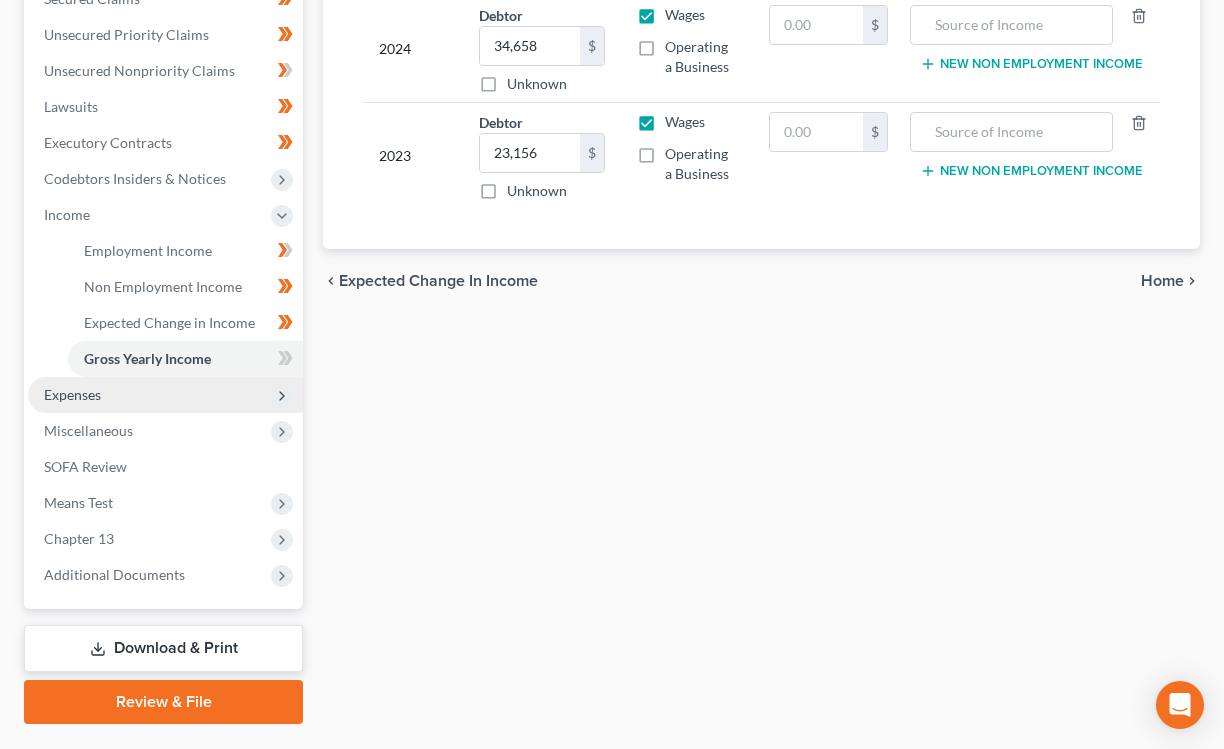 scroll, scrollTop: 502, scrollLeft: 0, axis: vertical 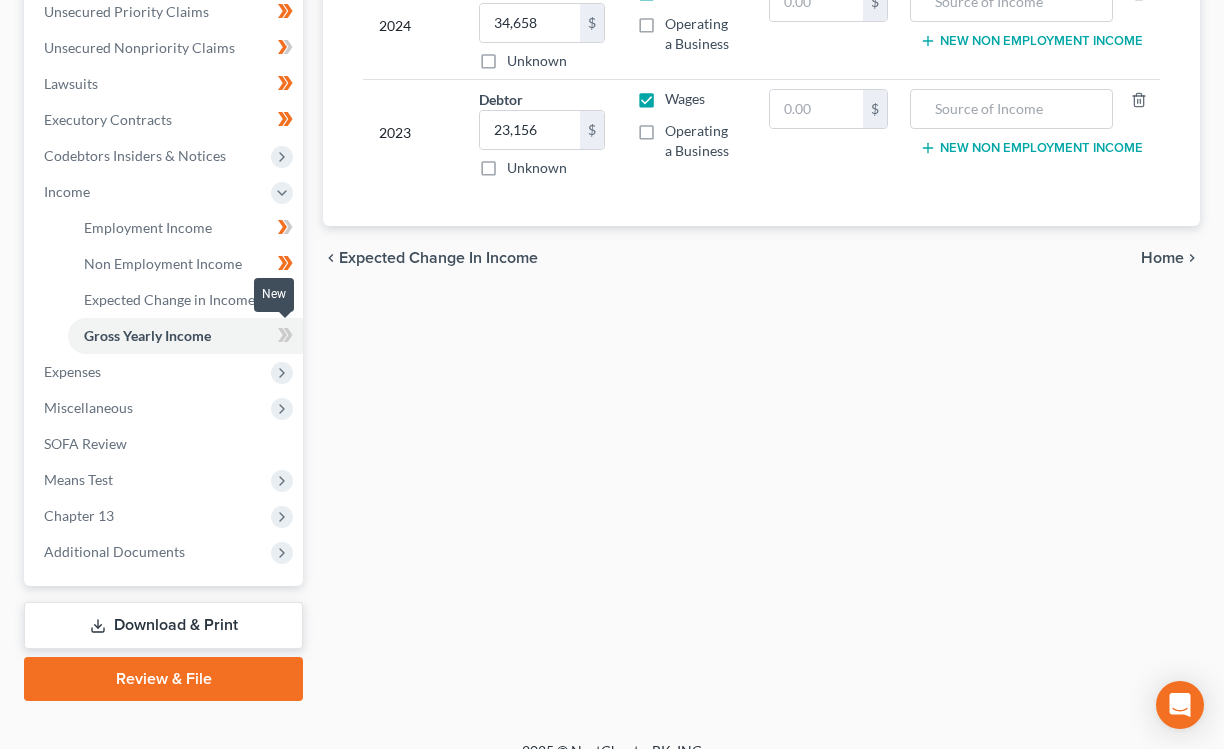 type on "16,126.9" 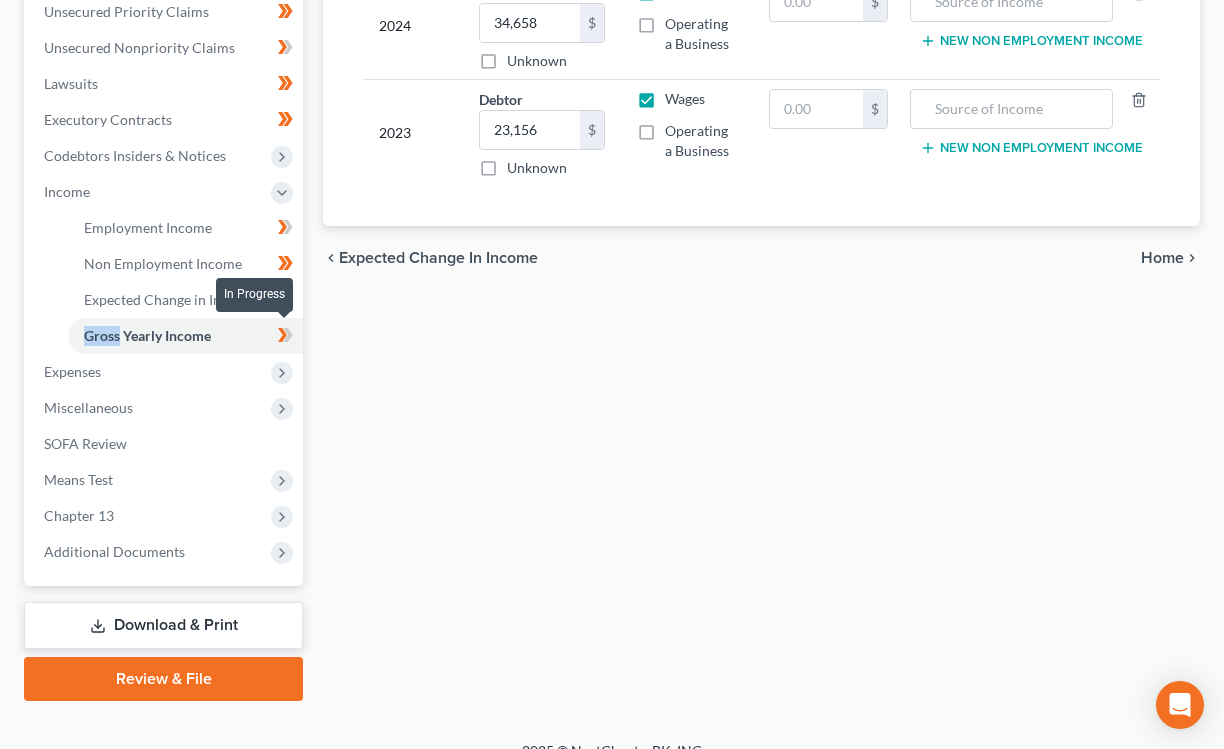 click at bounding box center (285, 338) 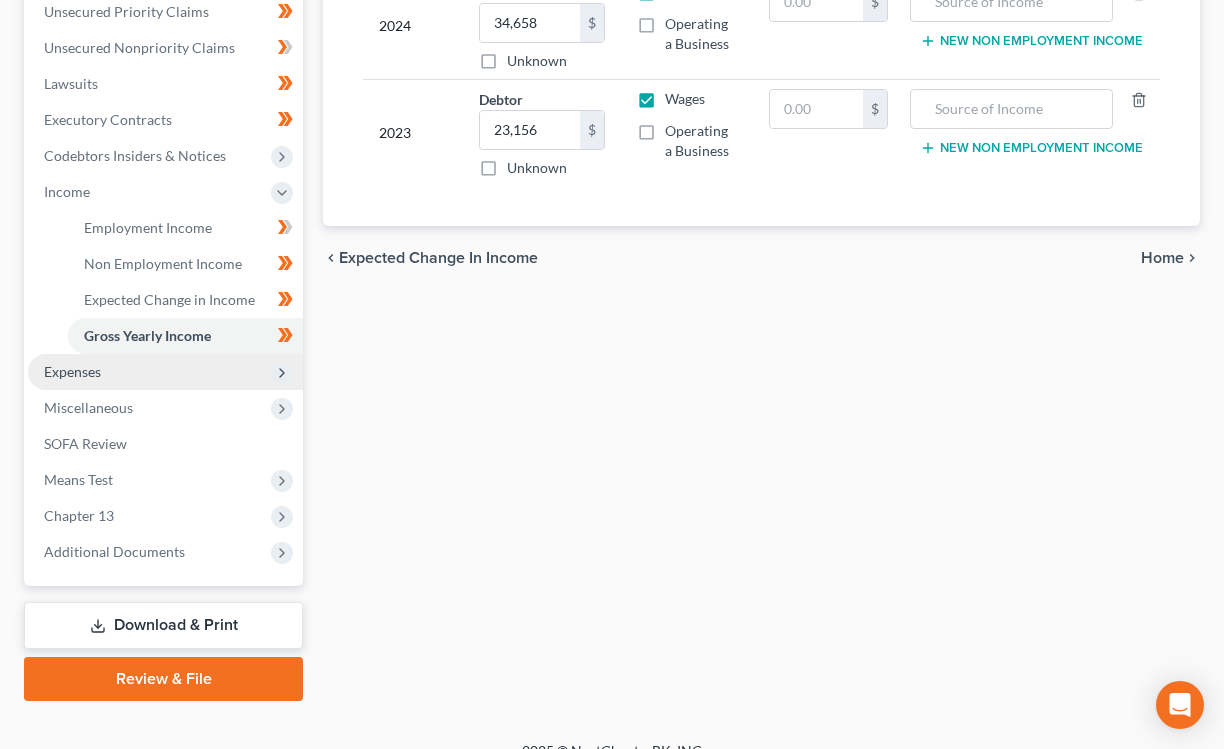click on "Expenses" at bounding box center [165, 372] 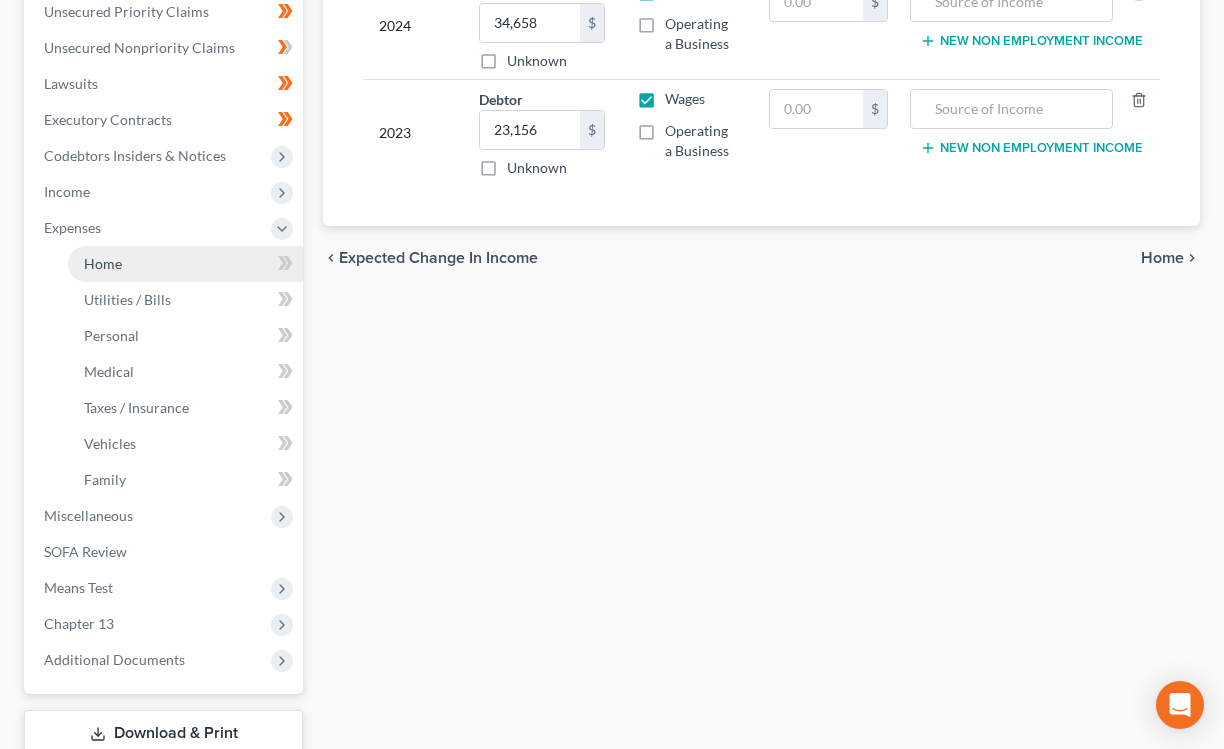 click on "Home" at bounding box center [185, 264] 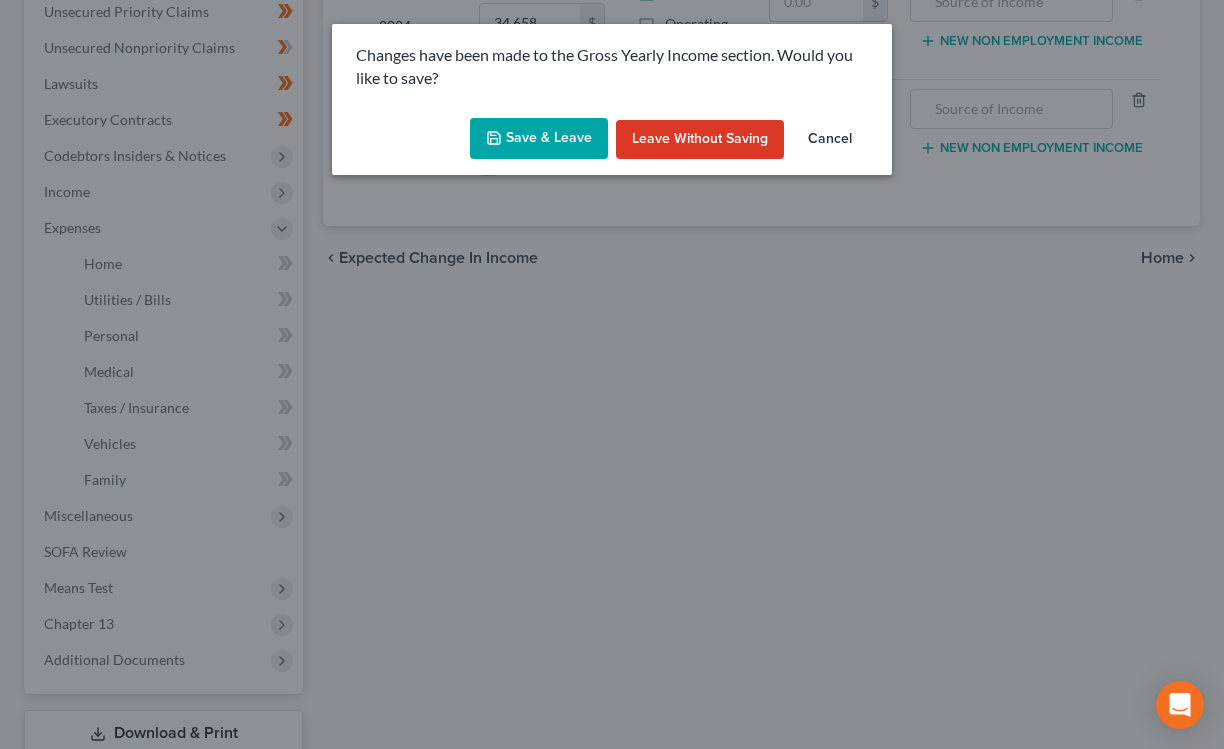 click on "Save & Leave" at bounding box center (539, 139) 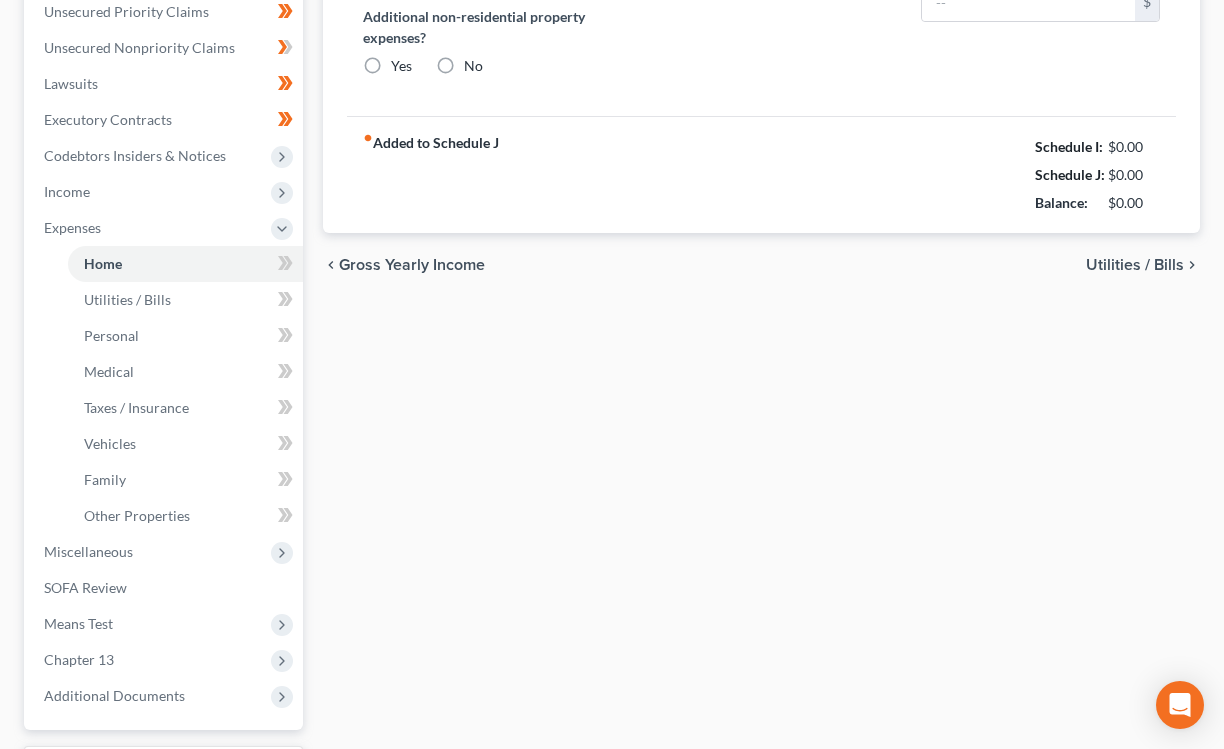 type on "750.88" 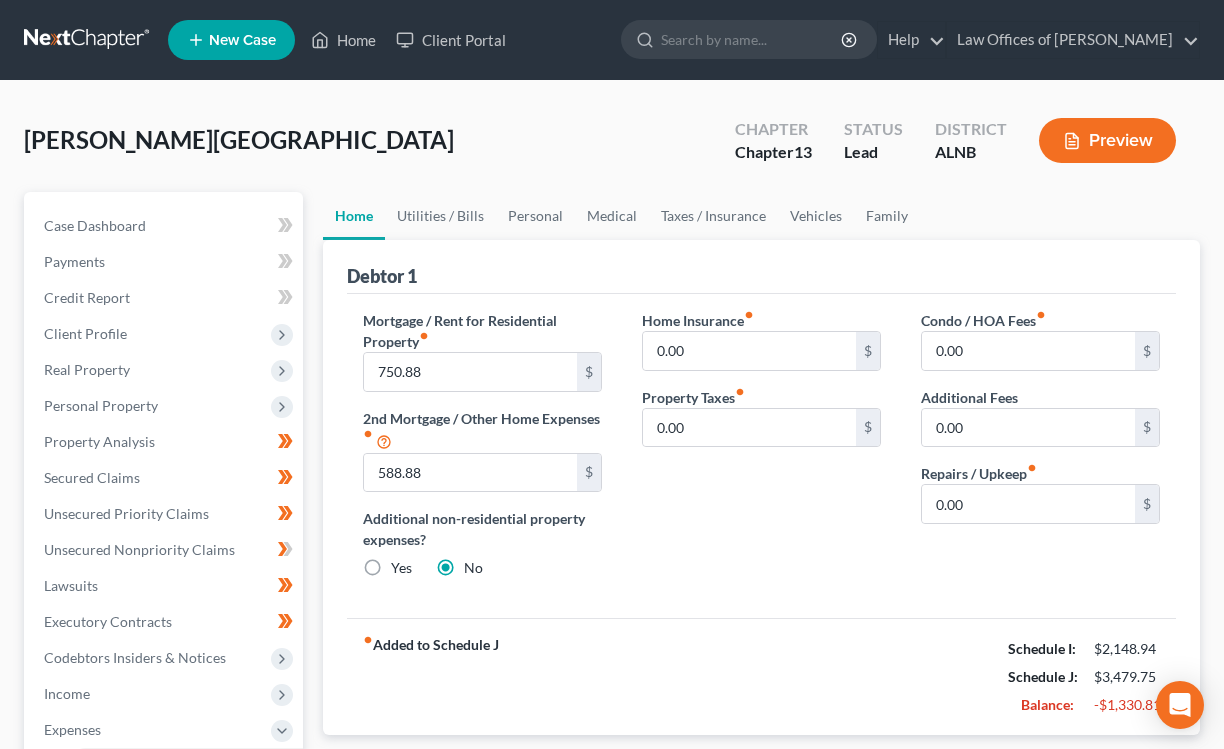 scroll, scrollTop: 102, scrollLeft: 0, axis: vertical 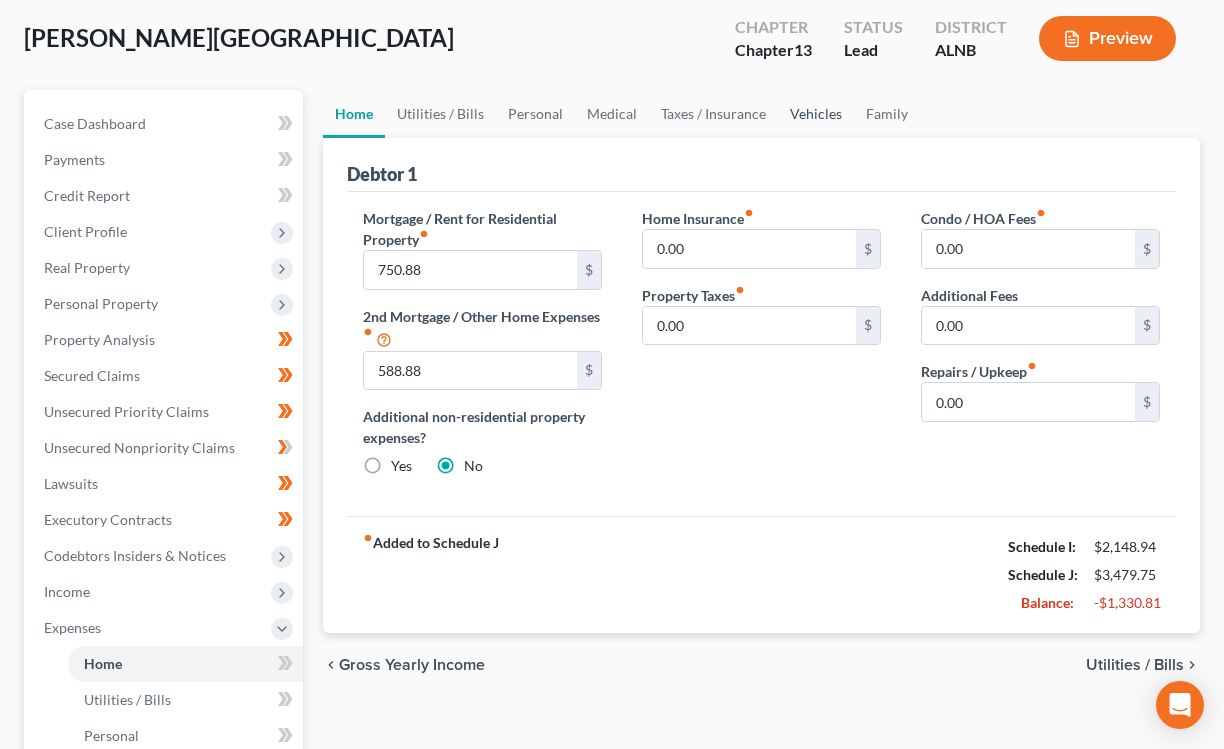 click on "Vehicles" at bounding box center [816, 114] 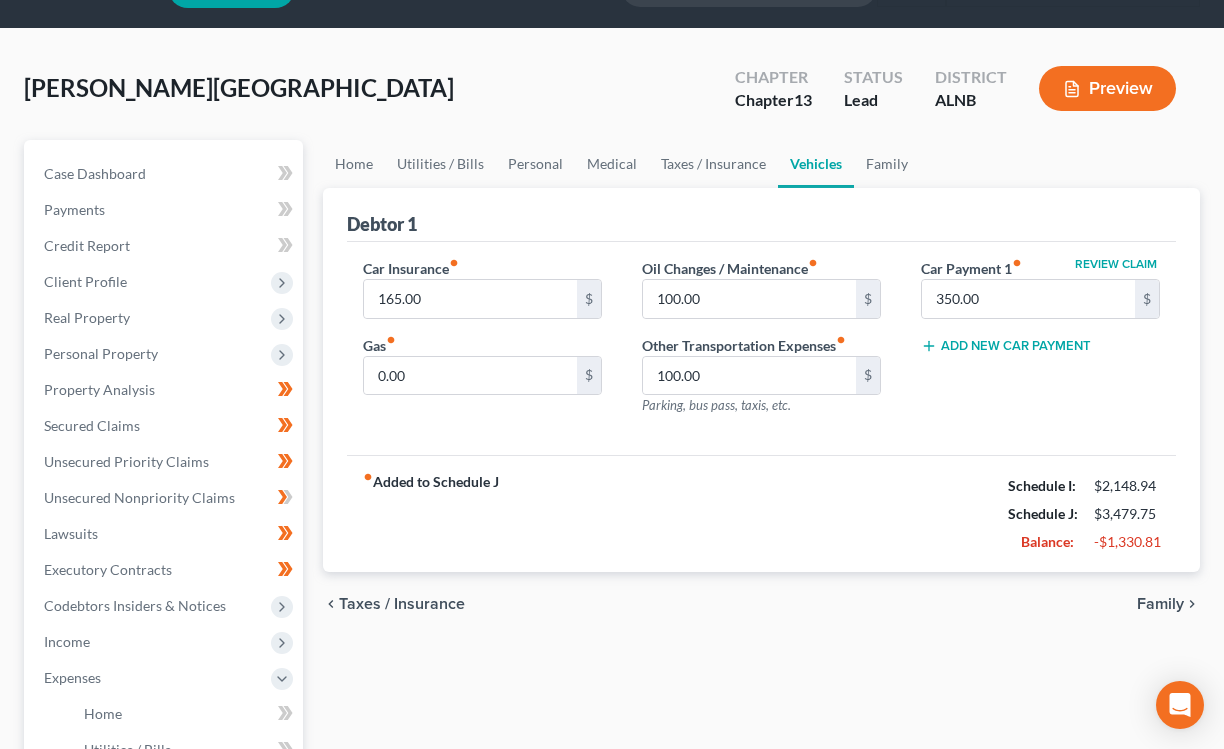 scroll, scrollTop: 0, scrollLeft: 0, axis: both 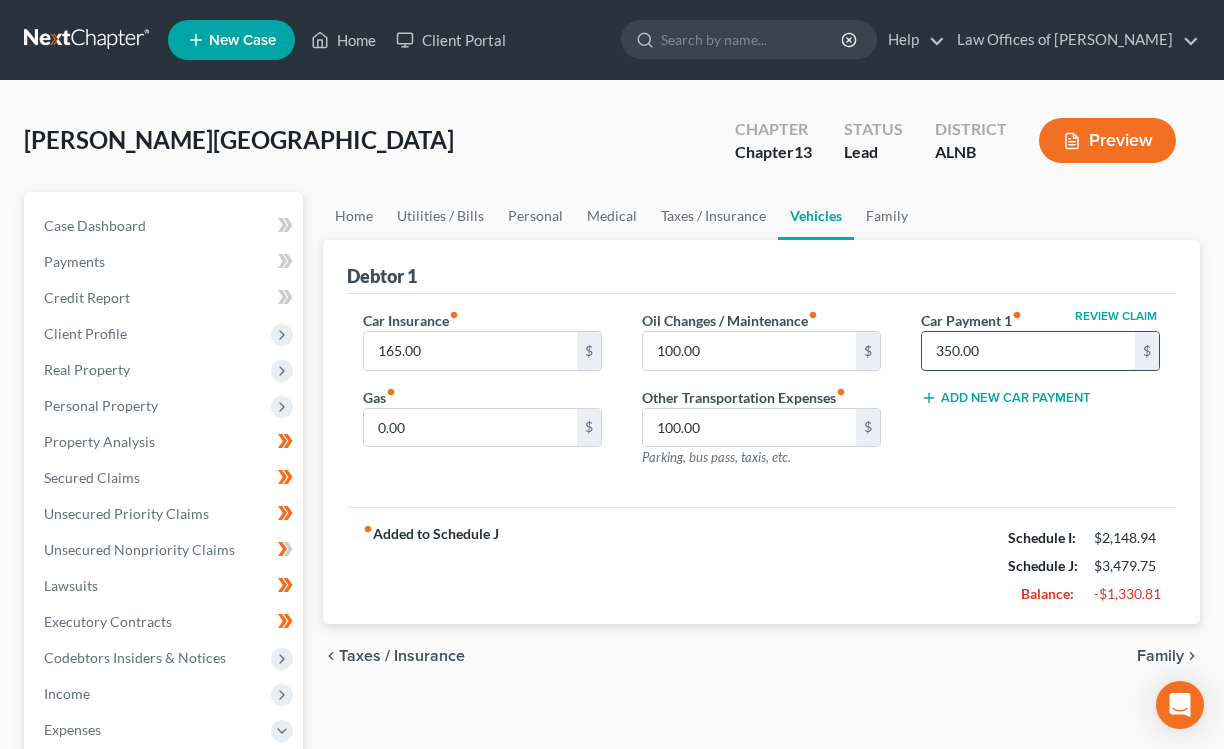 click on "350.00" at bounding box center (1028, 351) 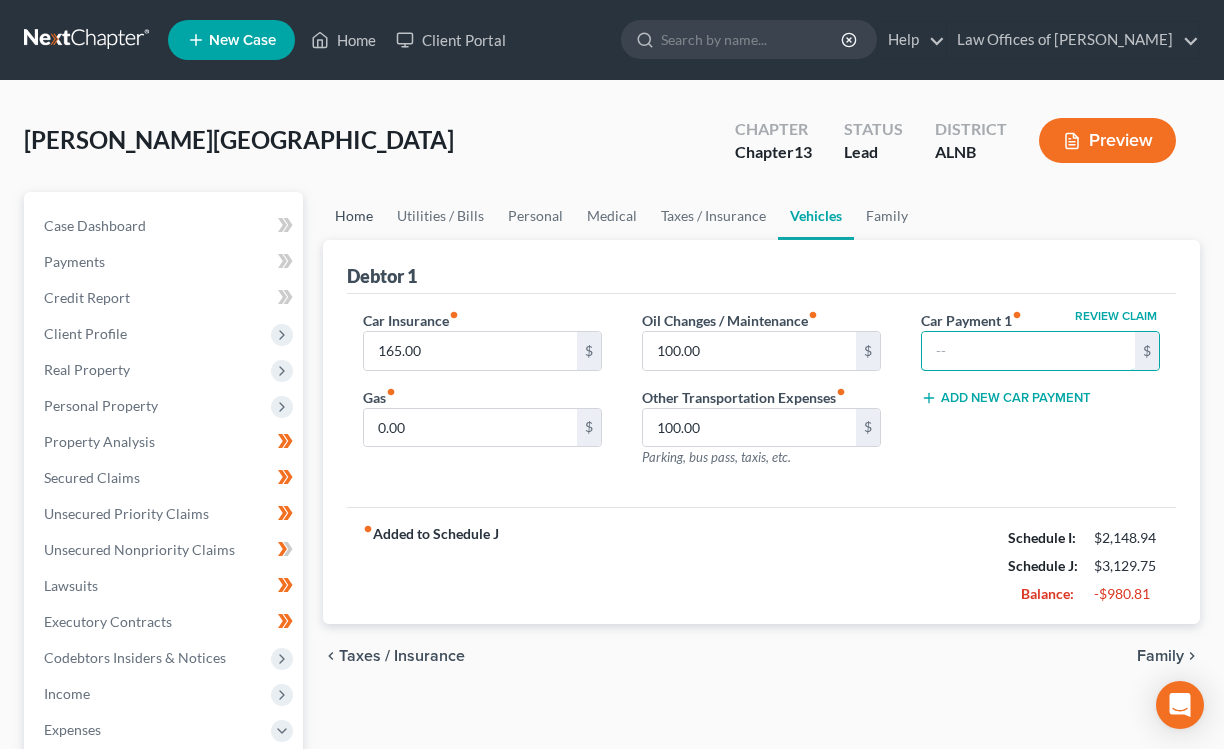 type 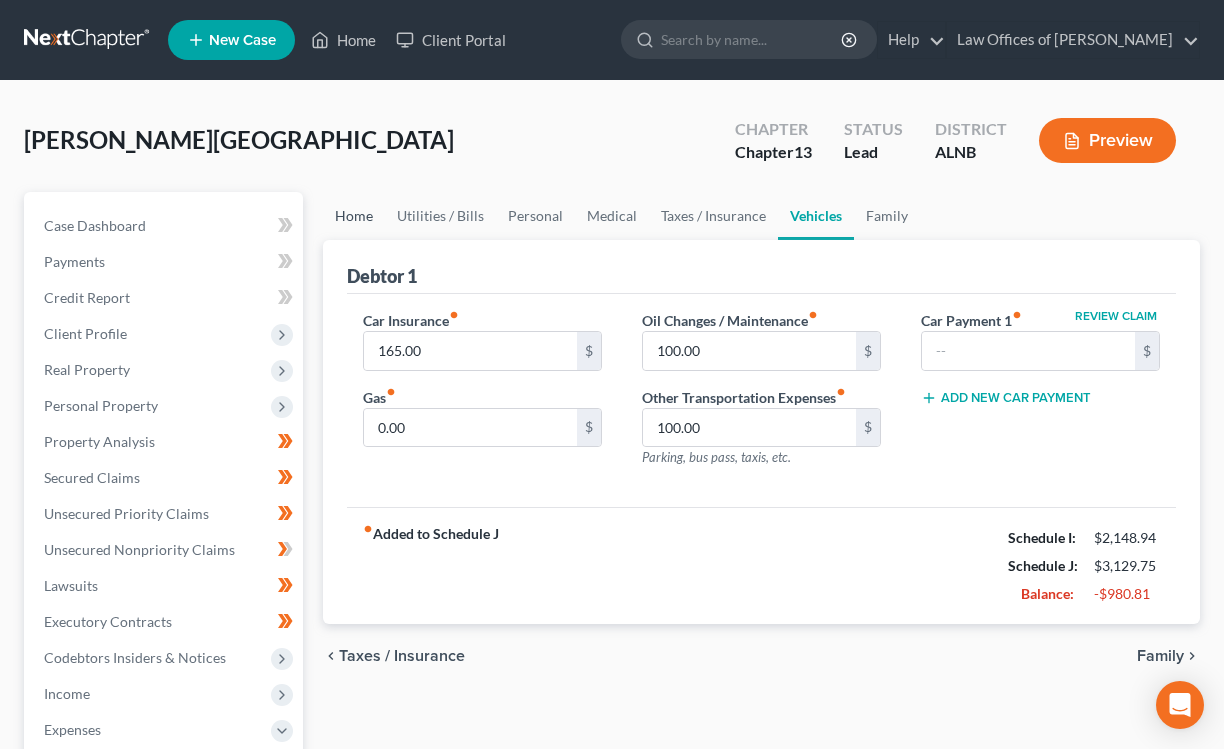 click on "Home" at bounding box center (354, 216) 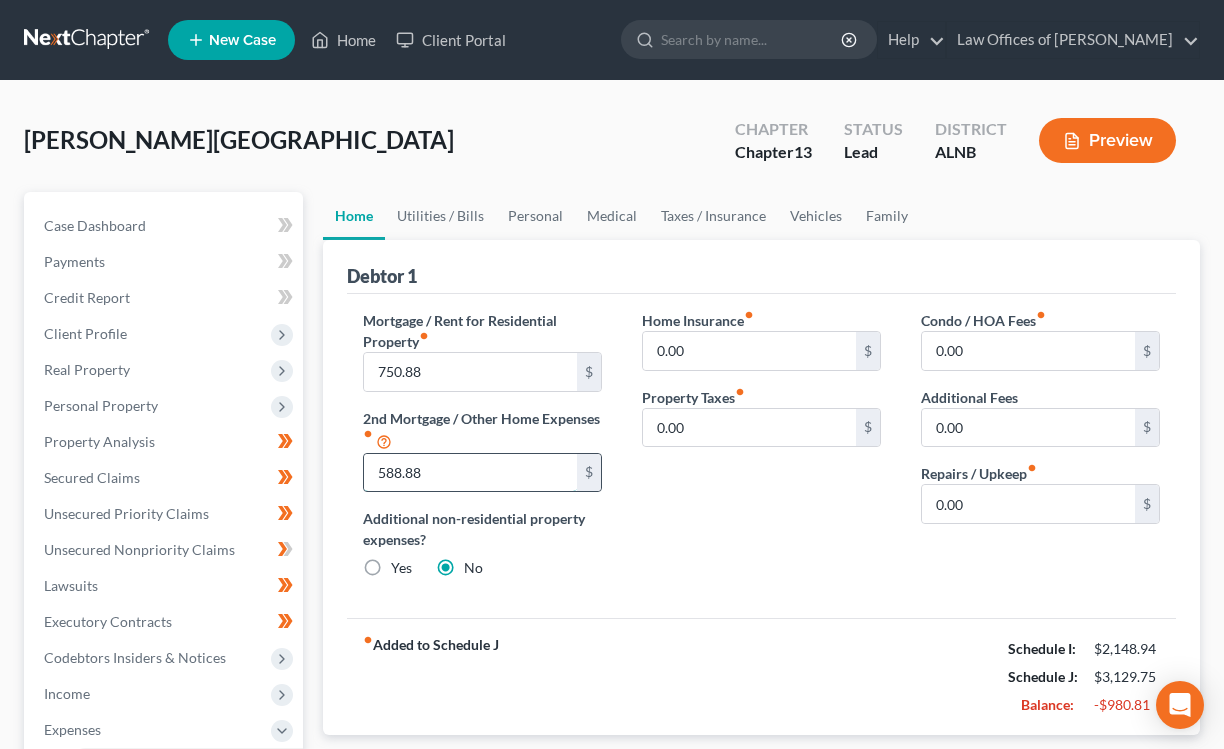 click on "588.88" at bounding box center (470, 473) 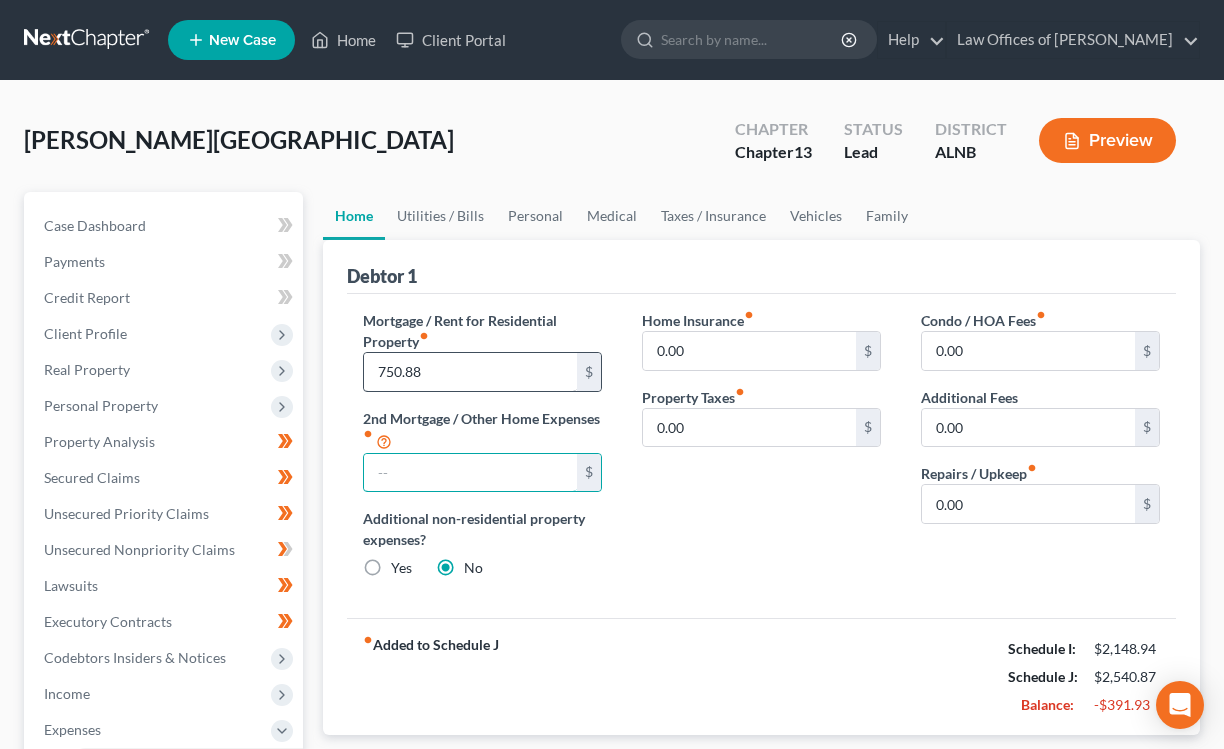 type 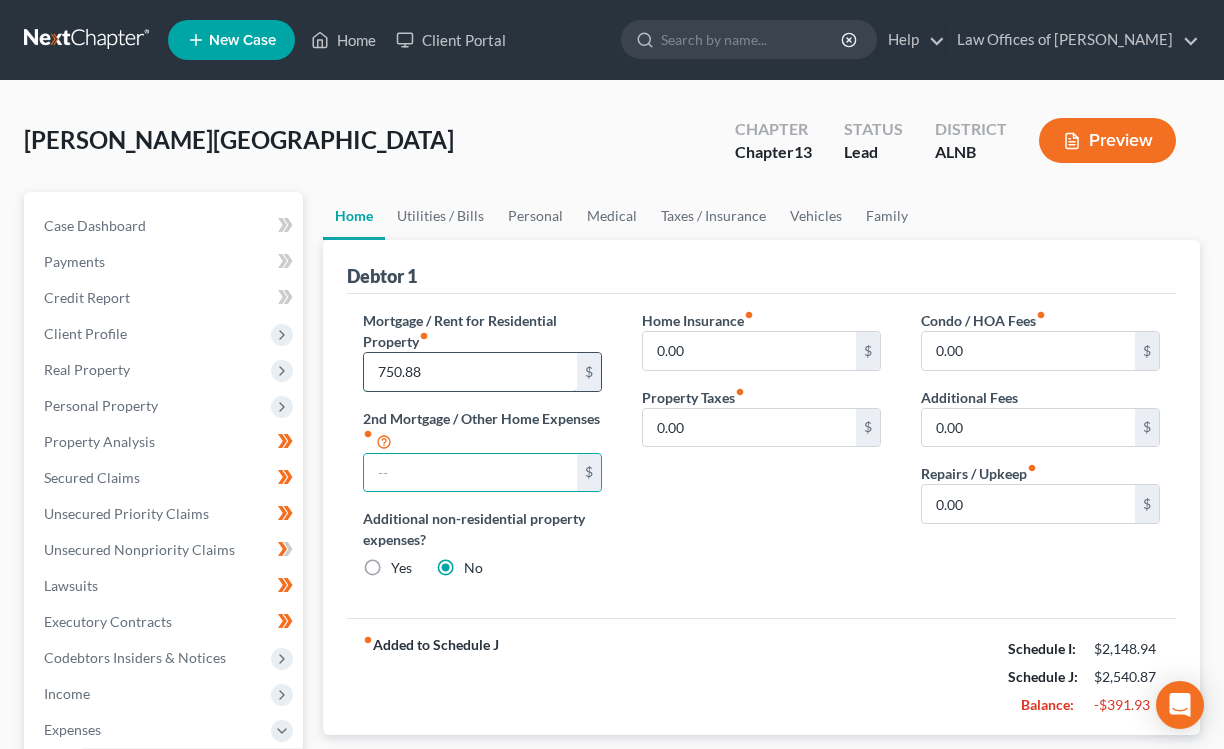 click on "750.88" at bounding box center (470, 372) 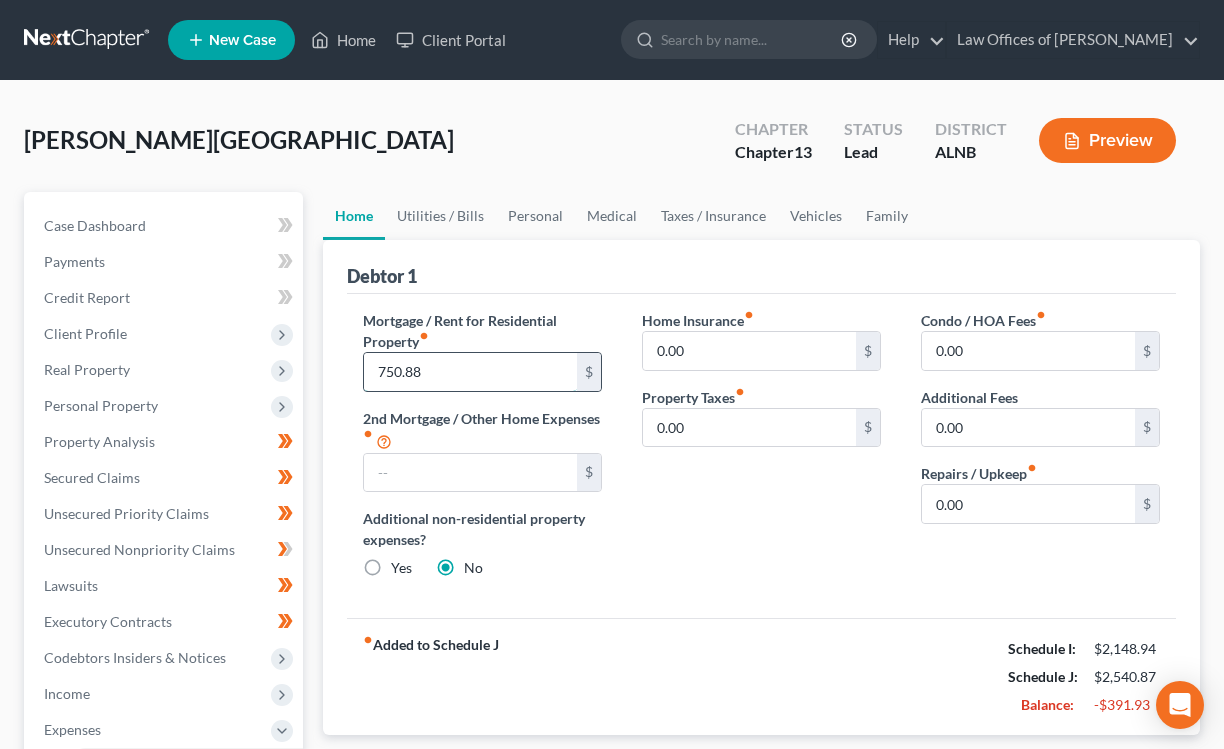 click on "750.88" at bounding box center (470, 372) 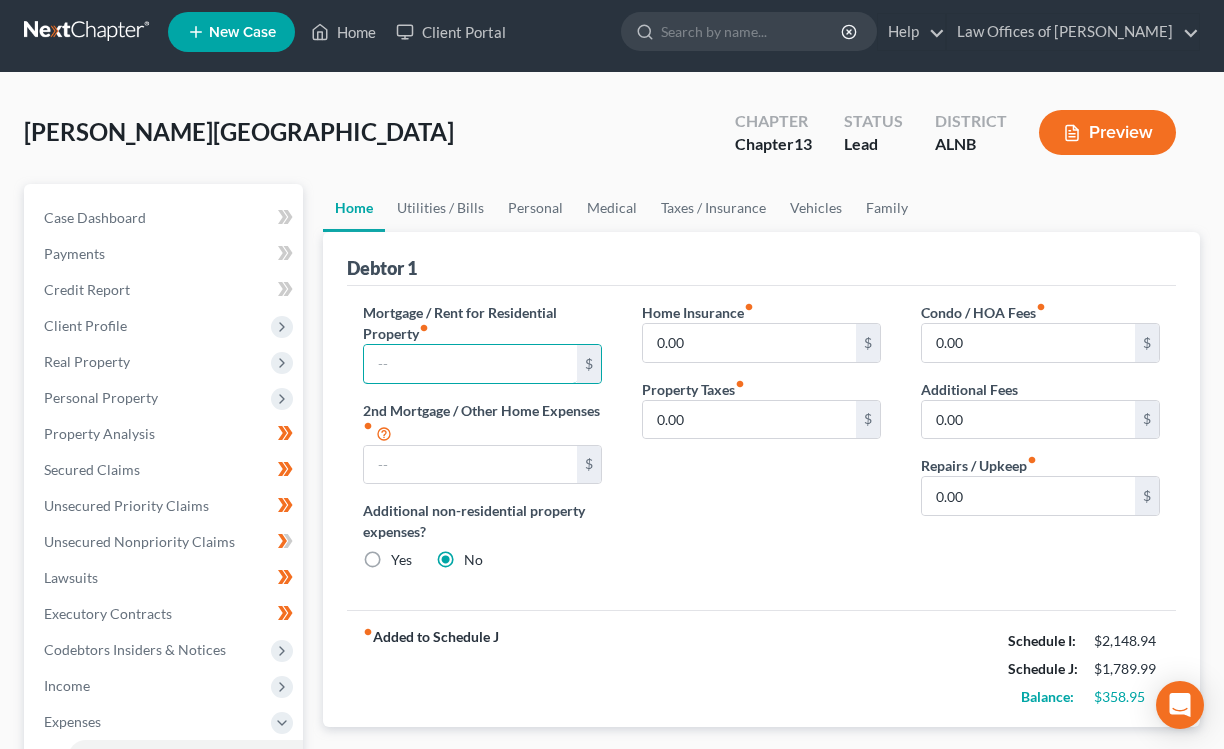 scroll, scrollTop: 12, scrollLeft: 0, axis: vertical 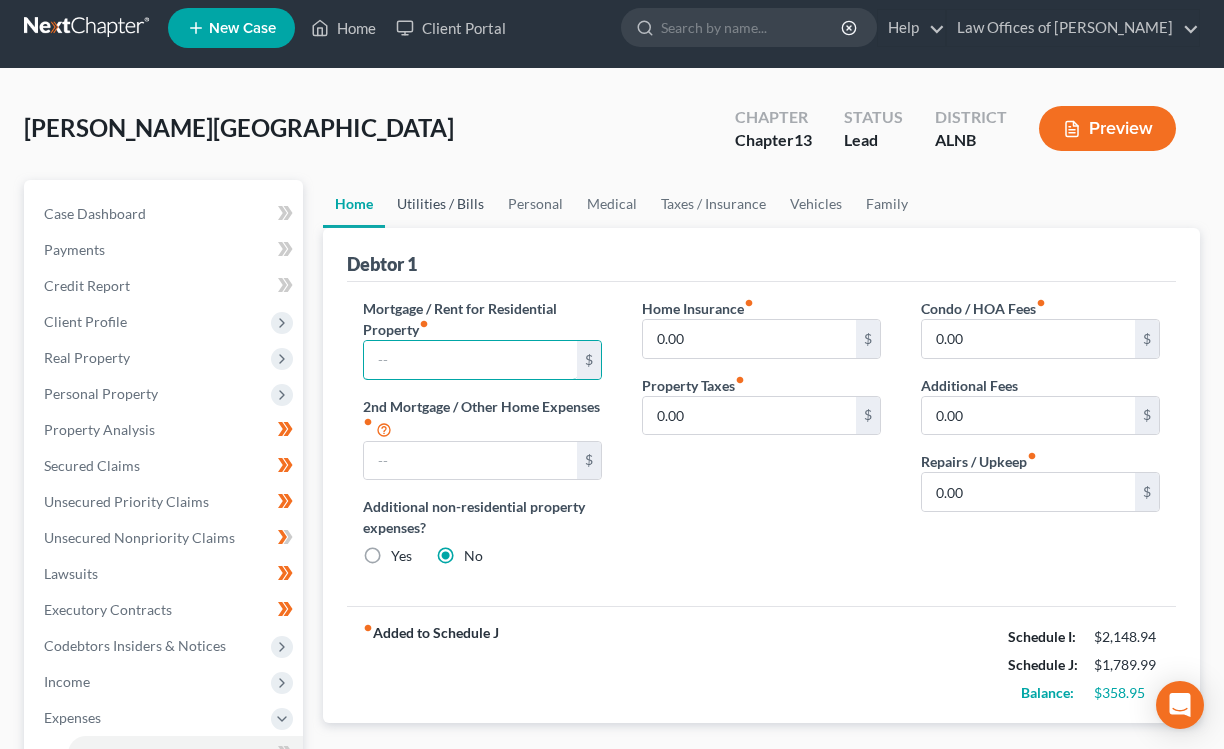 type 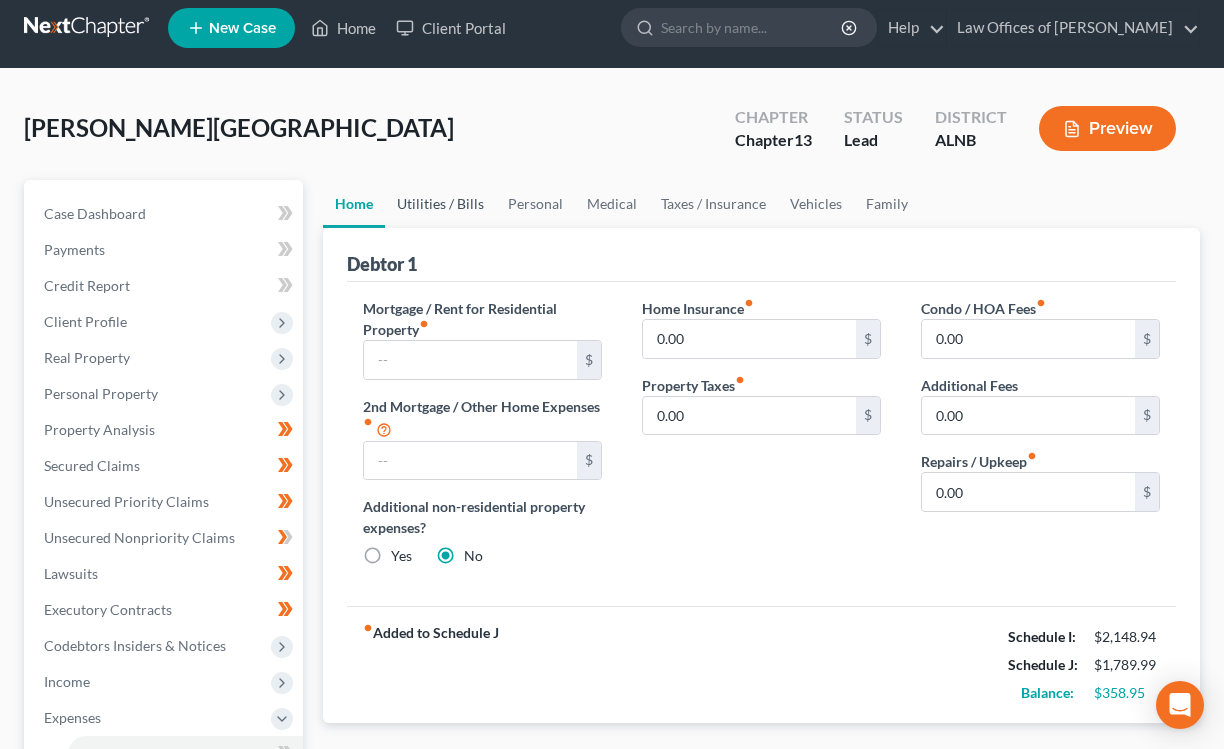 click on "Utilities / Bills" at bounding box center (440, 204) 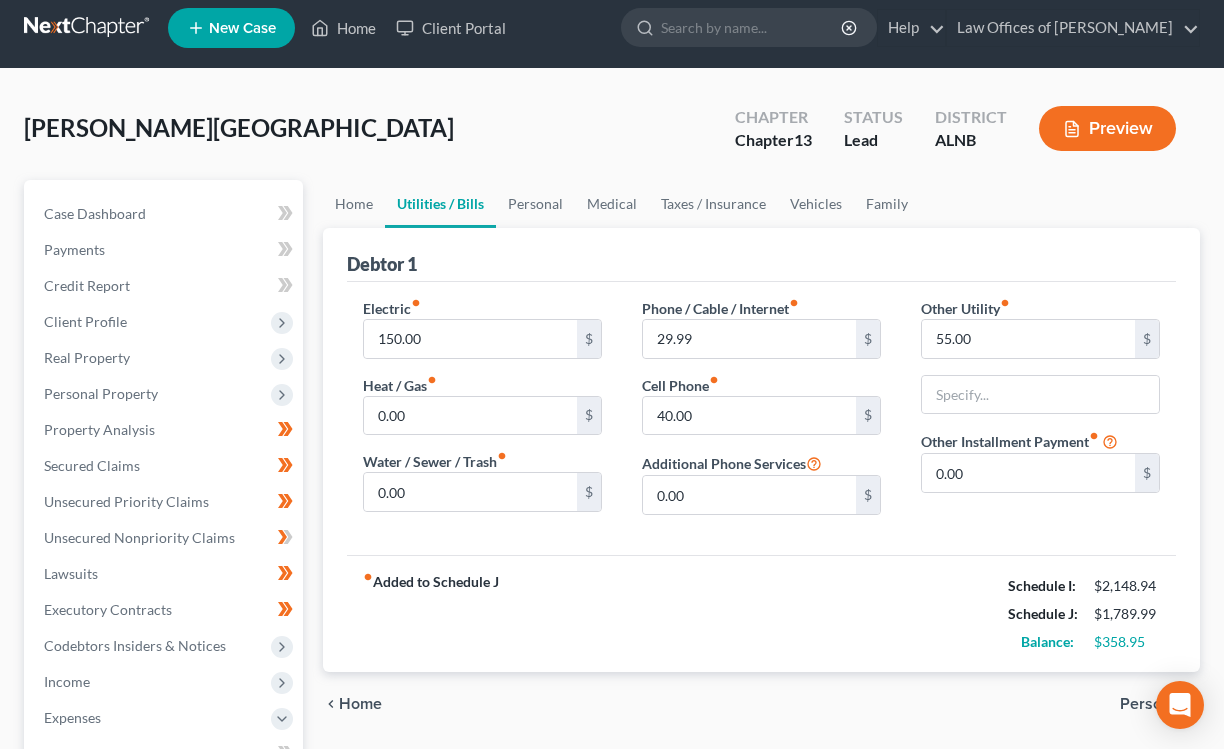 scroll, scrollTop: 0, scrollLeft: 0, axis: both 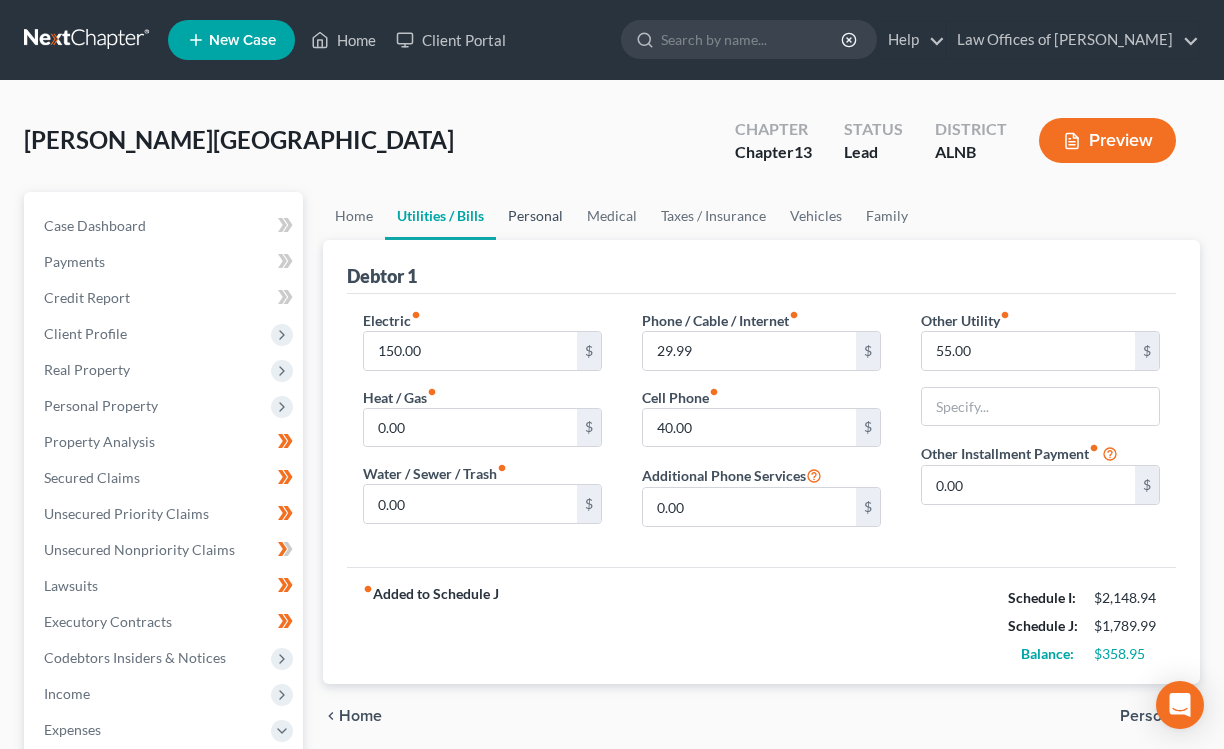 click on "Personal" at bounding box center [535, 216] 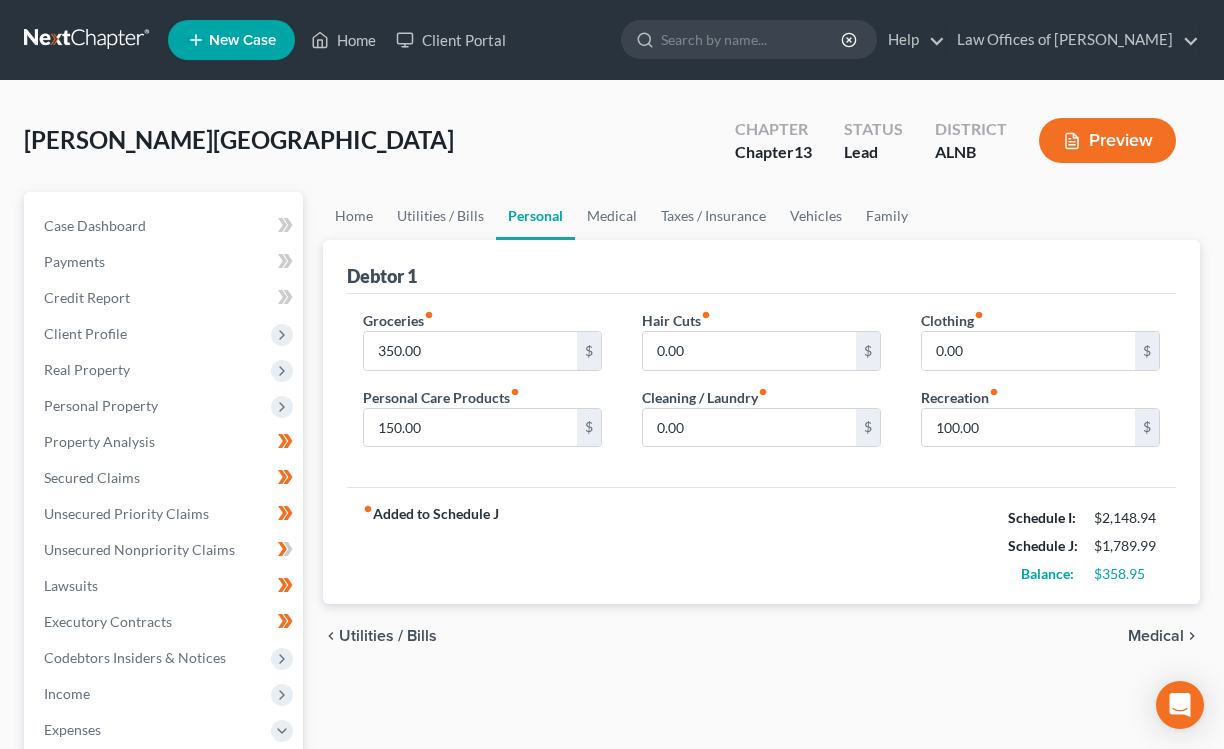 scroll, scrollTop: 2, scrollLeft: 0, axis: vertical 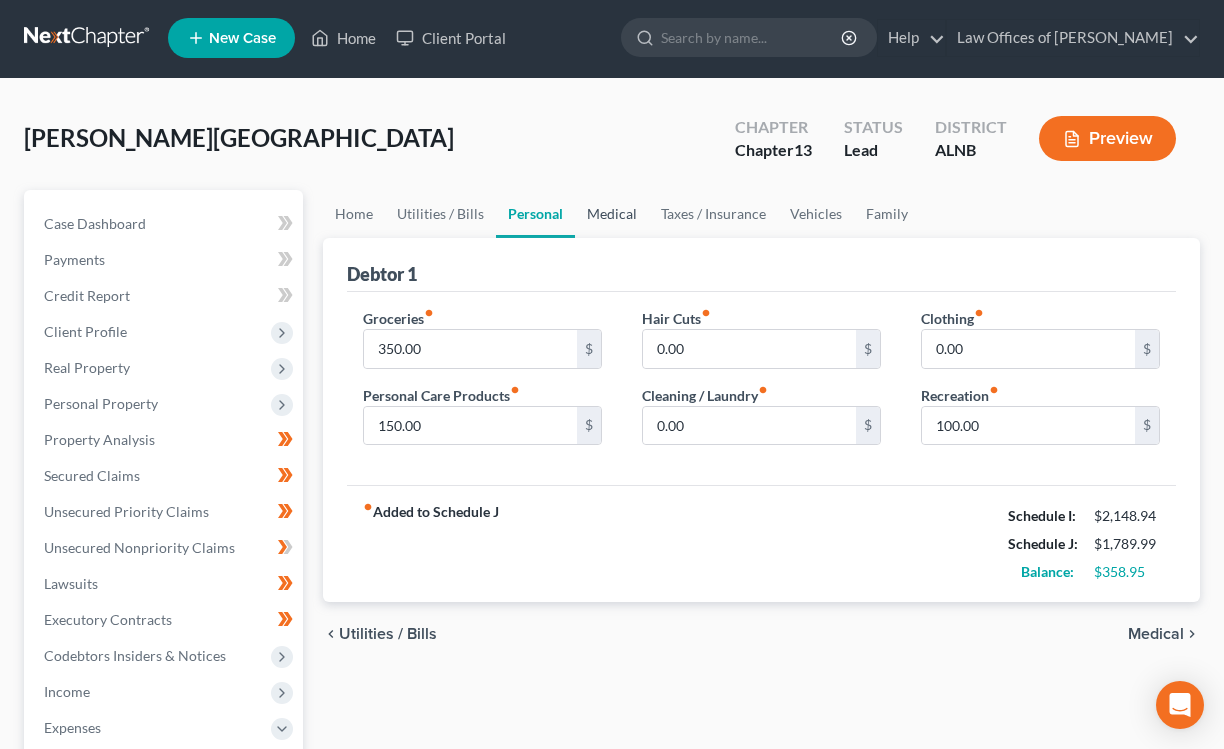click on "Medical" at bounding box center (612, 214) 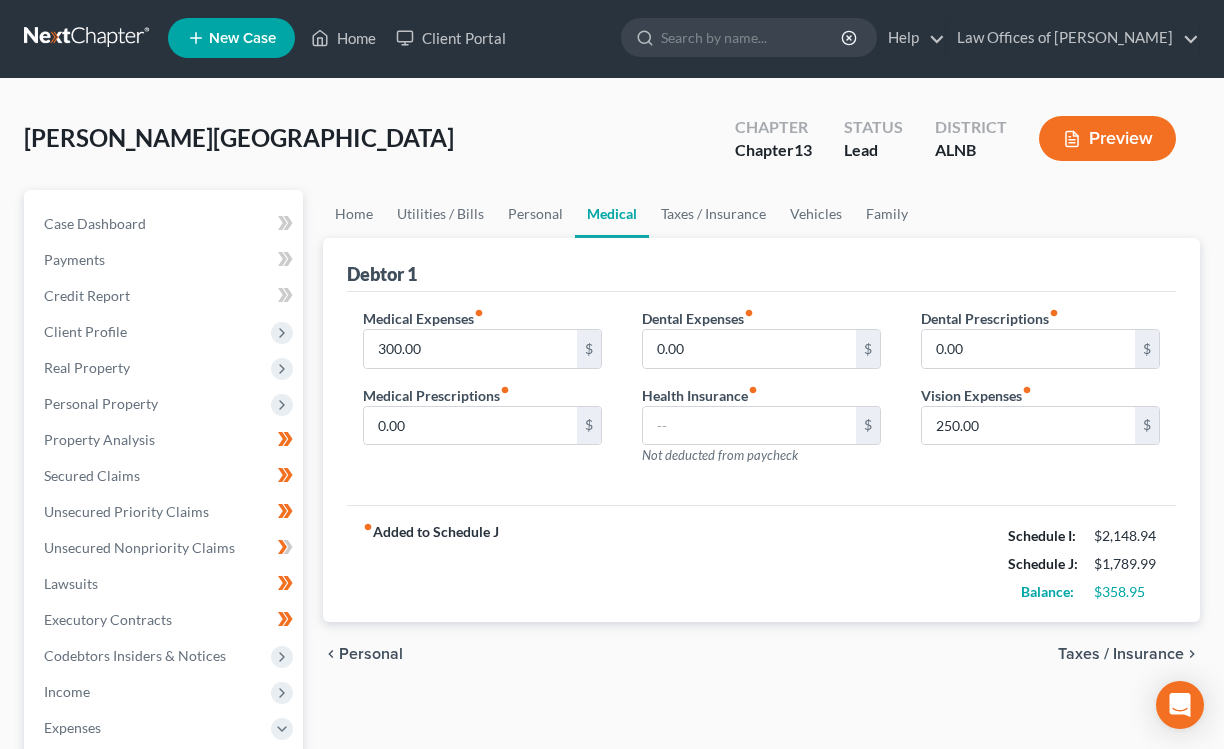 scroll, scrollTop: 0, scrollLeft: 0, axis: both 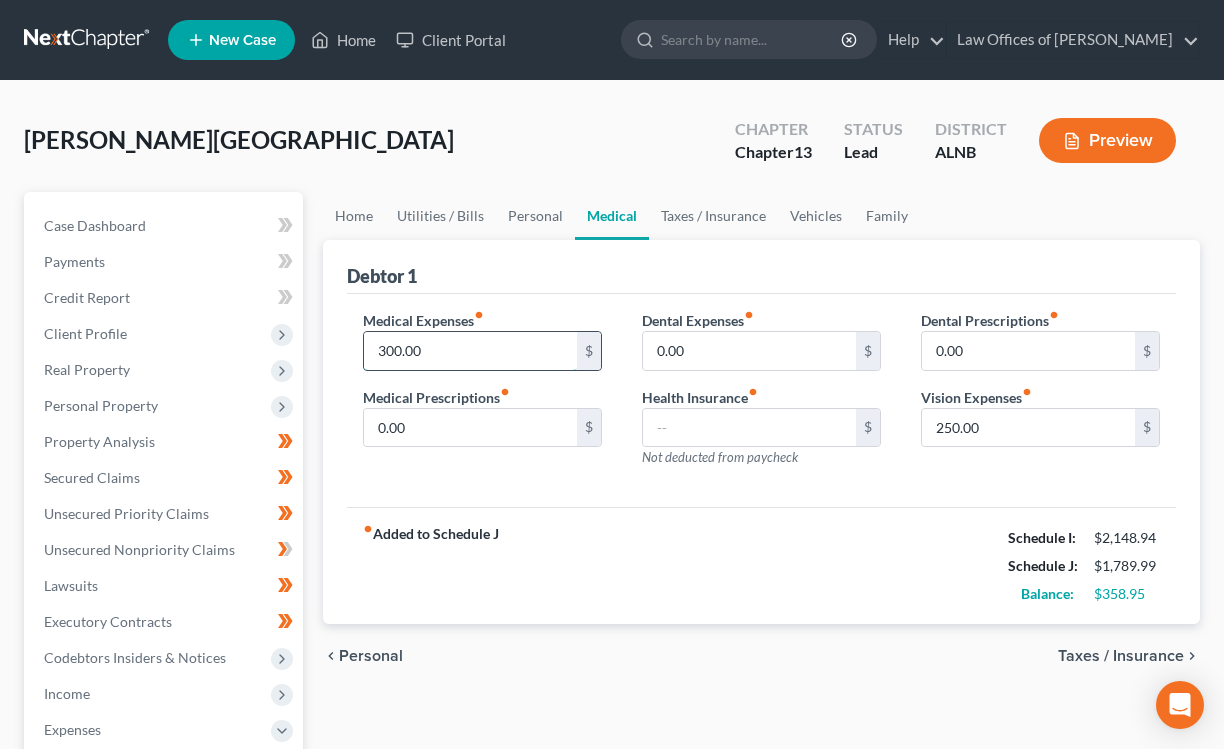 click on "300.00" at bounding box center [470, 351] 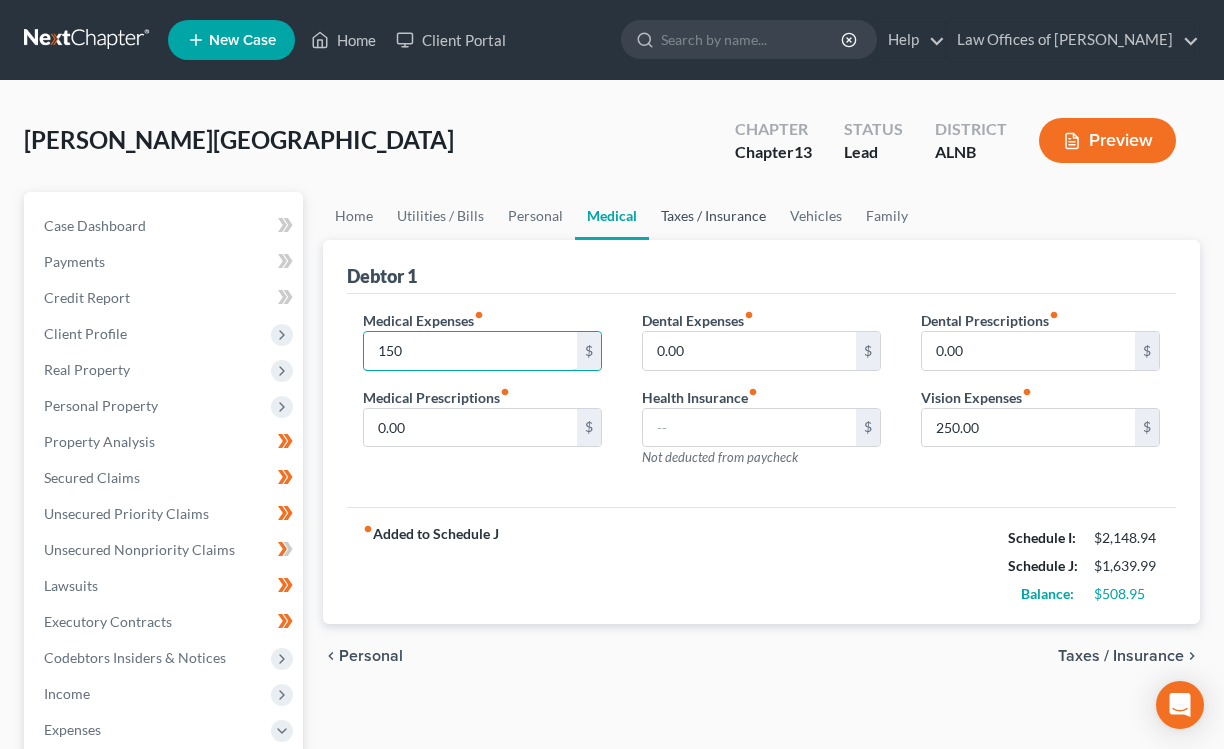 type on "150" 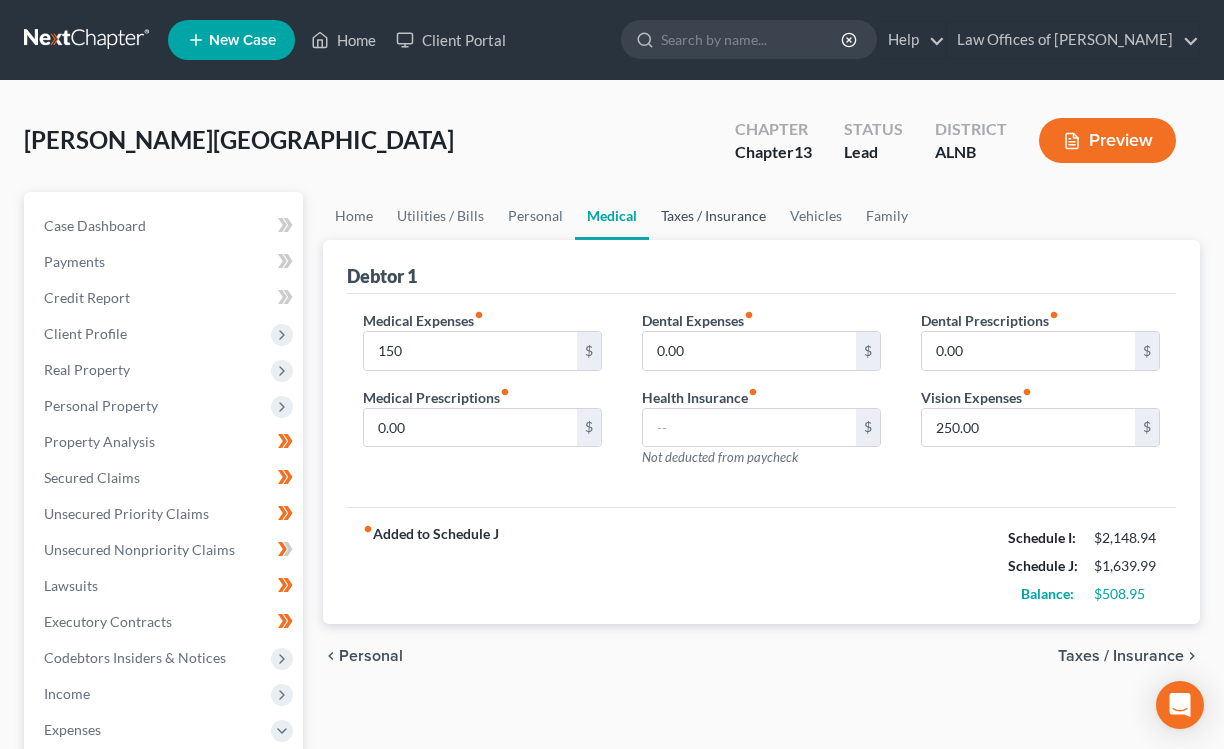 click on "Taxes / Insurance" at bounding box center (713, 216) 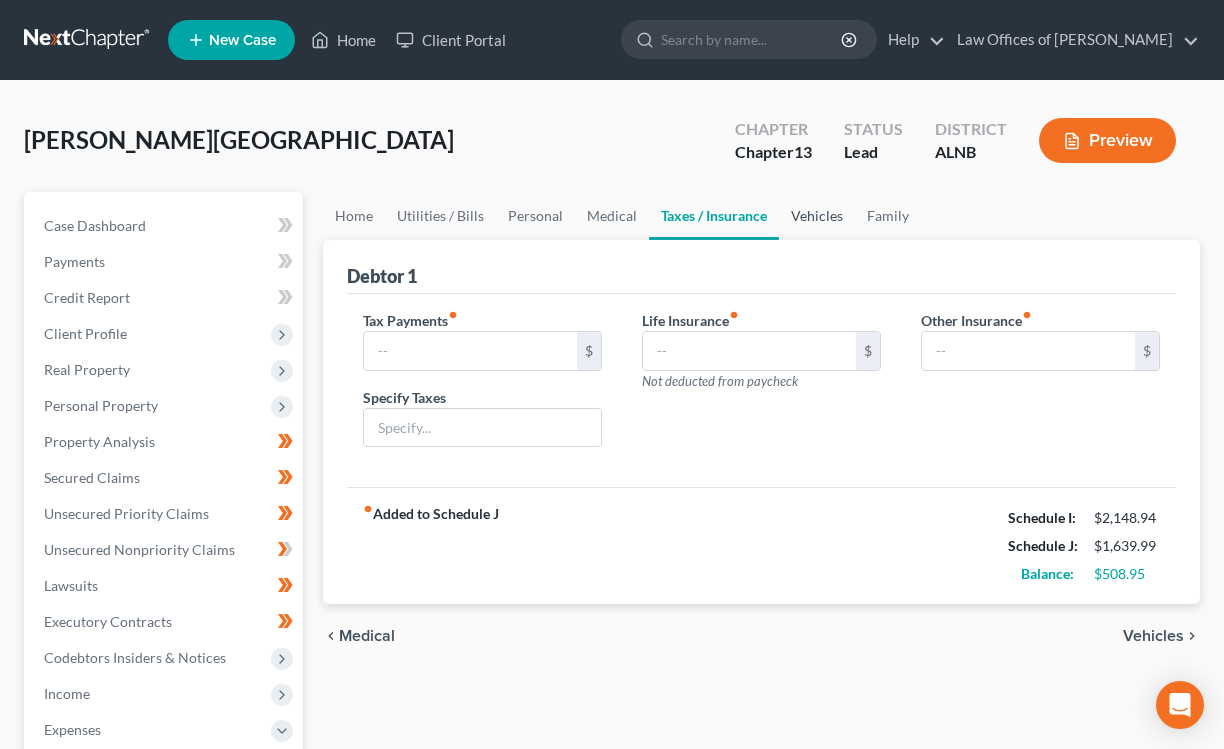 drag, startPoint x: 814, startPoint y: 215, endPoint x: 804, endPoint y: 214, distance: 10.049875 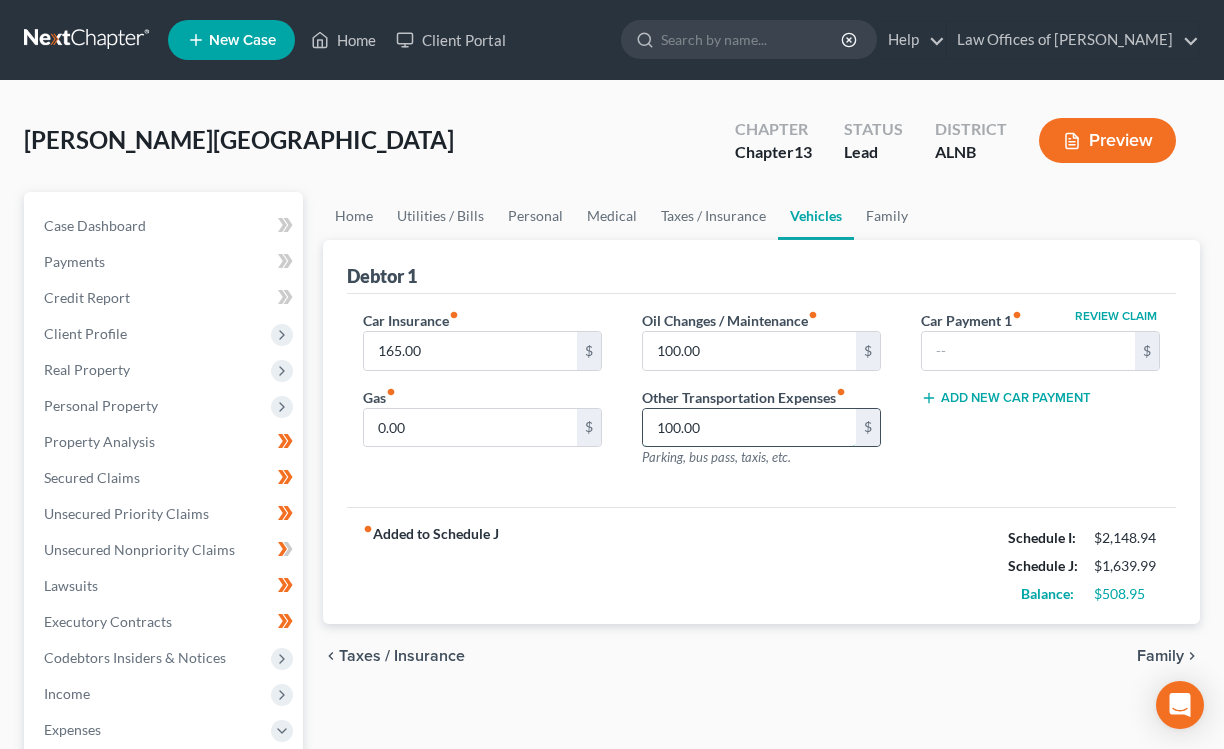 click on "100.00" at bounding box center [749, 428] 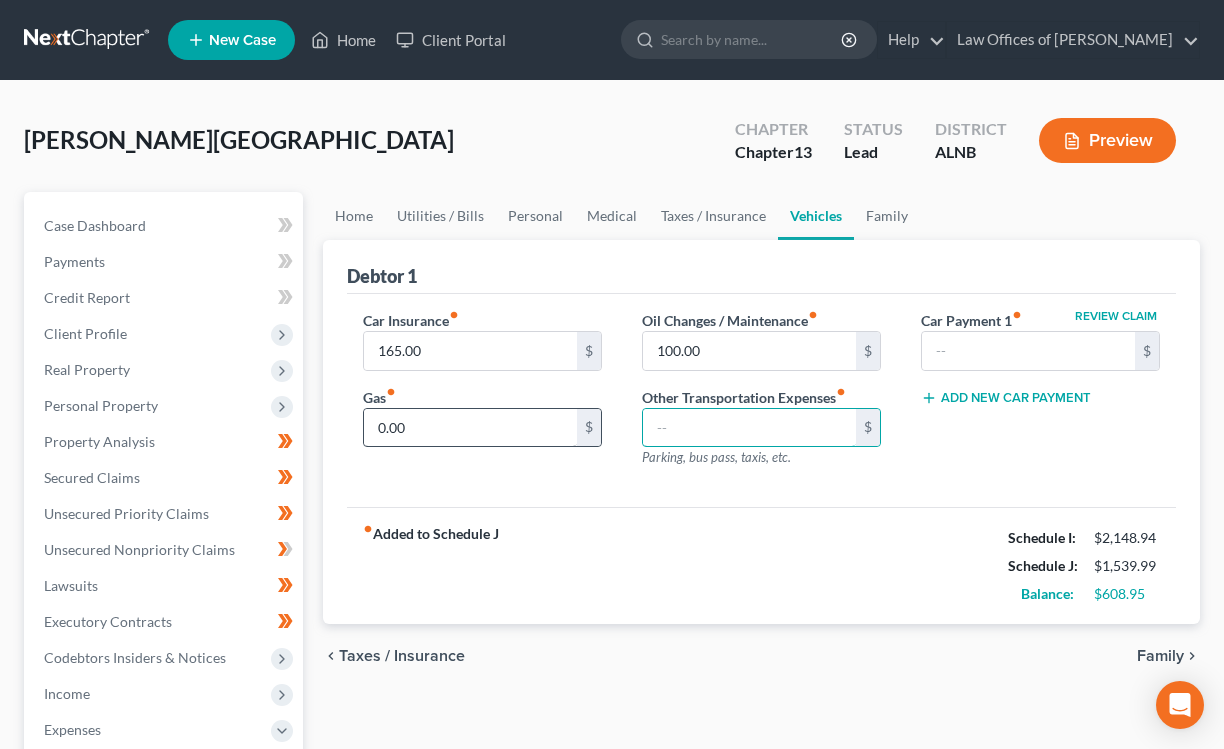 type 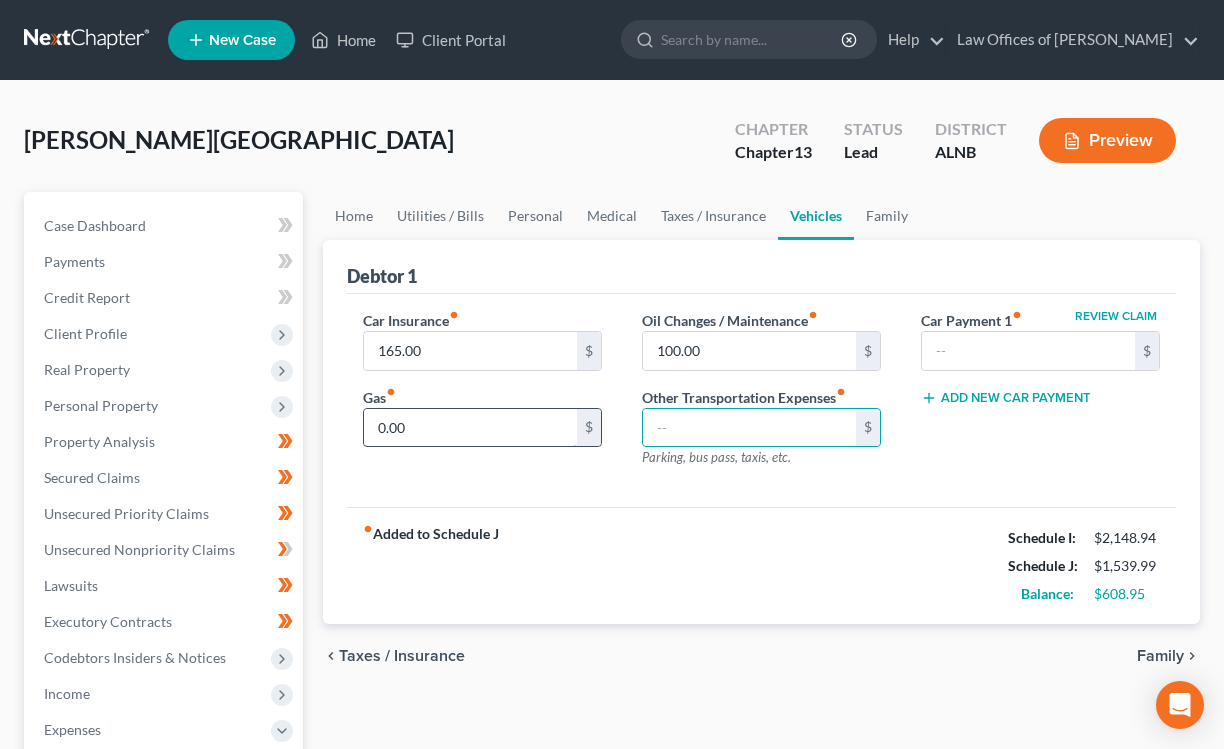 click on "0.00" at bounding box center [470, 428] 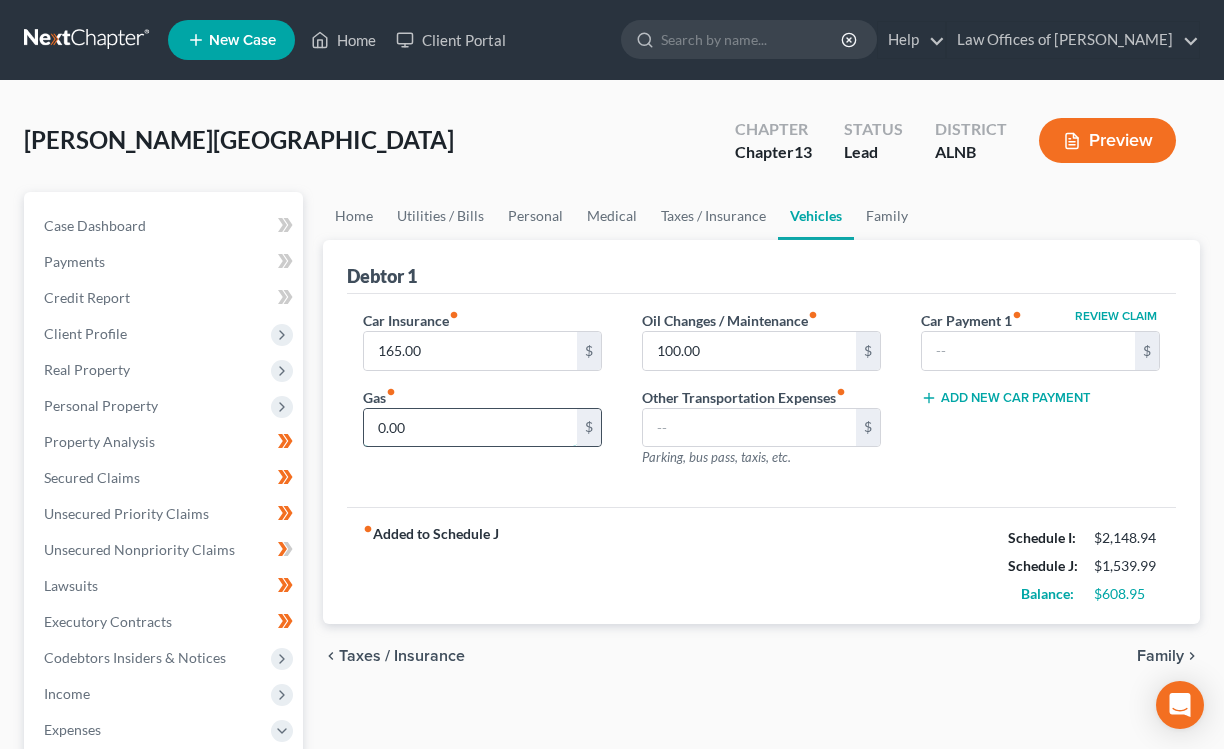 click on "0.00" at bounding box center (470, 428) 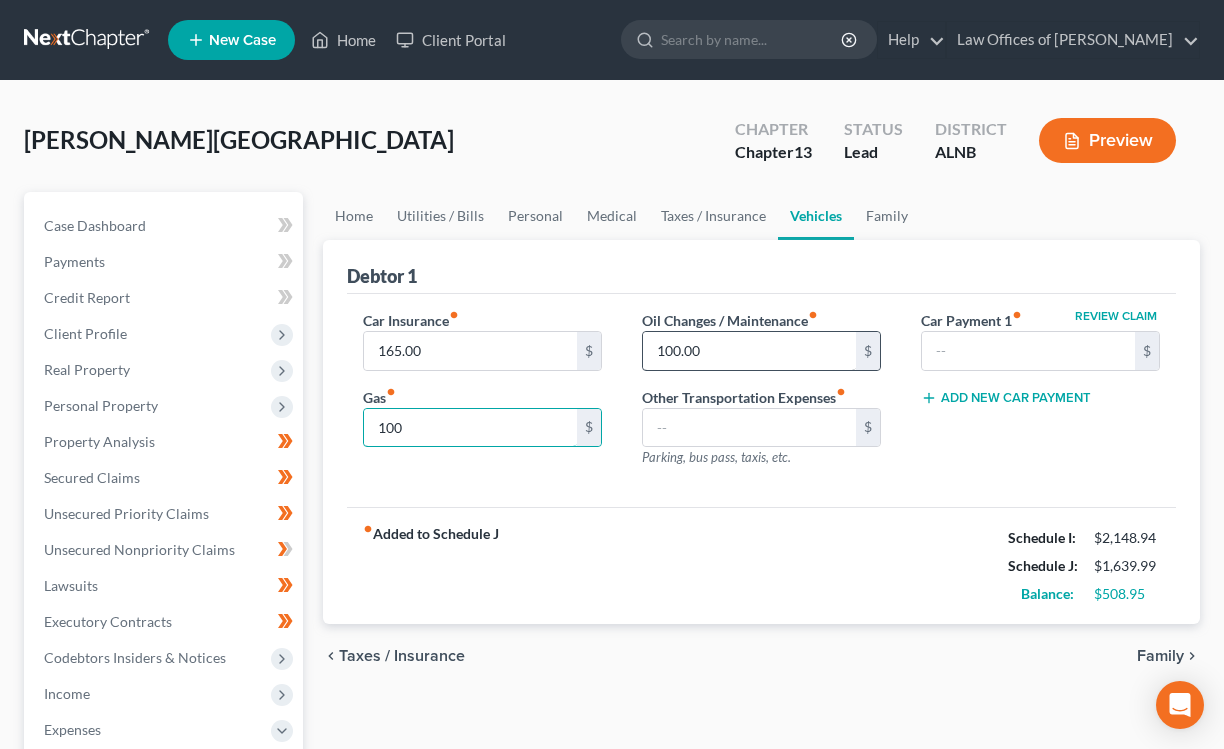 type on "100" 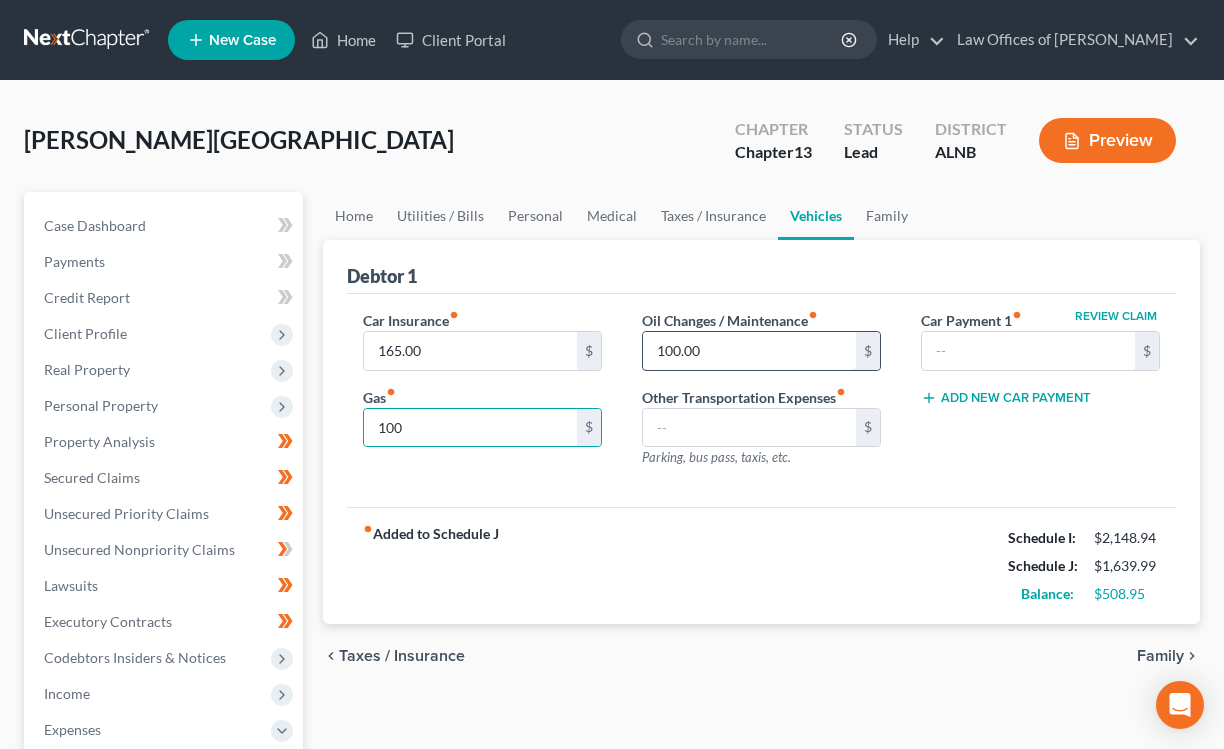 click on "100.00" at bounding box center (749, 351) 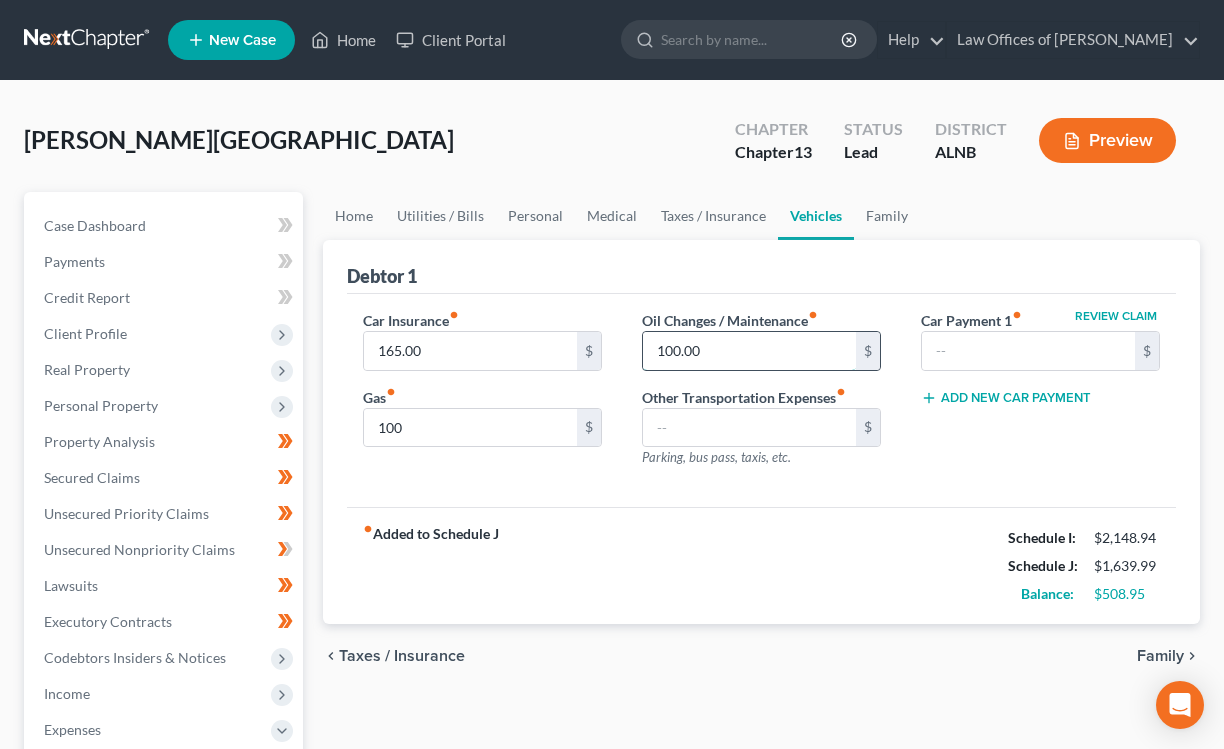 click on "100.00" at bounding box center (749, 351) 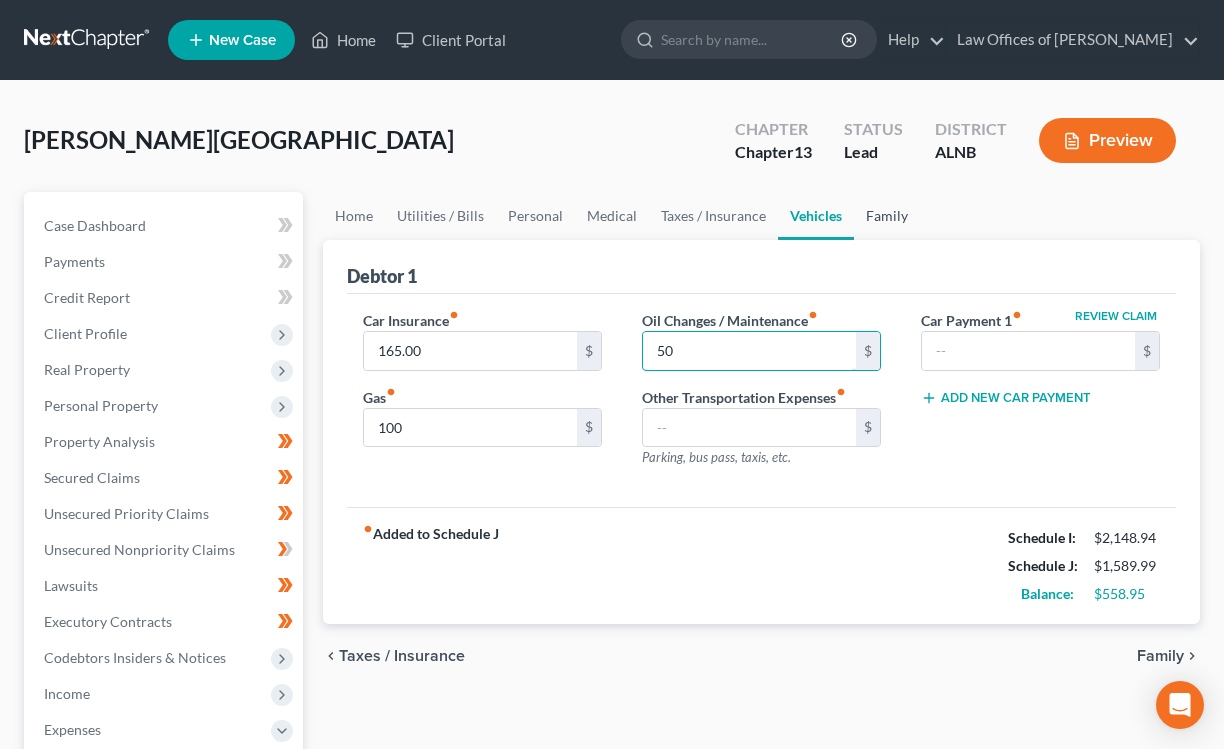 type on "50" 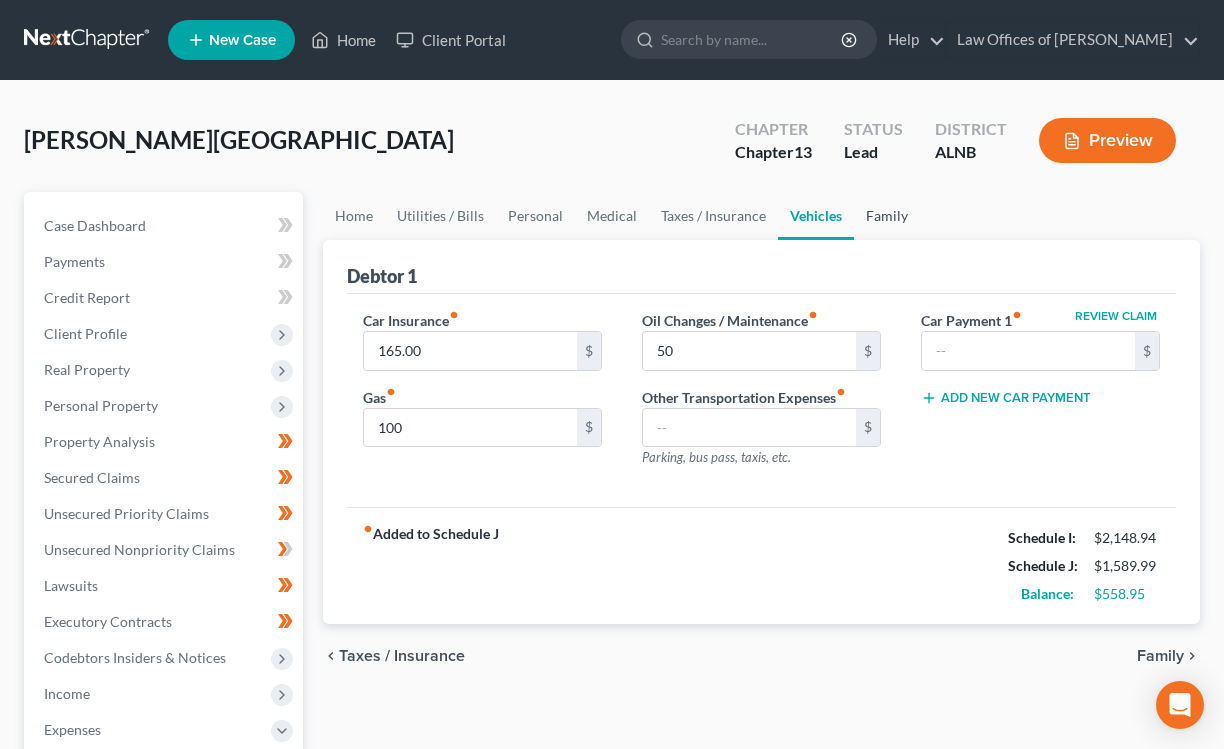 click on "Family" at bounding box center (887, 216) 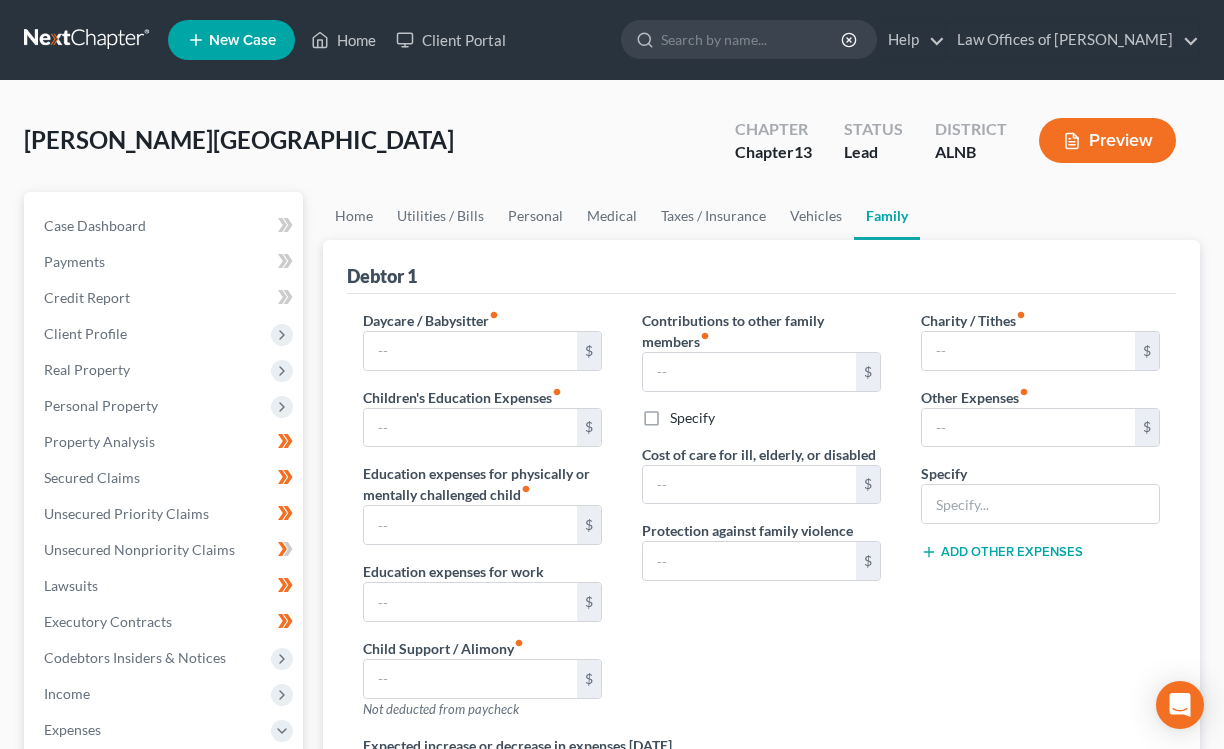 scroll, scrollTop: 636, scrollLeft: 0, axis: vertical 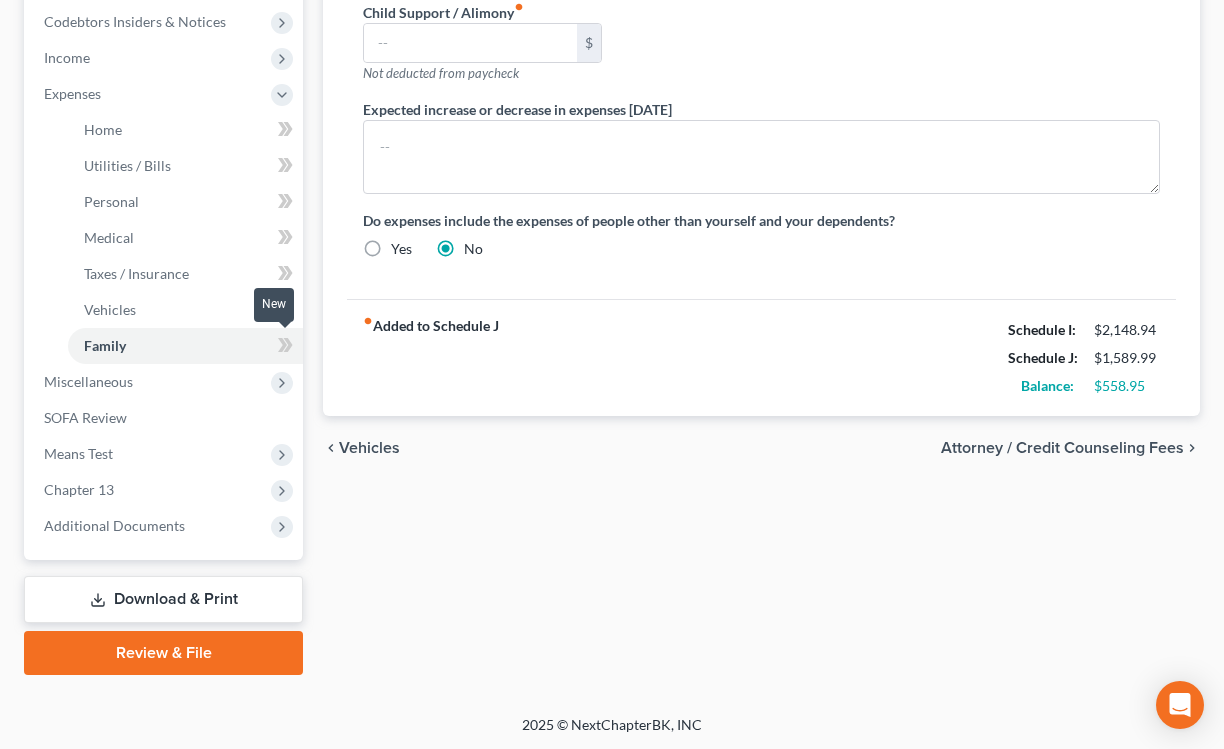 click 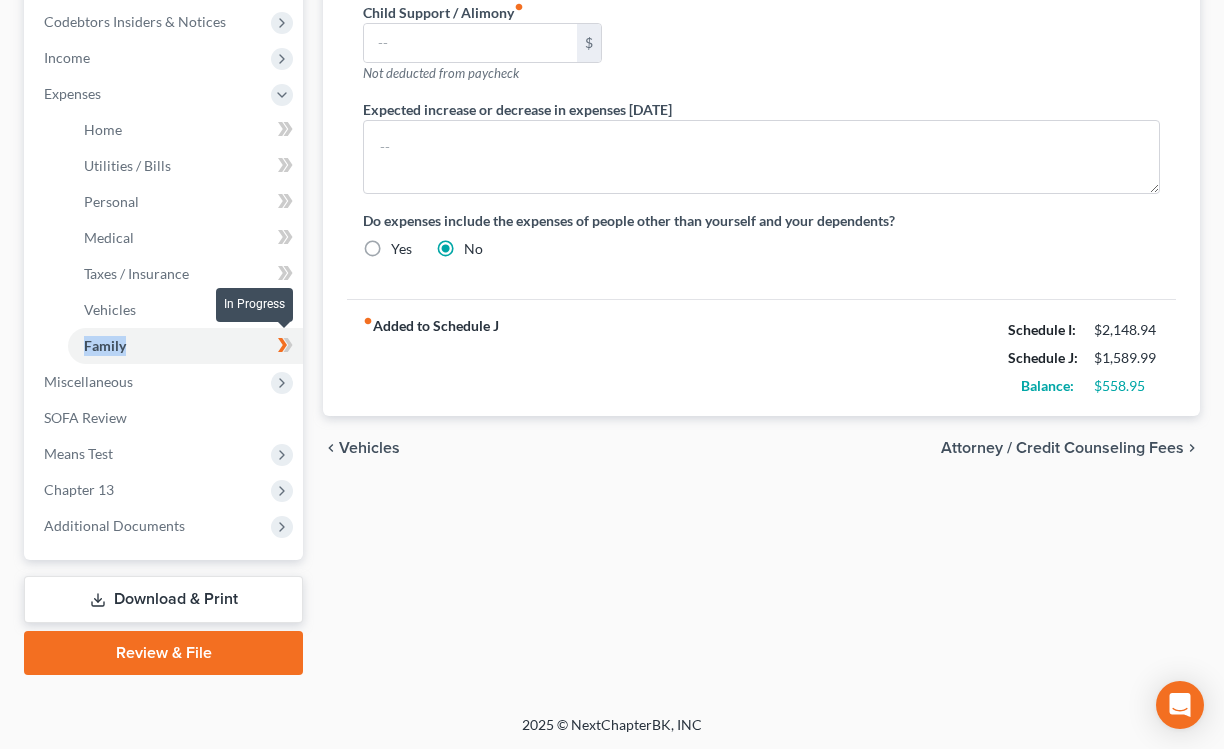 drag, startPoint x: 282, startPoint y: 342, endPoint x: 278, endPoint y: 304, distance: 38.209946 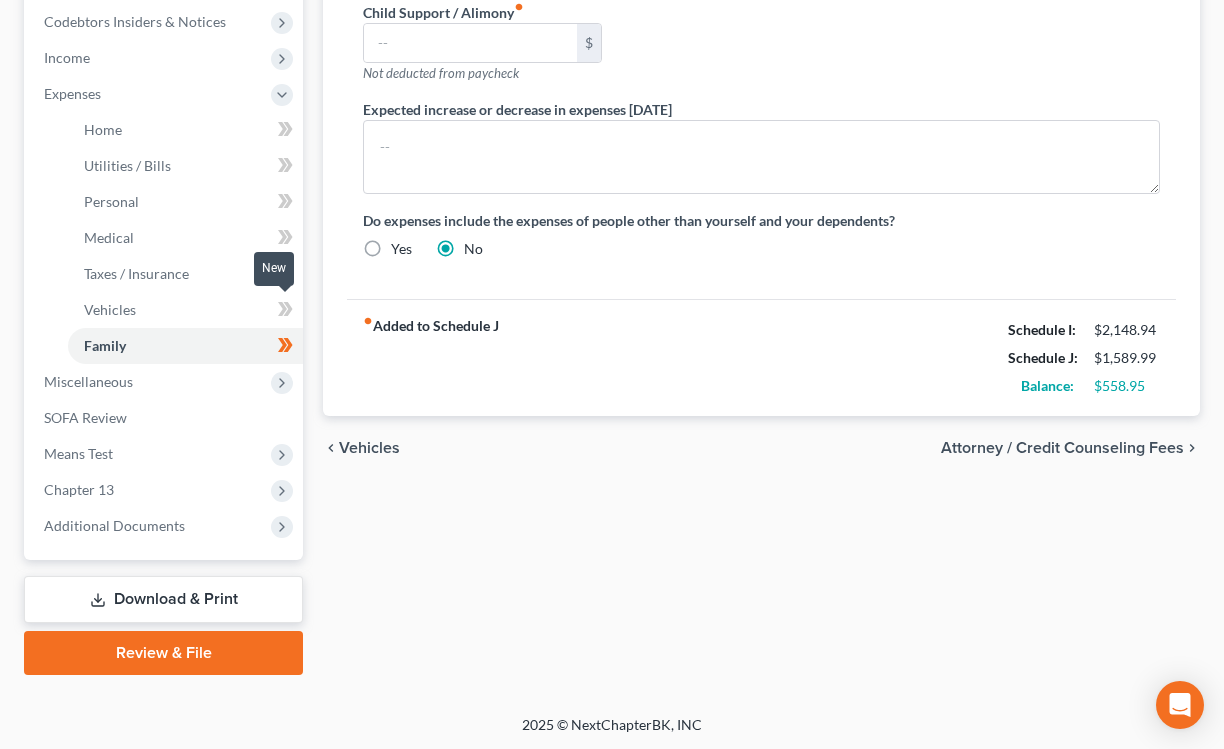 click 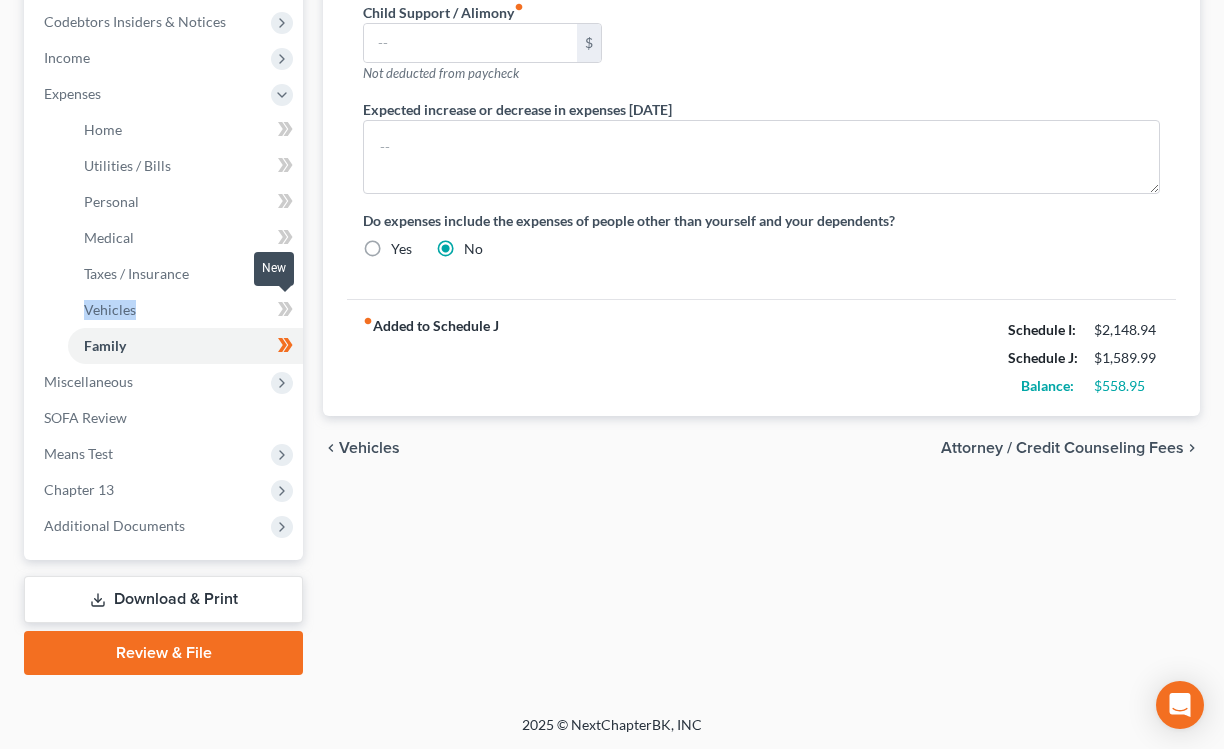 click 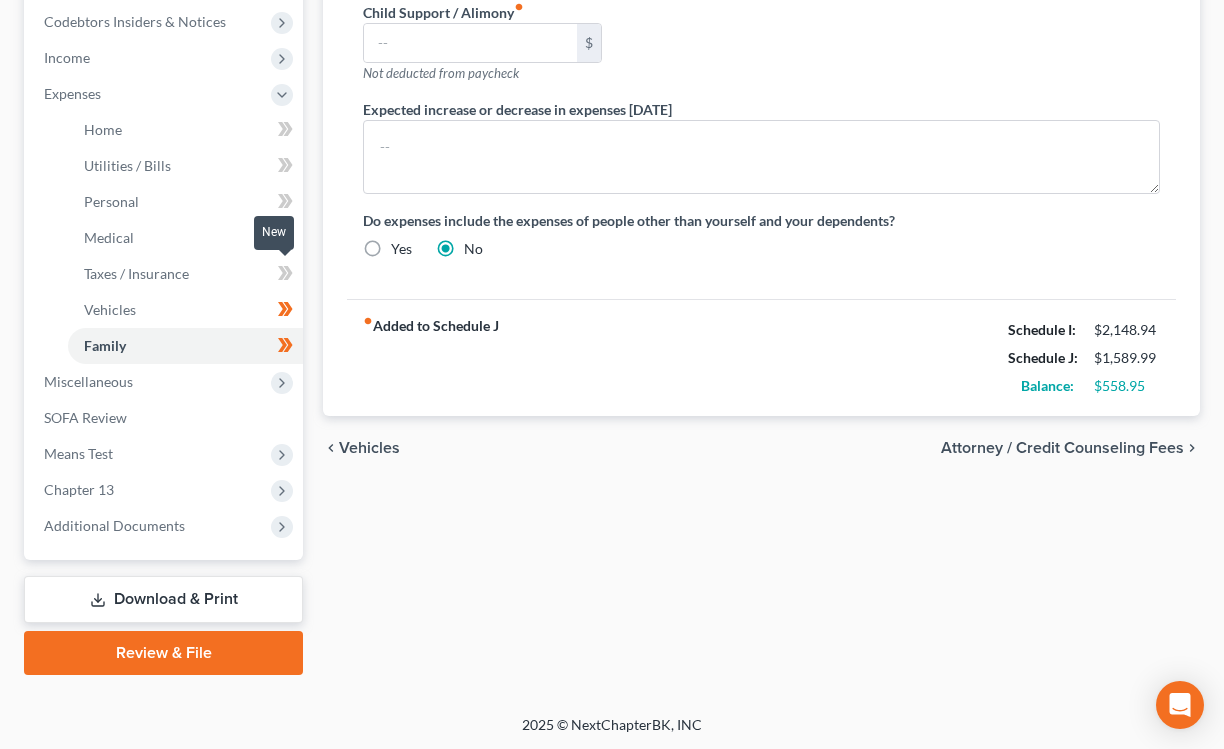 click 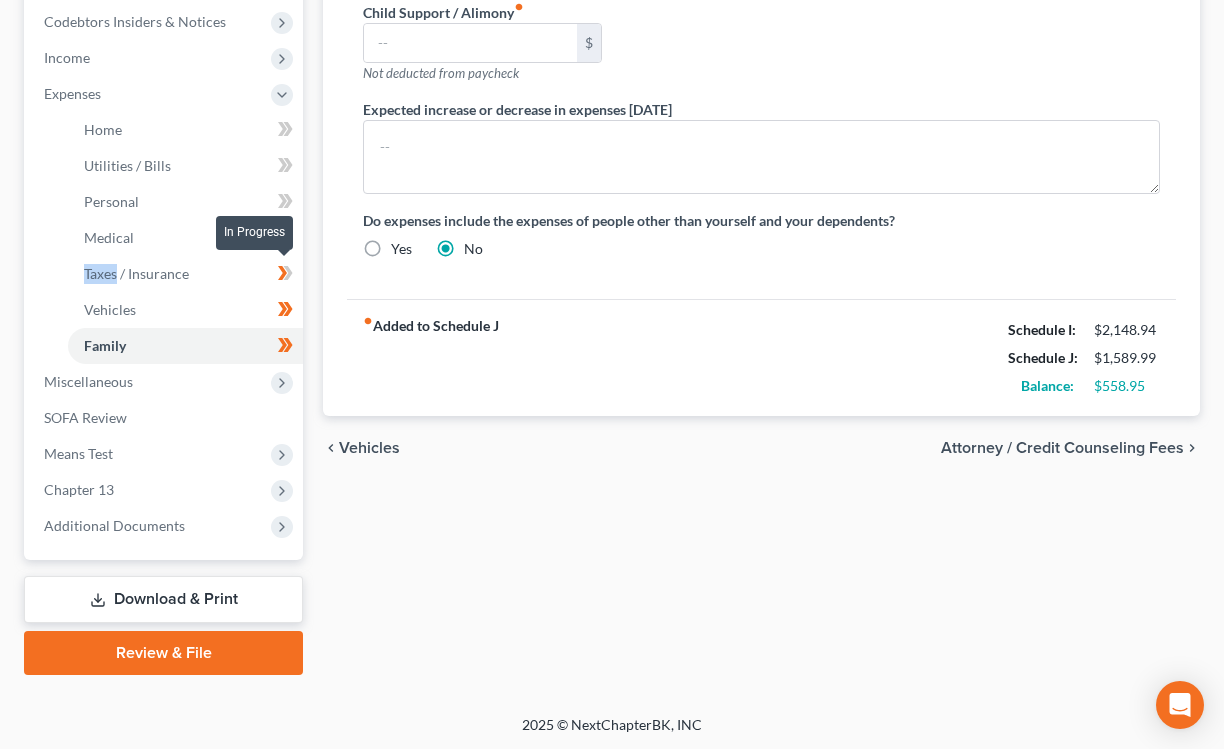 click 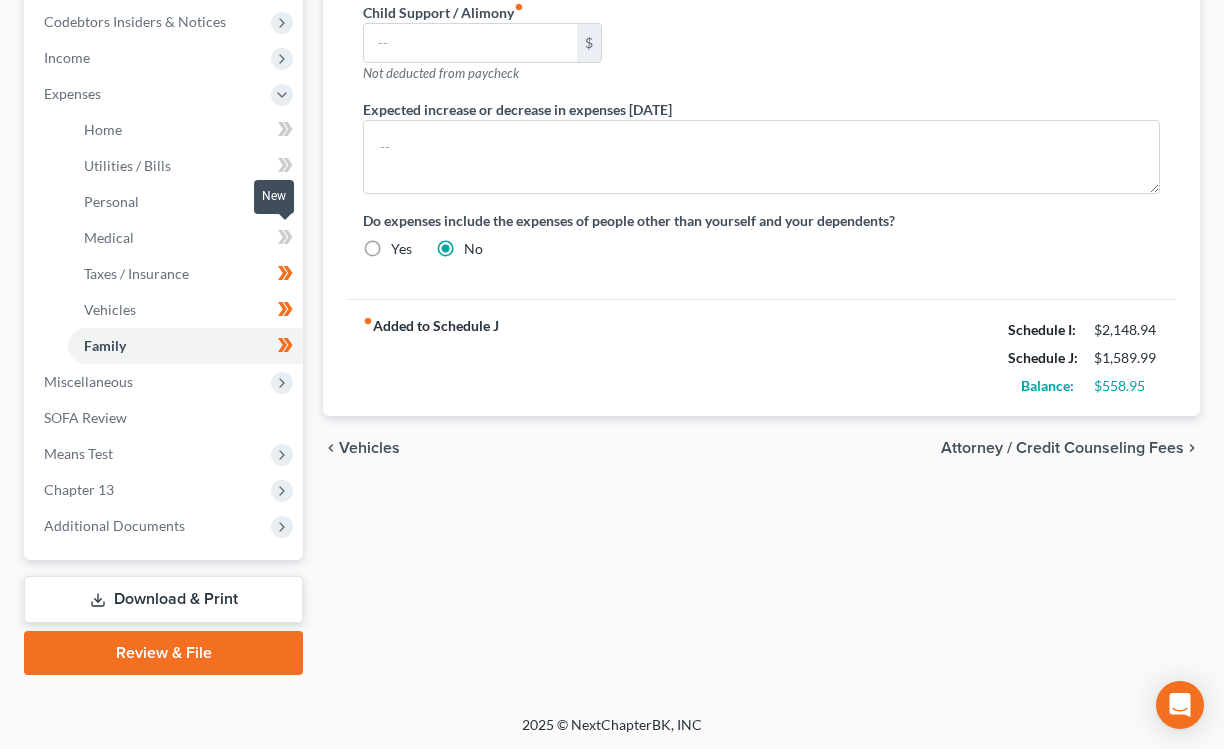click 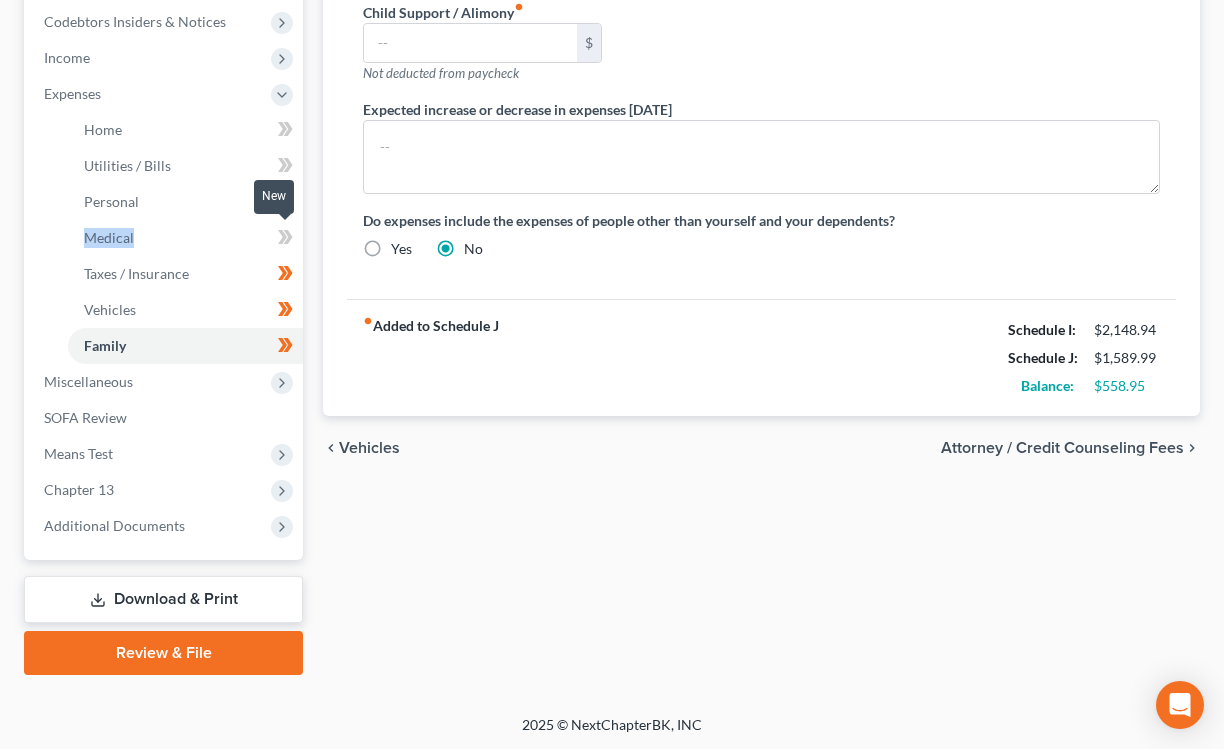 click 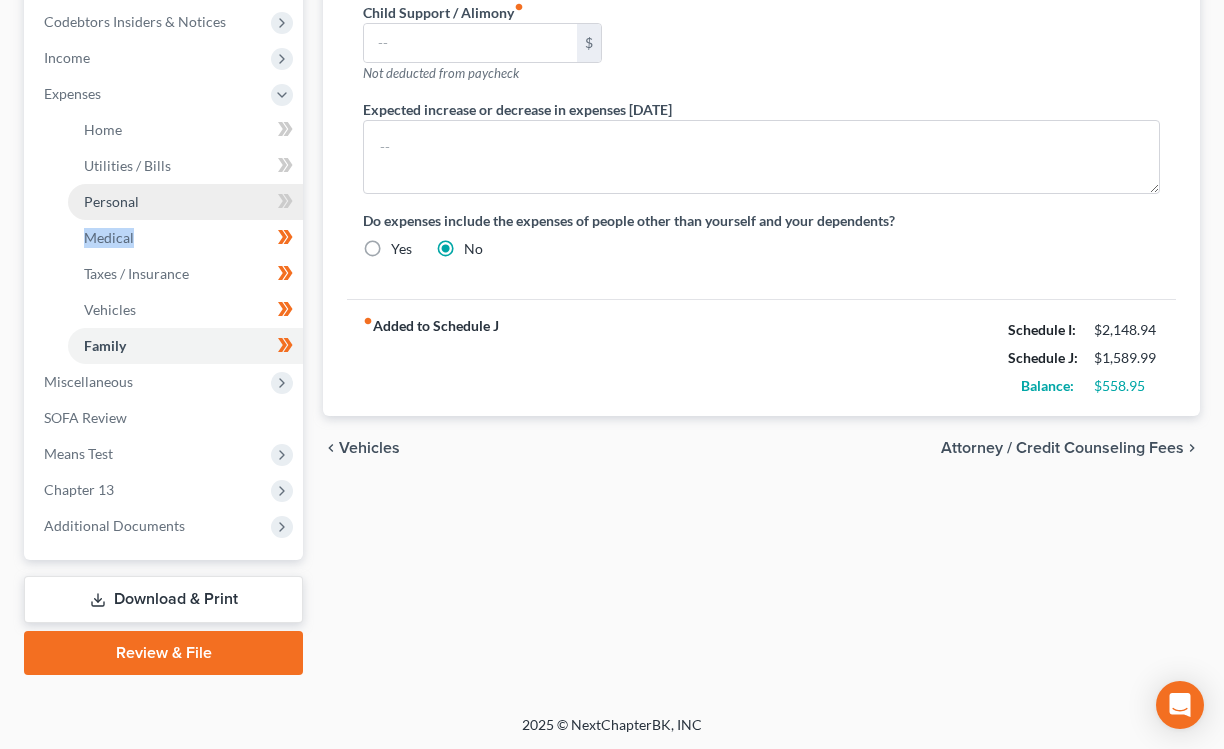 click on "Personal" at bounding box center (185, 202) 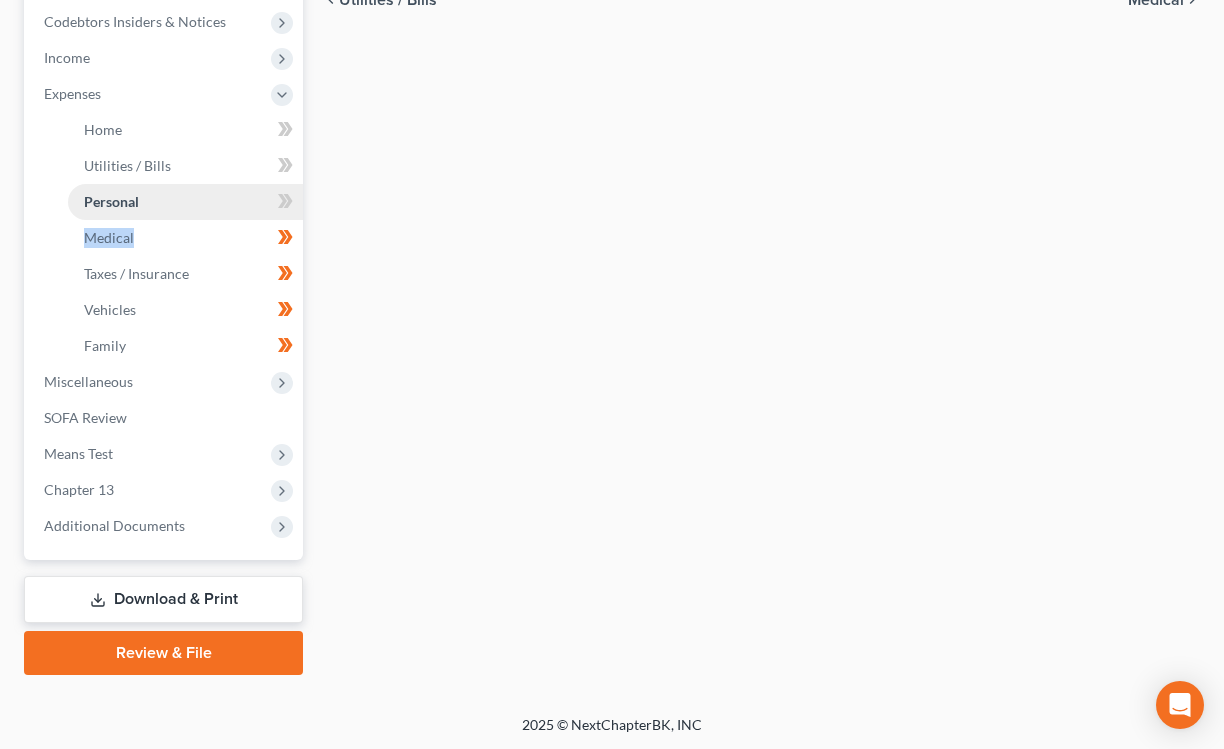 click on "Home
Utilities / Bills
Personal
Medical" at bounding box center (165, 238) 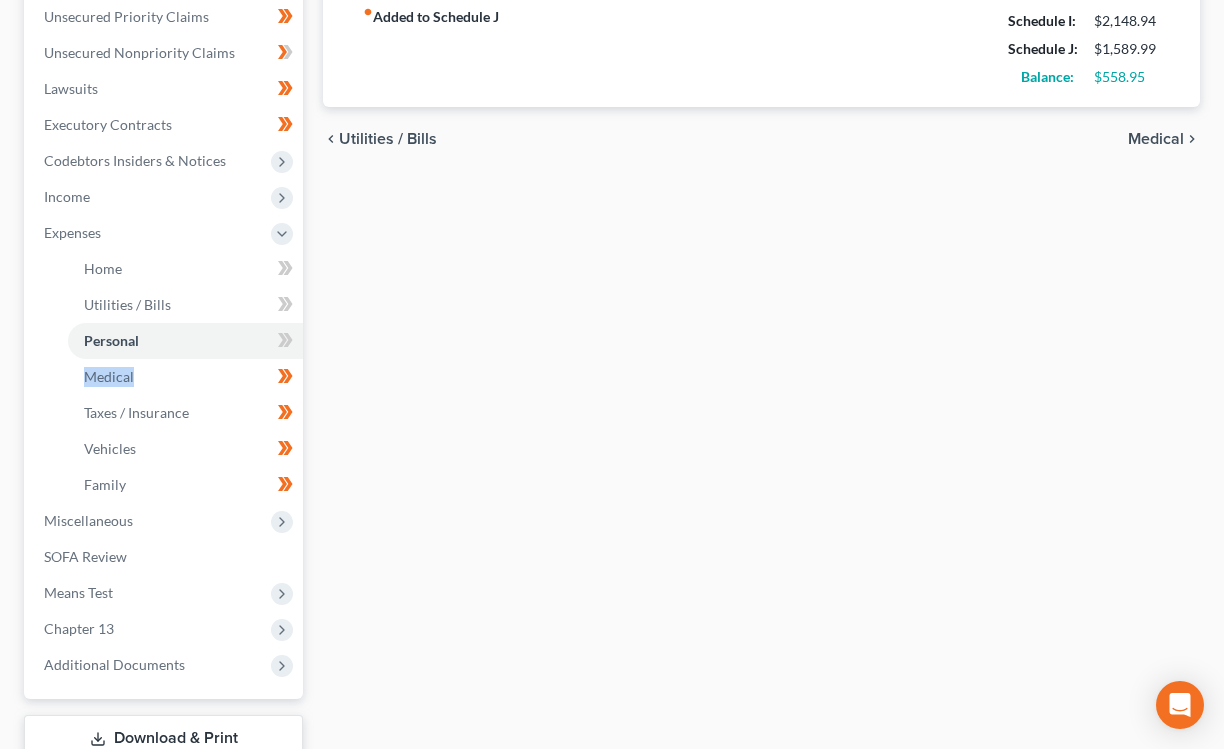 scroll, scrollTop: 636, scrollLeft: 0, axis: vertical 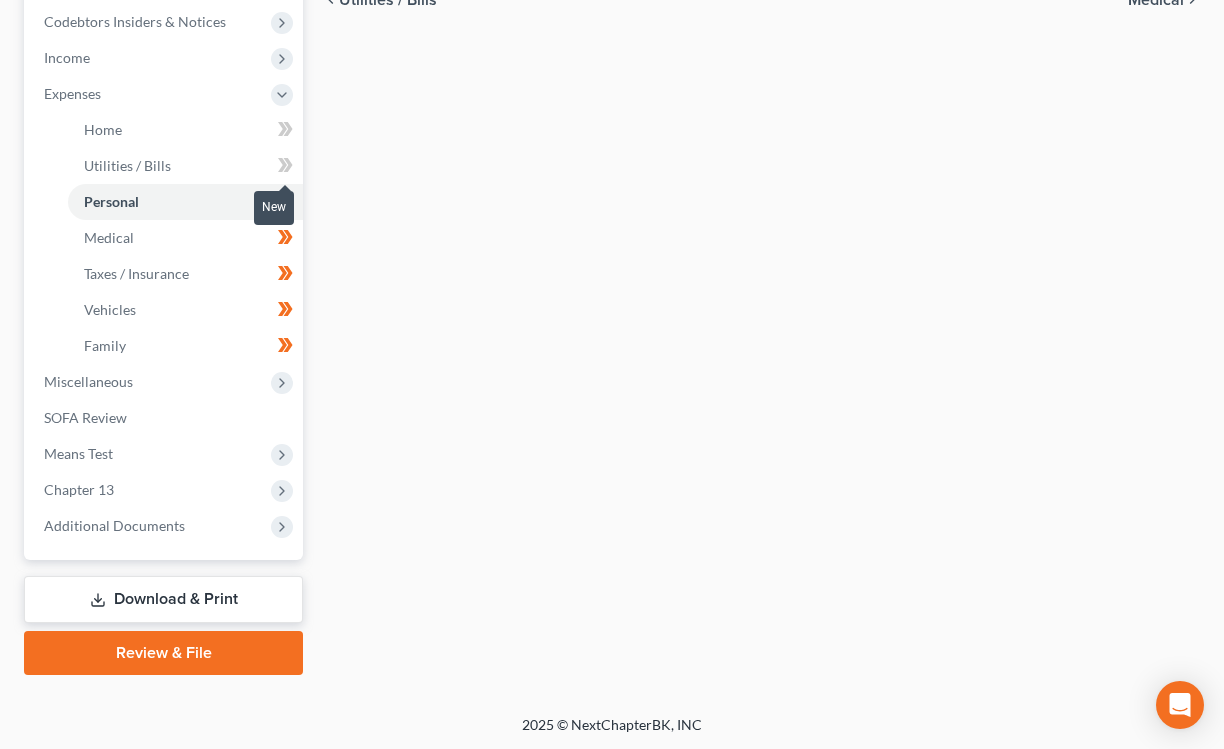 click 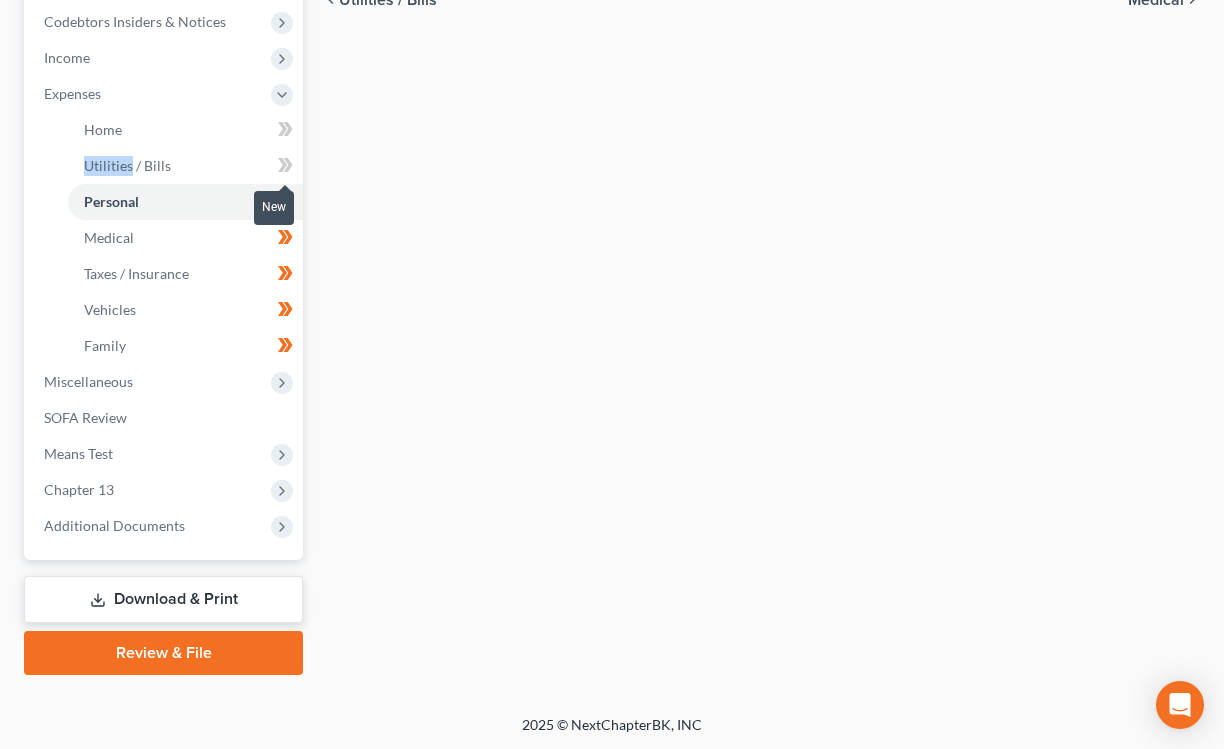 click 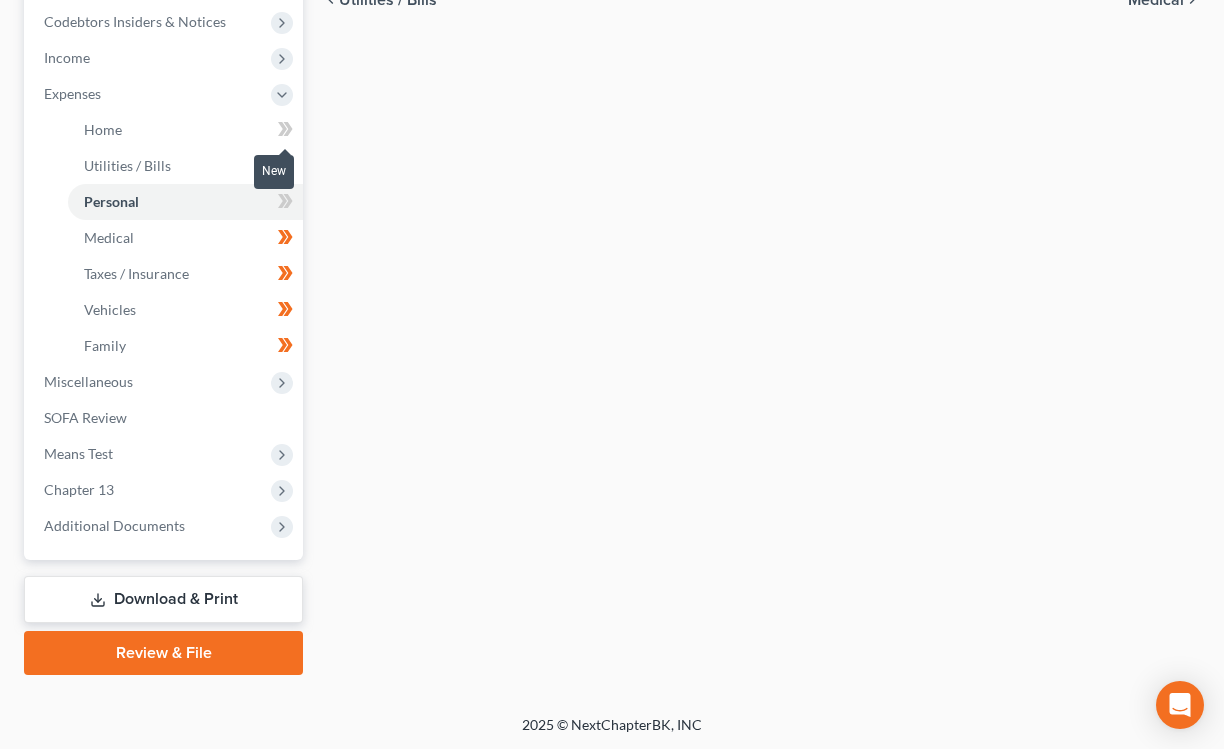 click at bounding box center (285, 132) 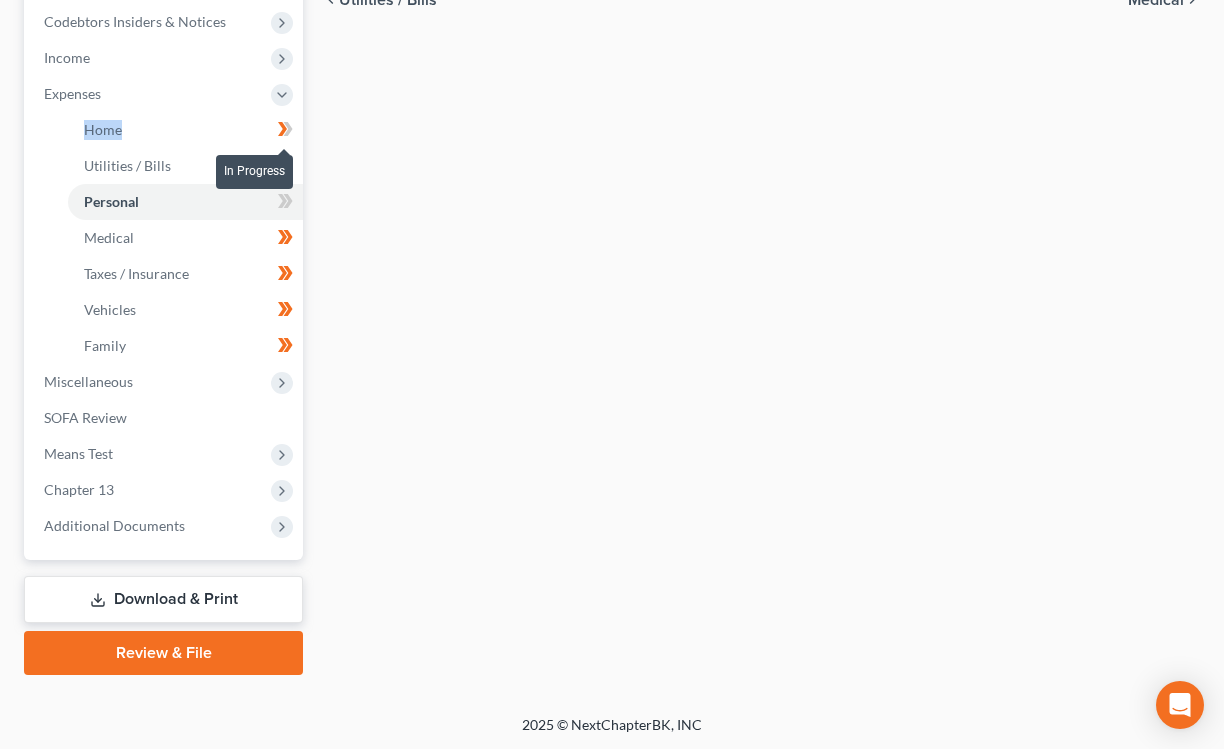 click at bounding box center [285, 132] 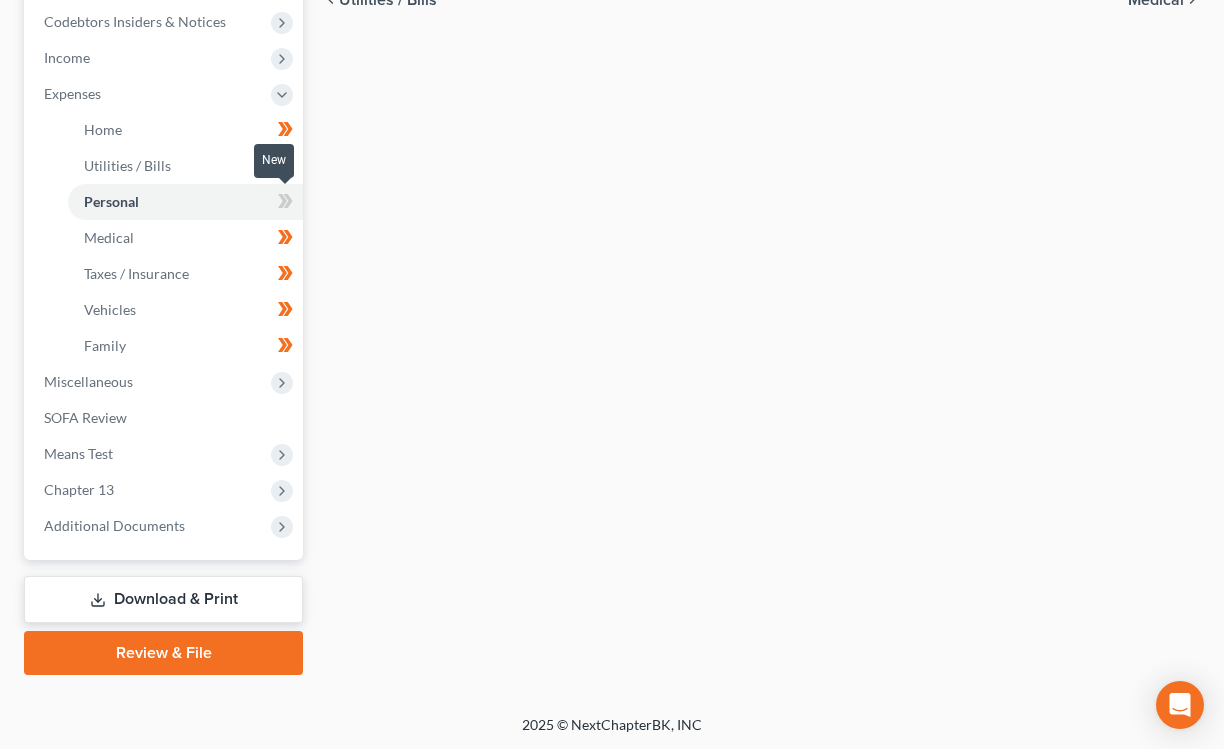 click 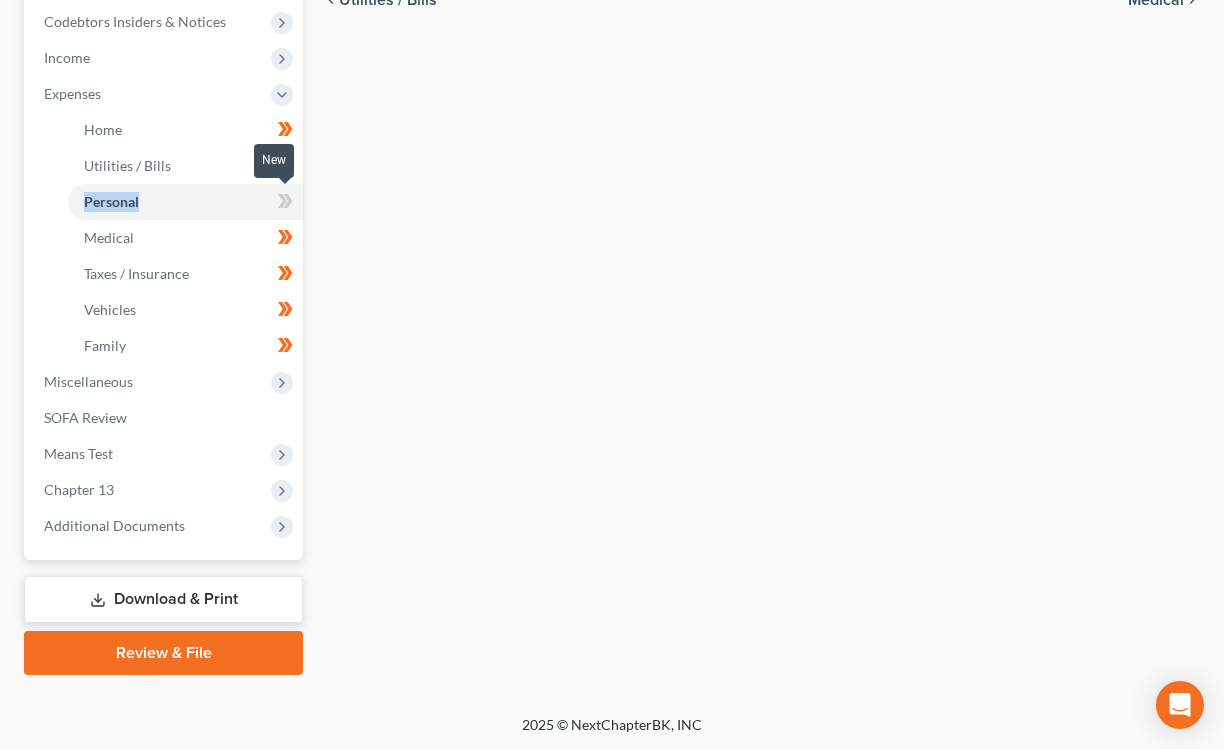 click 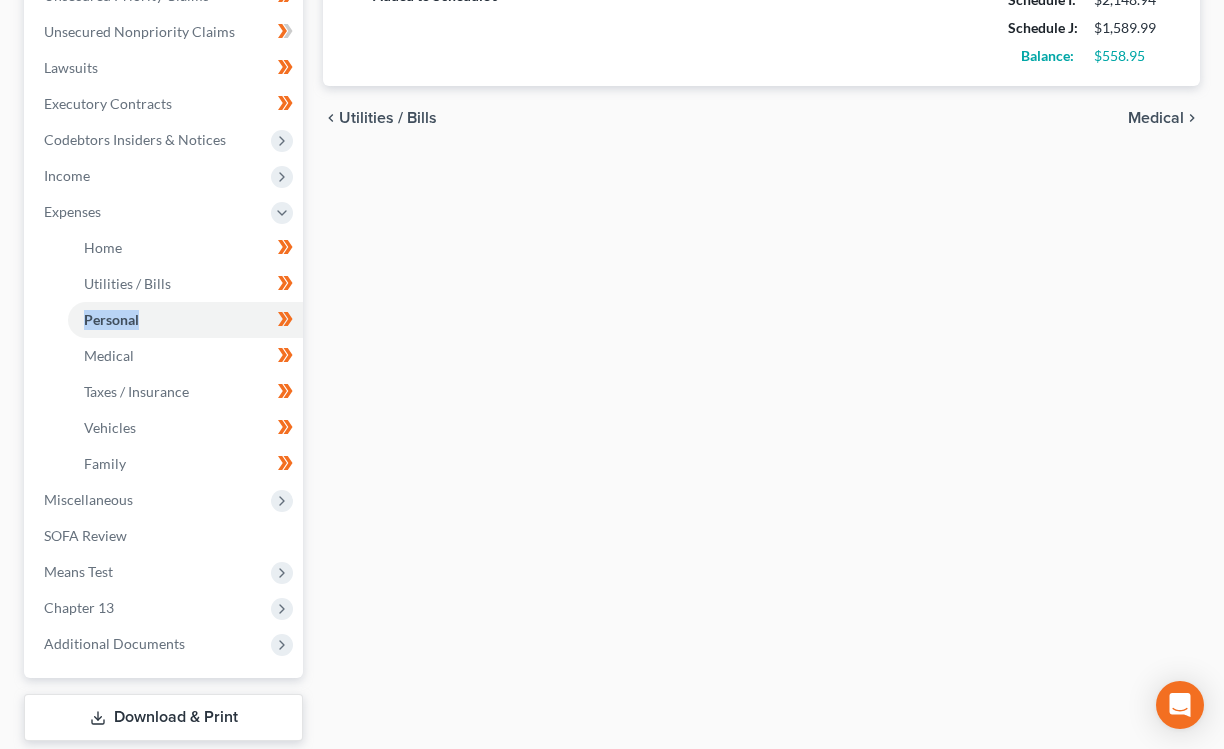 scroll, scrollTop: 636, scrollLeft: 0, axis: vertical 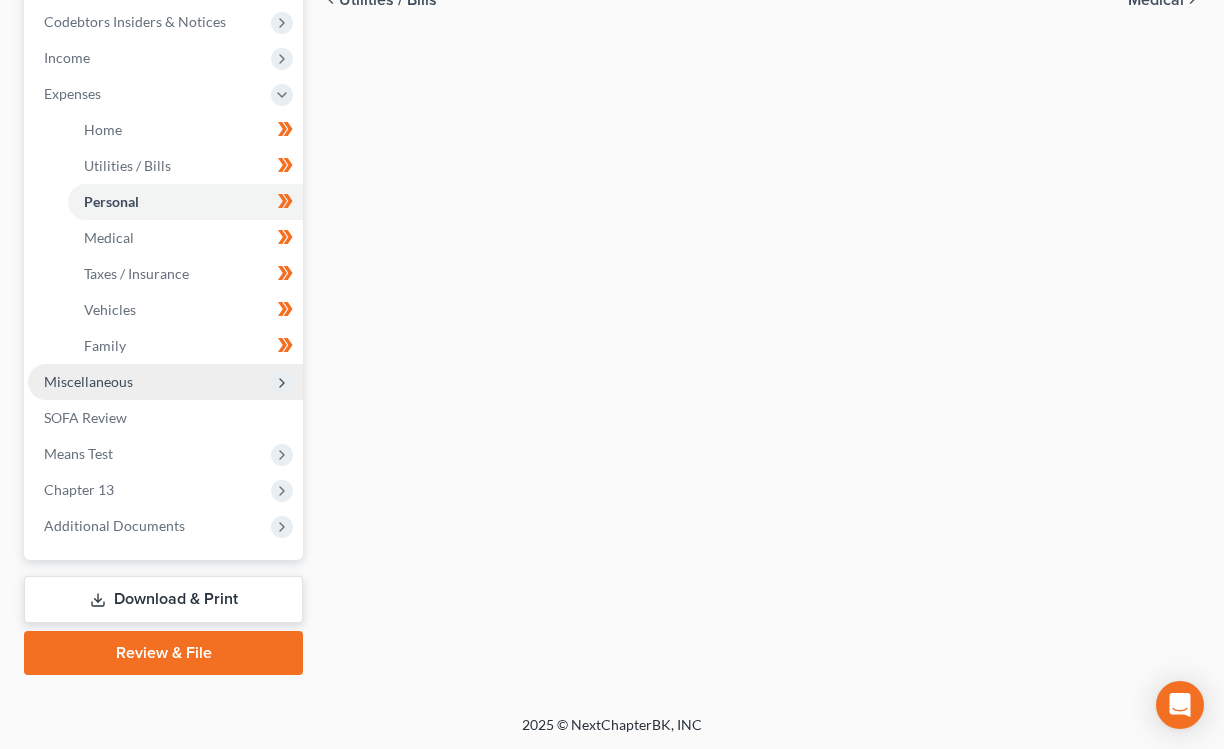 click on "Miscellaneous" at bounding box center (88, 381) 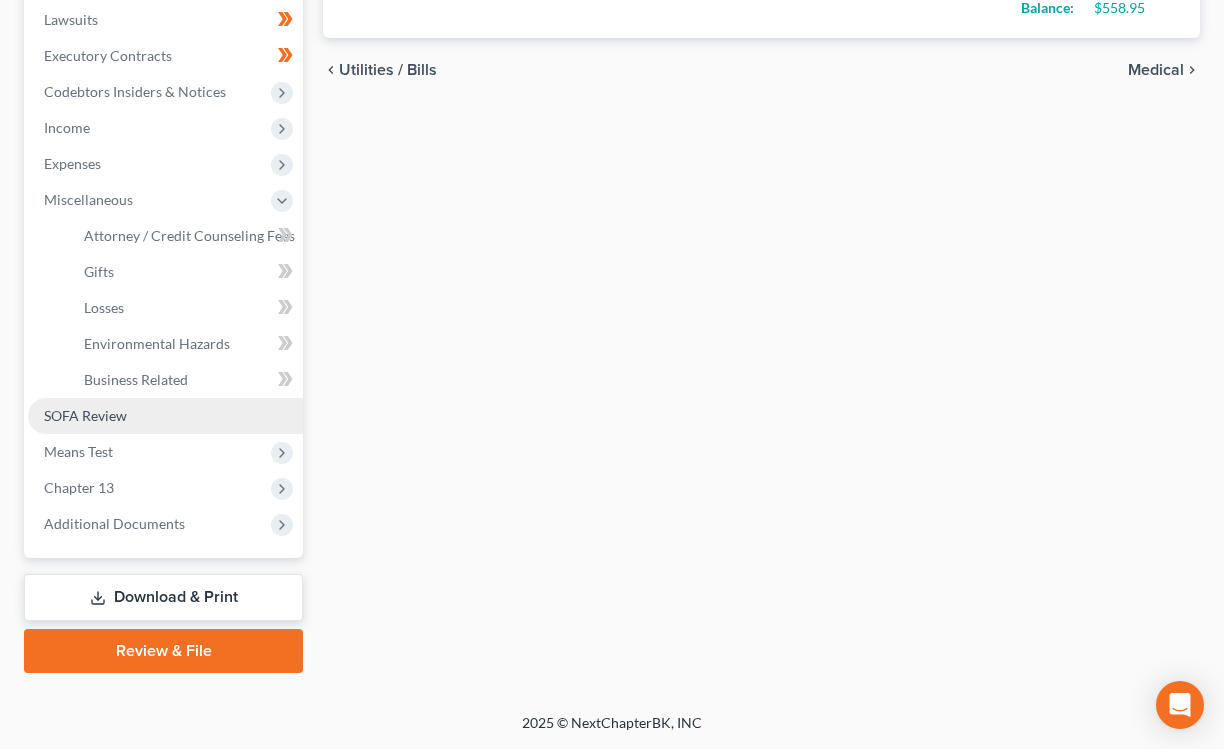 scroll, scrollTop: 564, scrollLeft: 0, axis: vertical 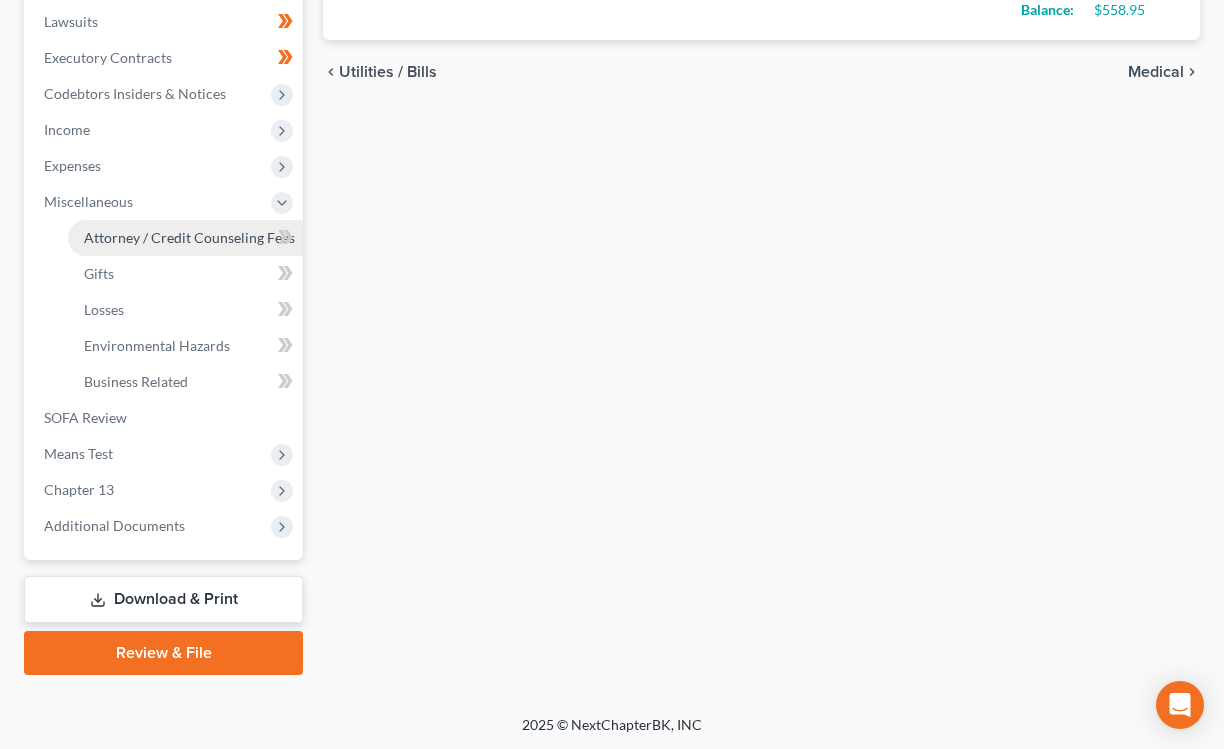 click on "Attorney / Credit Counseling Fees" at bounding box center [189, 237] 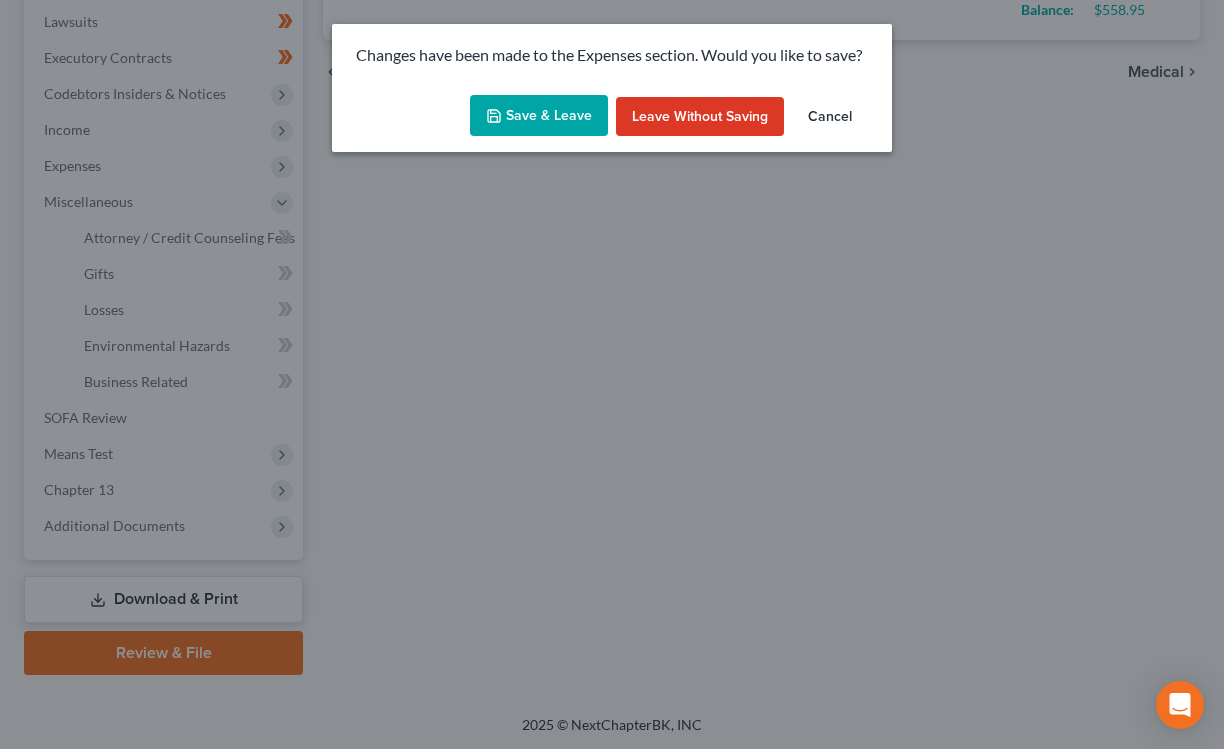 click on "Save & Leave" at bounding box center [539, 116] 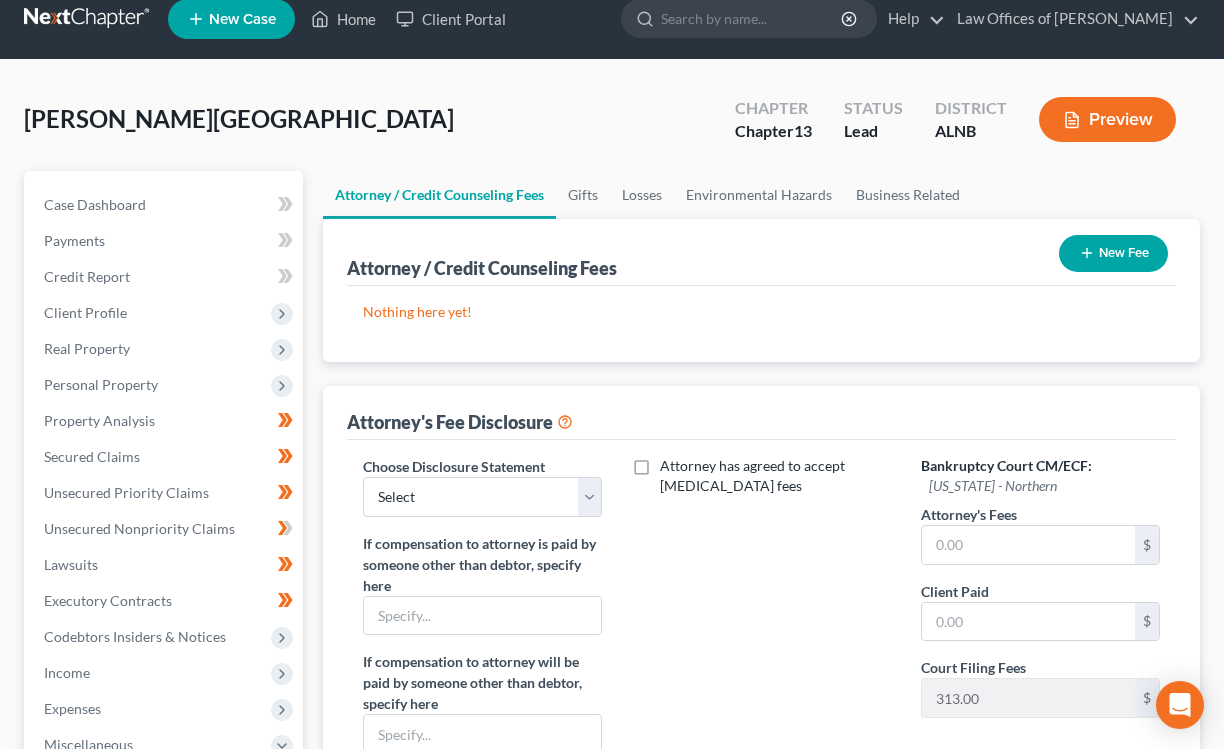scroll, scrollTop: 0, scrollLeft: 0, axis: both 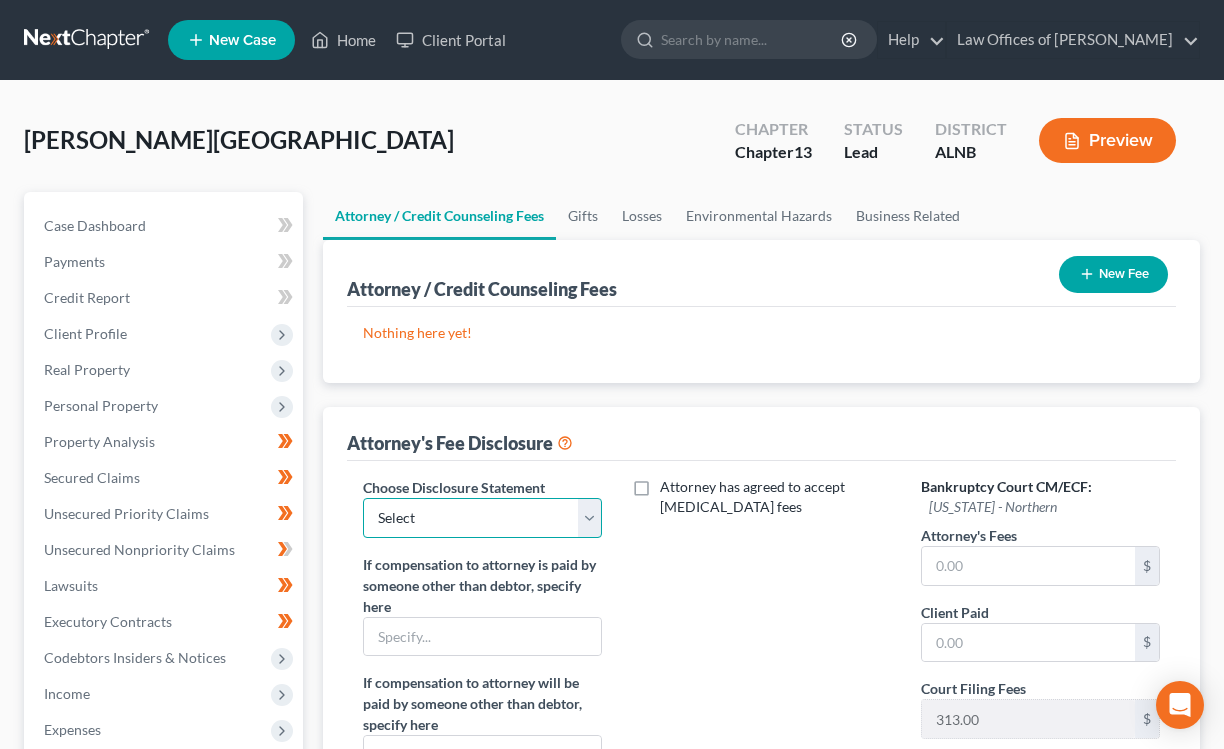 click on "Select Typical Chapter 13 Attorney fee disclosure statement Typical Chapter 7 Fee Disclosure Statement" at bounding box center (482, 518) 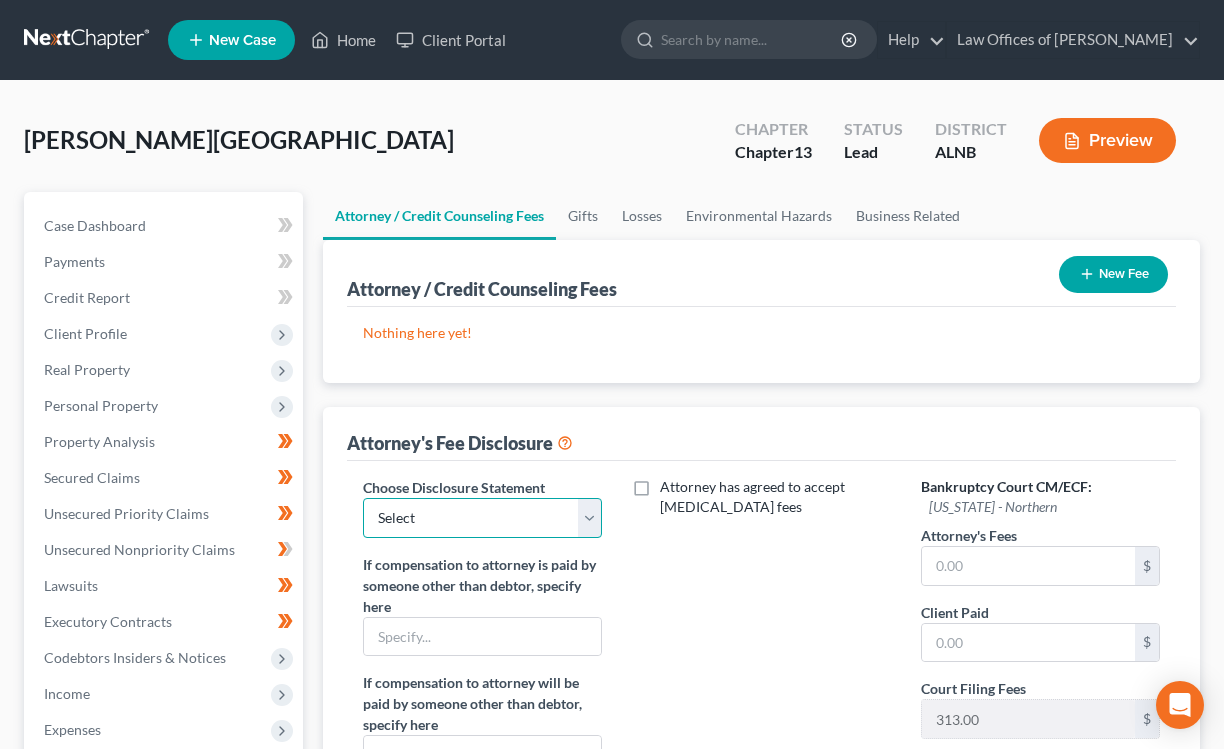select on "0" 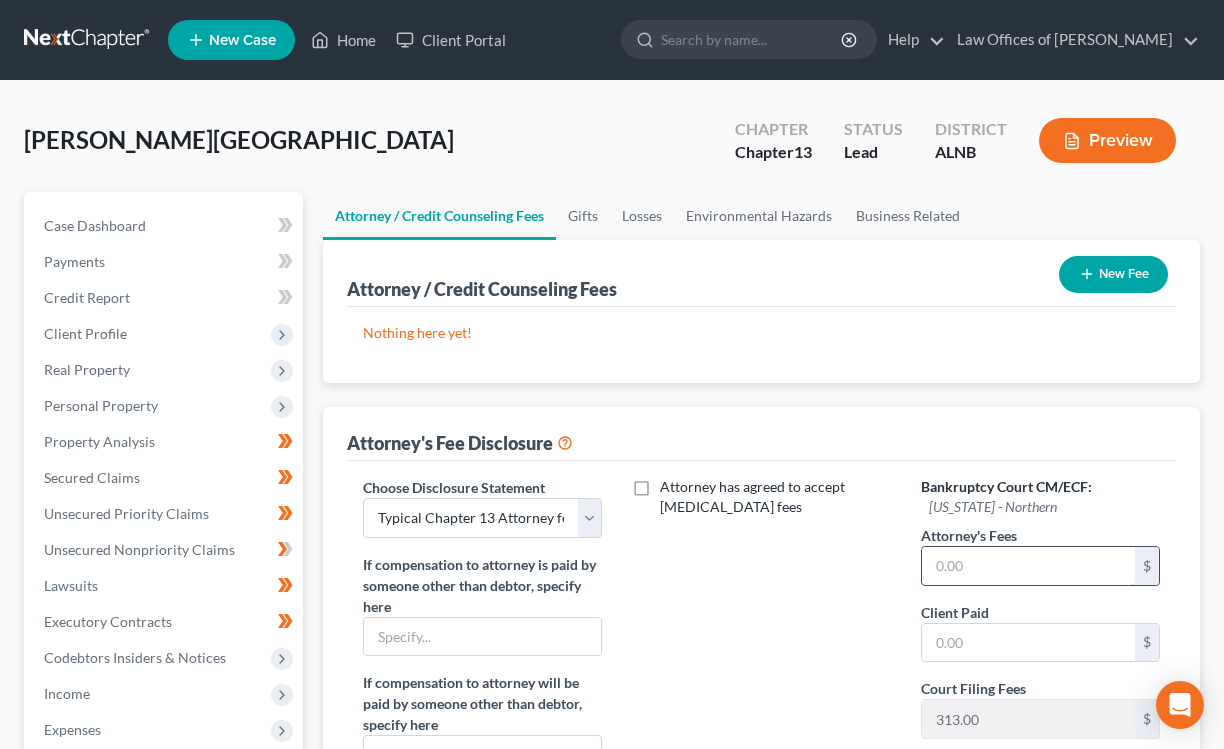click at bounding box center (1028, 566) 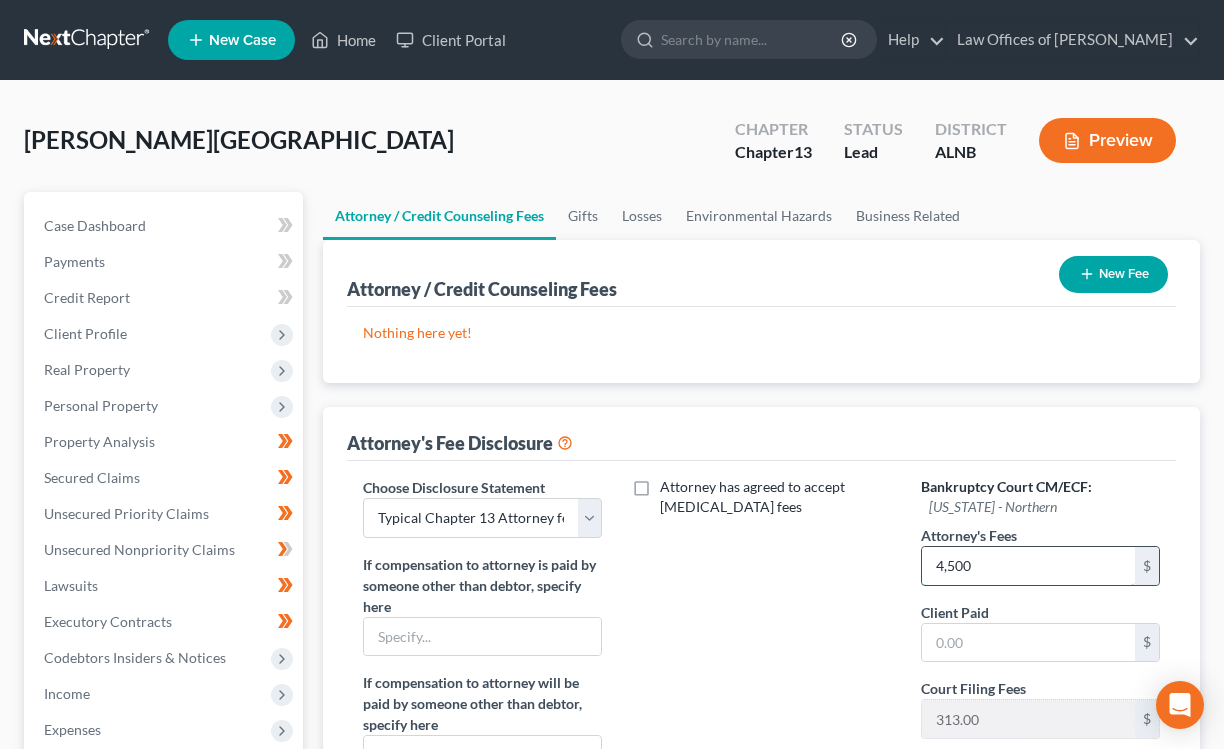 type on "4,500" 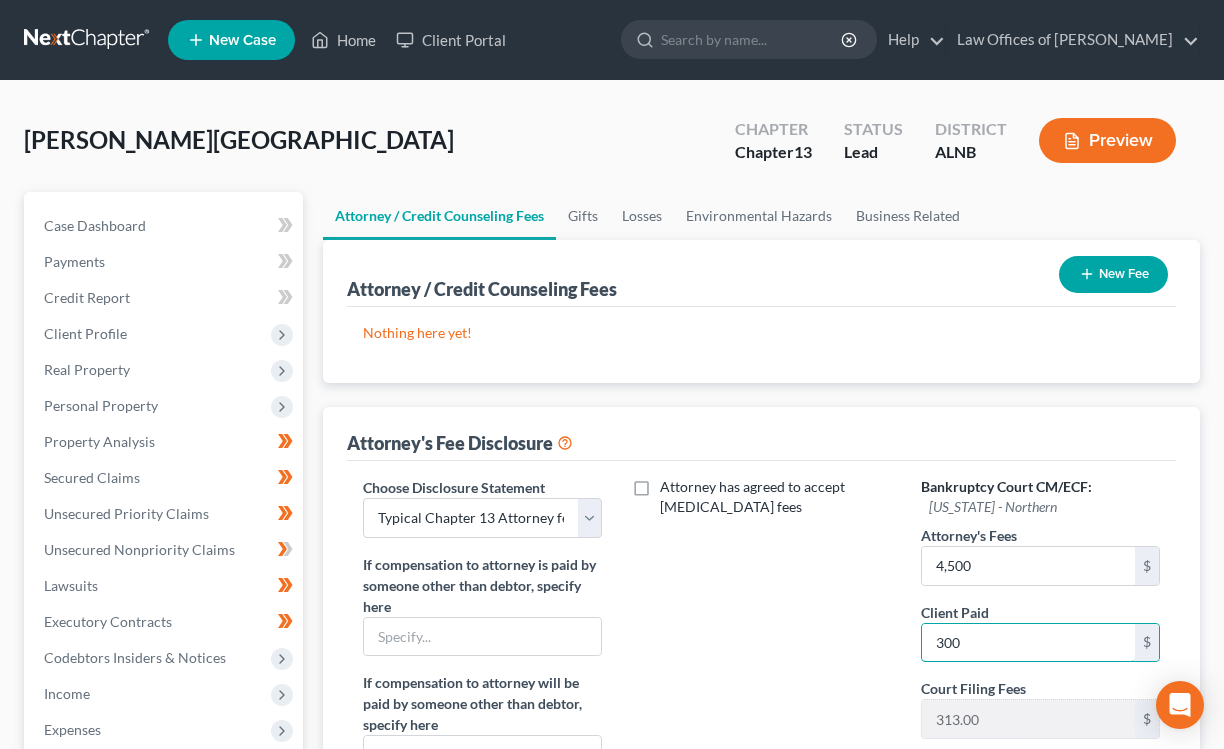 type on "300" 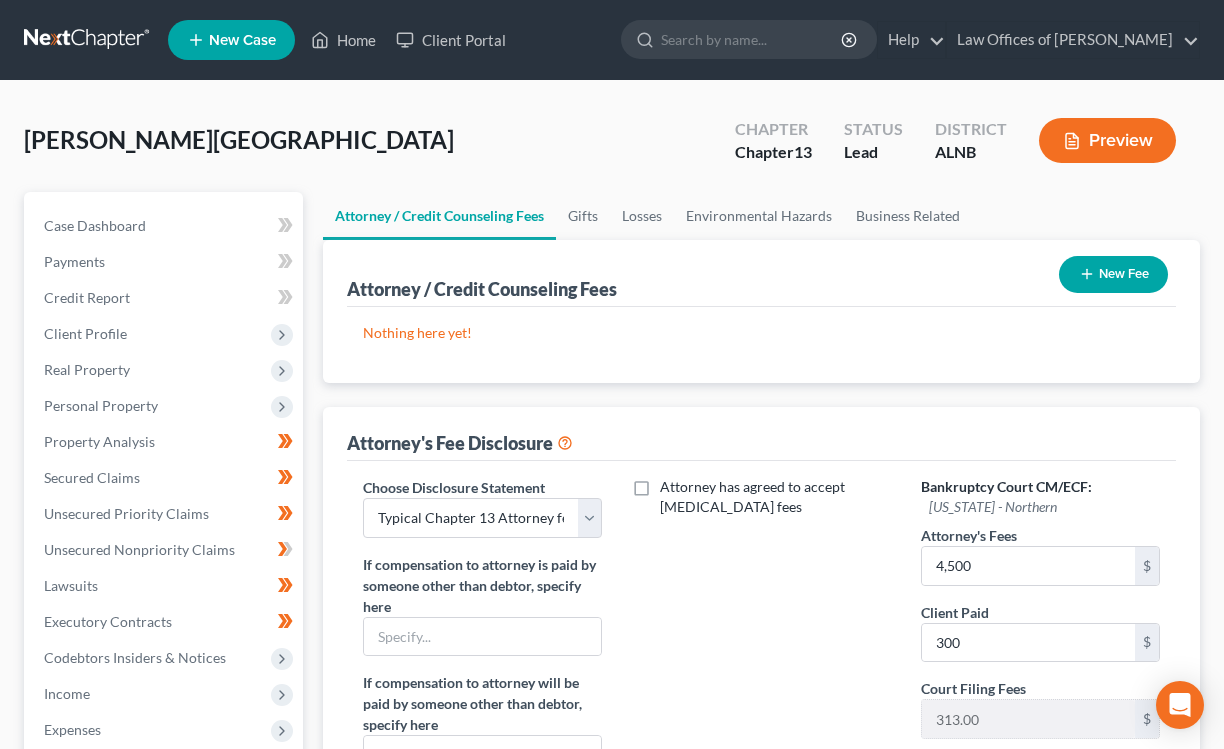 click on "New Fee" at bounding box center [1113, 274] 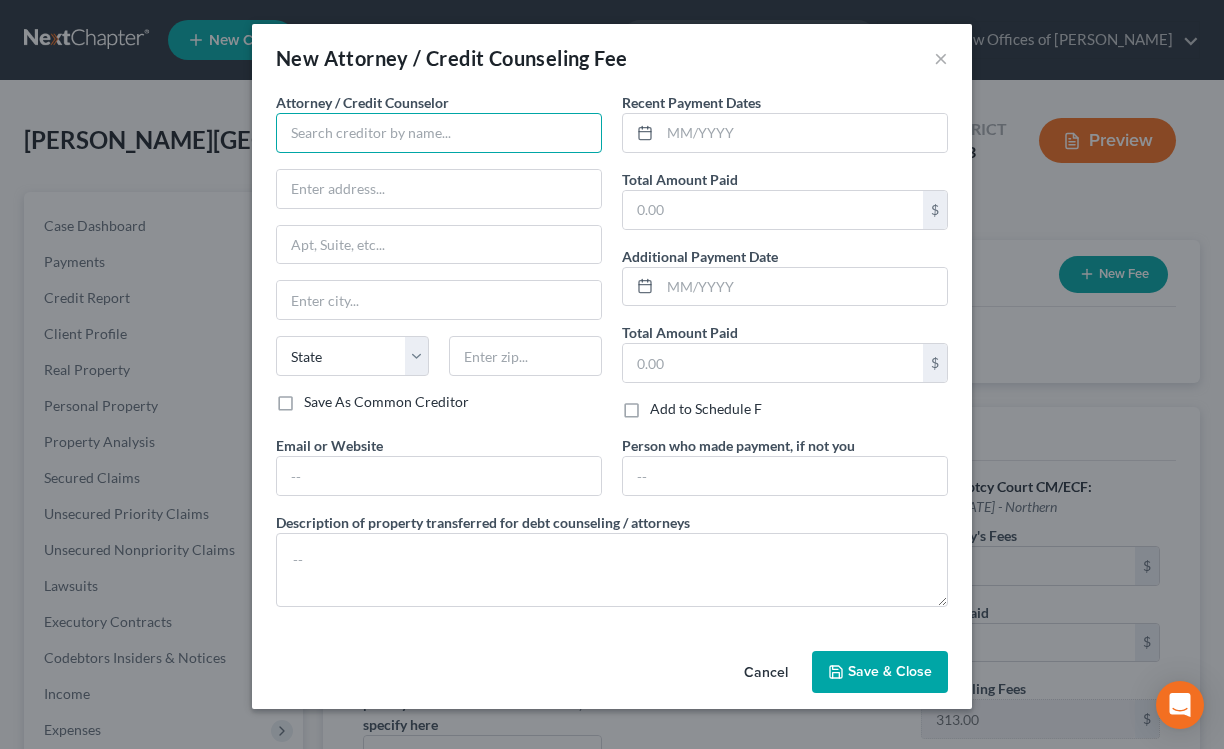 click at bounding box center (439, 133) 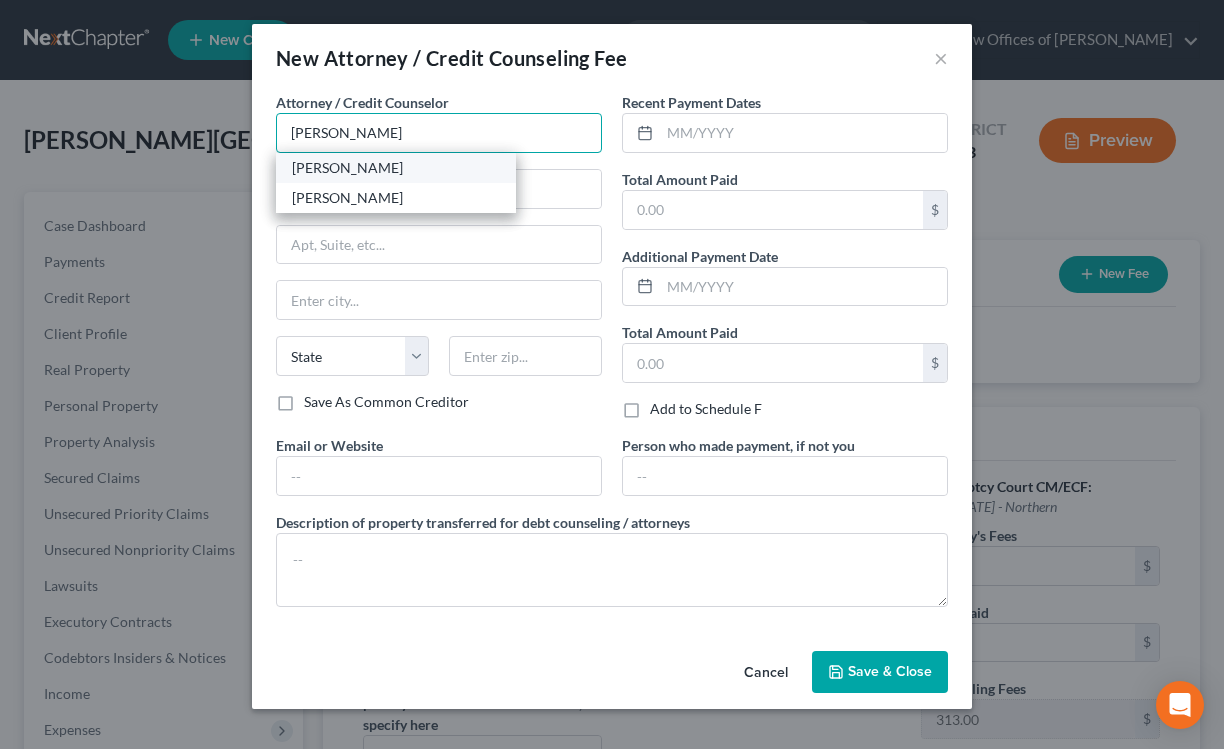 type on "[PERSON_NAME]" 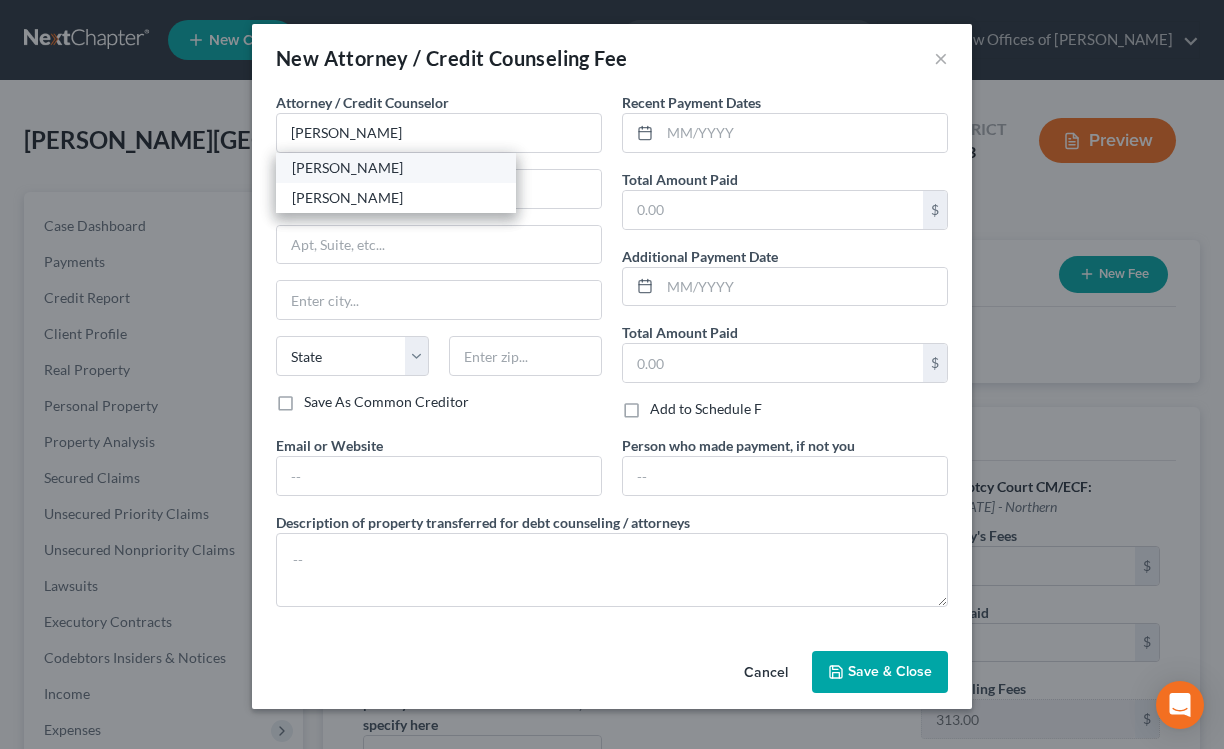 click on "[PERSON_NAME]" at bounding box center [396, 168] 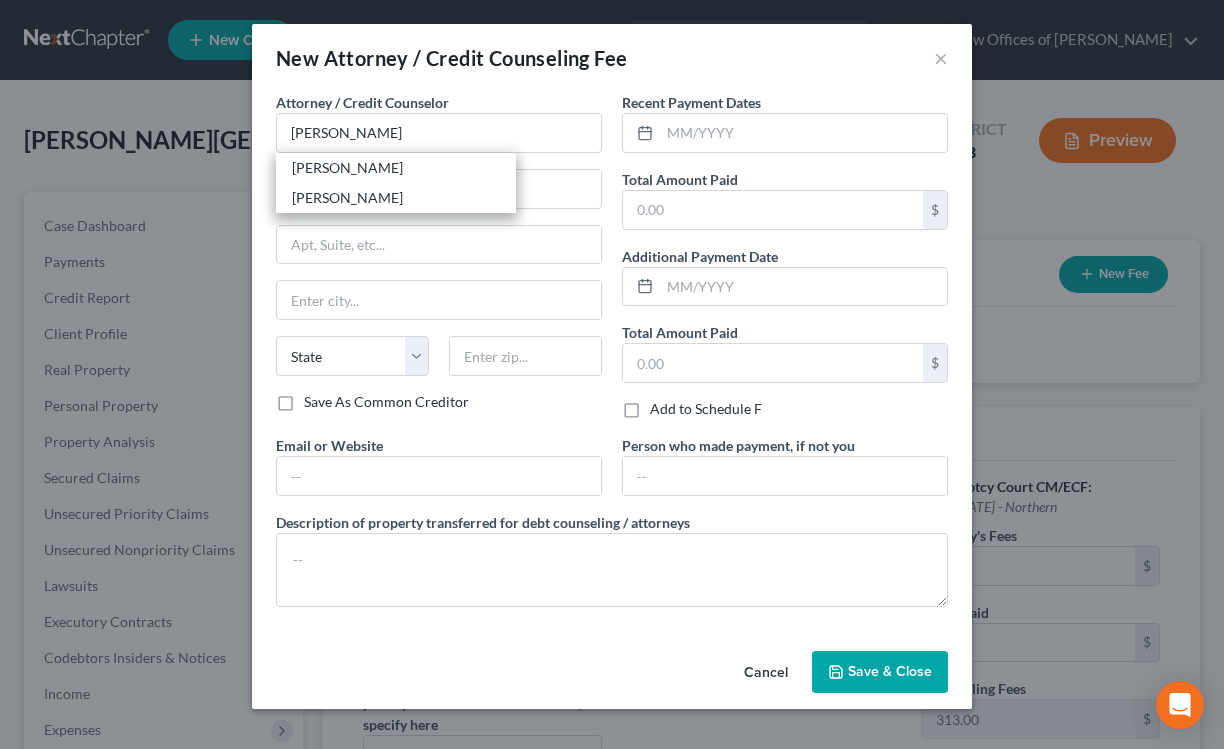 type on "[STREET_ADDRESS]" 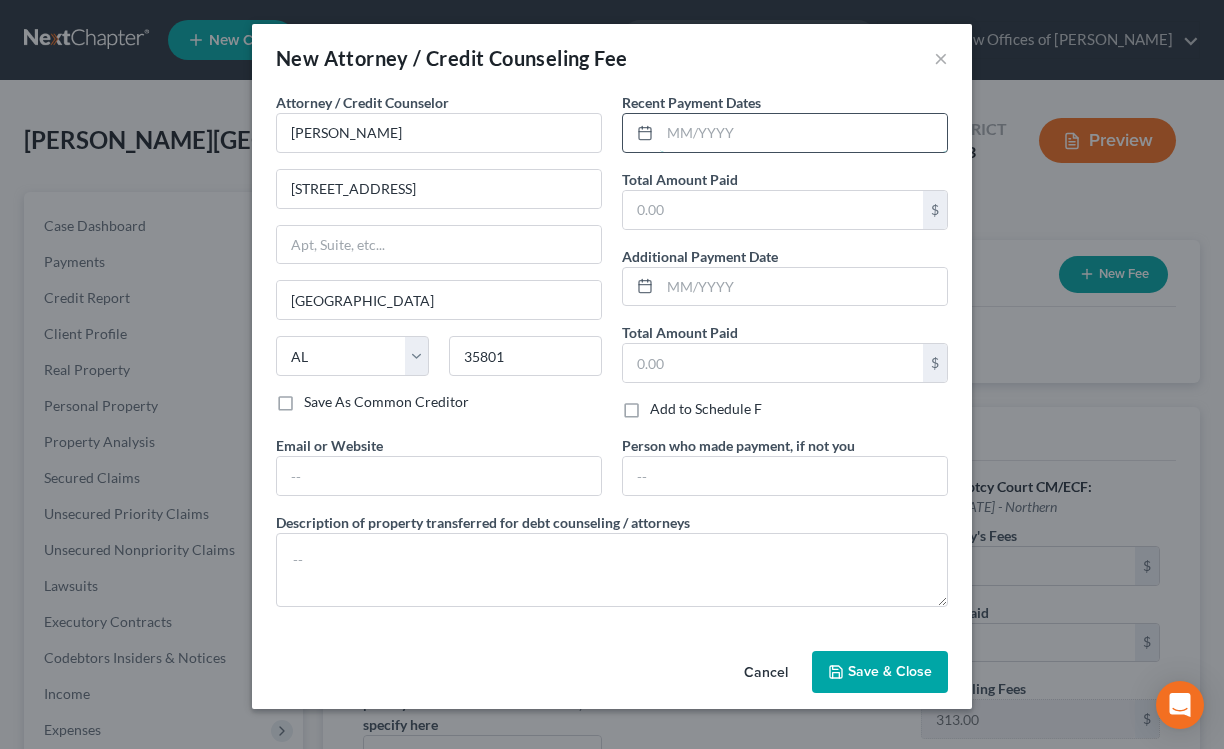 click at bounding box center (803, 133) 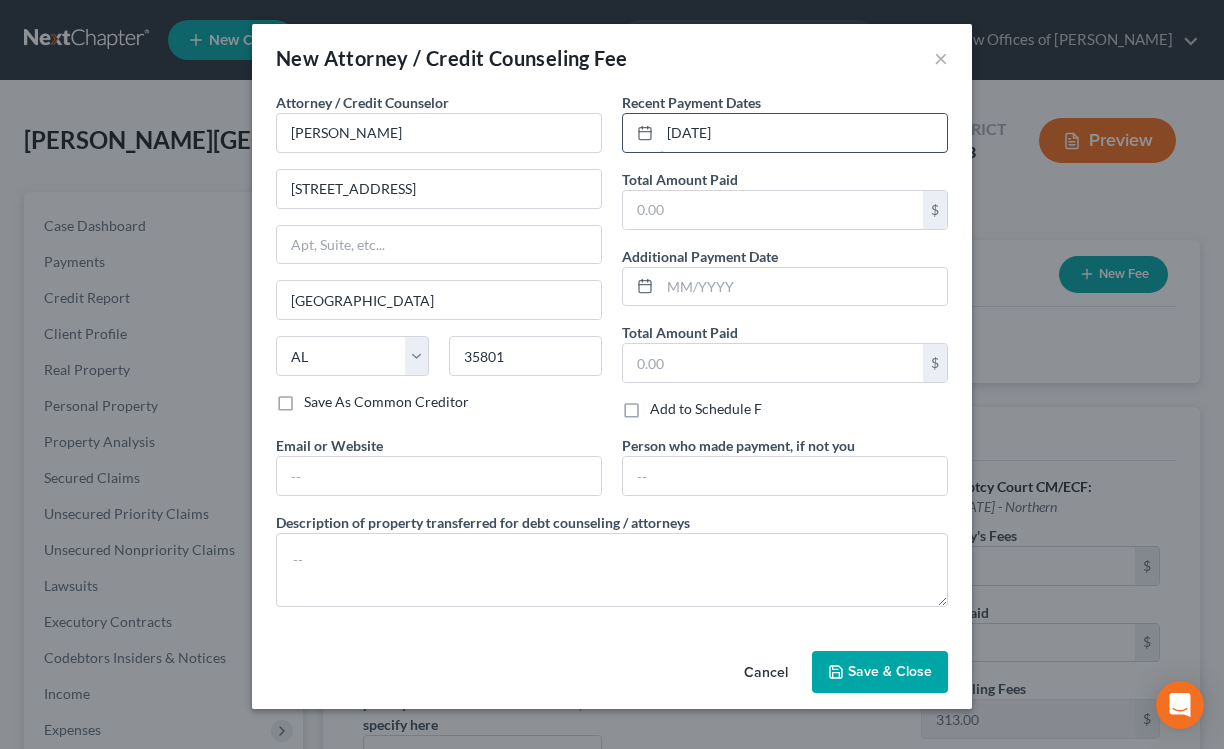 type on "[DATE]" 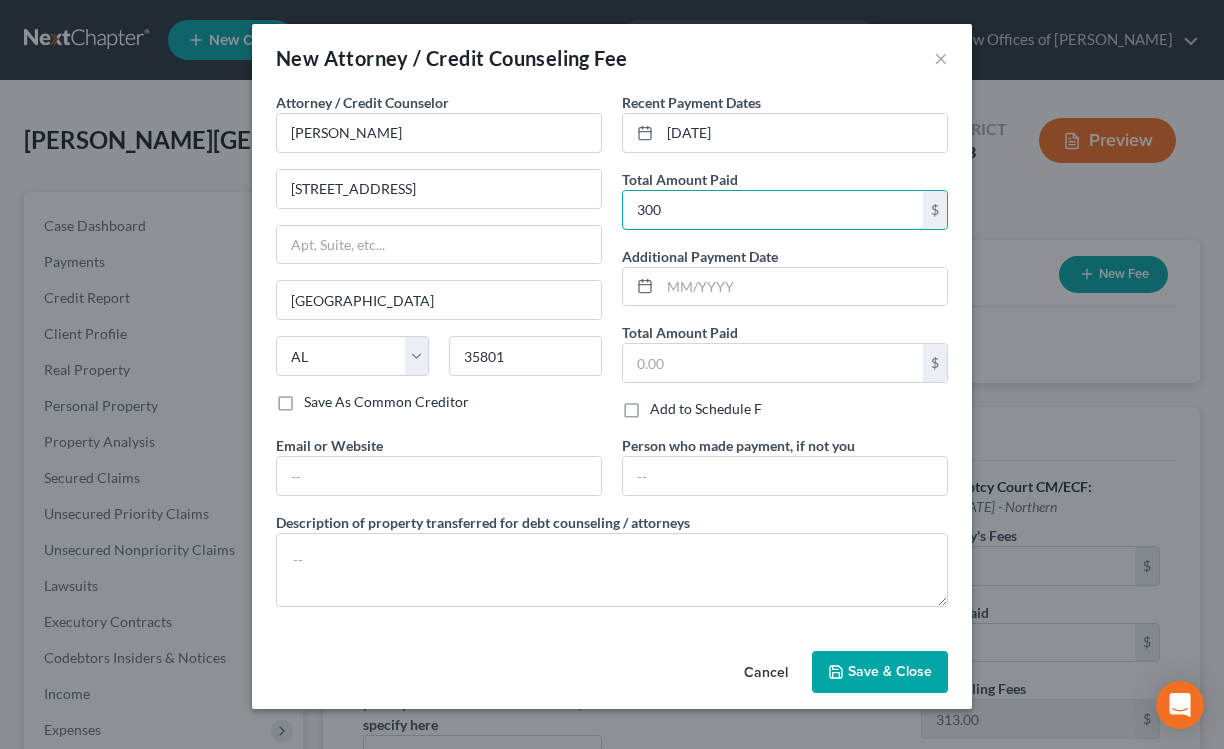 type on "300" 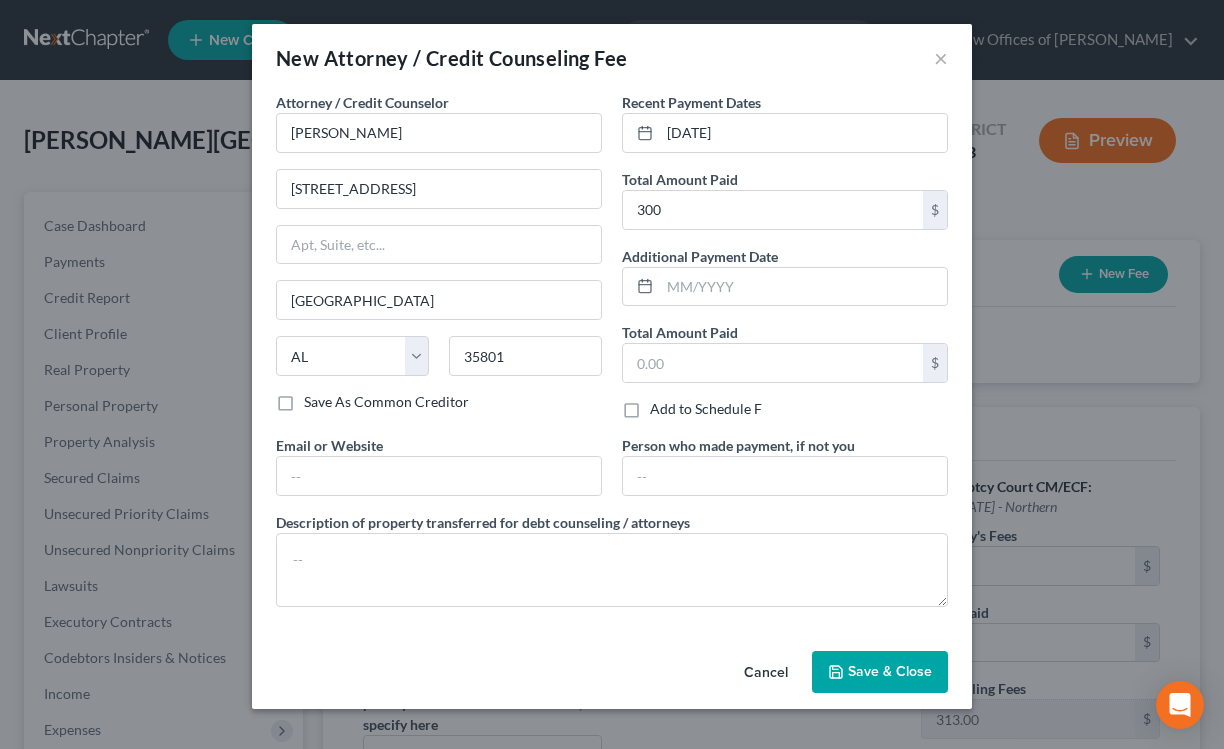 click on "Save & Close" at bounding box center [890, 671] 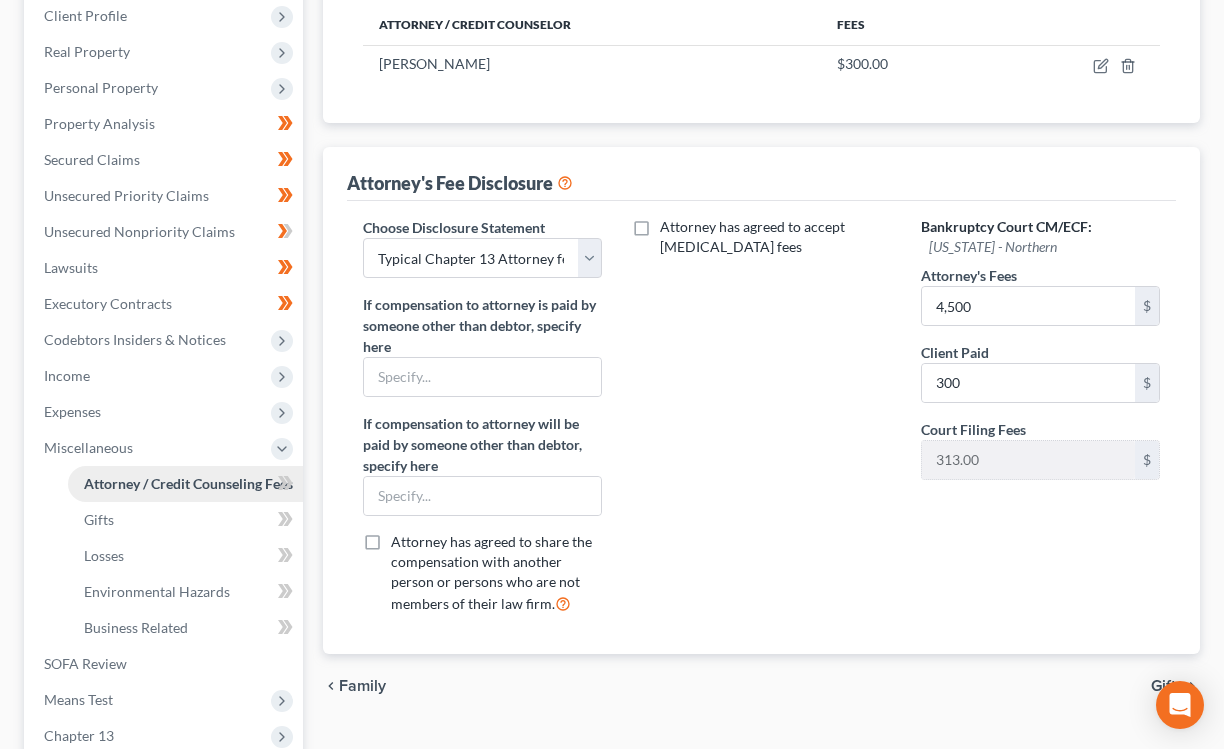 scroll, scrollTop: 328, scrollLeft: 0, axis: vertical 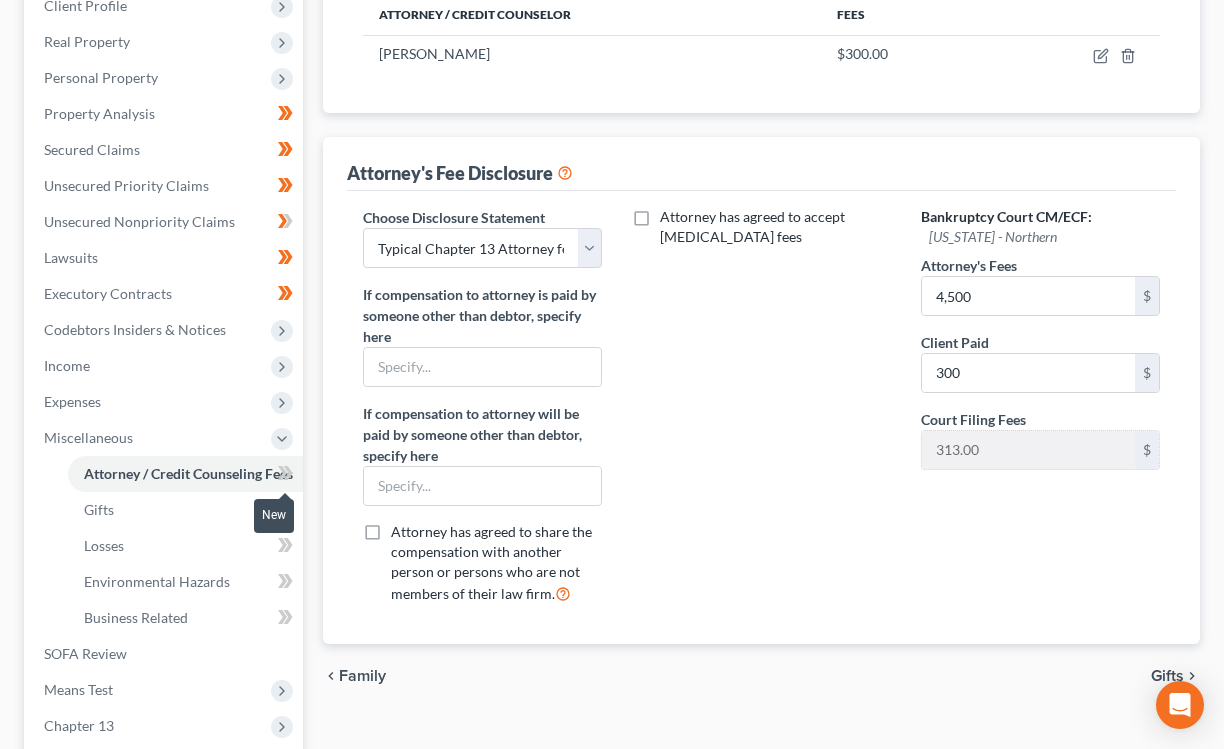 click at bounding box center (285, 476) 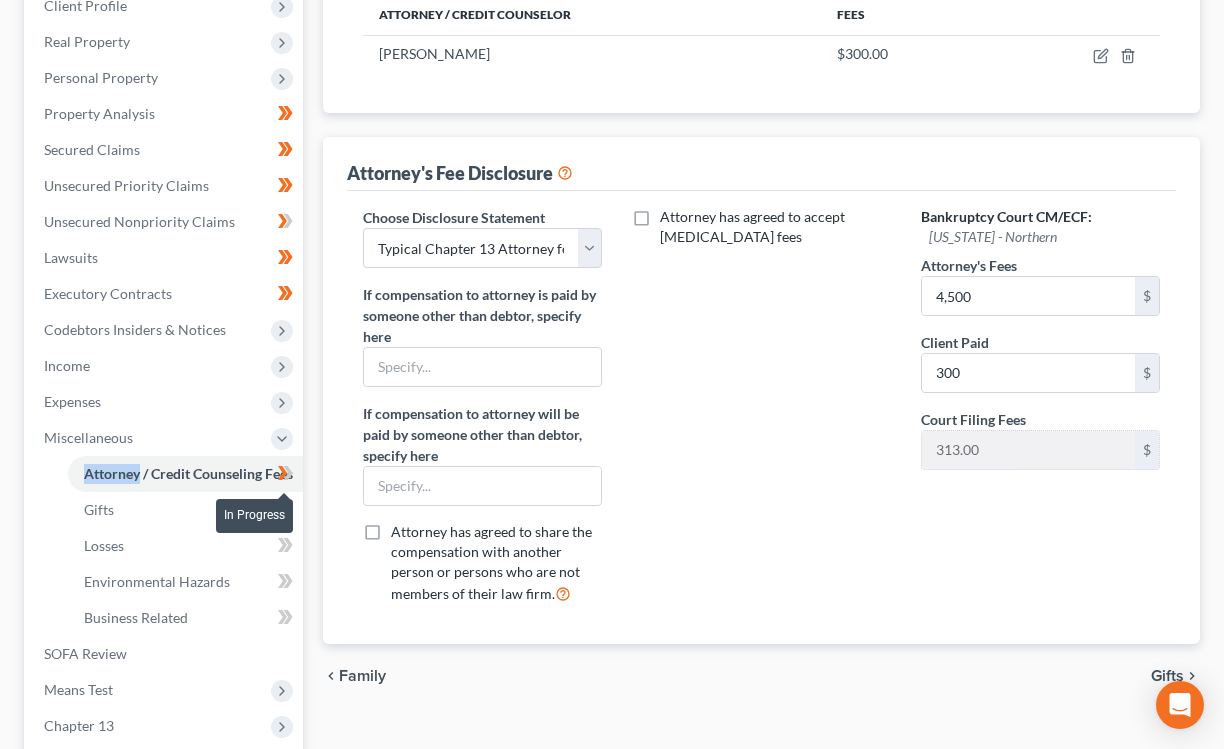 click at bounding box center [285, 476] 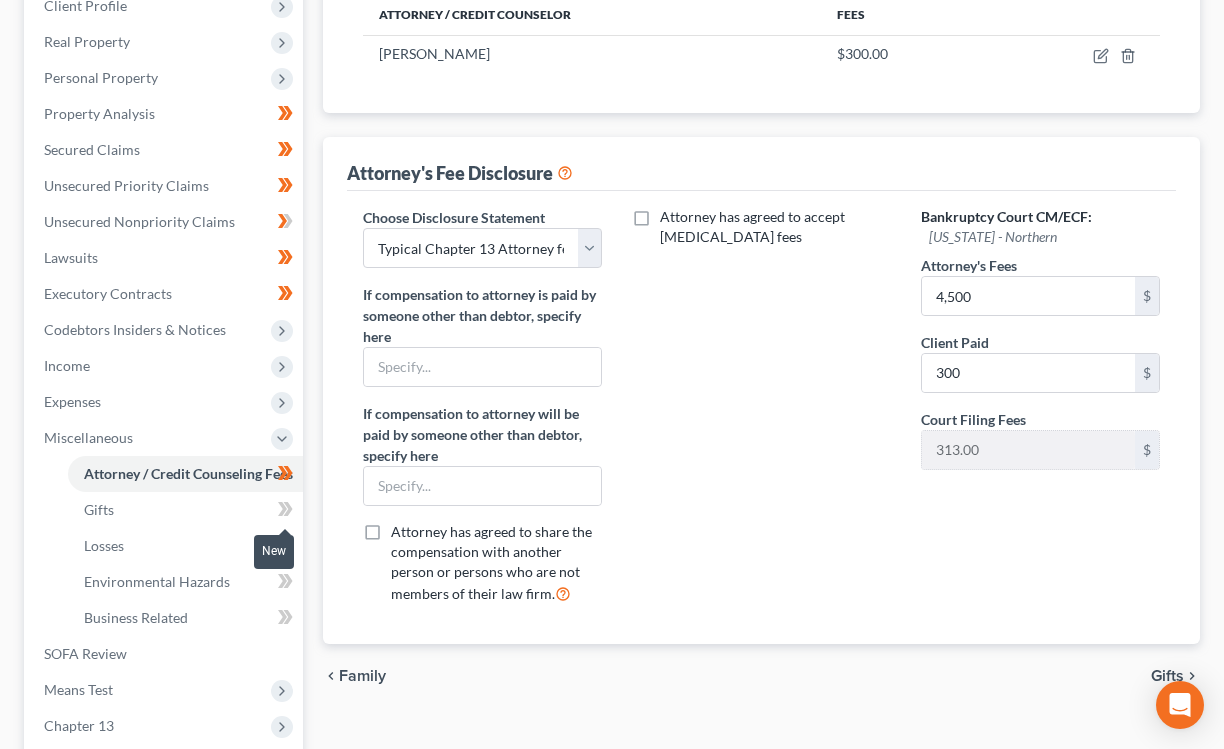 click at bounding box center [285, 512] 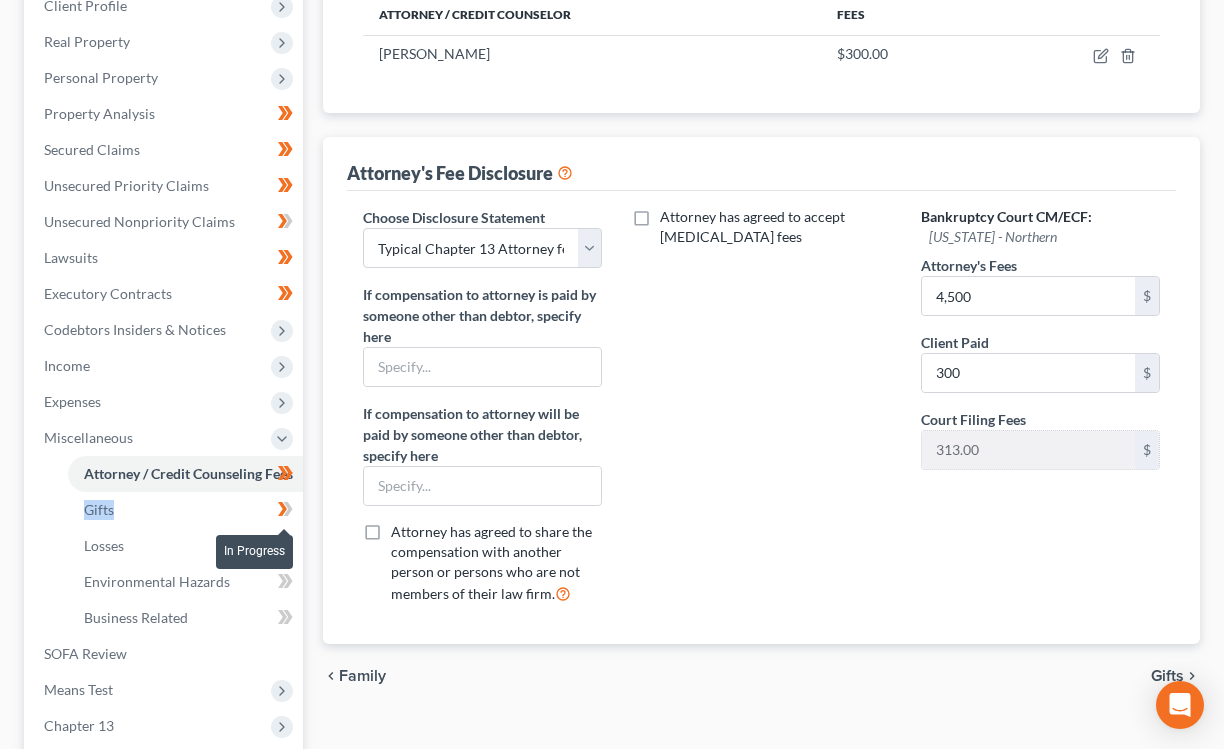 click at bounding box center (285, 512) 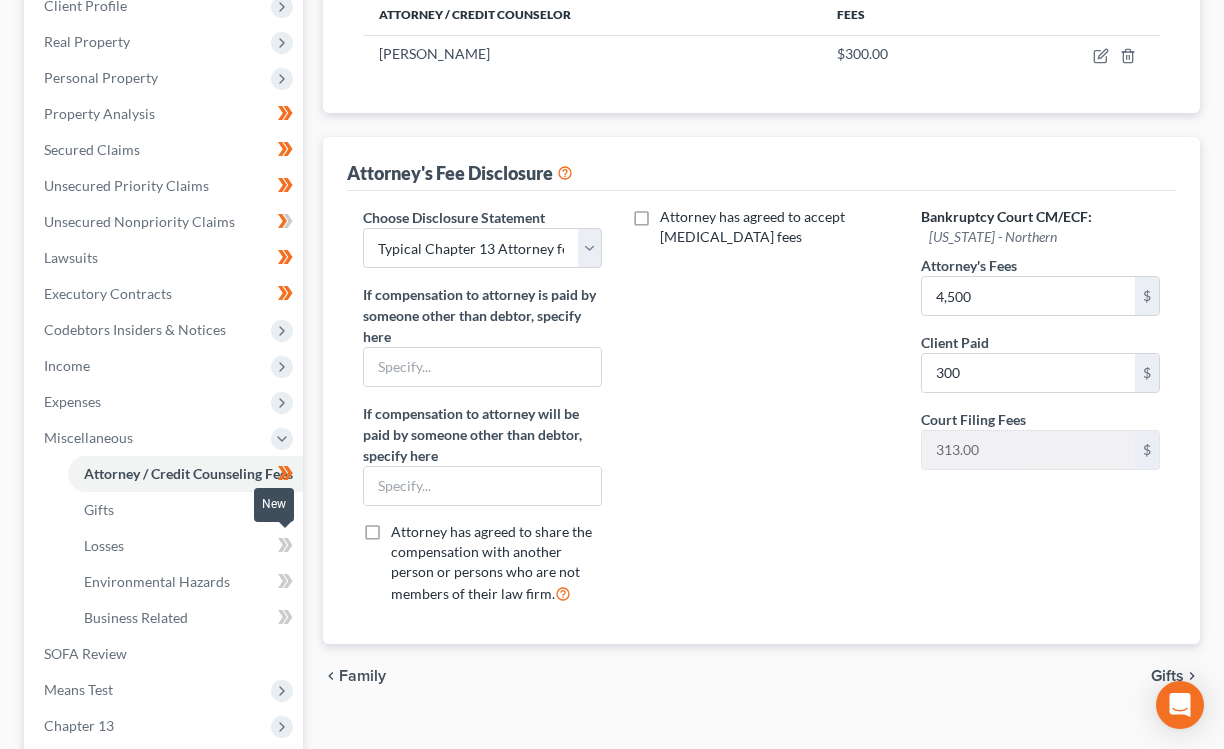 click 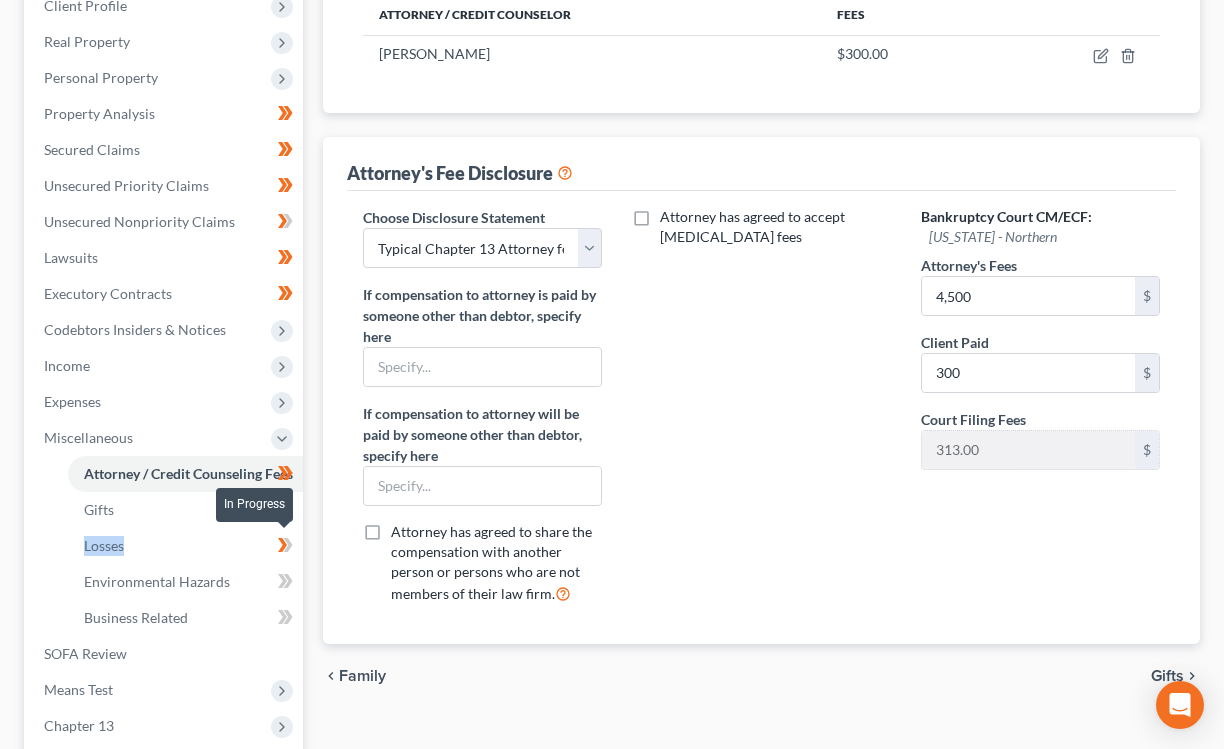 drag, startPoint x: 283, startPoint y: 548, endPoint x: 281, endPoint y: 570, distance: 22.090721 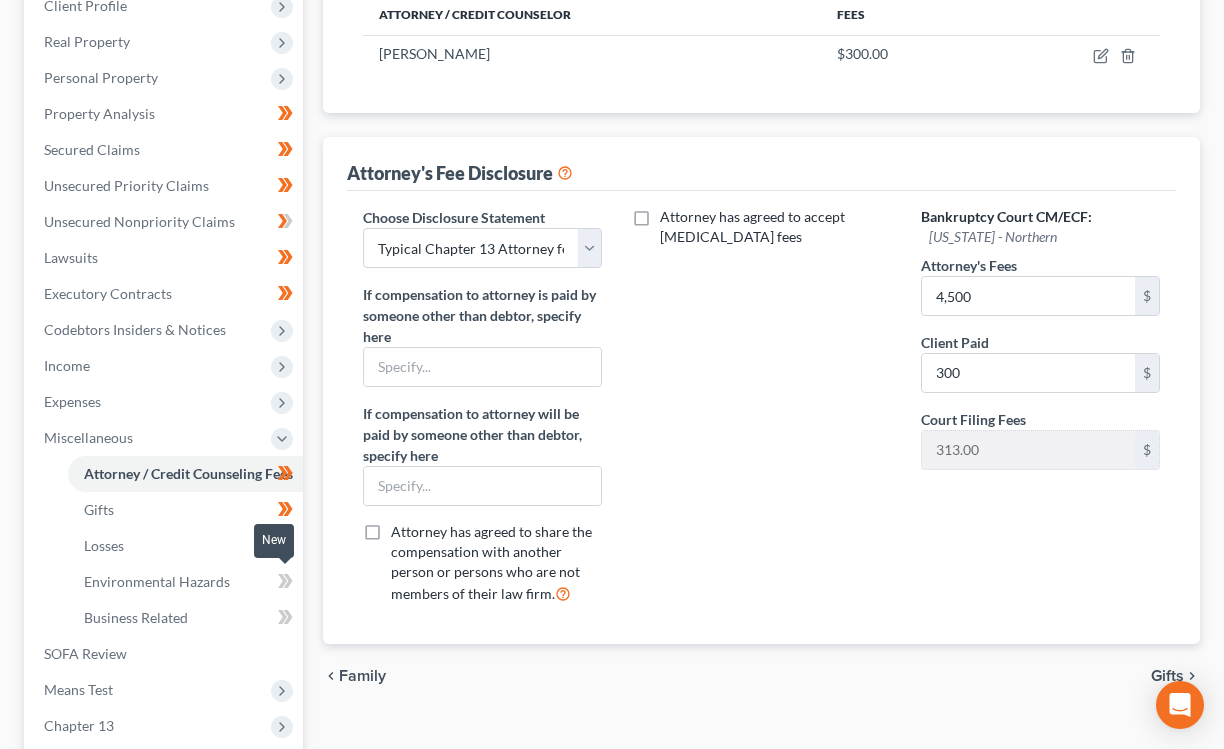 click 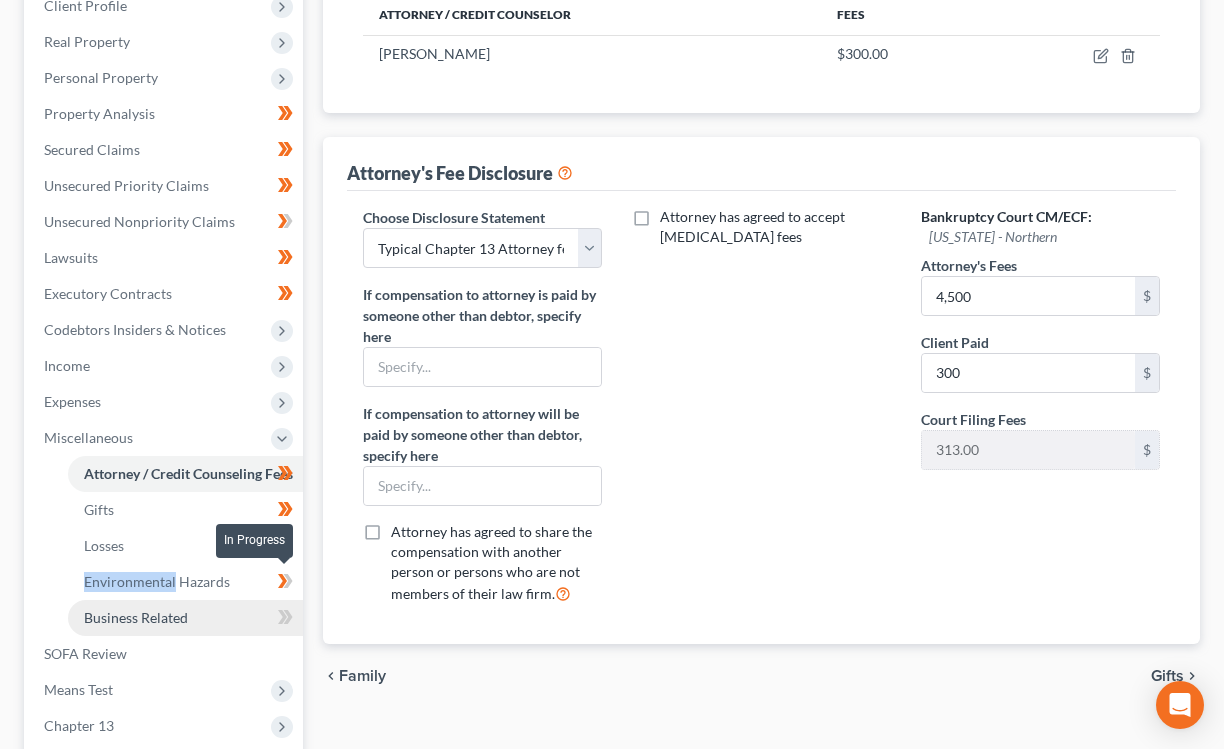 drag, startPoint x: 282, startPoint y: 587, endPoint x: 283, endPoint y: 600, distance: 13.038404 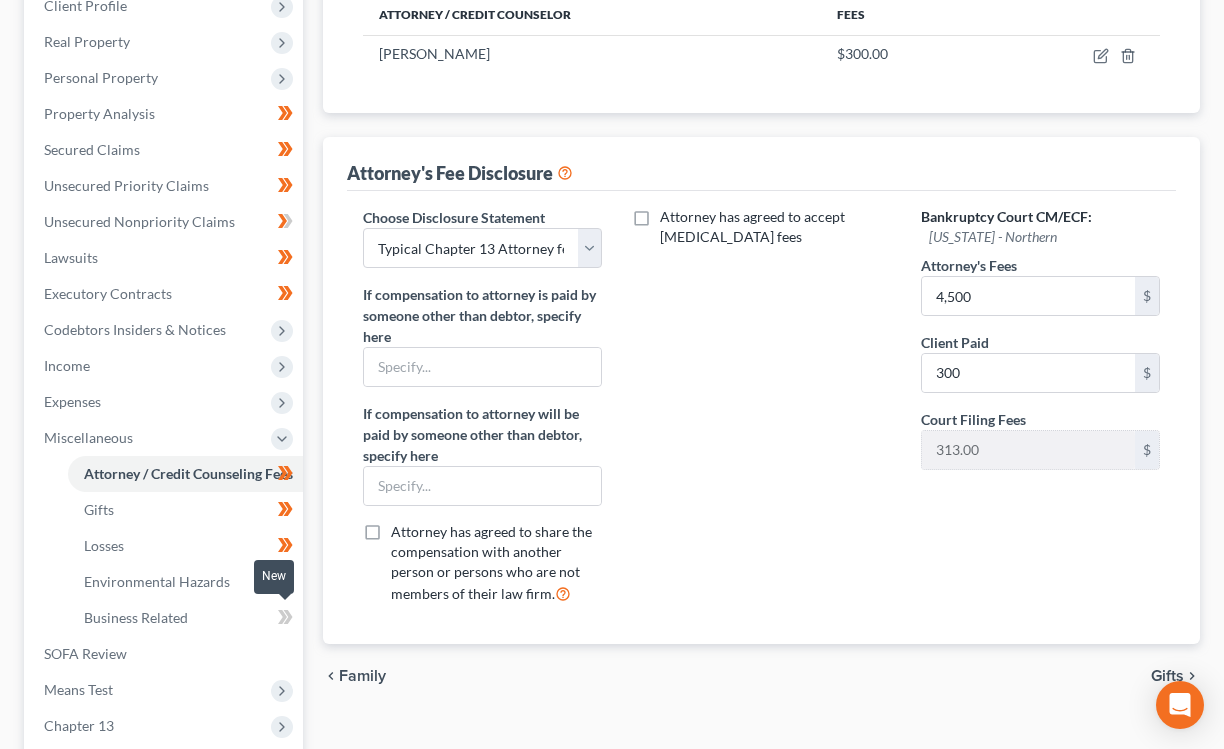 click 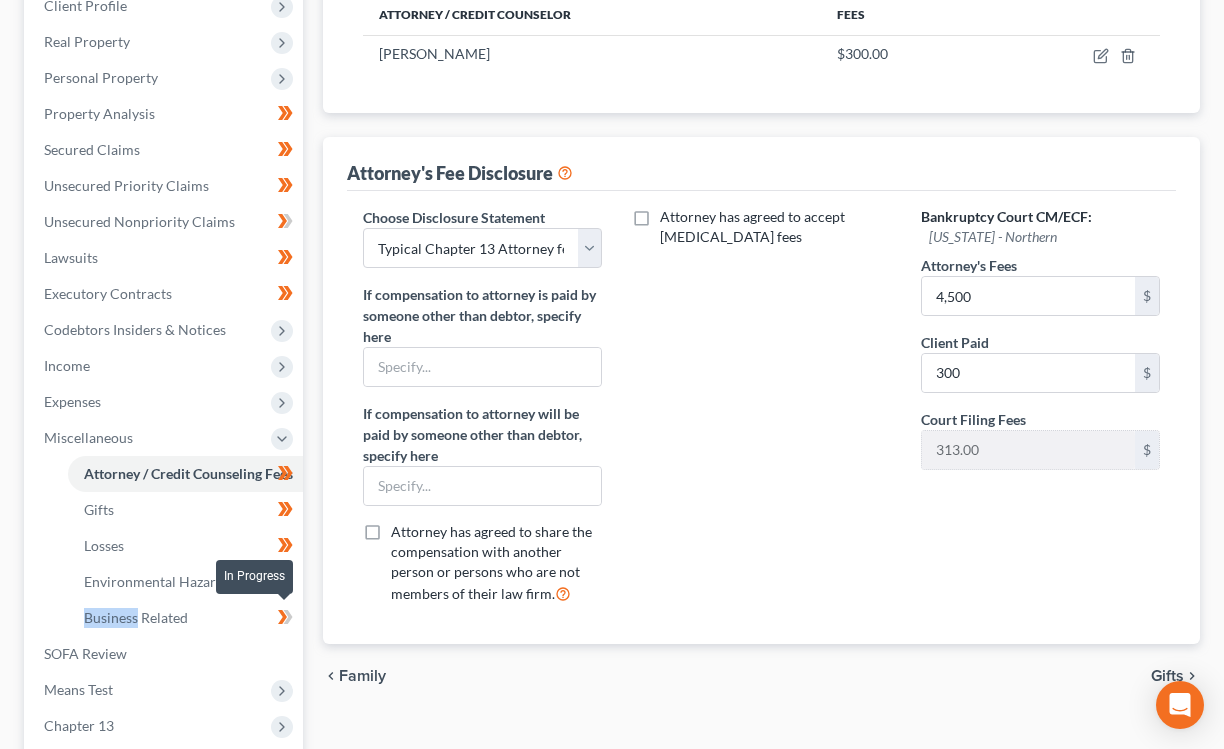 click 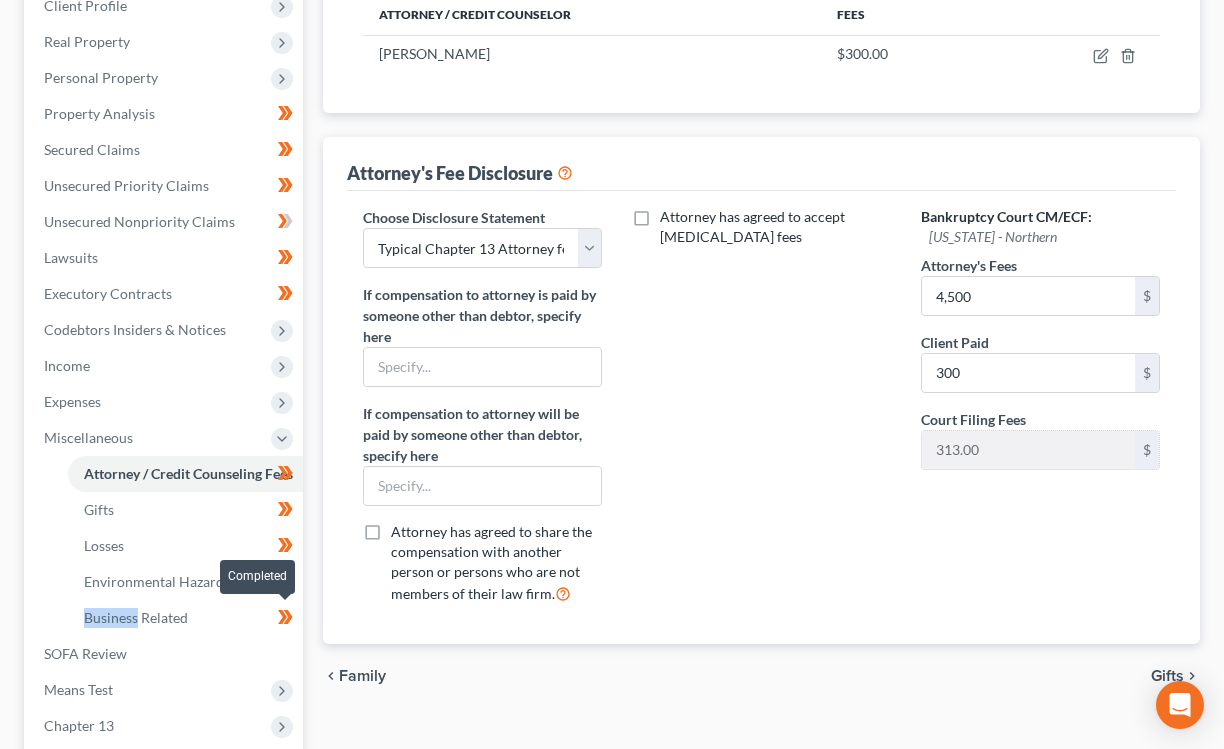 scroll, scrollTop: 564, scrollLeft: 0, axis: vertical 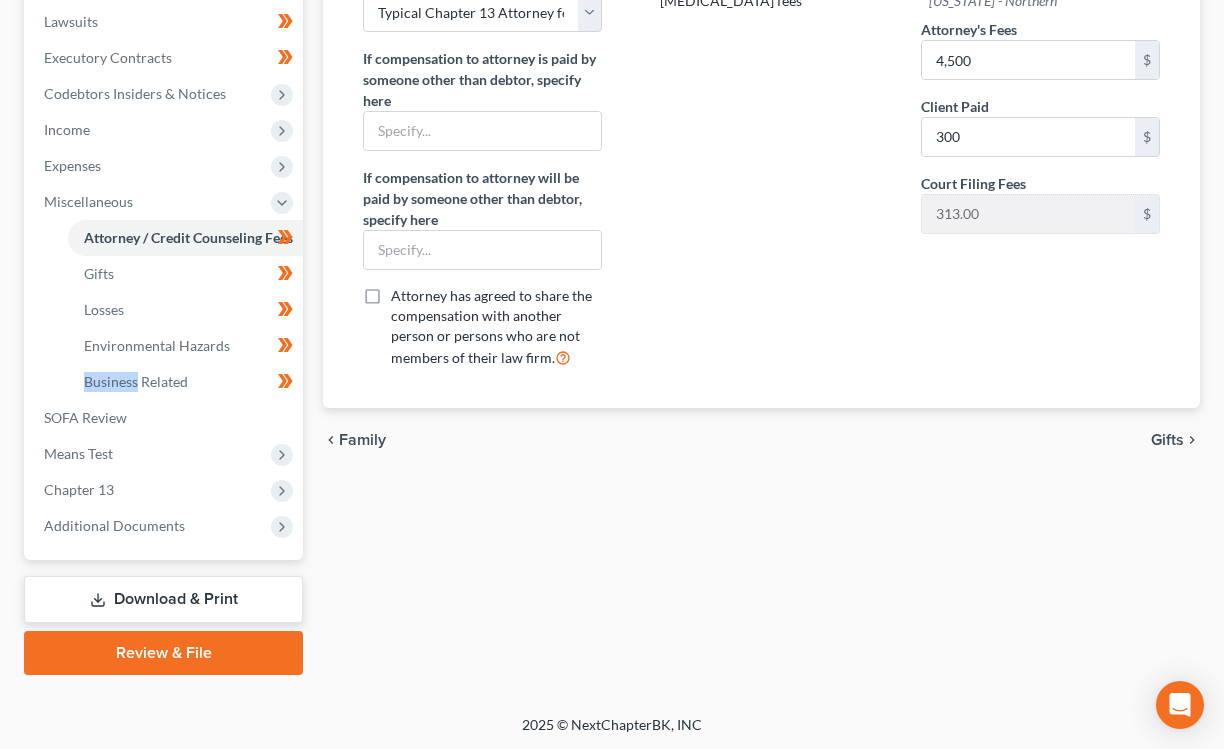 click on "Download & Print" at bounding box center [163, 599] 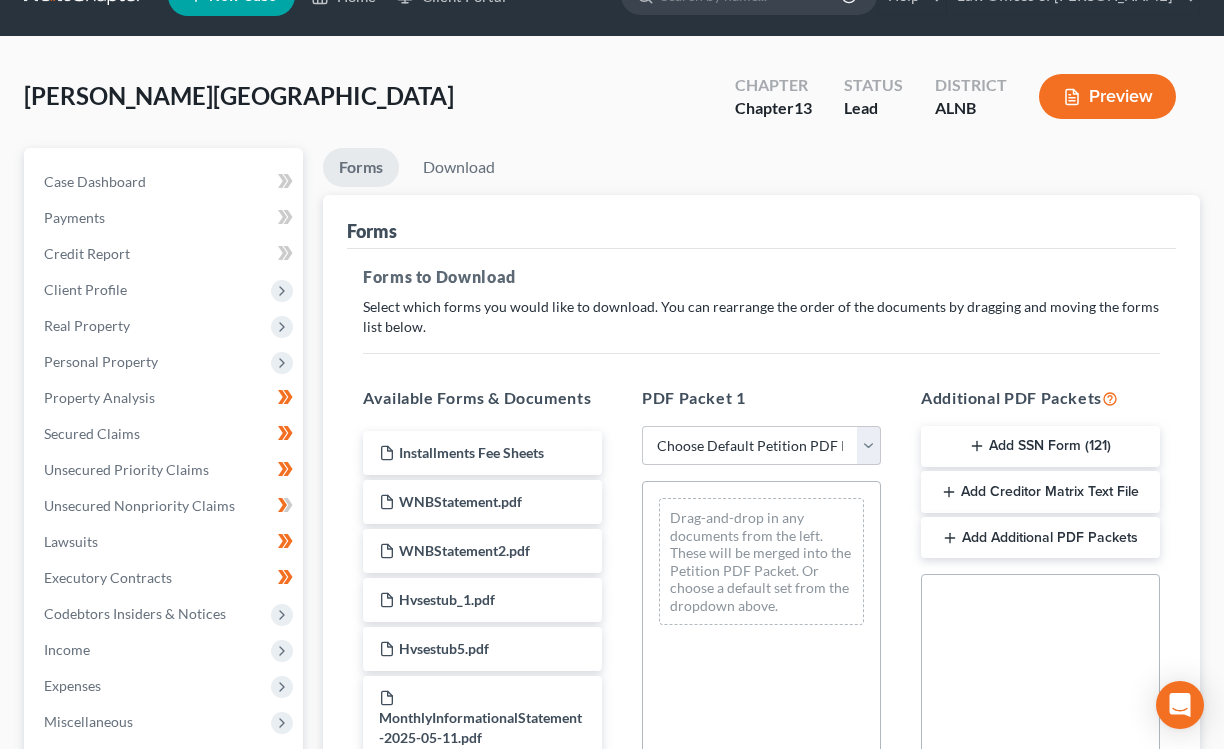 scroll, scrollTop: 0, scrollLeft: 0, axis: both 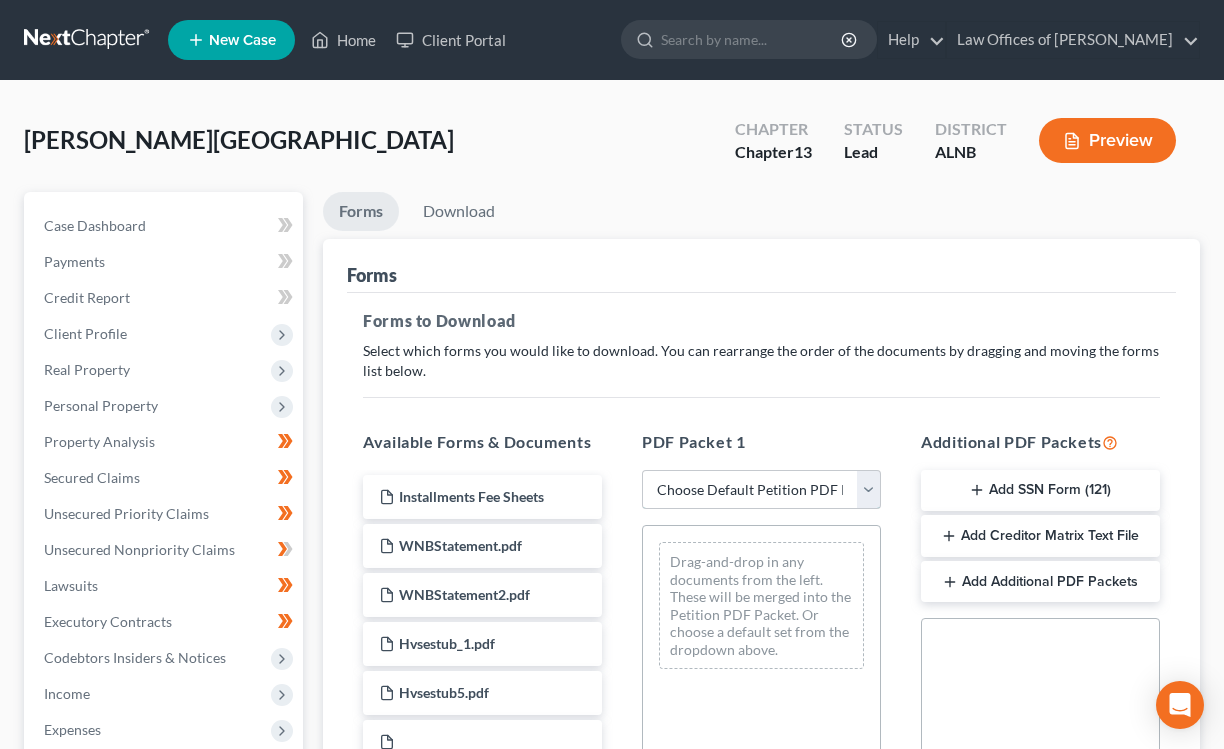 click on "Choose Default Petition PDF Packet Complete Bankruptcy Petition (all forms and schedules) Emergency Filing Forms (Petition and Creditor List Only) Amended Forms Signature Pages Only Supplemental Post Petition (Sch. I & J) Supplemental Post Petition (Sch. I) Supplemental Post Petition (Sch. J)" at bounding box center [761, 490] 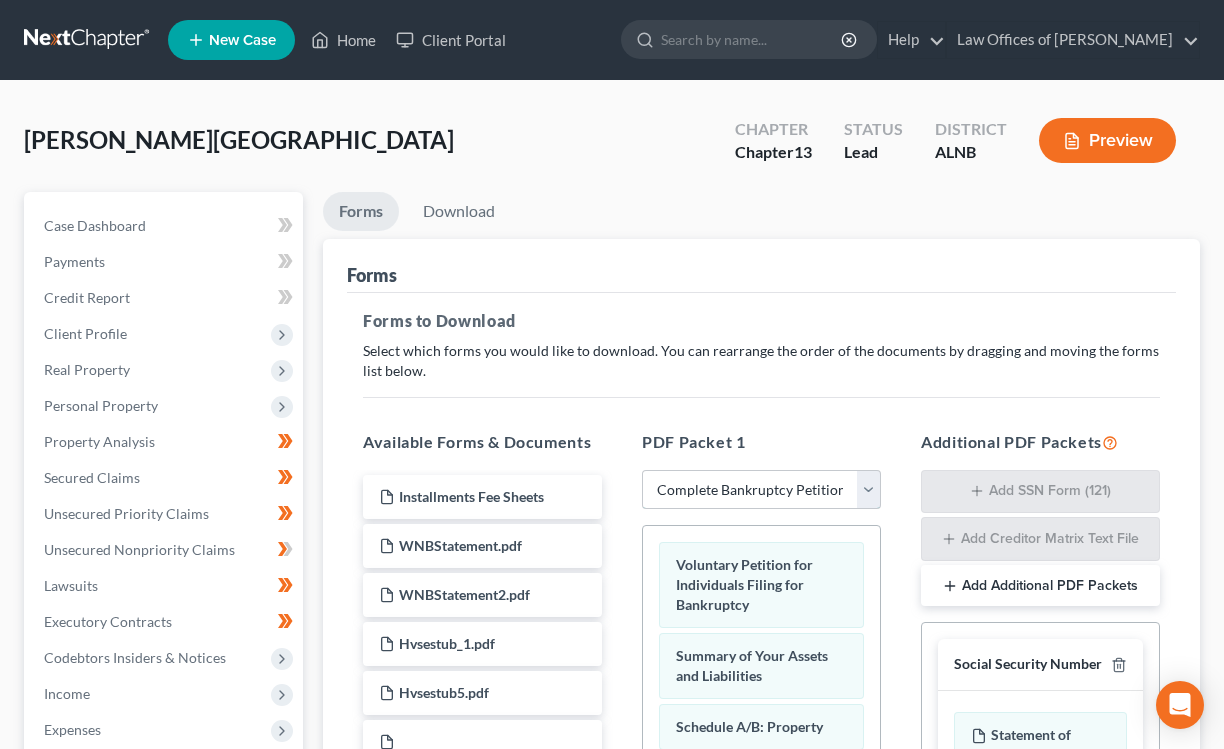 scroll, scrollTop: 507, scrollLeft: 0, axis: vertical 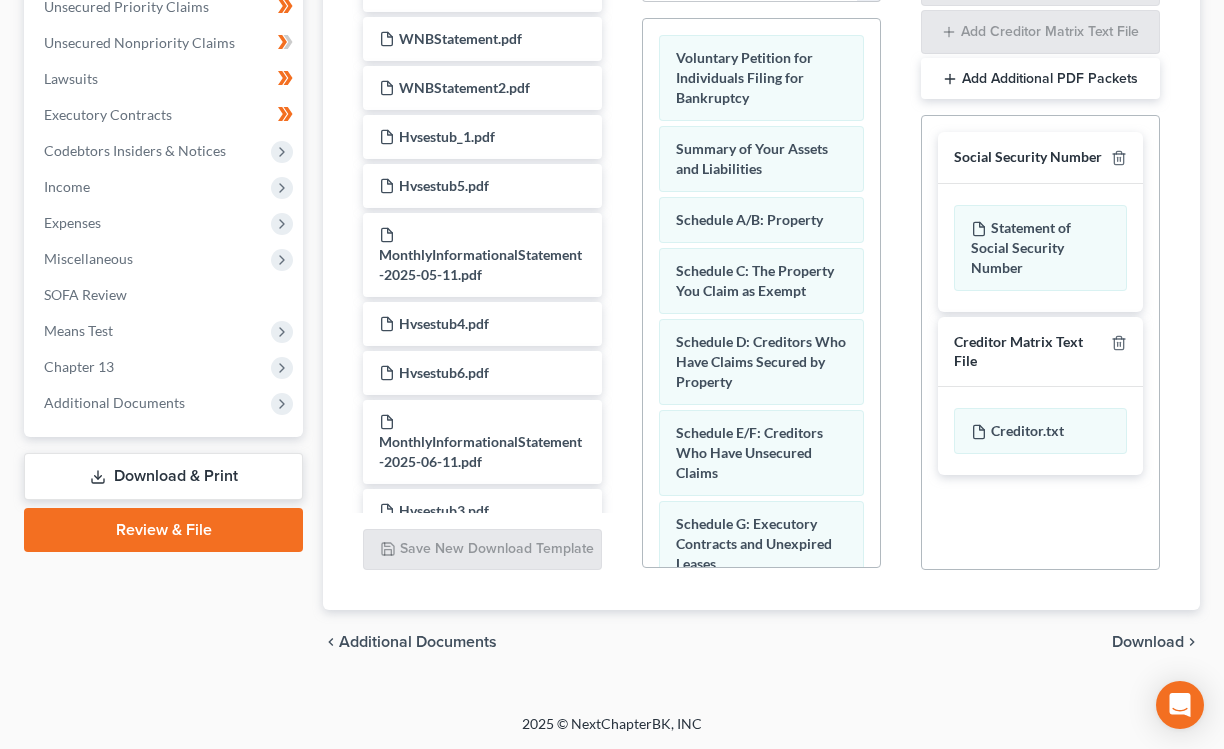 click on "Download" at bounding box center [1148, 642] 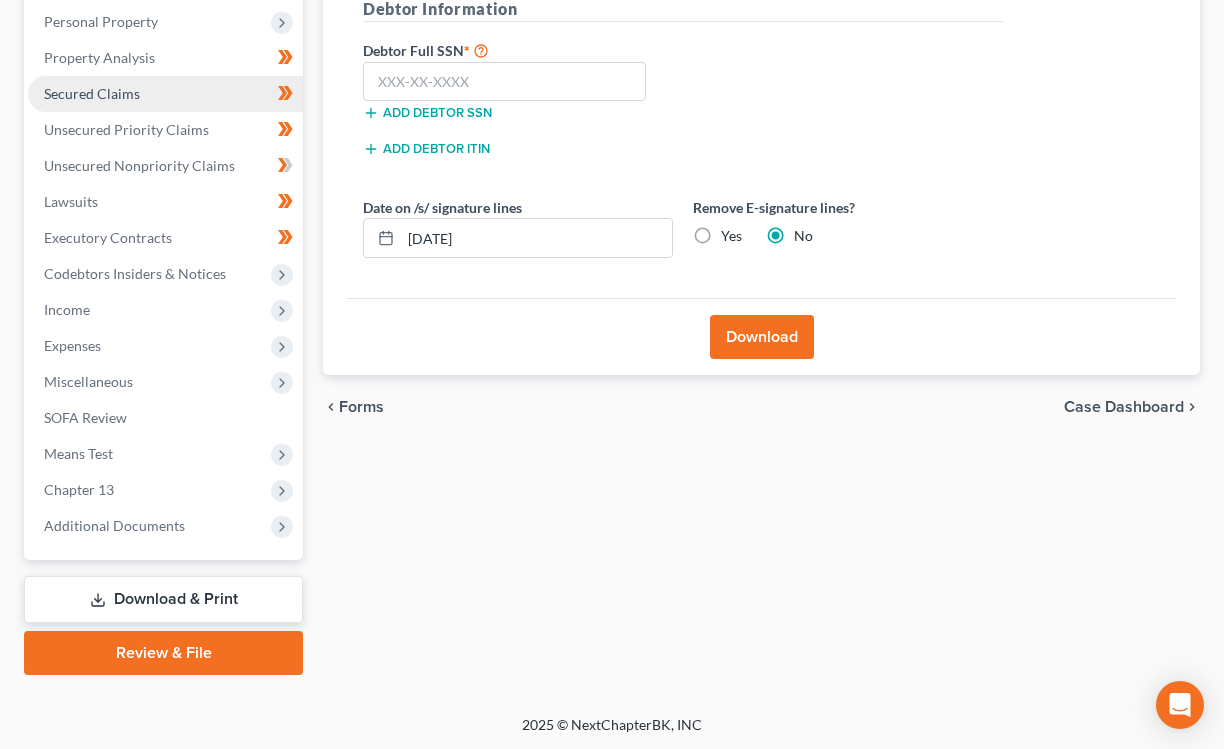 click on "Secured Claims" at bounding box center [92, 93] 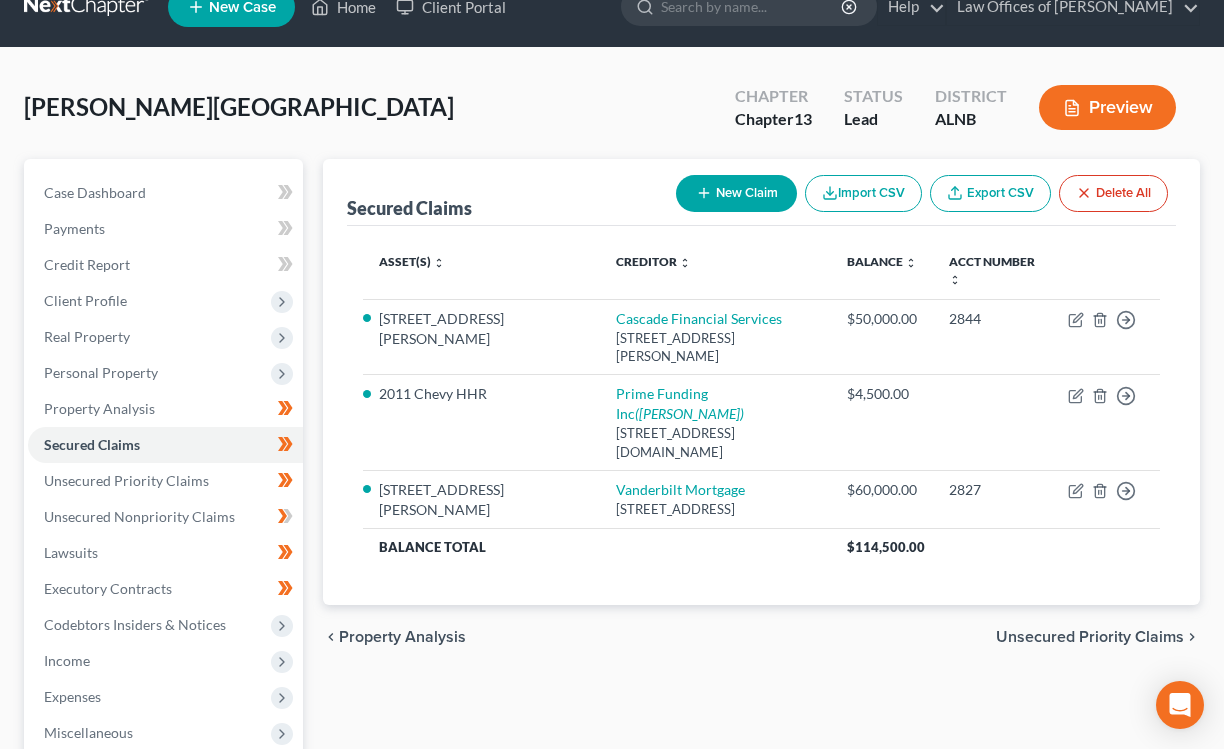 scroll, scrollTop: 0, scrollLeft: 0, axis: both 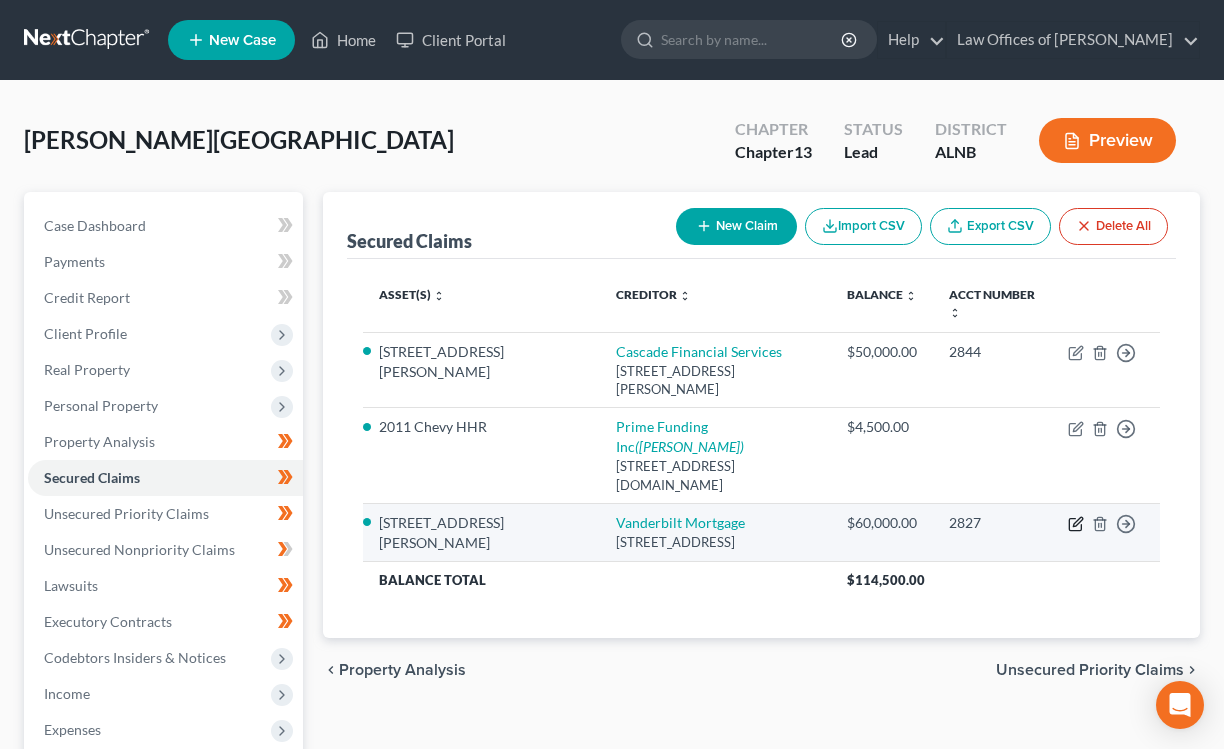 click 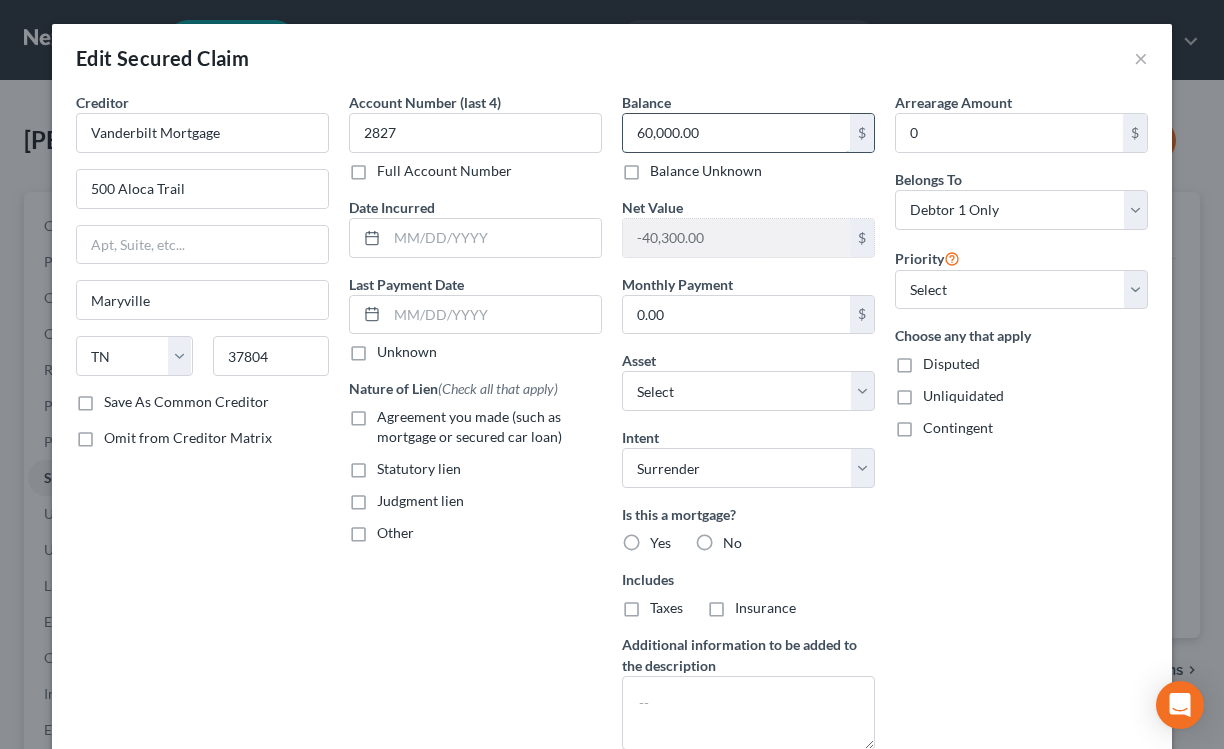 click on "60,000.00" at bounding box center (736, 133) 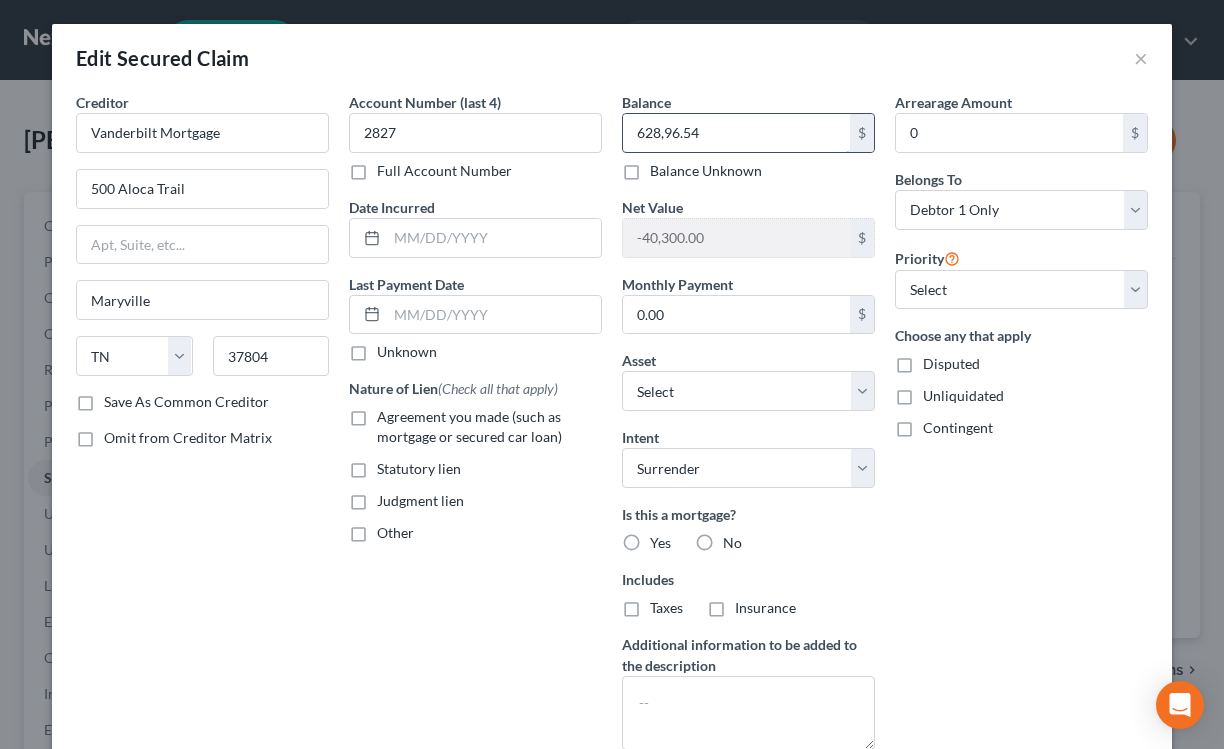 type on "628,96.54" 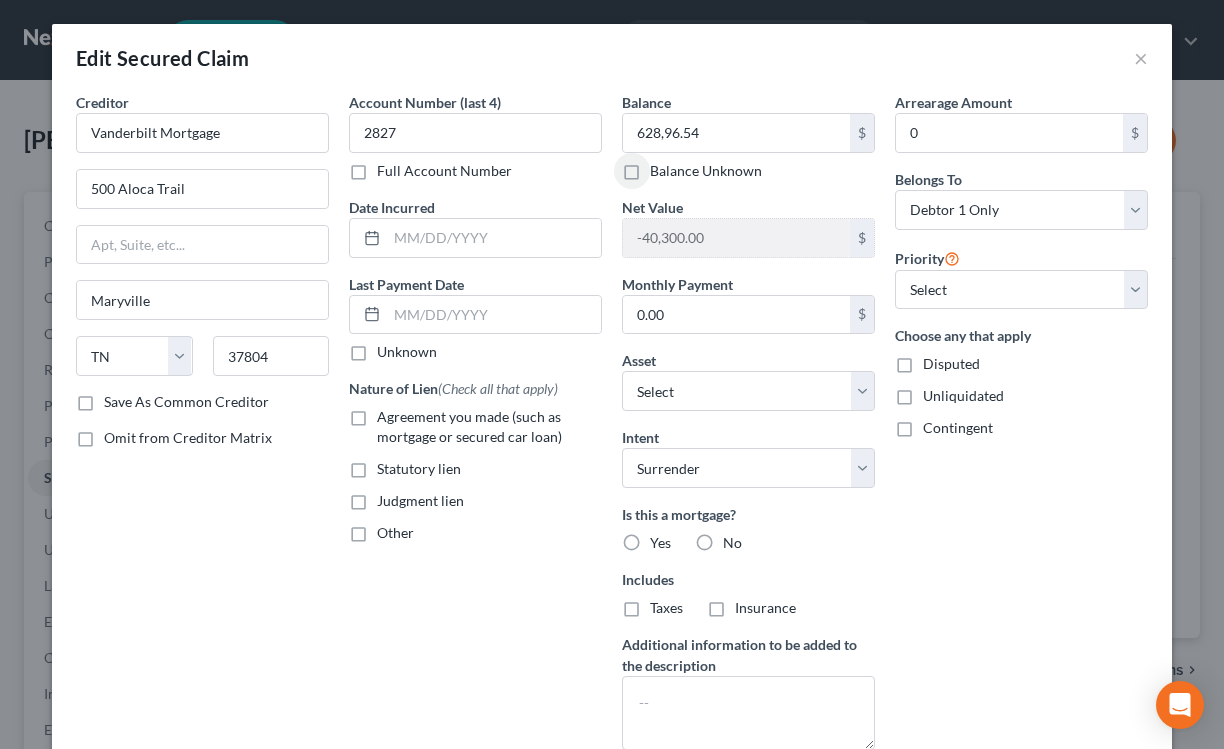 scroll, scrollTop: 200, scrollLeft: 0, axis: vertical 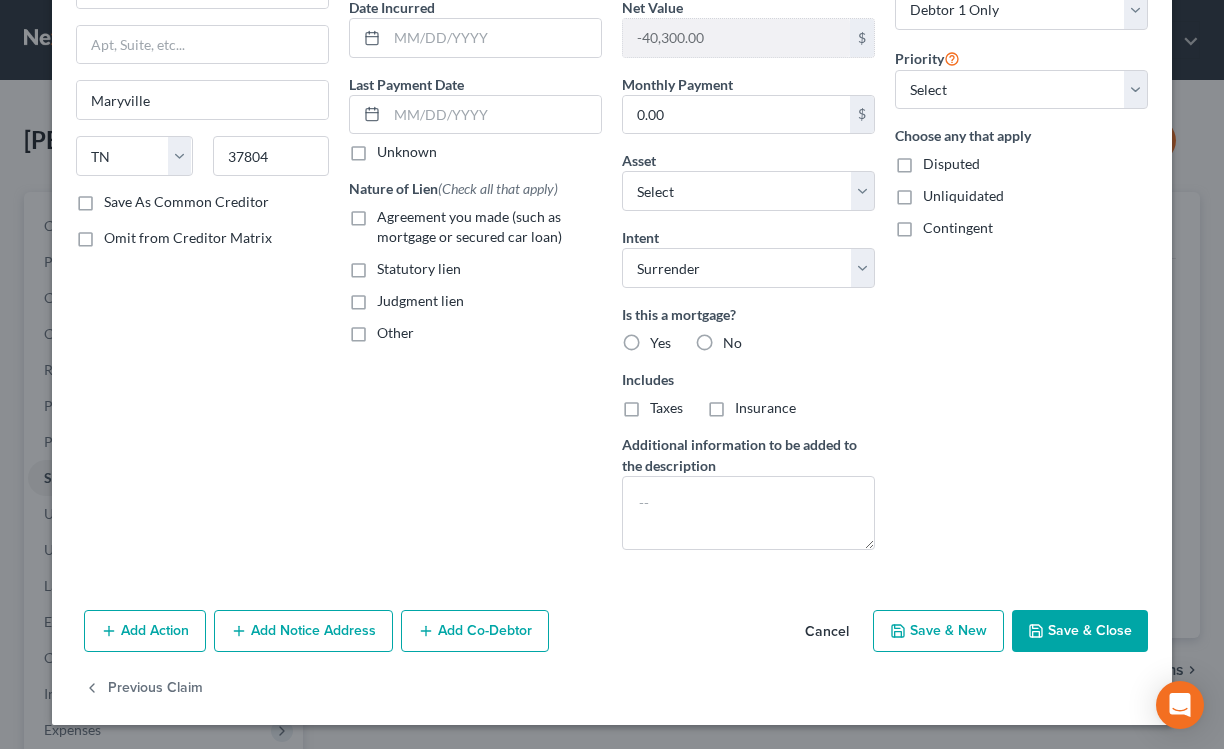 click on "Save & Close" at bounding box center (1080, 631) 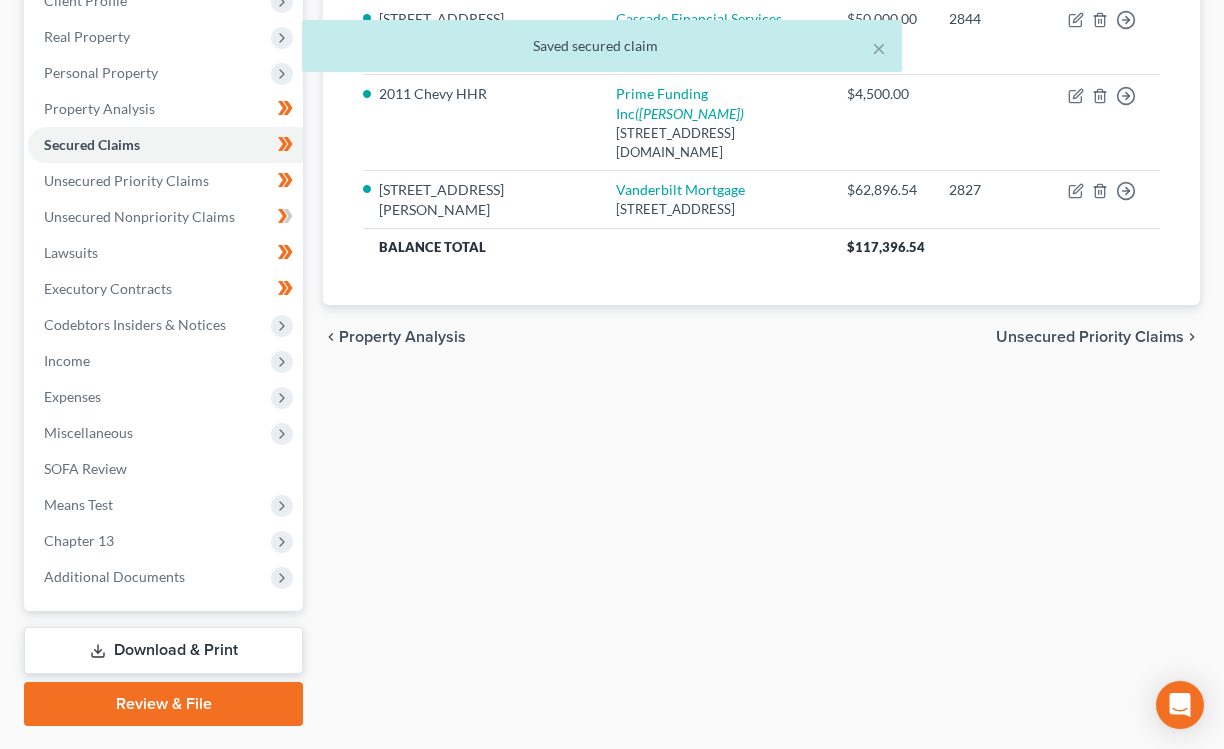 scroll, scrollTop: 384, scrollLeft: 0, axis: vertical 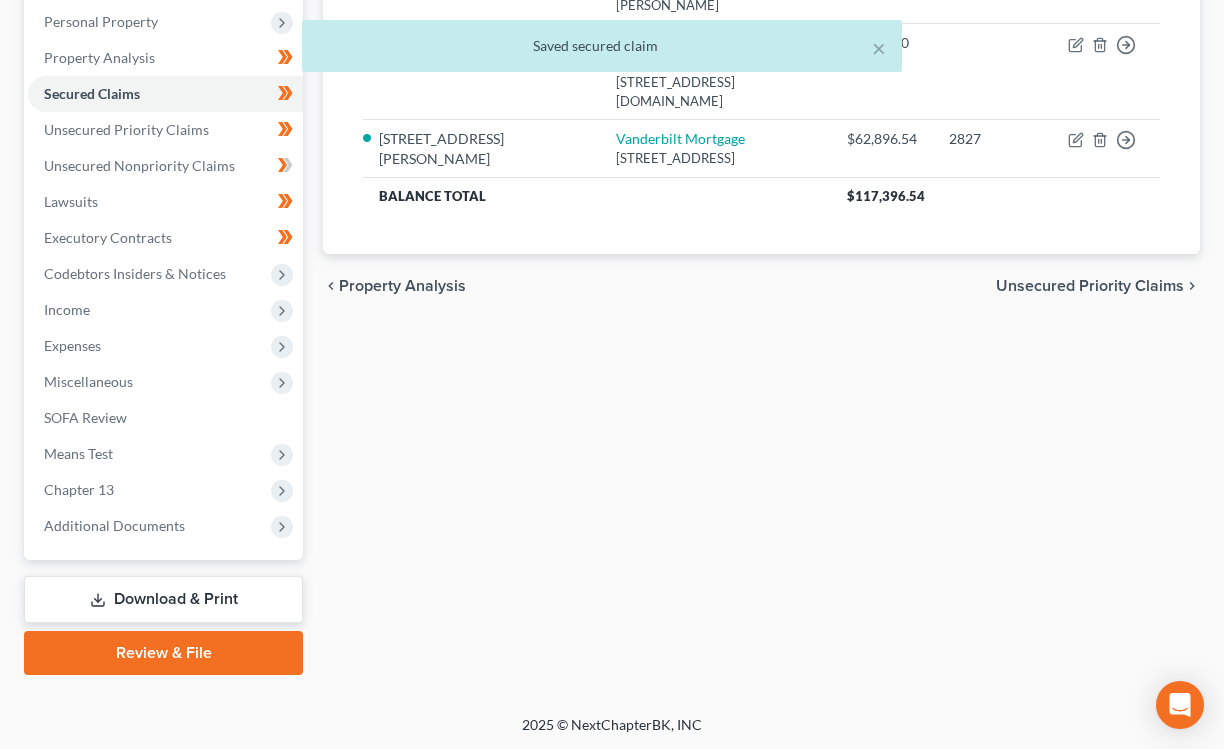 click on "Download & Print" at bounding box center [163, 599] 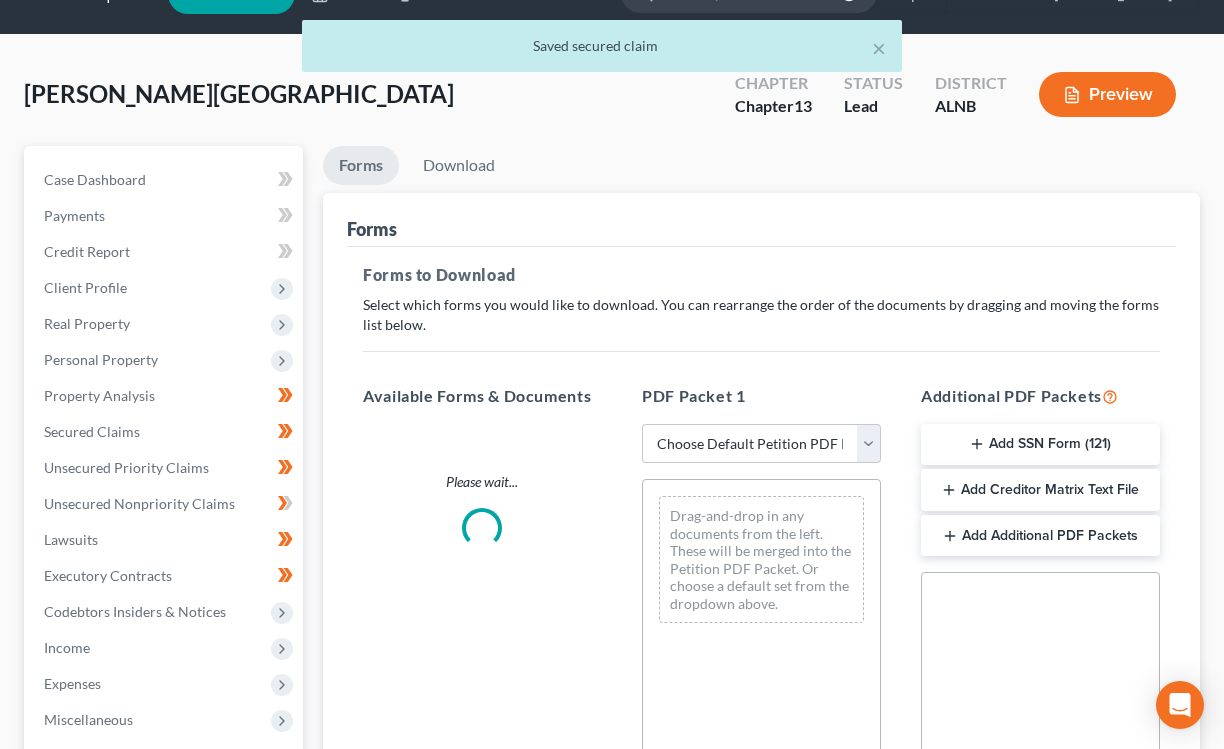scroll, scrollTop: 0, scrollLeft: 0, axis: both 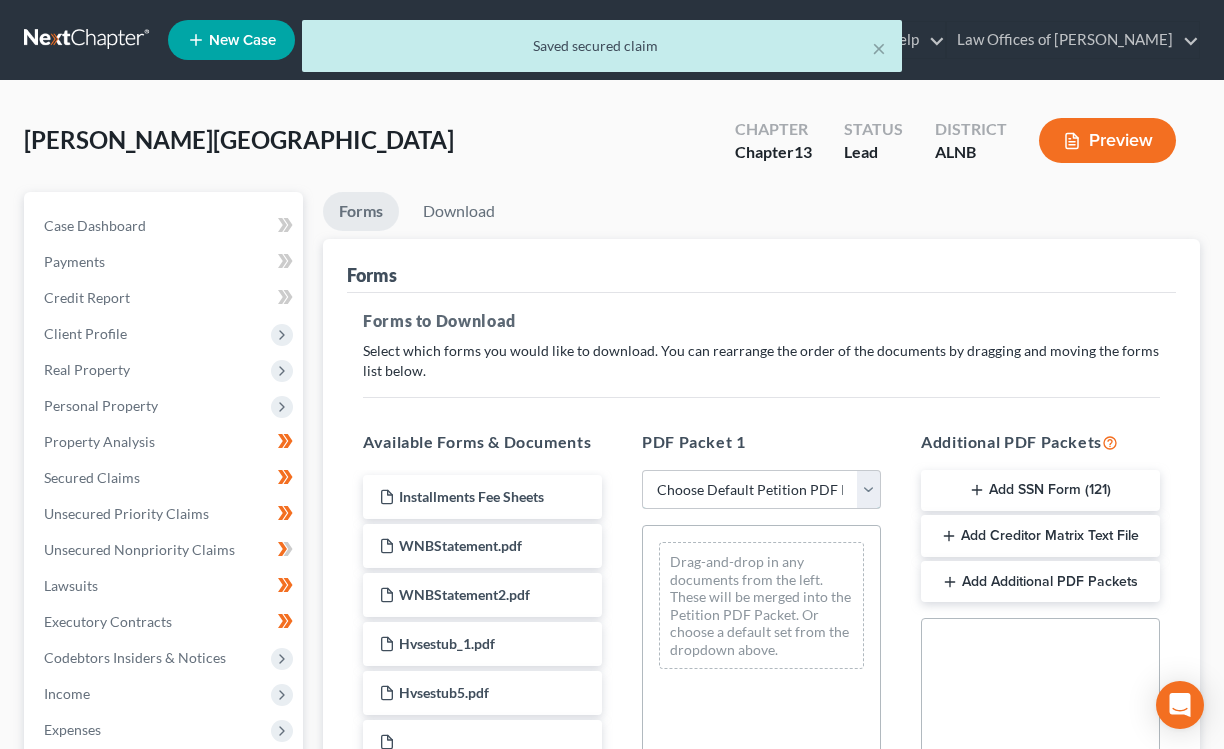 click on "Choose Default Petition PDF Packet Complete Bankruptcy Petition (all forms and schedules) Emergency Filing Forms (Petition and Creditor List Only) Amended Forms Signature Pages Only Supplemental Post Petition (Sch. I & J) Supplemental Post Petition (Sch. I) Supplemental Post Petition (Sch. J)" at bounding box center (761, 490) 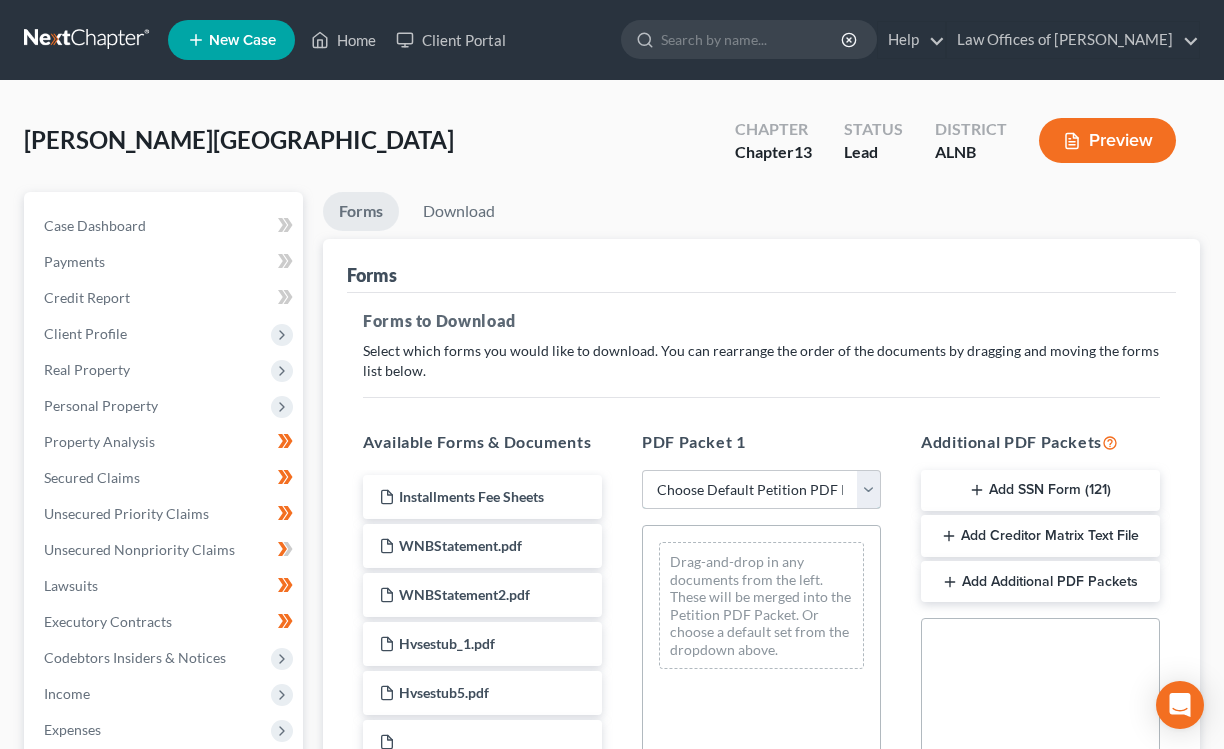 select on "0" 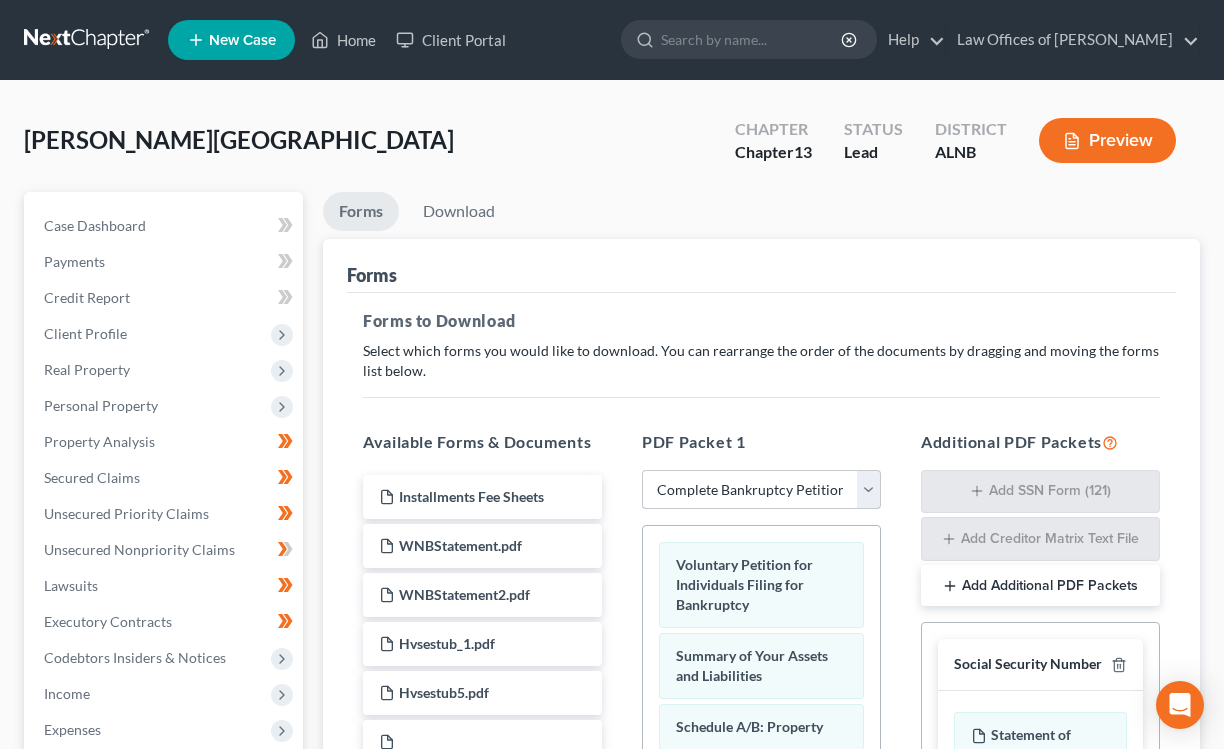 scroll, scrollTop: 507, scrollLeft: 0, axis: vertical 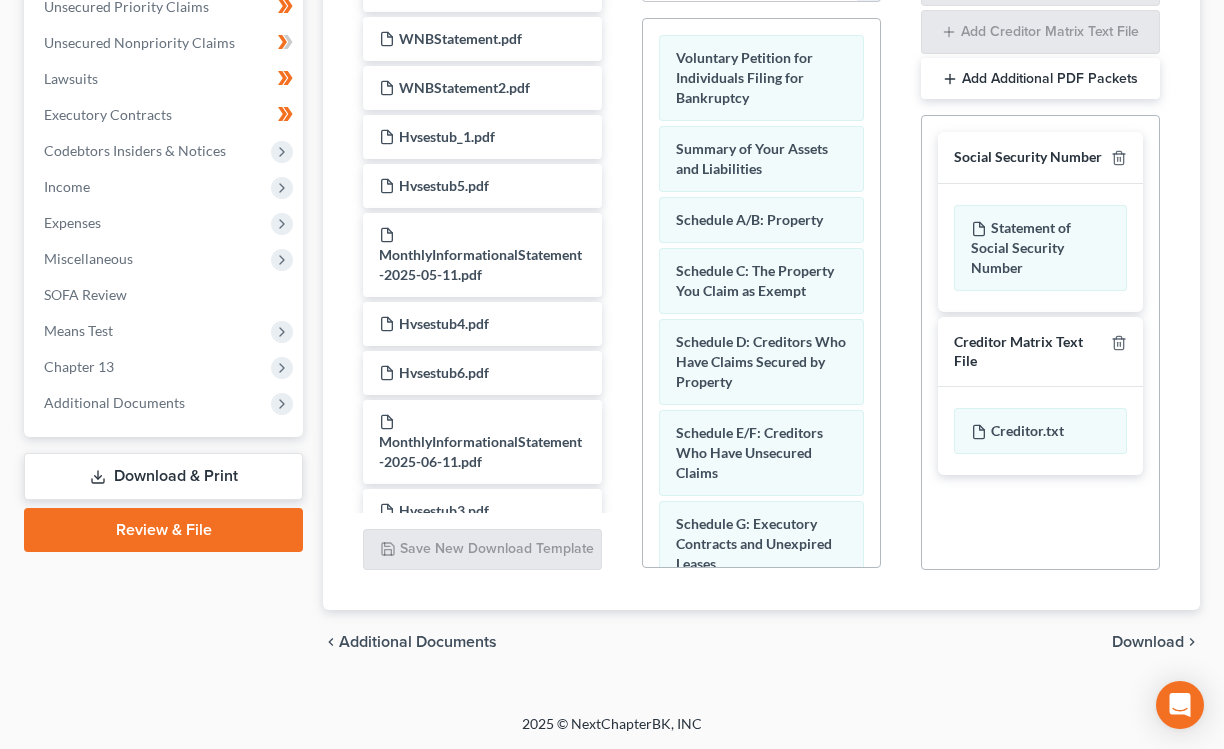 click on "Download" at bounding box center [1148, 642] 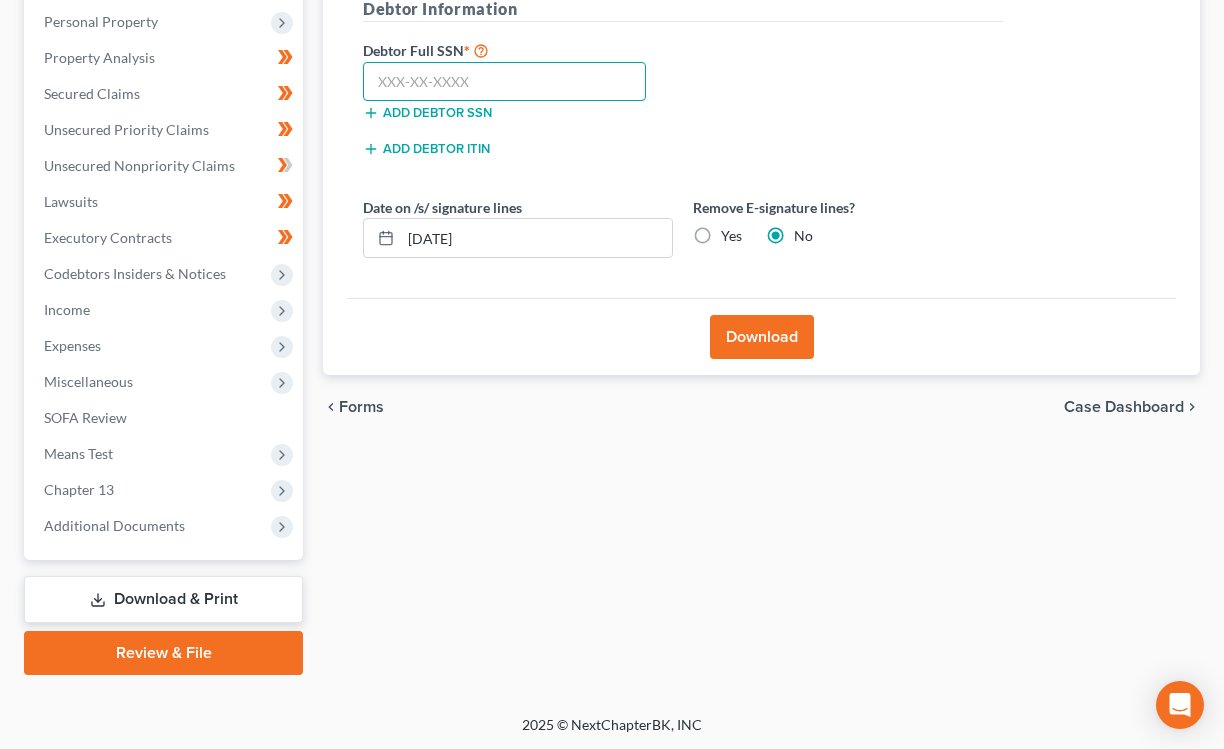 click at bounding box center (504, 82) 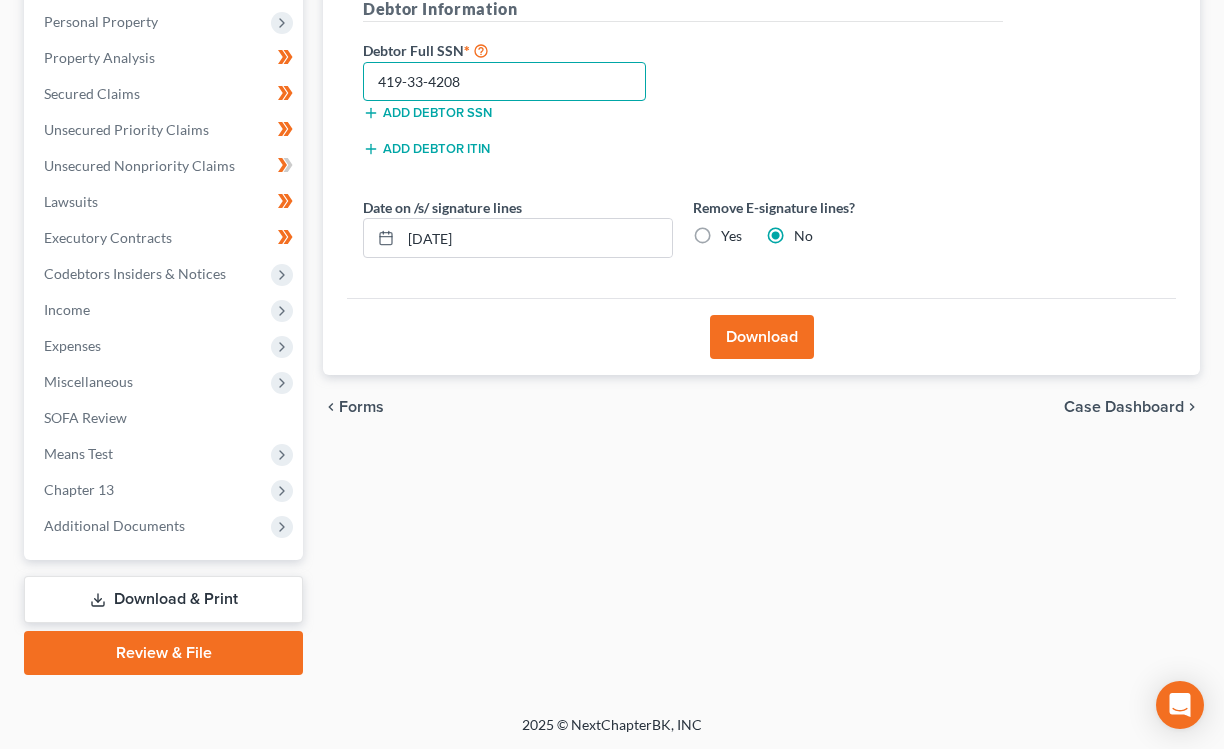type on "419-33-4208" 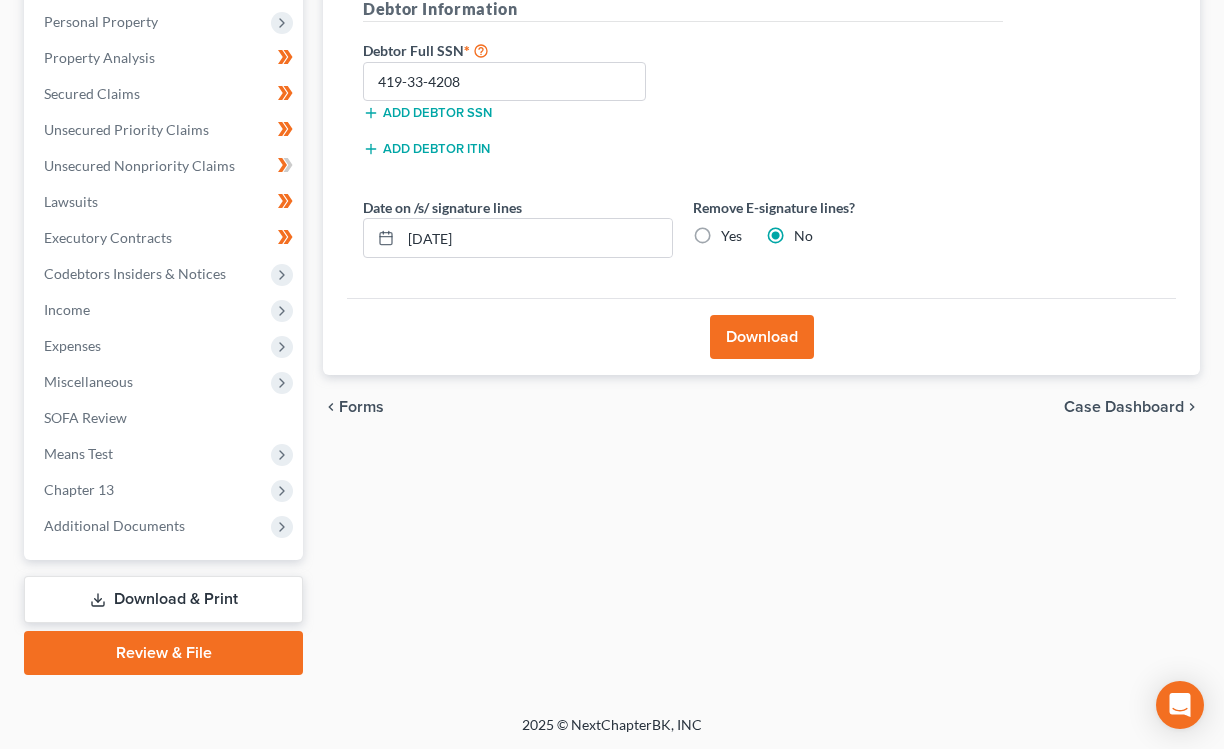 drag, startPoint x: 791, startPoint y: 336, endPoint x: 772, endPoint y: 334, distance: 19.104973 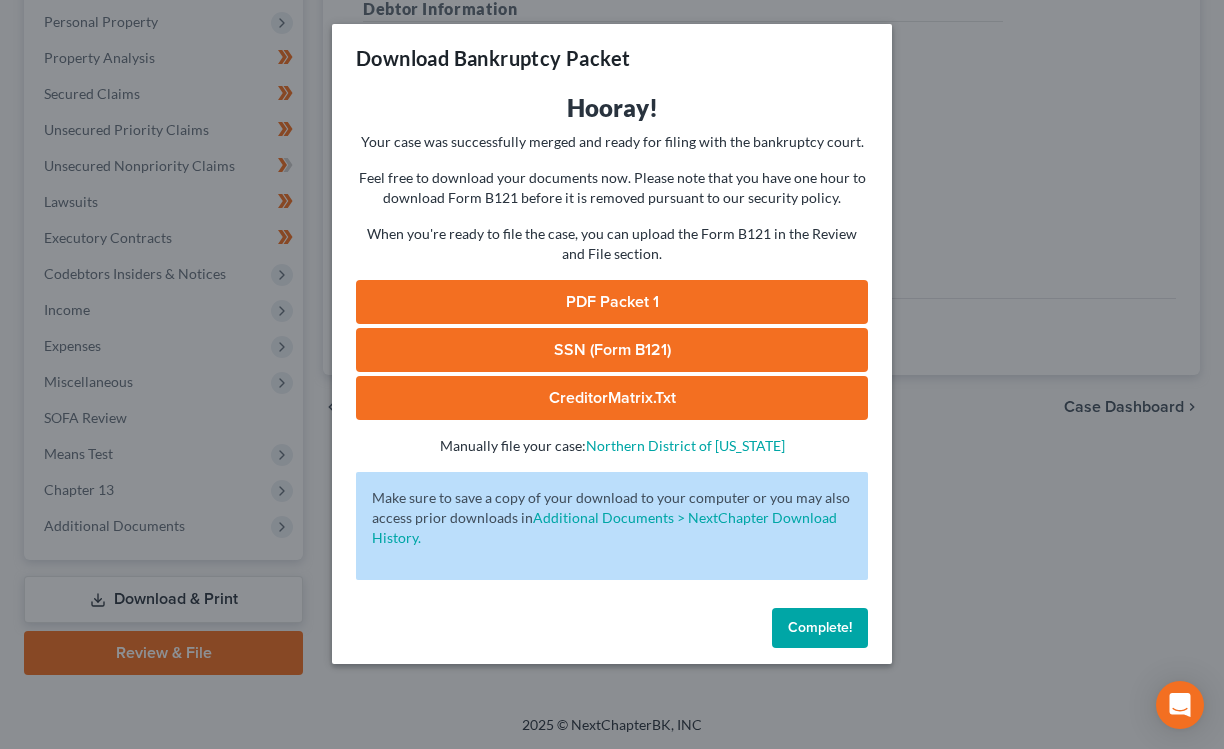 click on "SSN (Form B121)" at bounding box center (612, 350) 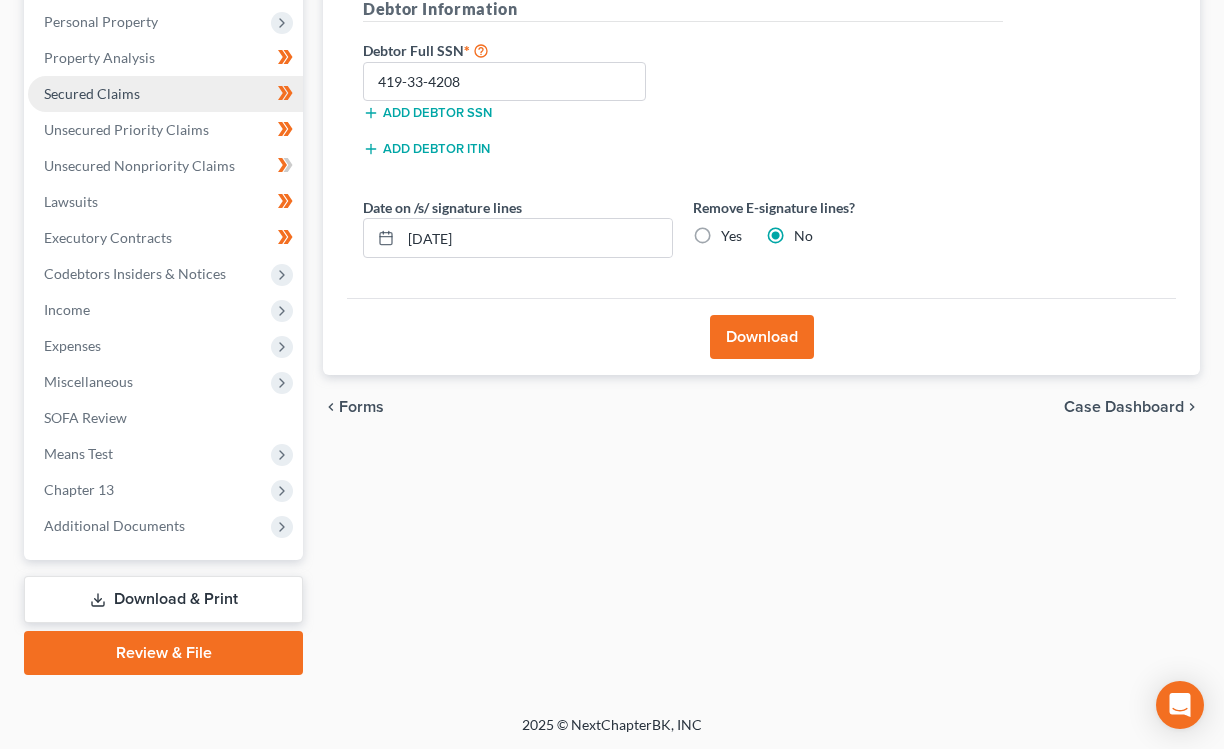 click on "Secured Claims" at bounding box center [92, 93] 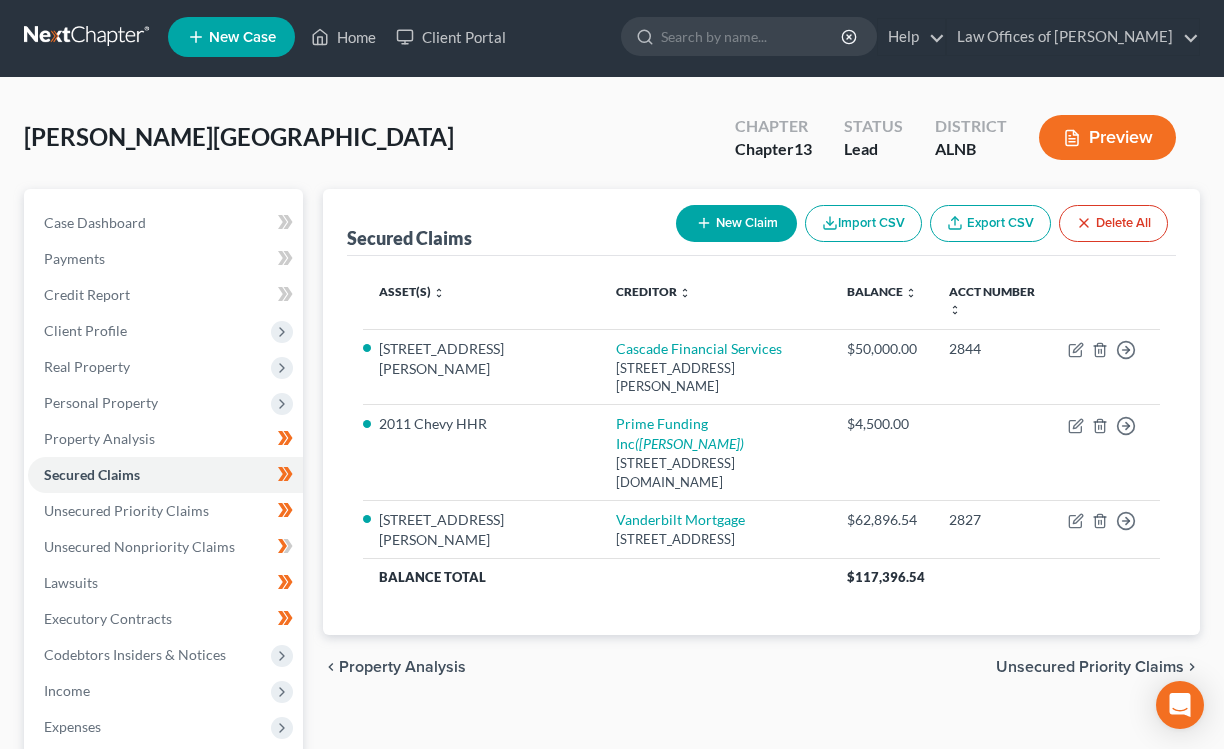 scroll, scrollTop: 0, scrollLeft: 0, axis: both 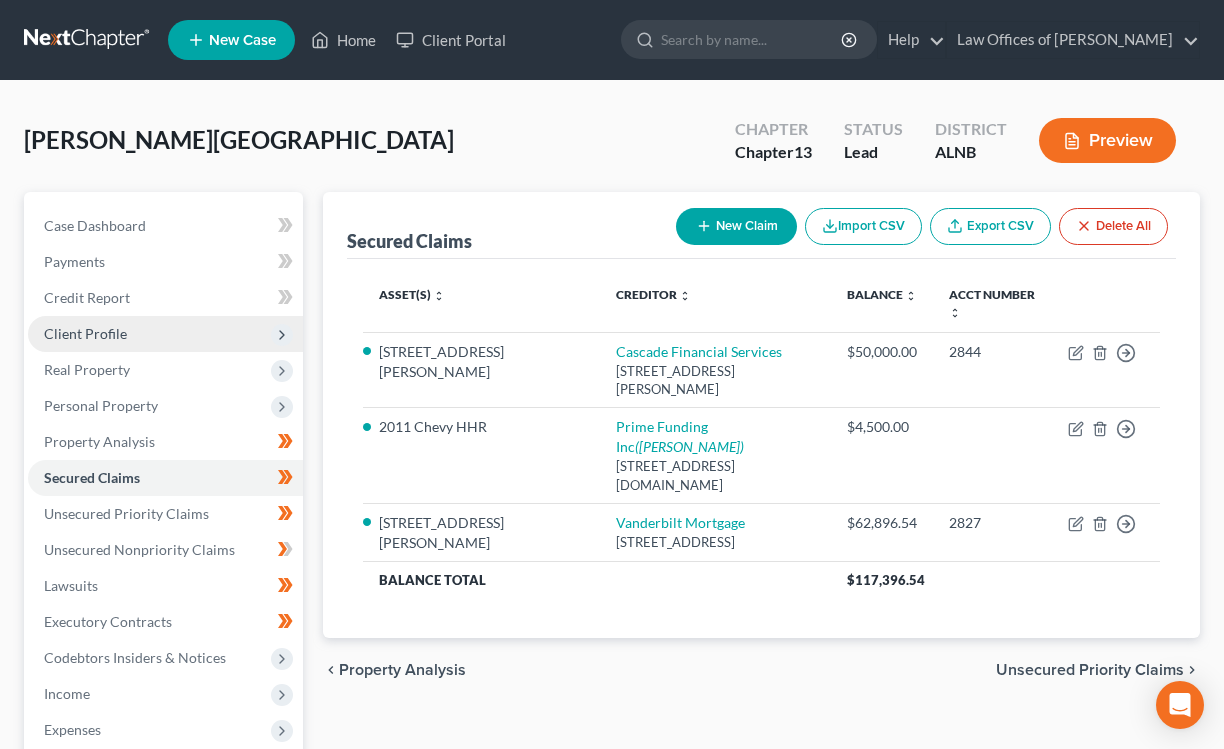click on "Client Profile" at bounding box center (85, 333) 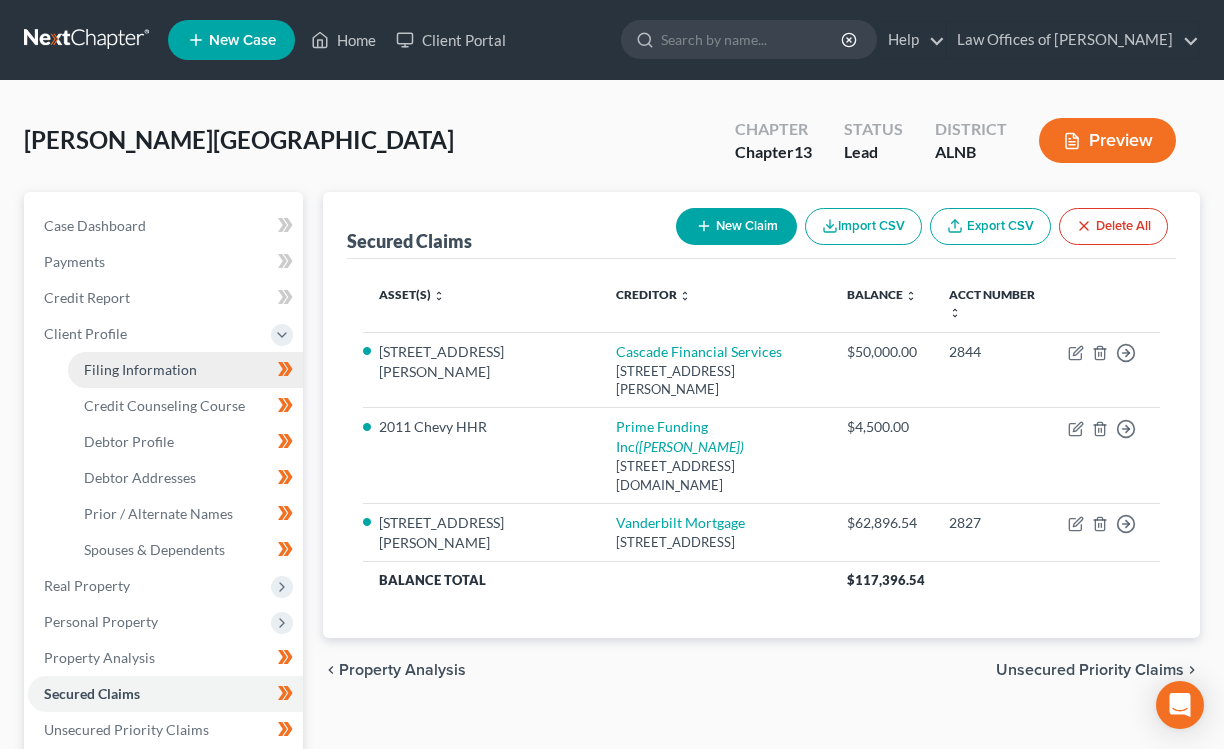 click on "Filing Information" at bounding box center (140, 369) 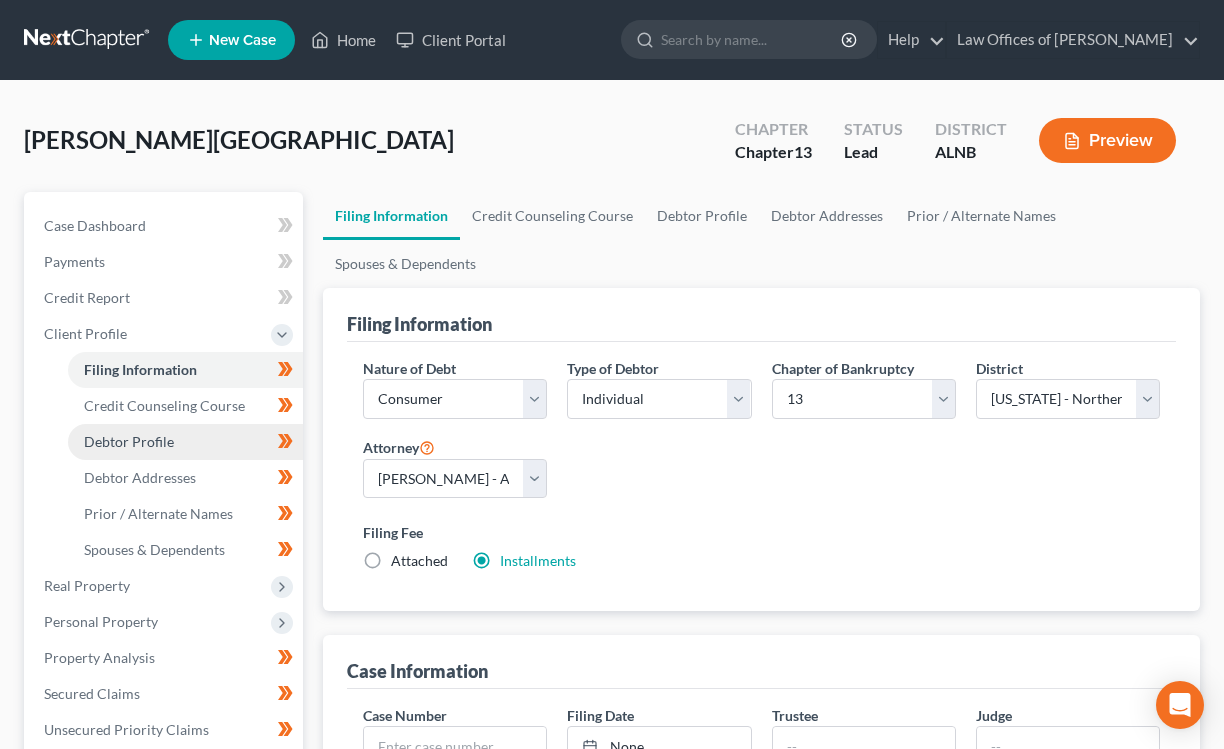 click on "Debtor Profile" at bounding box center [129, 441] 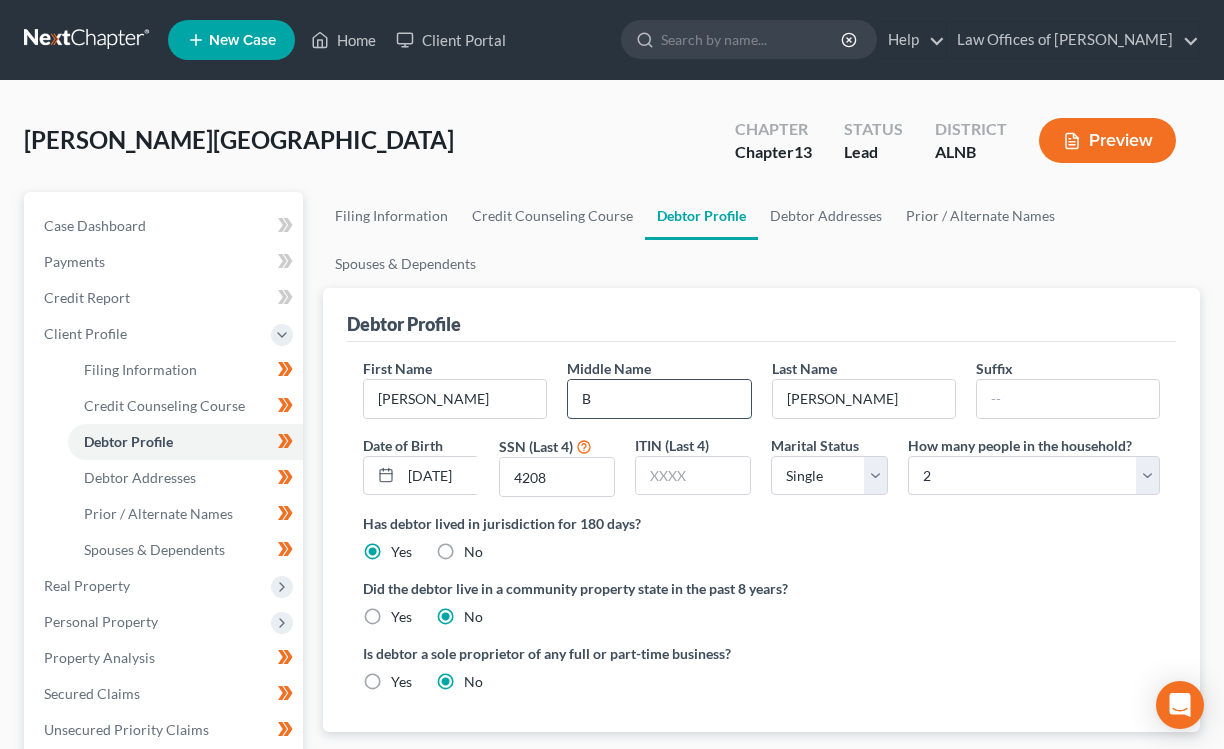 click on "B" at bounding box center (659, 399) 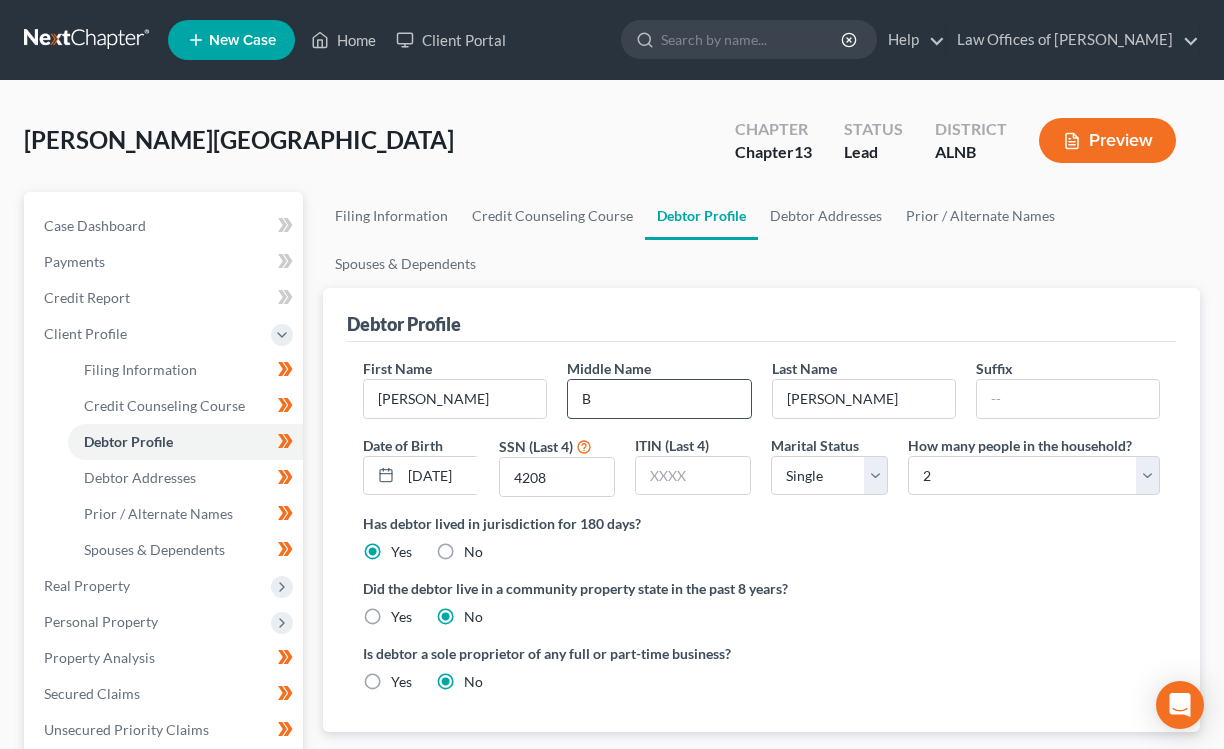 paste on "[PERSON_NAME]" 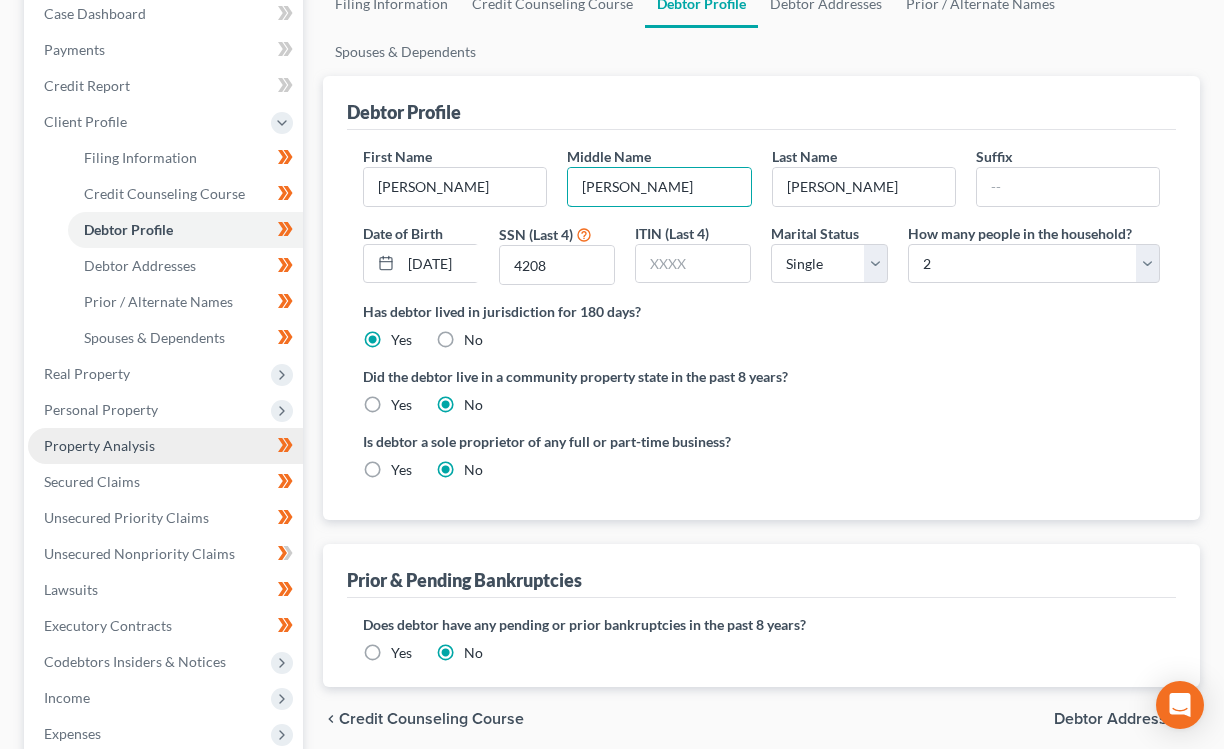 scroll, scrollTop: 600, scrollLeft: 0, axis: vertical 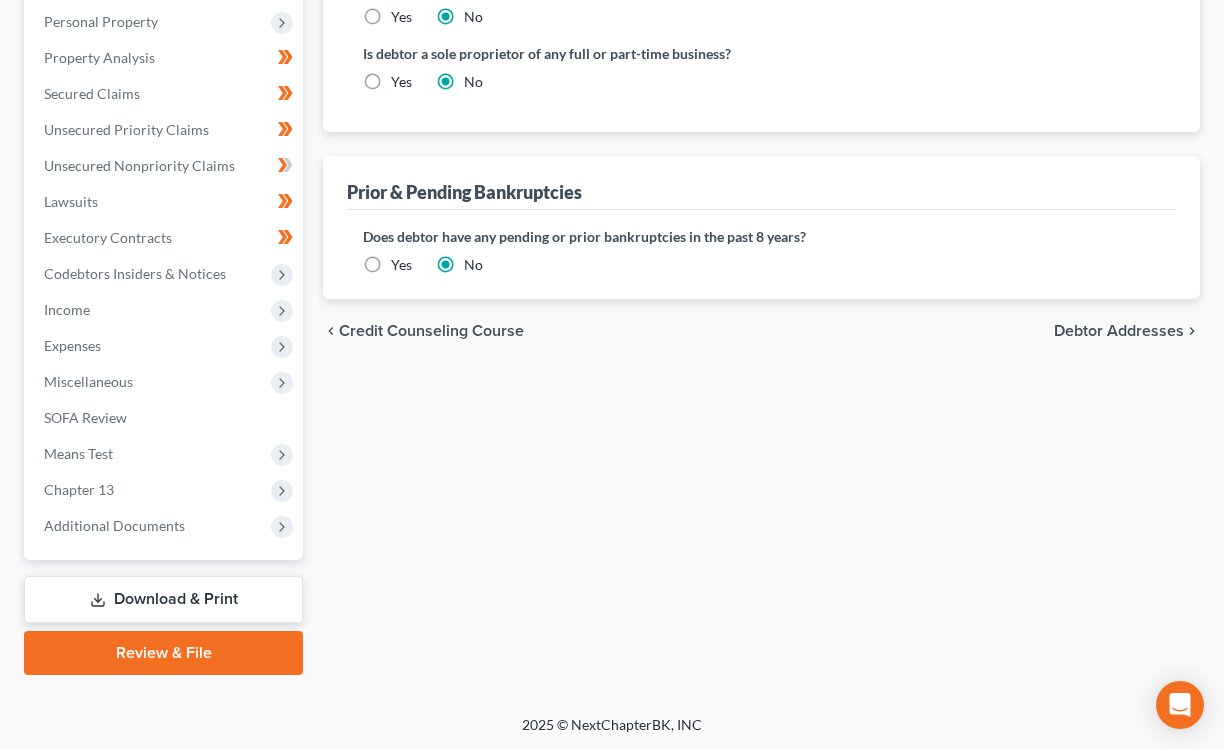 type on "[PERSON_NAME]" 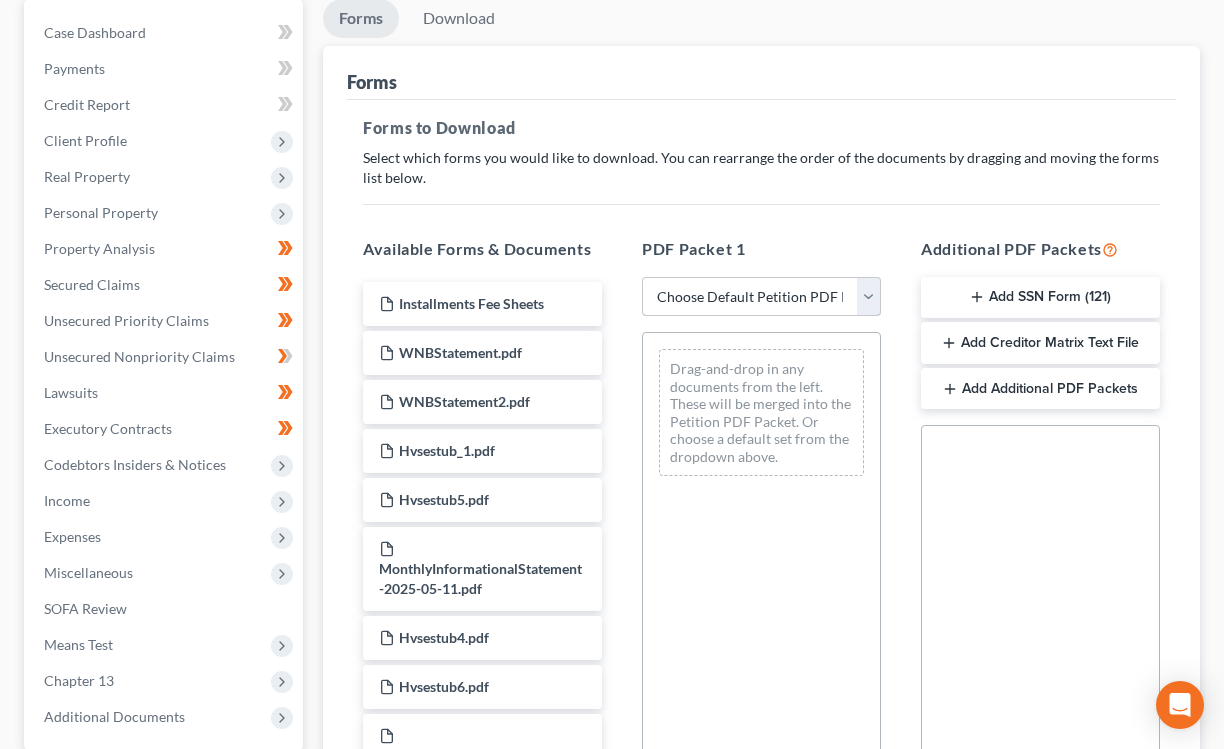 scroll, scrollTop: 0, scrollLeft: 0, axis: both 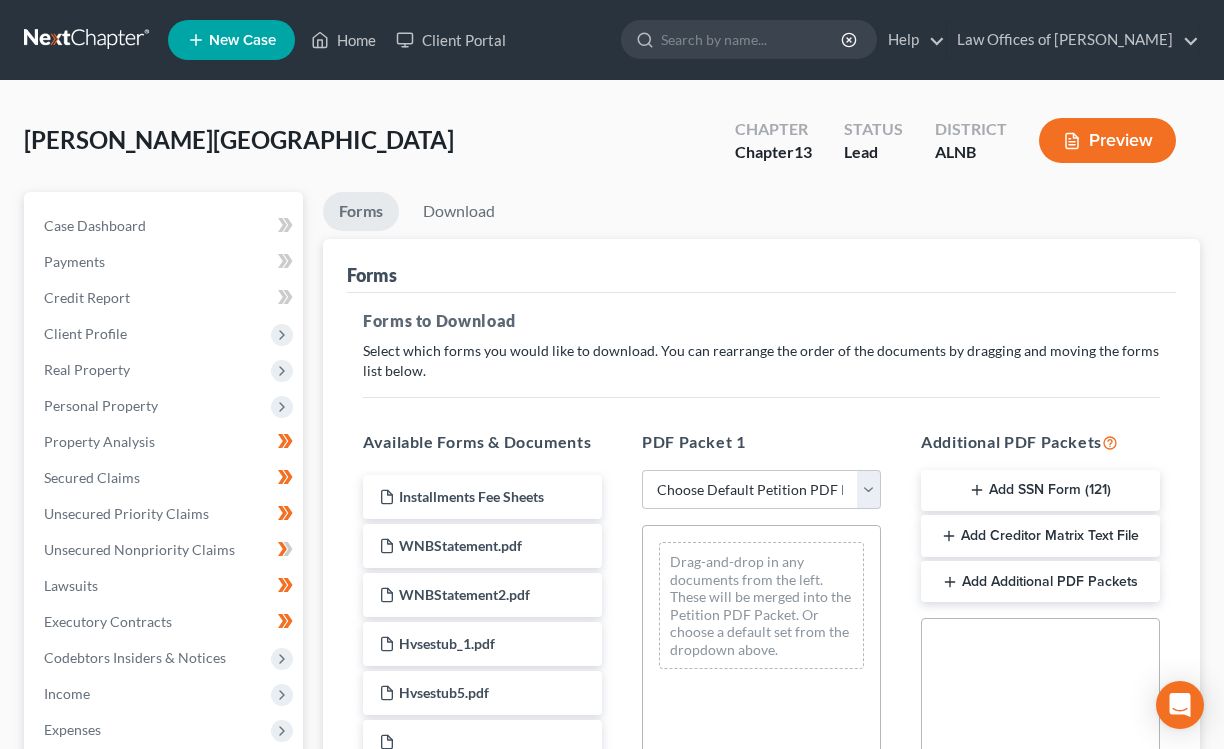 click on "Add SSN Form (121)" at bounding box center [1040, 491] 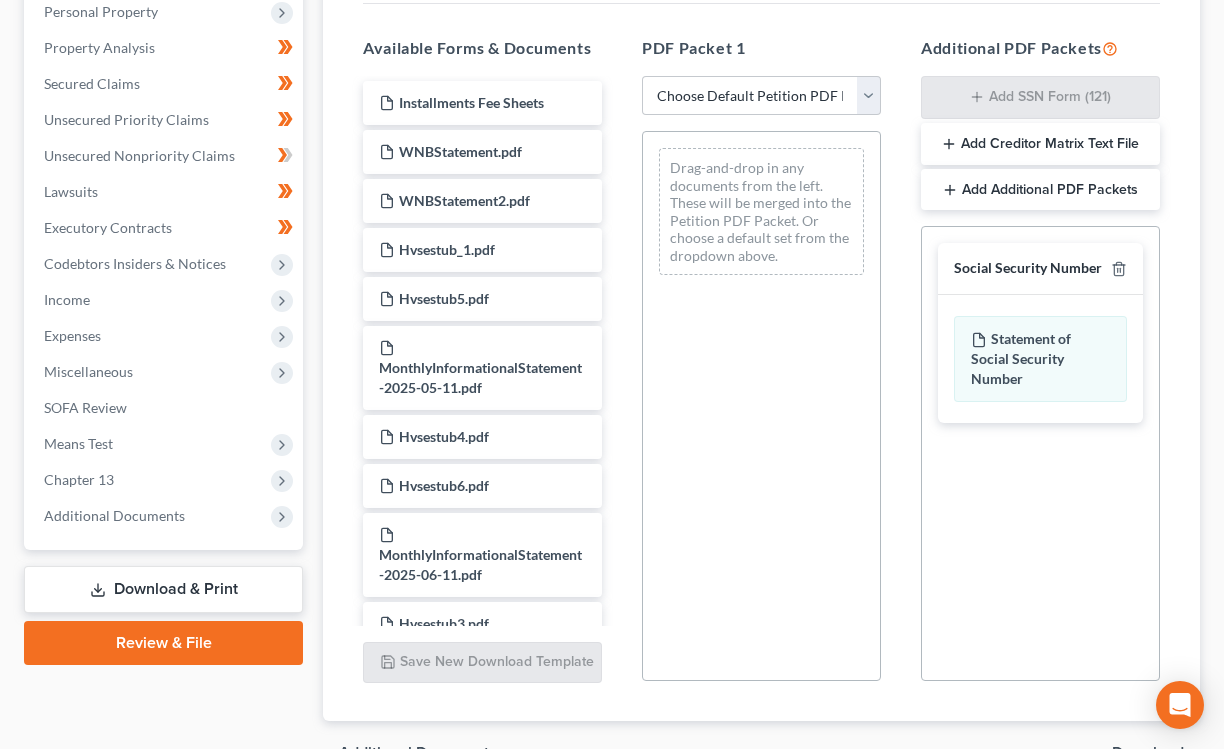 scroll, scrollTop: 505, scrollLeft: 0, axis: vertical 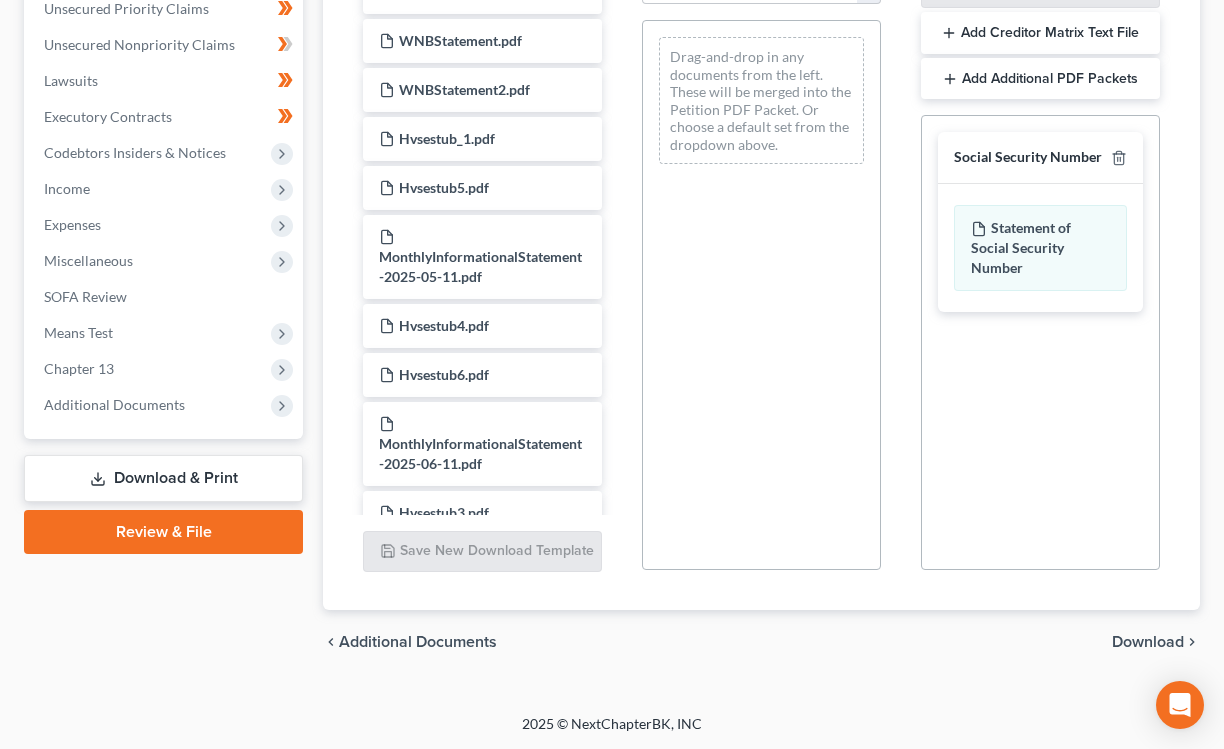click on "Download" at bounding box center [1148, 642] 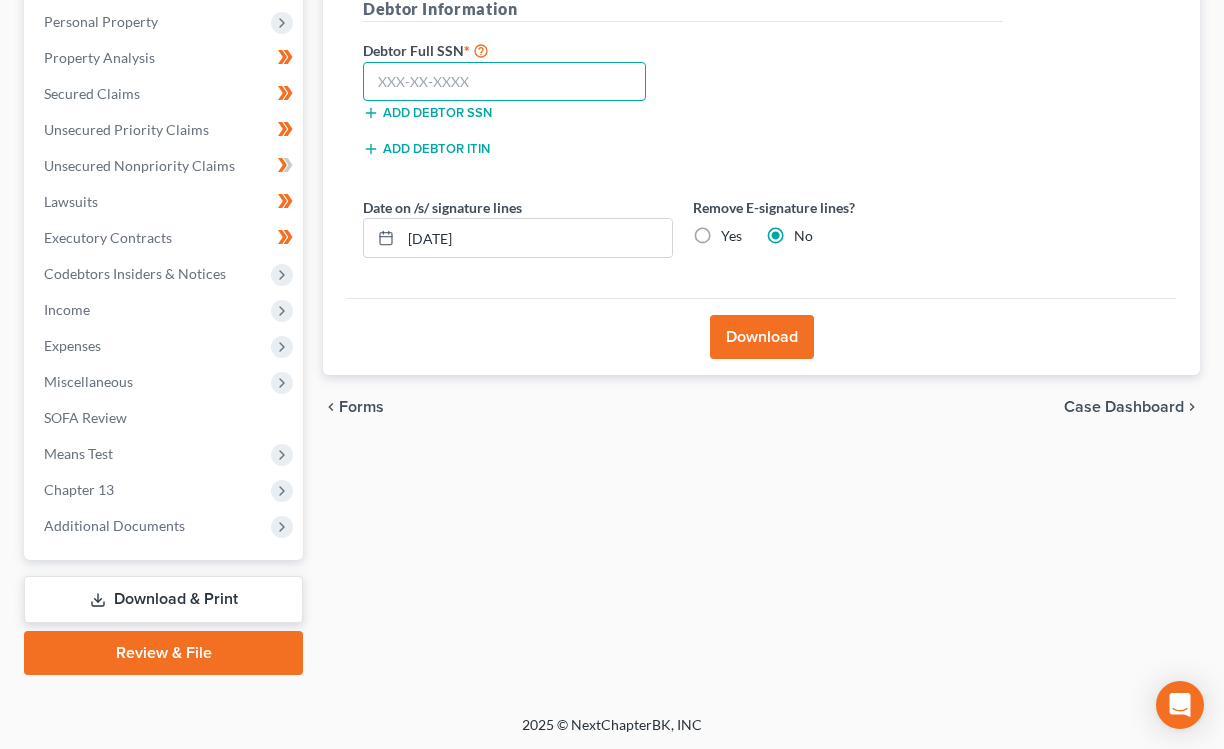 click at bounding box center (504, 82) 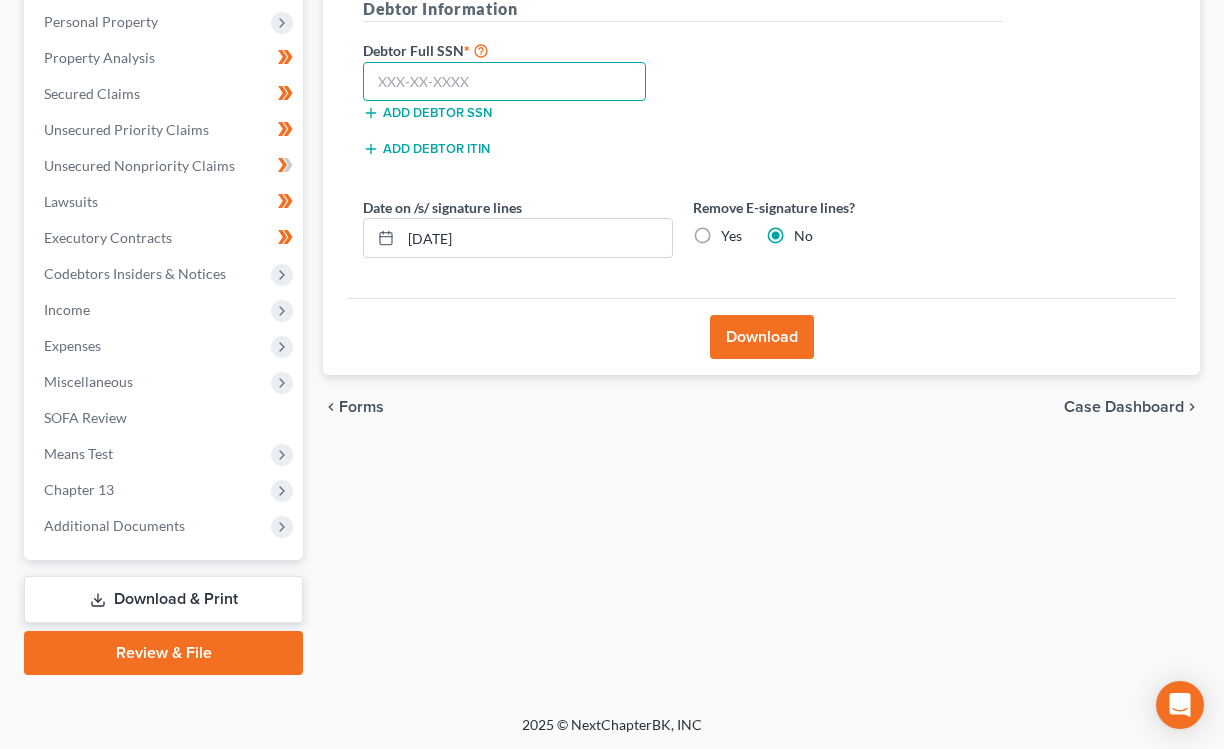 click at bounding box center (504, 82) 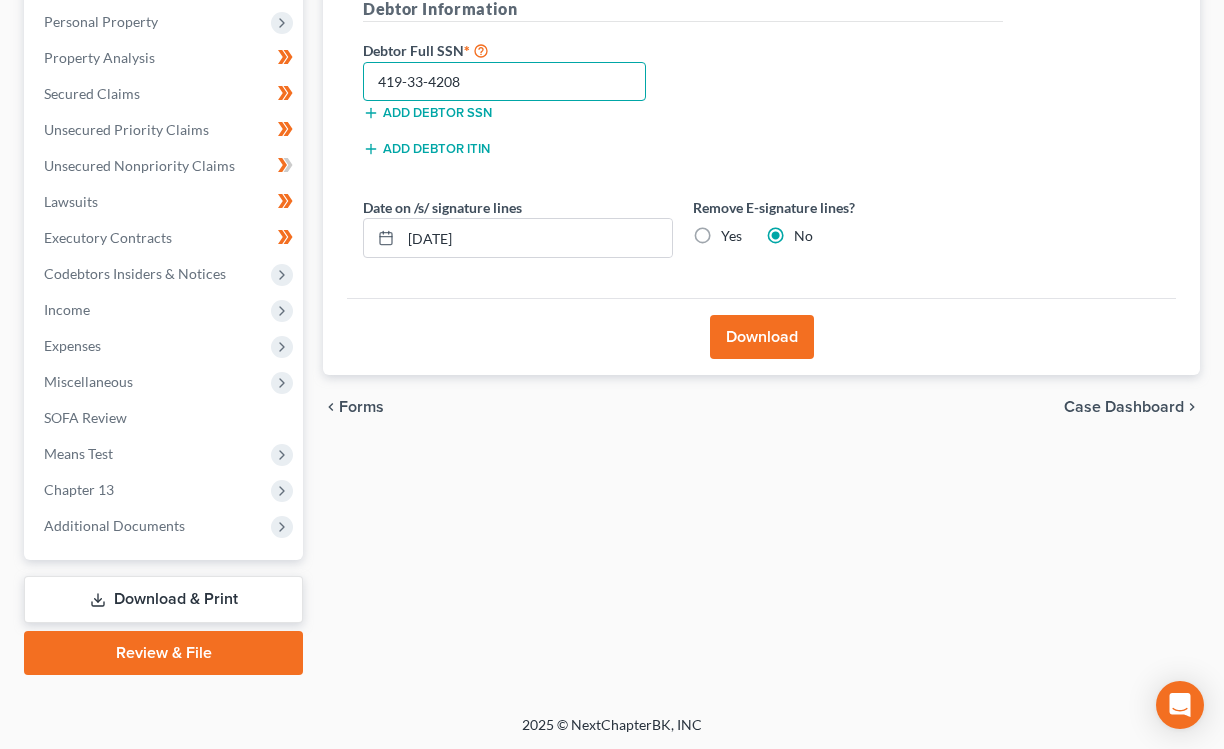 type on "419-33-4208" 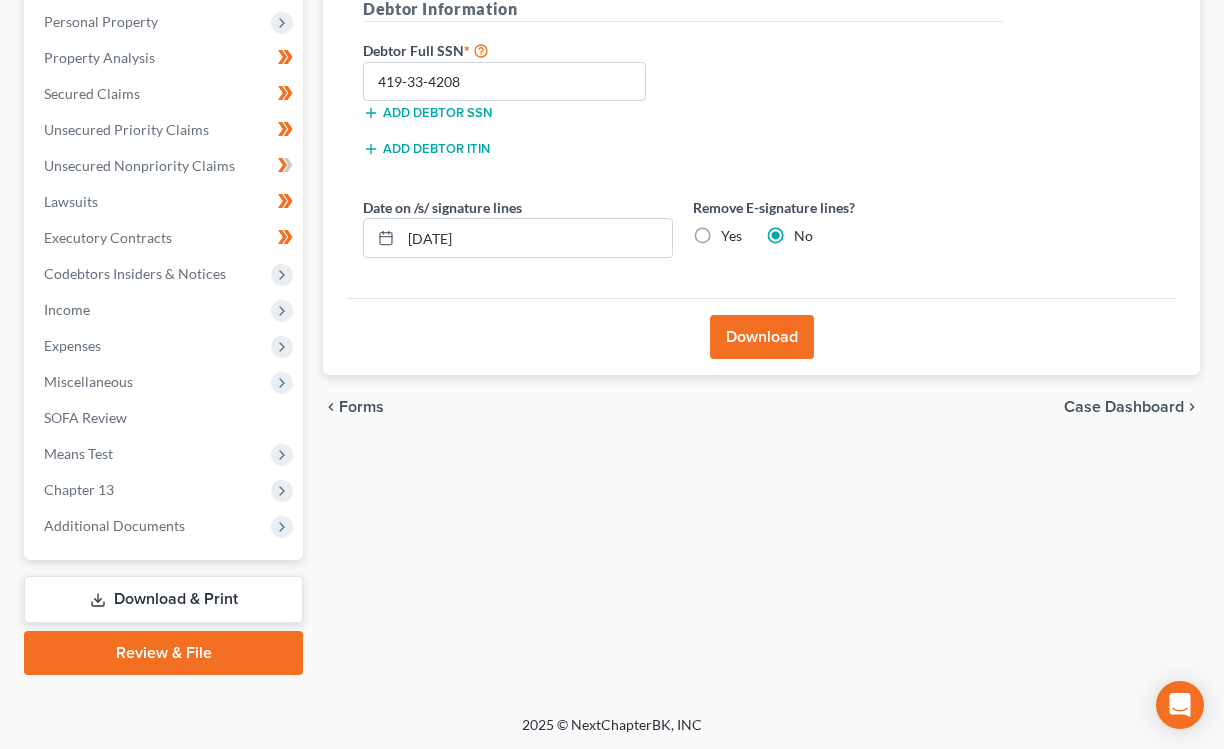 click on "Download" at bounding box center [762, 337] 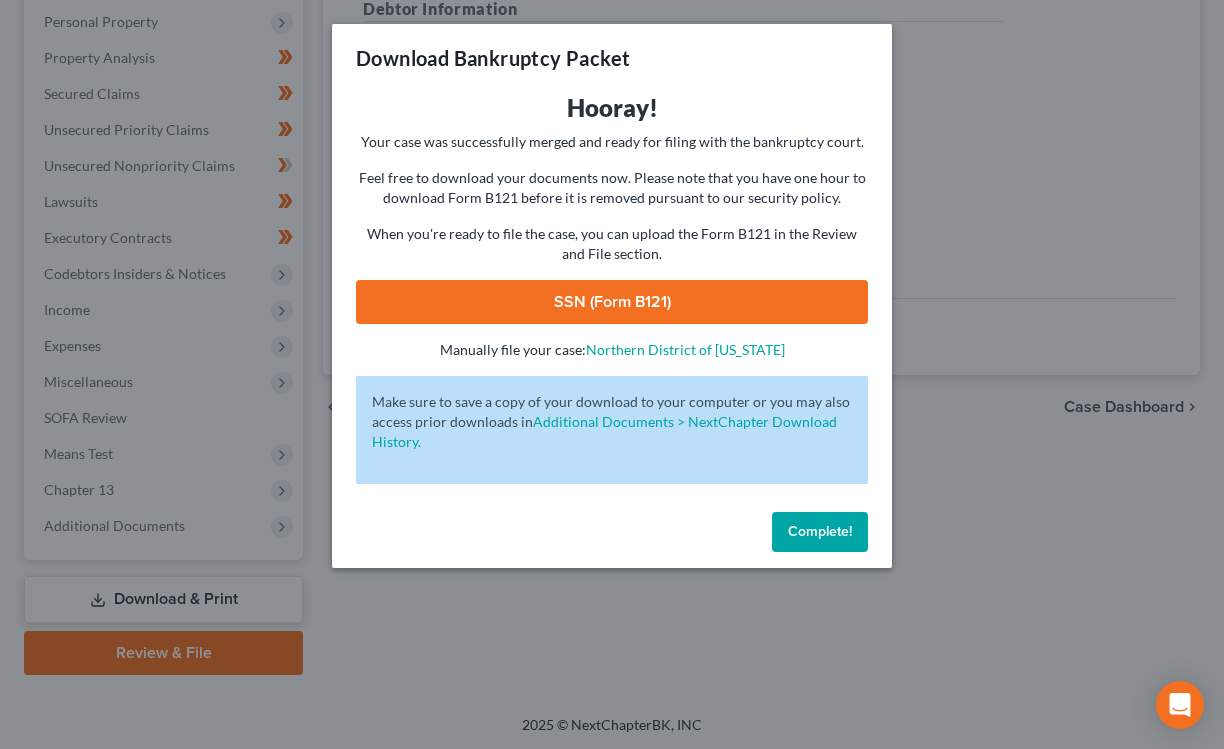 click on "SSN (Form B121)" at bounding box center (612, 302) 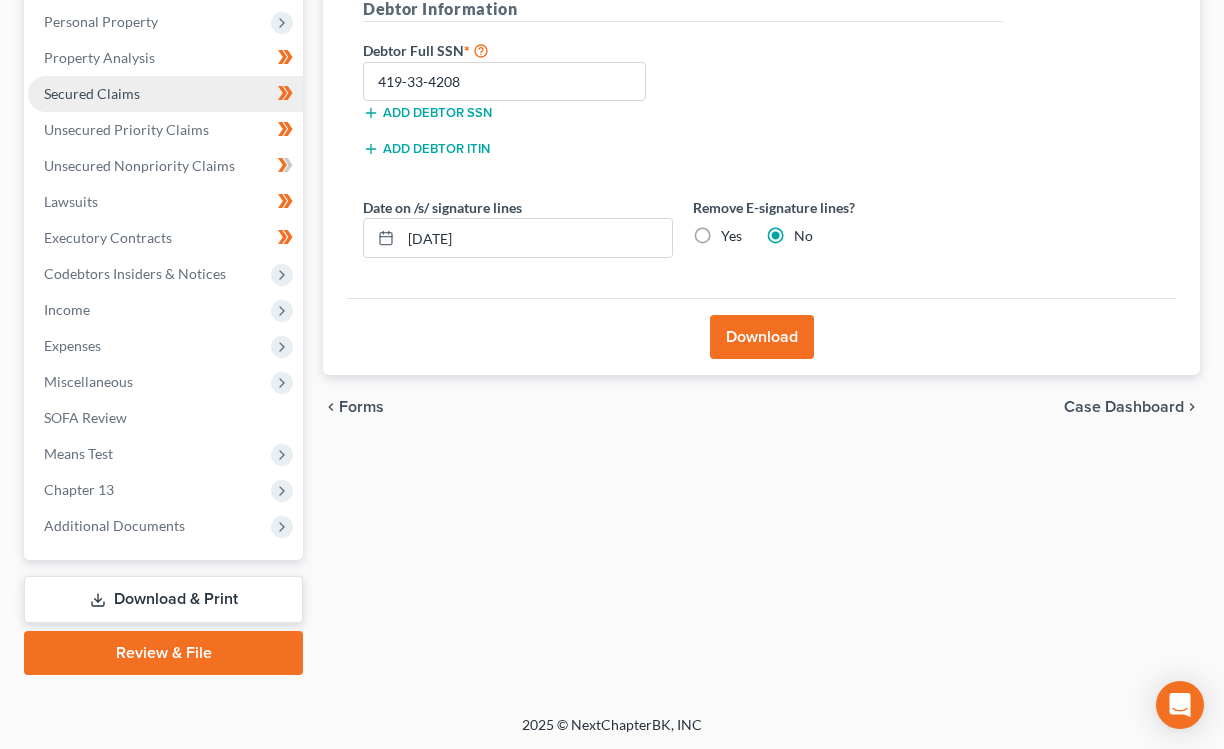 click on "Secured Claims" at bounding box center [92, 93] 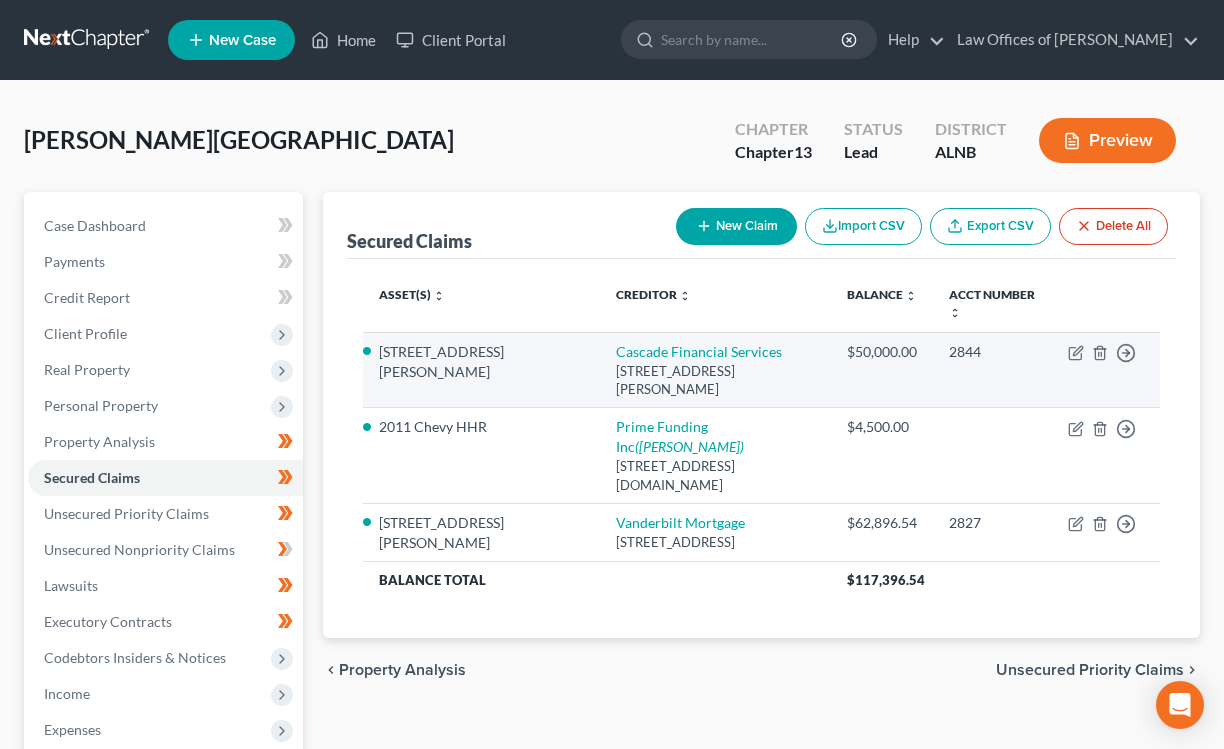 scroll, scrollTop: 0, scrollLeft: 0, axis: both 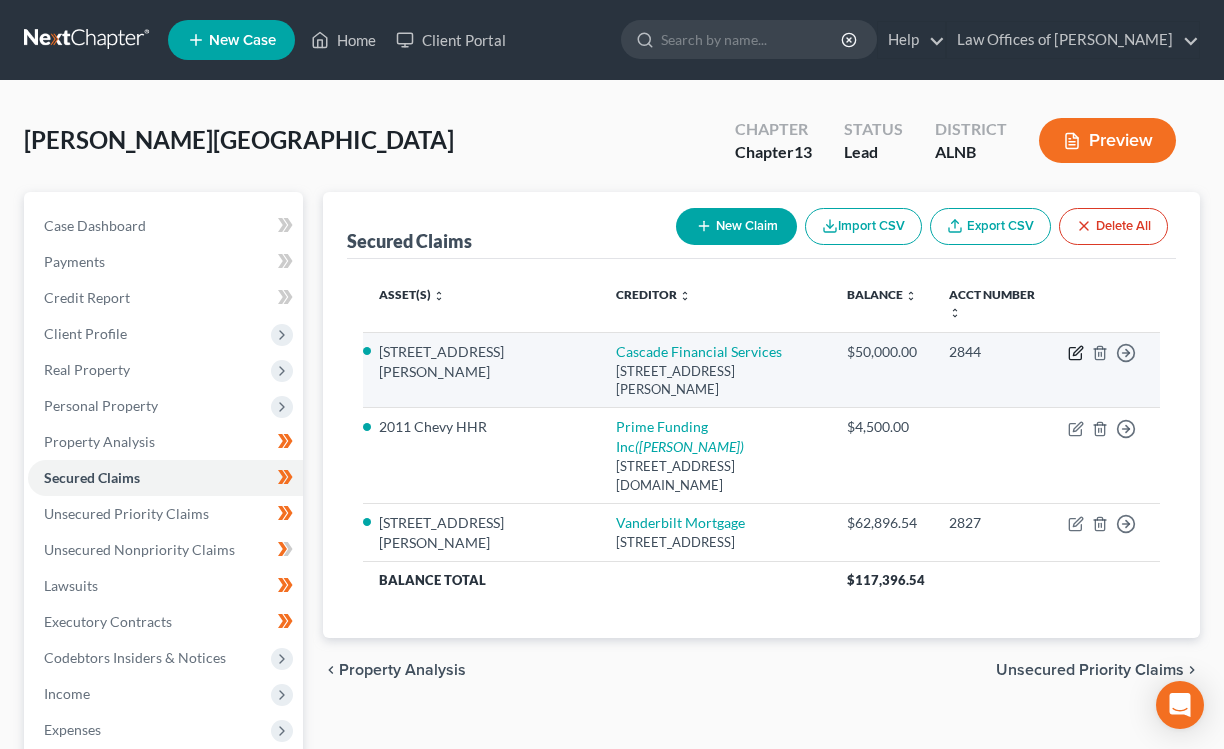 click 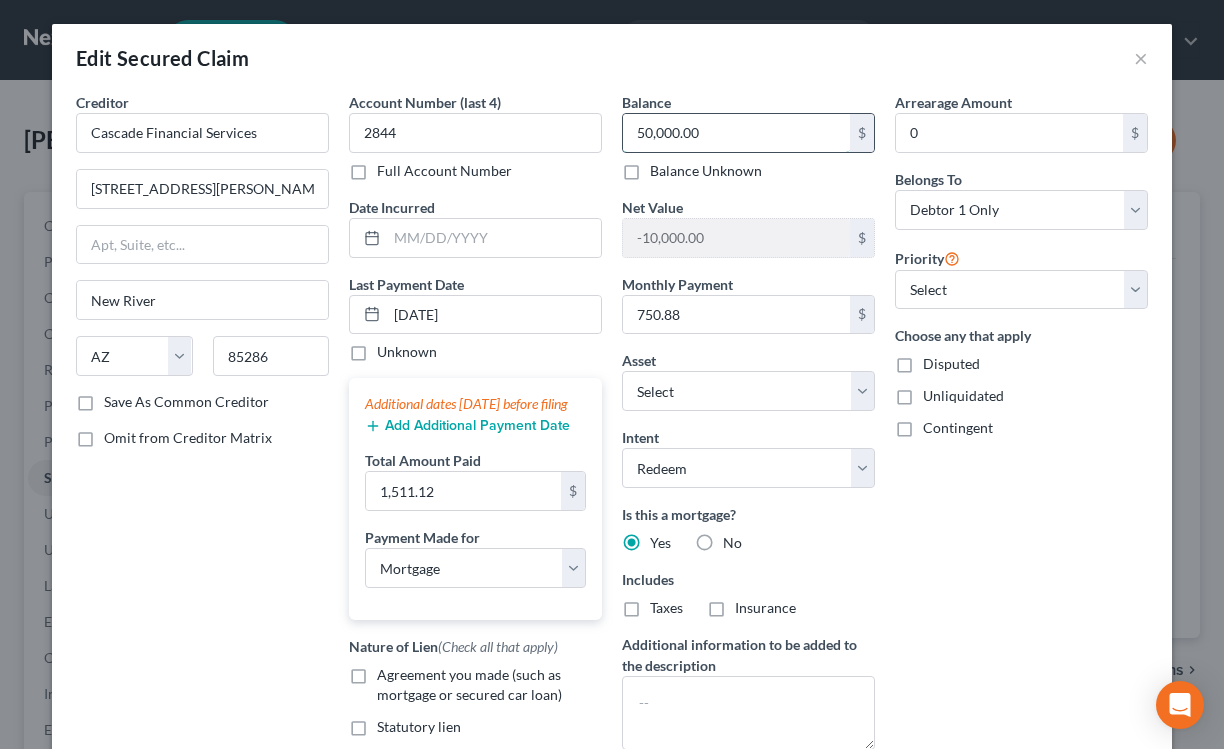 click on "50,000.00" at bounding box center [736, 133] 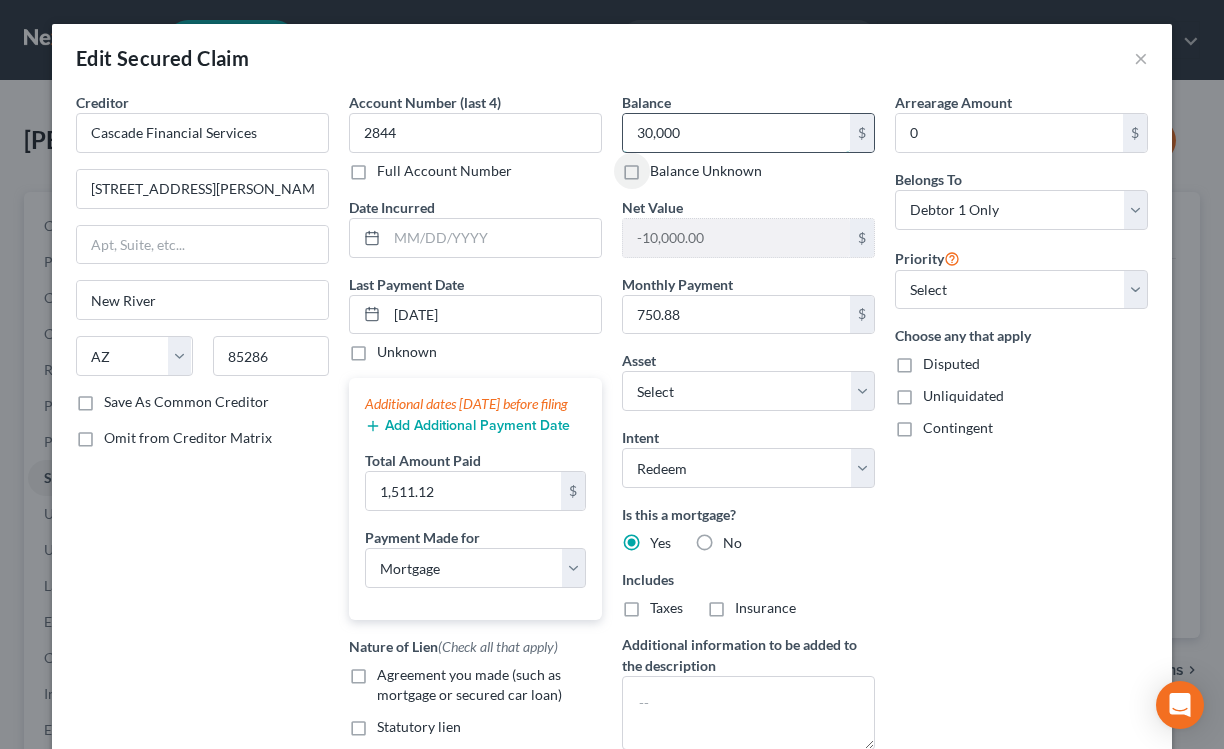 click on "30,000" at bounding box center [736, 133] 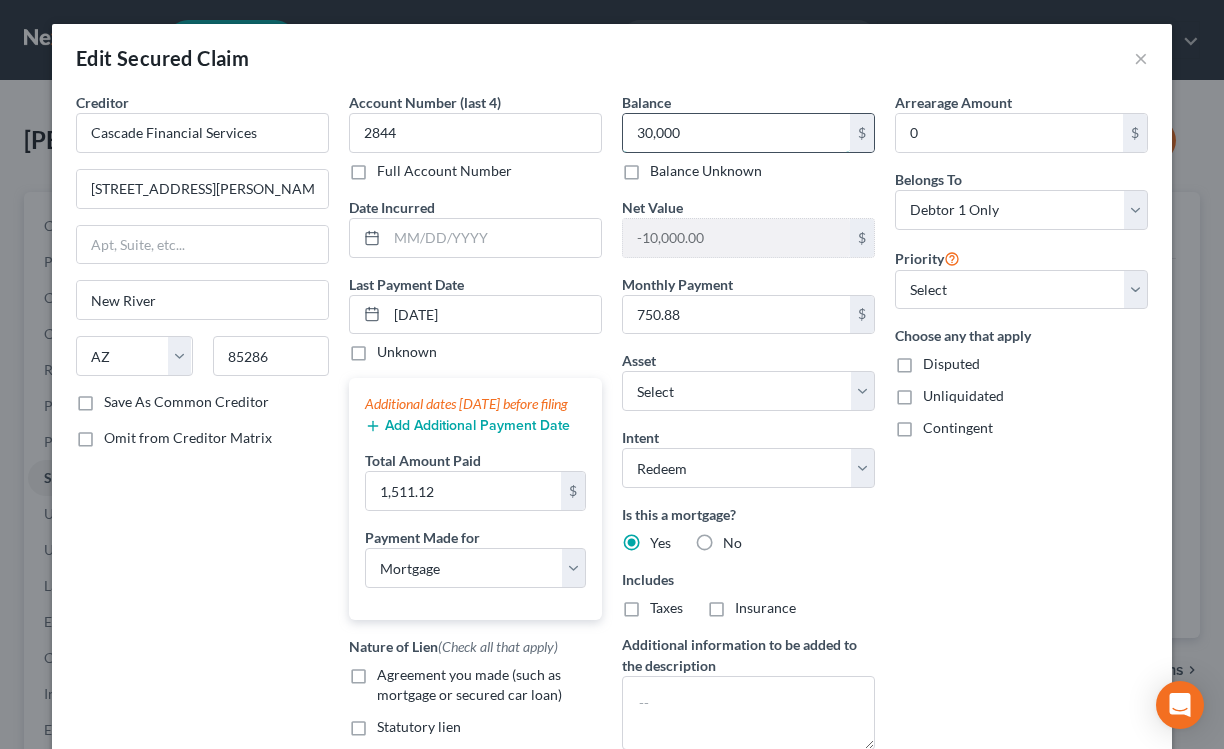 click on "30,000" at bounding box center [736, 133] 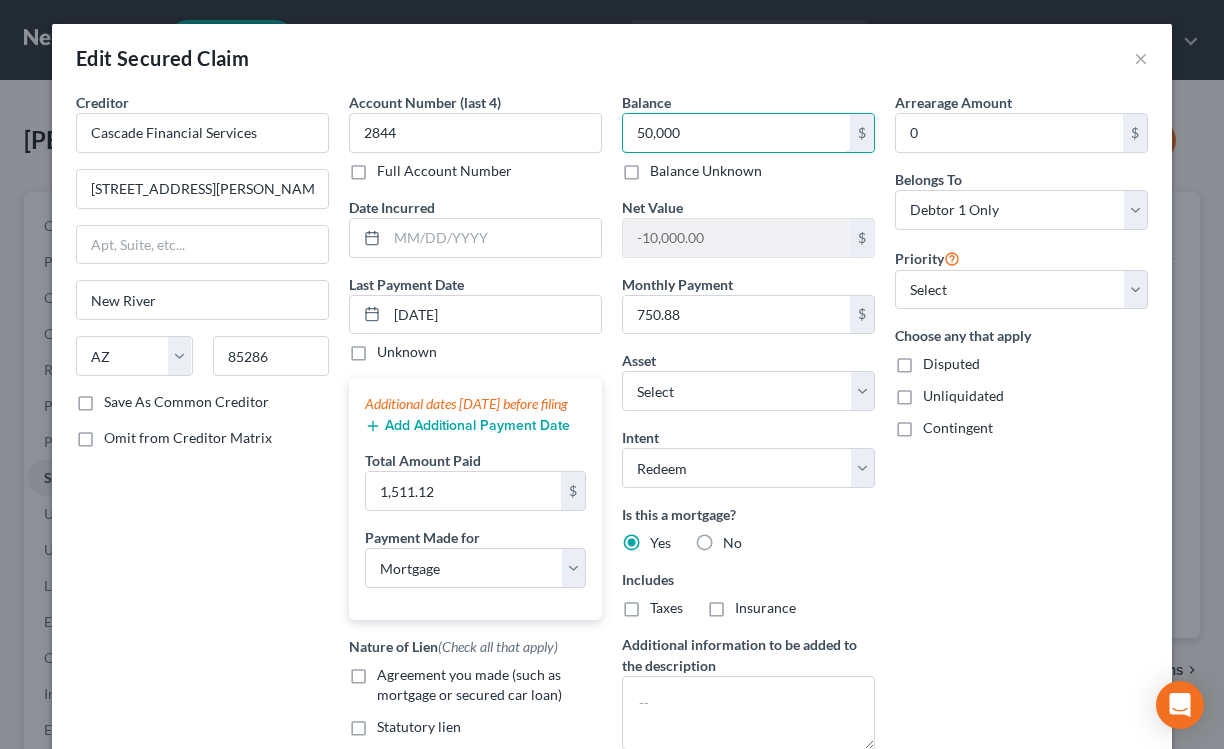 scroll, scrollTop: 271, scrollLeft: 0, axis: vertical 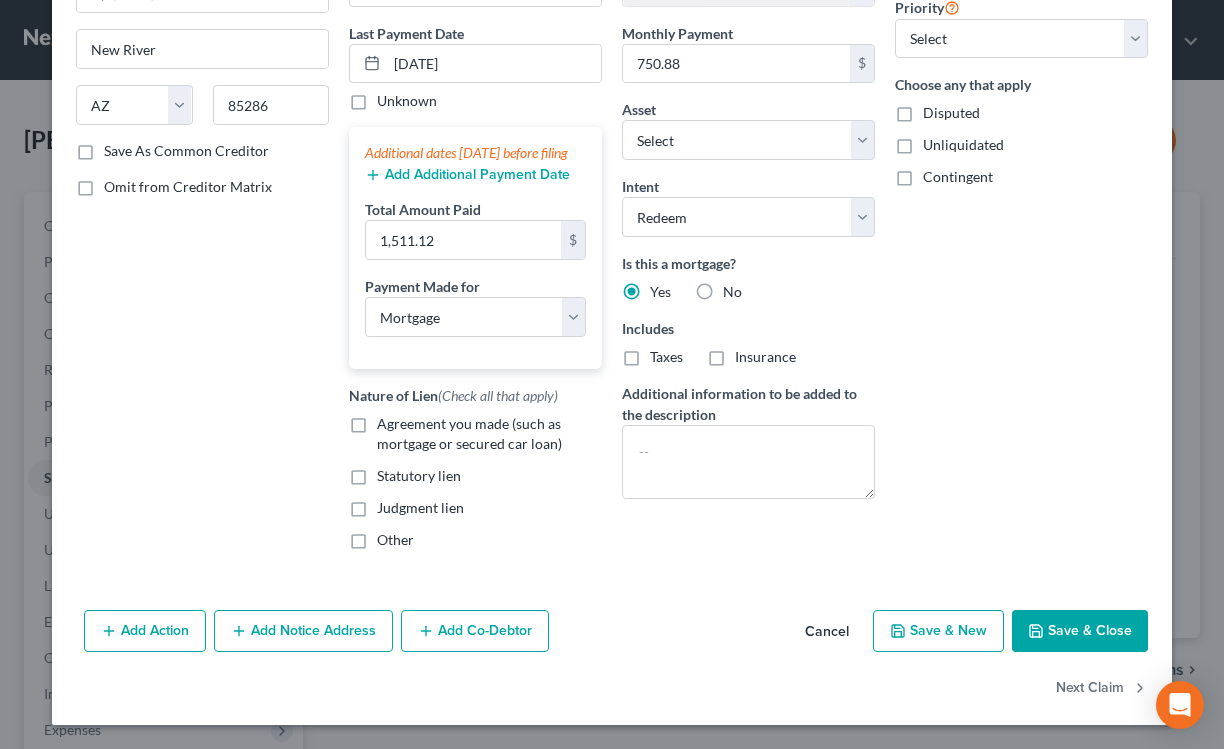 click 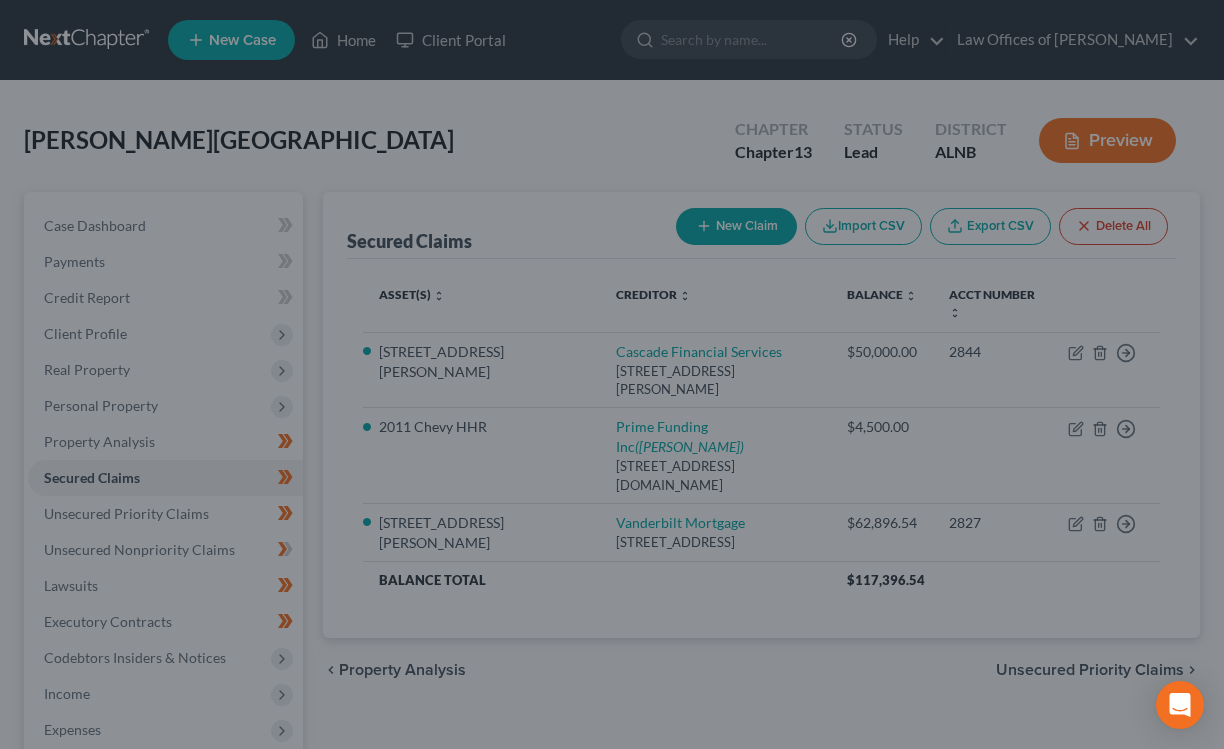 type on "50,000.00" 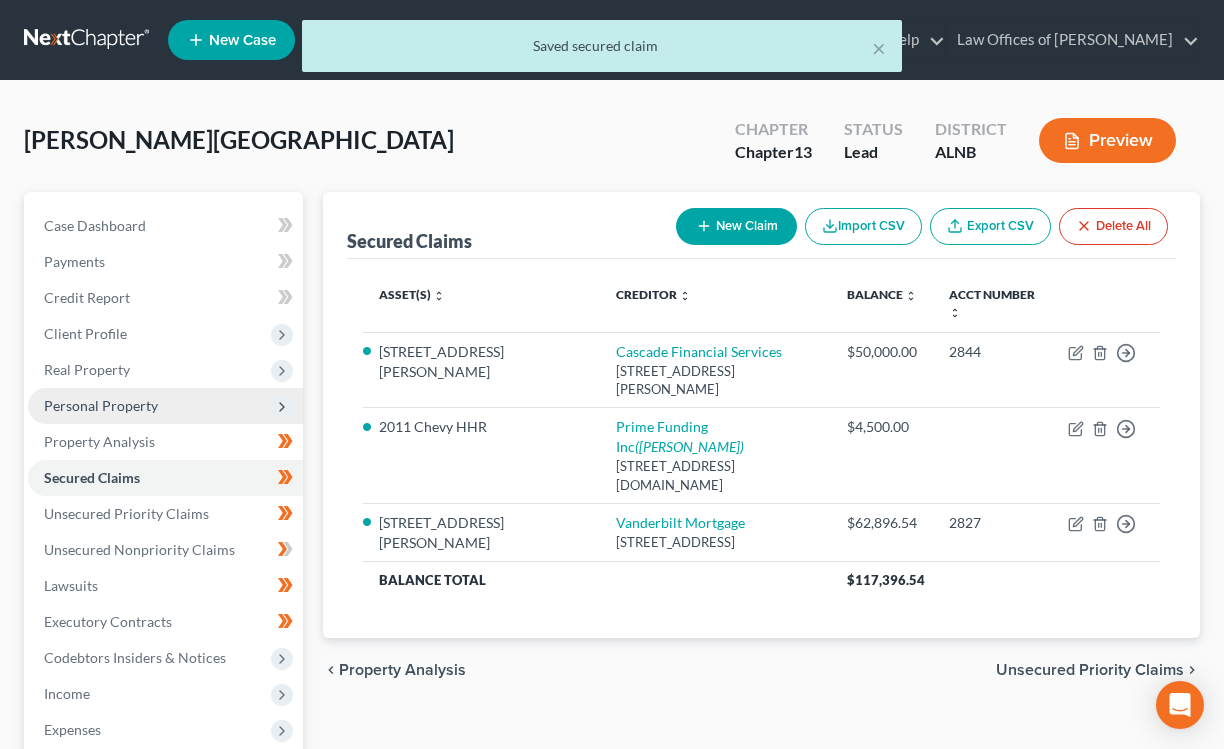 click on "Personal Property" at bounding box center [101, 405] 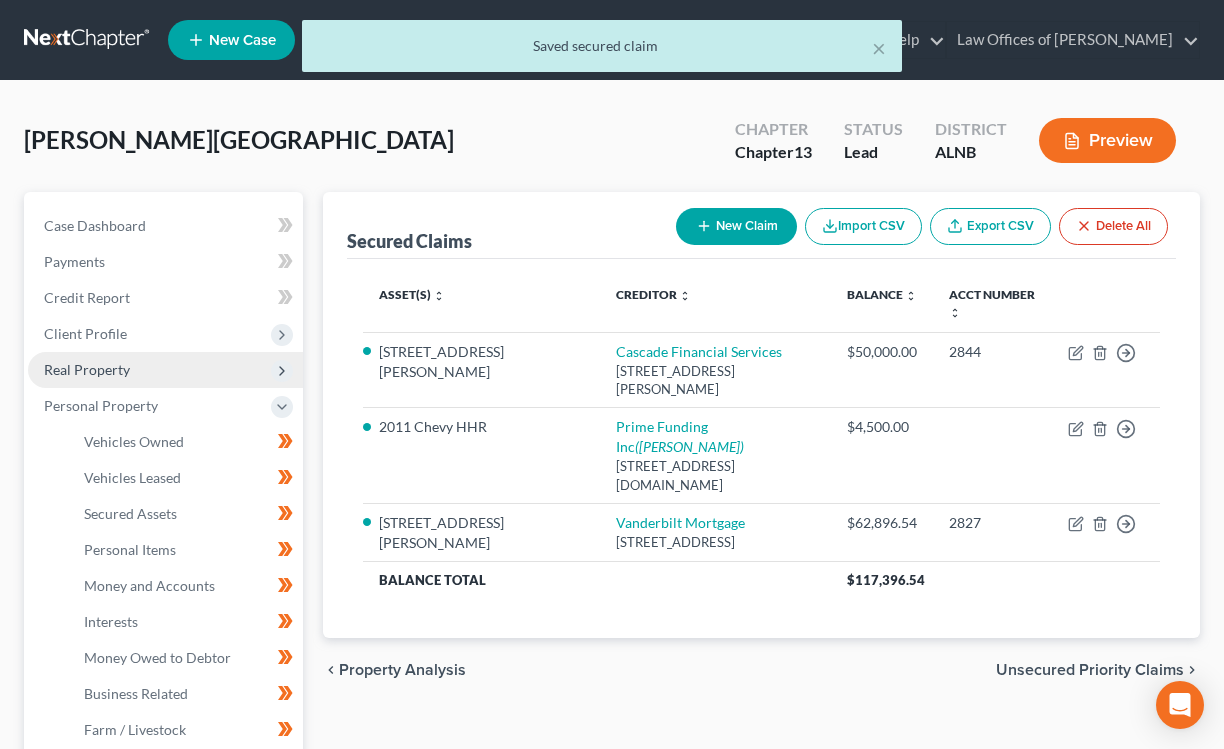 click on "Real Property" at bounding box center [165, 370] 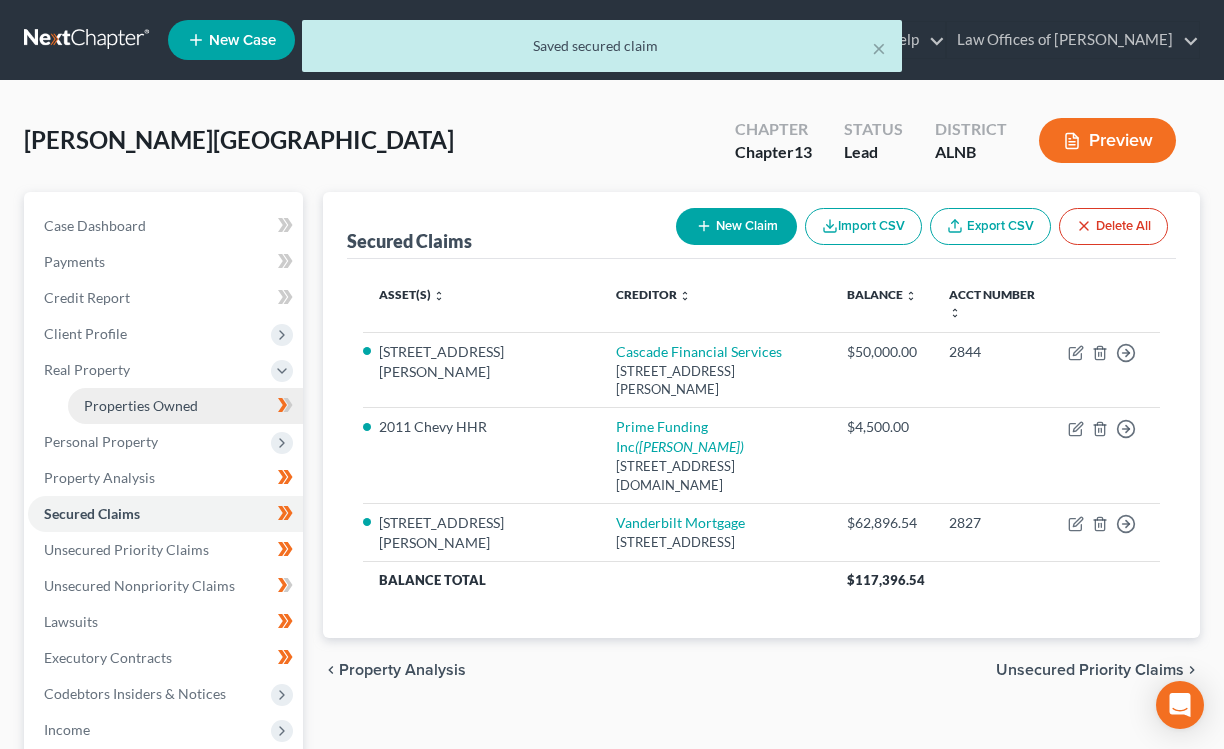 click on "Properties Owned" at bounding box center [141, 405] 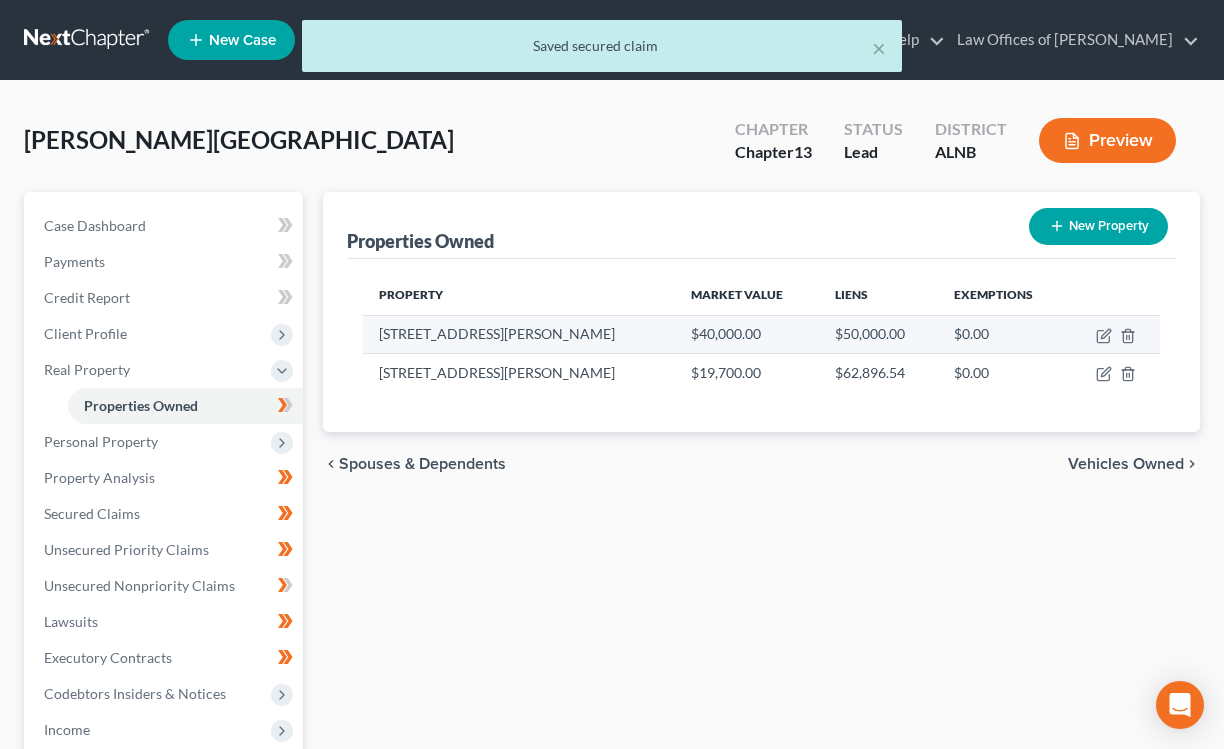 click on "[STREET_ADDRESS][PERSON_NAME]" at bounding box center [519, 334] 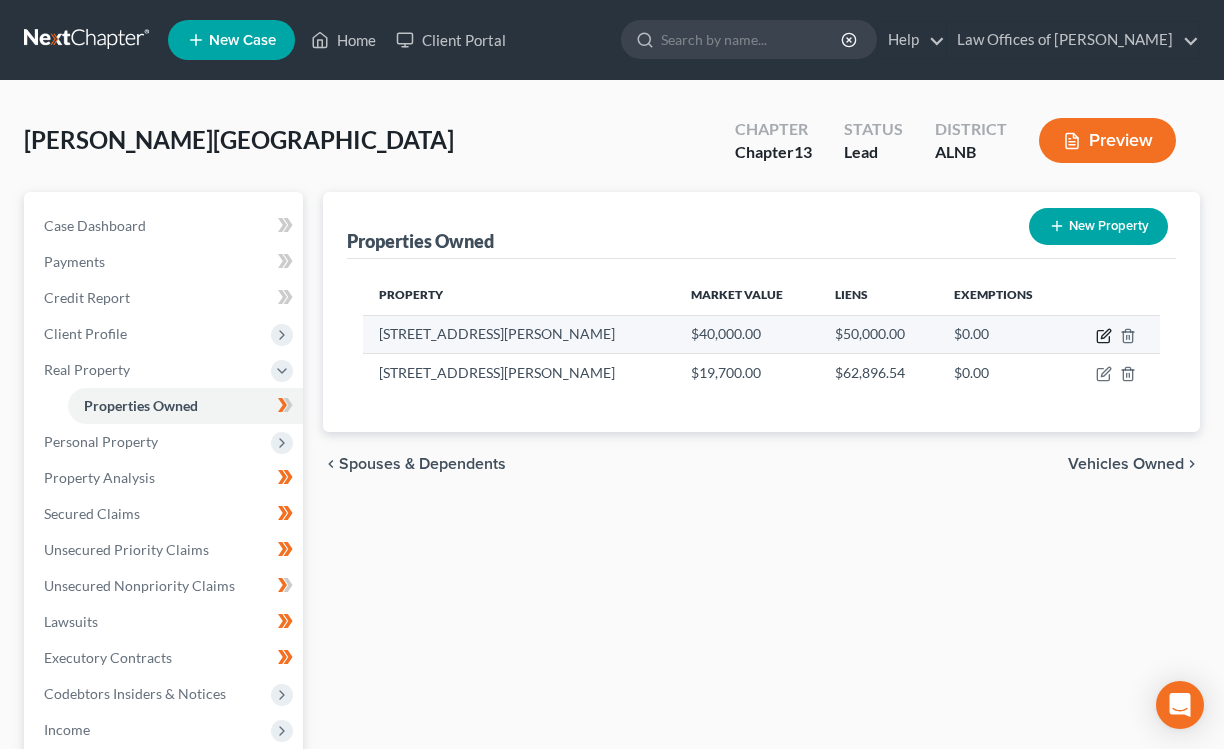 click 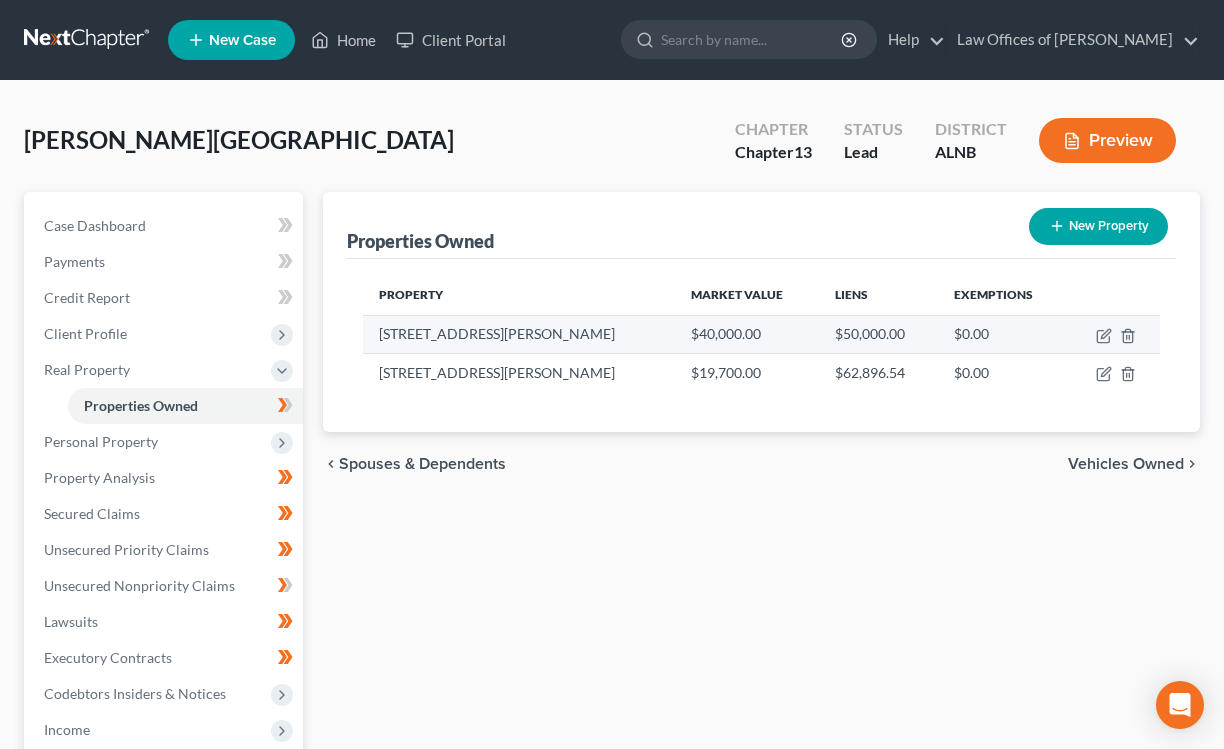 select on "0" 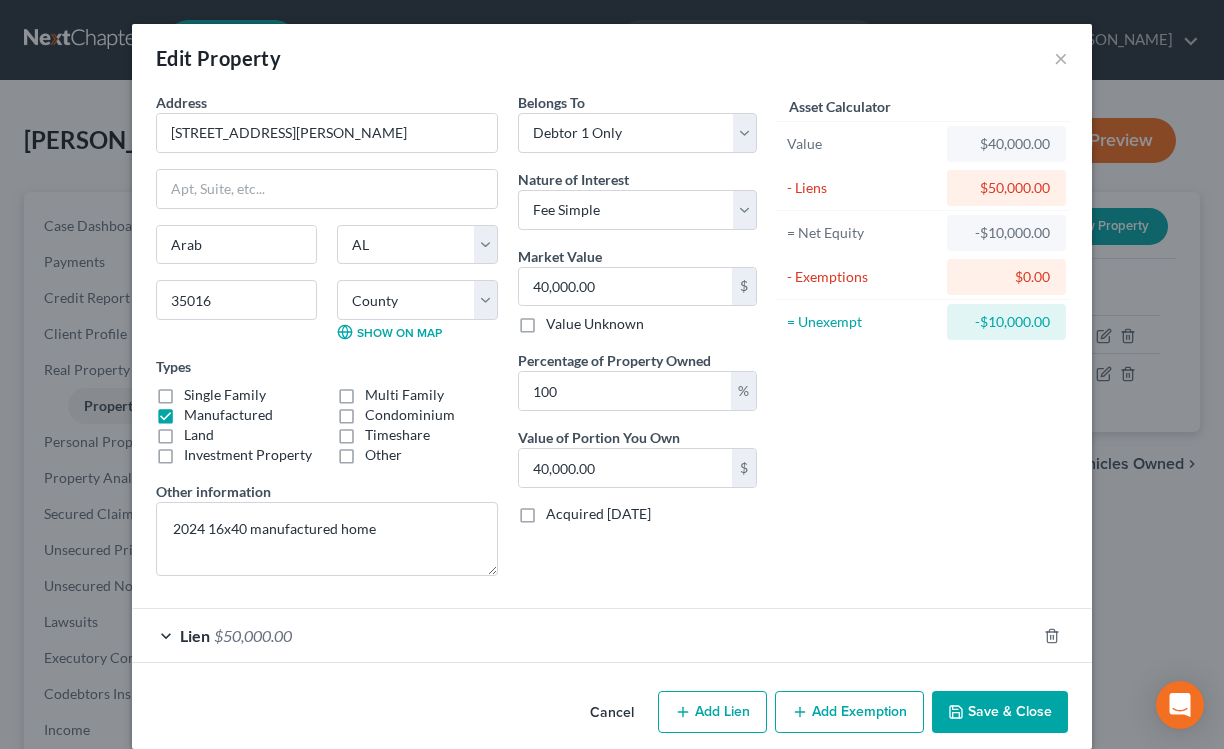 click on "Save & Close" at bounding box center [1000, 712] 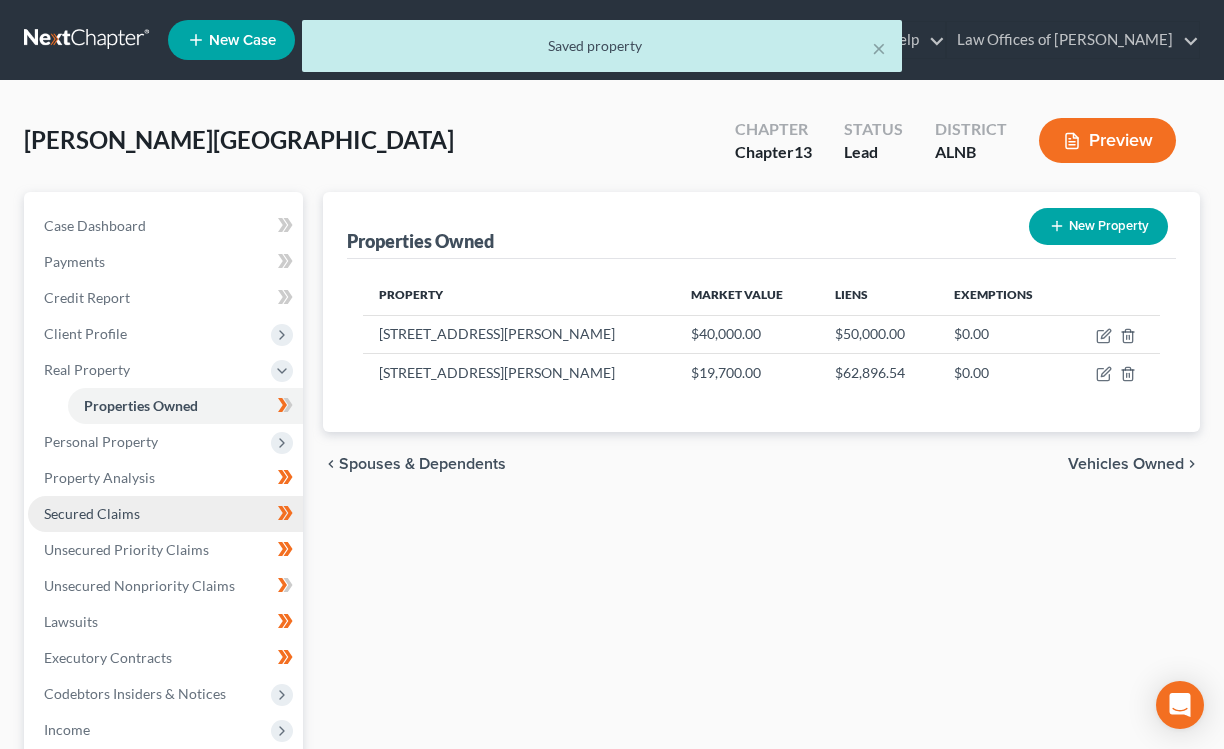 click on "Secured Claims" at bounding box center (165, 514) 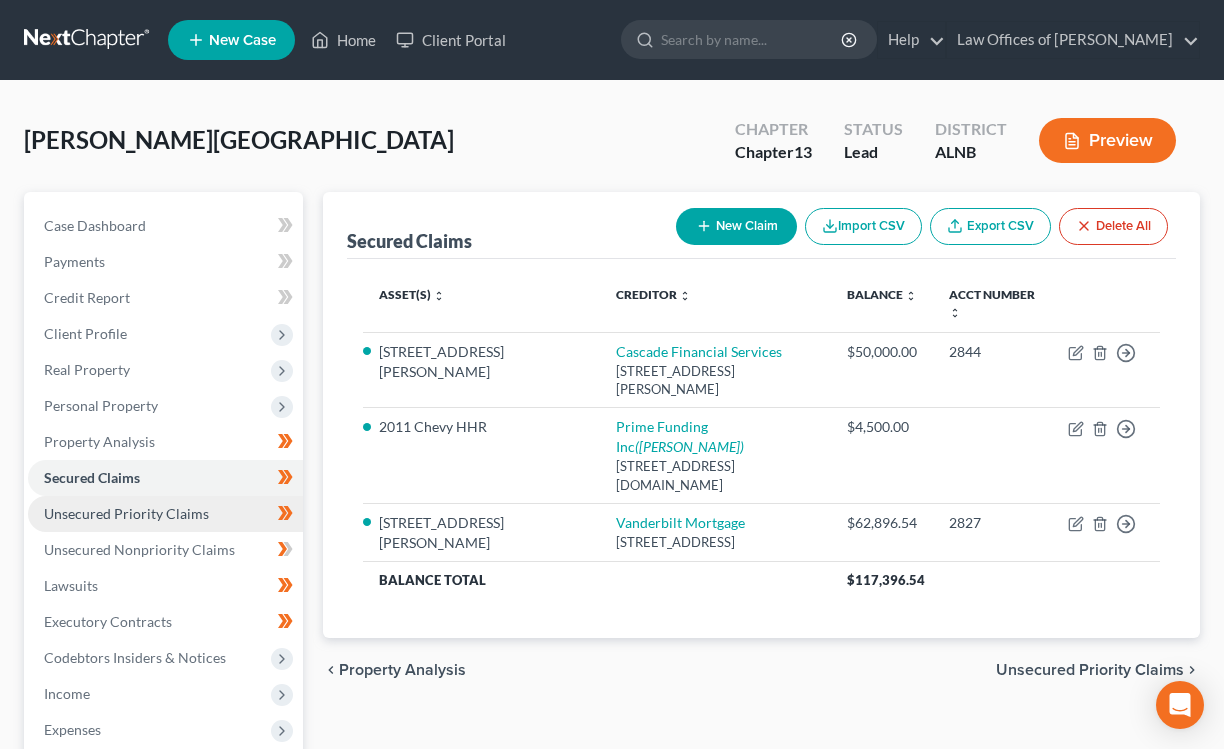 click on "Unsecured Priority Claims" at bounding box center (126, 513) 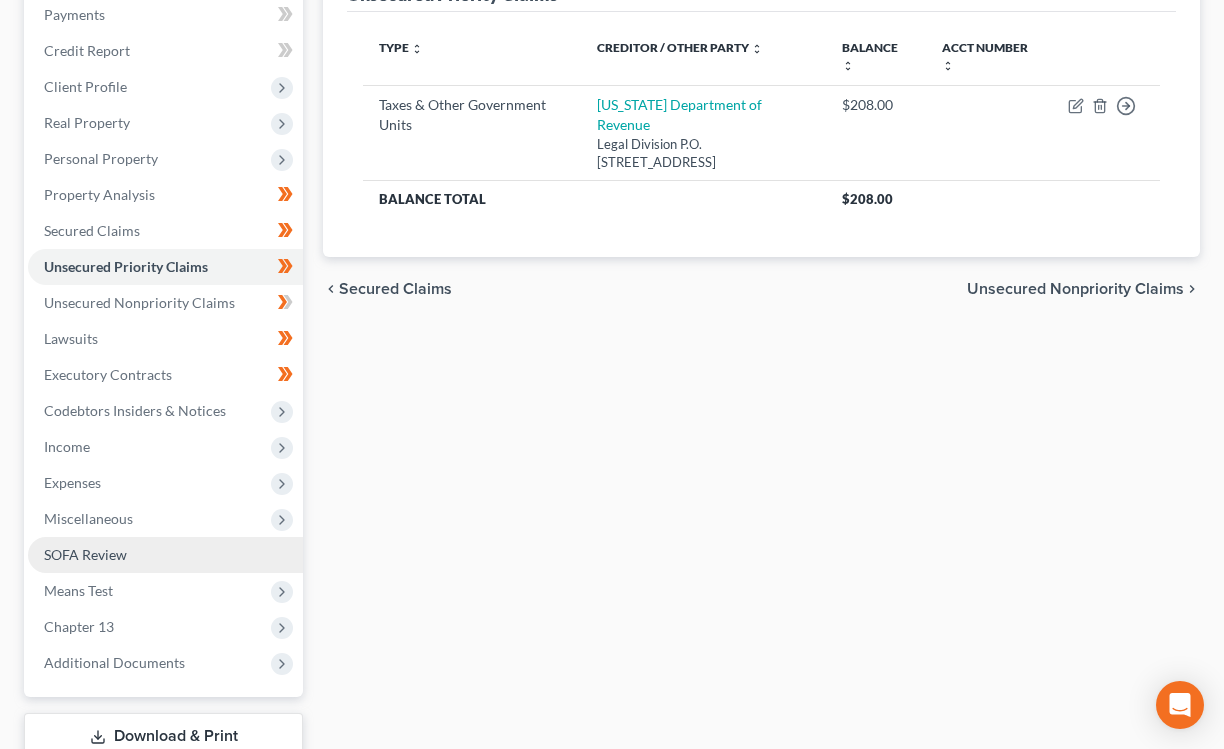scroll, scrollTop: 259, scrollLeft: 0, axis: vertical 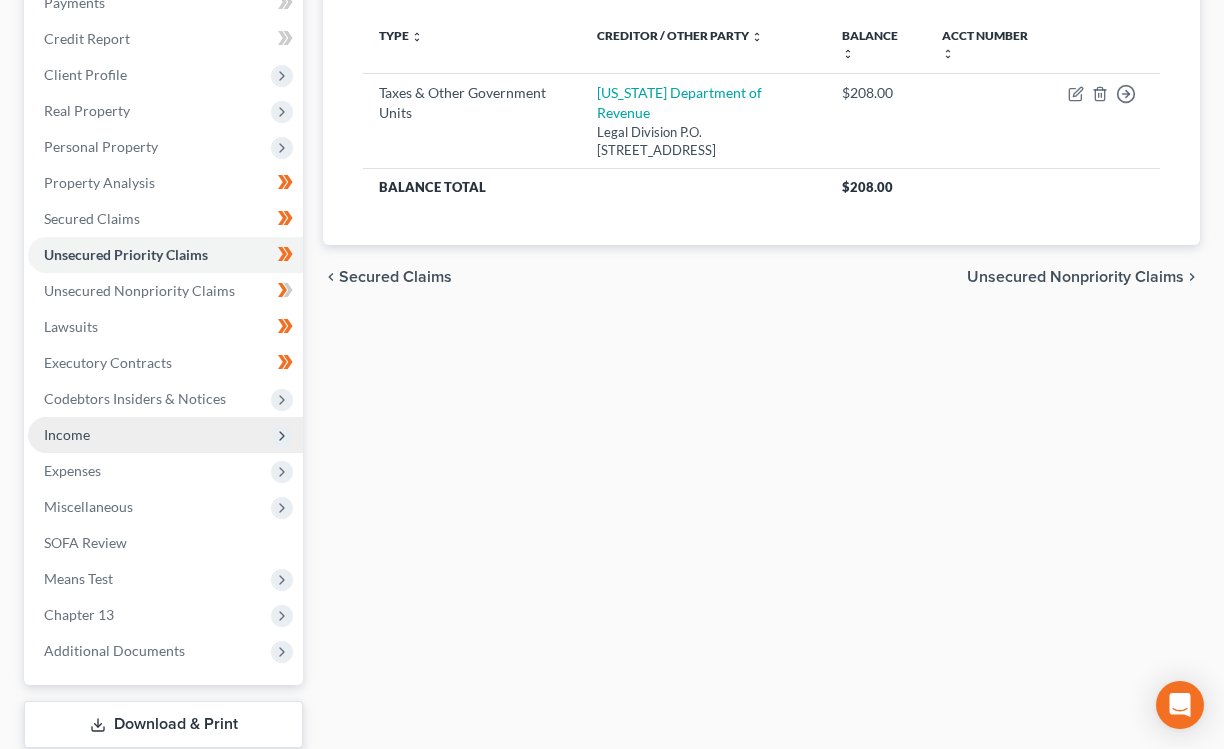 click on "Income" at bounding box center (67, 434) 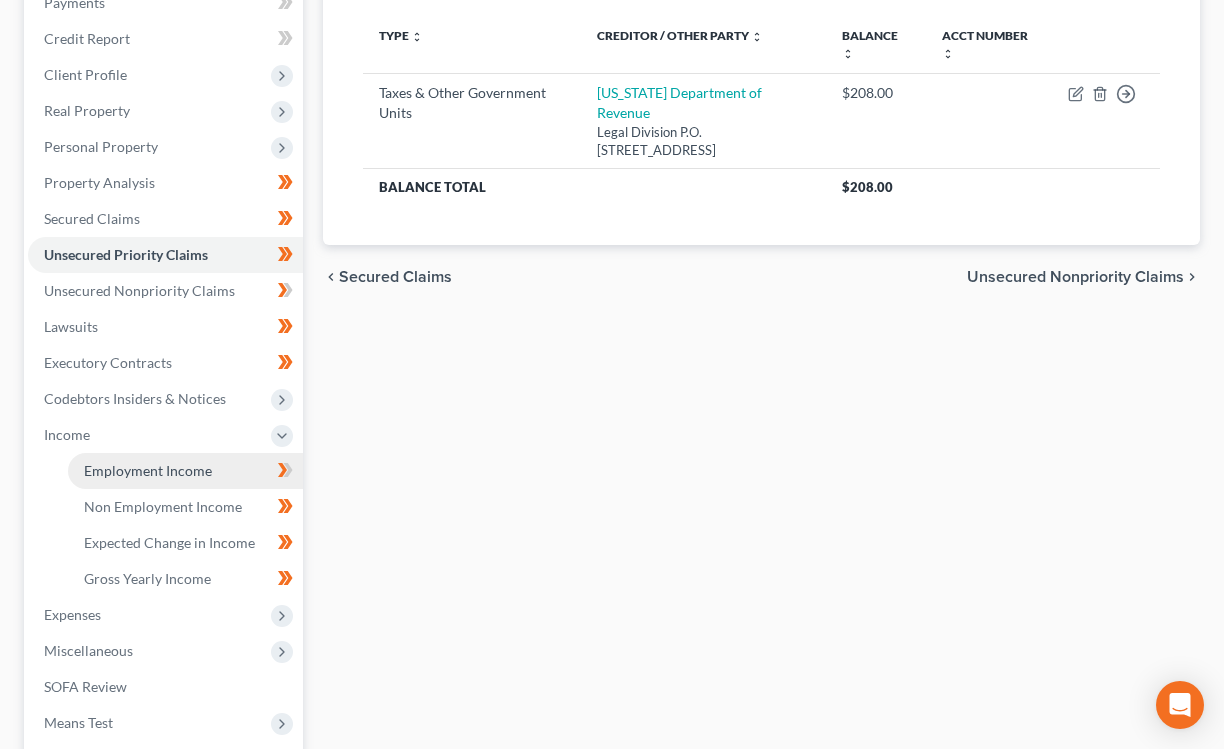 click on "Employment Income" at bounding box center [148, 470] 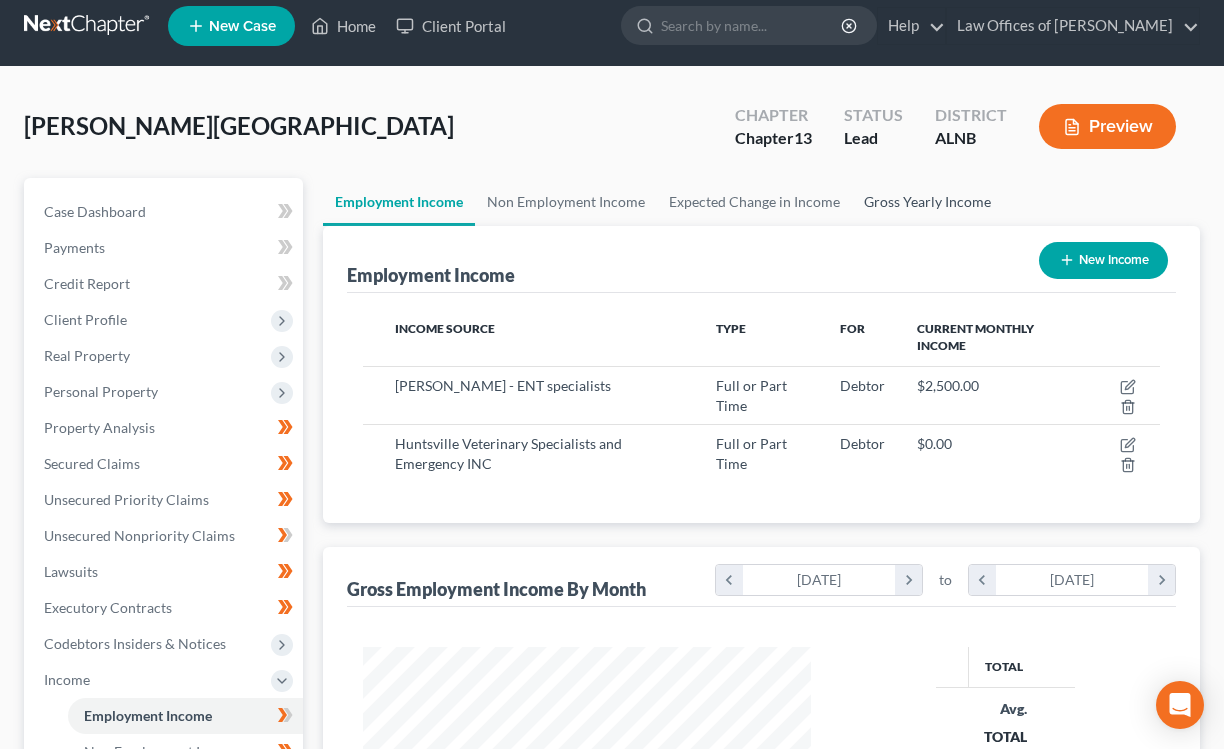 scroll, scrollTop: 0, scrollLeft: 0, axis: both 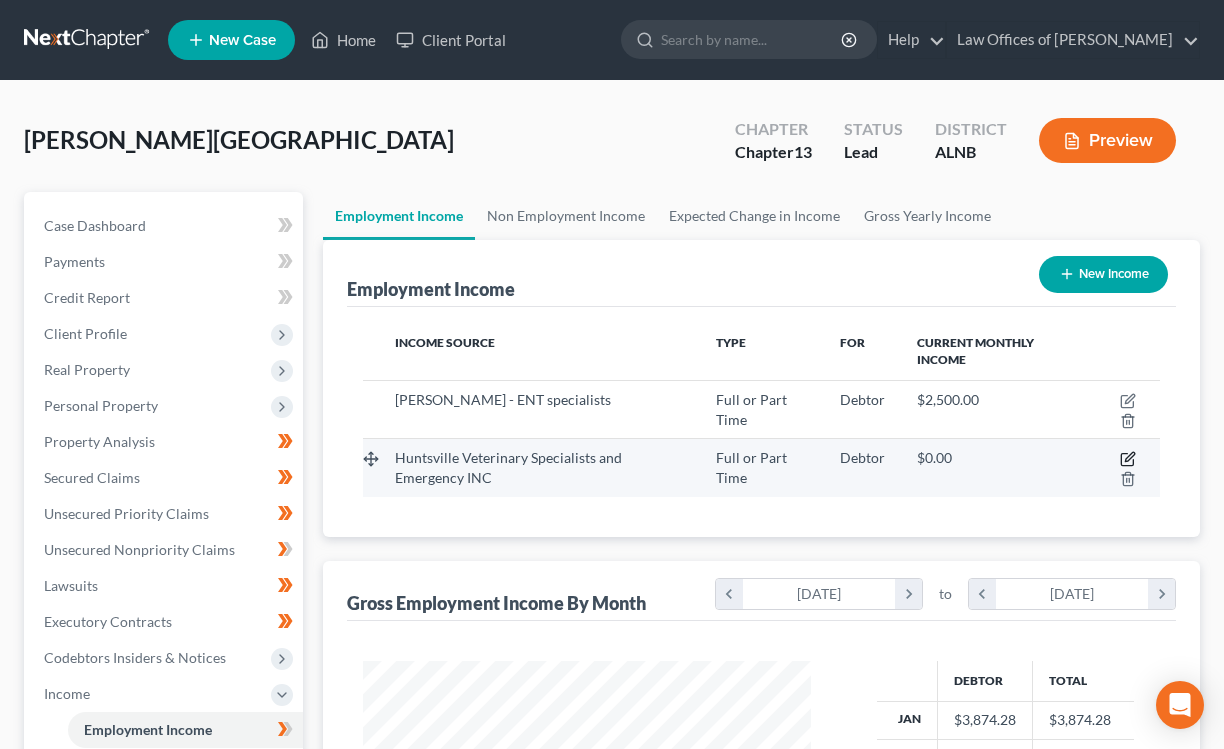 click 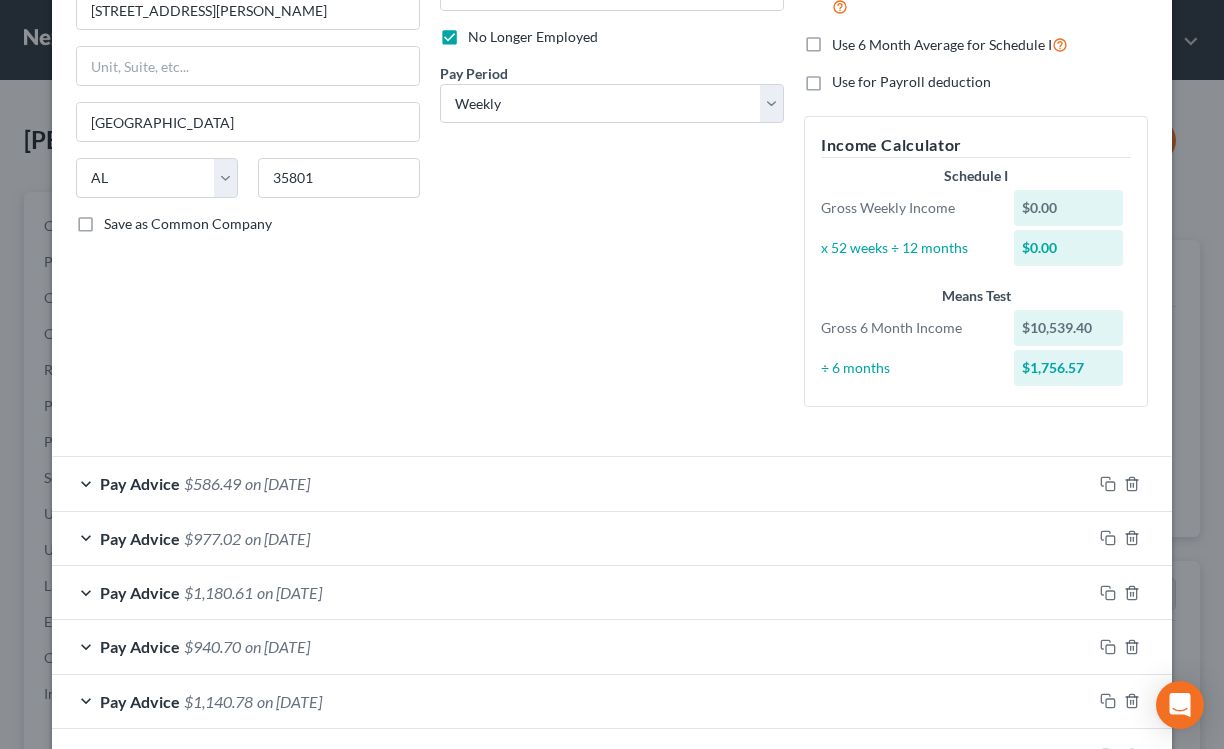 scroll, scrollTop: 562, scrollLeft: 0, axis: vertical 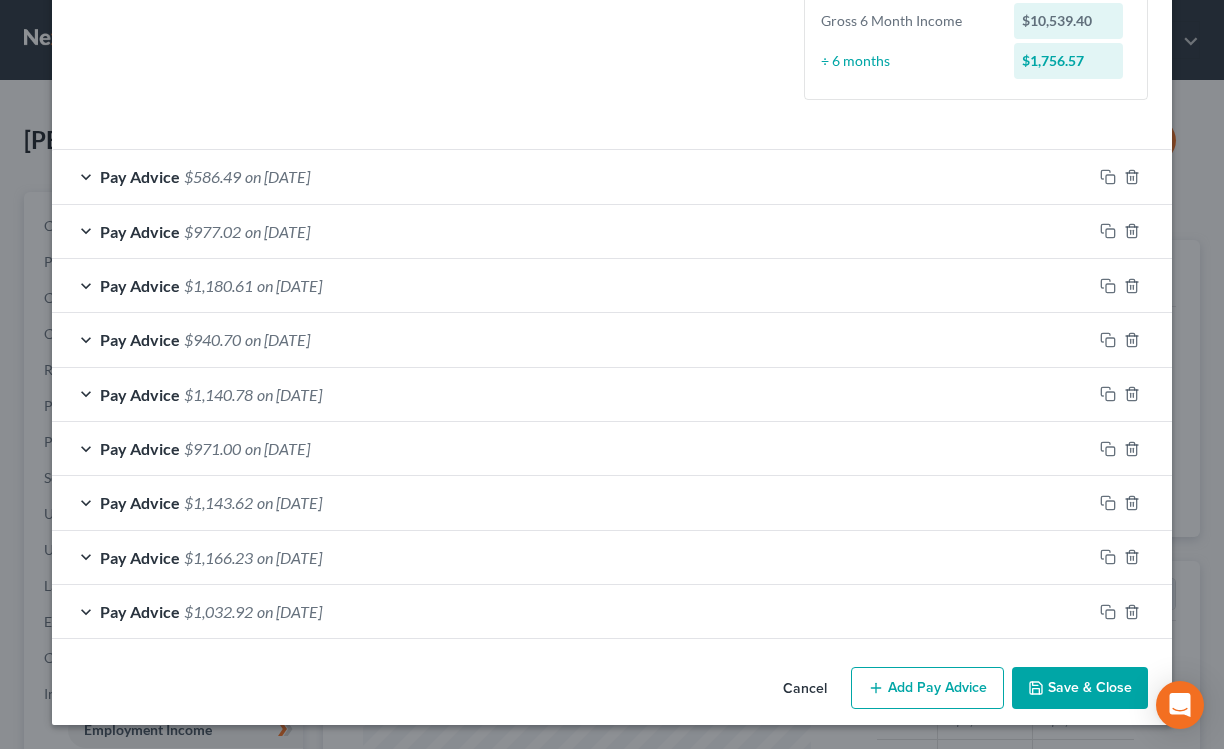 click 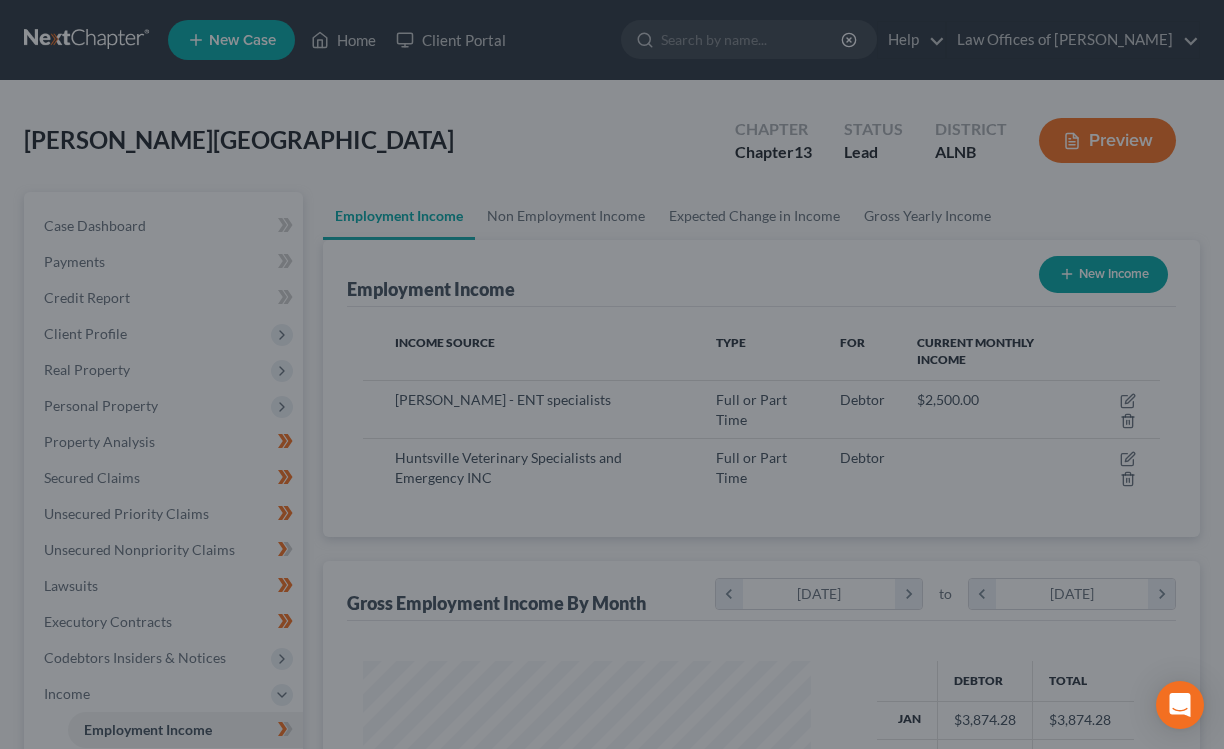 scroll, scrollTop: 561, scrollLeft: 0, axis: vertical 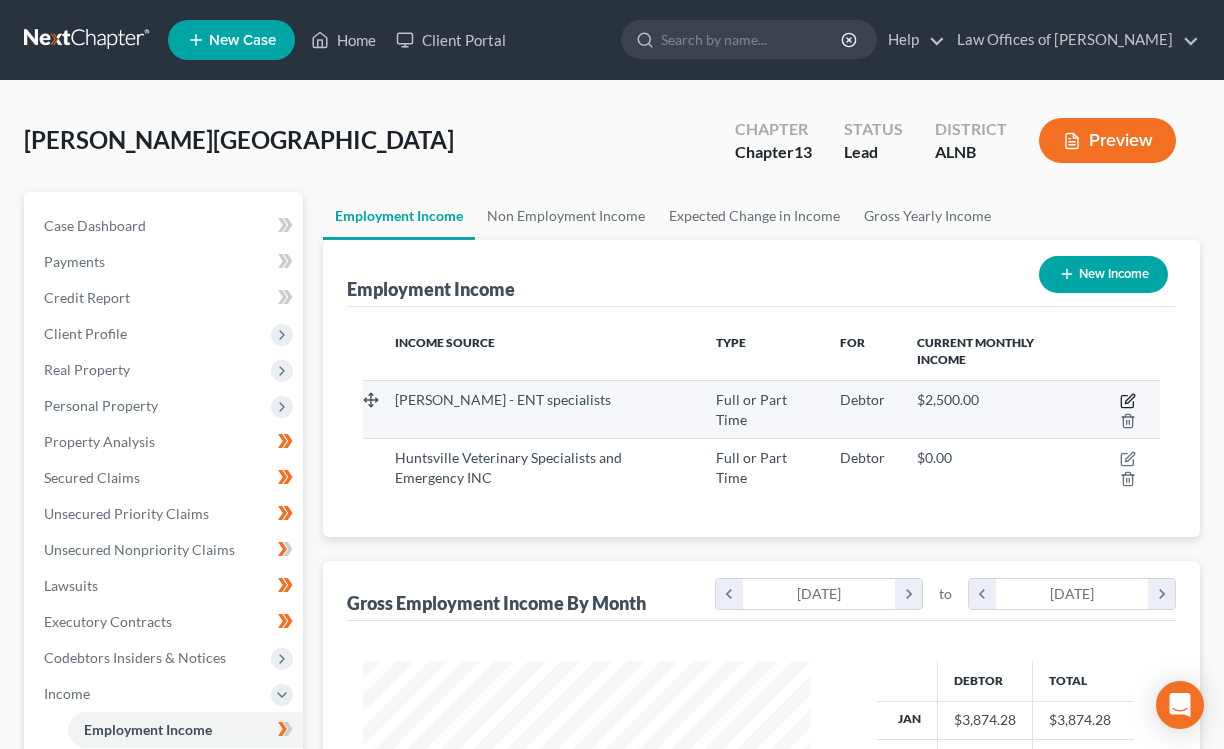 click at bounding box center [1121, 409] 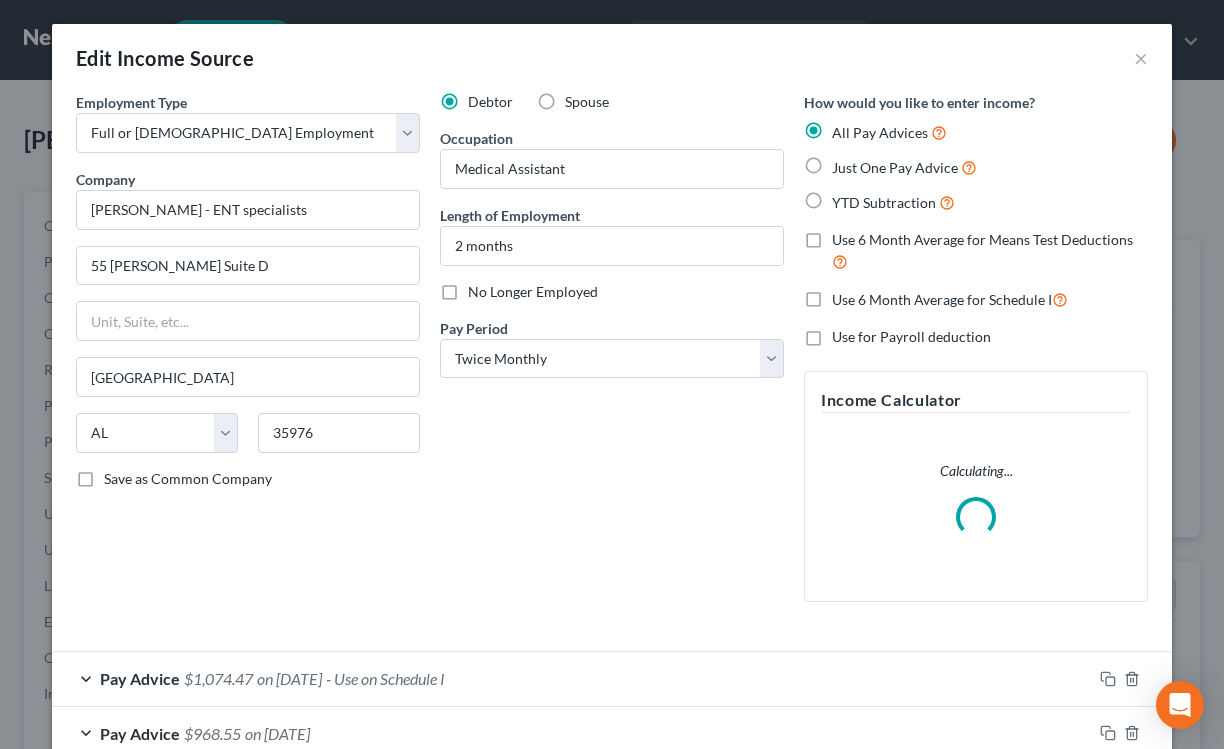 scroll, scrollTop: 121, scrollLeft: 0, axis: vertical 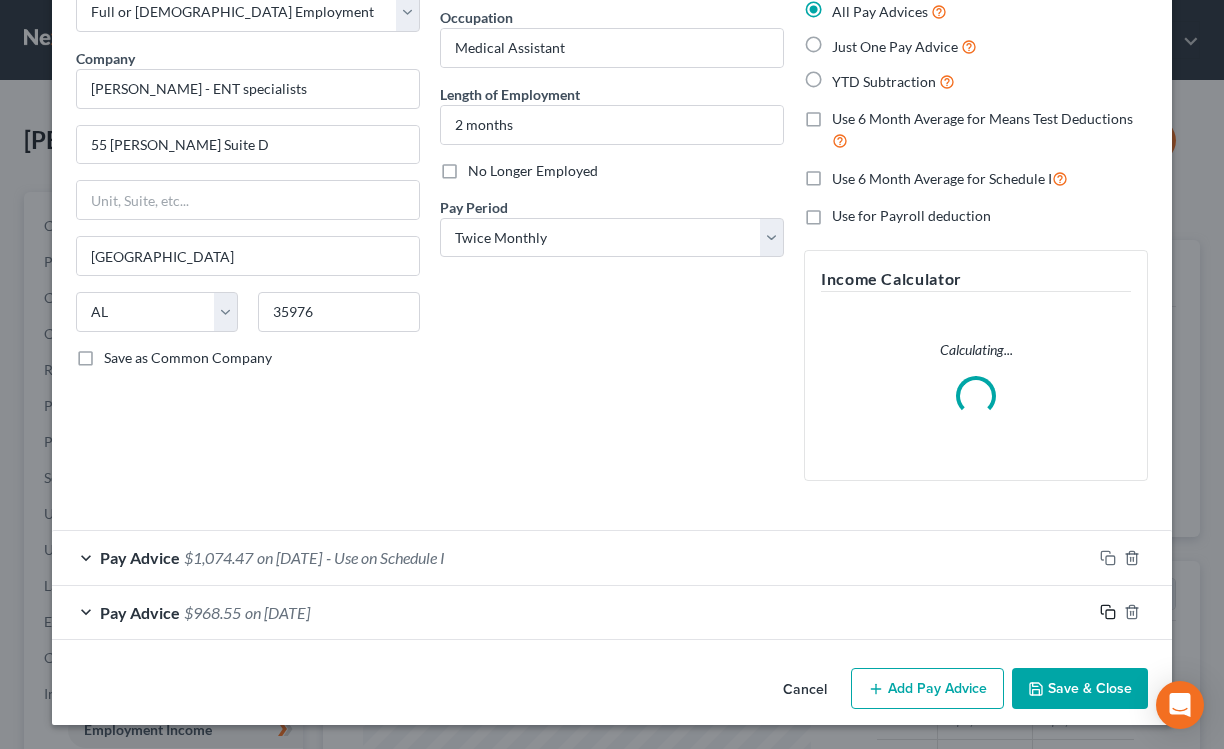 click on "Pay Advice $1,074.47 on [DATE] - Use on Schedule I
Use on Schedule I
Received On
*
[DATE] Wages
Income
*
1,250.00 $ Commissions 0.00 $ Overtime 0.00 $ Tax Deductions Federal Taxes 31.00 $ State Taxes 48.90 $ Other Taxes 0.00 $ Medicare 18.13 $ Social Security 77.50 $ Other Deductions 0.00 $ Add new deduction Insurance Deductions Medical 0.00 $ Dental 0.00 $ Vision 0.00 $ Life 0.00 $ Other Obligations Contributions to retirement plans Mandatory 0.00 $ Voluntary 0.00 $ 401(k) Loan 0.00 $ Union Dues 0.00 $ HSA 0.00 $ Domestic Sup. 0.00 $
Pay Advice $968.55 on [DATE]
Use on Schedule I
Received On
*
[DATE] Wages
Income
*
1,111.25 $ Commissions 0.00 $ Overtime 0.00 $ Tax Deductions Federal Taxes 17.00 $ State Taxes 40.69 $ Other Taxes 0.00 $ Medicare 16.11 $ Social Security 68.90 $ Other Deductions 0.00 $ Add new deduction Insurance Deductions Medical 0.00 $ Dental" at bounding box center [612, 585] 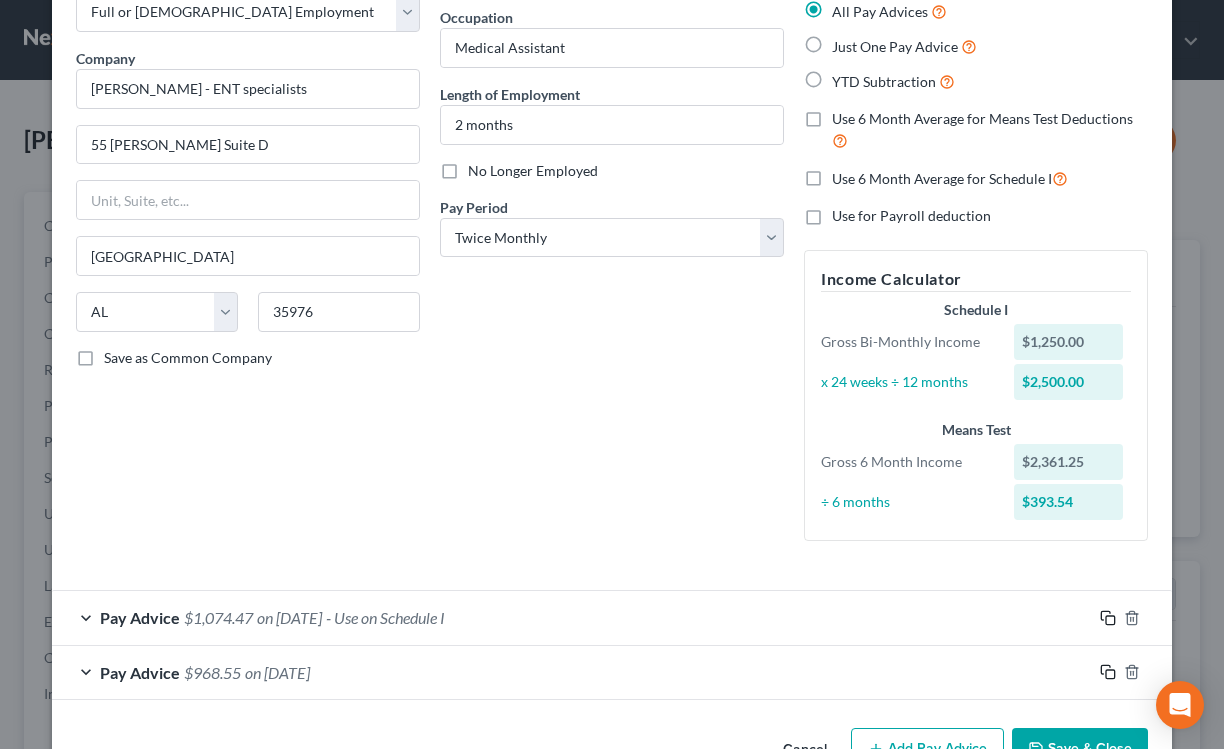click 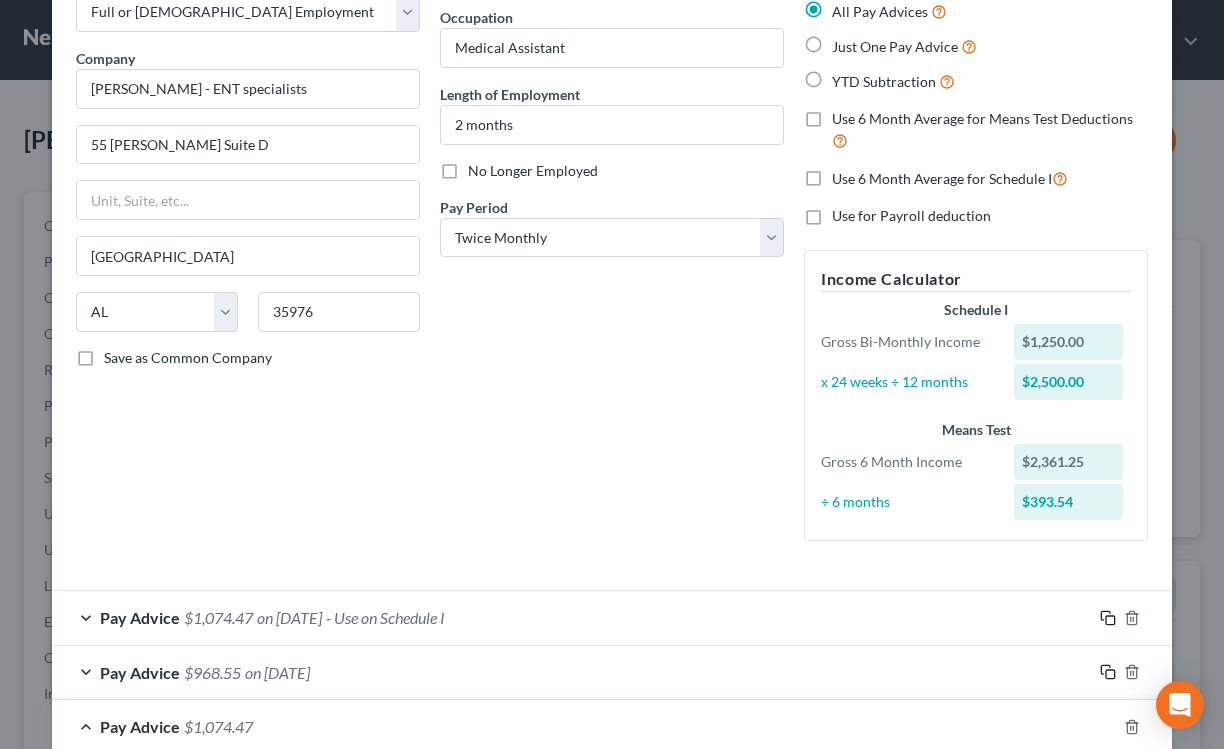click 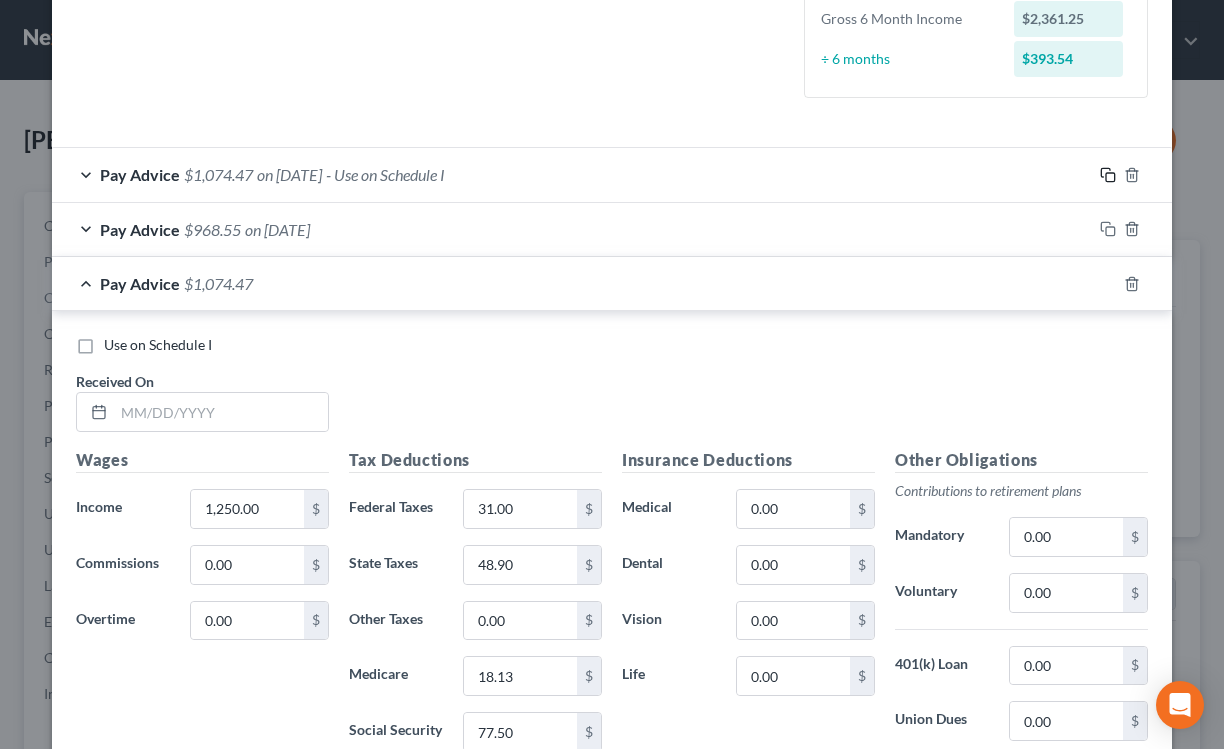 scroll, scrollTop: 580, scrollLeft: 0, axis: vertical 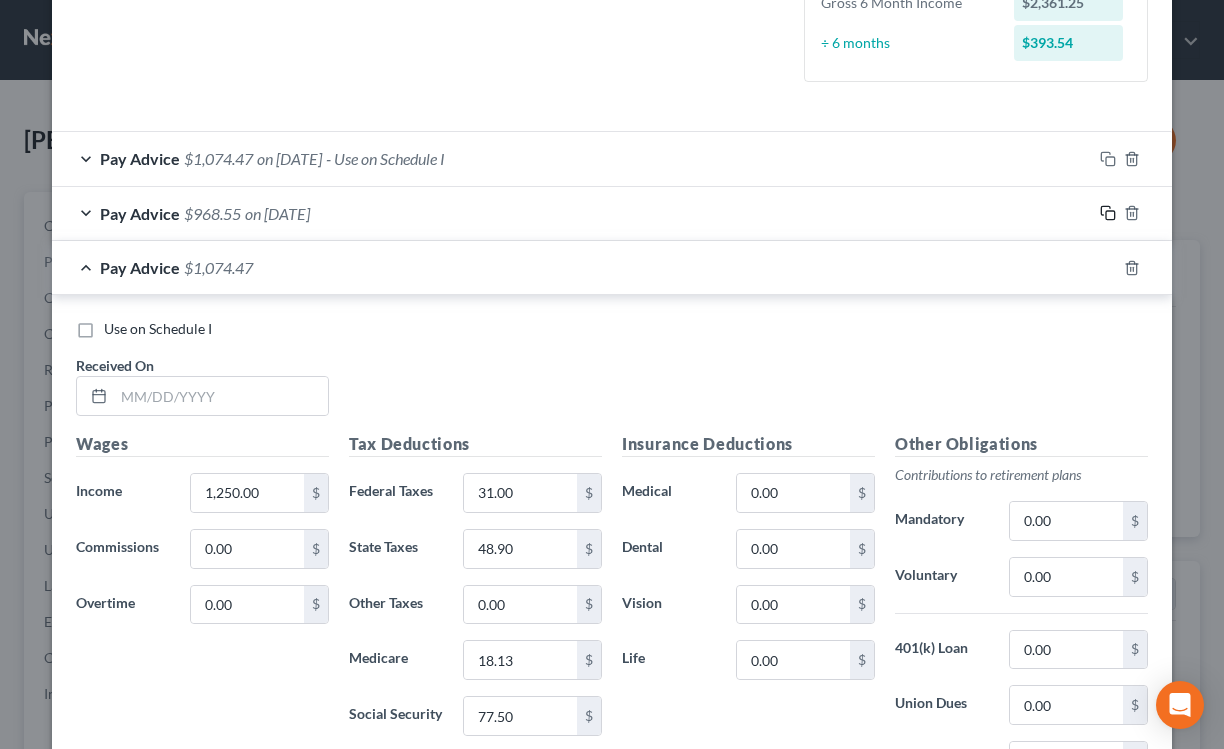 click 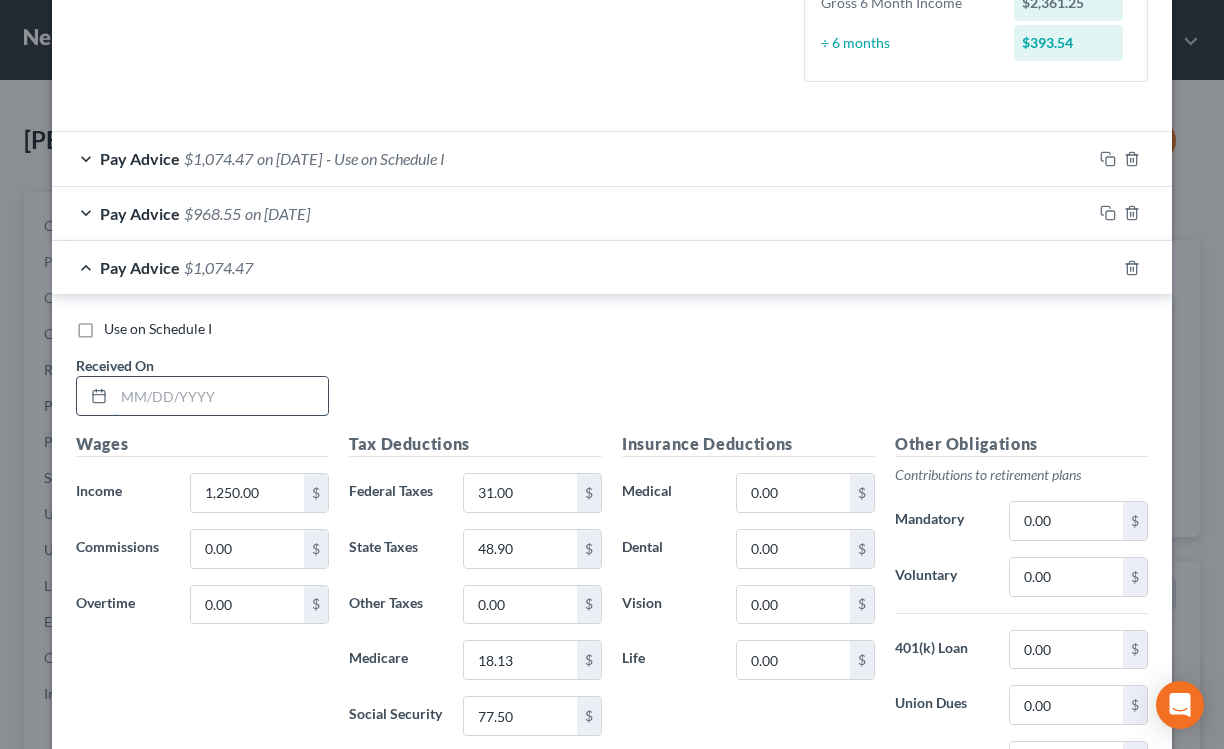 click at bounding box center (221, 396) 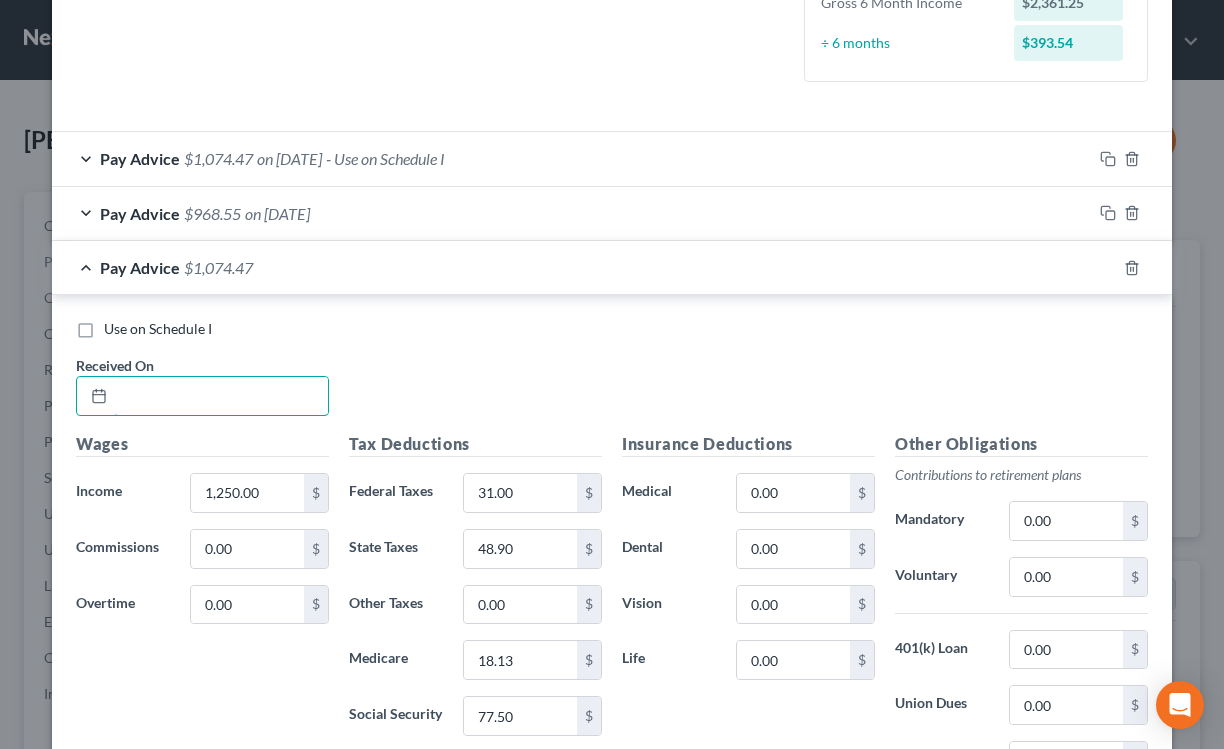 scroll, scrollTop: 588, scrollLeft: 0, axis: vertical 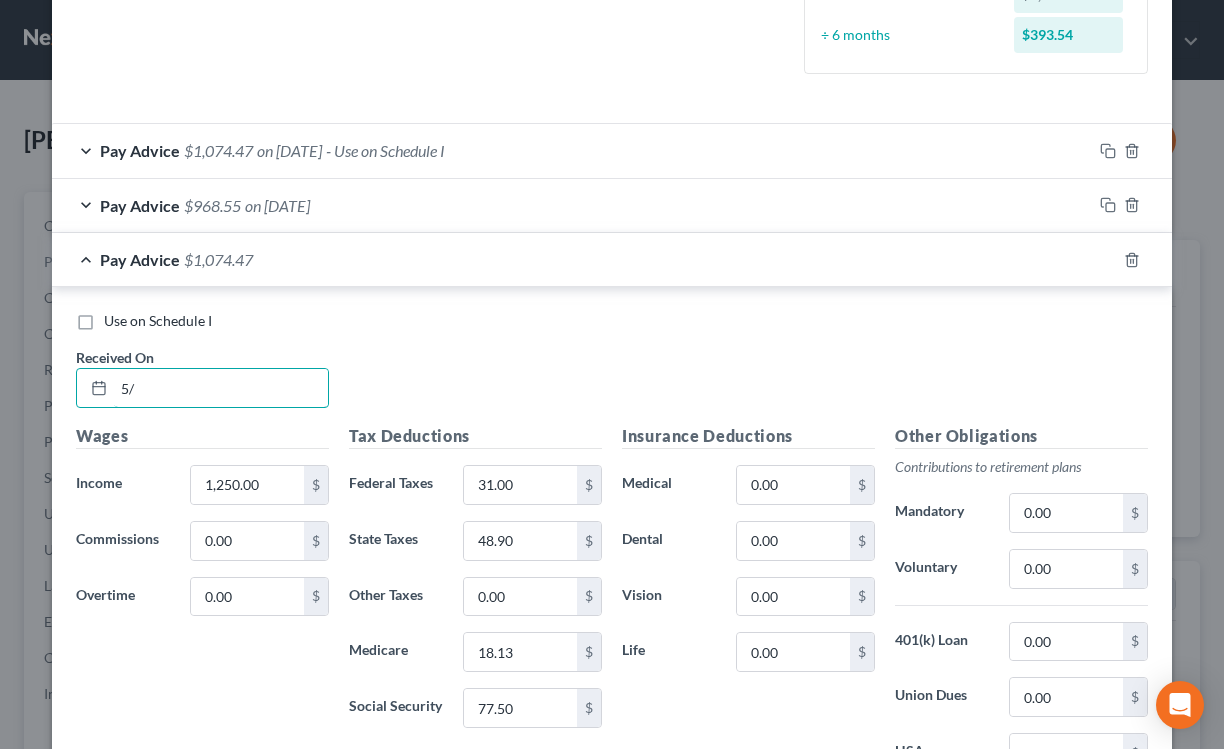 type on "5" 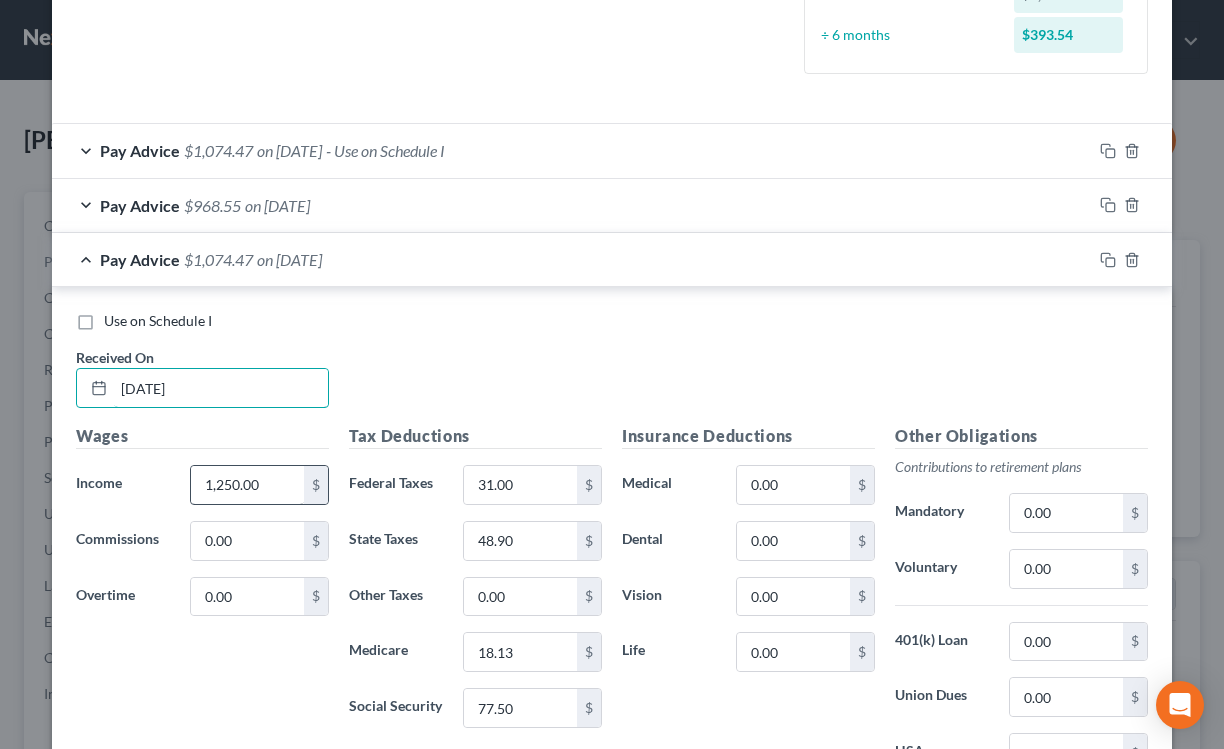 type on "[DATE]" 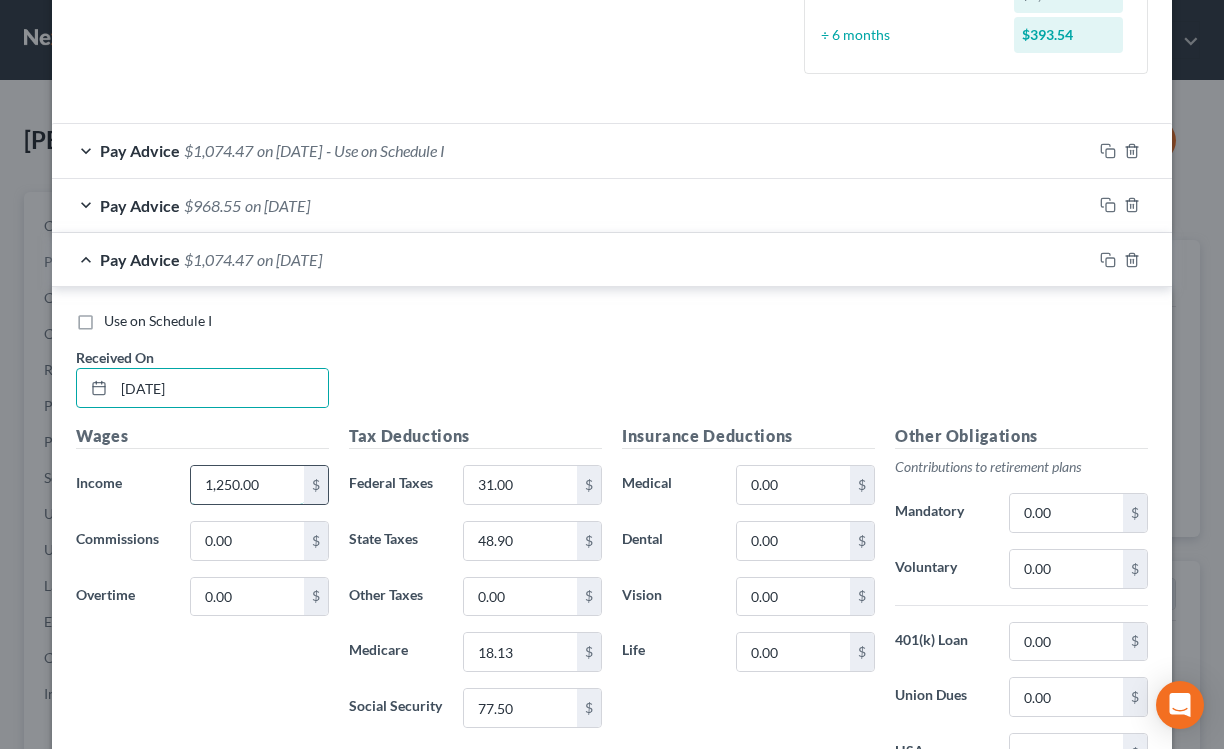 click on "1,250.00" at bounding box center [247, 485] 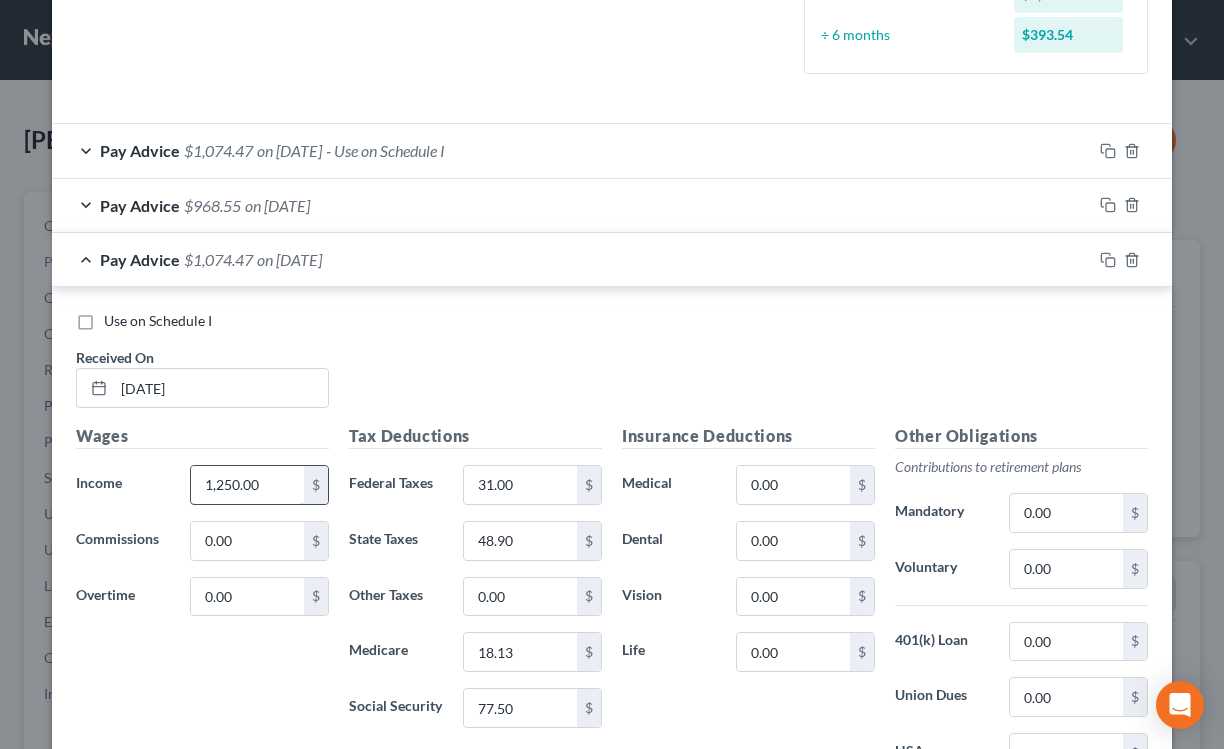 click on "1,250.00" at bounding box center [247, 485] 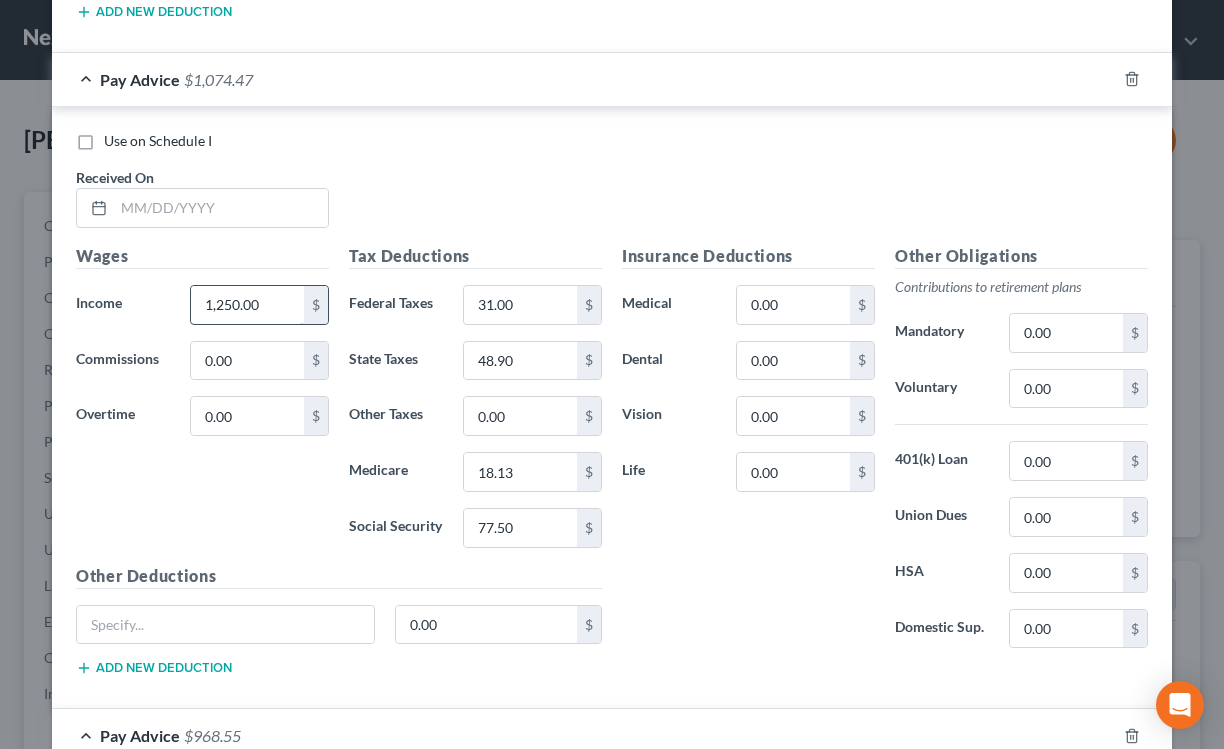 scroll, scrollTop: 1338, scrollLeft: 0, axis: vertical 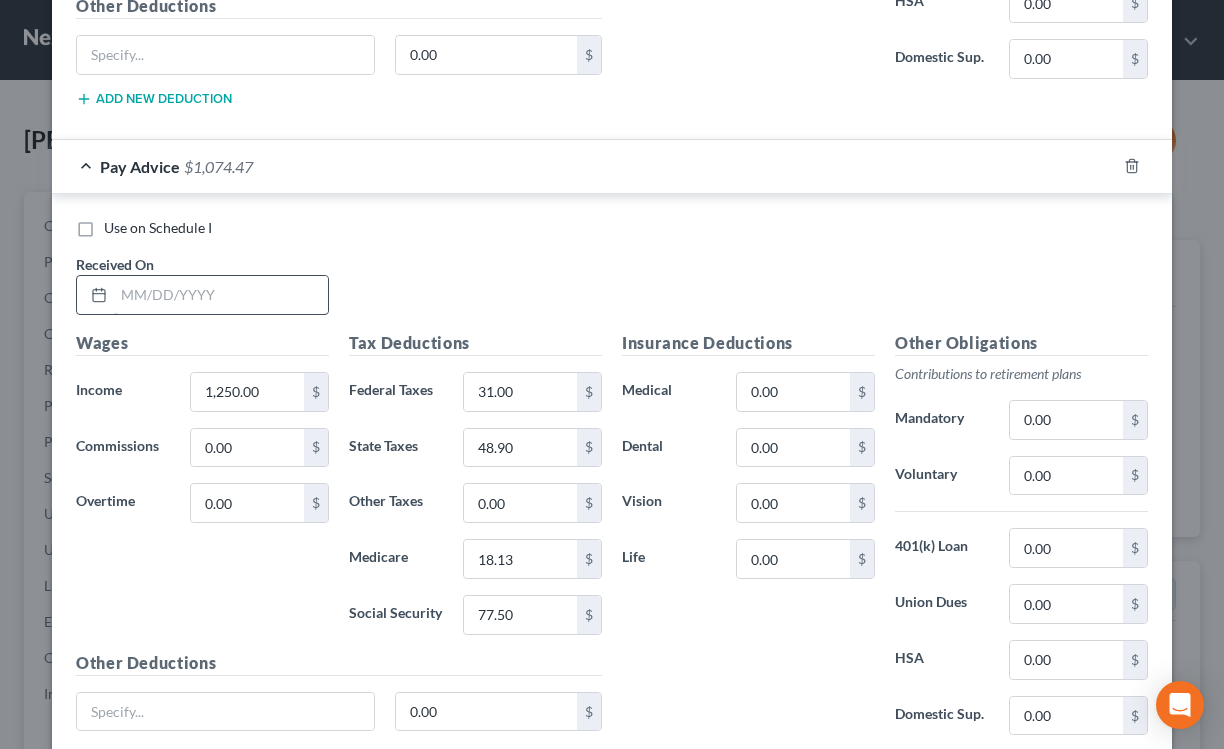 type on "941.33" 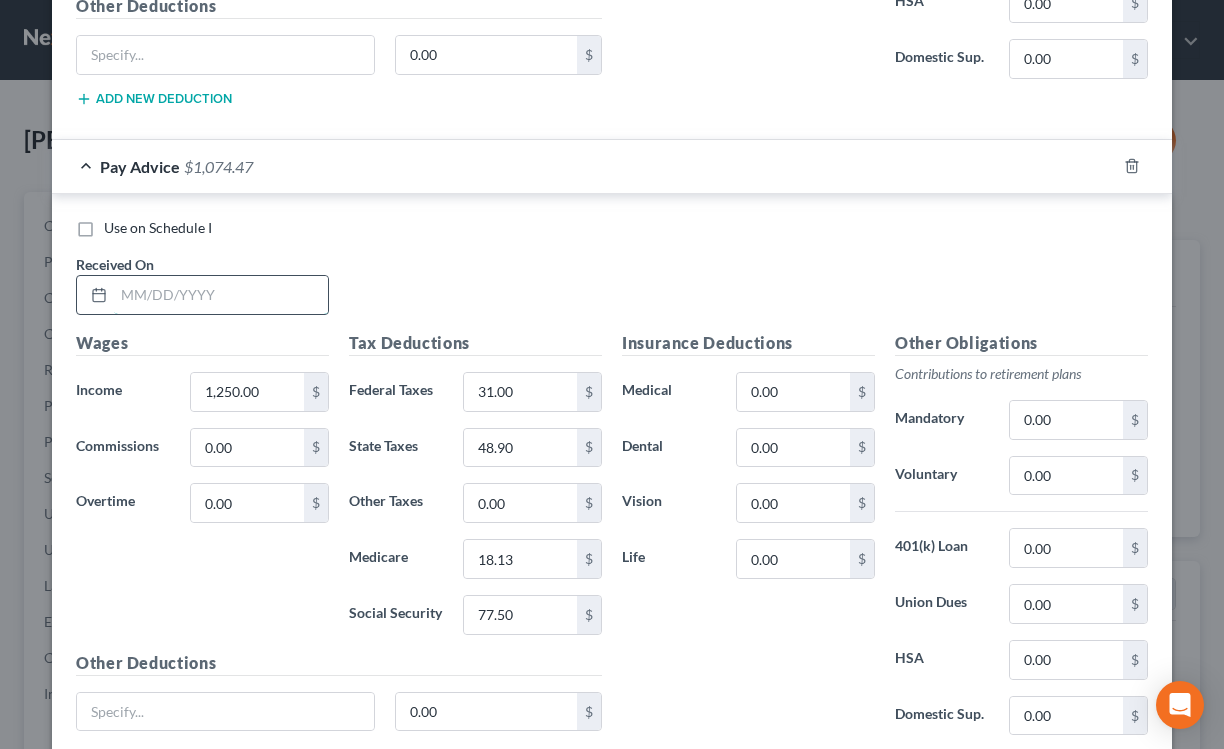 click at bounding box center (221, 295) 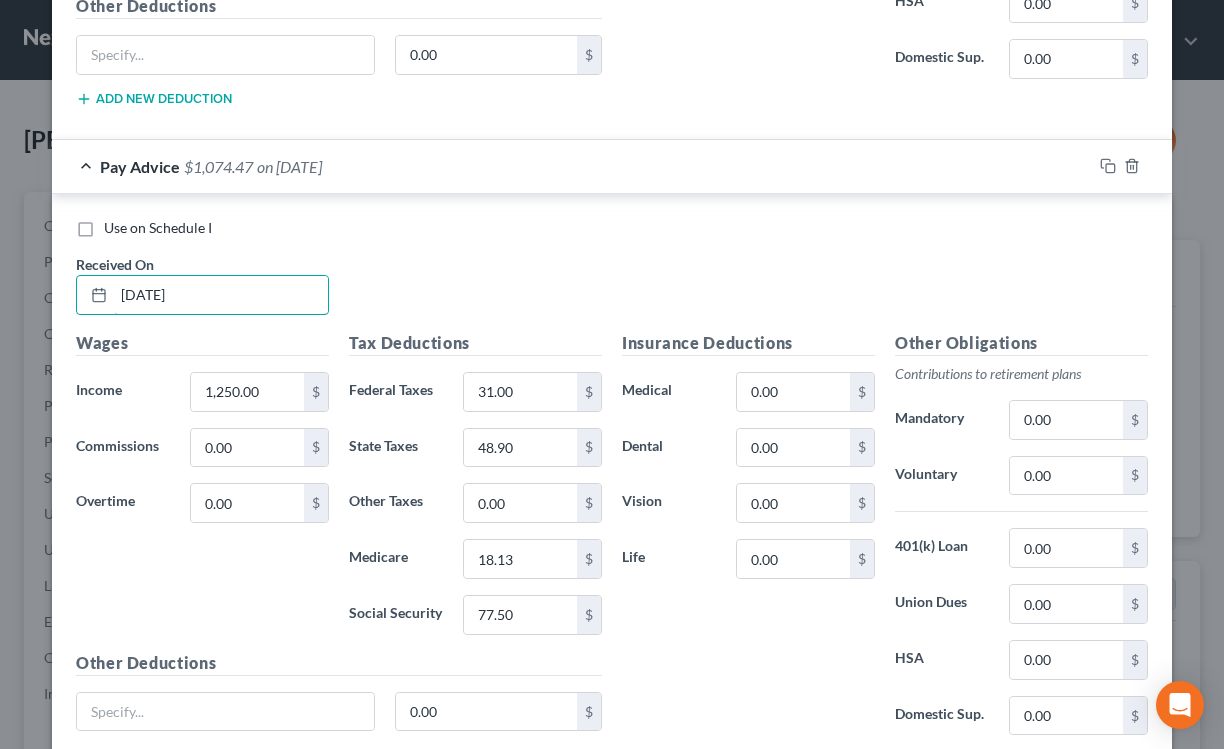 scroll, scrollTop: 1280, scrollLeft: 0, axis: vertical 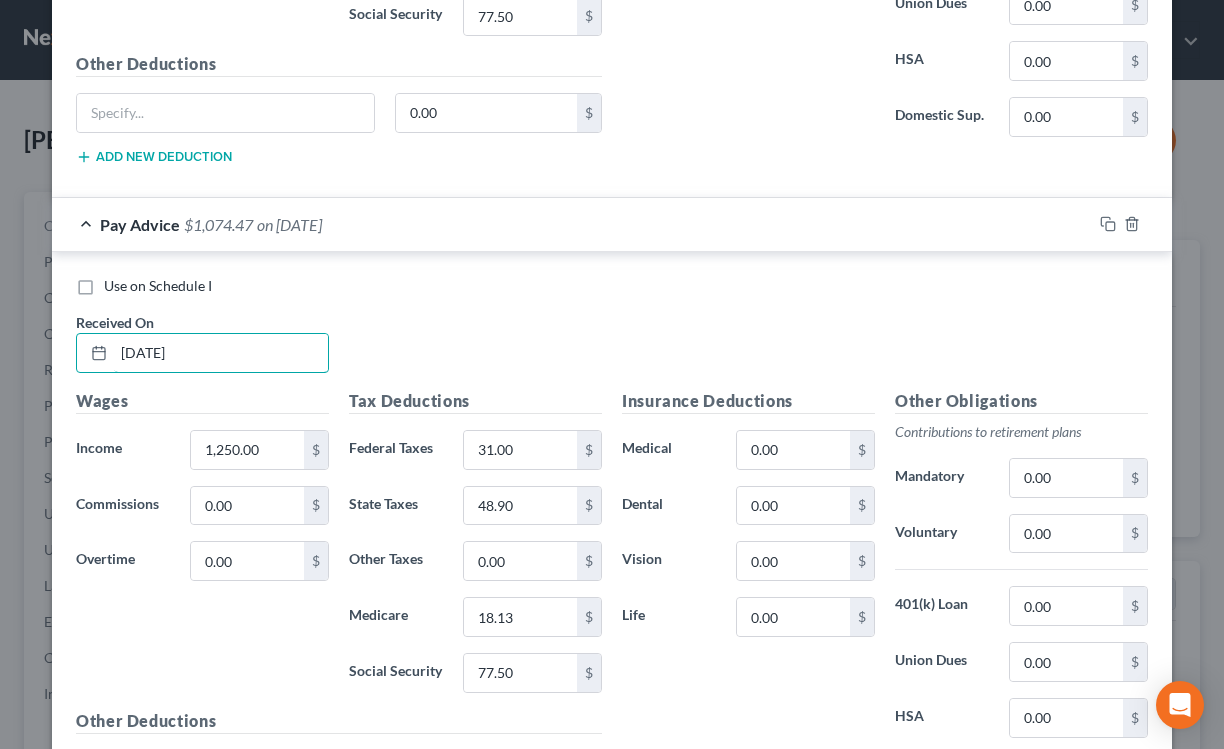 type on "[DATE]" 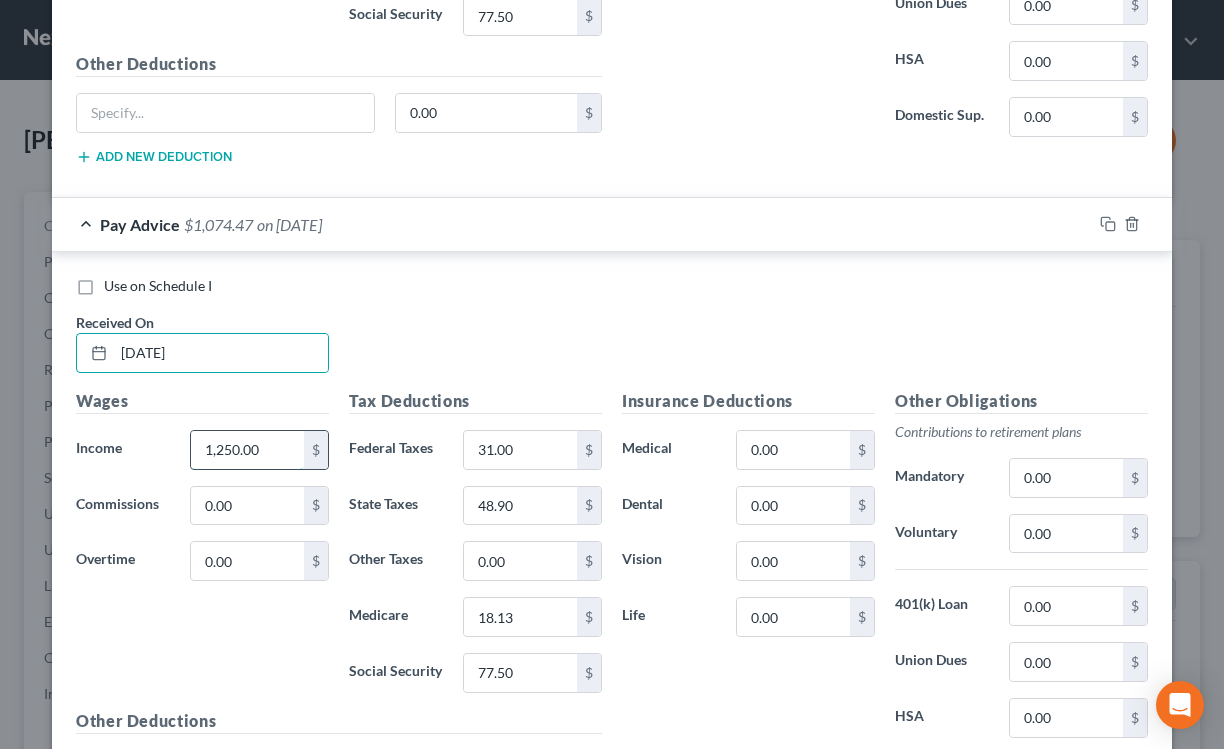 click on "1,250.00" at bounding box center [247, 450] 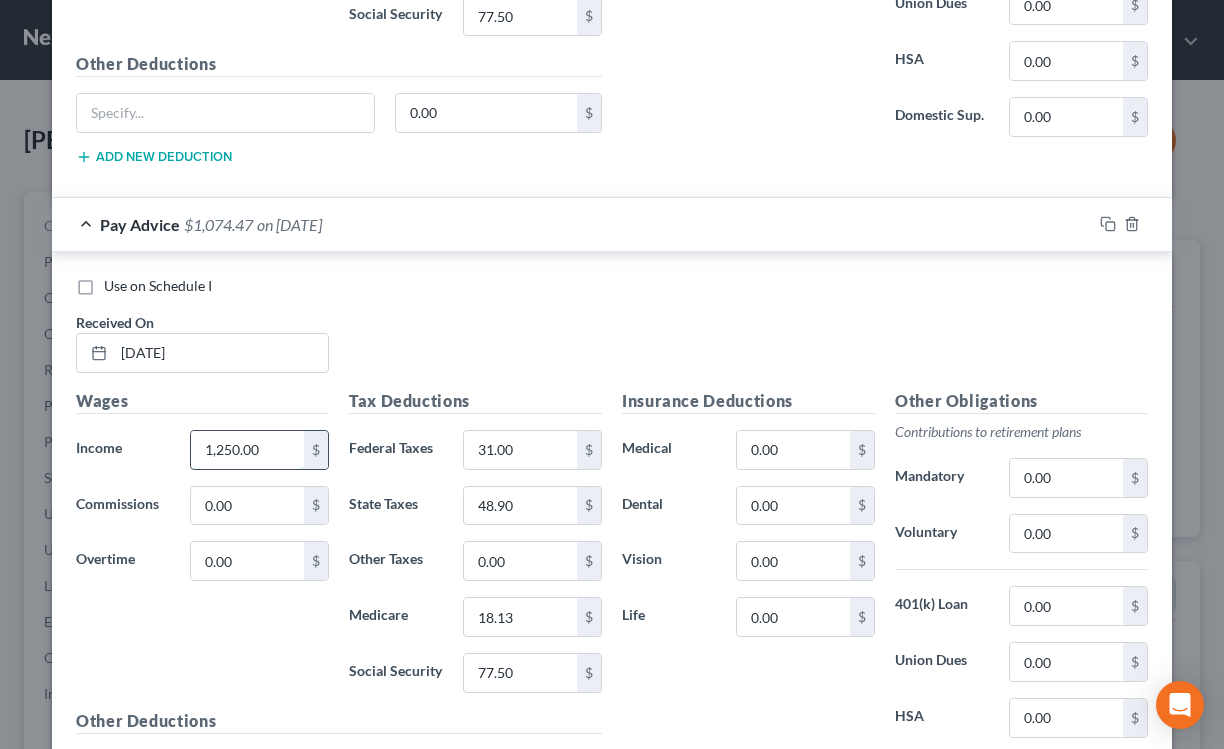 click on "1,250.00" at bounding box center [247, 450] 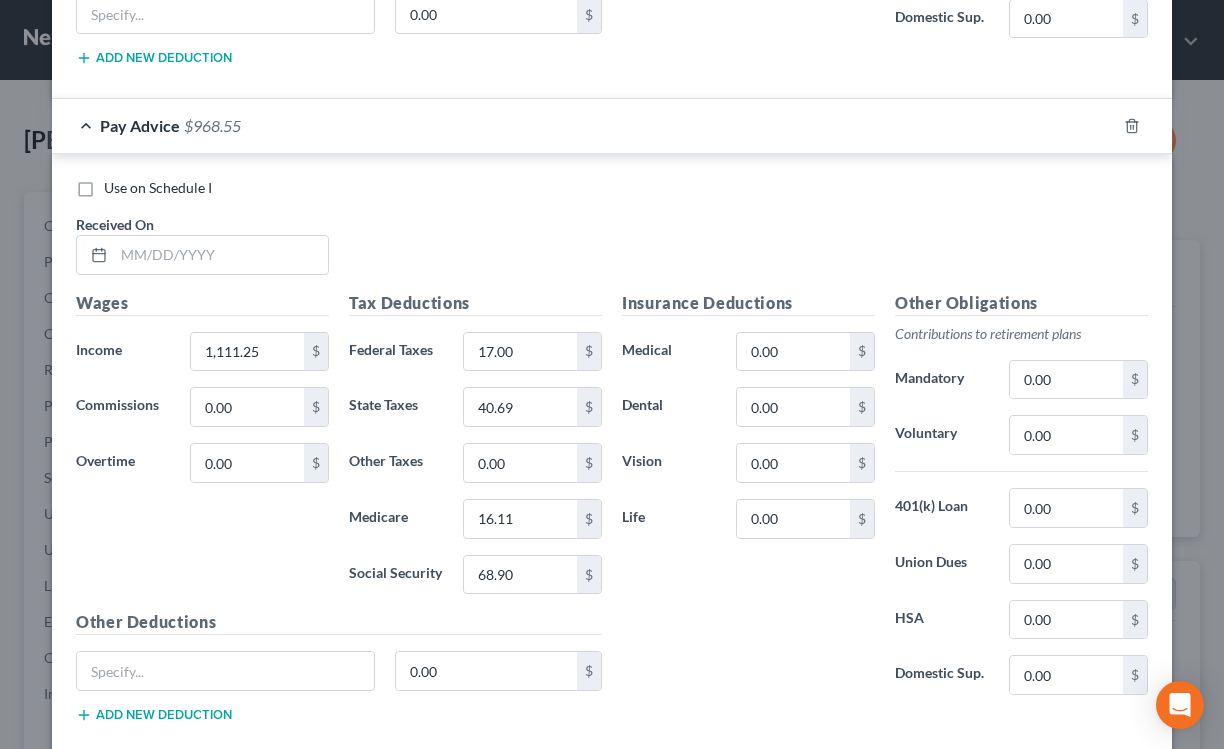 scroll, scrollTop: 2151, scrollLeft: 0, axis: vertical 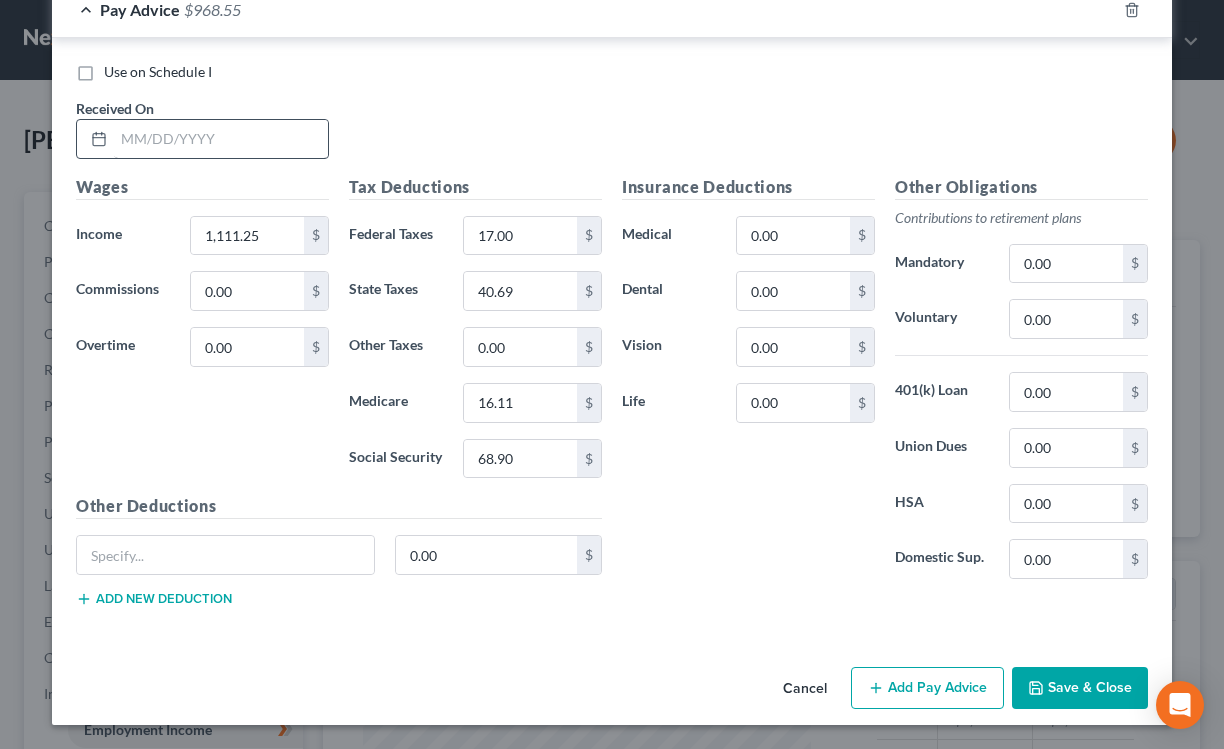 type on "1,275" 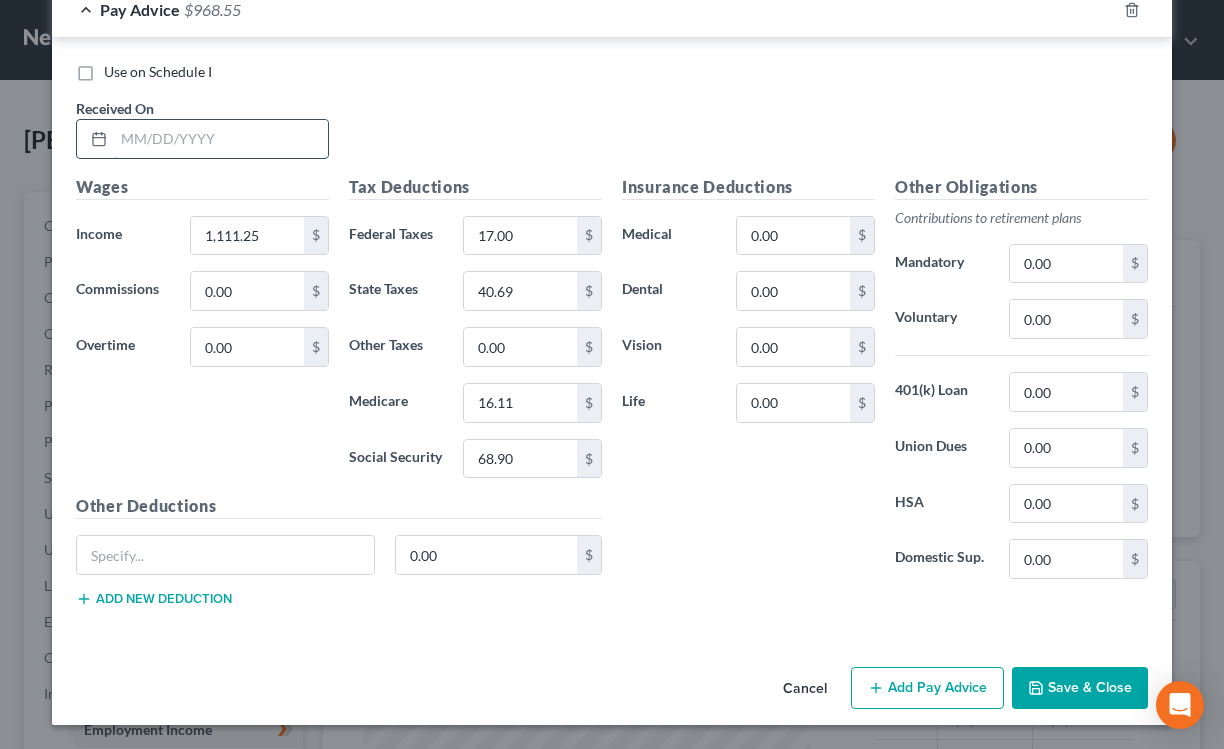 click at bounding box center (221, 139) 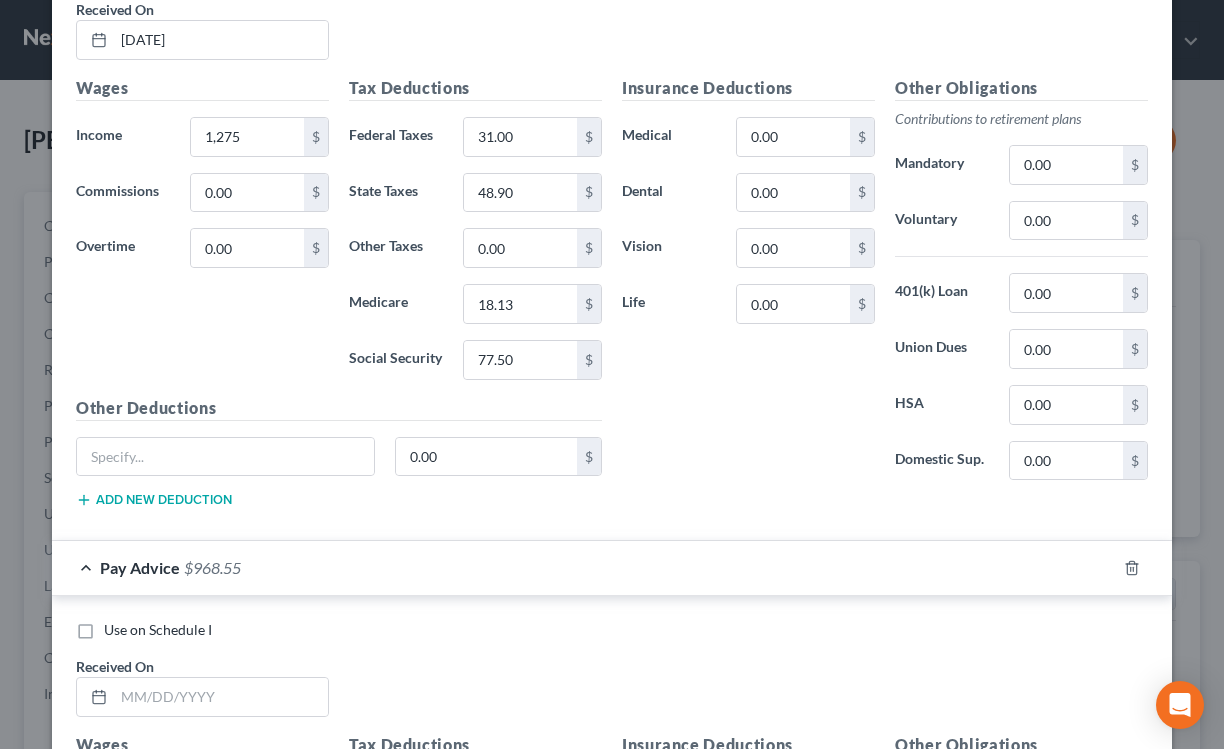 scroll, scrollTop: 2151, scrollLeft: 0, axis: vertical 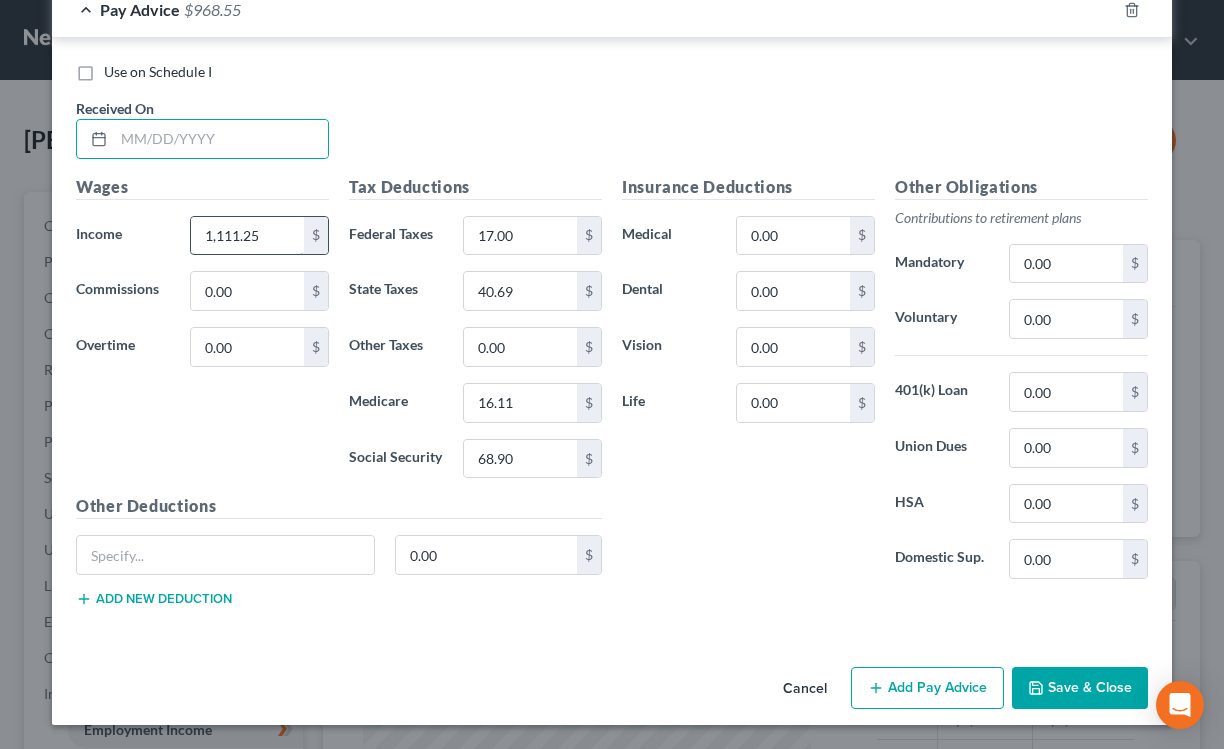 click on "1,111.25" at bounding box center (247, 236) 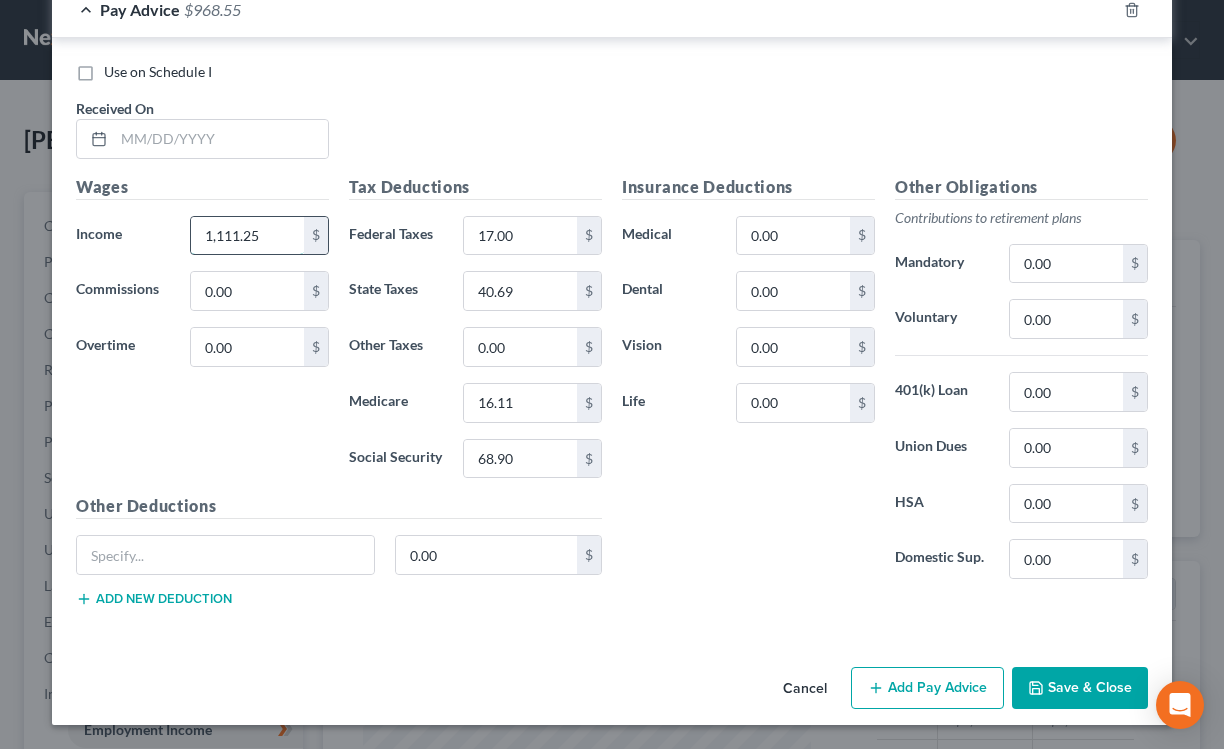 click on "1,111.25" at bounding box center (247, 236) 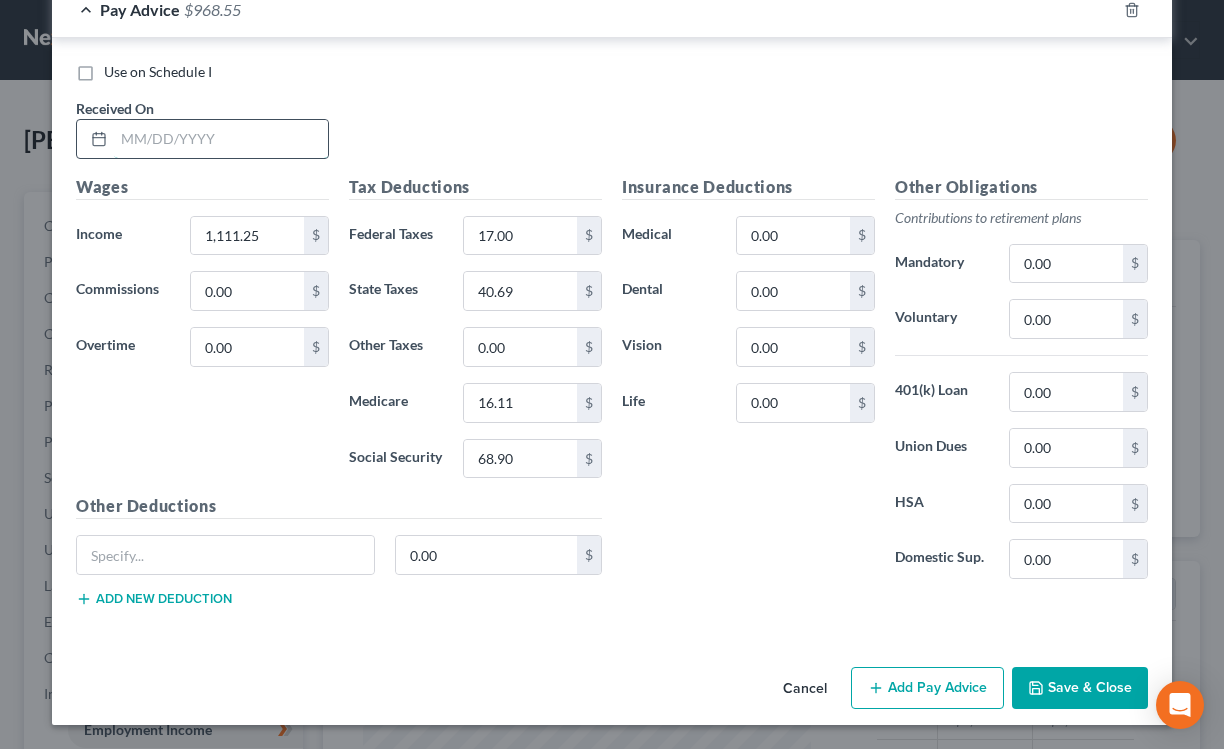 click at bounding box center [221, 139] 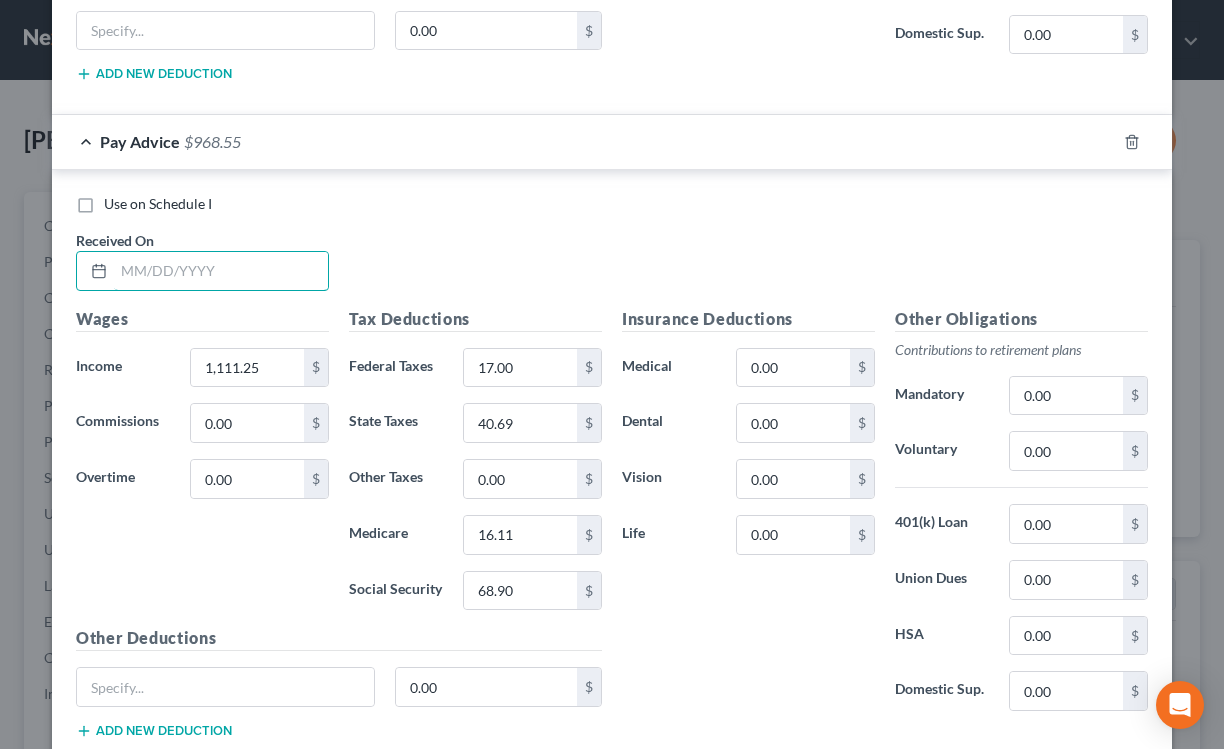 scroll, scrollTop: 2020, scrollLeft: 0, axis: vertical 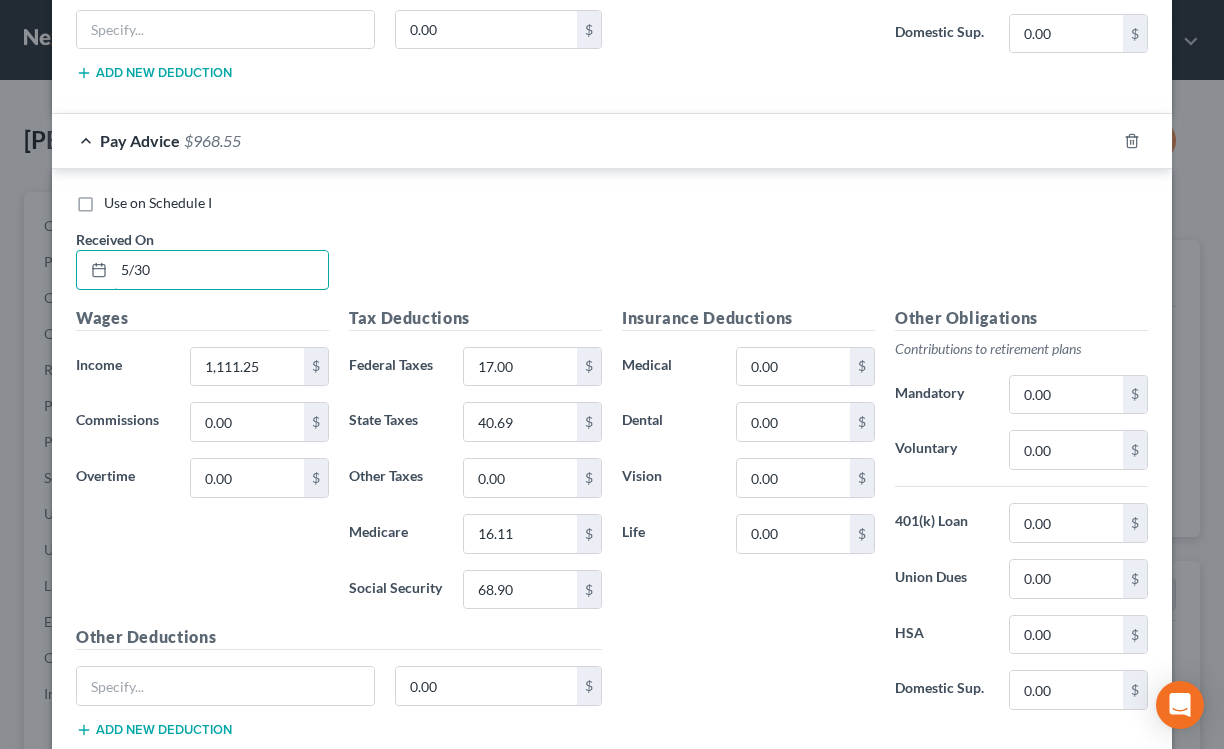 type on "5/30" 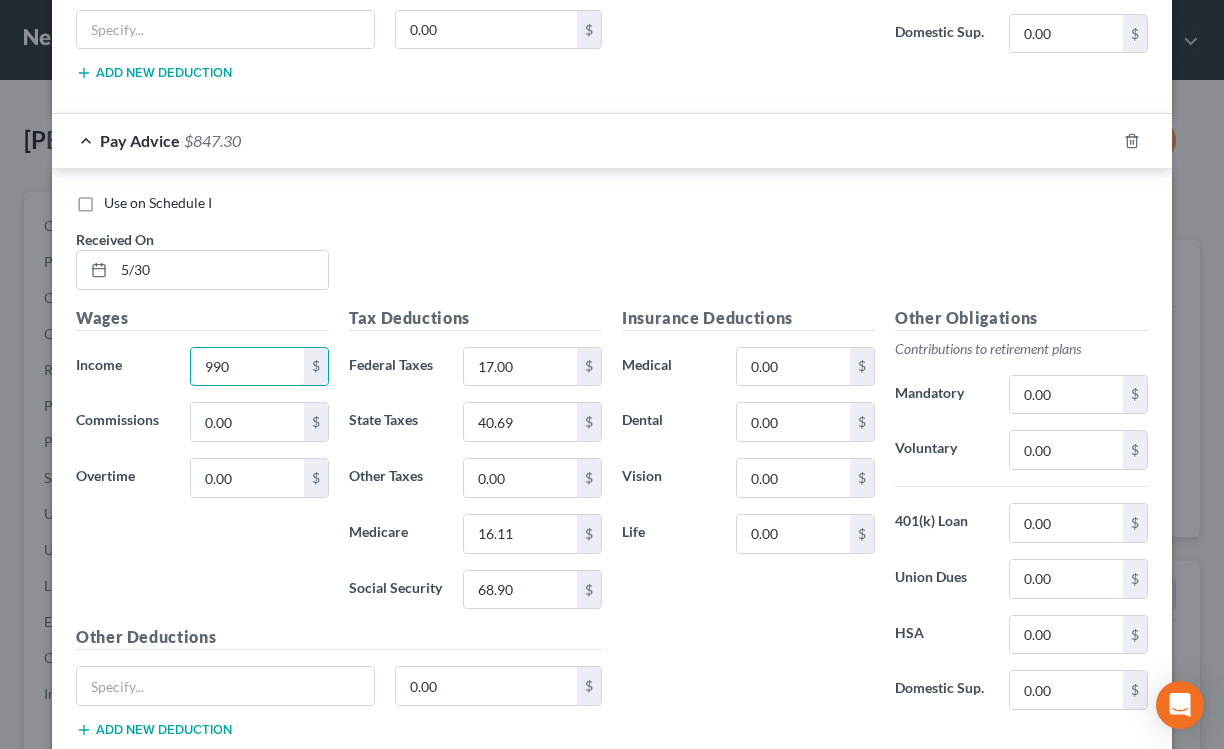 scroll, scrollTop: 2151, scrollLeft: 0, axis: vertical 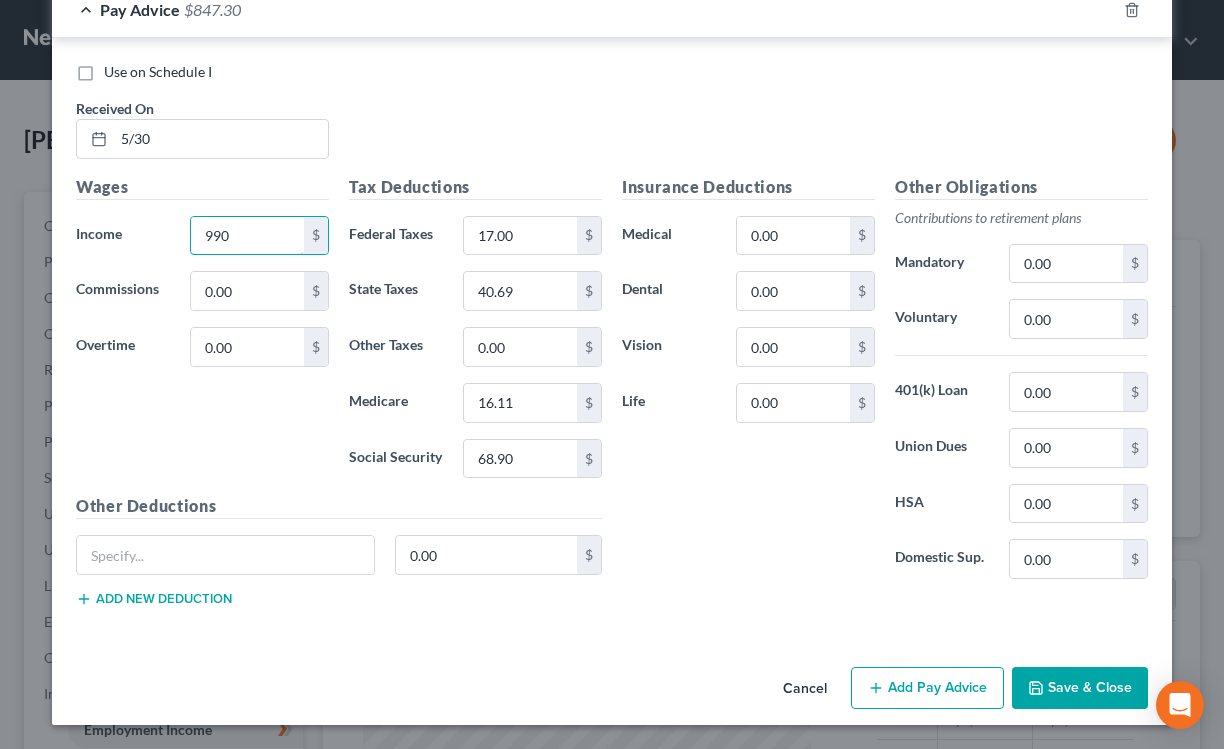 type on "990" 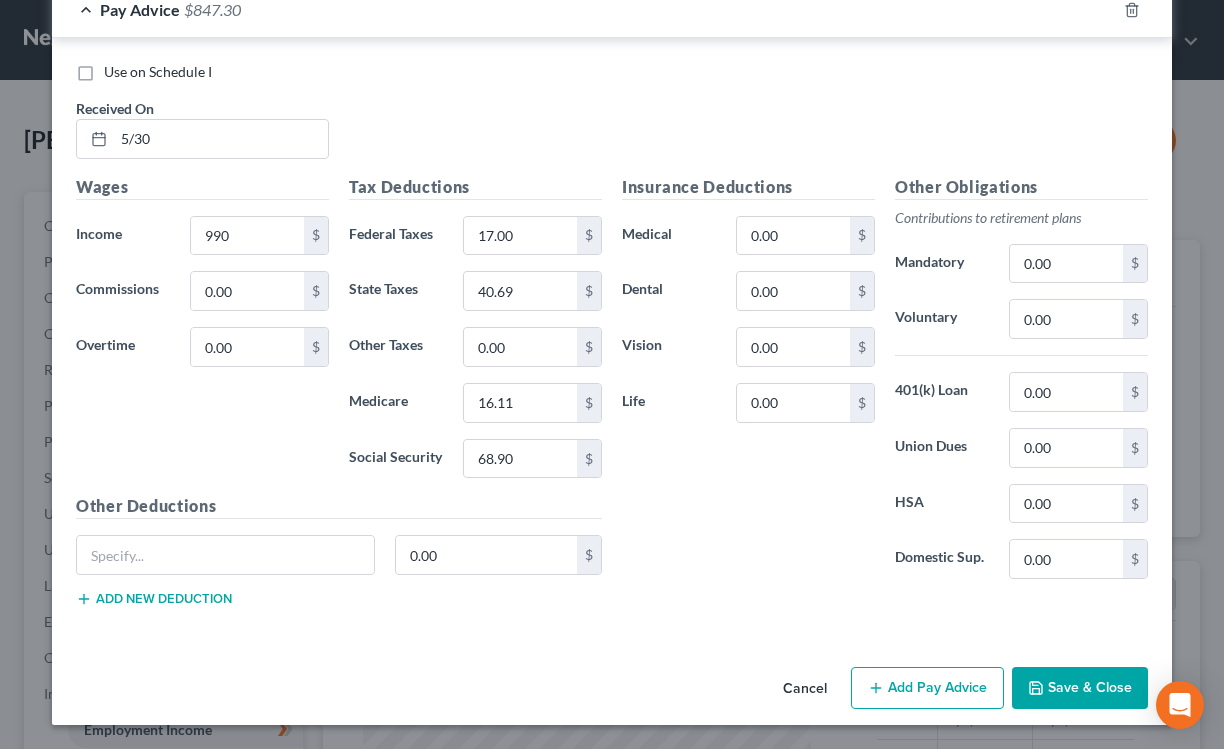 click on "Save & Close" at bounding box center (1080, 688) 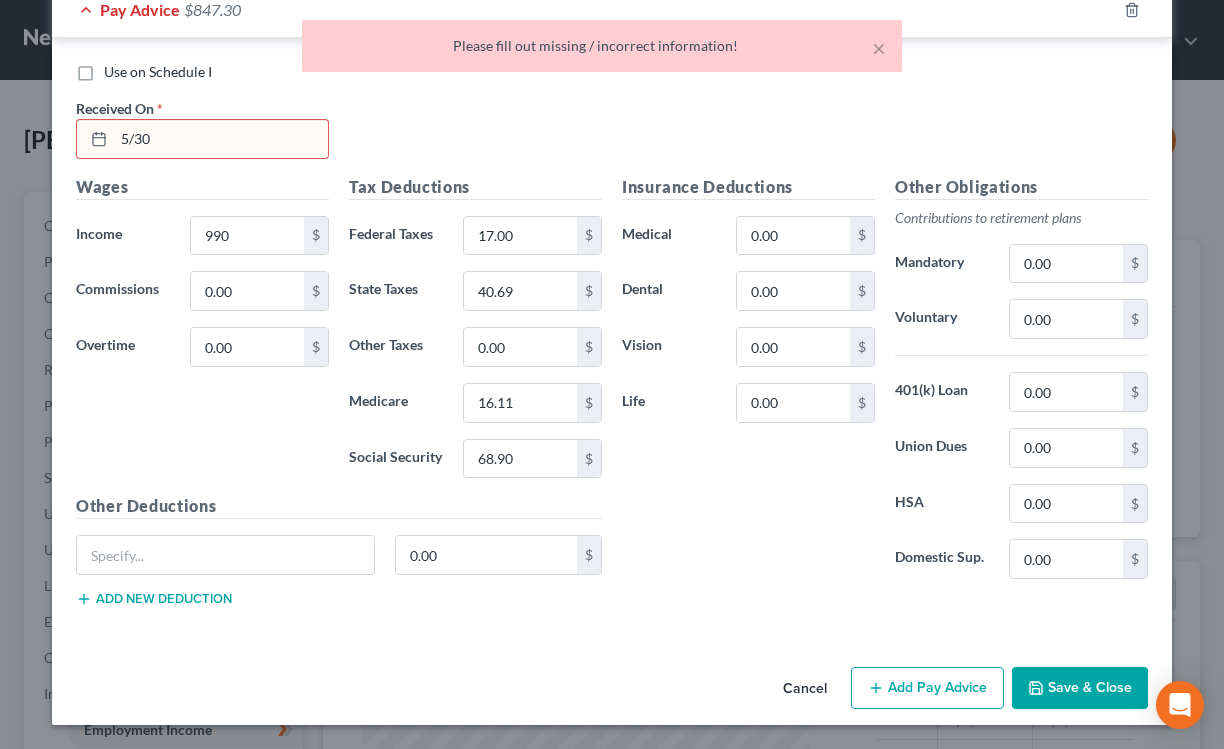 click on "5/30" at bounding box center [221, 139] 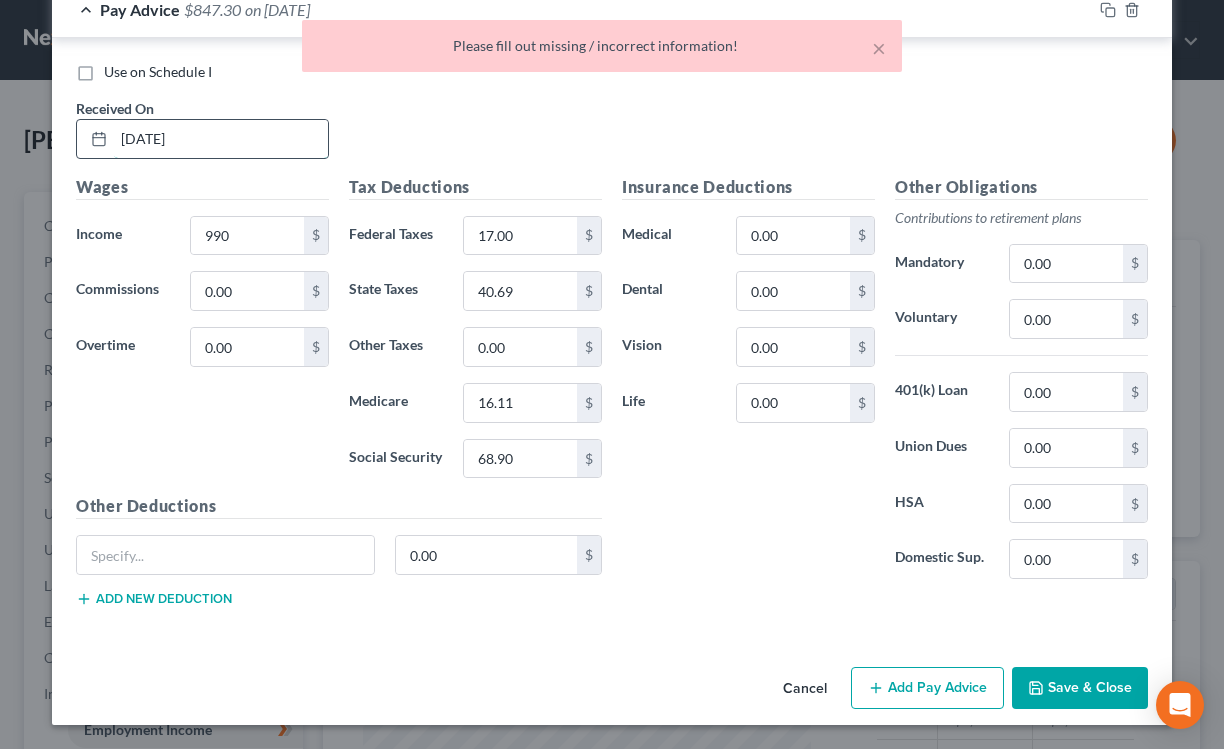 type on "[DATE]" 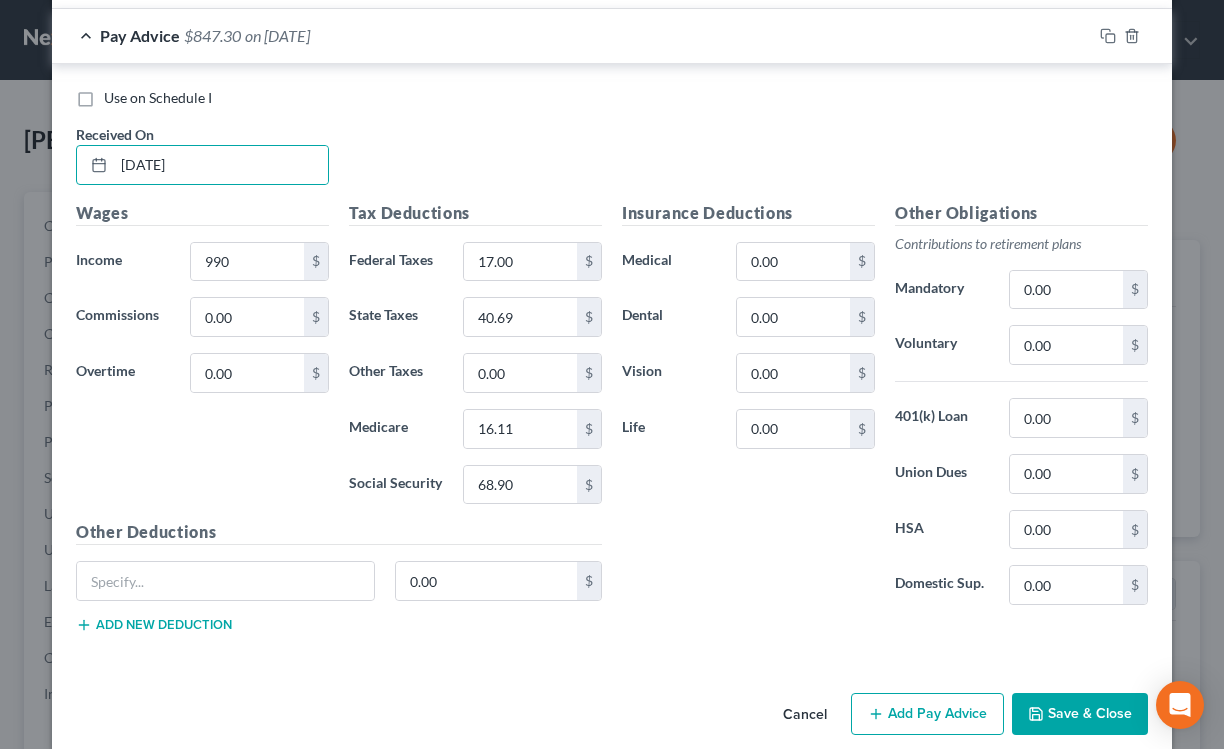 click on "Save & Close" at bounding box center [1080, 714] 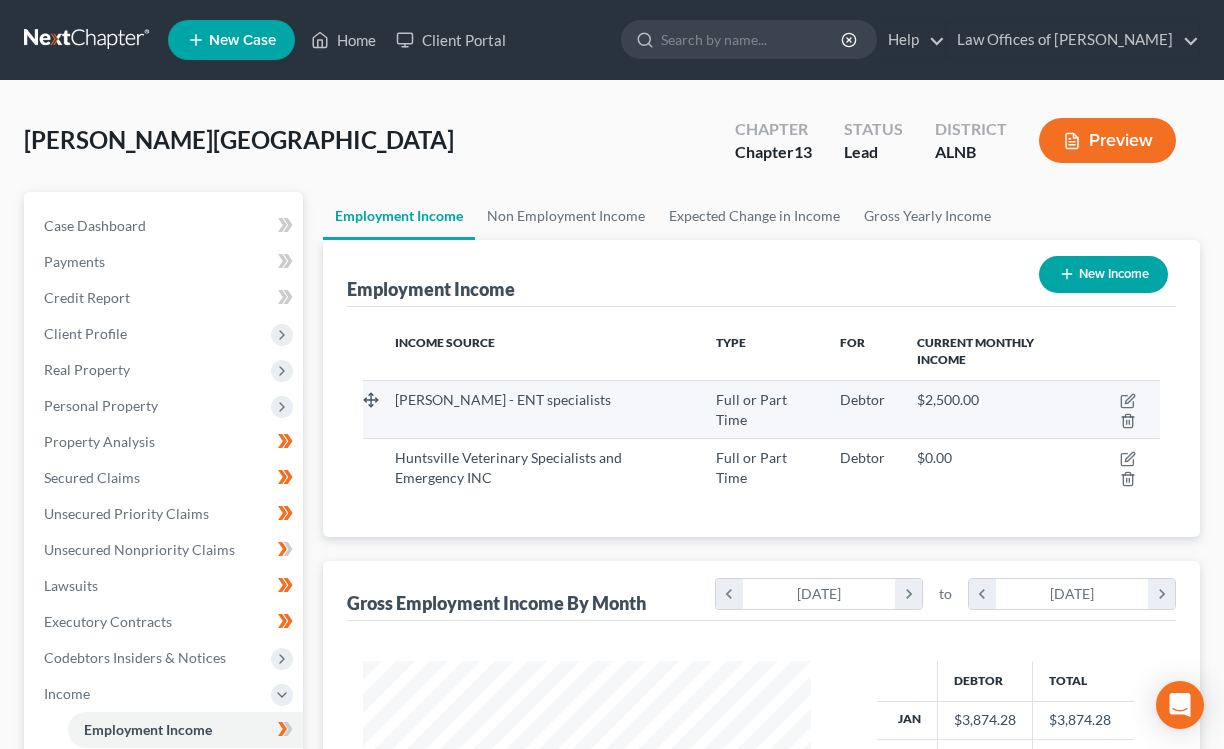click on "[PERSON_NAME] - ENT specialists" at bounding box center [539, 409] 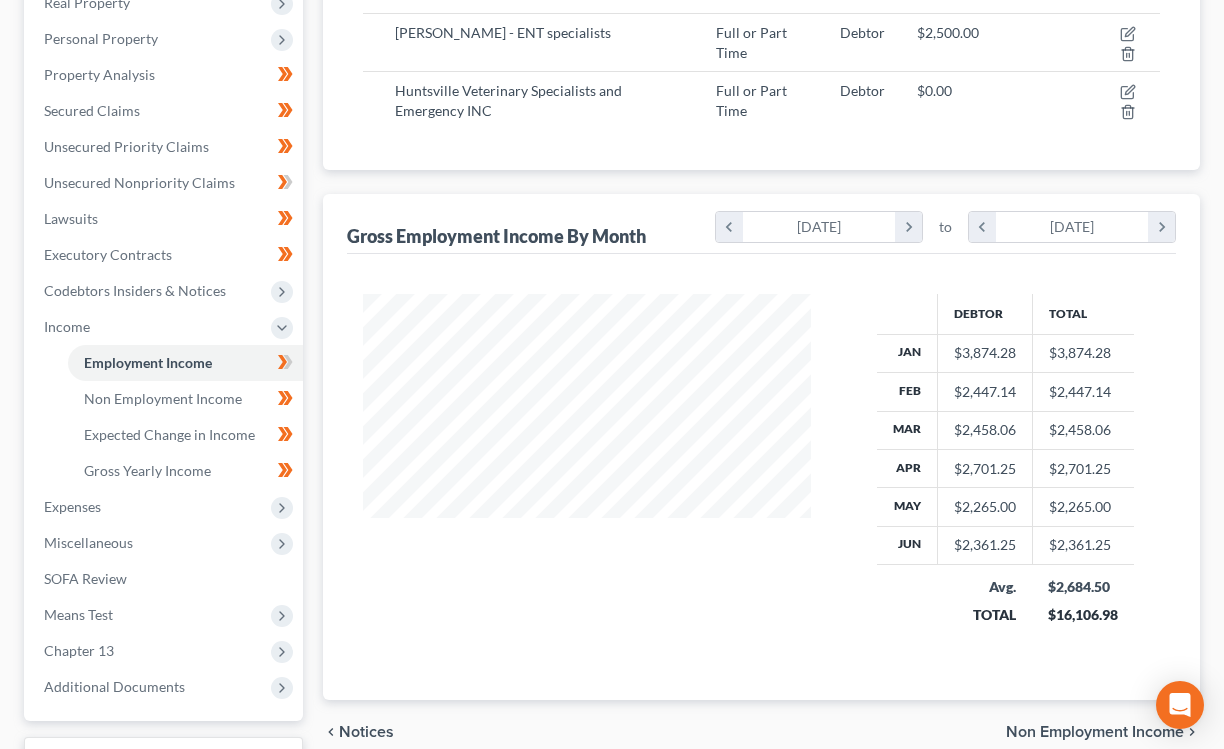 scroll, scrollTop: 429, scrollLeft: 0, axis: vertical 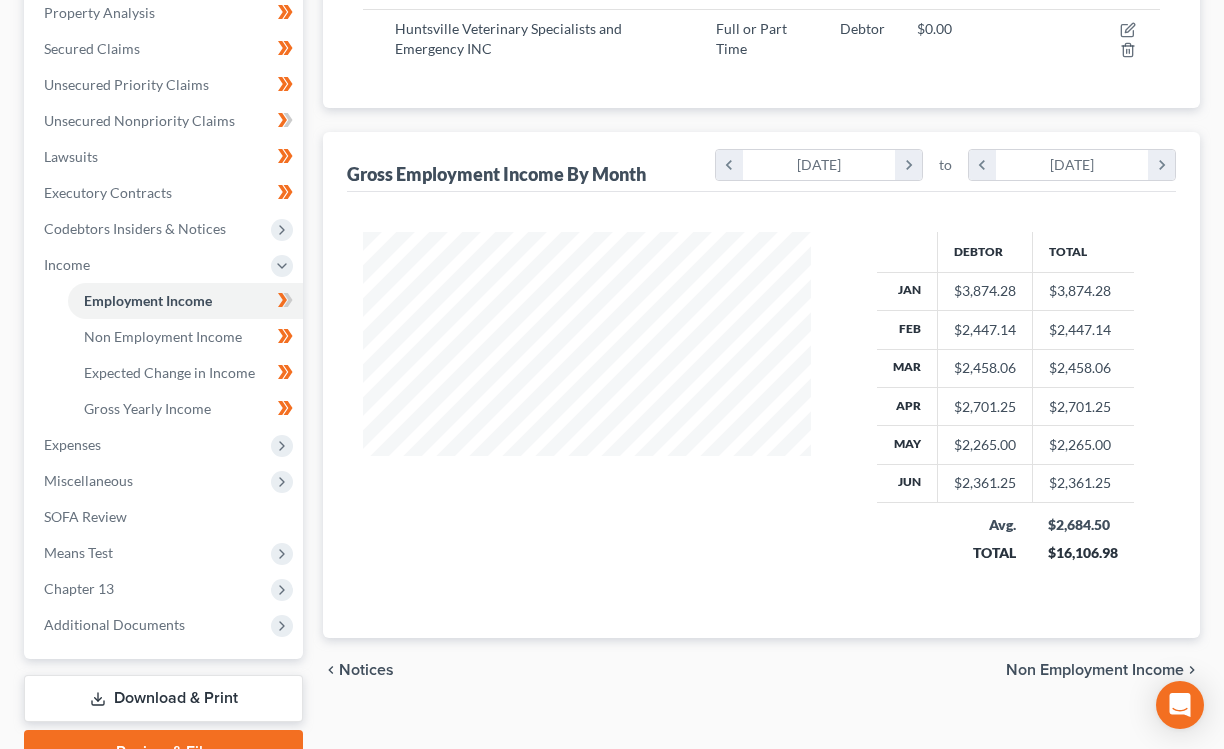 click 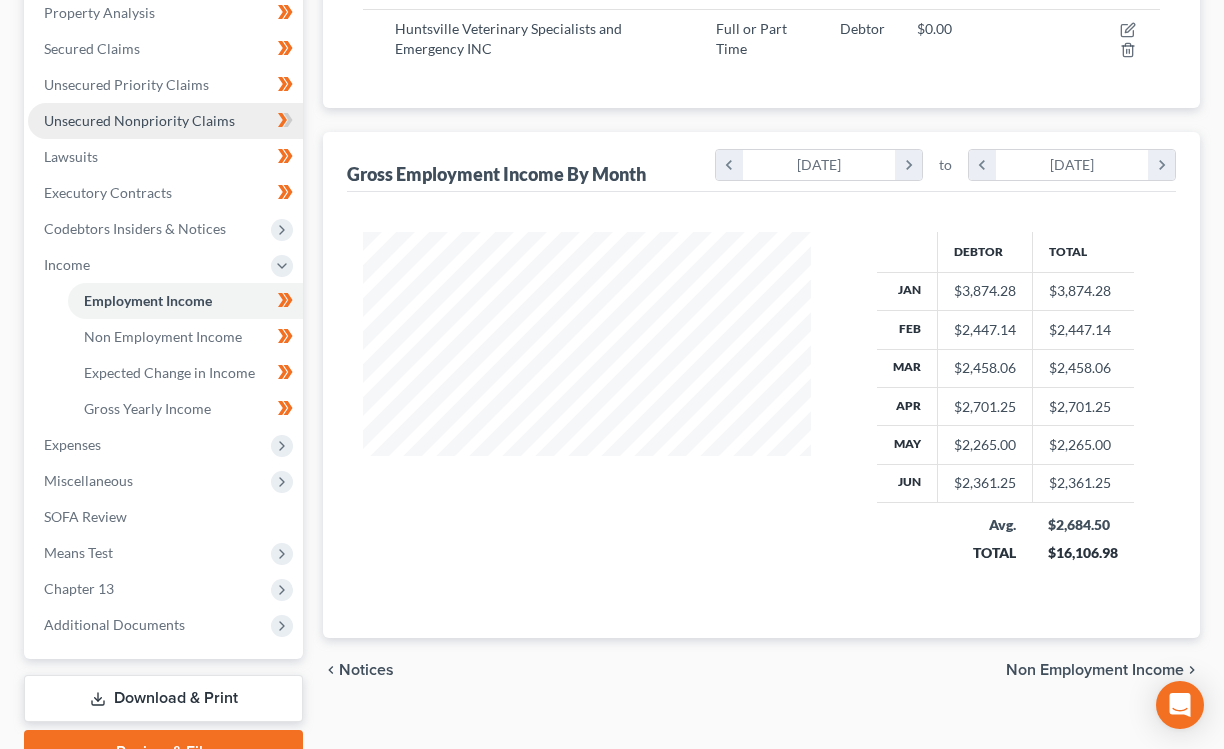 click on "Unsecured Nonpriority Claims" at bounding box center [139, 120] 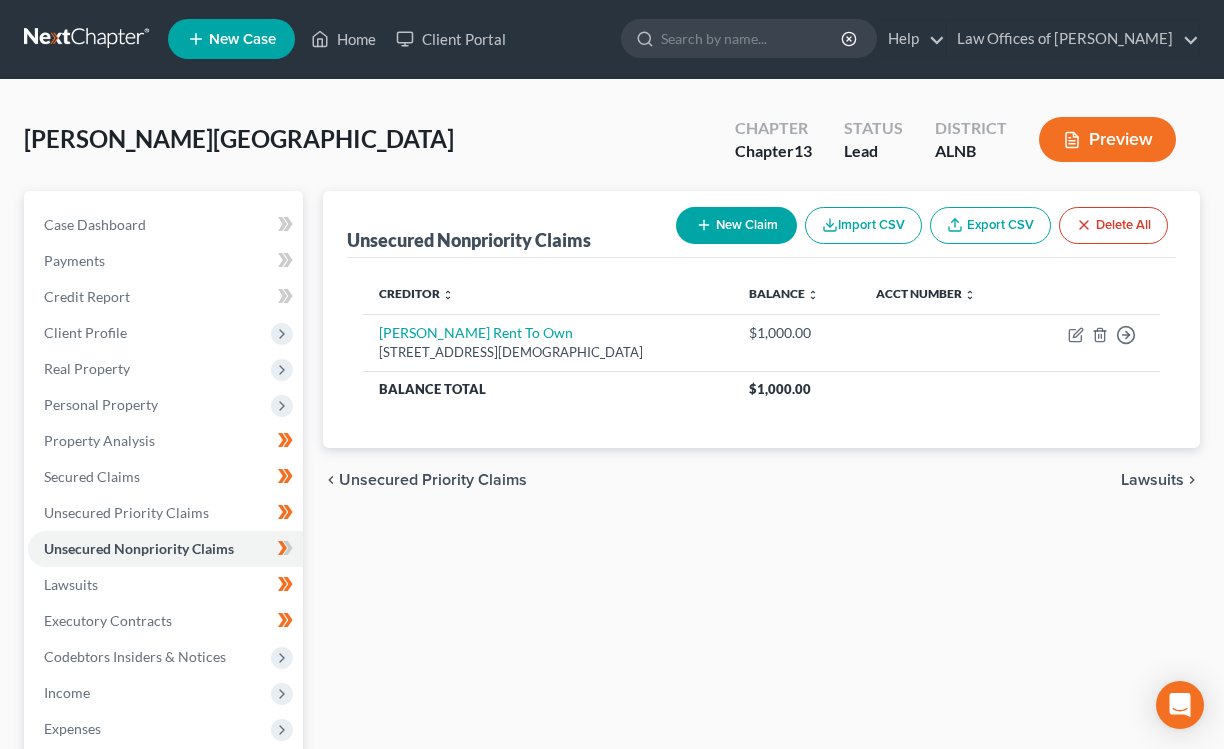 scroll, scrollTop: 0, scrollLeft: 0, axis: both 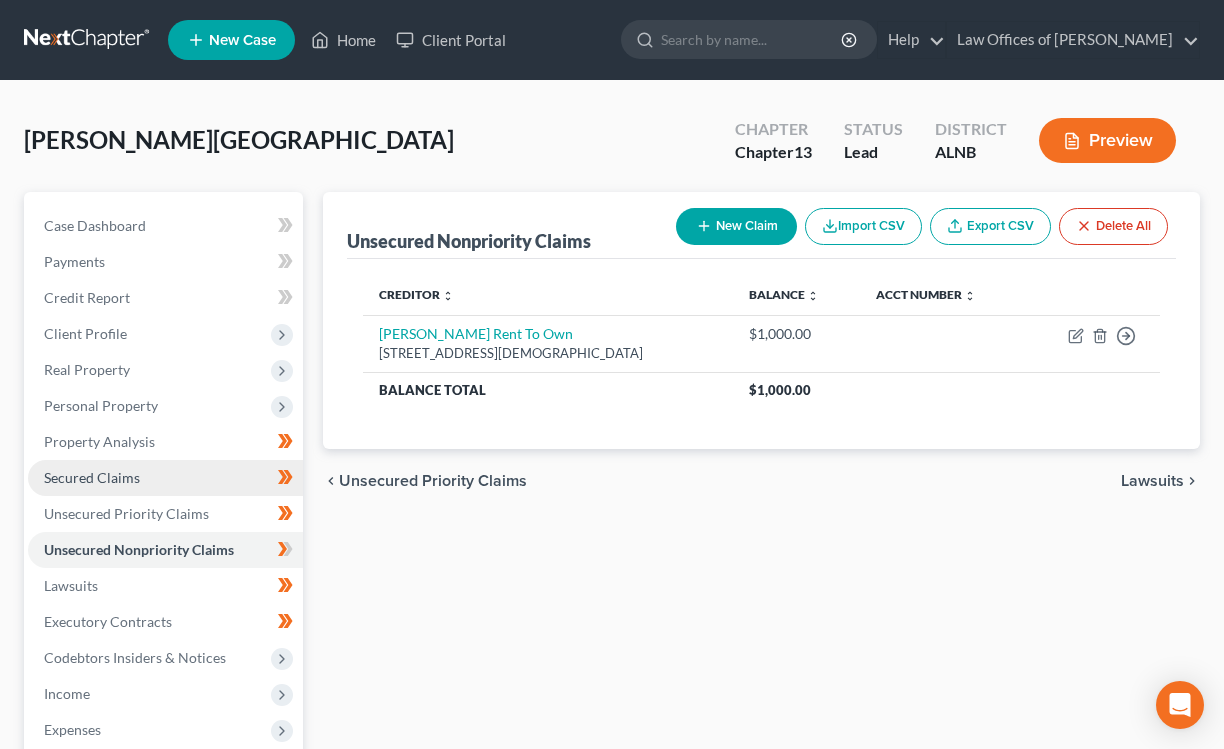 click on "Secured Claims" at bounding box center [165, 478] 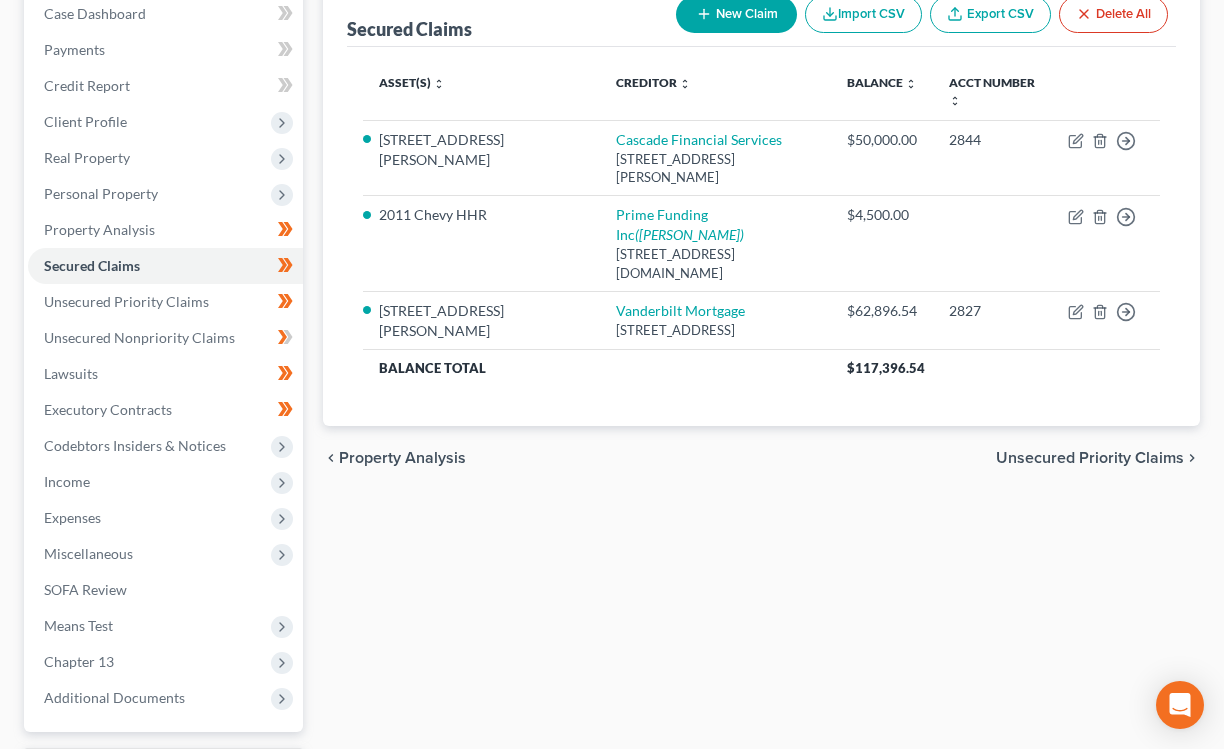 scroll, scrollTop: 211, scrollLeft: 0, axis: vertical 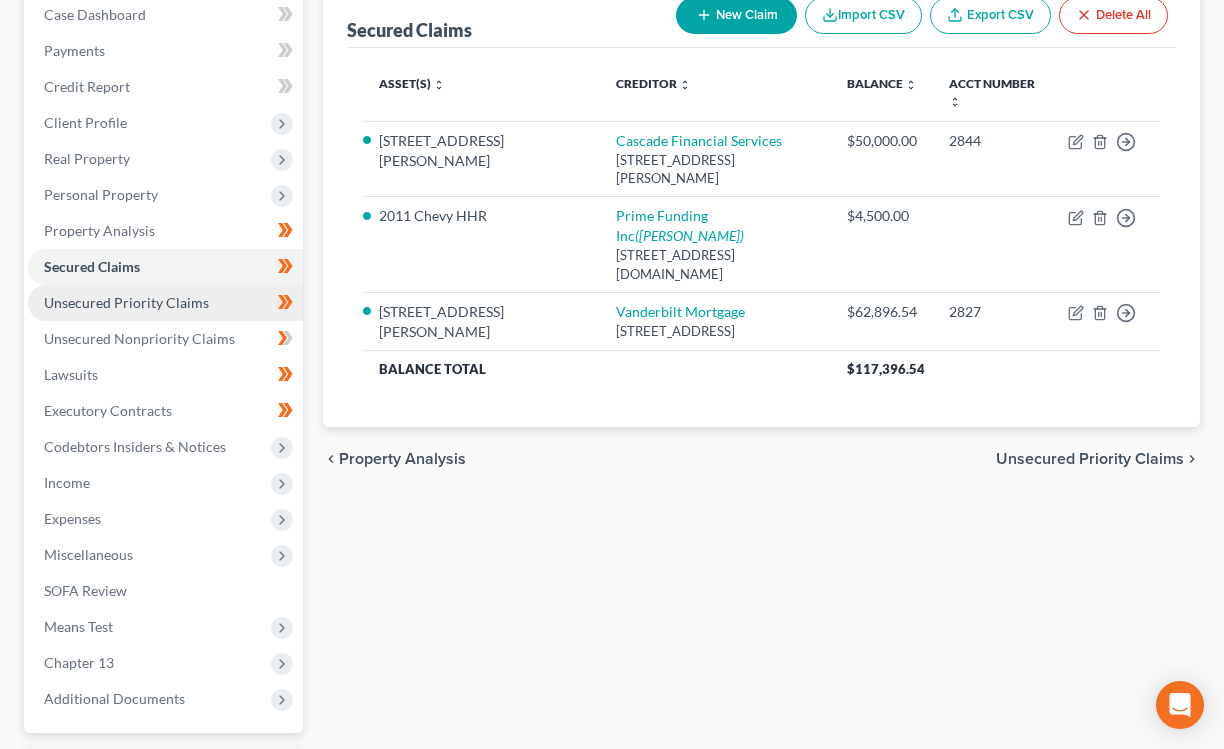 click on "Unsecured Priority Claims" at bounding box center [126, 302] 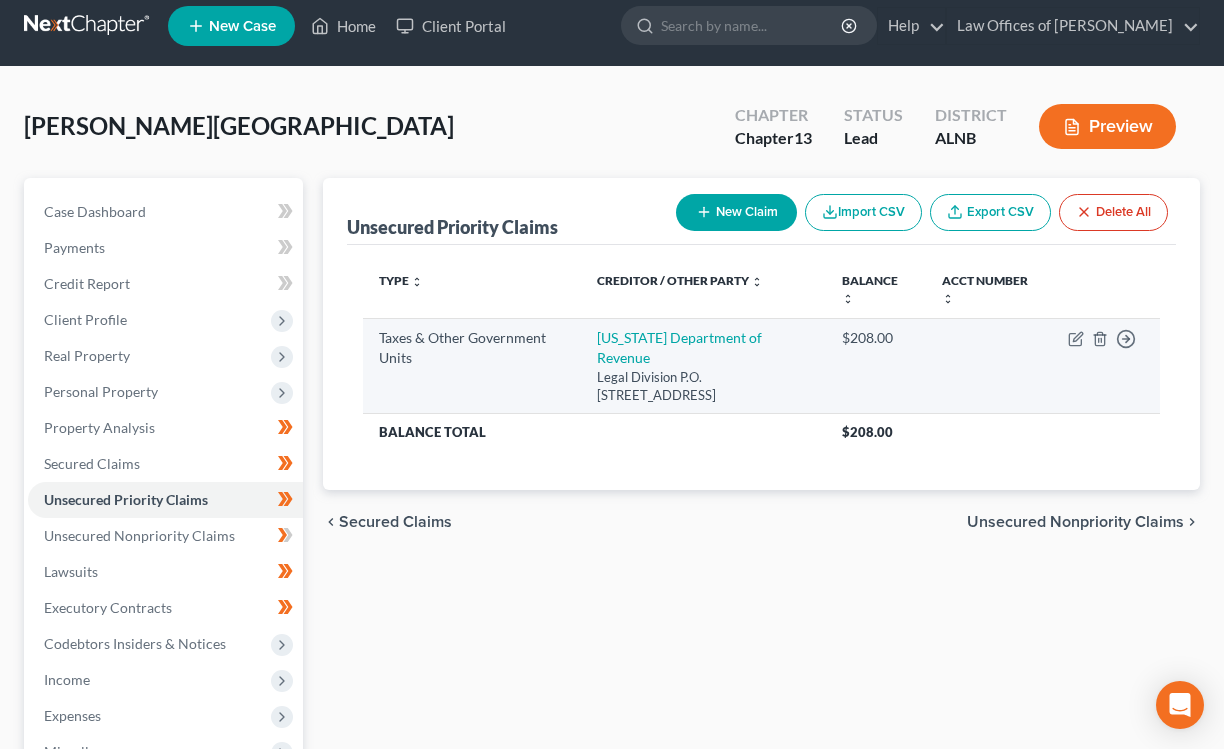 scroll, scrollTop: 15, scrollLeft: 0, axis: vertical 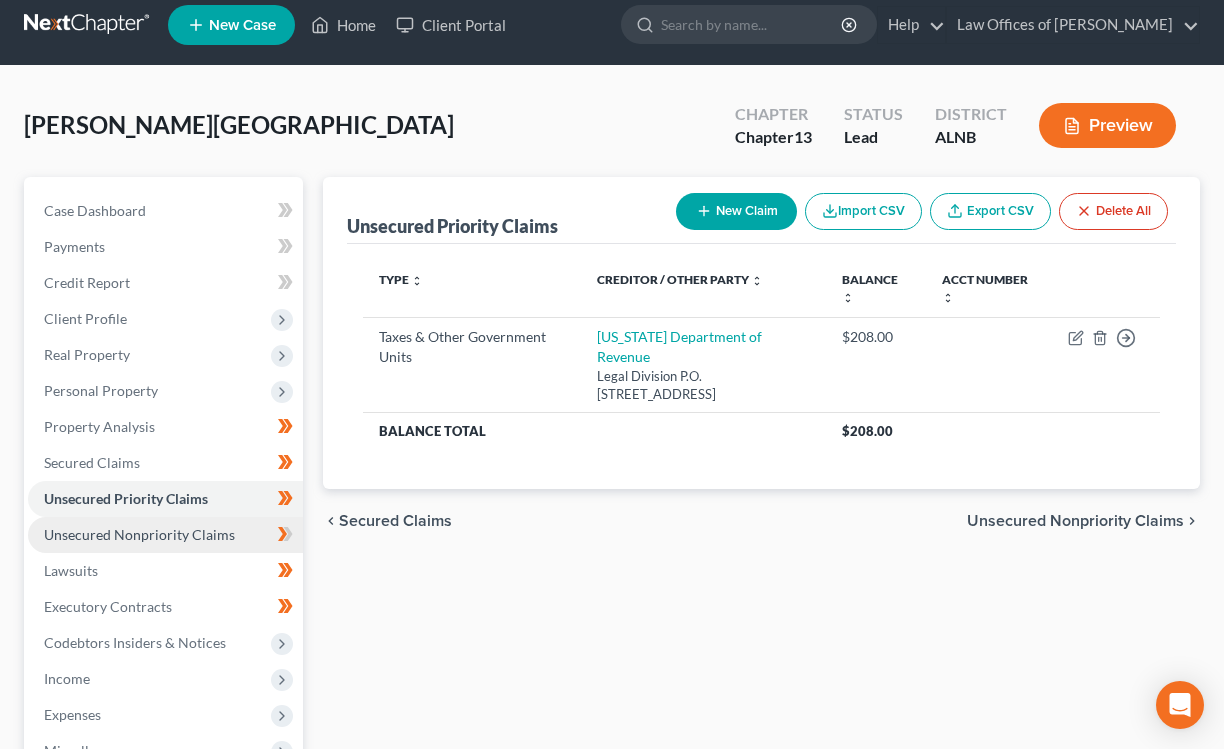 click on "Unsecured Nonpriority Claims" at bounding box center (139, 534) 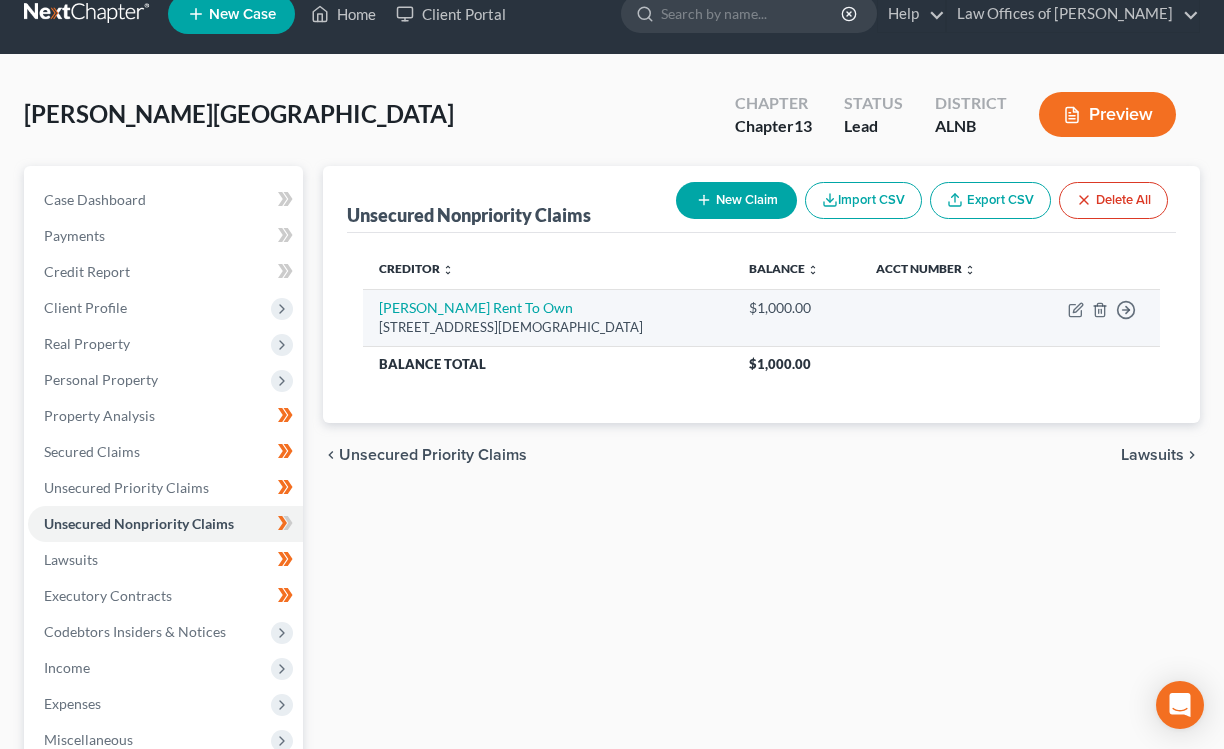 scroll, scrollTop: 36, scrollLeft: 0, axis: vertical 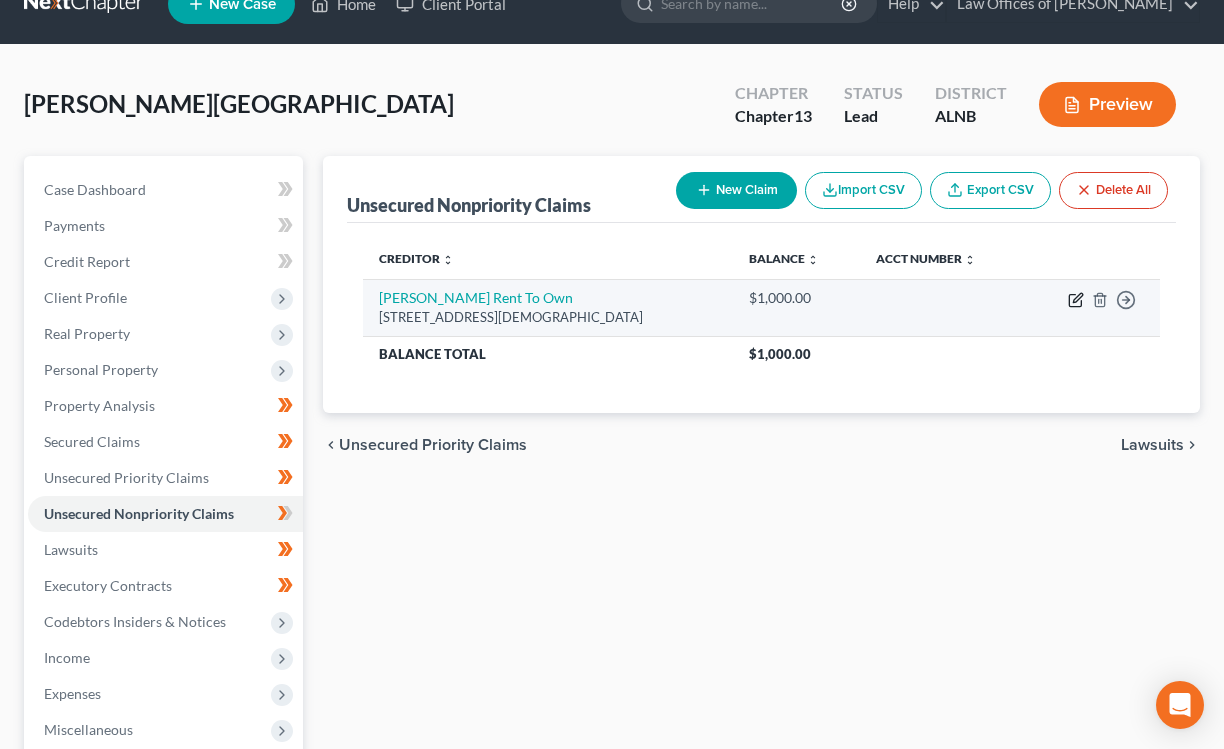 click 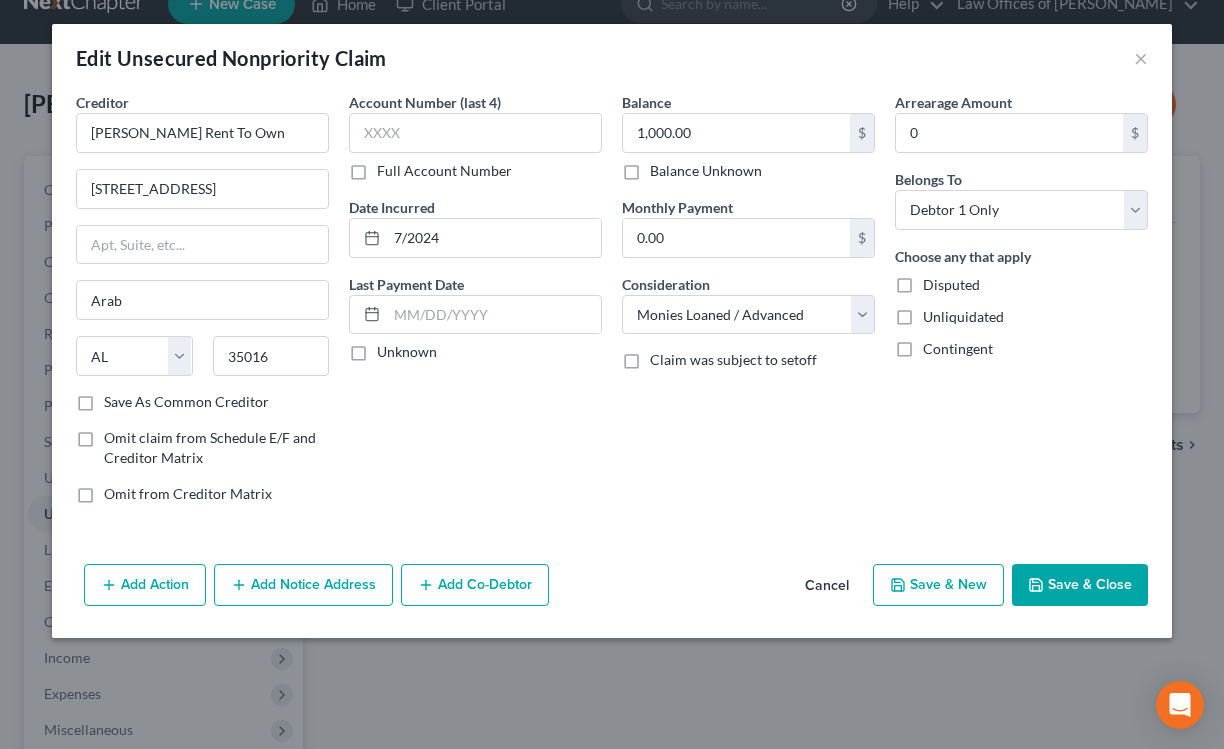 click on "Add Notice Address" at bounding box center (303, 585) 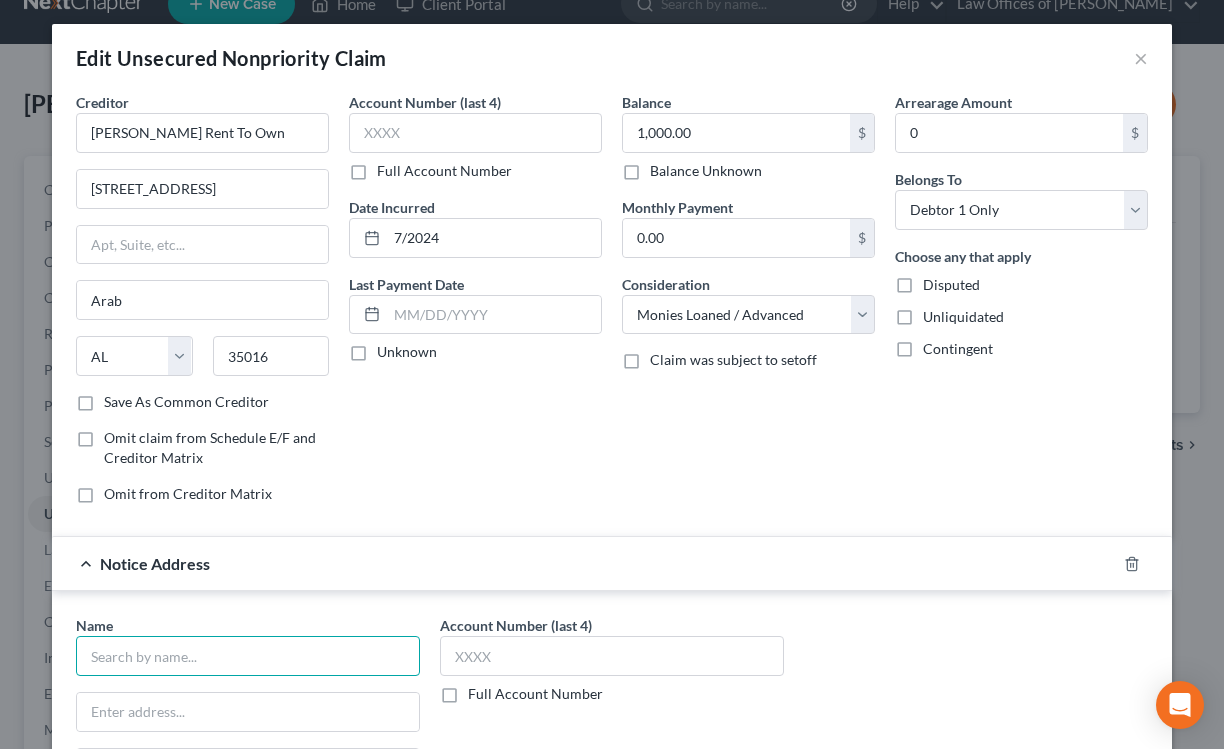 click at bounding box center [248, 656] 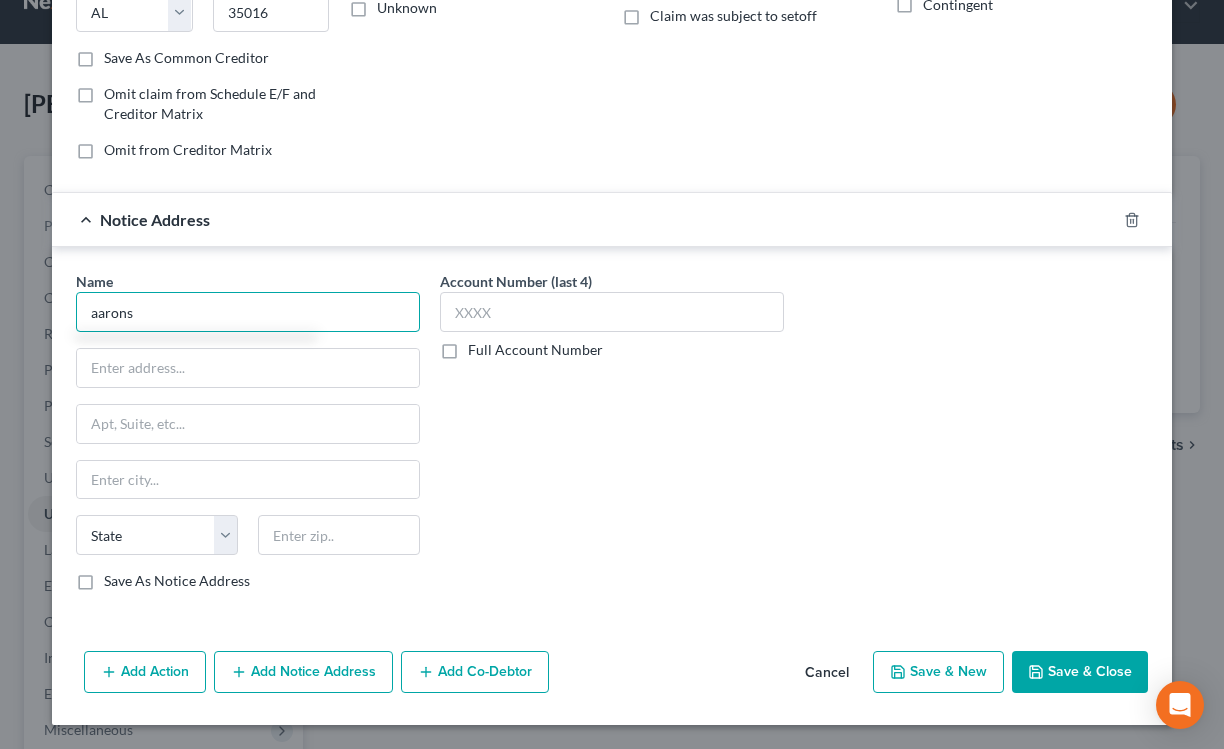 scroll, scrollTop: 339, scrollLeft: 0, axis: vertical 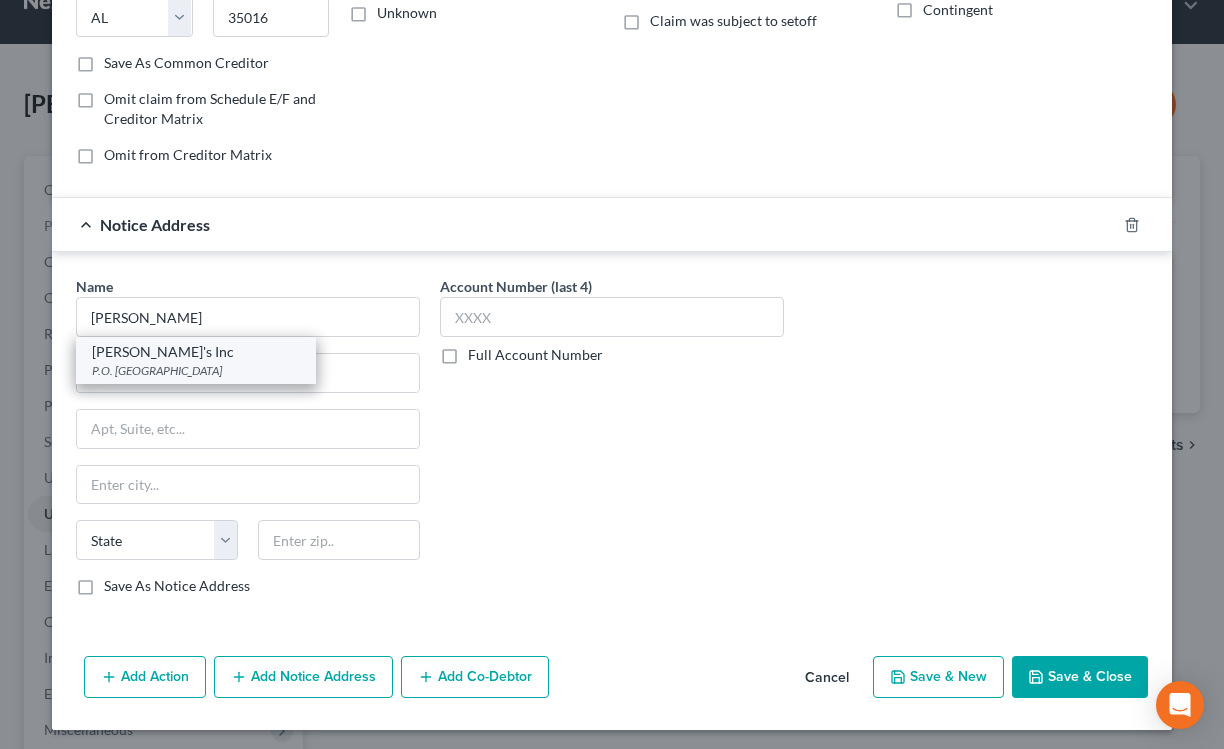click on "P.O. [GEOGRAPHIC_DATA]" at bounding box center [196, 370] 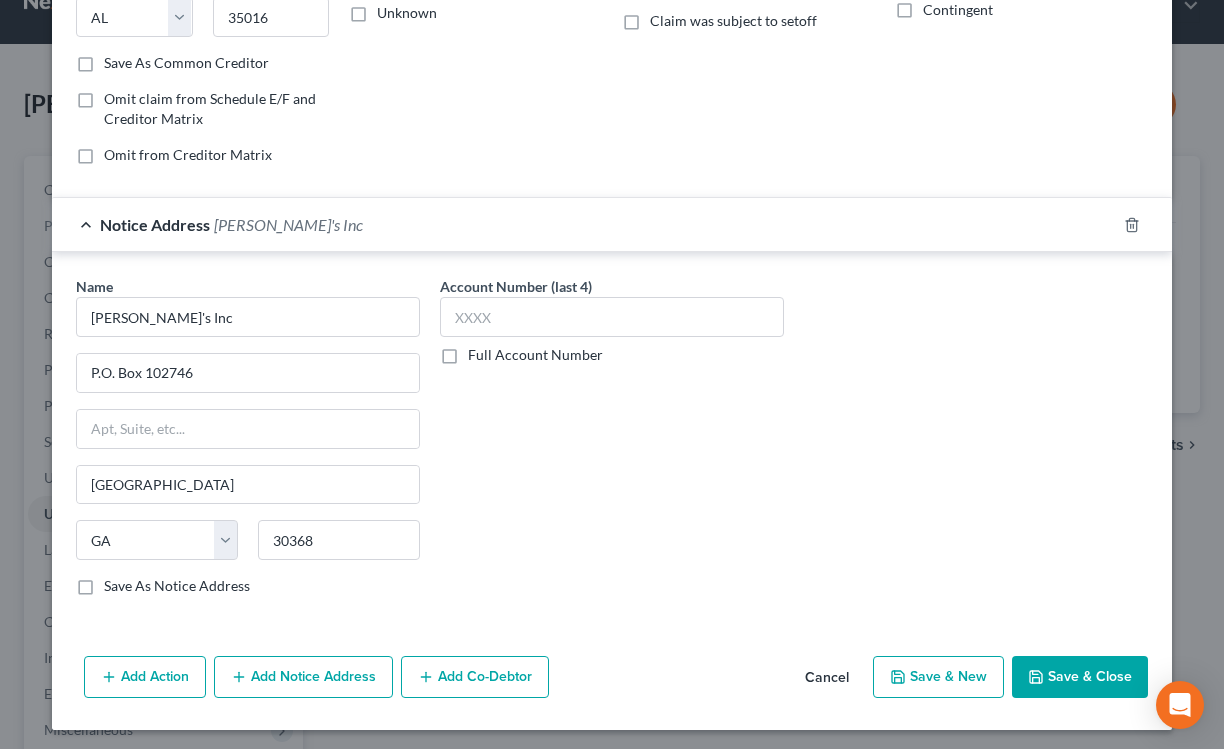click on "Save & Close" at bounding box center (1080, 677) 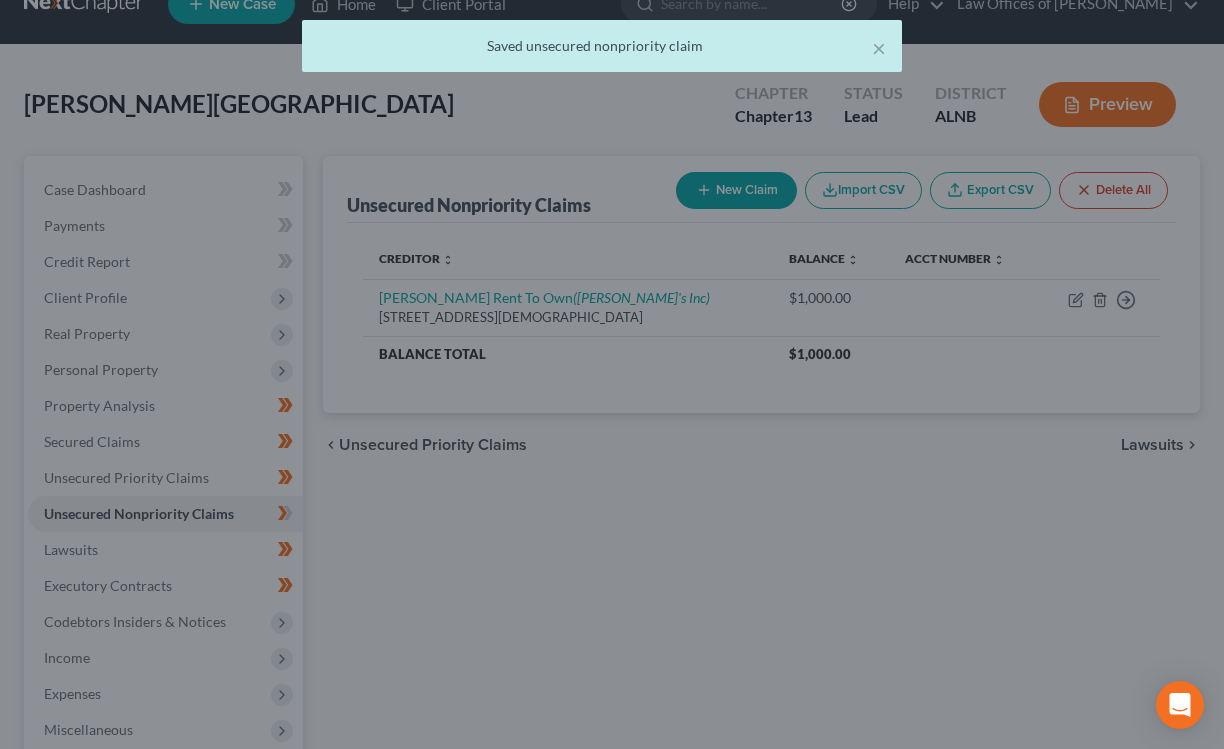 scroll, scrollTop: 0, scrollLeft: 0, axis: both 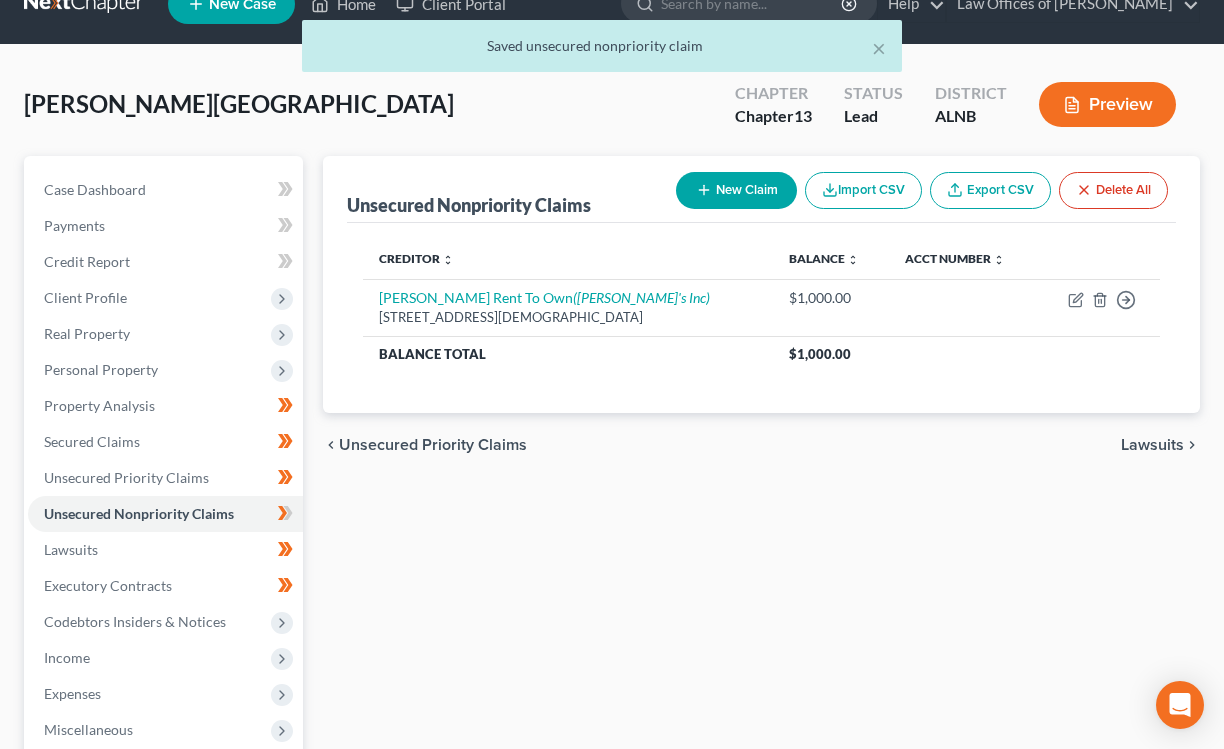 click on "New Claim" at bounding box center [736, 190] 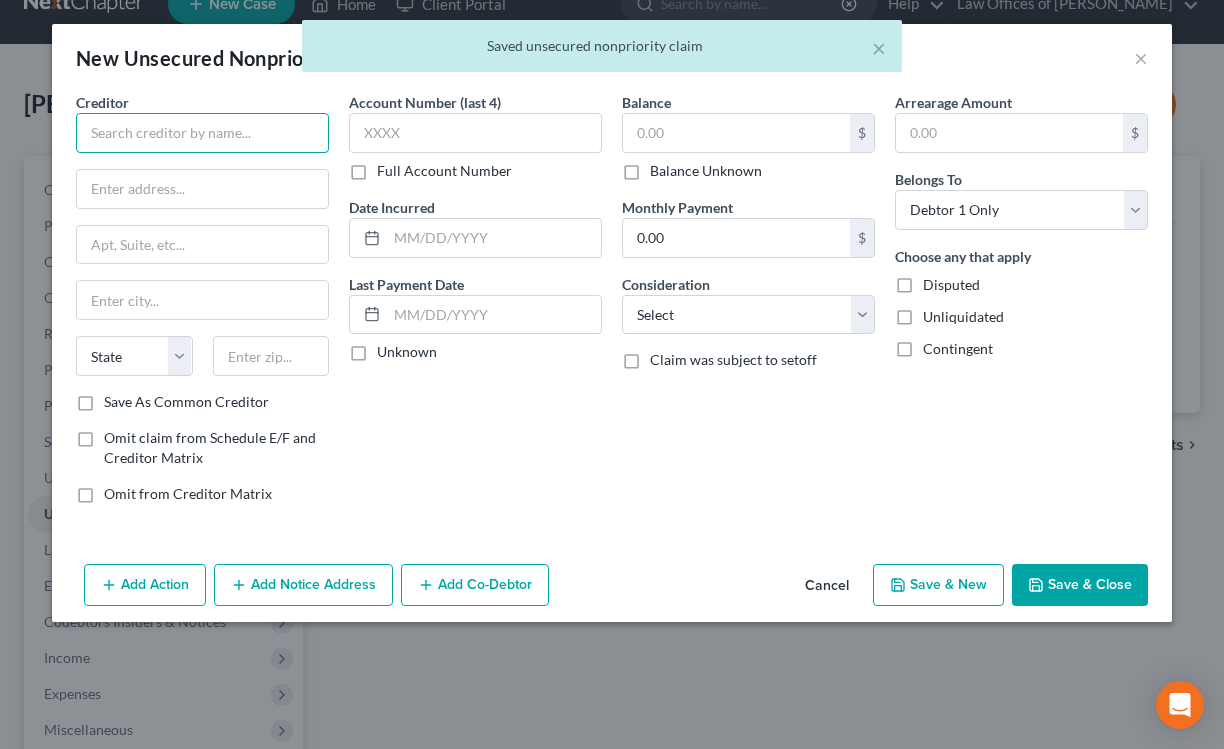 click at bounding box center [202, 133] 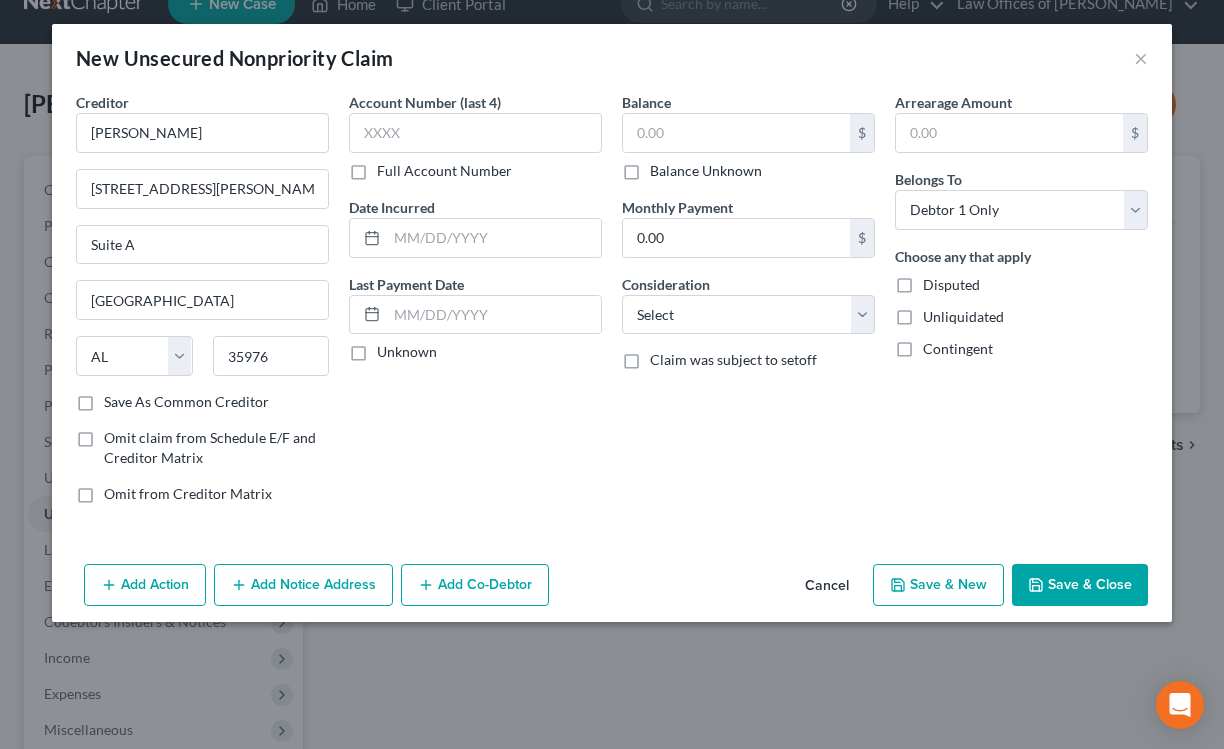 click on "Save & Close" at bounding box center (1080, 585) 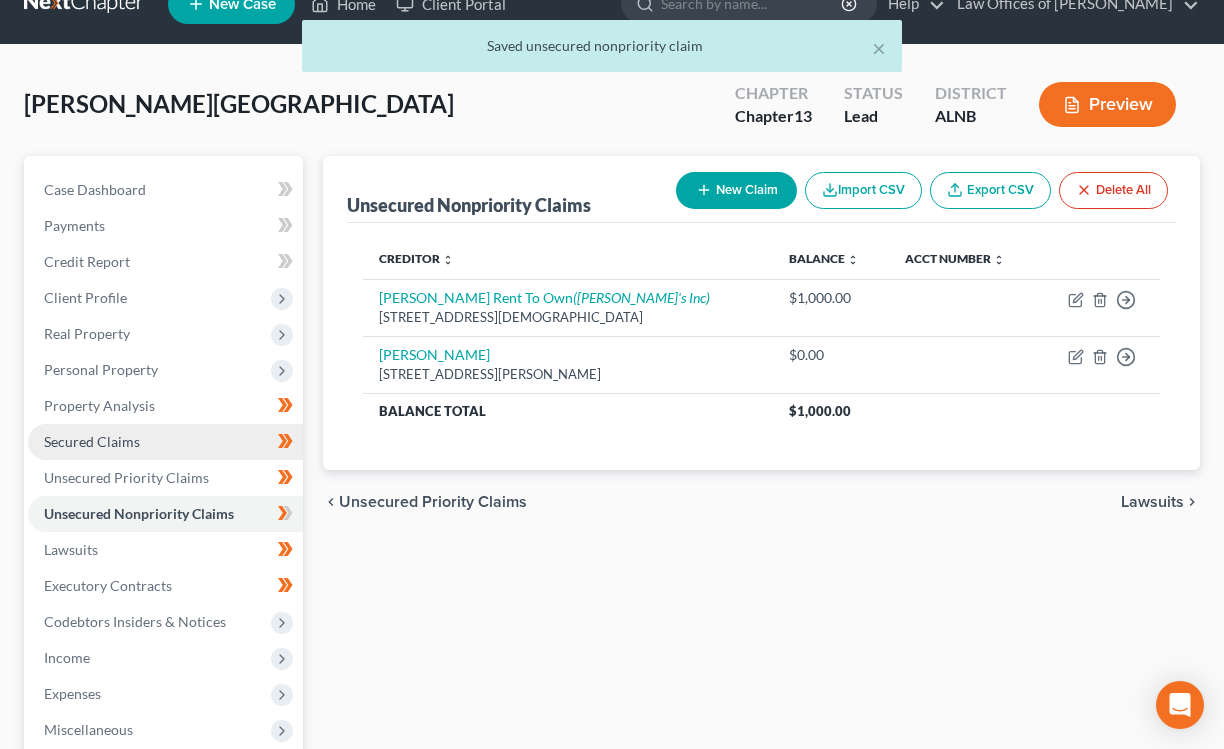 click on "Secured Claims" at bounding box center (165, 442) 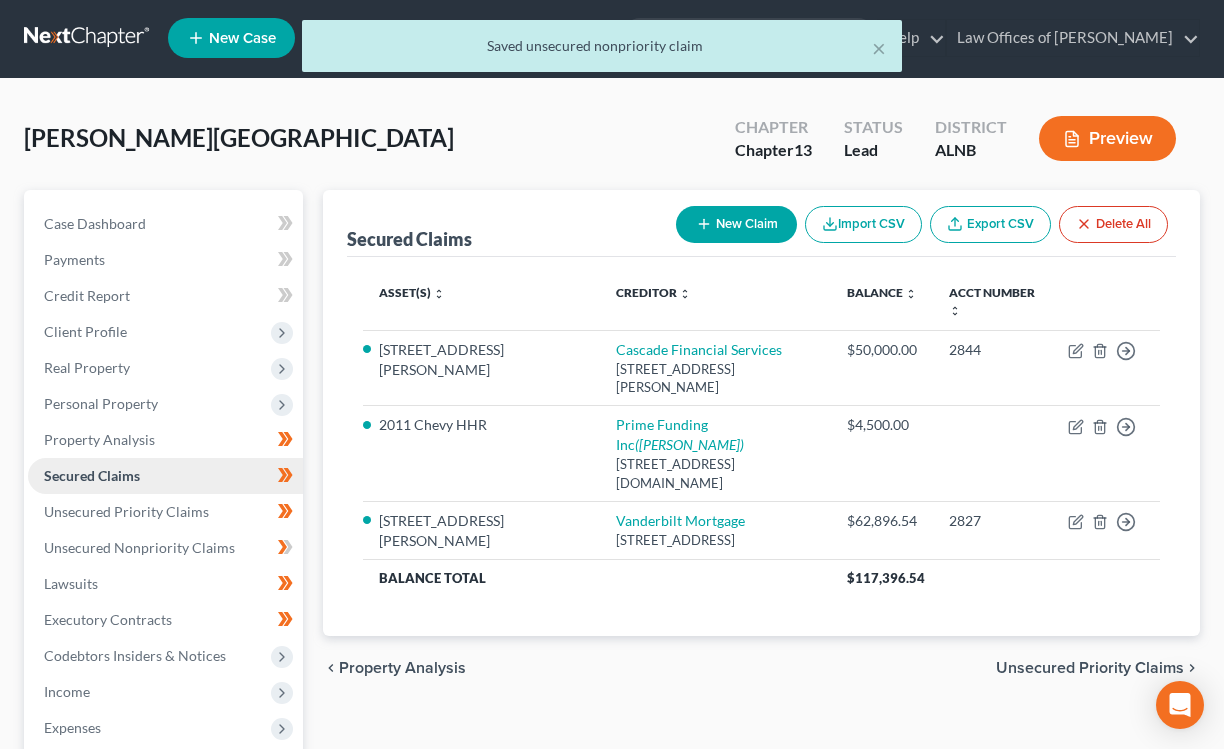 scroll, scrollTop: 0, scrollLeft: 0, axis: both 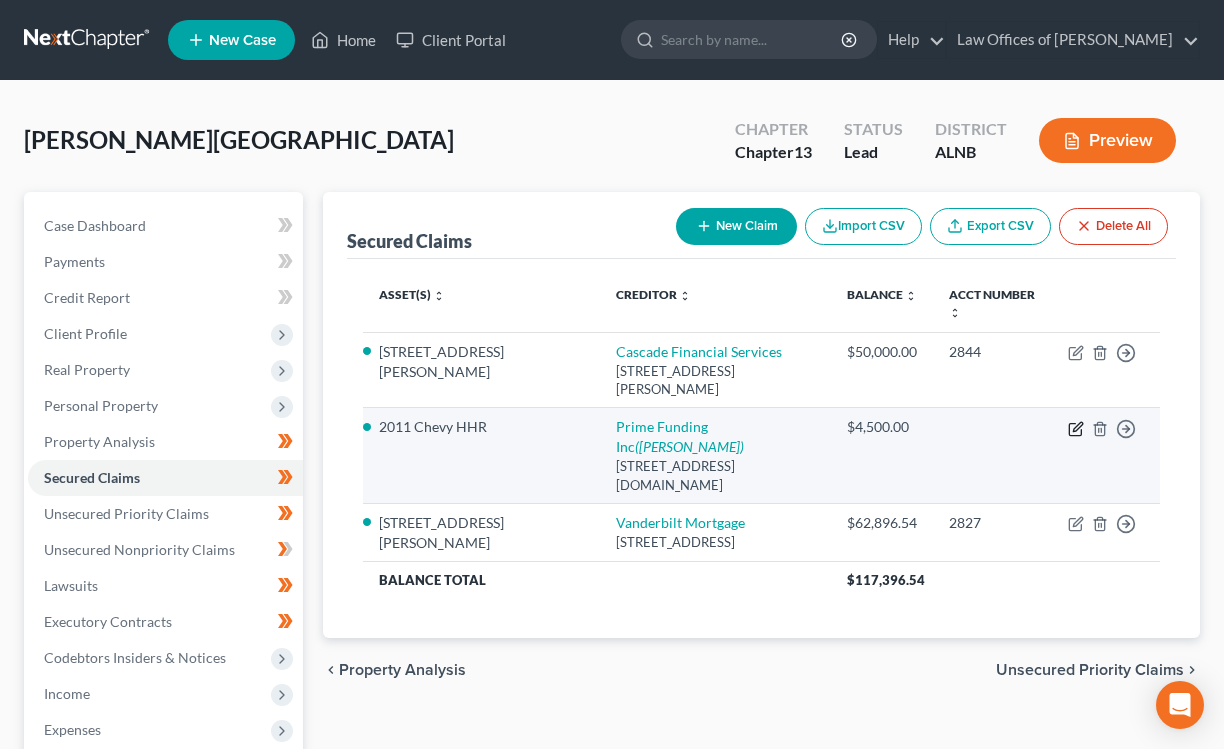 click 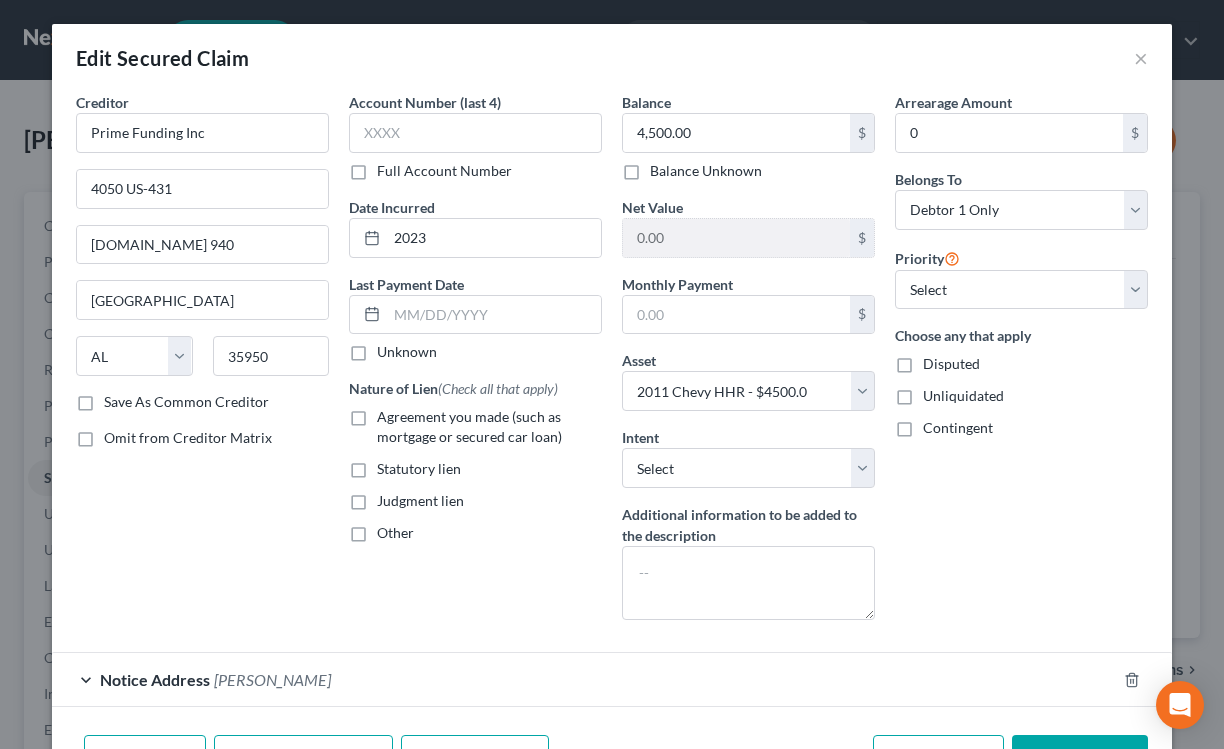 scroll, scrollTop: 125, scrollLeft: 0, axis: vertical 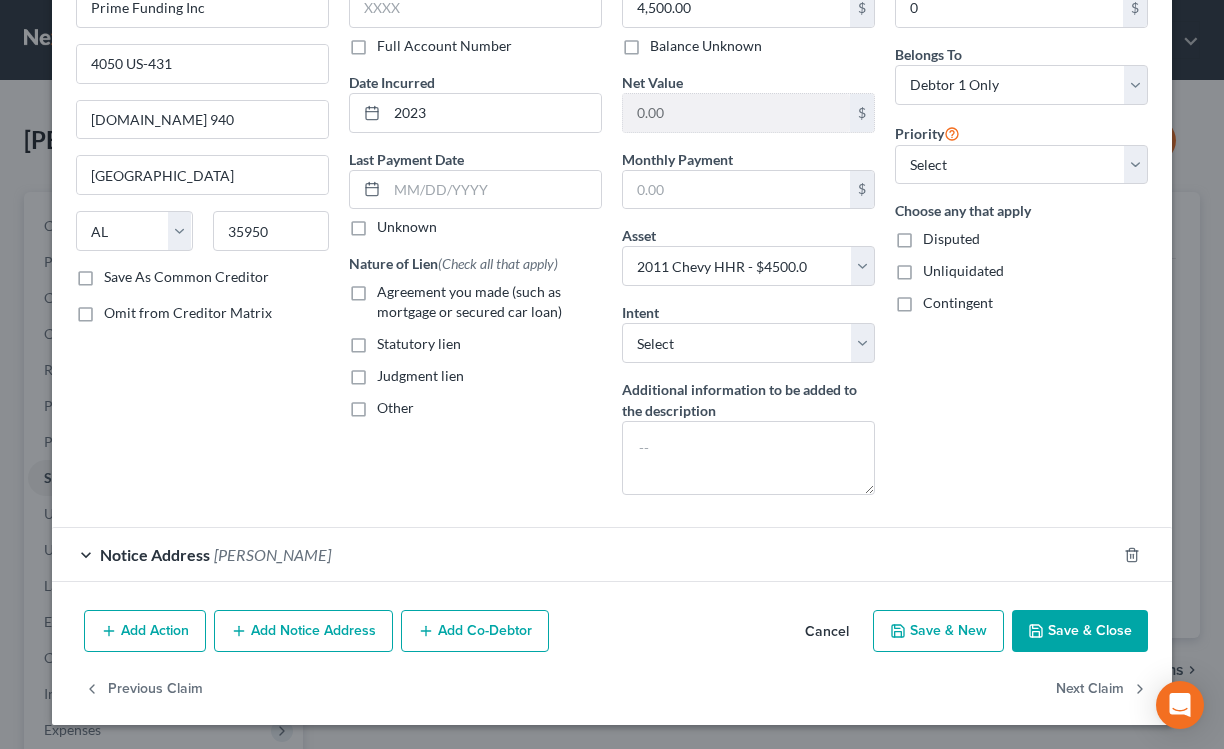 click on "[PERSON_NAME]" at bounding box center [272, 554] 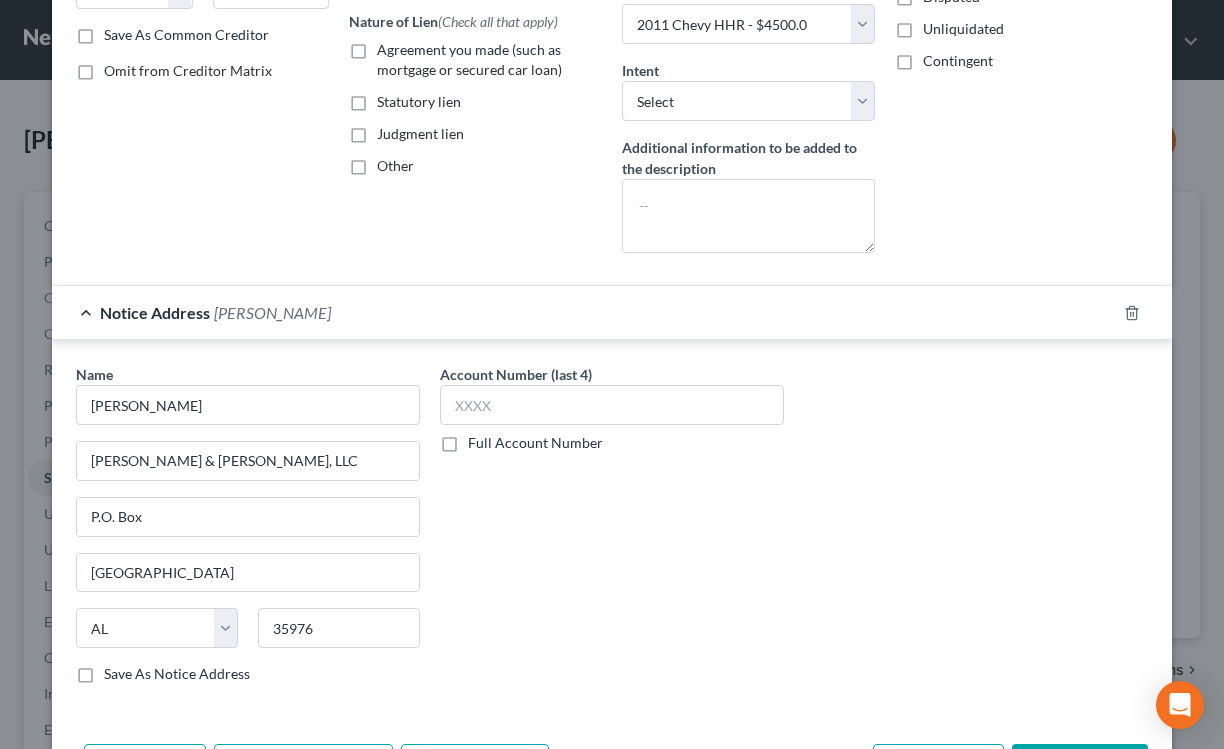 scroll, scrollTop: 372, scrollLeft: 0, axis: vertical 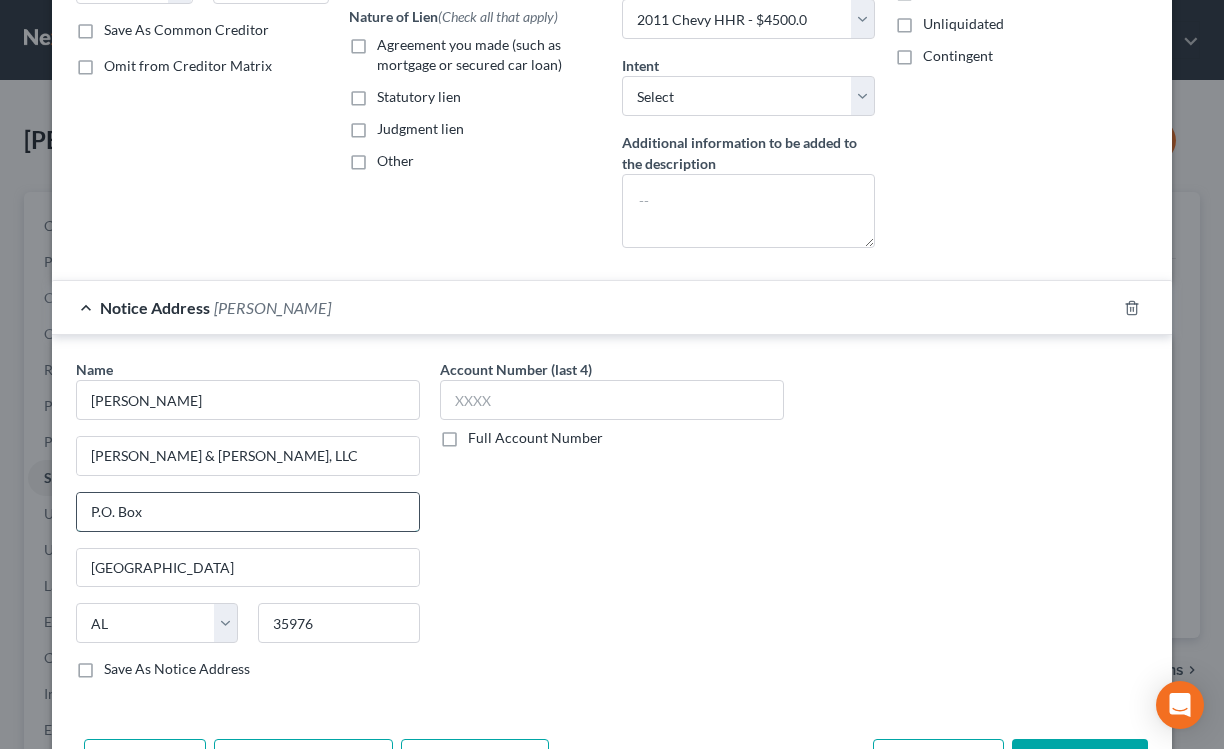 click on "P.O. Box" at bounding box center (248, 512) 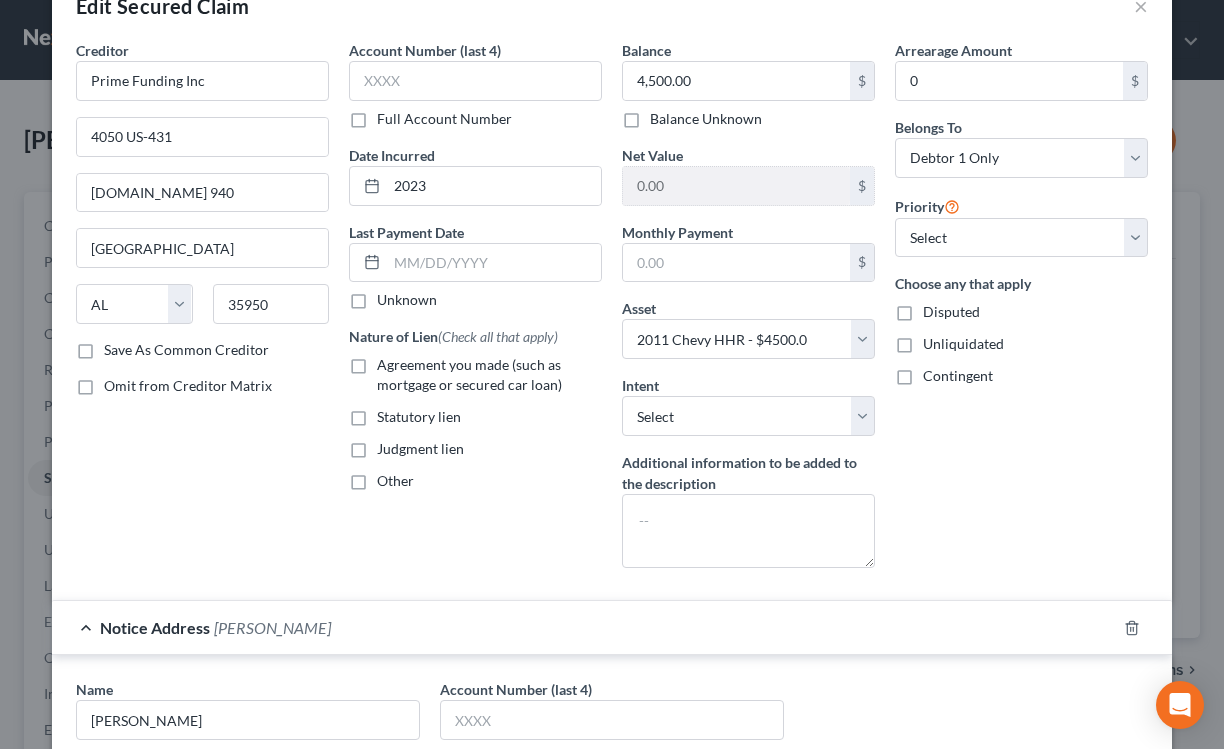 scroll, scrollTop: 0, scrollLeft: 0, axis: both 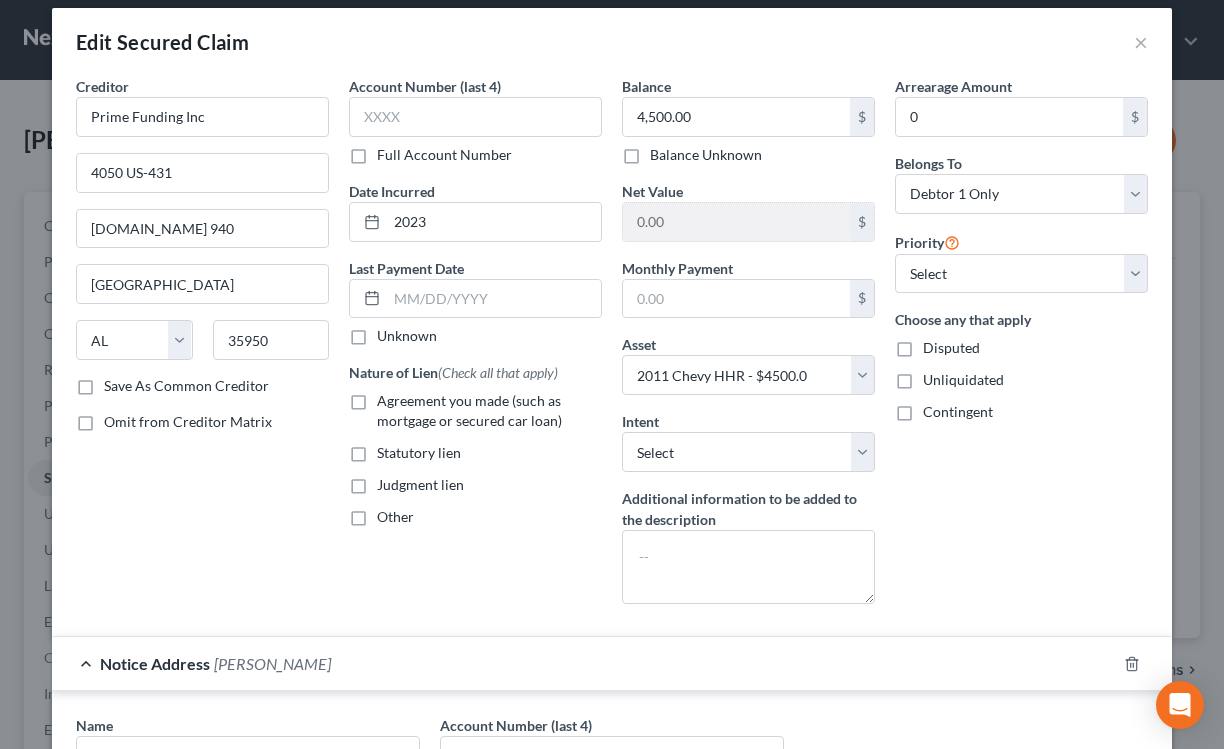 click on "[PERSON_NAME]" at bounding box center (272, 663) 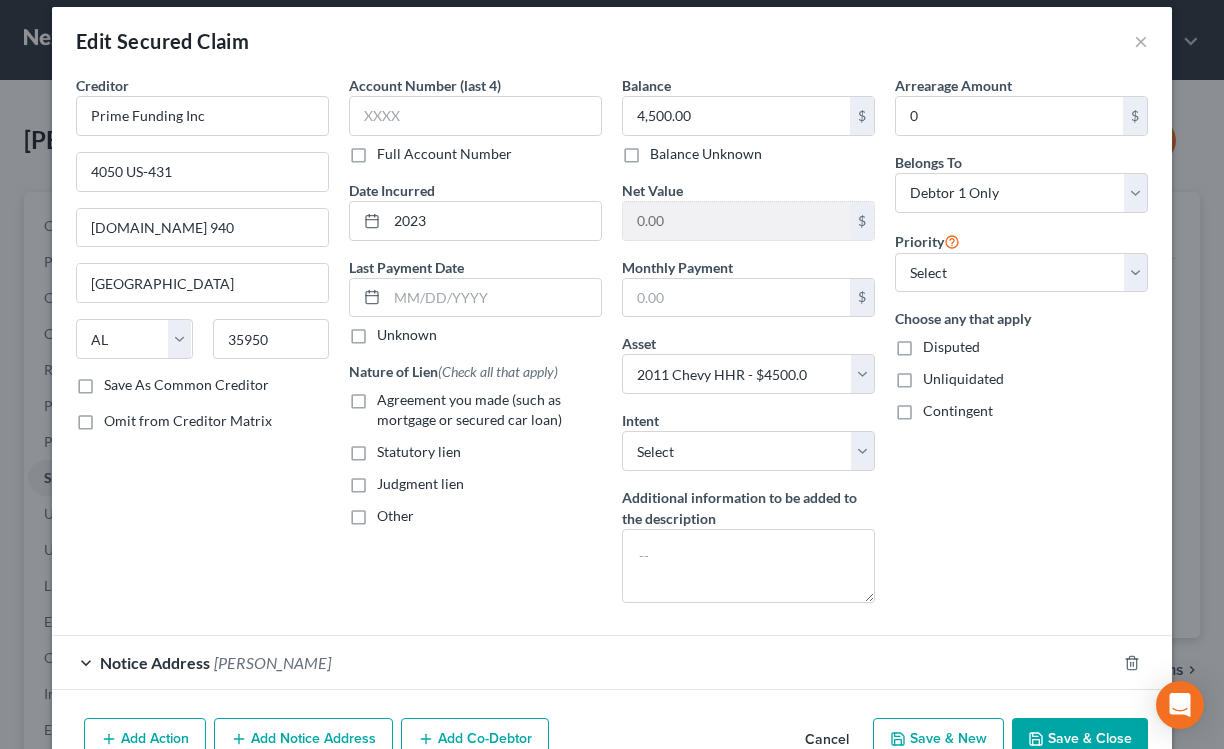 scroll, scrollTop: 125, scrollLeft: 0, axis: vertical 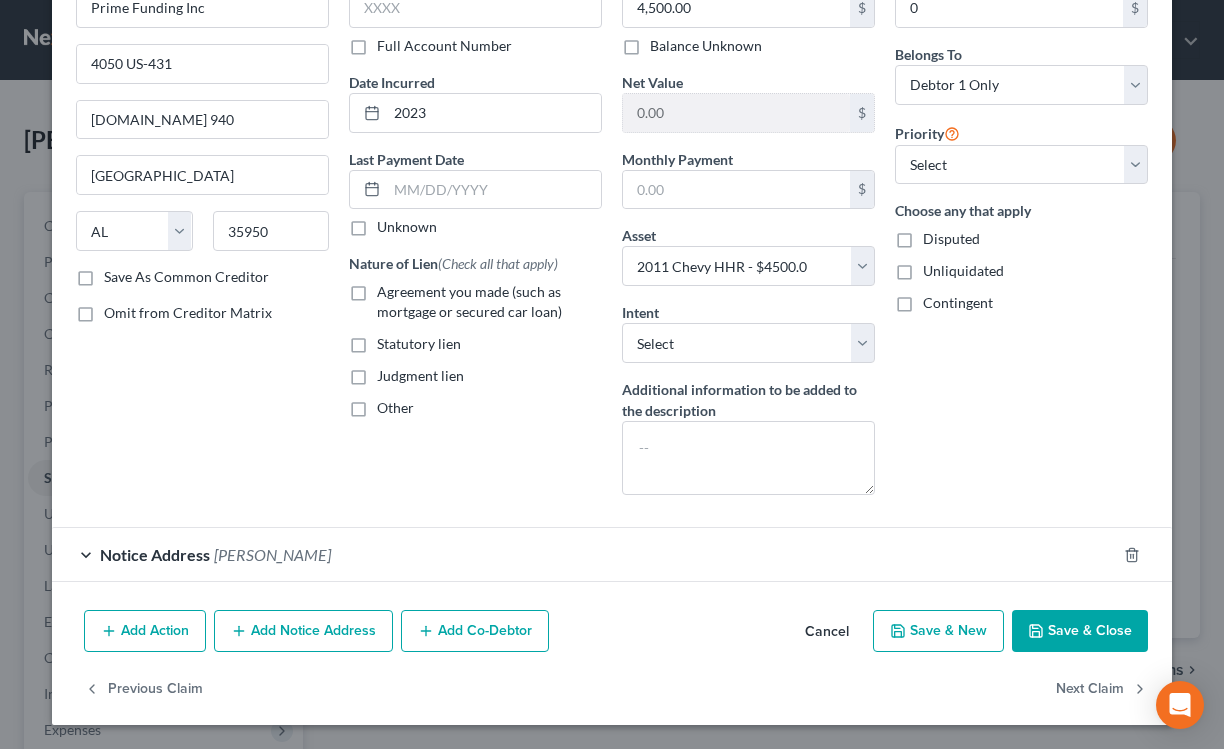 click on "[PERSON_NAME]" at bounding box center (272, 554) 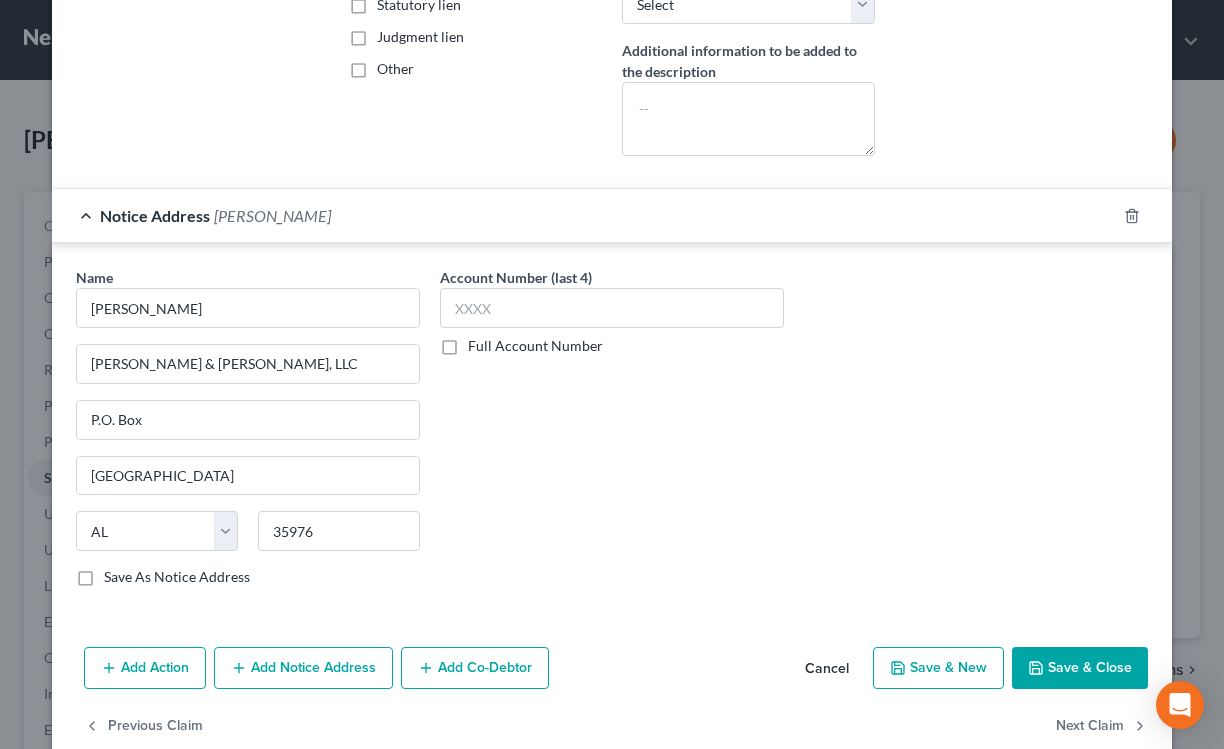 scroll, scrollTop: 501, scrollLeft: 0, axis: vertical 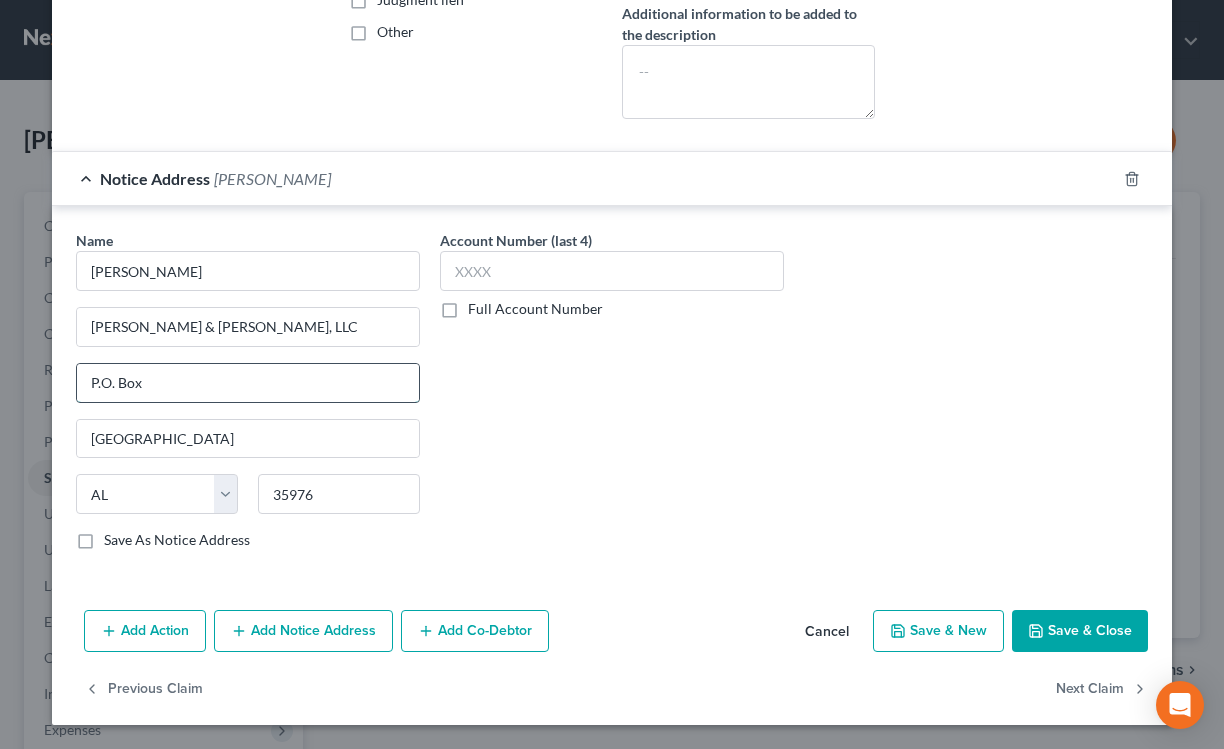 click on "P.O. Box" at bounding box center (248, 383) 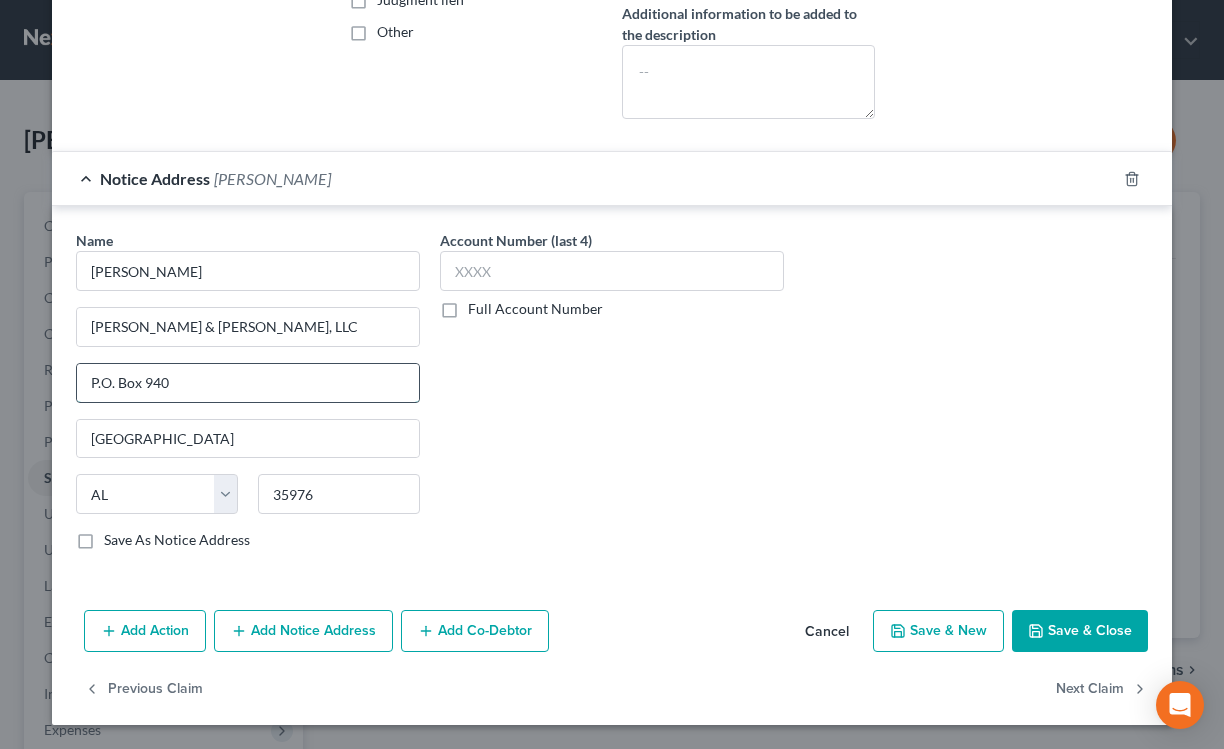 scroll, scrollTop: 0, scrollLeft: 0, axis: both 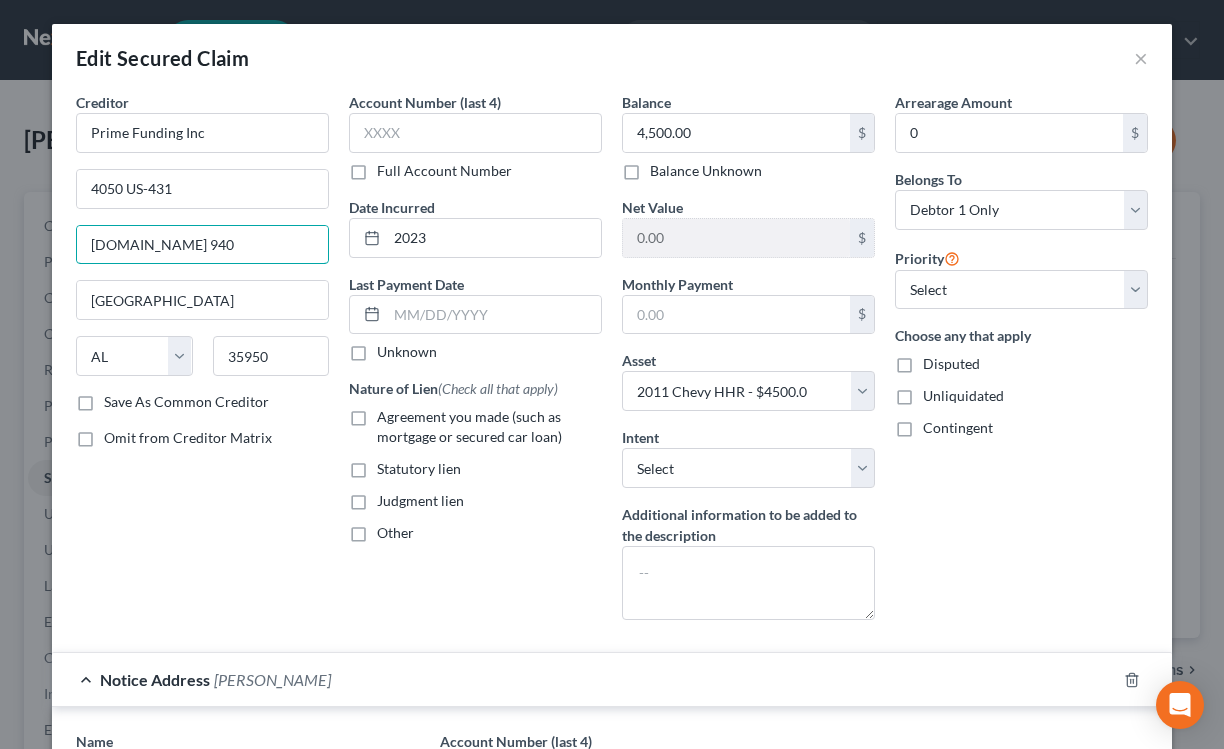 drag, startPoint x: 200, startPoint y: 244, endPoint x: -22, endPoint y: 252, distance: 222.1441 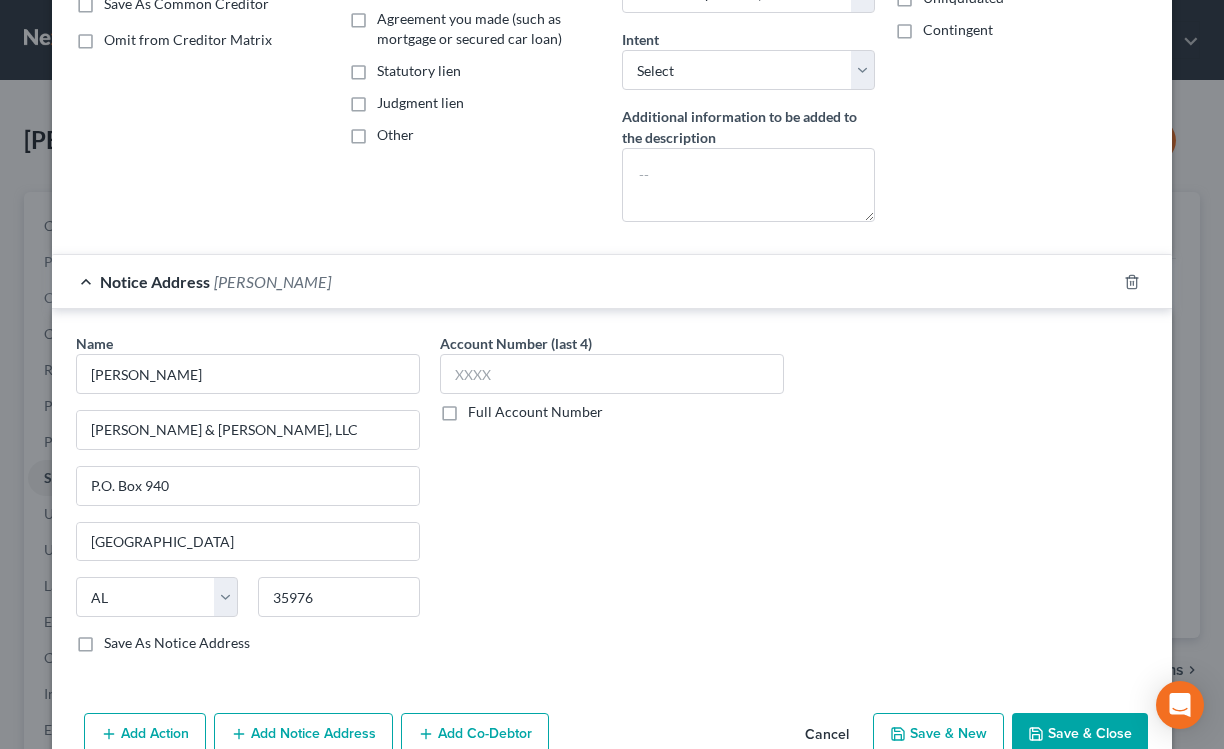 scroll, scrollTop: 501, scrollLeft: 0, axis: vertical 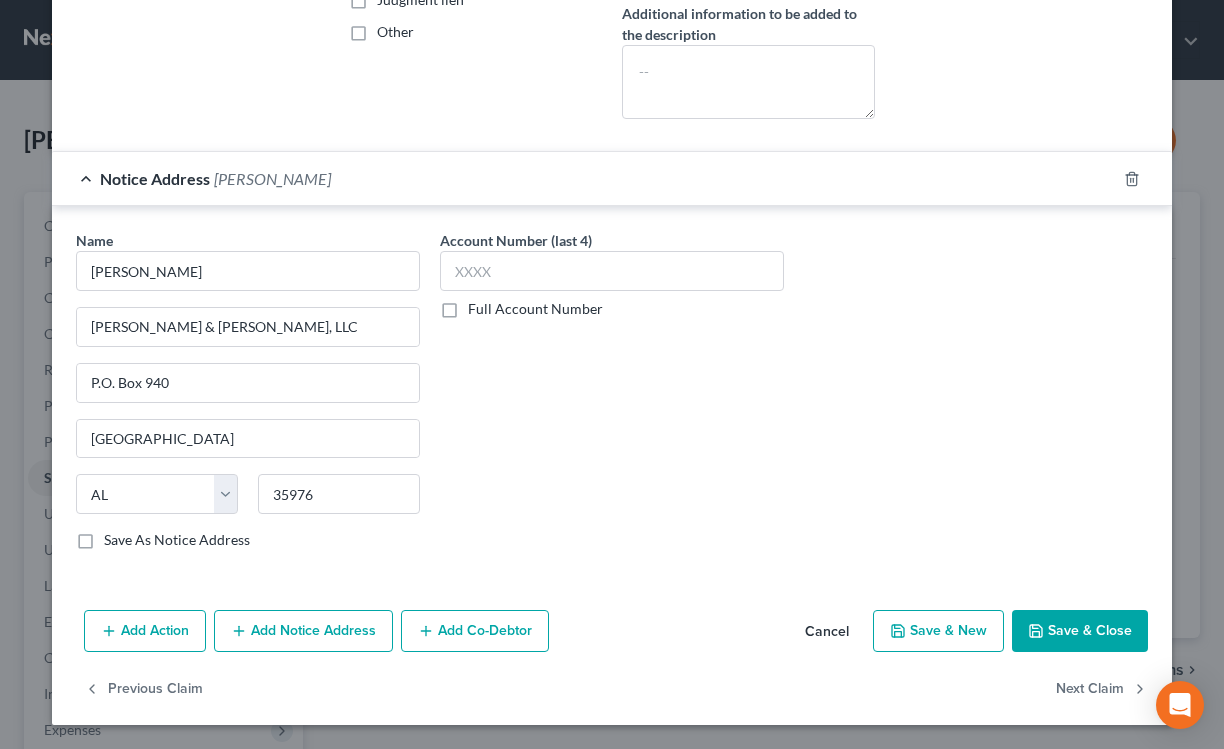 click on "Save & Close" at bounding box center (1080, 631) 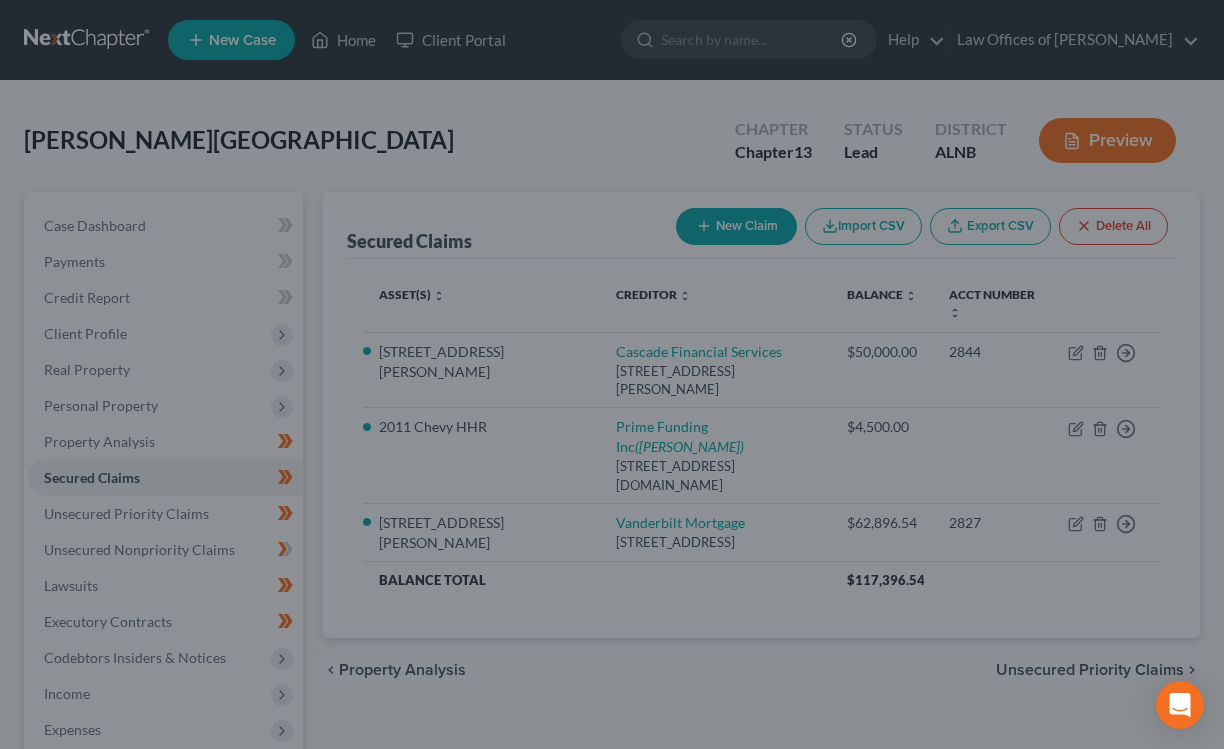 scroll, scrollTop: 0, scrollLeft: 0, axis: both 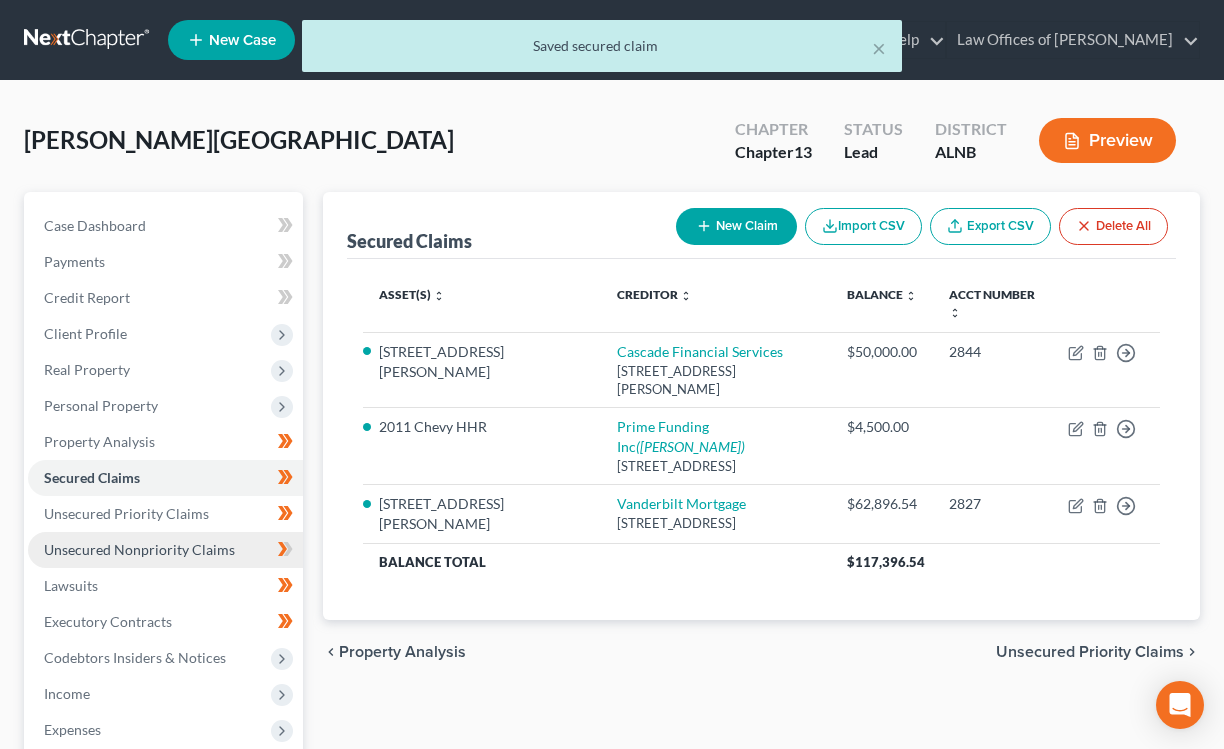 click on "Unsecured Nonpriority Claims" at bounding box center [139, 549] 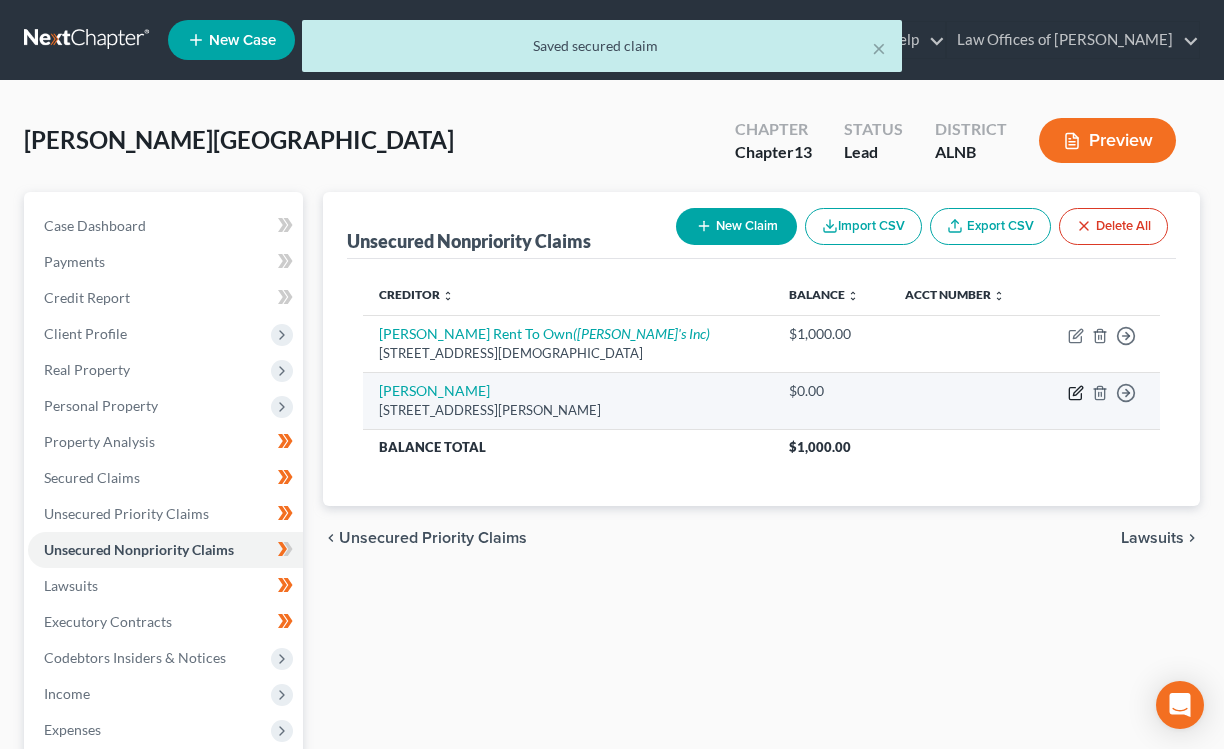click 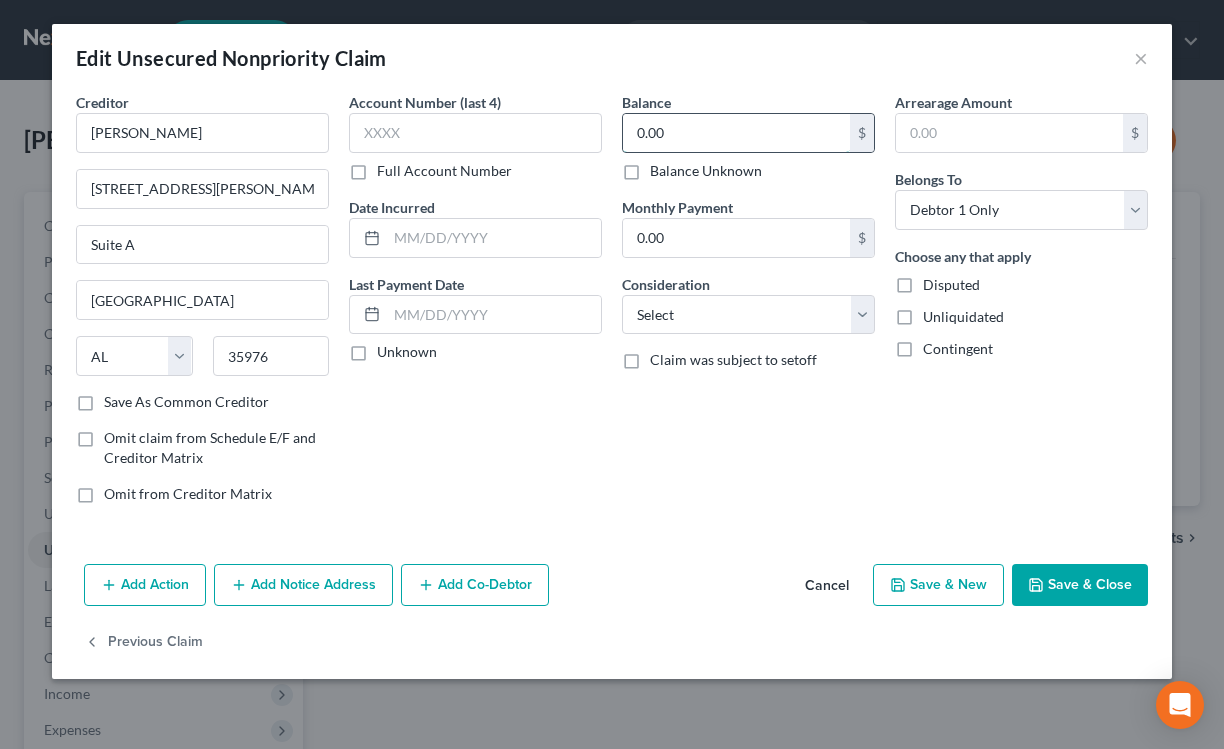 click on "0.00" at bounding box center (736, 133) 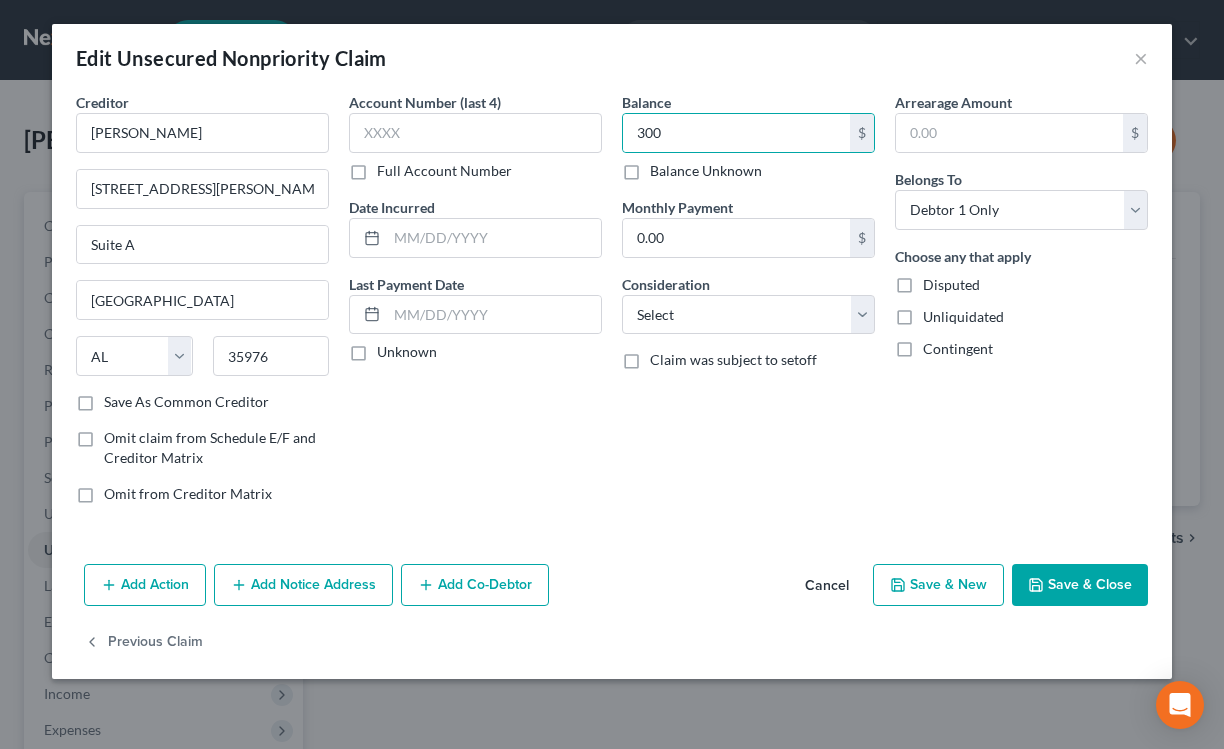 click on "Save & Close" at bounding box center (1080, 585) 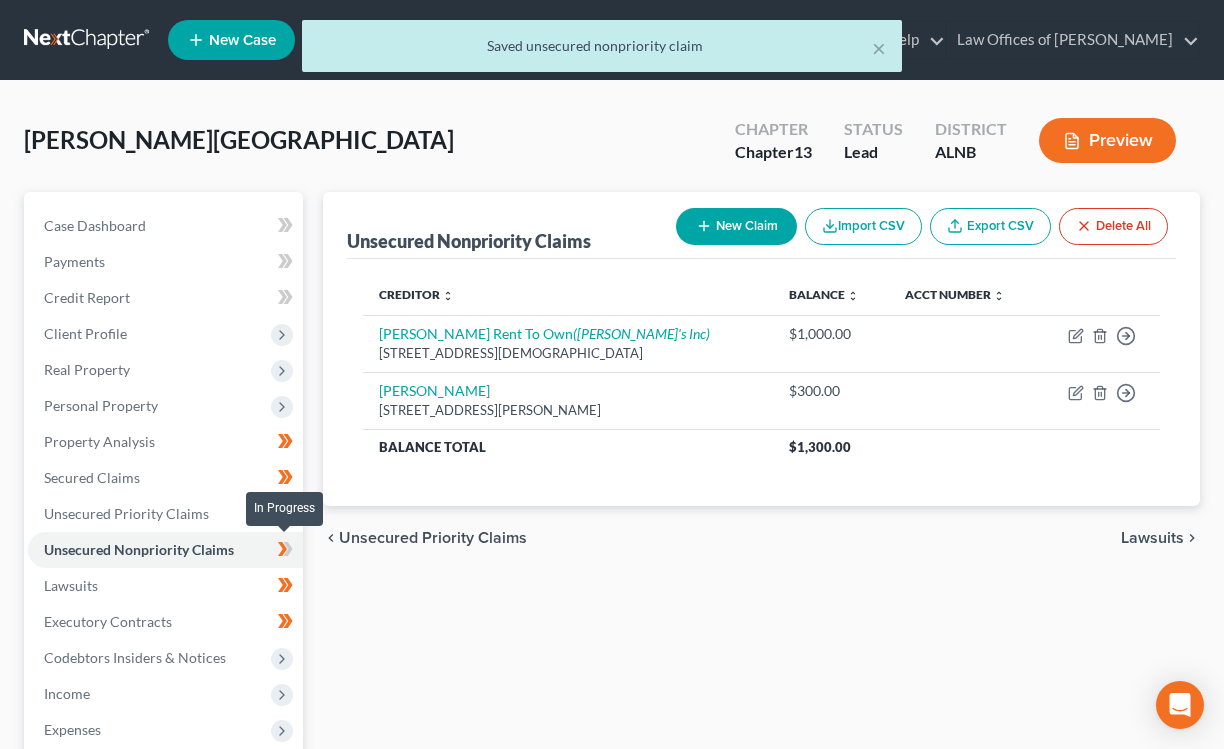 click 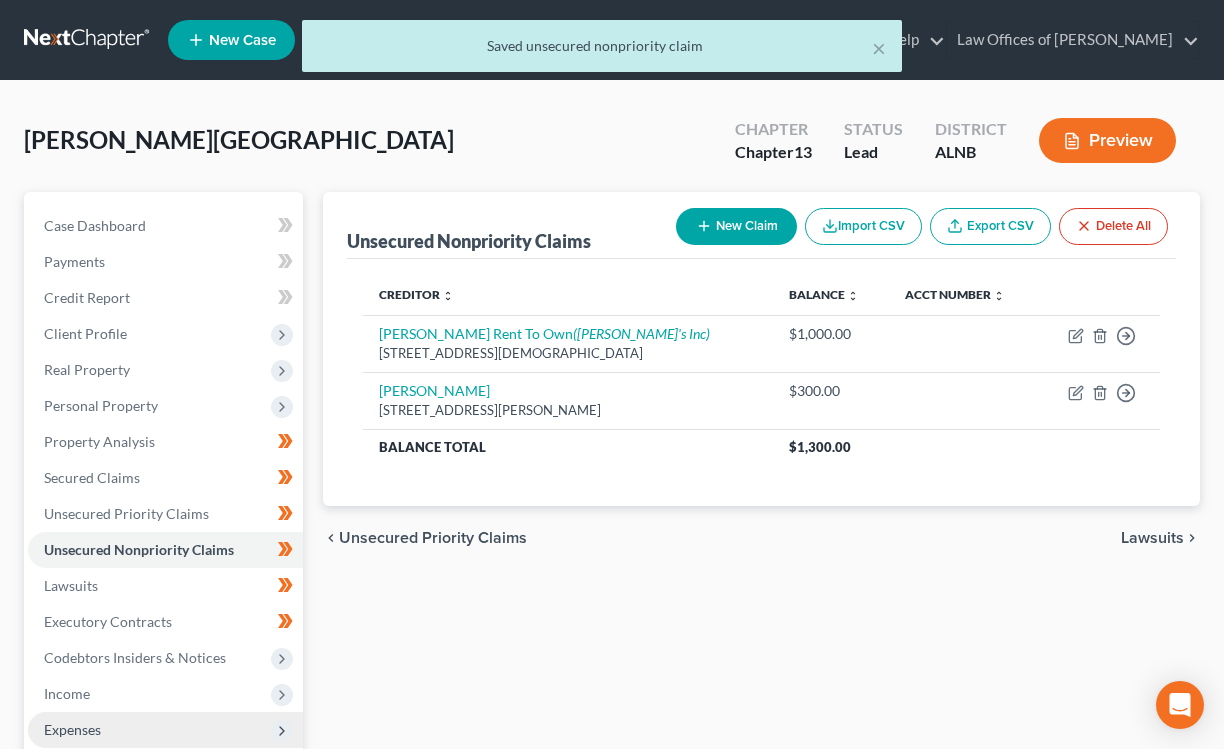click on "Expenses" at bounding box center [165, 730] 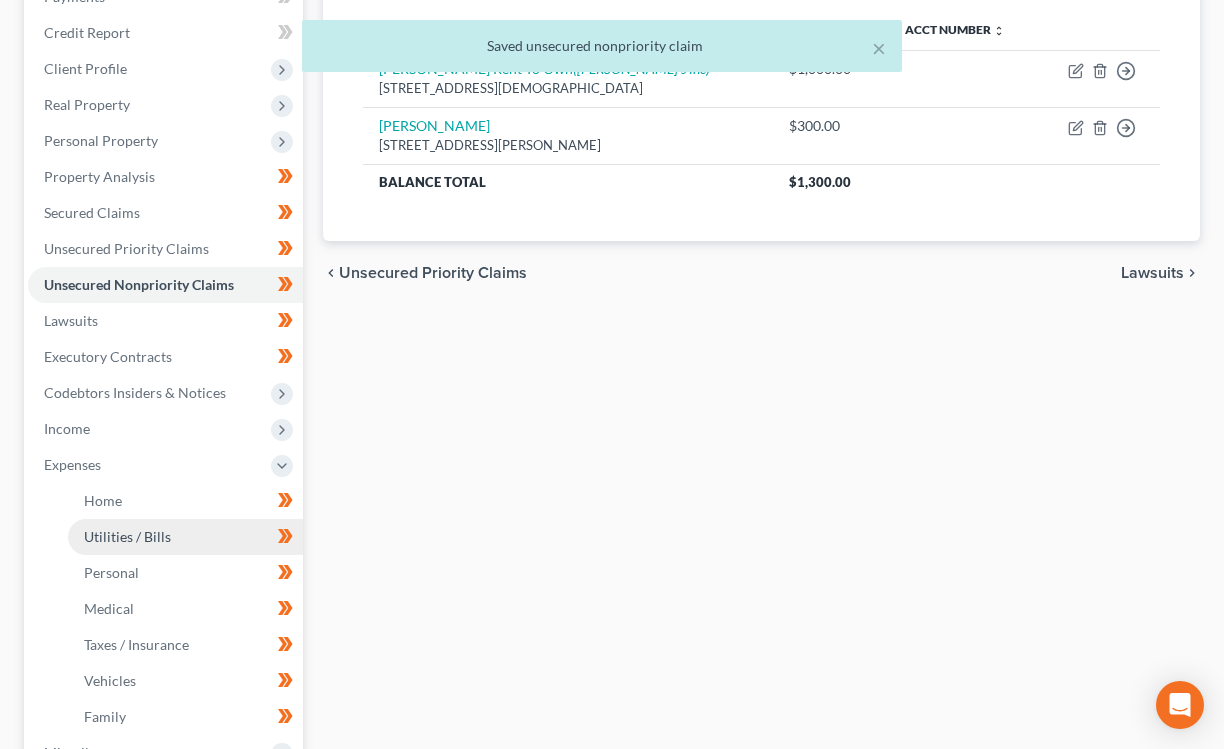 scroll, scrollTop: 281, scrollLeft: 0, axis: vertical 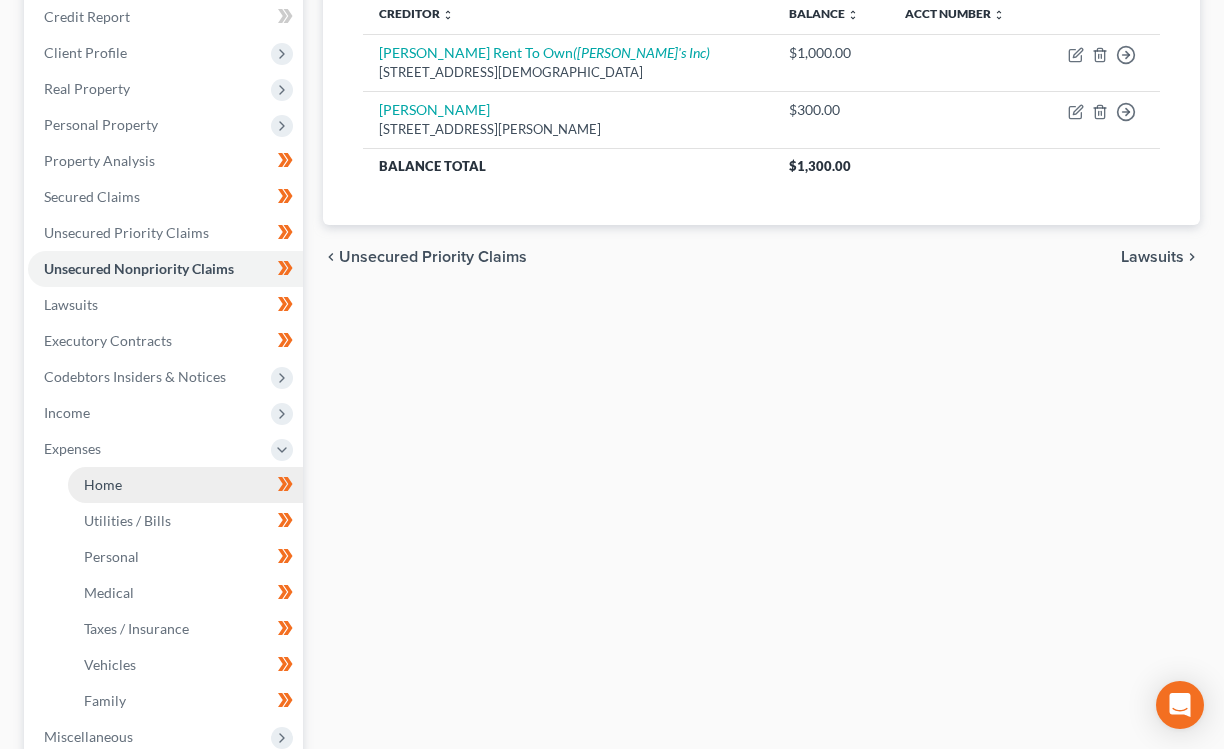 click on "Home" at bounding box center [185, 485] 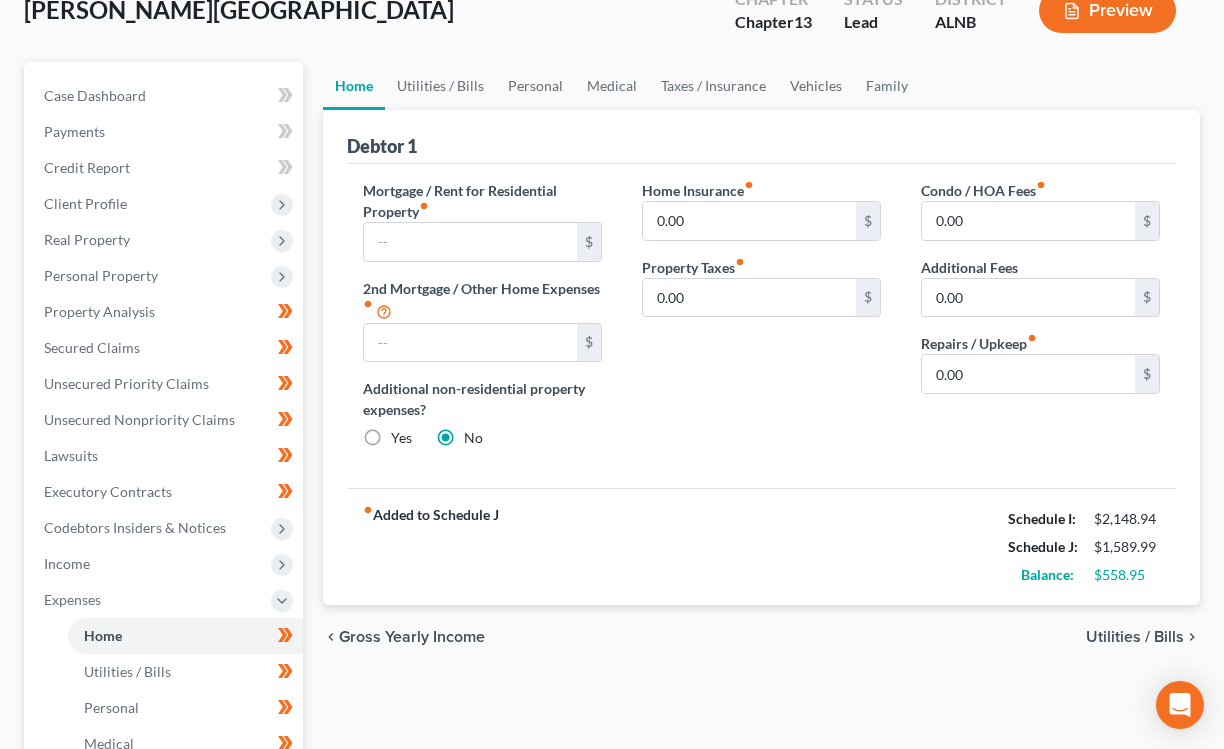 scroll, scrollTop: 148, scrollLeft: 0, axis: vertical 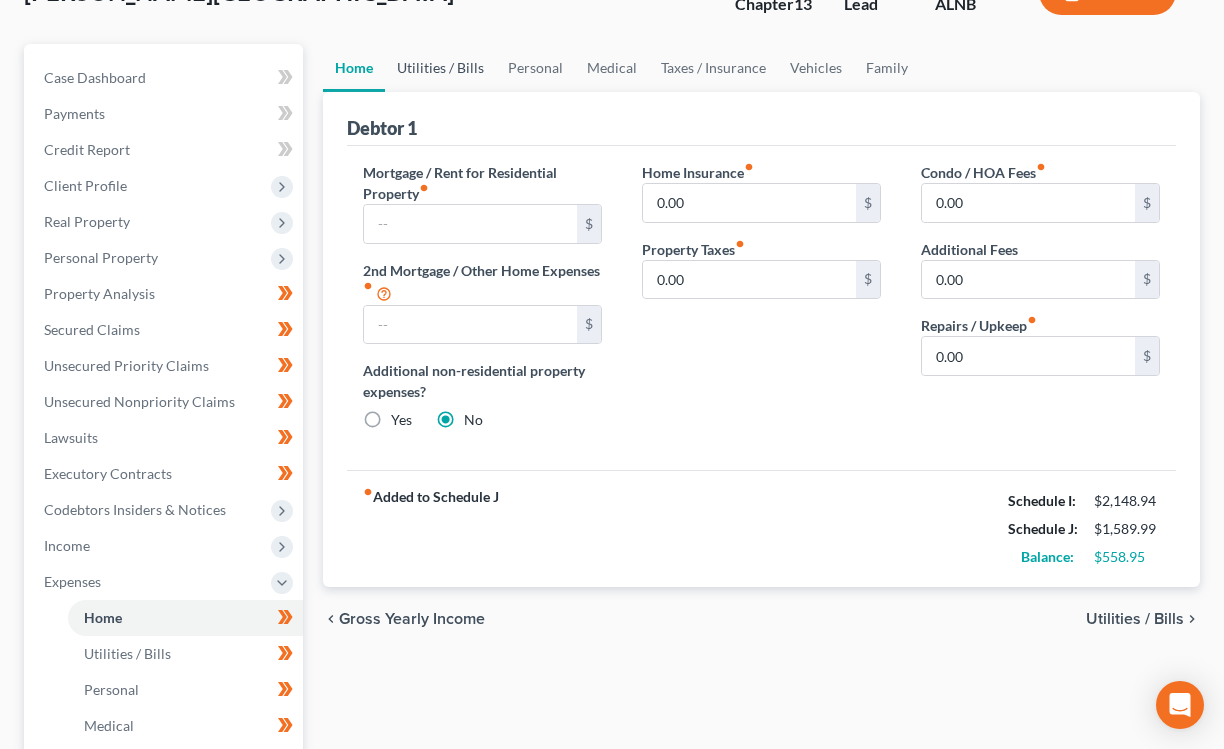 click on "Utilities / Bills" at bounding box center (440, 68) 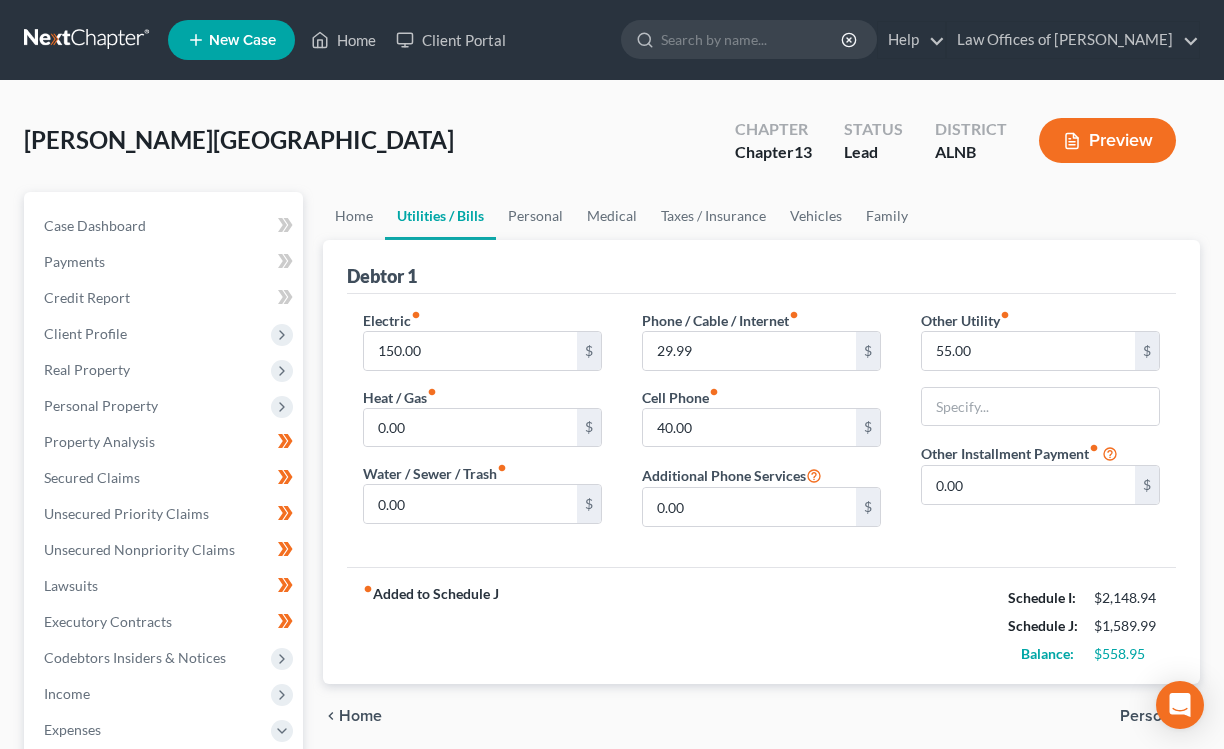 scroll, scrollTop: 13, scrollLeft: 0, axis: vertical 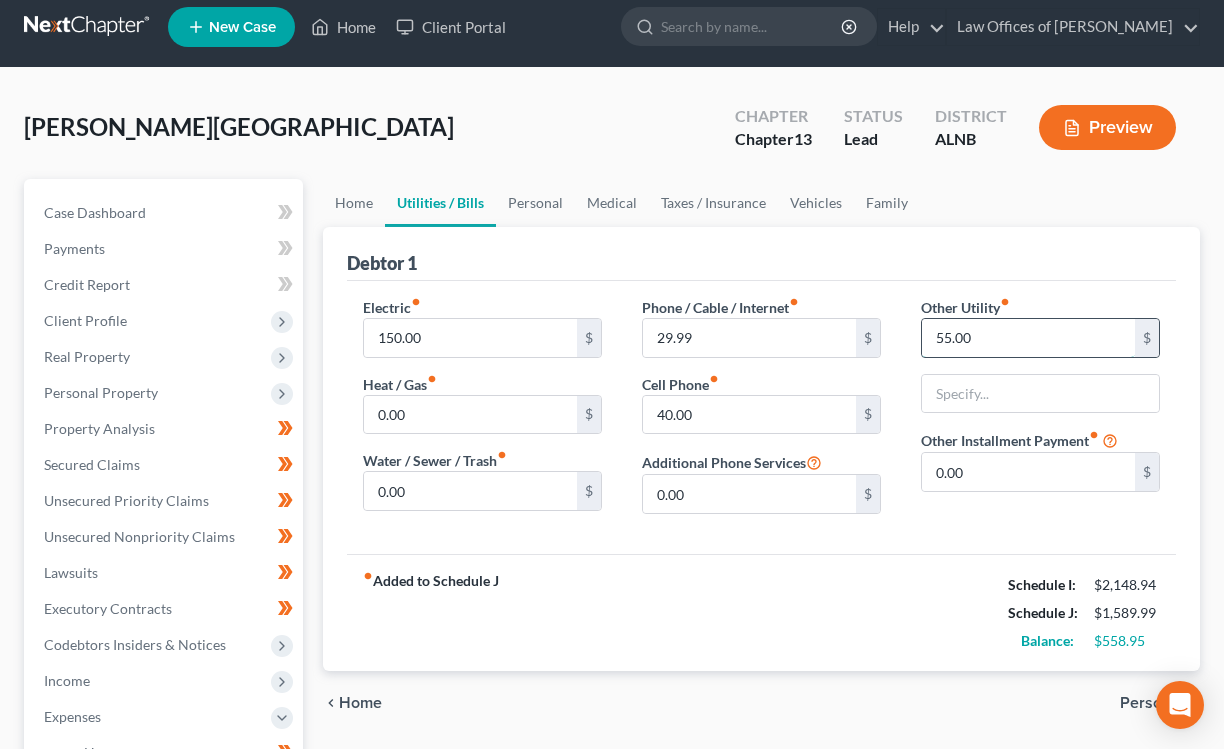 click on "55.00" at bounding box center (1028, 338) 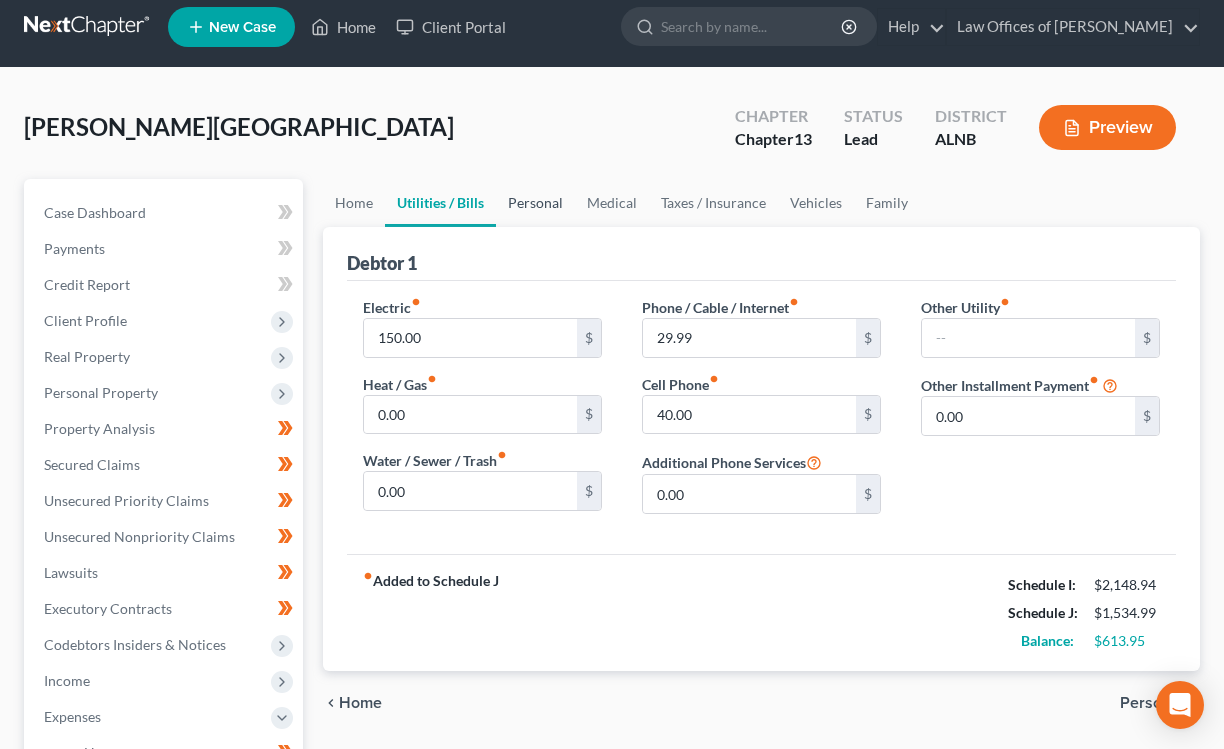 click on "Personal" at bounding box center [535, 203] 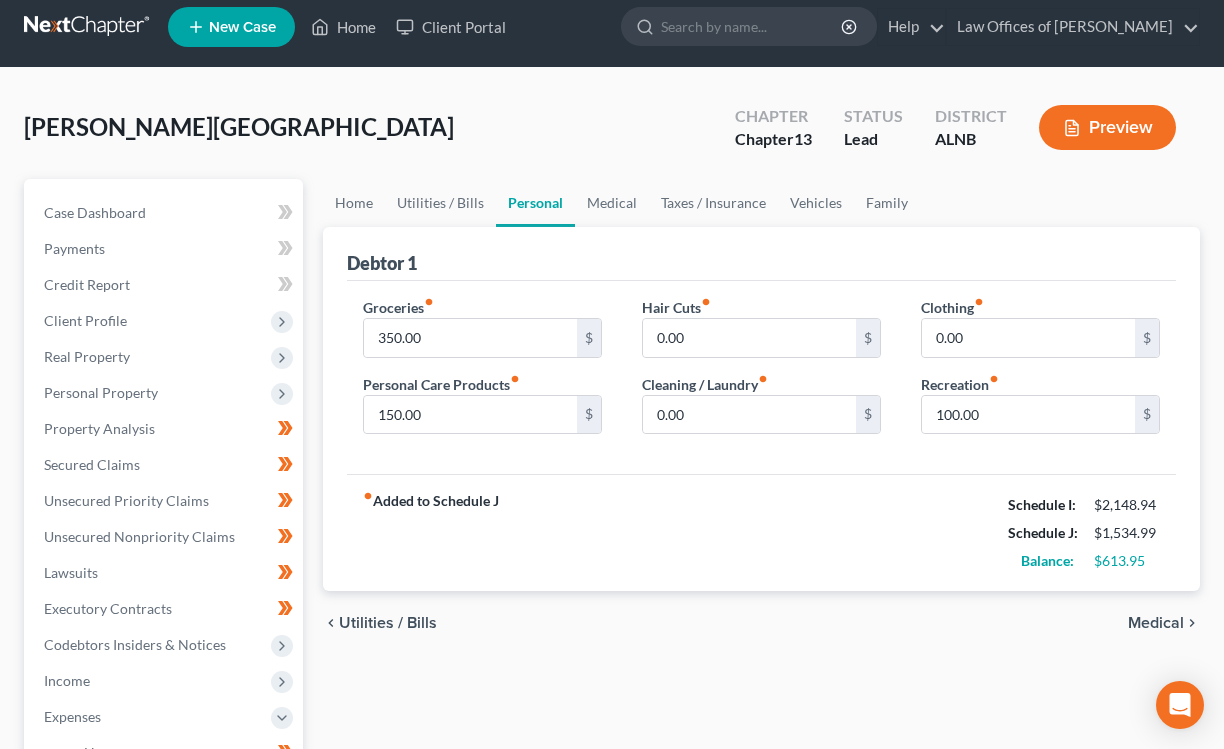 scroll, scrollTop: 0, scrollLeft: 0, axis: both 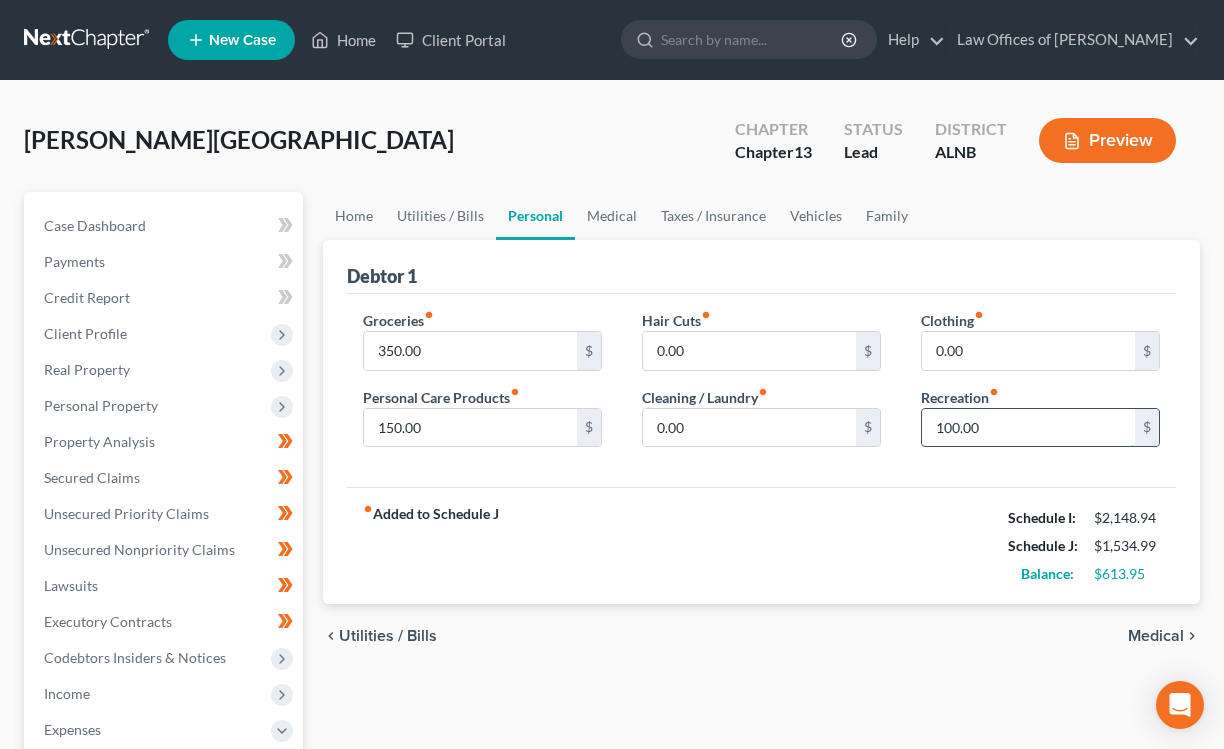 click on "100.00" at bounding box center [1028, 428] 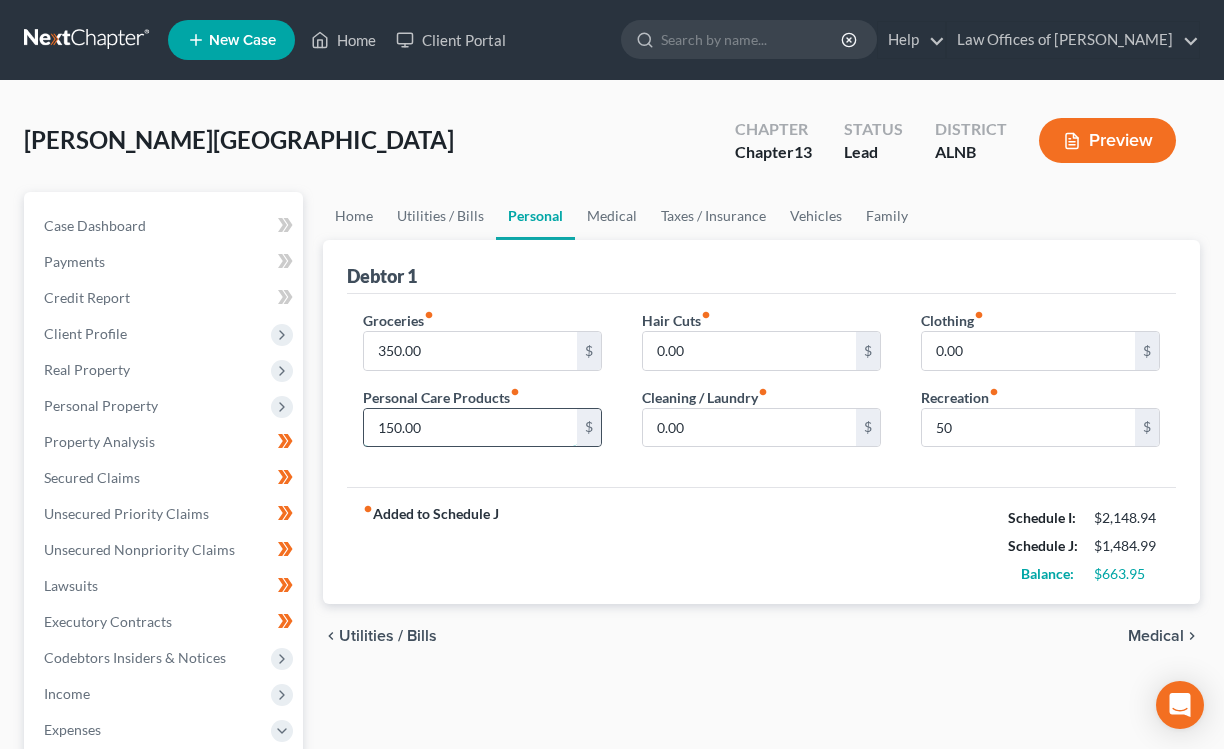 click on "150.00" at bounding box center (470, 428) 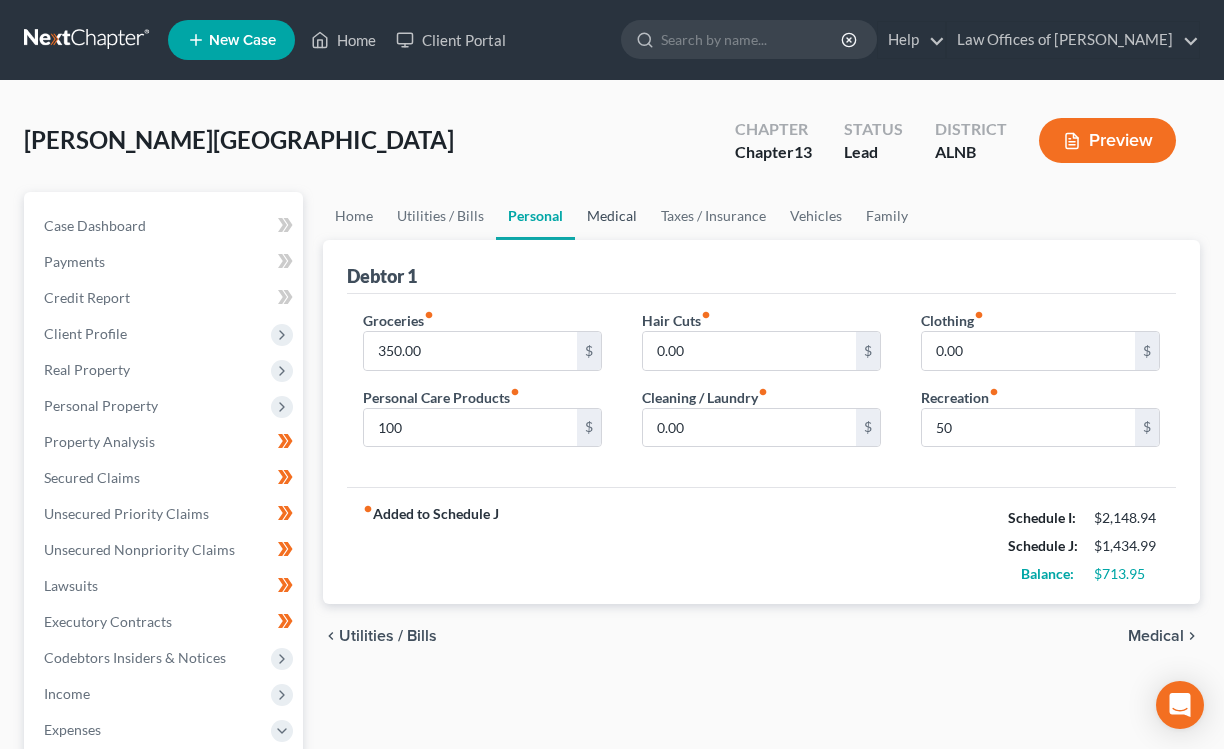 click on "Medical" at bounding box center [612, 216] 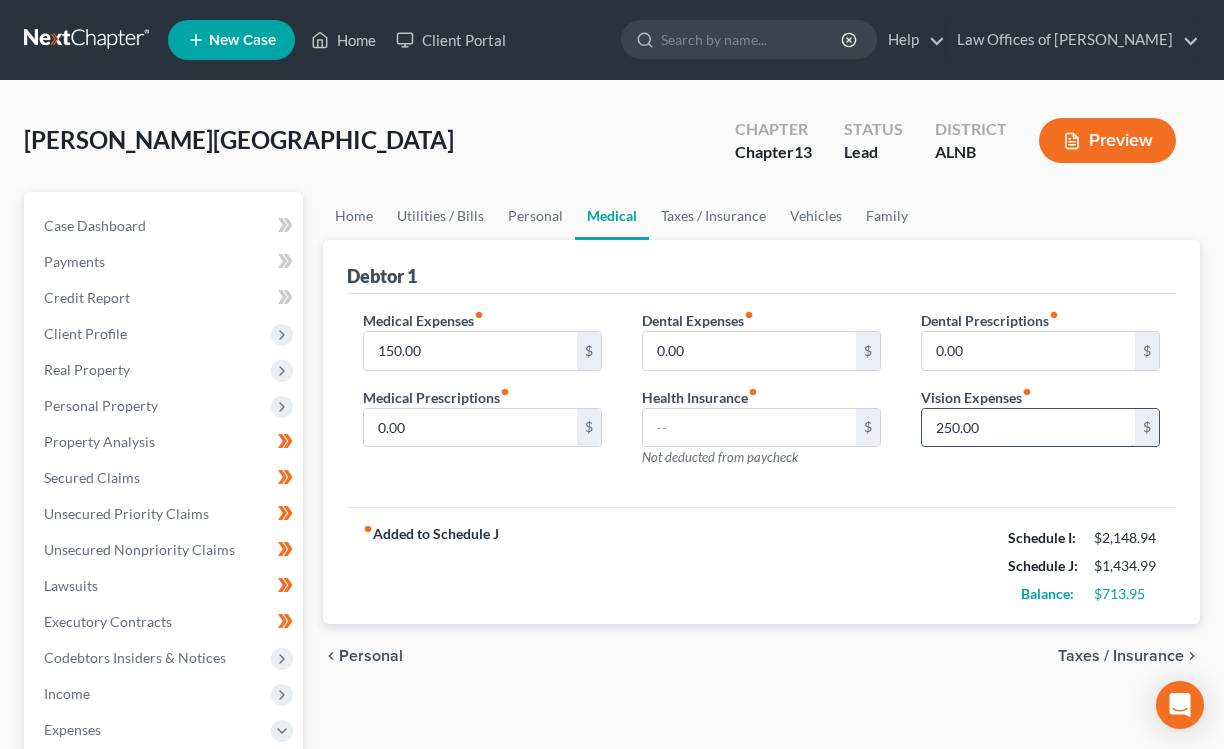 click on "250.00" at bounding box center (1028, 428) 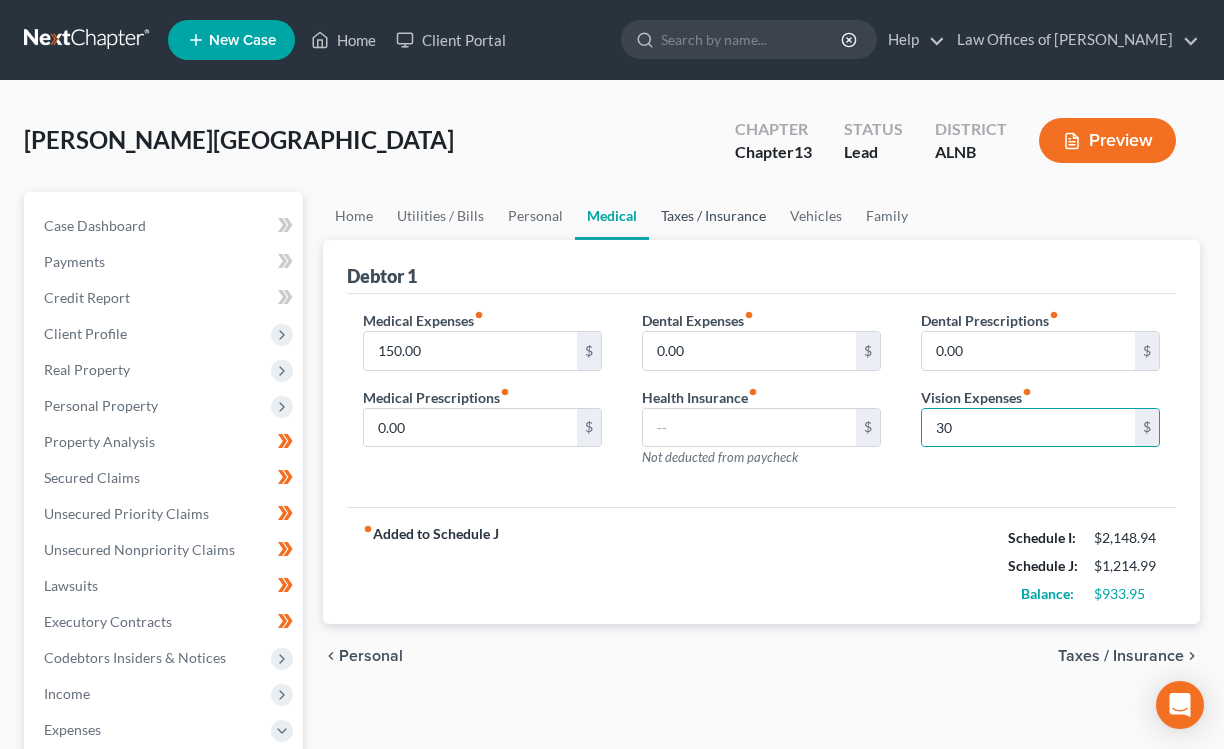 click on "Taxes / Insurance" at bounding box center (713, 216) 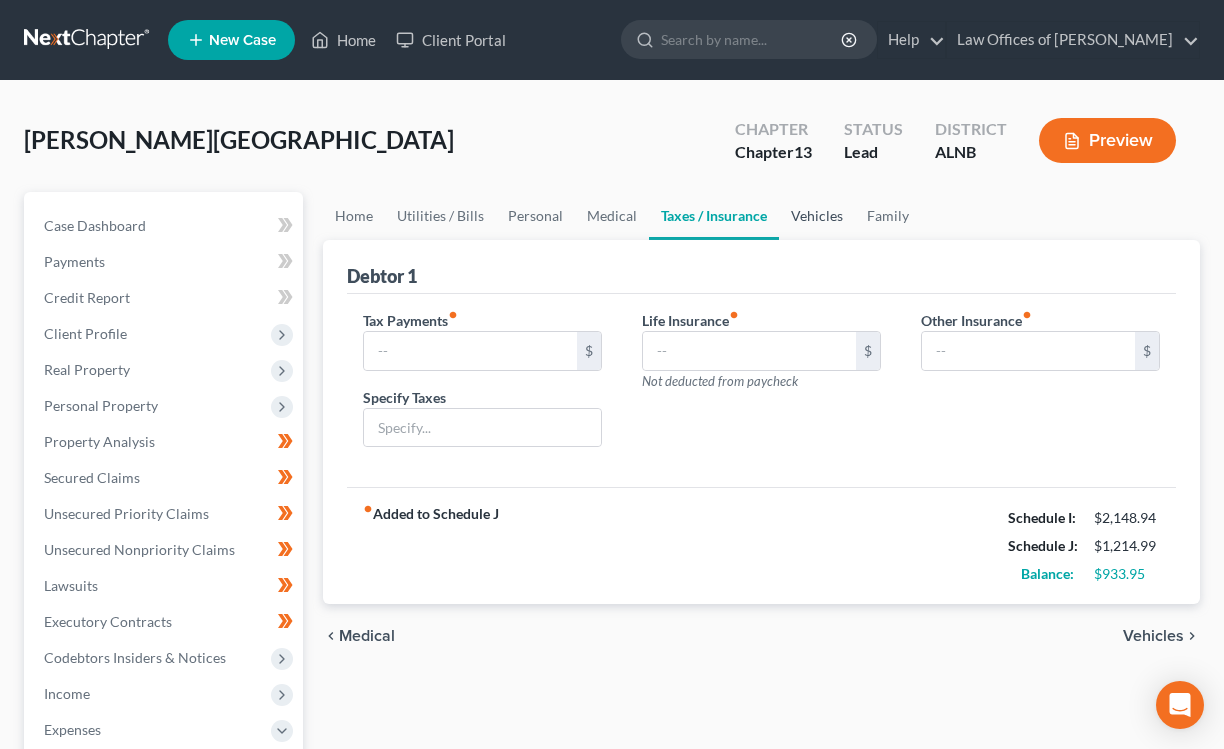 click on "Vehicles" at bounding box center (817, 216) 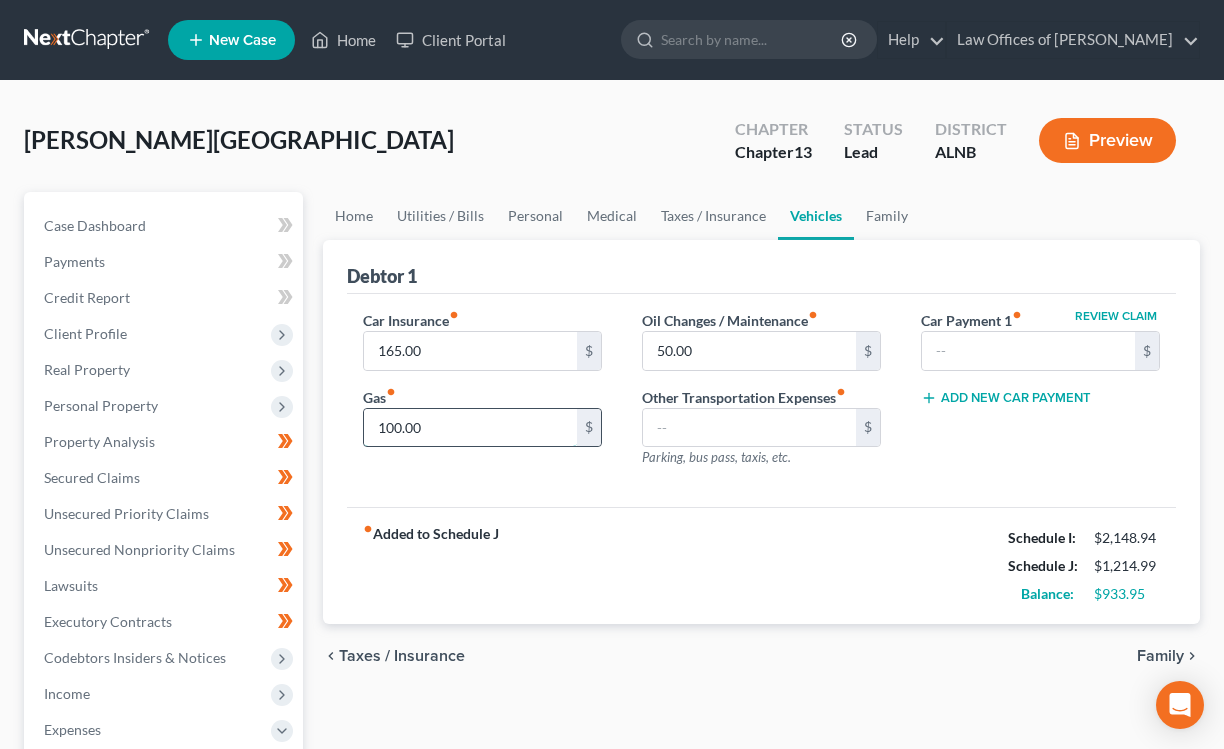 click on "100.00" at bounding box center (470, 428) 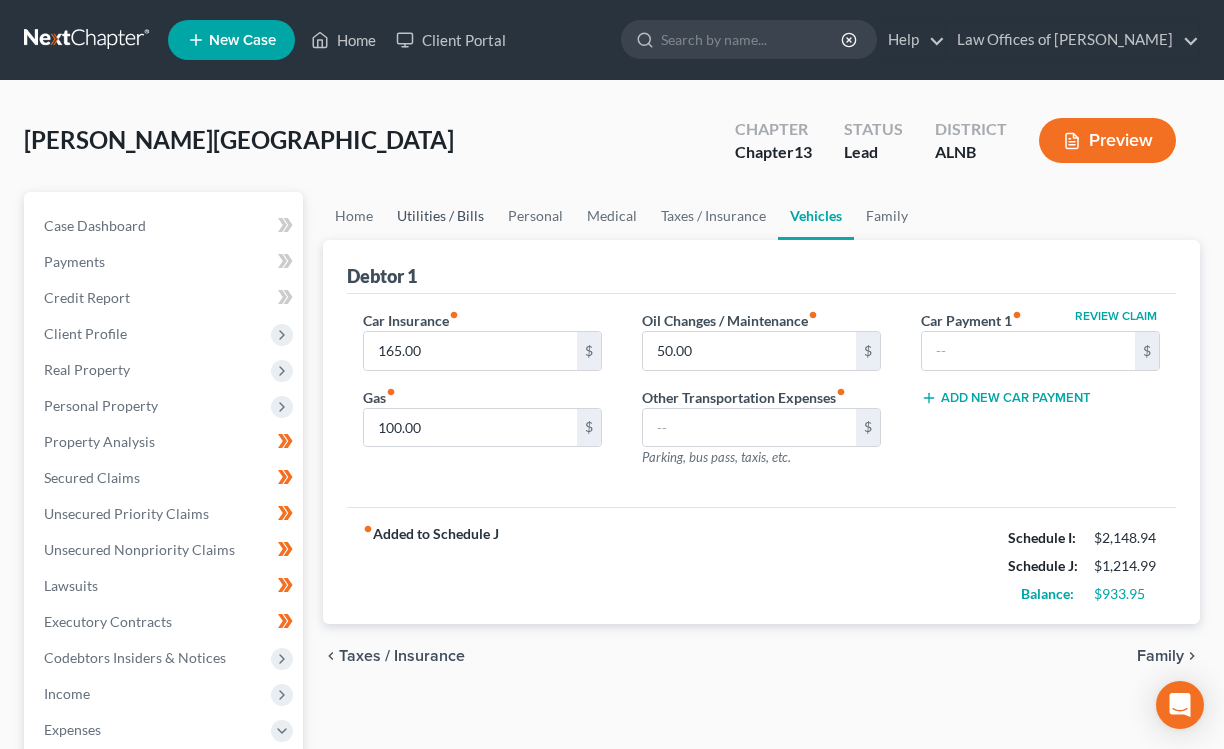 click on "Utilities / Bills" at bounding box center [440, 216] 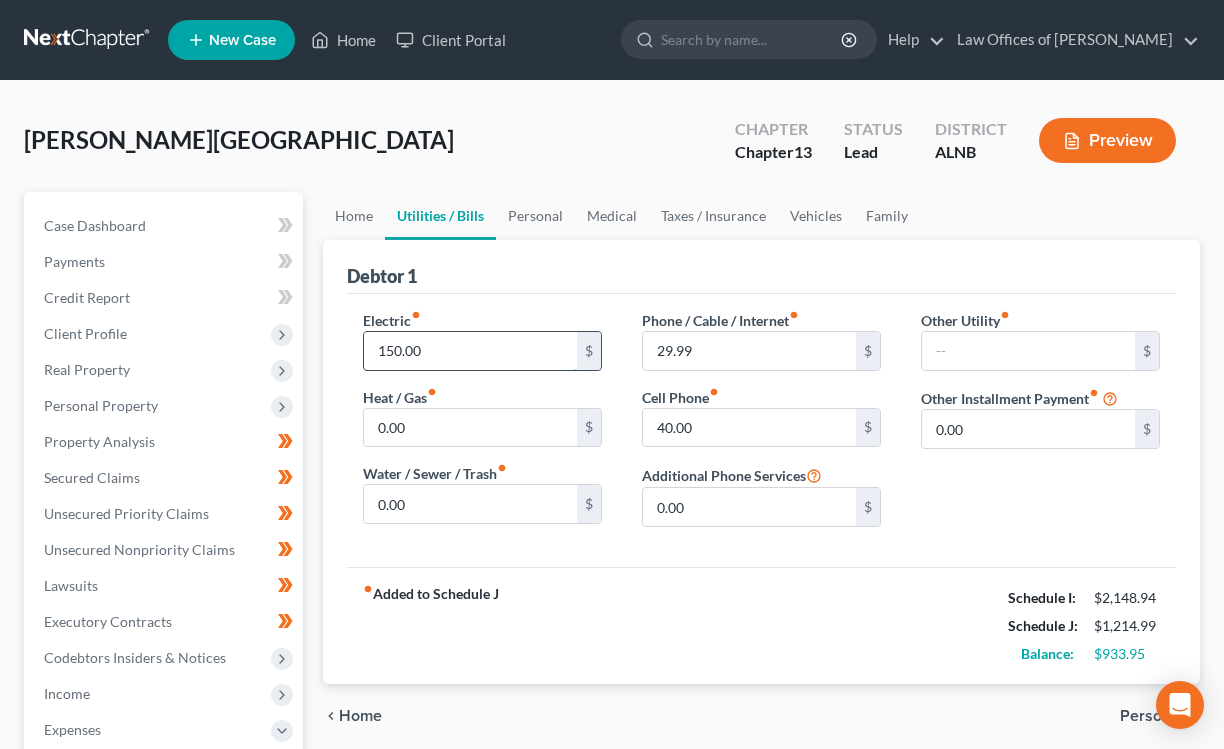 click on "150.00" at bounding box center [470, 351] 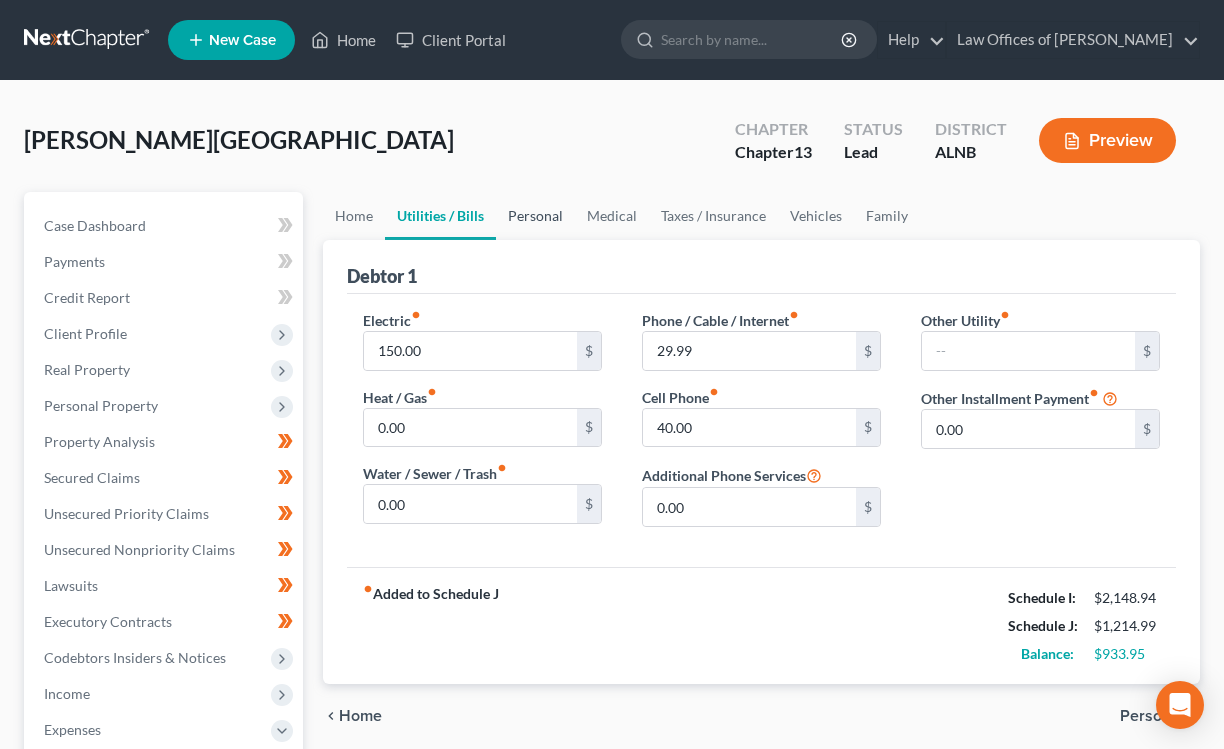 click on "Personal" at bounding box center (535, 216) 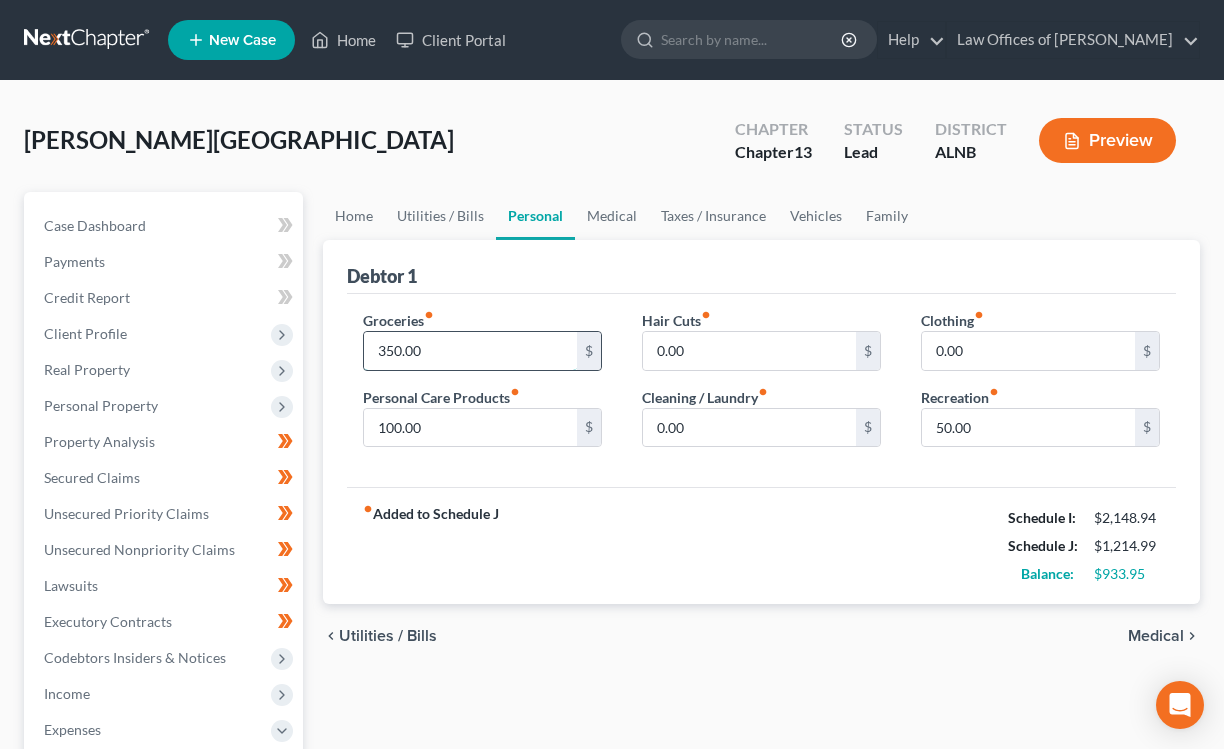 click on "350.00" at bounding box center (470, 351) 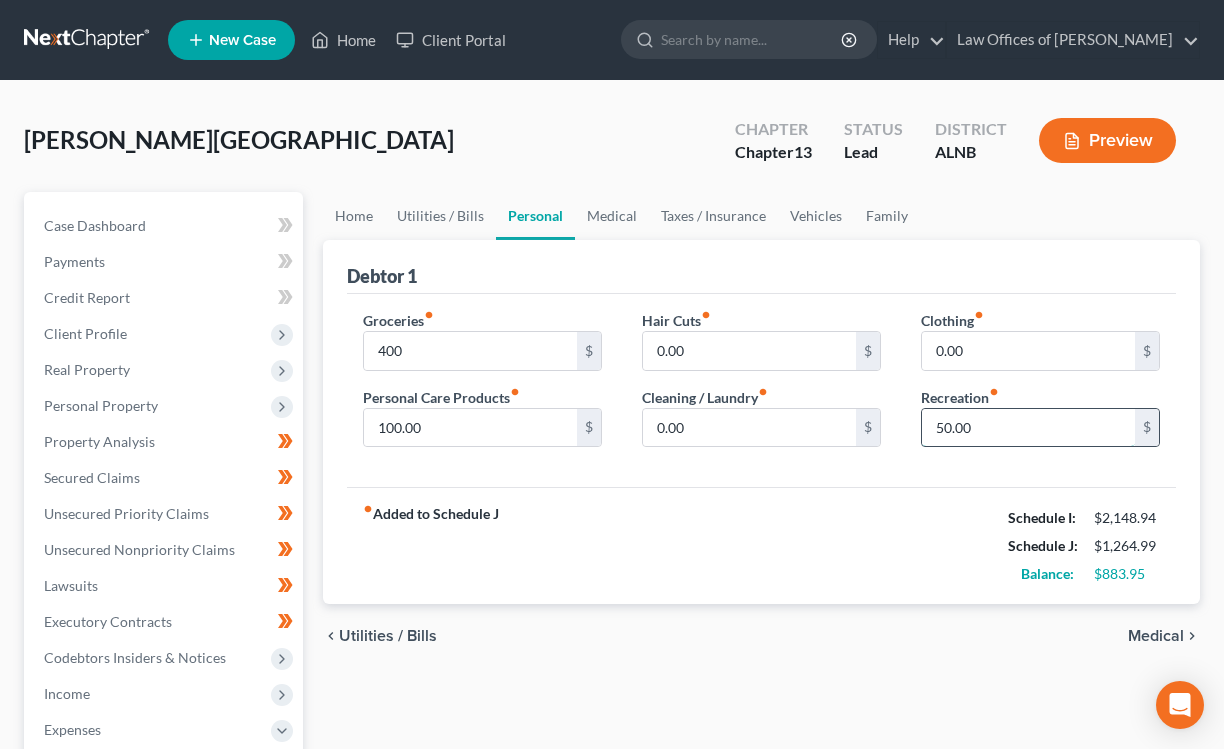 click on "50.00" at bounding box center (1028, 428) 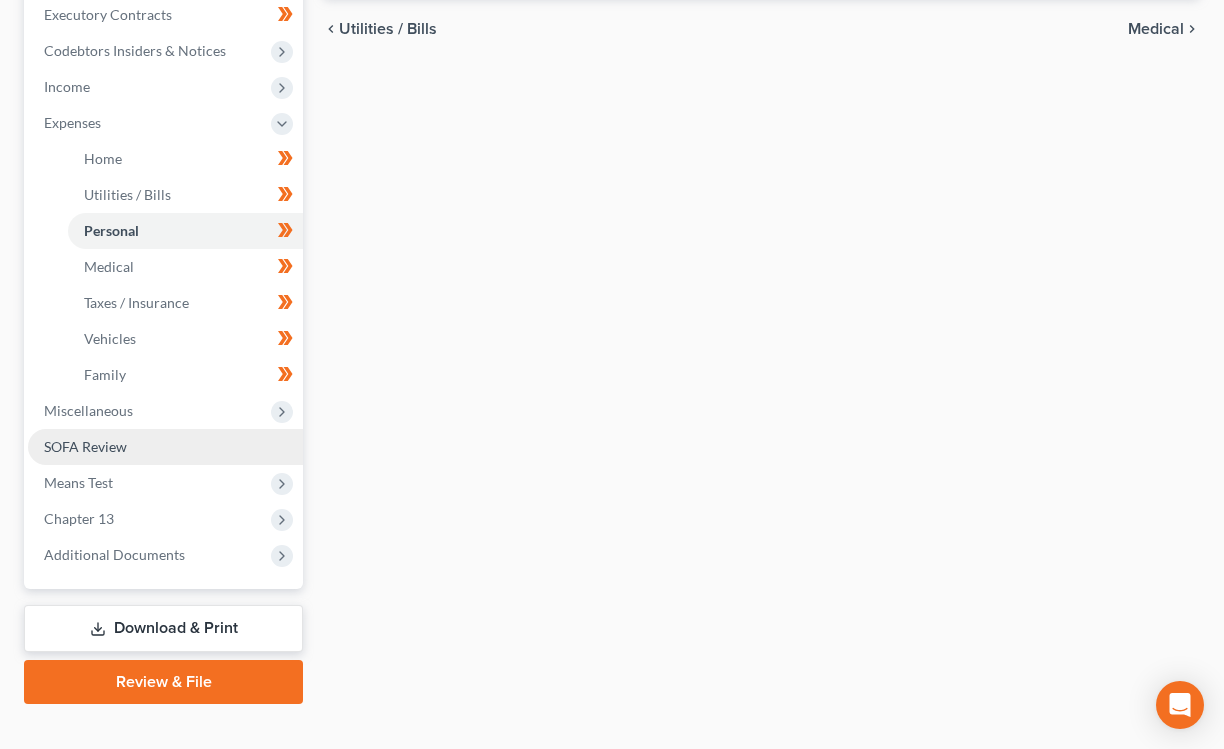 scroll, scrollTop: 636, scrollLeft: 0, axis: vertical 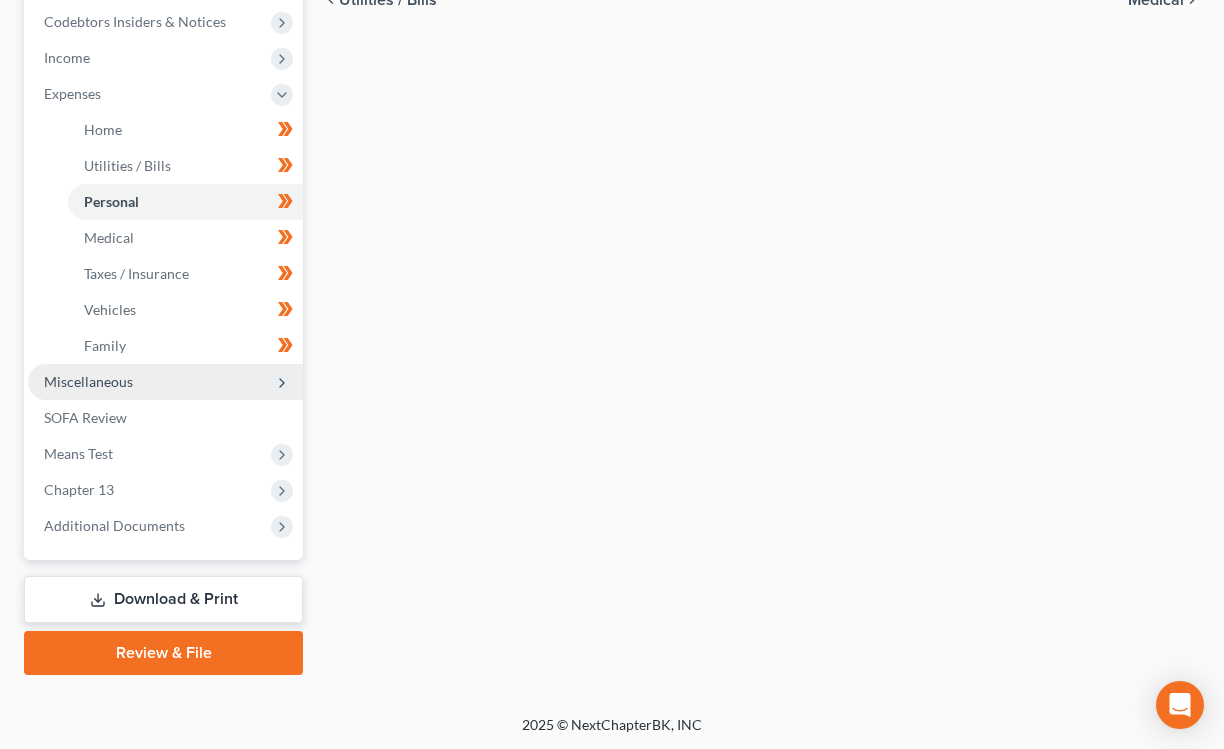 click on "Miscellaneous" at bounding box center (165, 382) 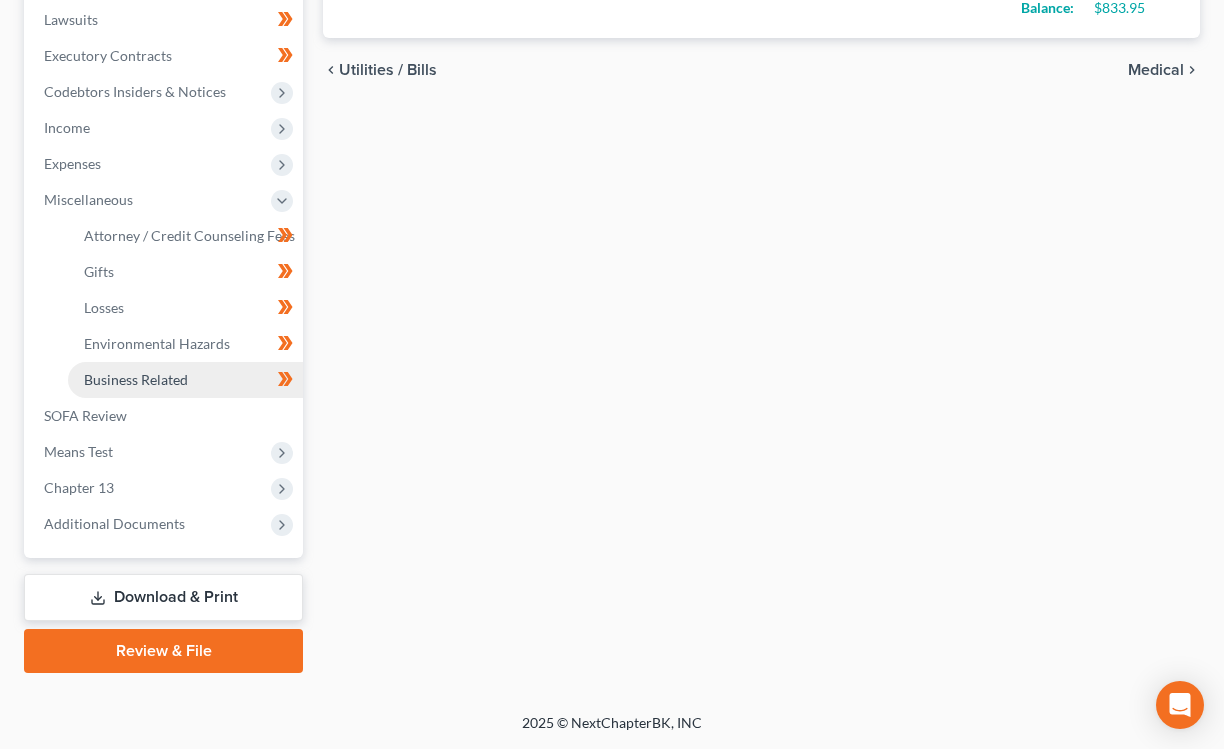 scroll, scrollTop: 564, scrollLeft: 0, axis: vertical 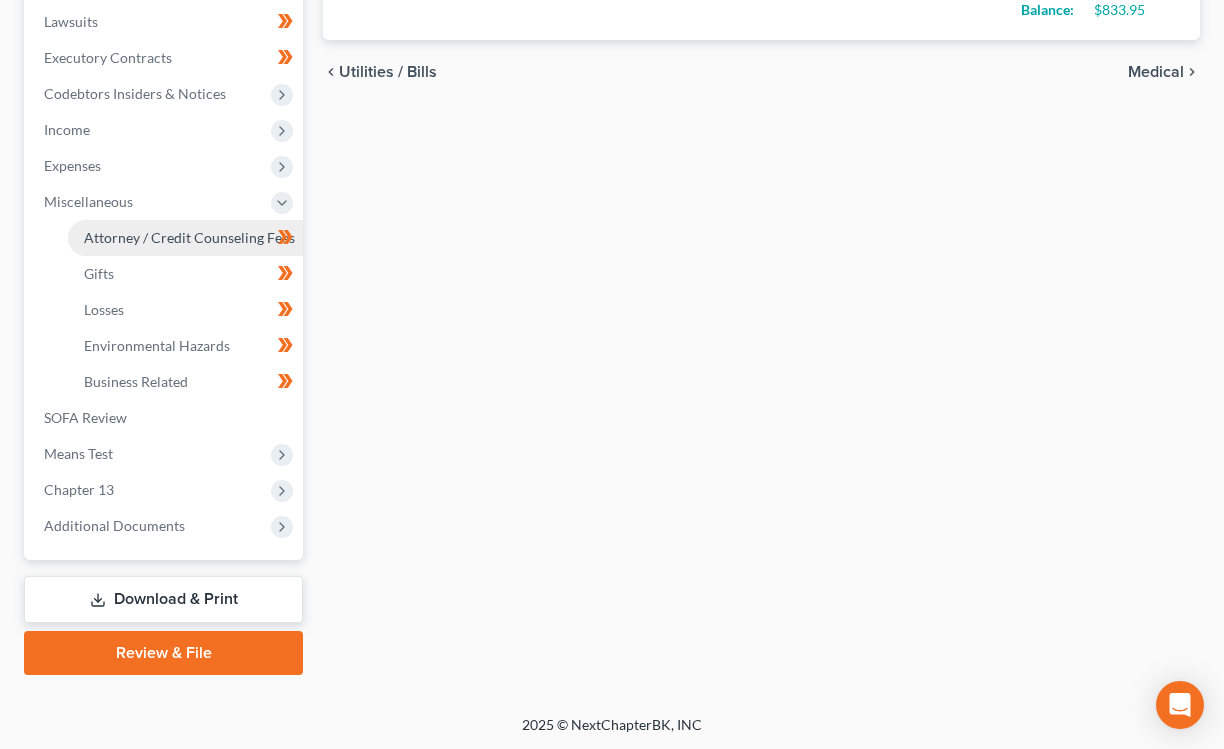 click on "Attorney / Credit Counseling Fees" at bounding box center (185, 238) 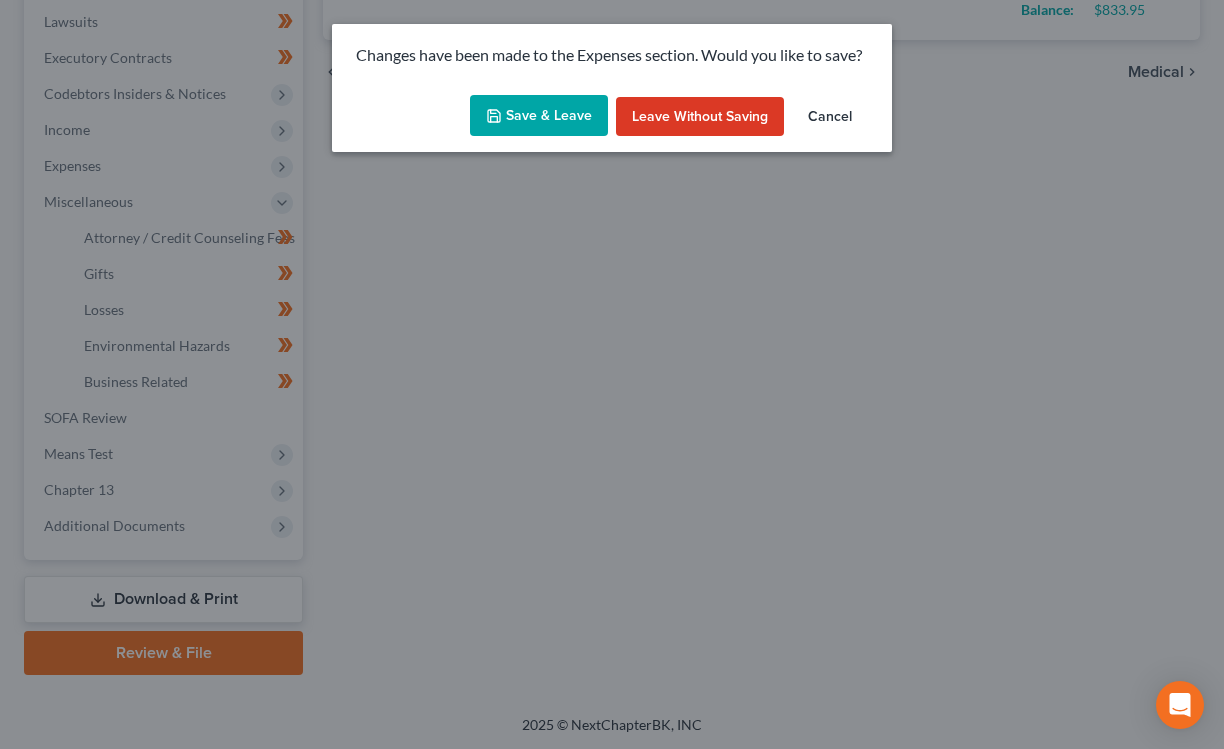 click on "Save & Leave" at bounding box center [539, 116] 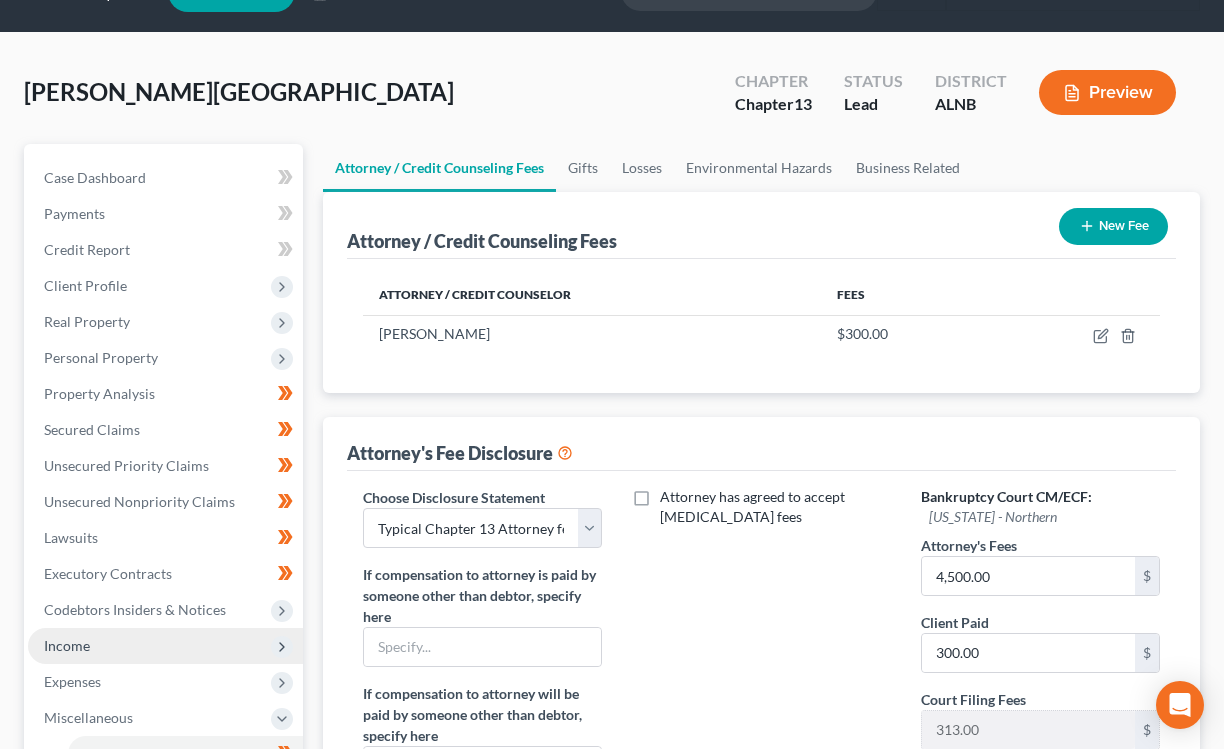 scroll, scrollTop: 0, scrollLeft: 0, axis: both 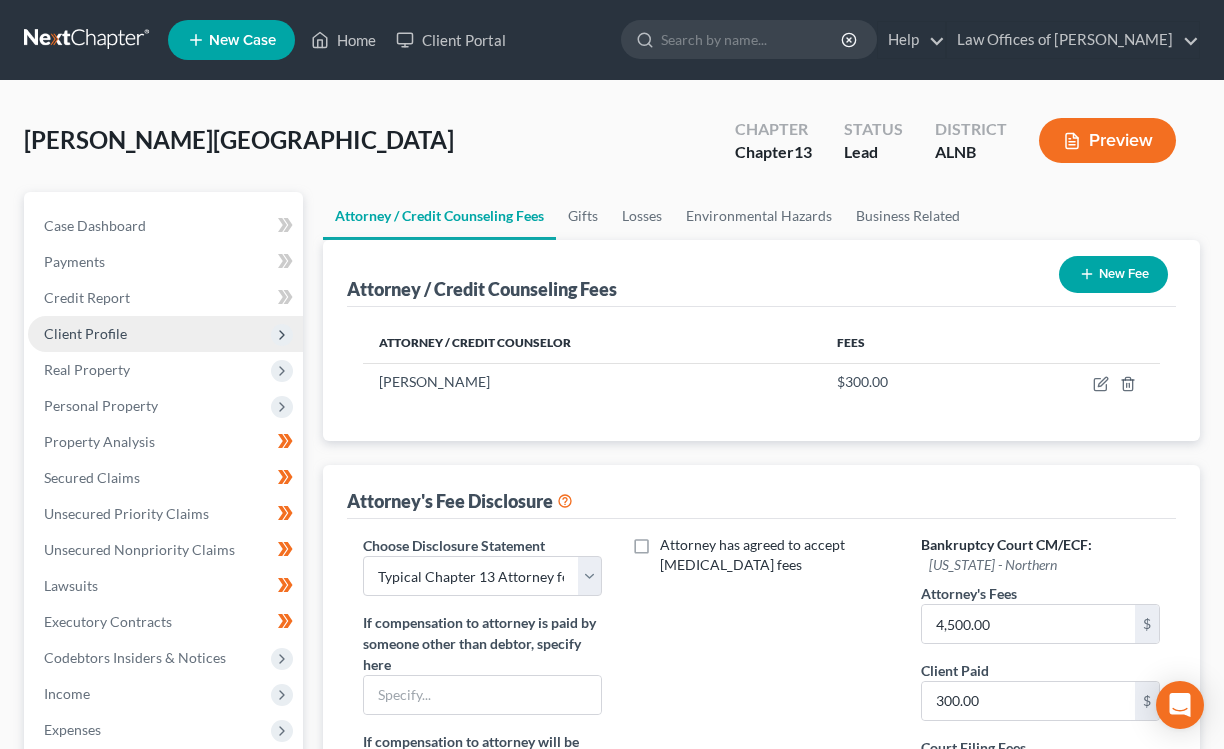 click on "Client Profile" at bounding box center [85, 333] 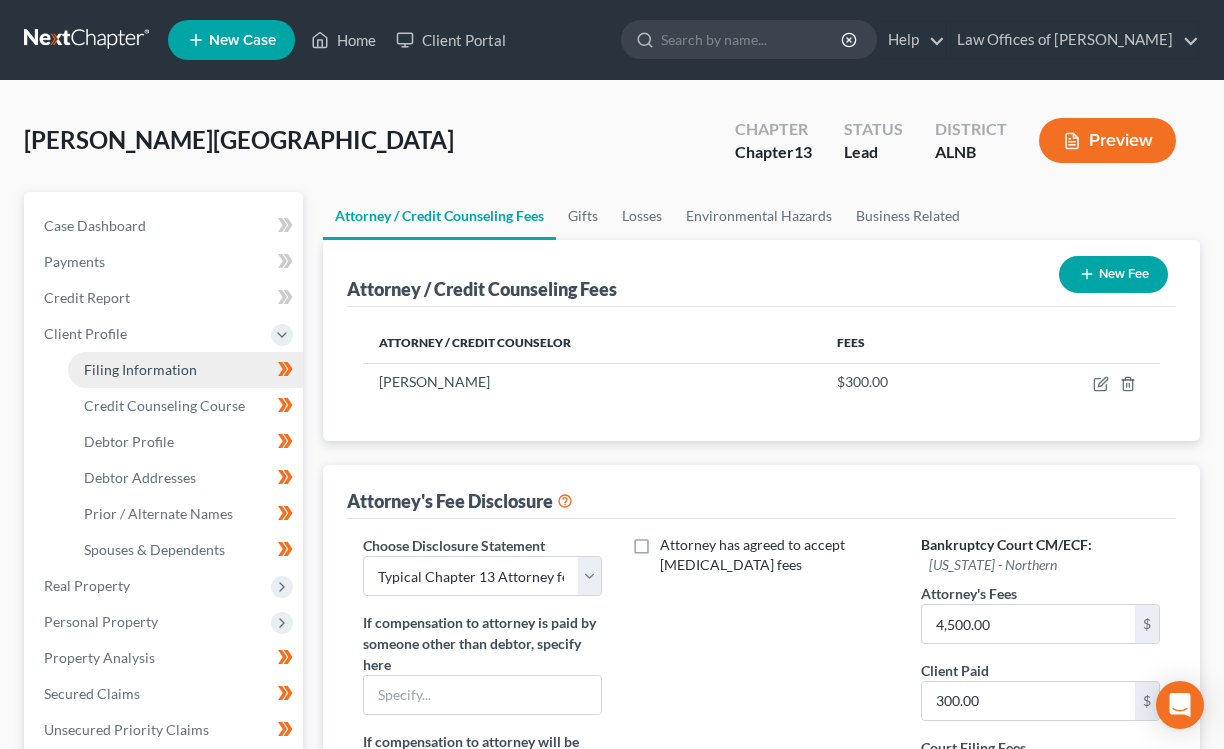 click on "Filing Information" at bounding box center (140, 369) 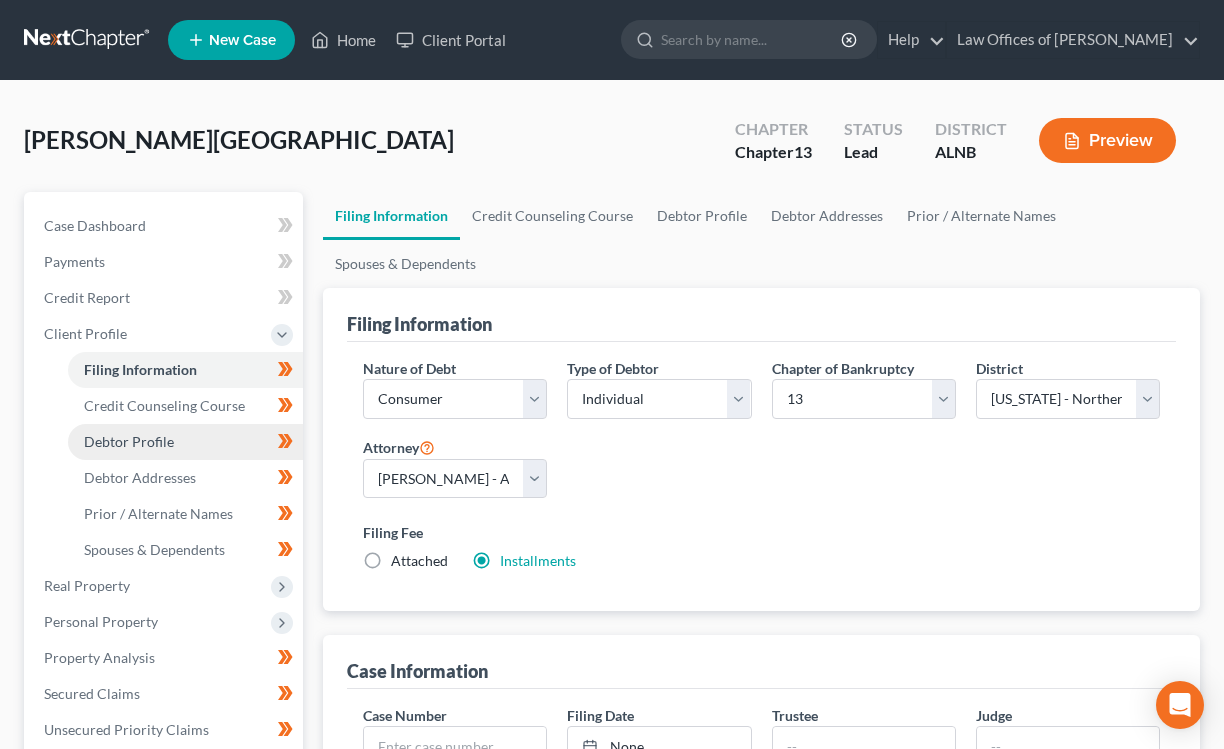 click on "Debtor Profile" at bounding box center (185, 442) 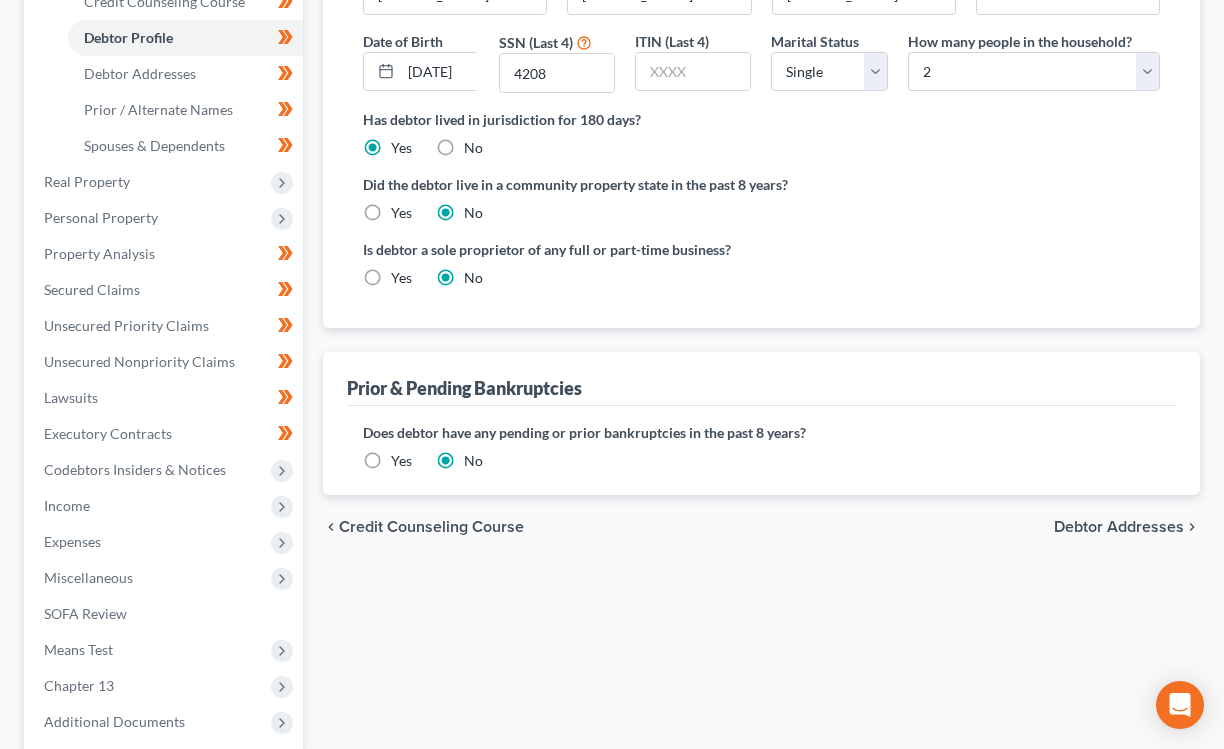 scroll, scrollTop: 328, scrollLeft: 0, axis: vertical 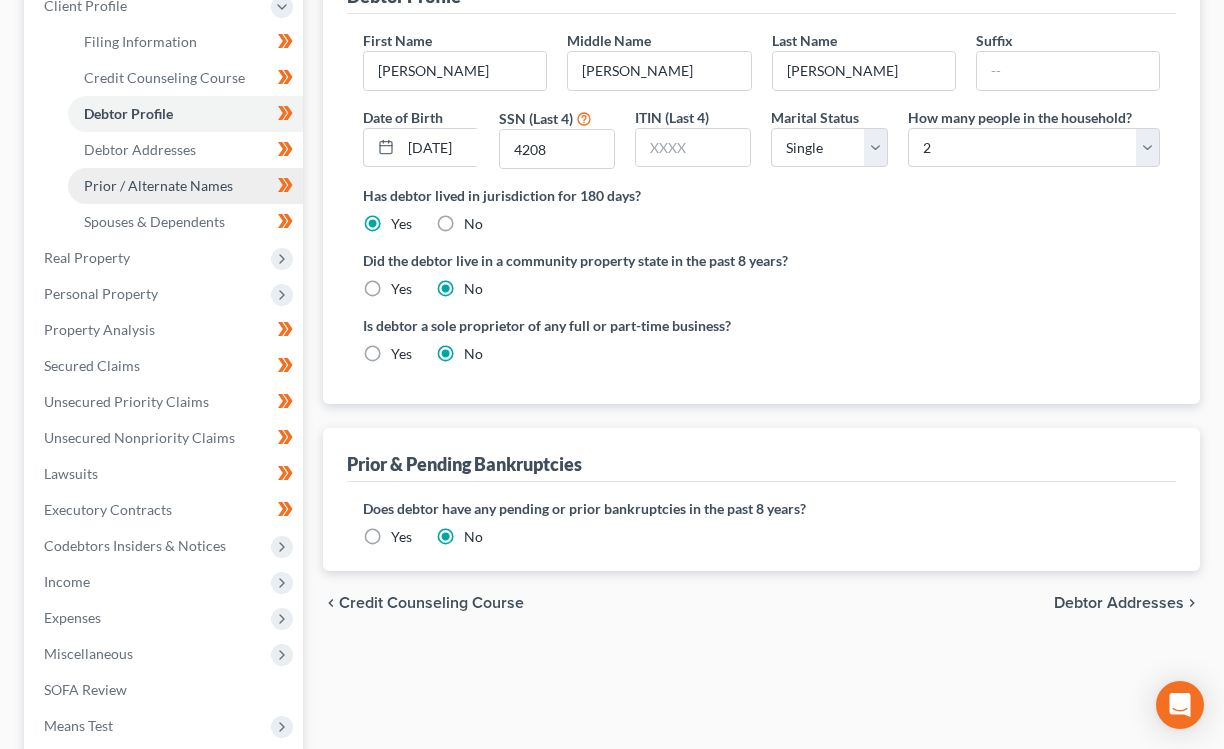 click on "Prior / Alternate Names" at bounding box center [158, 185] 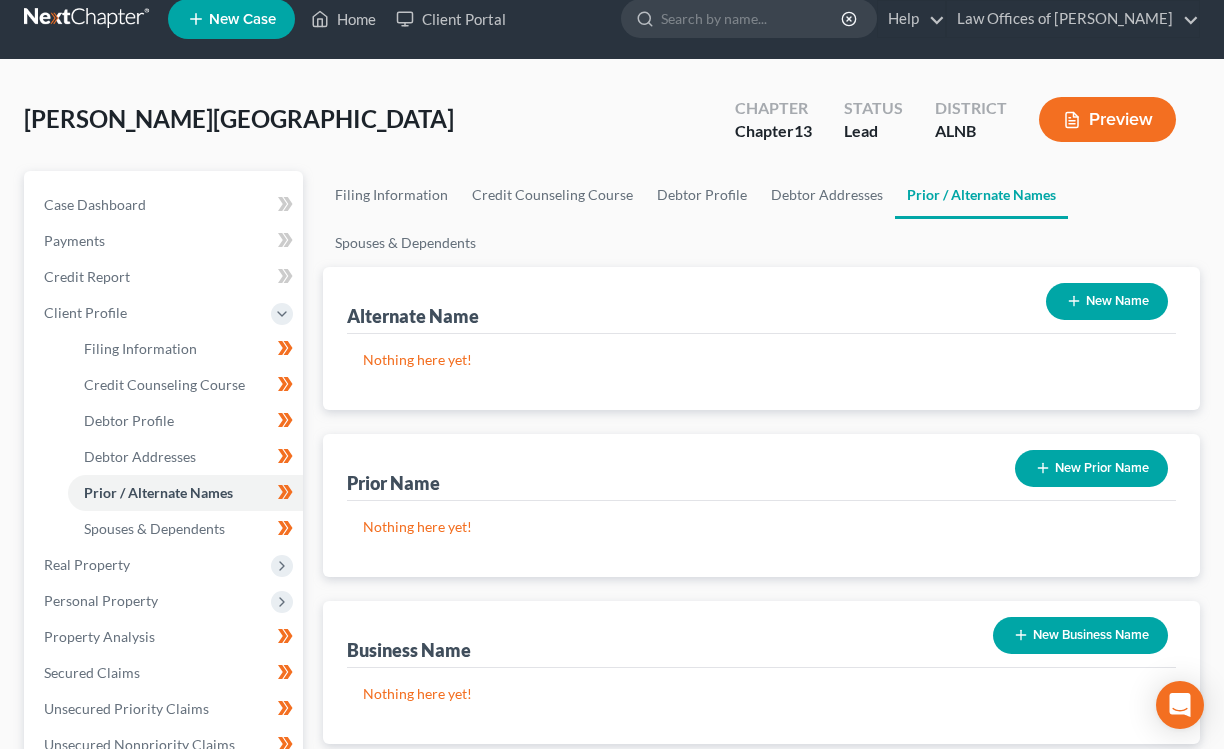 scroll, scrollTop: 0, scrollLeft: 0, axis: both 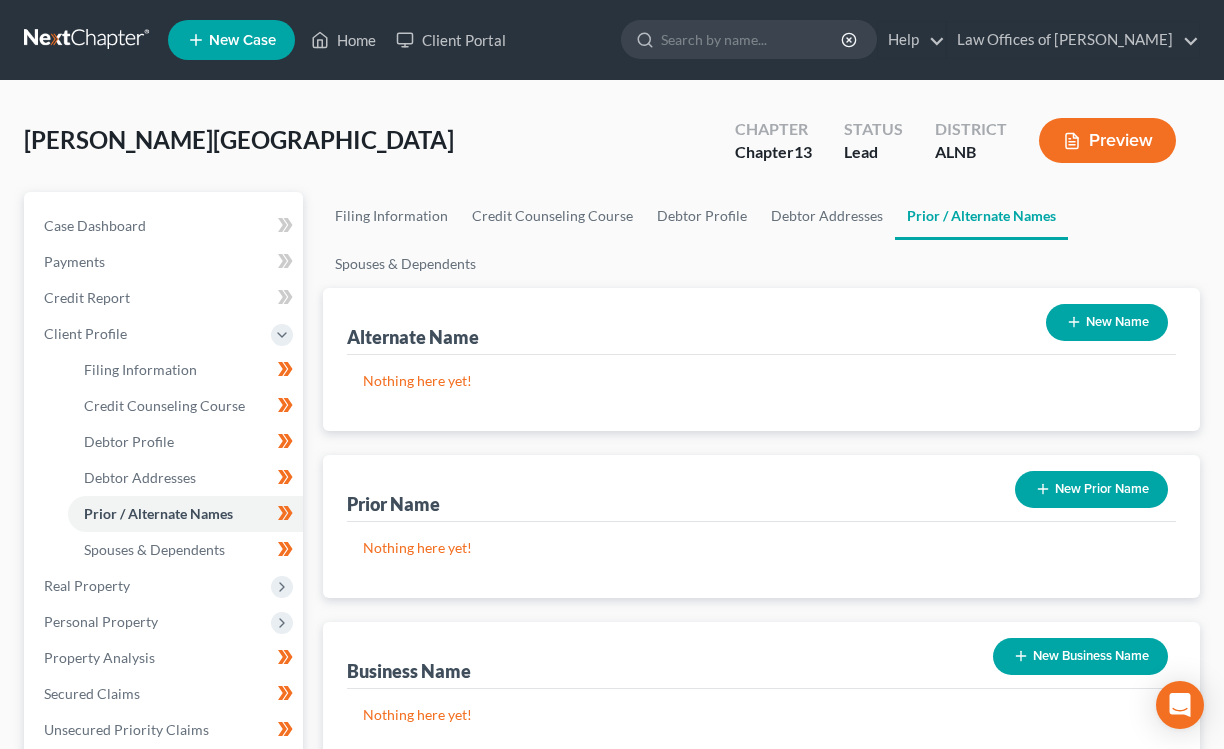 click on "New Name" at bounding box center [1107, 322] 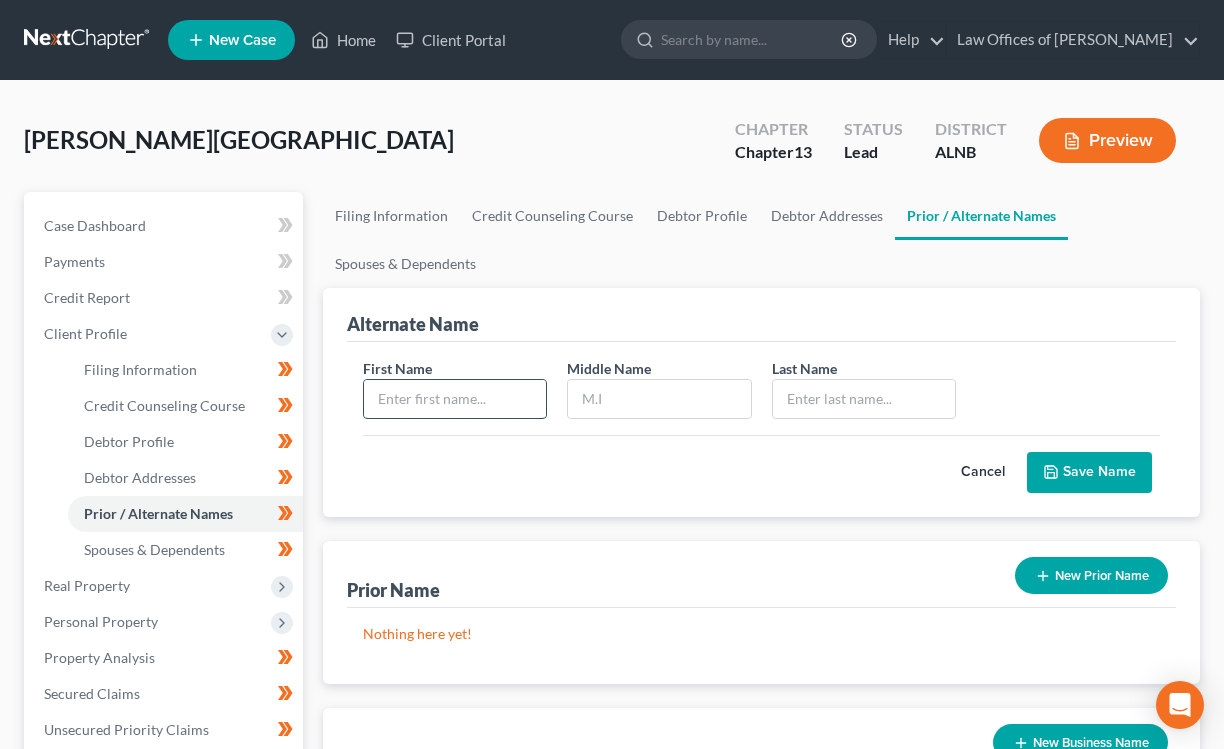click at bounding box center (455, 399) 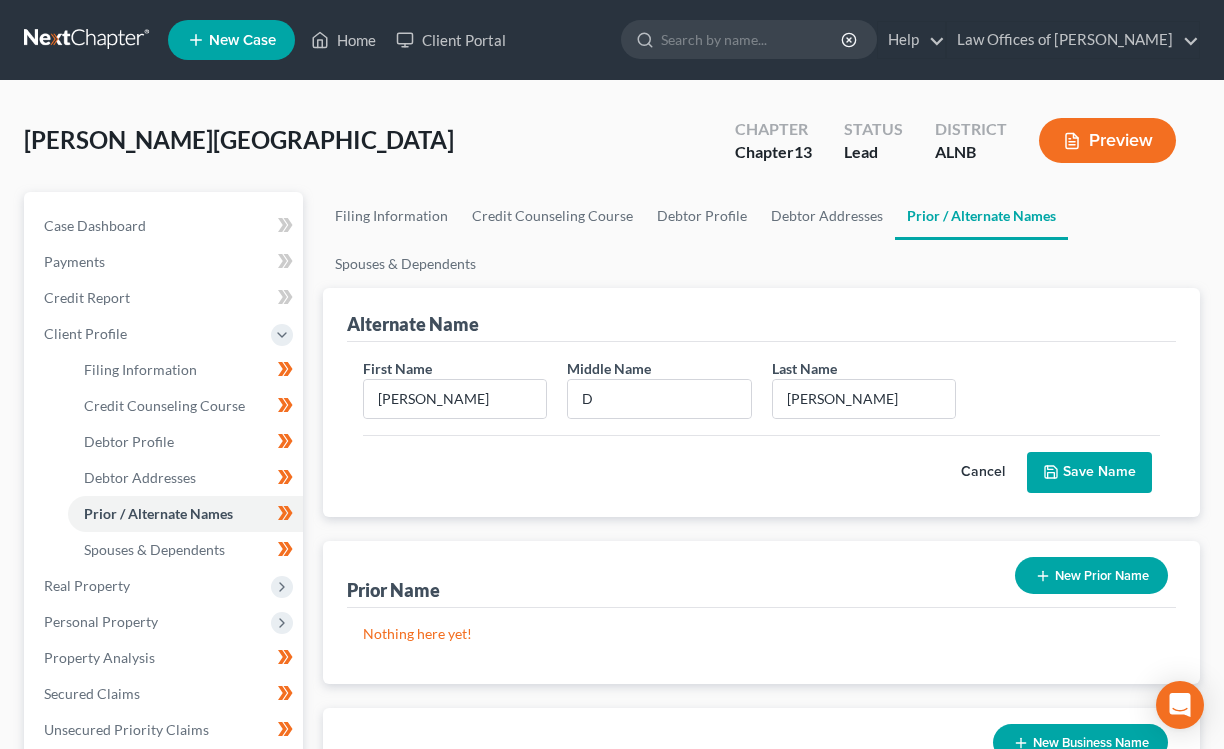 click on "Save Name" at bounding box center (1089, 473) 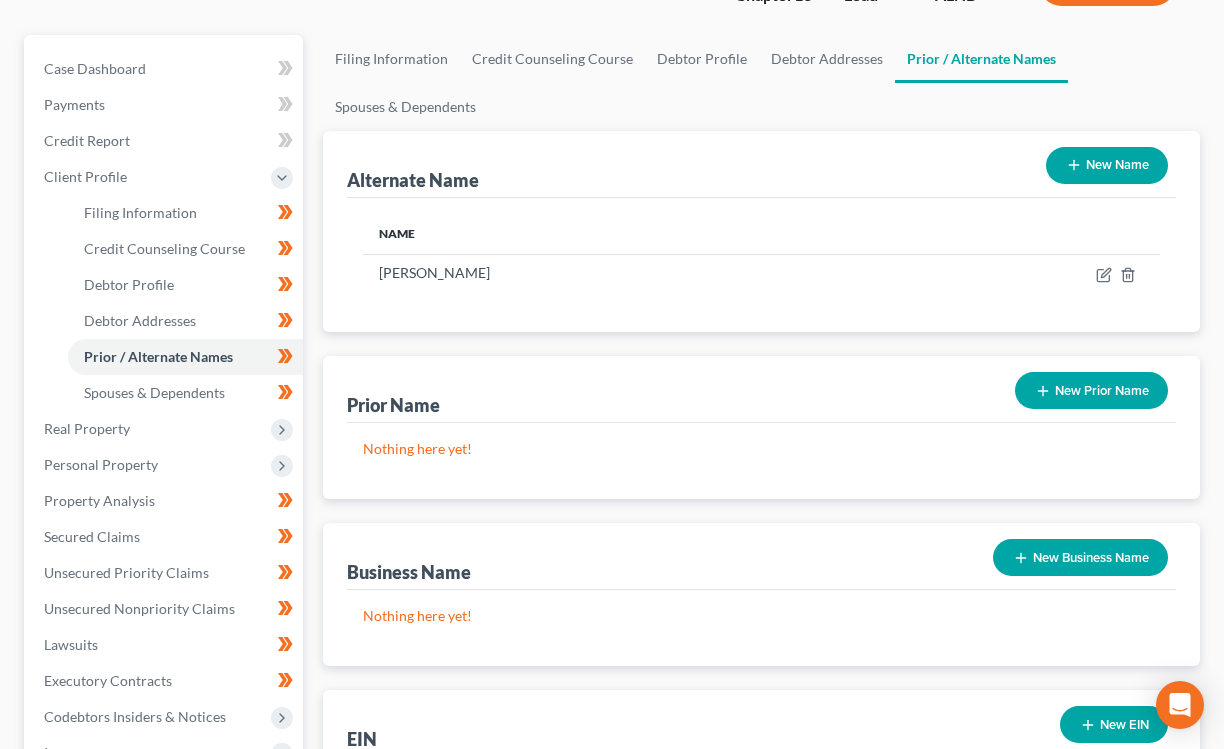 scroll, scrollTop: 90, scrollLeft: 0, axis: vertical 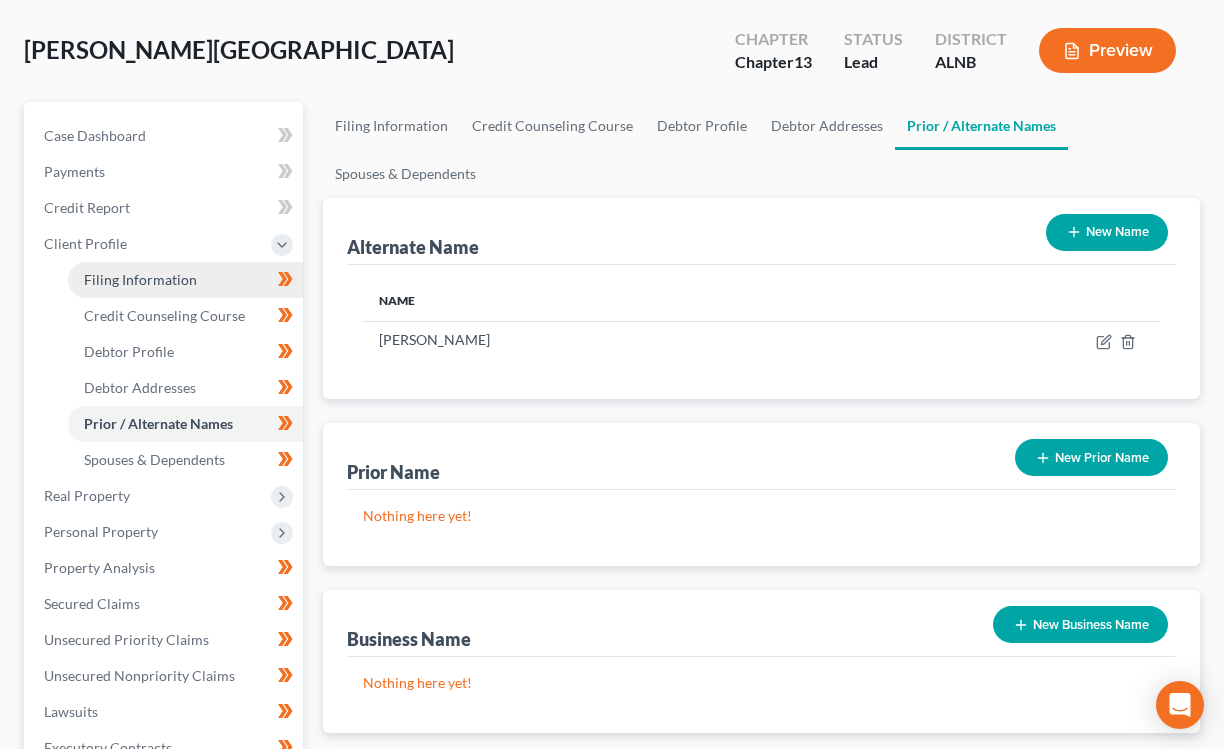 click on "Filing Information" at bounding box center (185, 280) 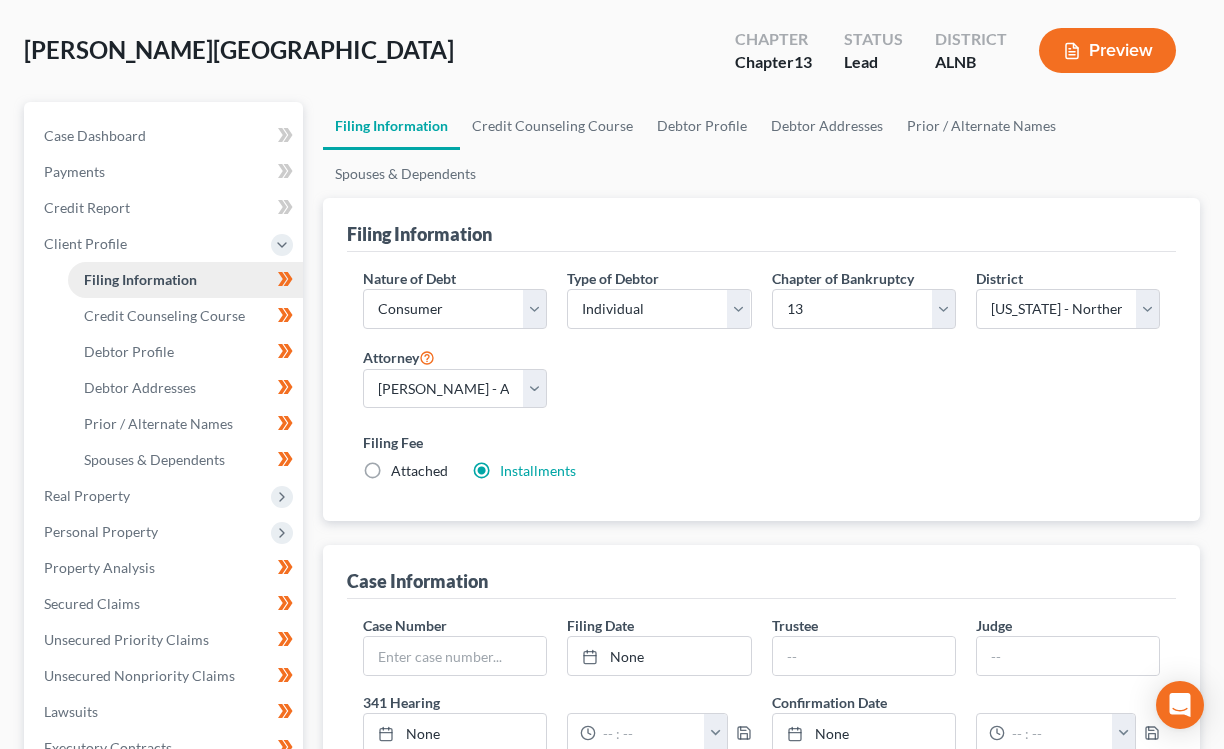 scroll, scrollTop: 0, scrollLeft: 0, axis: both 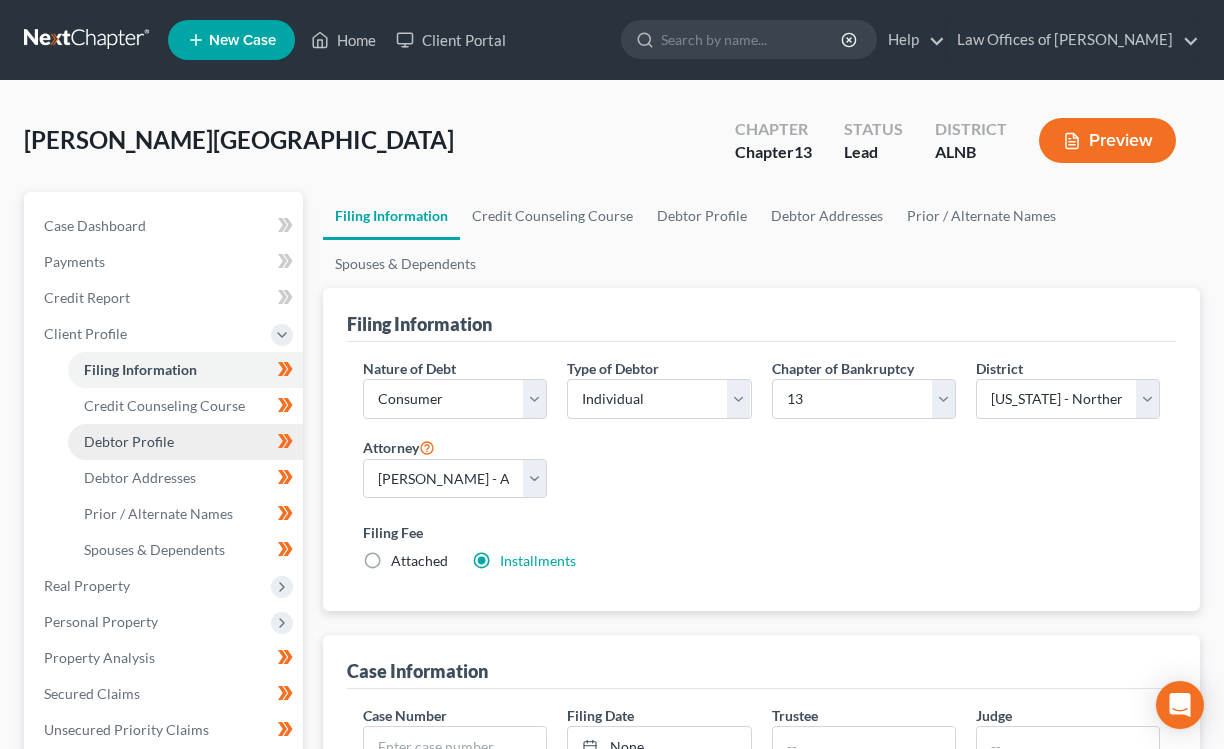 click on "Debtor Profile" at bounding box center [185, 442] 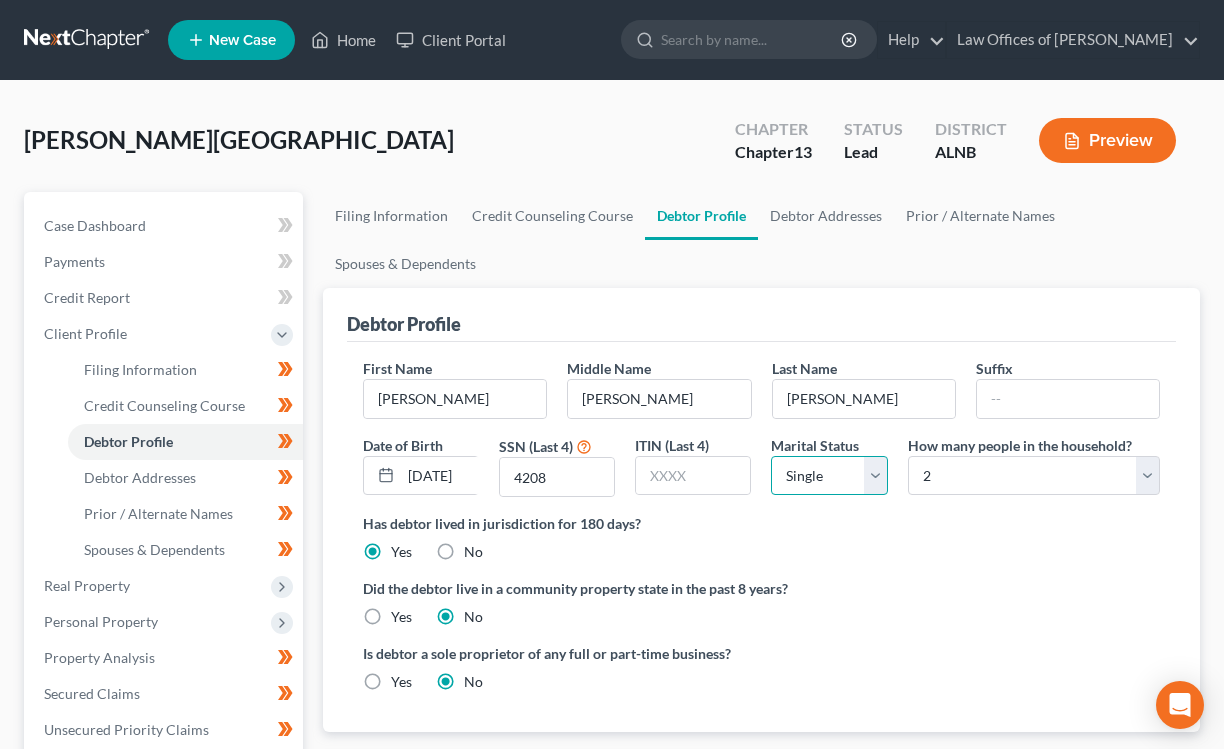 click on "Select Single Married Separated Divorced Widowed" at bounding box center [829, 476] 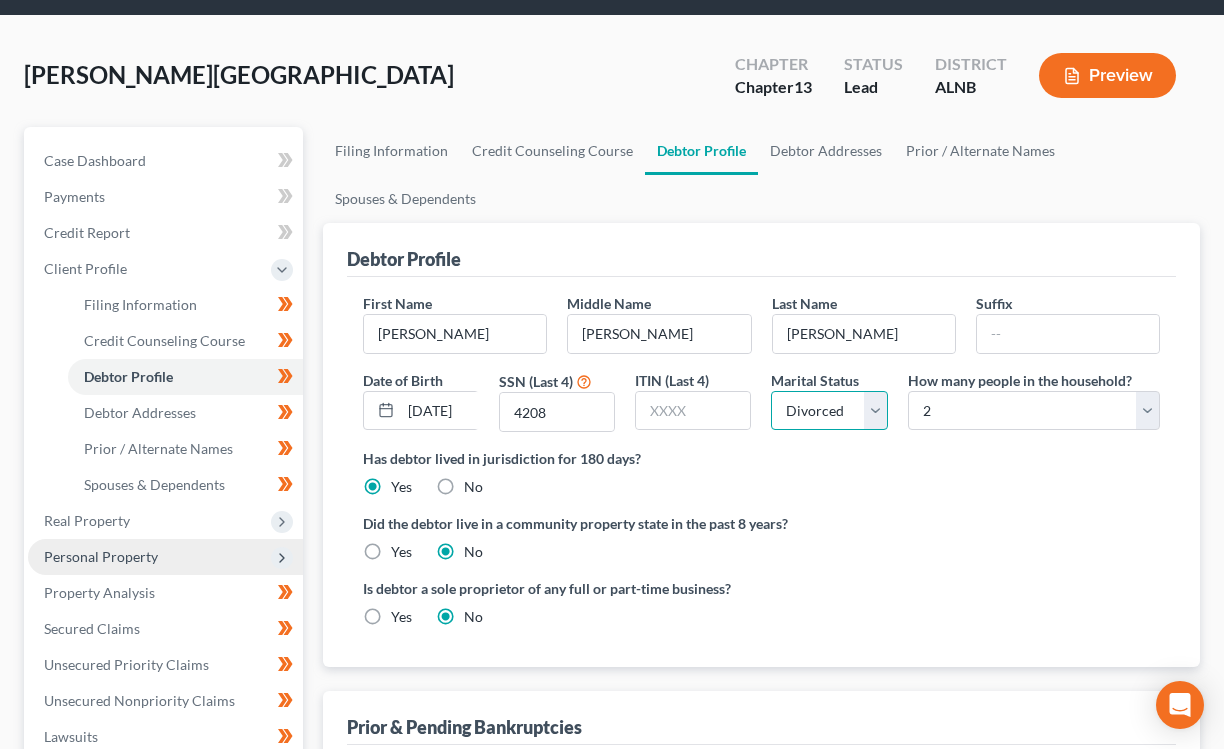 scroll, scrollTop: 600, scrollLeft: 0, axis: vertical 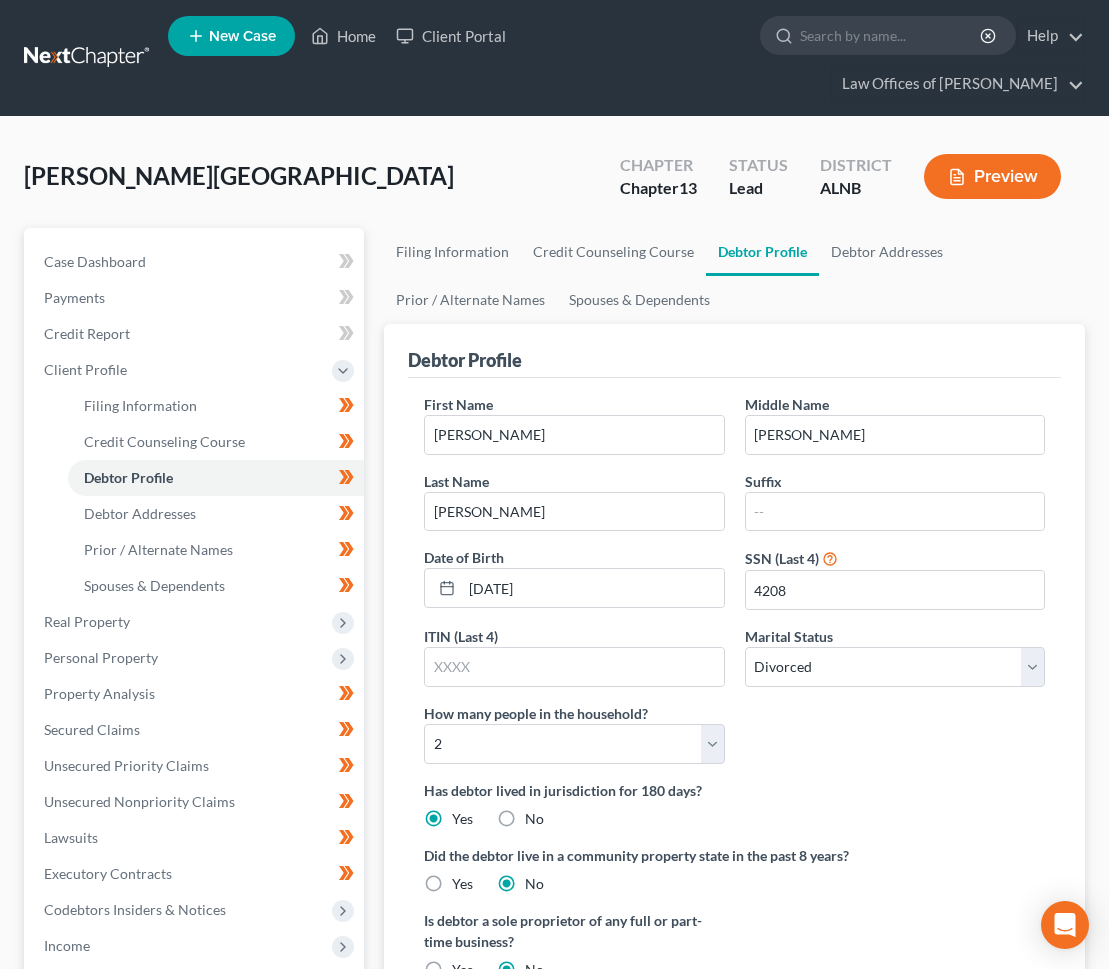 click on "Preview" at bounding box center [992, 176] 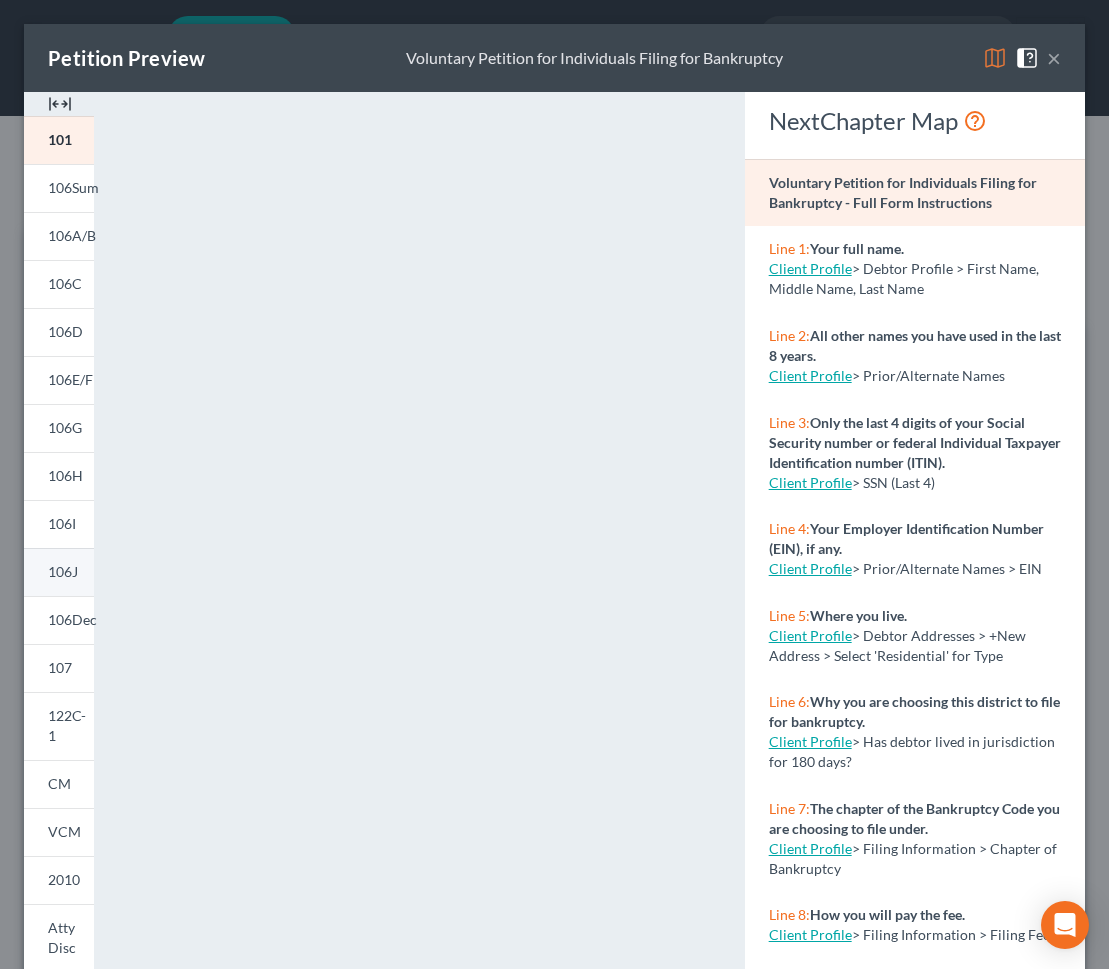 click on "106J" at bounding box center [63, 571] 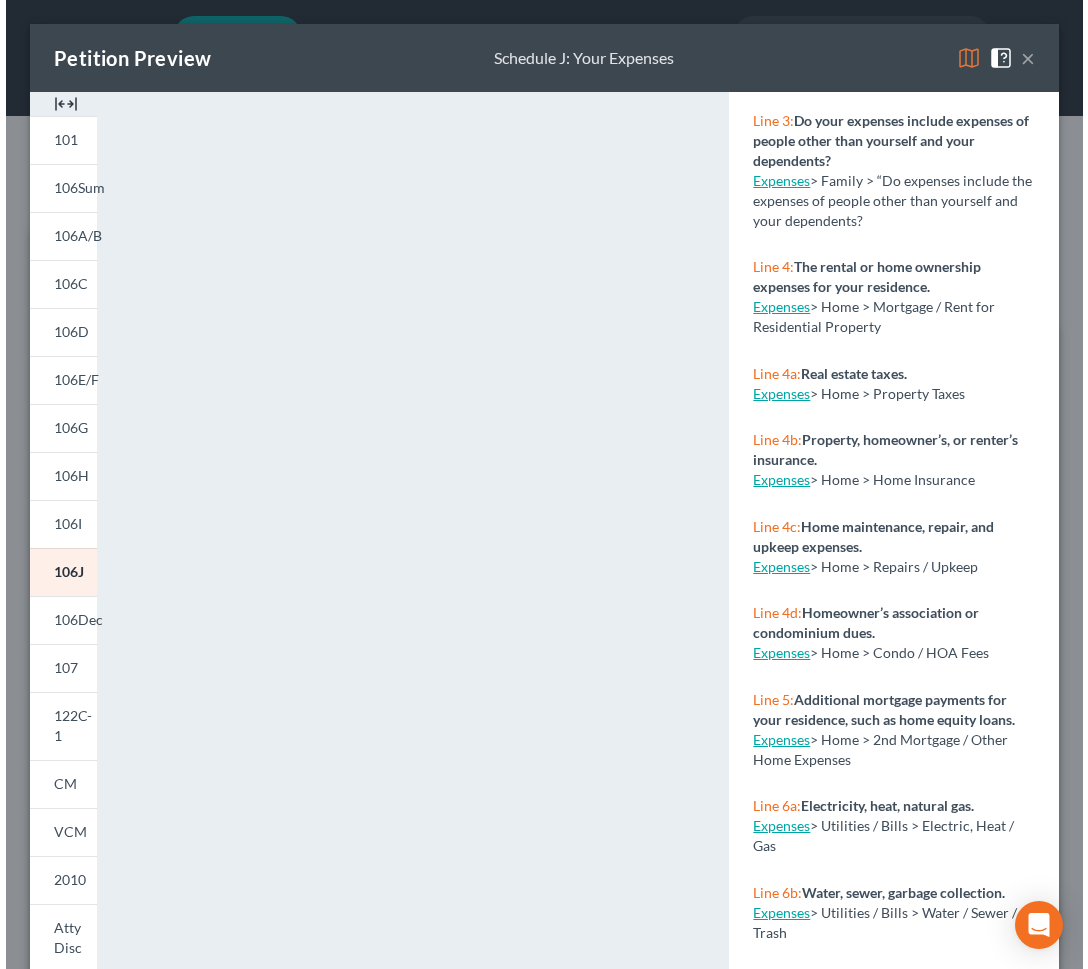 scroll, scrollTop: 521, scrollLeft: 0, axis: vertical 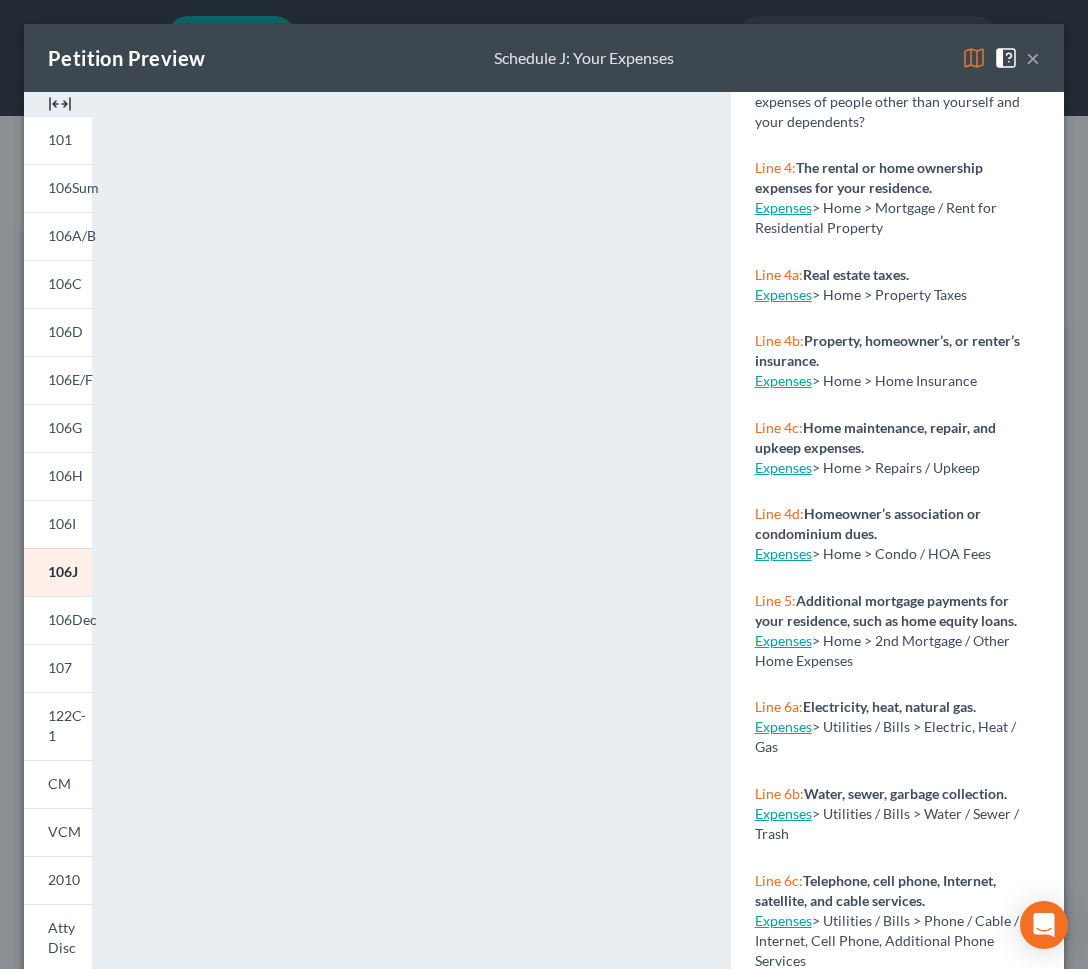 click on "×" at bounding box center [1033, 58] 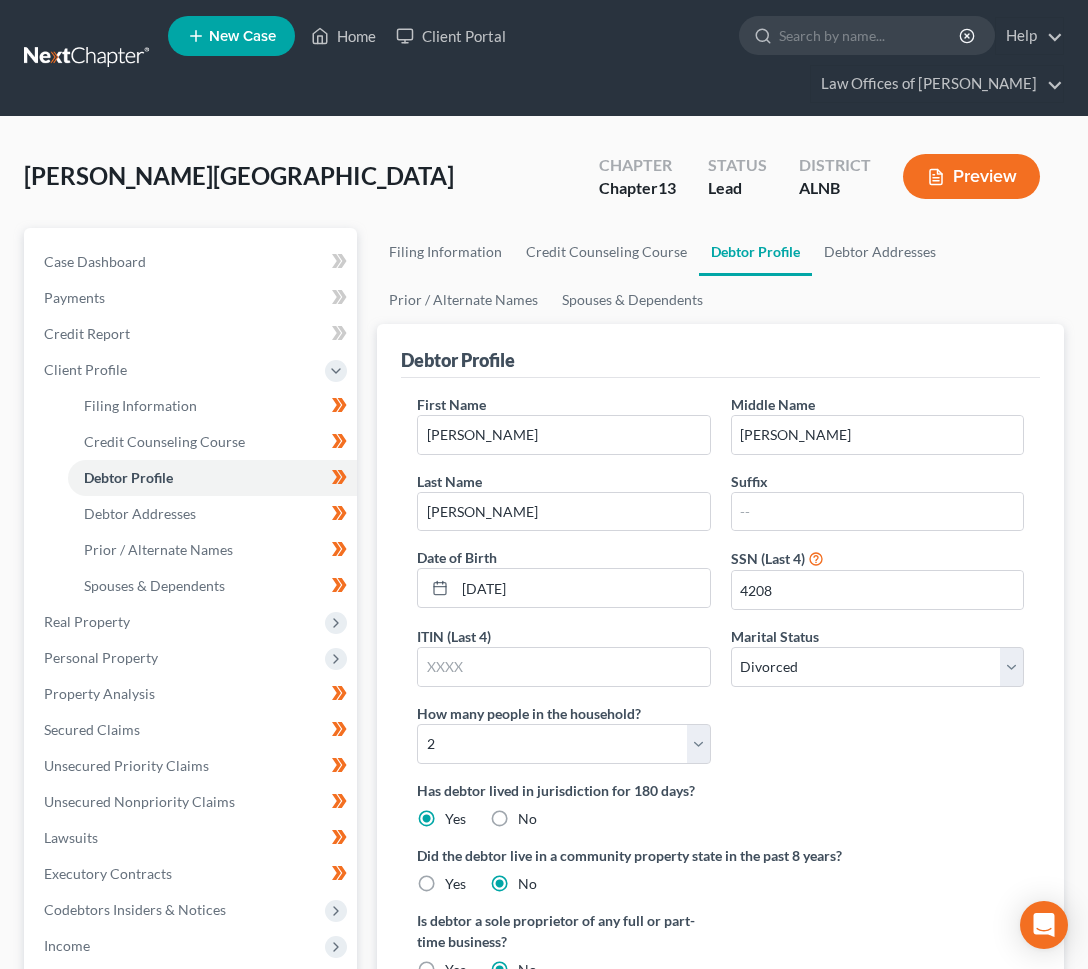 scroll, scrollTop: 416, scrollLeft: 0, axis: vertical 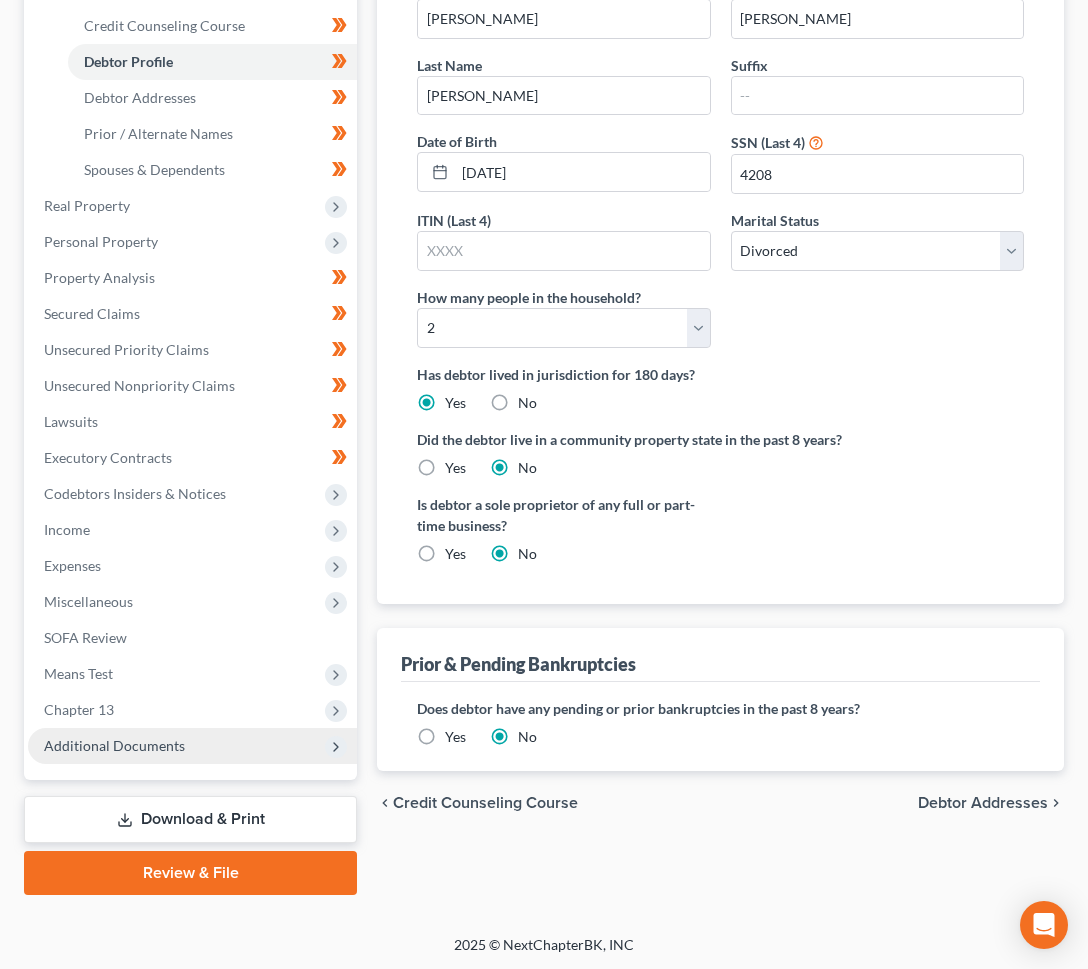 click on "Additional Documents" at bounding box center (192, 746) 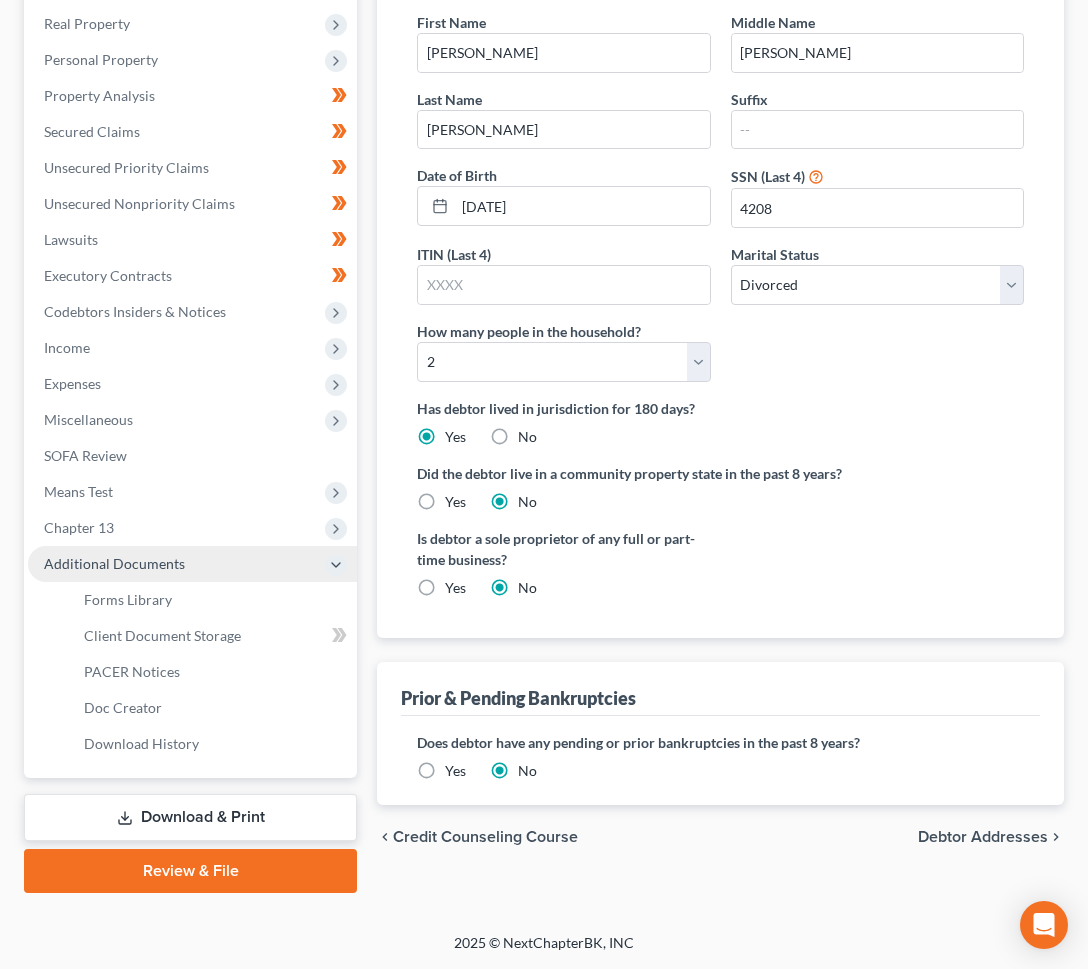 scroll, scrollTop: 380, scrollLeft: 0, axis: vertical 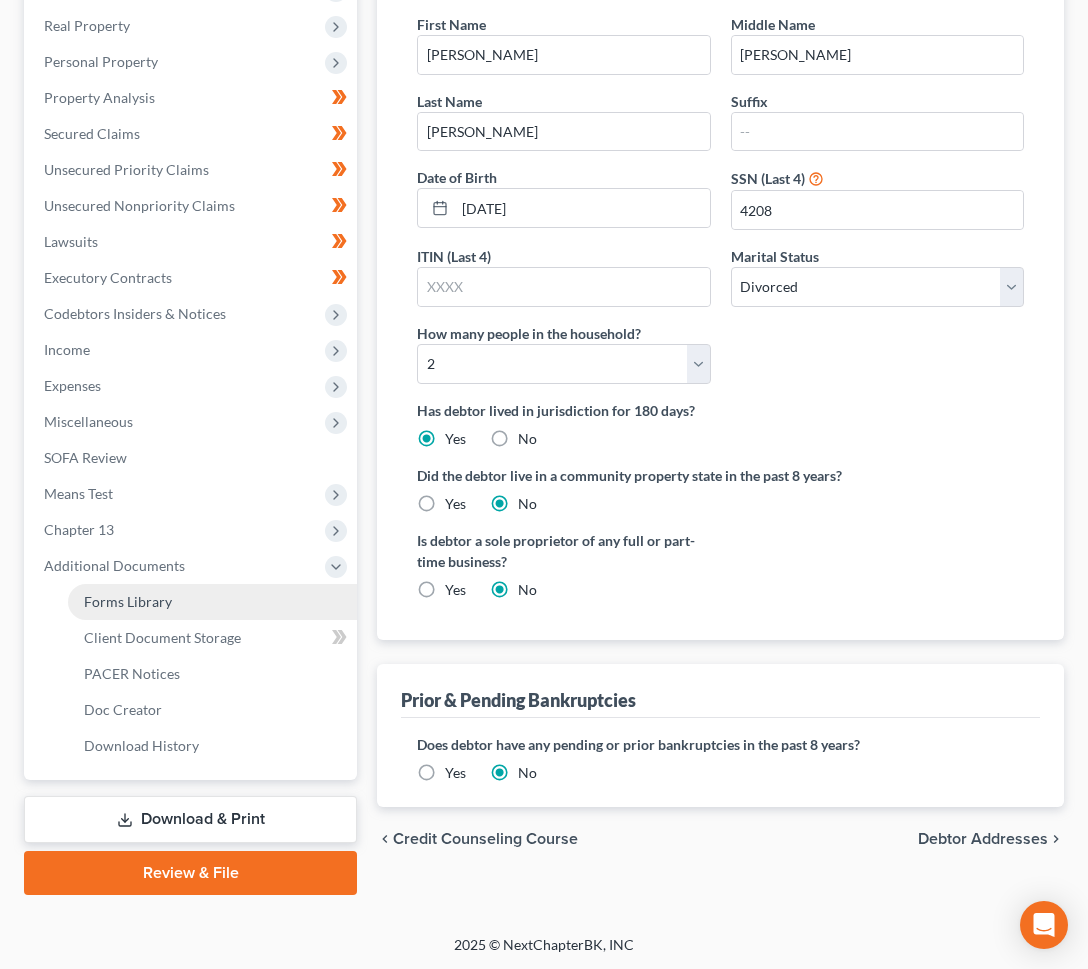 click on "Forms Library" at bounding box center [128, 601] 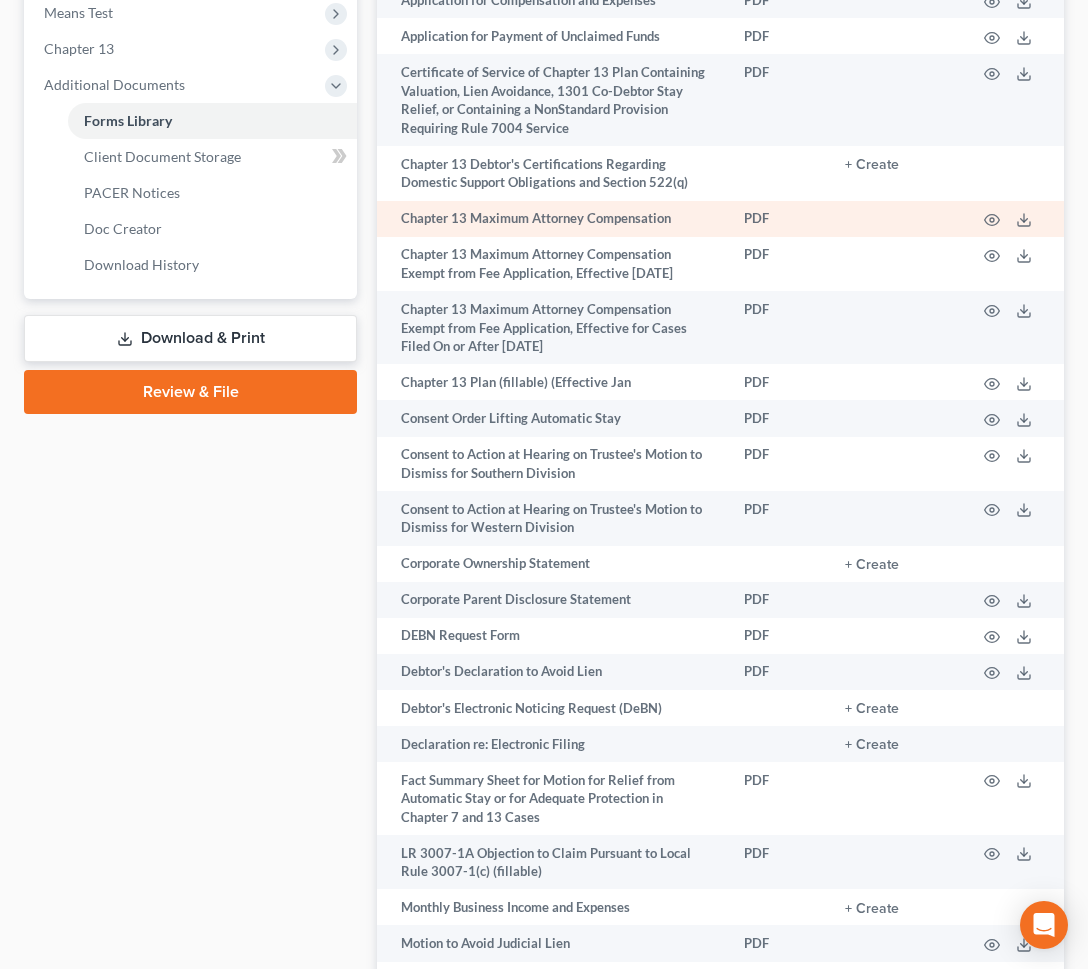 scroll, scrollTop: 1274, scrollLeft: 0, axis: vertical 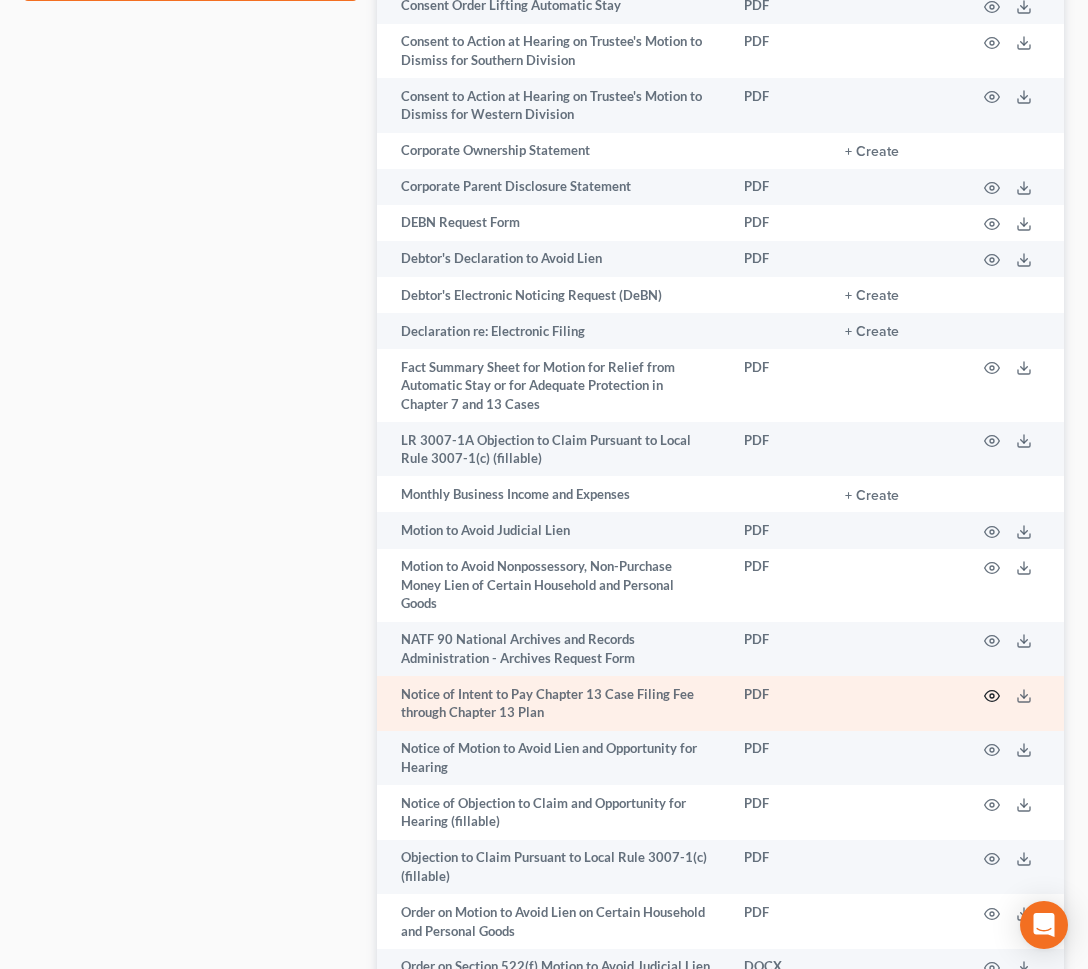 click 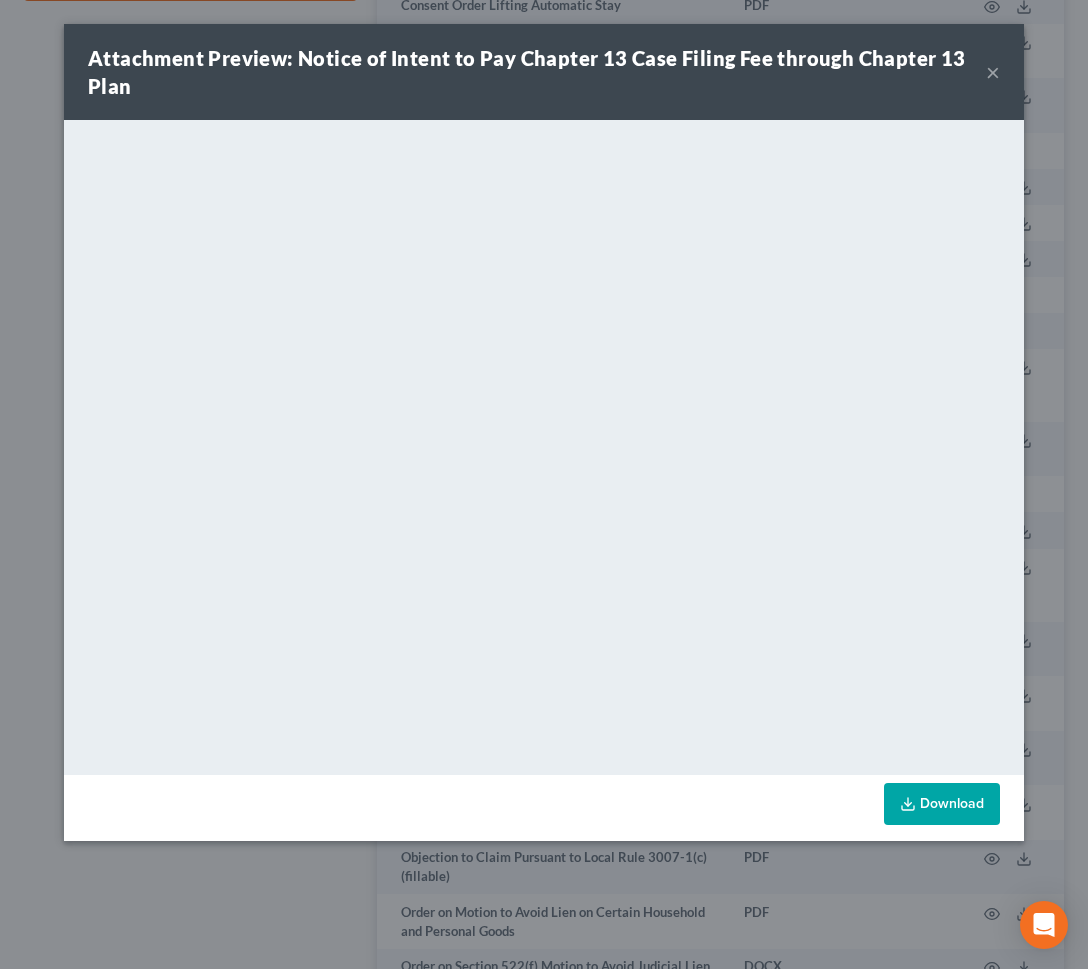 click on "Download" at bounding box center (942, 804) 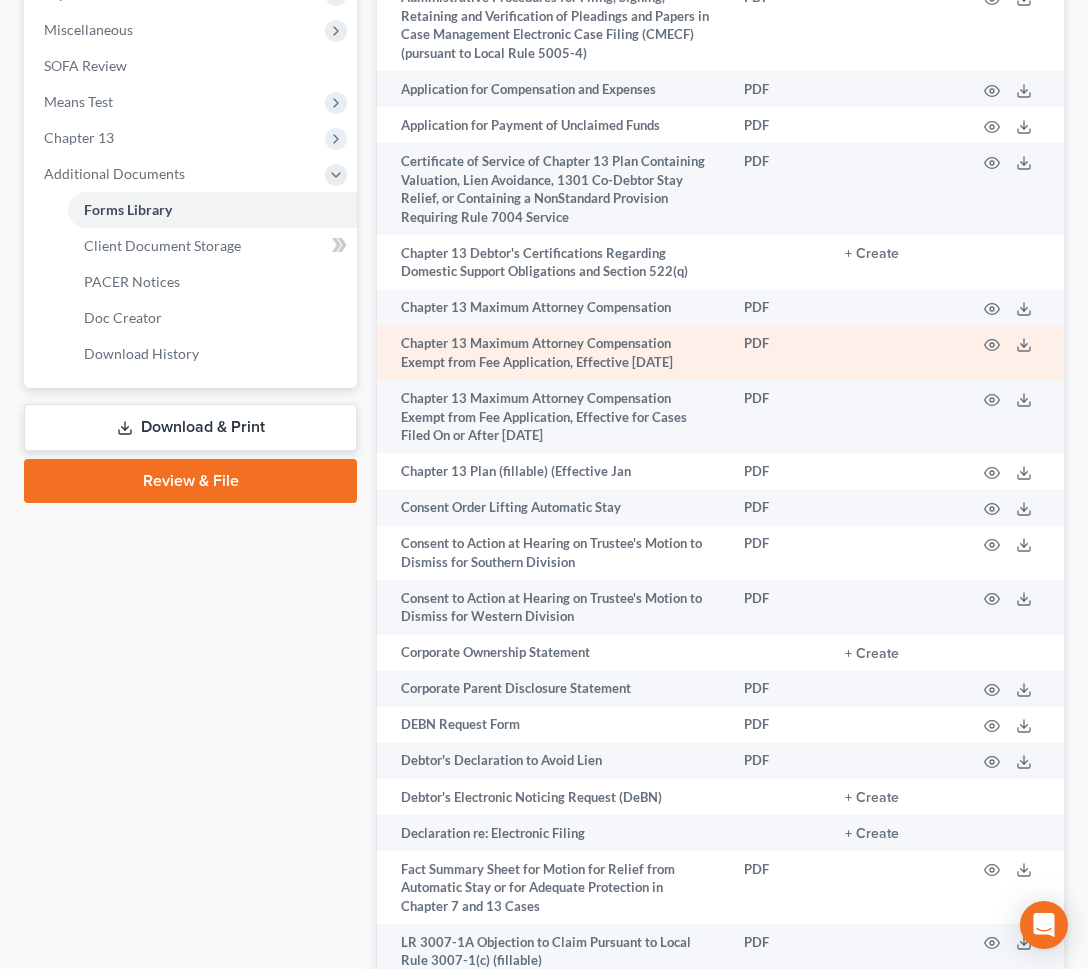 scroll, scrollTop: 0, scrollLeft: 0, axis: both 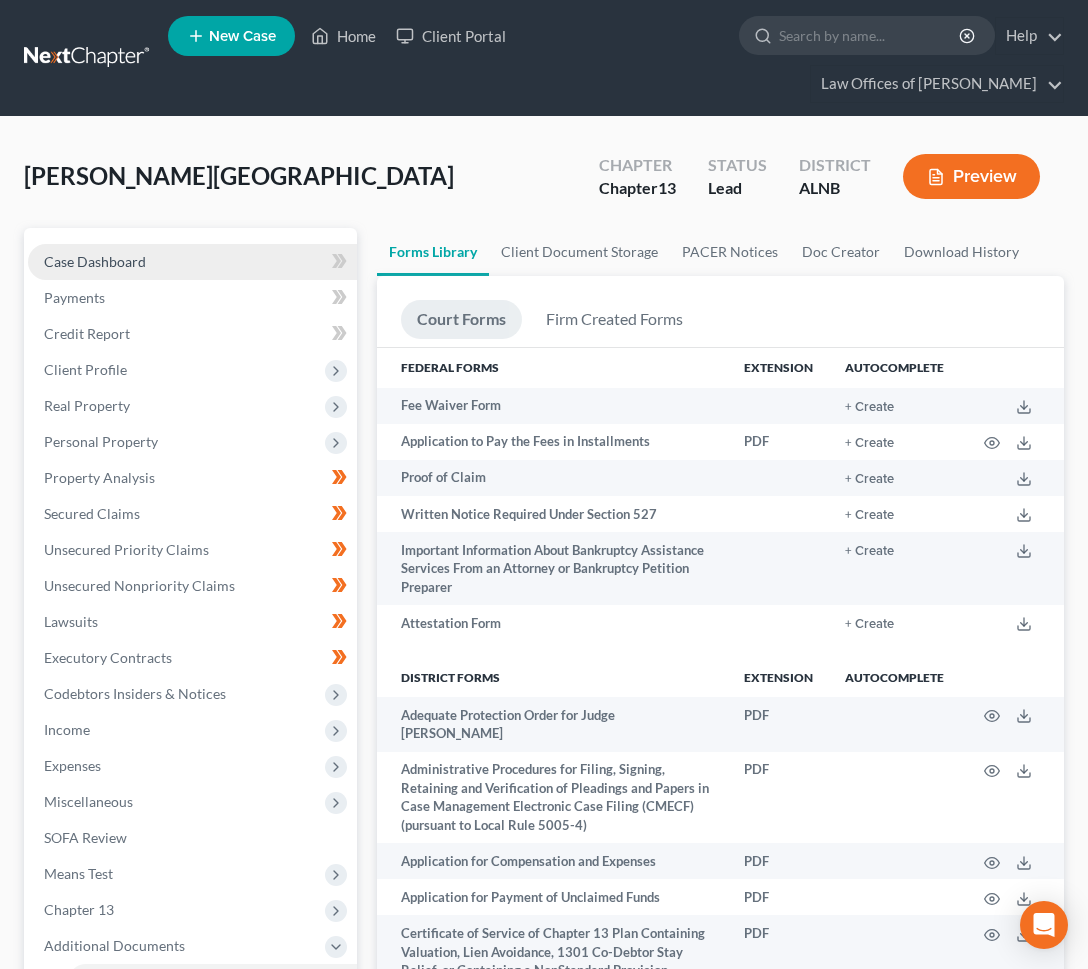 click on "Case Dashboard" at bounding box center [95, 261] 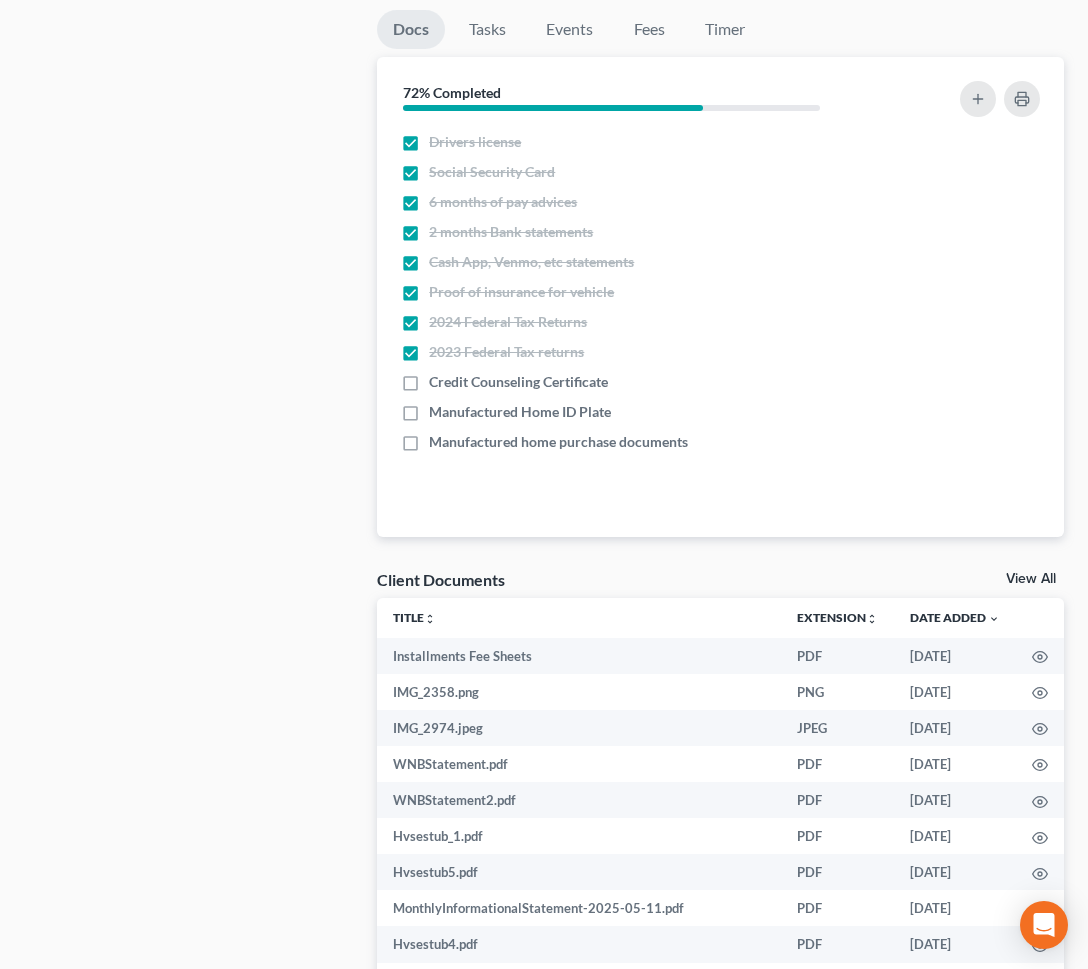 scroll, scrollTop: 1413, scrollLeft: 0, axis: vertical 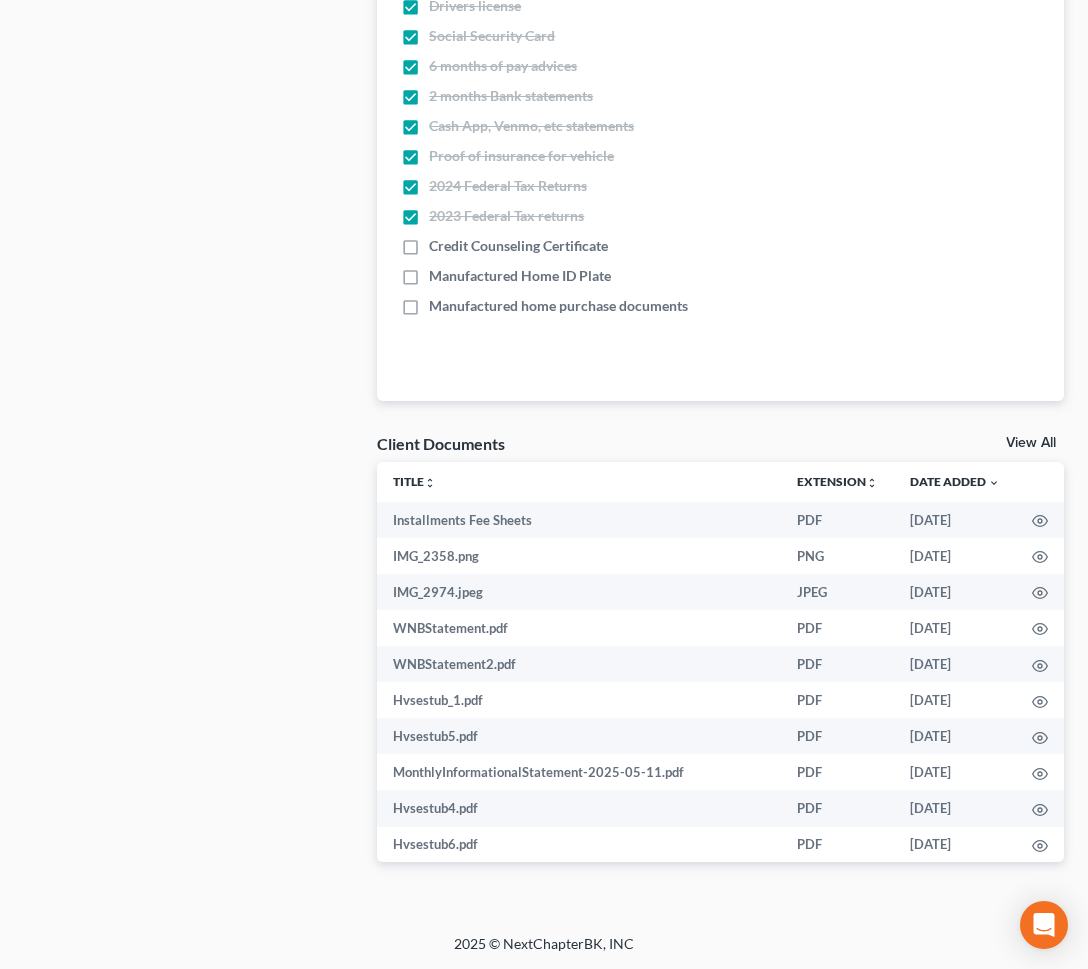 click on "View All" at bounding box center [1031, 443] 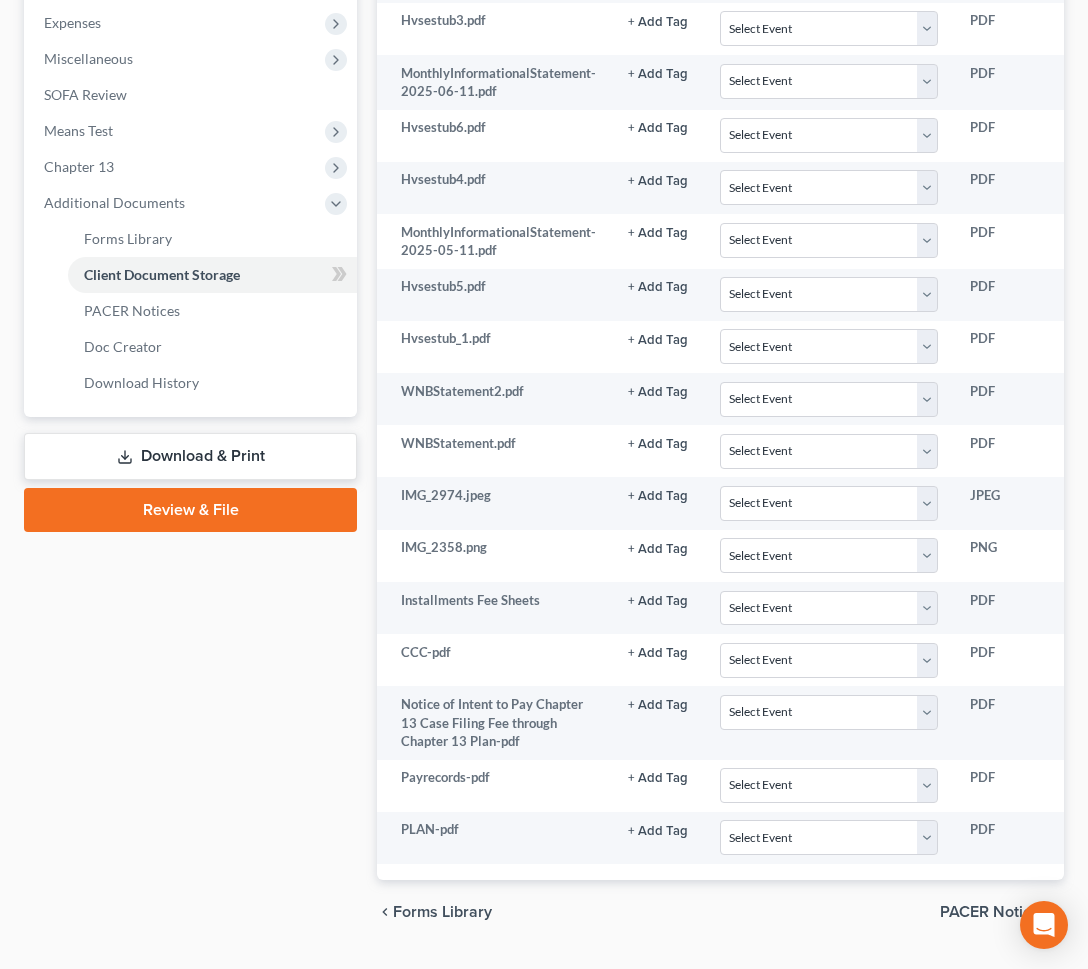 scroll, scrollTop: 793, scrollLeft: 0, axis: vertical 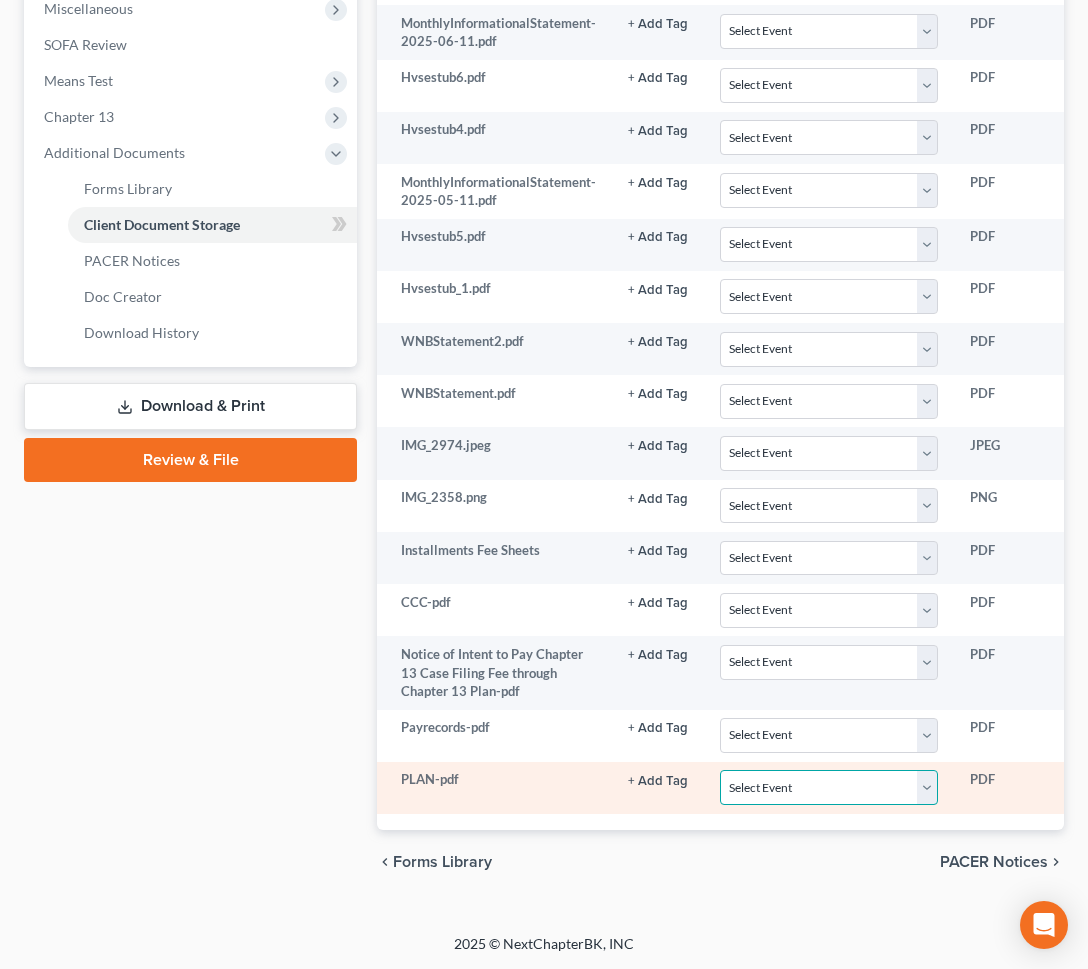 click on "Select Event 20 Largest Unsecured Creditors Amended Schedules (Fee) Attachment to Voluntary Petition for Non-Individuals Ch 11 Balance Sheet Cash Flow Statement Certificate of Credit Counseling Certificate of Financial Management Course Certificate of Service (Supplemental per LR 3015-1(c)) Chapter 11 Statement of Monthly Income Form 122B Chapter 13 Calculation of Disposable Income Form 122C-2 Chapter 13 Plan Chapter 13 Statement of Monthly Income Form 122C-1 Chapter 7 Means Test Calculation Form 122A-2 Chapter 7 Statements - Monthly Income (122A-1) / Exemption Presumption of Abuse (122A-1Supp) (12/15) Debtor Electronic Noticing (DeBN) Debtors Certifications Regarding Domestic Support Obligations and Section 522(q) Declaration About Individual Debtor's Schedules Declaration Under Penalty of Perjury Disclosure of Compensation of Attorney for Debtor Employee Income Records Equity Security Holders Initial Statement of Eviction Judgment (Form 101A) Pay Filing Fee in Installments Schedule A/B Schedule C Schedule D" at bounding box center [829, 787] 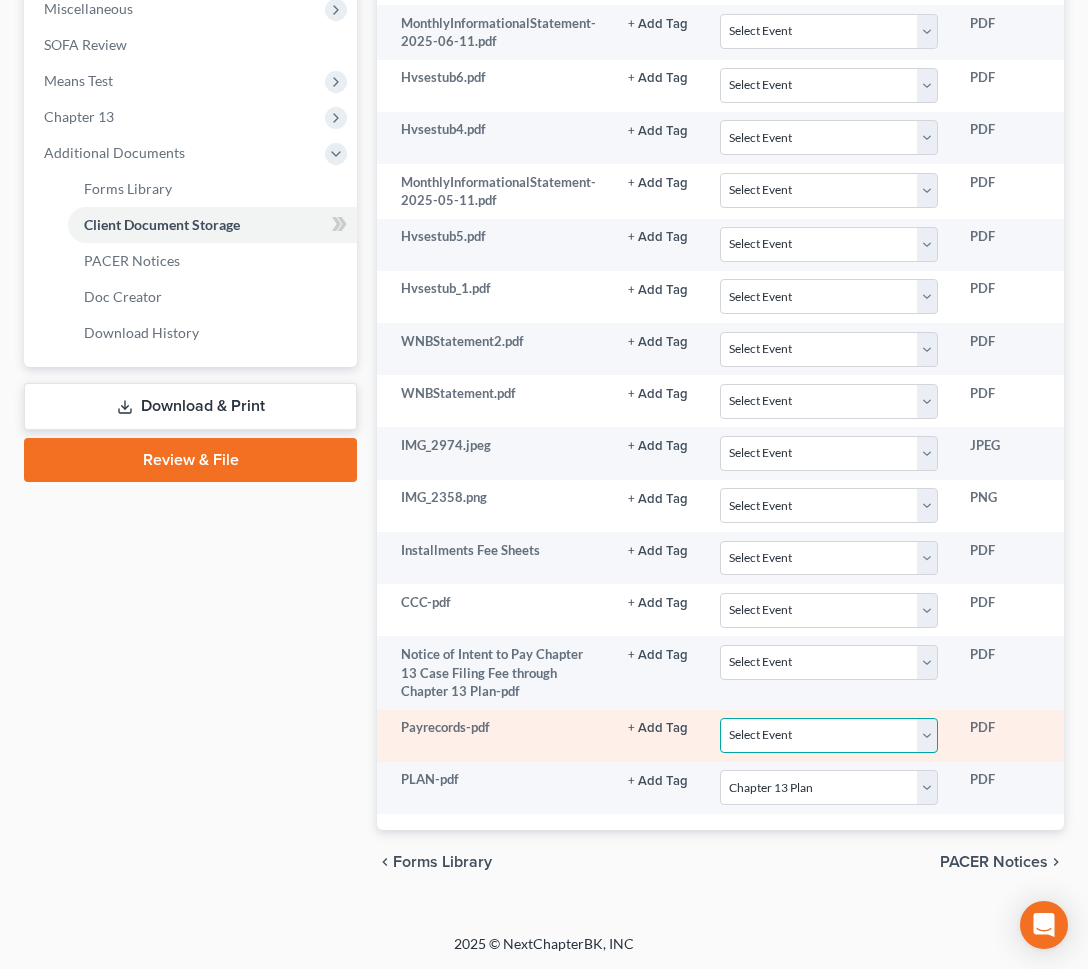 click on "Select Event 20 Largest Unsecured Creditors Amended Schedules (Fee) Attachment to Voluntary Petition for Non-Individuals Ch 11 Balance Sheet Cash Flow Statement Certificate of Credit Counseling Certificate of Financial Management Course Certificate of Service (Supplemental per LR 3015-1(c)) Chapter 11 Statement of Monthly Income Form 122B Chapter 13 Calculation of Disposable Income Form 122C-2 Chapter 13 Plan Chapter 13 Statement of Monthly Income Form 122C-1 Chapter 7 Means Test Calculation Form 122A-2 Chapter 7 Statements - Monthly Income (122A-1) / Exemption Presumption of Abuse (122A-1Supp) (12/15) Debtor Electronic Noticing (DeBN) Debtors Certifications Regarding Domestic Support Obligations and Section 522(q) Declaration About Individual Debtor's Schedules Declaration Under Penalty of Perjury Disclosure of Compensation of Attorney for Debtor Employee Income Records Equity Security Holders Initial Statement of Eviction Judgment (Form 101A) Pay Filing Fee in Installments Schedule A/B Schedule C Schedule D" at bounding box center (829, 735) 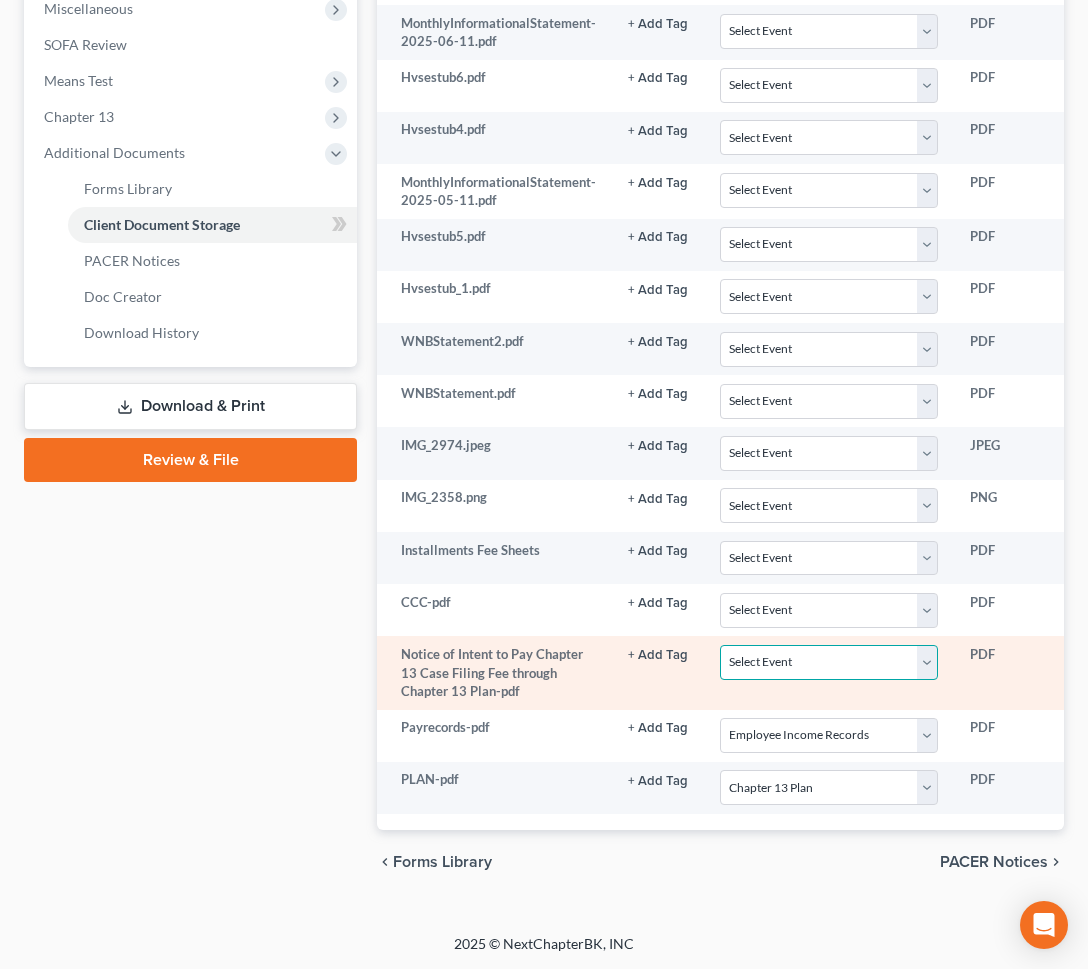 click on "Select Event 20 Largest Unsecured Creditors Amended Schedules (Fee) Attachment to Voluntary Petition for Non-Individuals Ch 11 Balance Sheet Cash Flow Statement Certificate of Credit Counseling Certificate of Financial Management Course Certificate of Service (Supplemental per LR 3015-1(c)) Chapter 11 Statement of Monthly Income Form 122B Chapter 13 Calculation of Disposable Income Form 122C-2 Chapter 13 Plan Chapter 13 Statement of Monthly Income Form 122C-1 Chapter 7 Means Test Calculation Form 122A-2 Chapter 7 Statements - Monthly Income (122A-1) / Exemption Presumption of Abuse (122A-1Supp) (12/15) Debtor Electronic Noticing (DeBN) Debtors Certifications Regarding Domestic Support Obligations and Section 522(q) Declaration About Individual Debtor's Schedules Declaration Under Penalty of Perjury Disclosure of Compensation of Attorney for Debtor Employee Income Records Equity Security Holders Initial Statement of Eviction Judgment (Form 101A) Pay Filing Fee in Installments Schedule A/B Schedule C Schedule D" at bounding box center [829, 662] 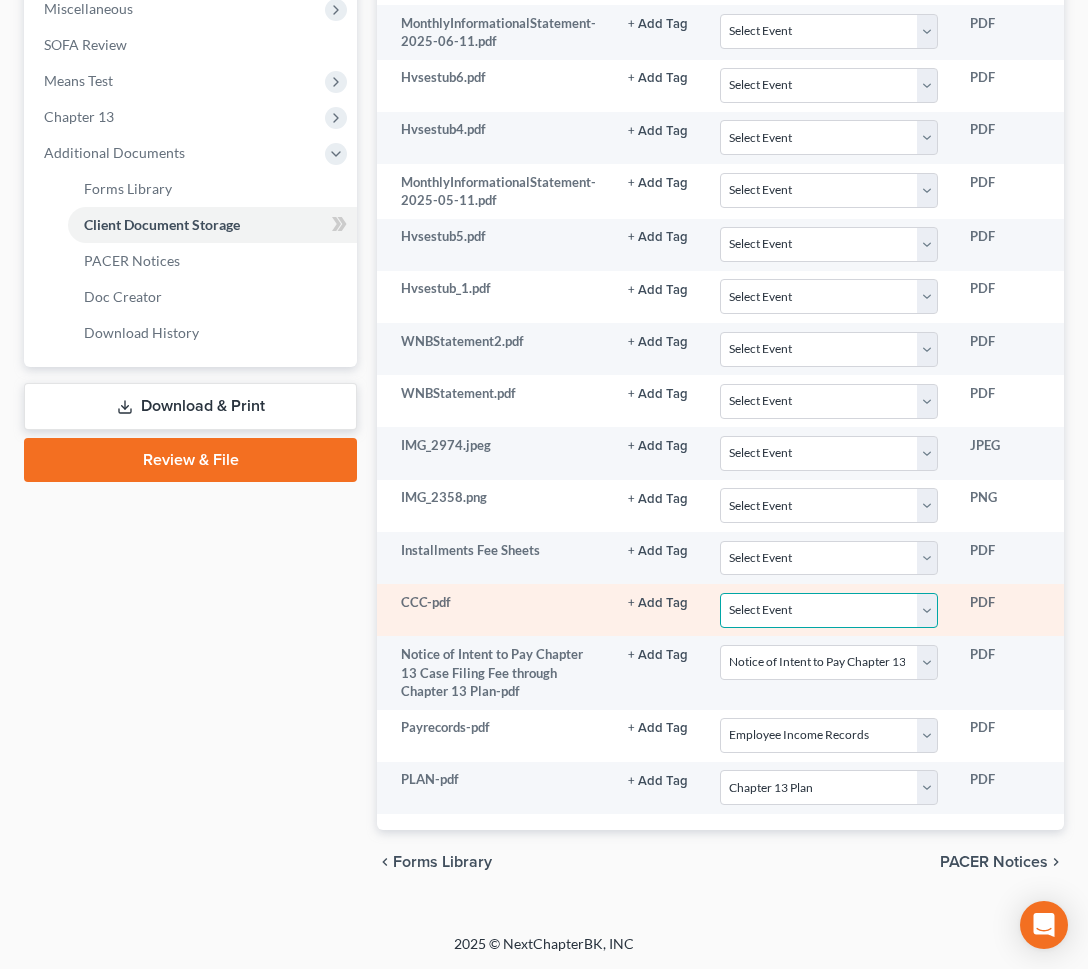 click on "Select Event 20 Largest Unsecured Creditors Amended Schedules (Fee) Attachment to Voluntary Petition for Non-Individuals Ch 11 Balance Sheet Cash Flow Statement Certificate of Credit Counseling Certificate of Financial Management Course Certificate of Service (Supplemental per LR 3015-1(c)) Chapter 11 Statement of Monthly Income Form 122B Chapter 13 Calculation of Disposable Income Form 122C-2 Chapter 13 Plan Chapter 13 Statement of Monthly Income Form 122C-1 Chapter 7 Means Test Calculation Form 122A-2 Chapter 7 Statements - Monthly Income (122A-1) / Exemption Presumption of Abuse (122A-1Supp) (12/15) Debtor Electronic Noticing (DeBN) Debtors Certifications Regarding Domestic Support Obligations and Section 522(q) Declaration About Individual Debtor's Schedules Declaration Under Penalty of Perjury Disclosure of Compensation of Attorney for Debtor Employee Income Records Equity Security Holders Initial Statement of Eviction Judgment (Form 101A) Pay Filing Fee in Installments Schedule A/B Schedule C Schedule D" at bounding box center [829, 610] 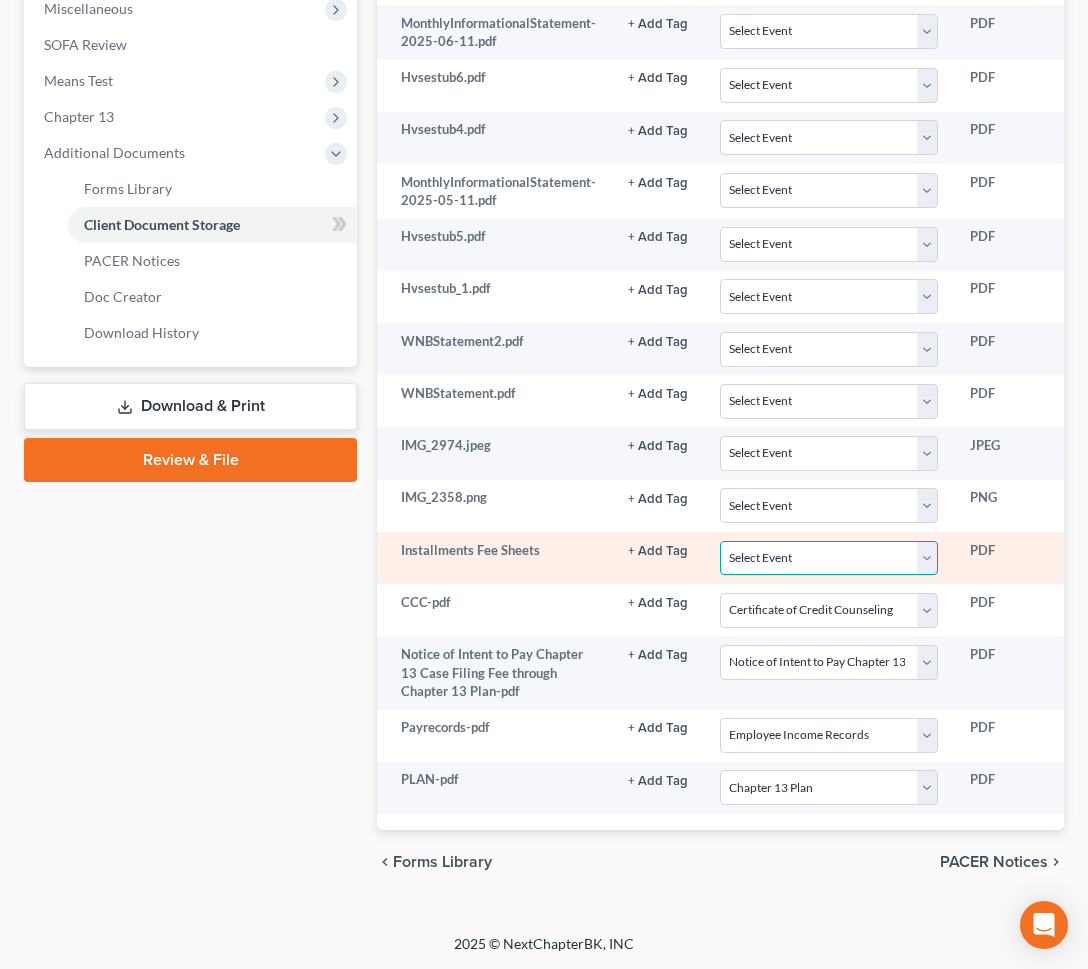 click on "Select Event 20 Largest Unsecured Creditors Amended Schedules (Fee) Attachment to Voluntary Petition for Non-Individuals Ch 11 Balance Sheet Cash Flow Statement Certificate of Credit Counseling Certificate of Financial Management Course Certificate of Service (Supplemental per LR 3015-1(c)) Chapter 11 Statement of Monthly Income Form 122B Chapter 13 Calculation of Disposable Income Form 122C-2 Chapter 13 Plan Chapter 13 Statement of Monthly Income Form 122C-1 Chapter 7 Means Test Calculation Form 122A-2 Chapter 7 Statements - Monthly Income (122A-1) / Exemption Presumption of Abuse (122A-1Supp) (12/15) Debtor Electronic Noticing (DeBN) Debtors Certifications Regarding Domestic Support Obligations and Section 522(q) Declaration About Individual Debtor's Schedules Declaration Under Penalty of Perjury Disclosure of Compensation of Attorney for Debtor Employee Income Records Equity Security Holders Initial Statement of Eviction Judgment (Form 101A) Pay Filing Fee in Installments Schedule A/B Schedule C Schedule D" at bounding box center [829, 558] 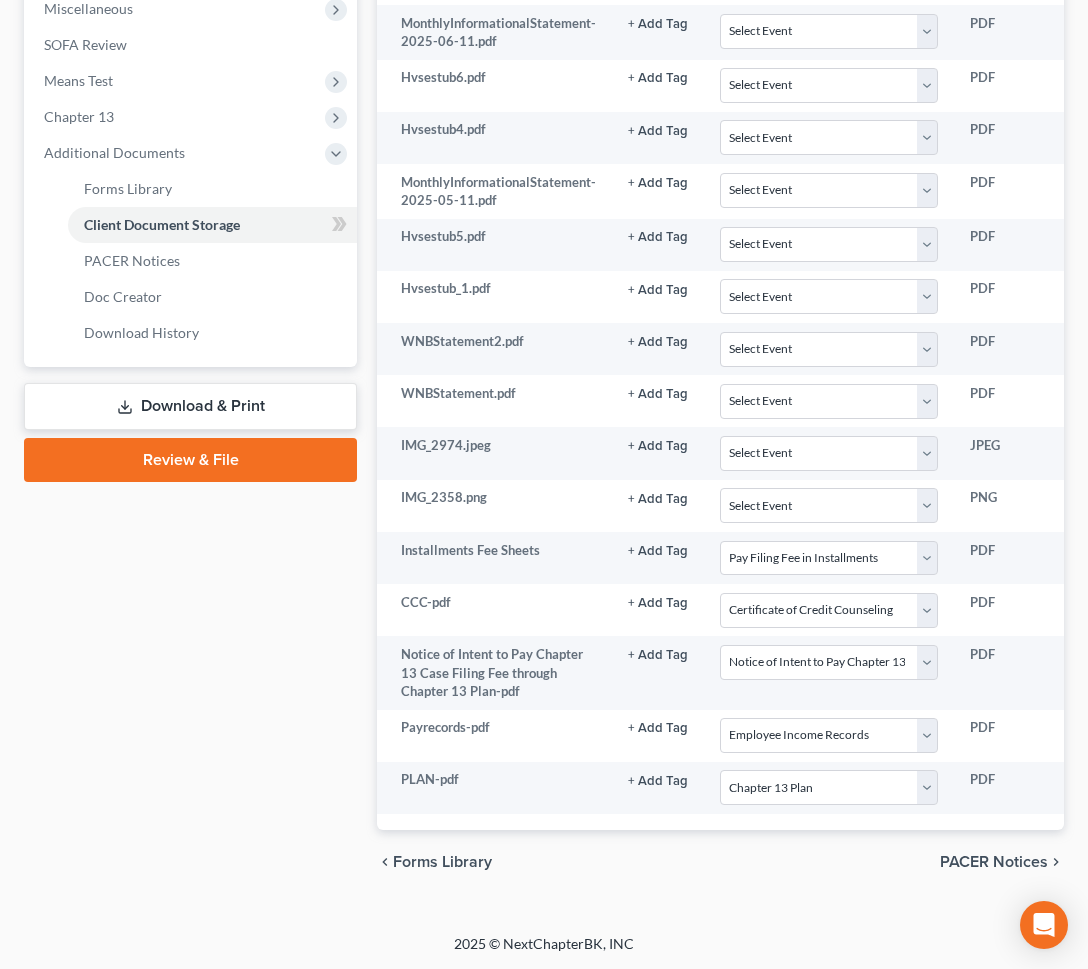 click on "Review & File" at bounding box center (190, 460) 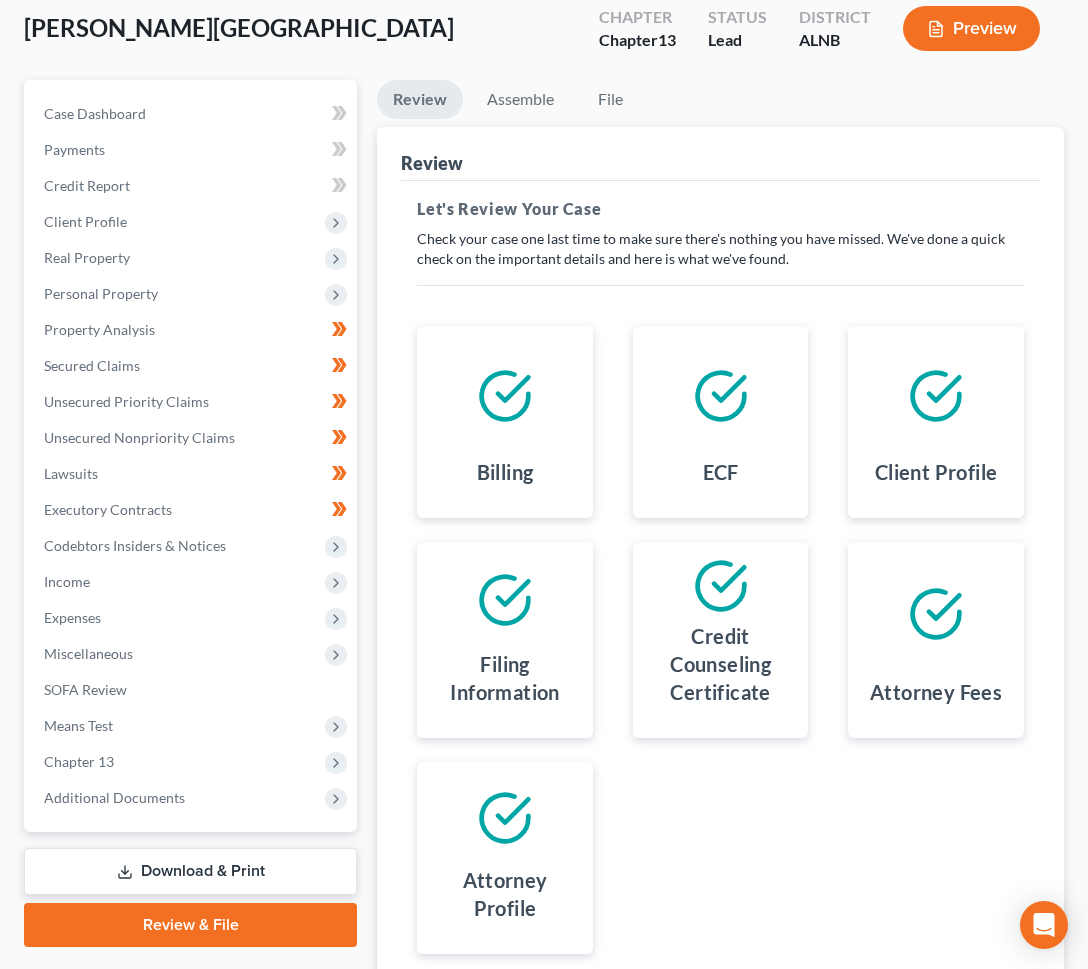 scroll, scrollTop: 319, scrollLeft: 0, axis: vertical 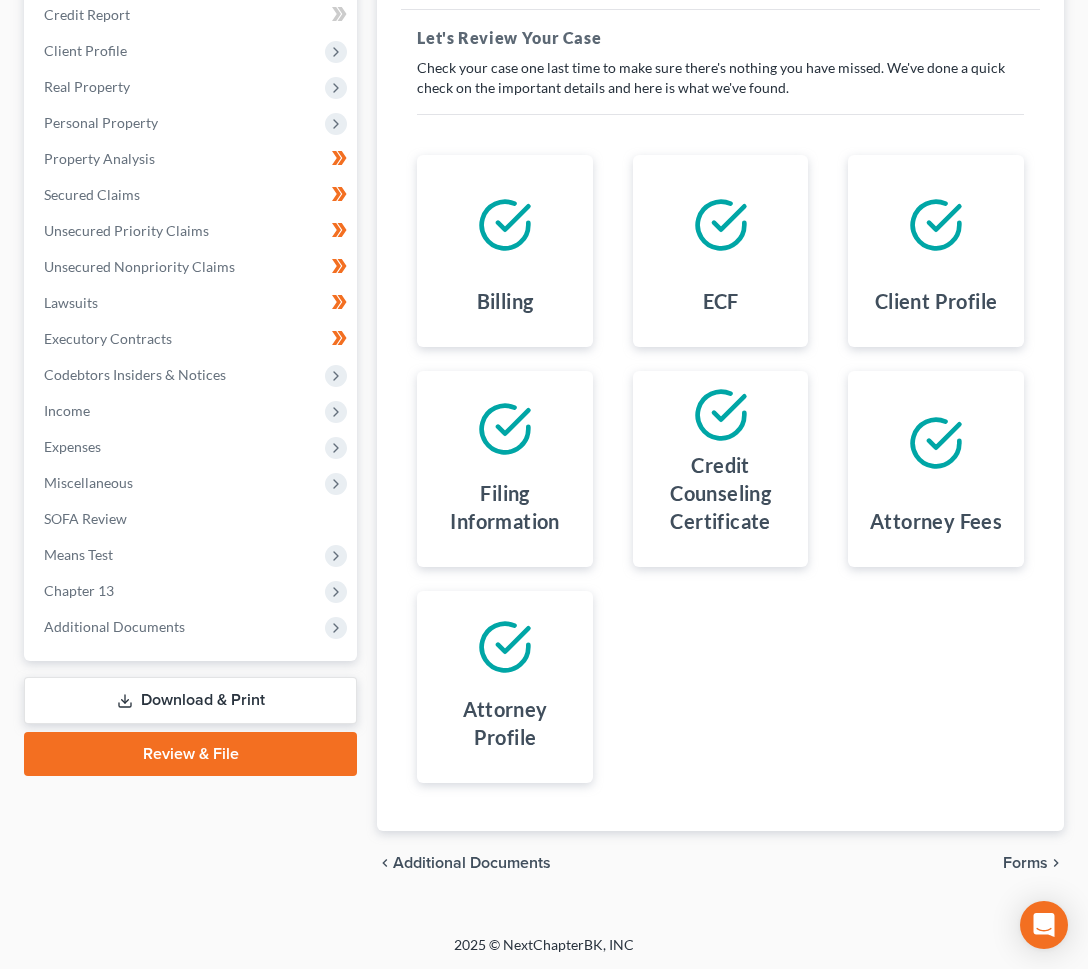 click on "Forms" at bounding box center [1025, 863] 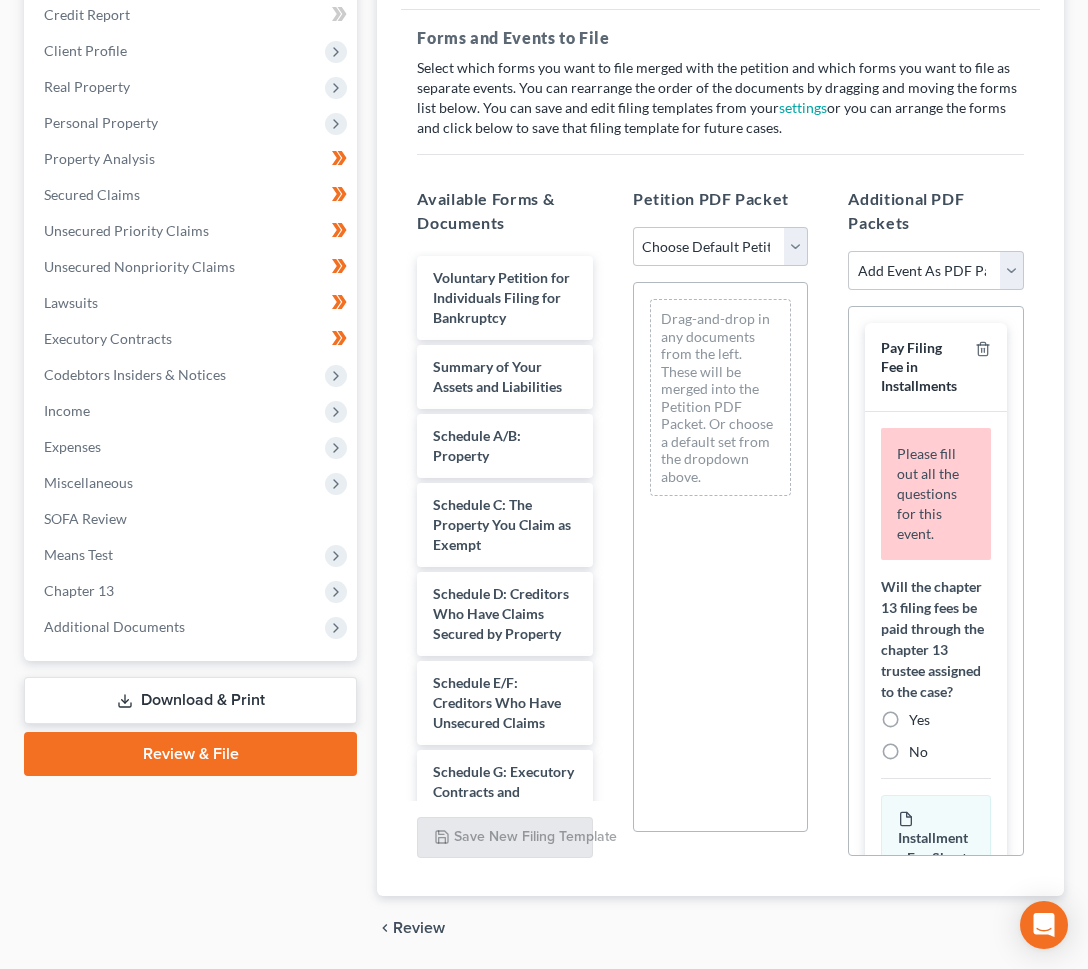 click on "Yes" at bounding box center [919, 720] 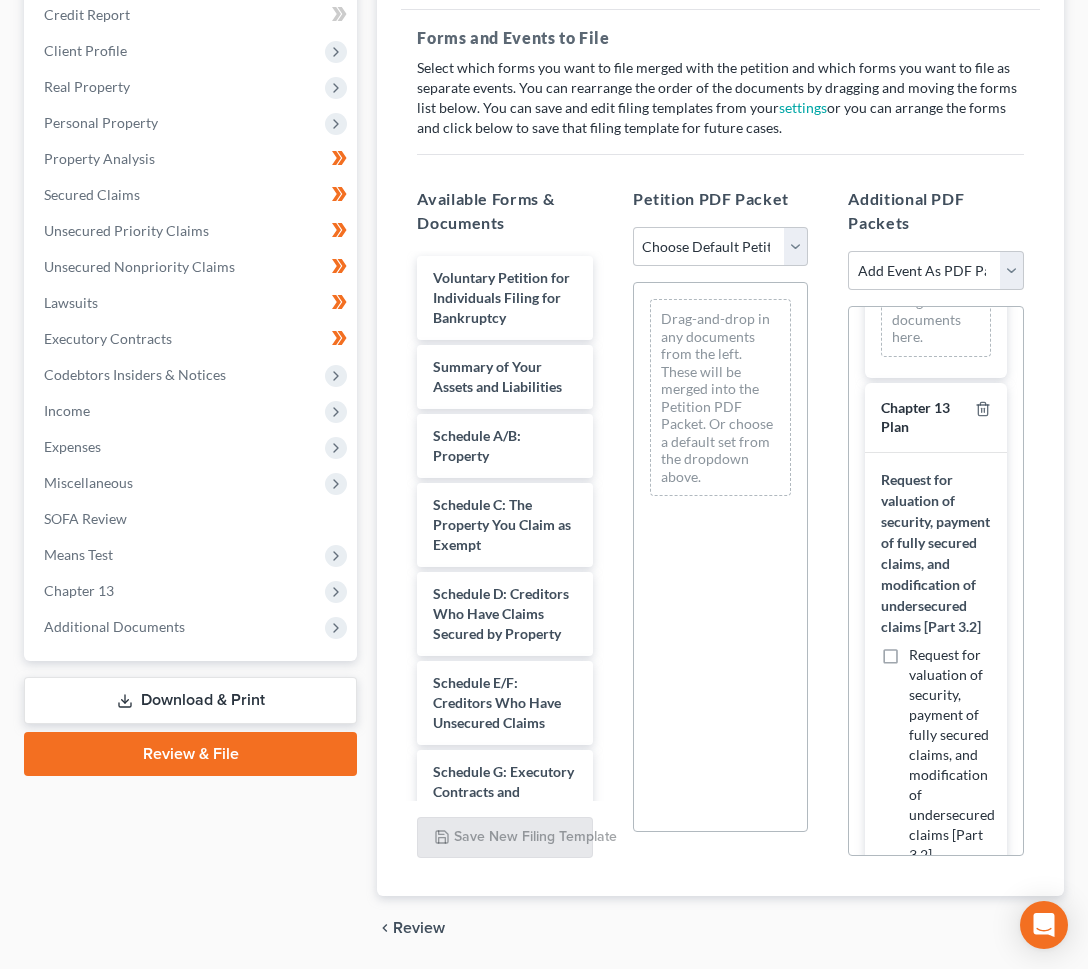 scroll, scrollTop: 1603, scrollLeft: 0, axis: vertical 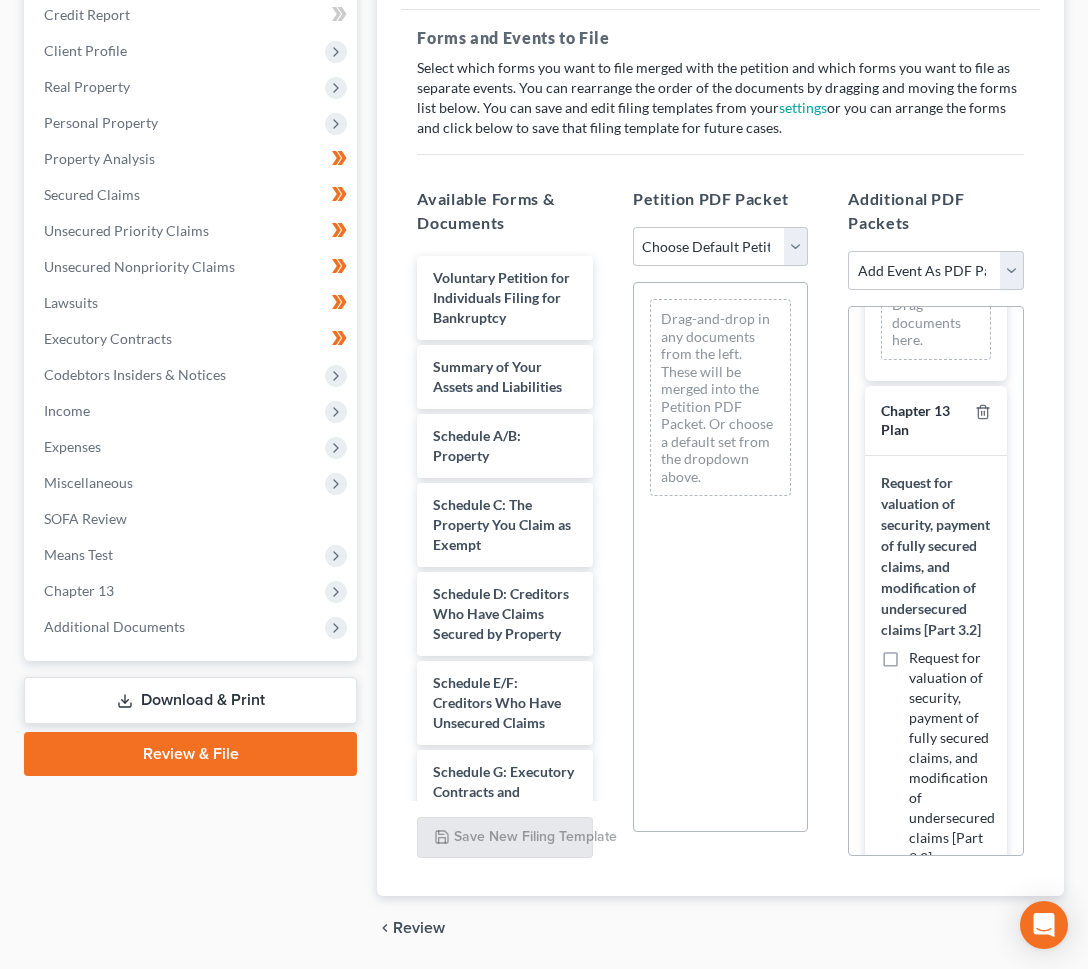 click on "Request for valuation of security, payment of fully secured claims, and modification of undersecured claims [Part 3.2]" at bounding box center (952, 758) 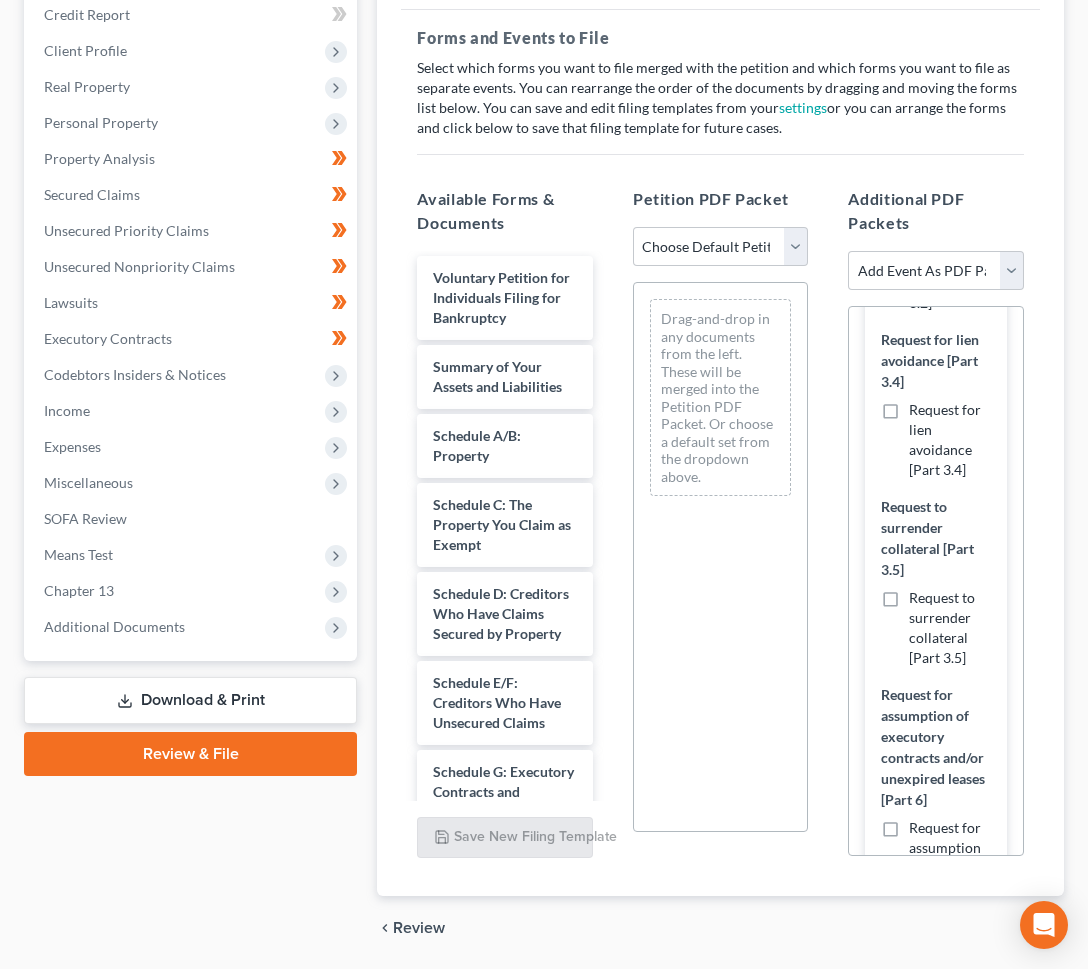 scroll, scrollTop: 2156, scrollLeft: 0, axis: vertical 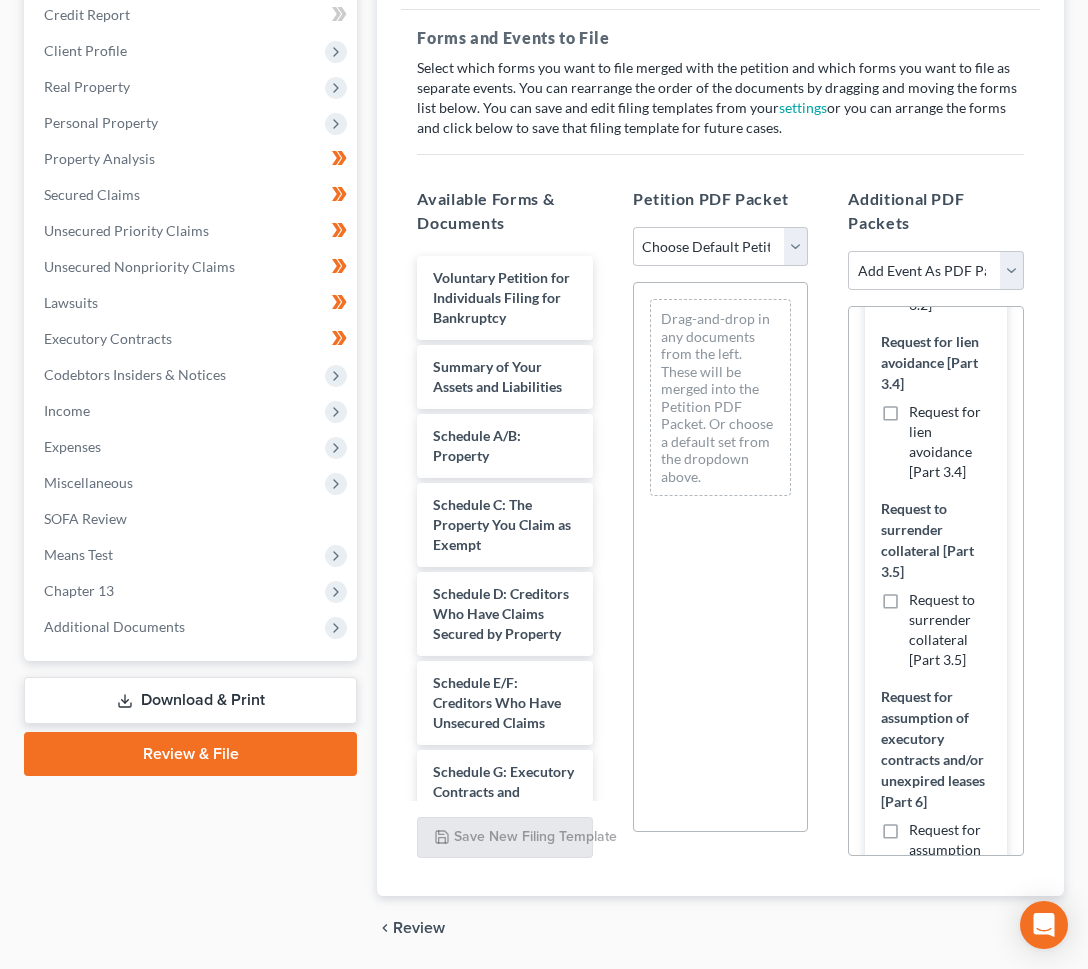 click on "Request to surrender collateral [Part 3.5]" at bounding box center (950, 630) 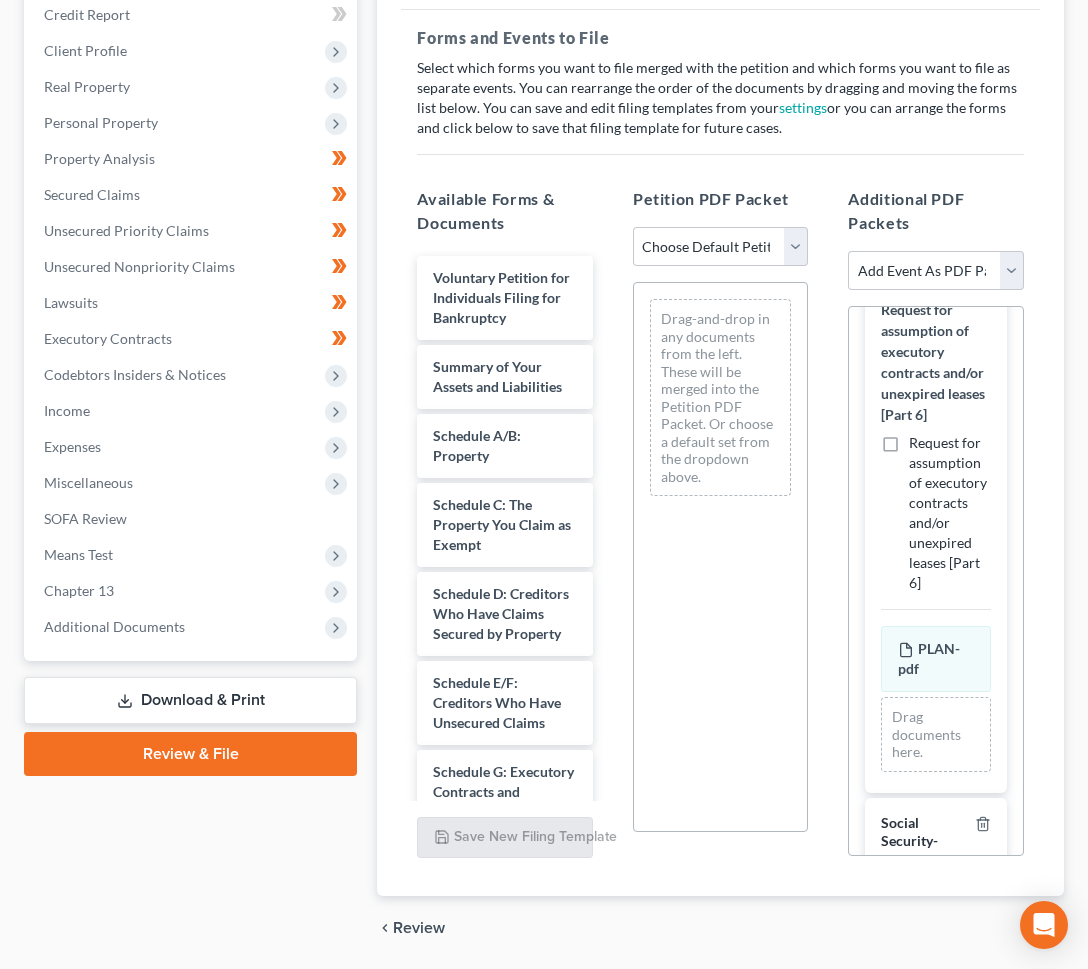 scroll, scrollTop: 2691, scrollLeft: 0, axis: vertical 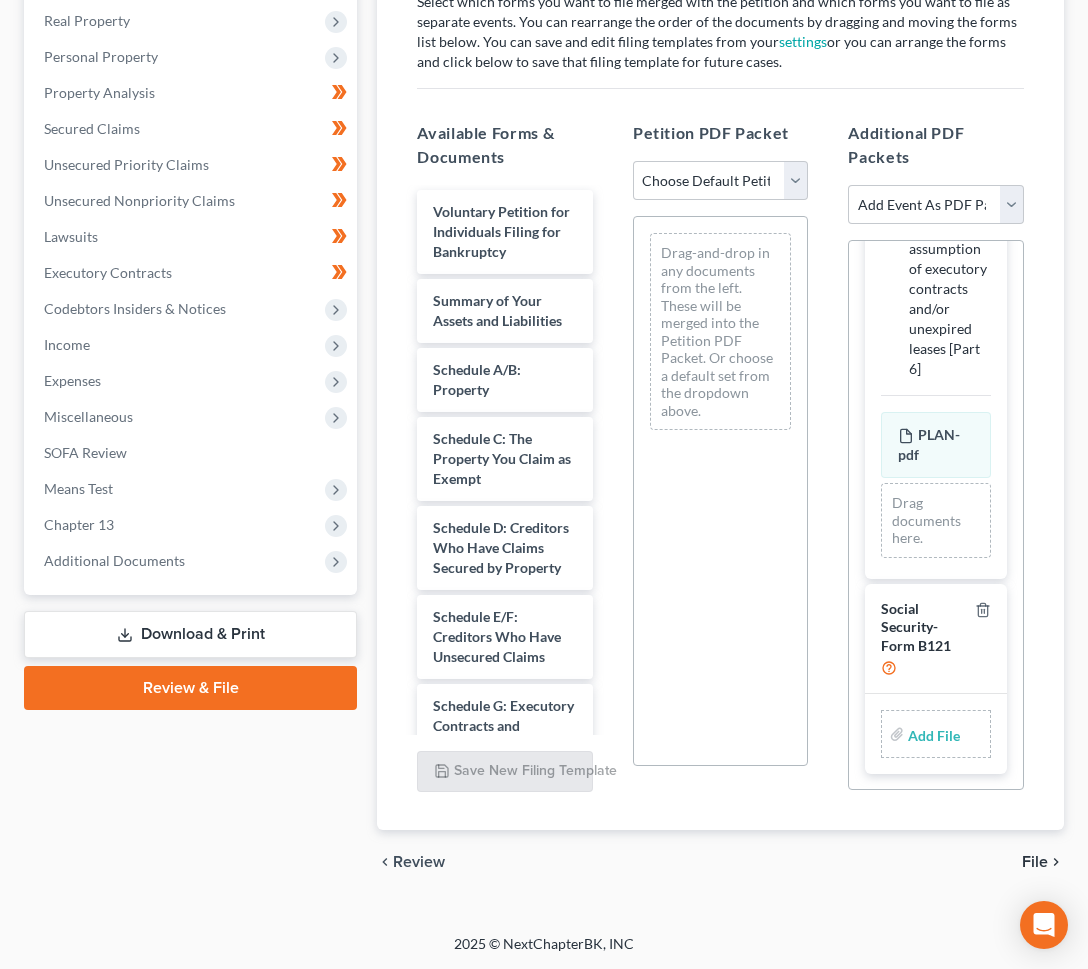 click at bounding box center (932, 734) 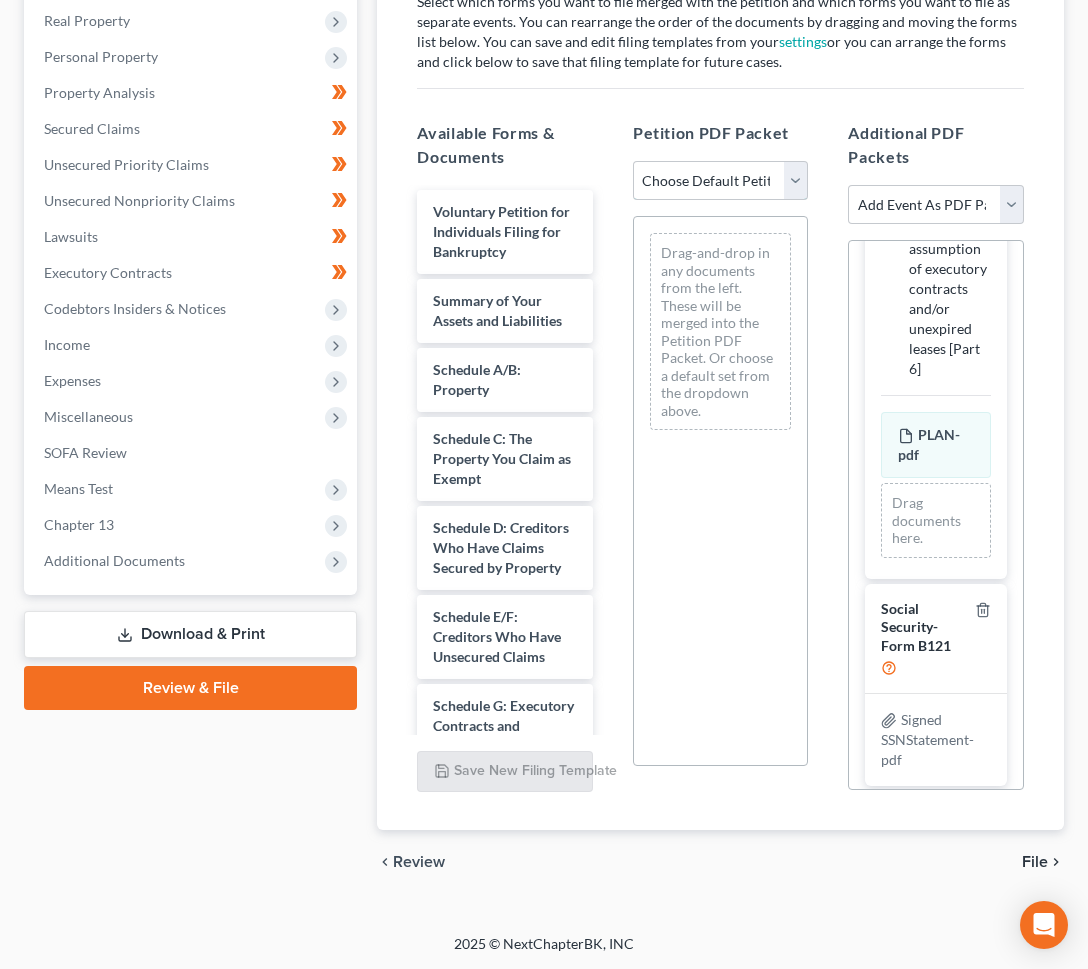 click on "Choose Default Petition PDF Packet Complete Bankruptcy Petition (all forms and schedules) Emergency Filing (Voluntary Petition and Creditor List Only)" at bounding box center (721, 181) 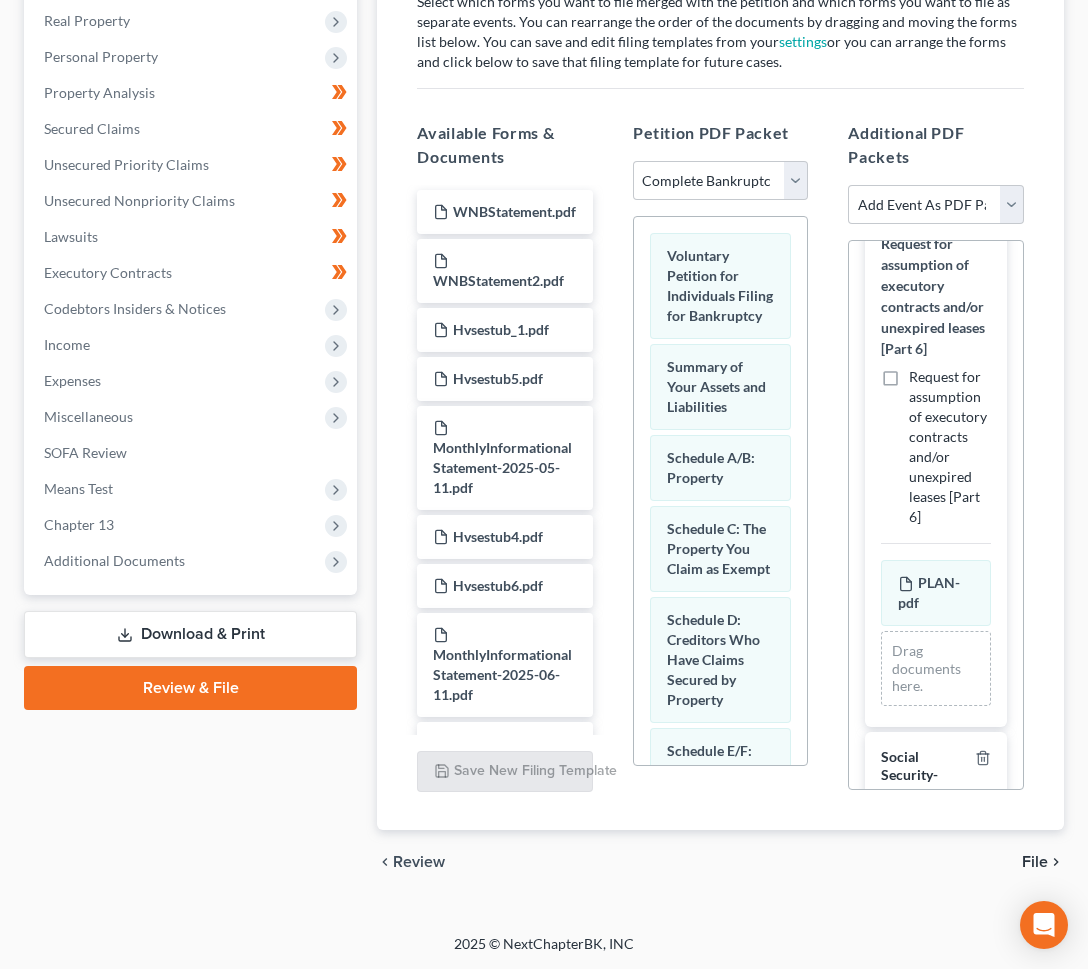 click on "chevron_left   Review File   chevron_right" at bounding box center [720, 862] 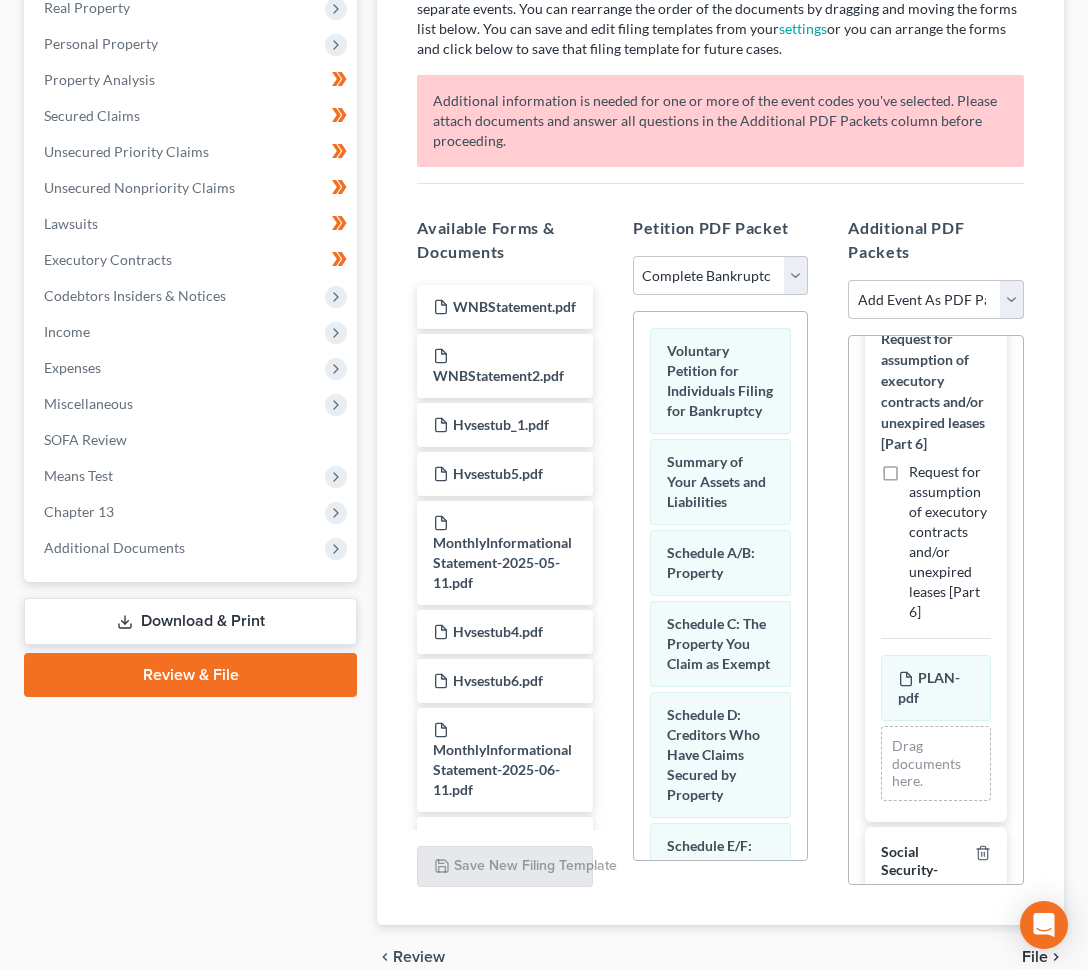 scroll, scrollTop: 399, scrollLeft: 0, axis: vertical 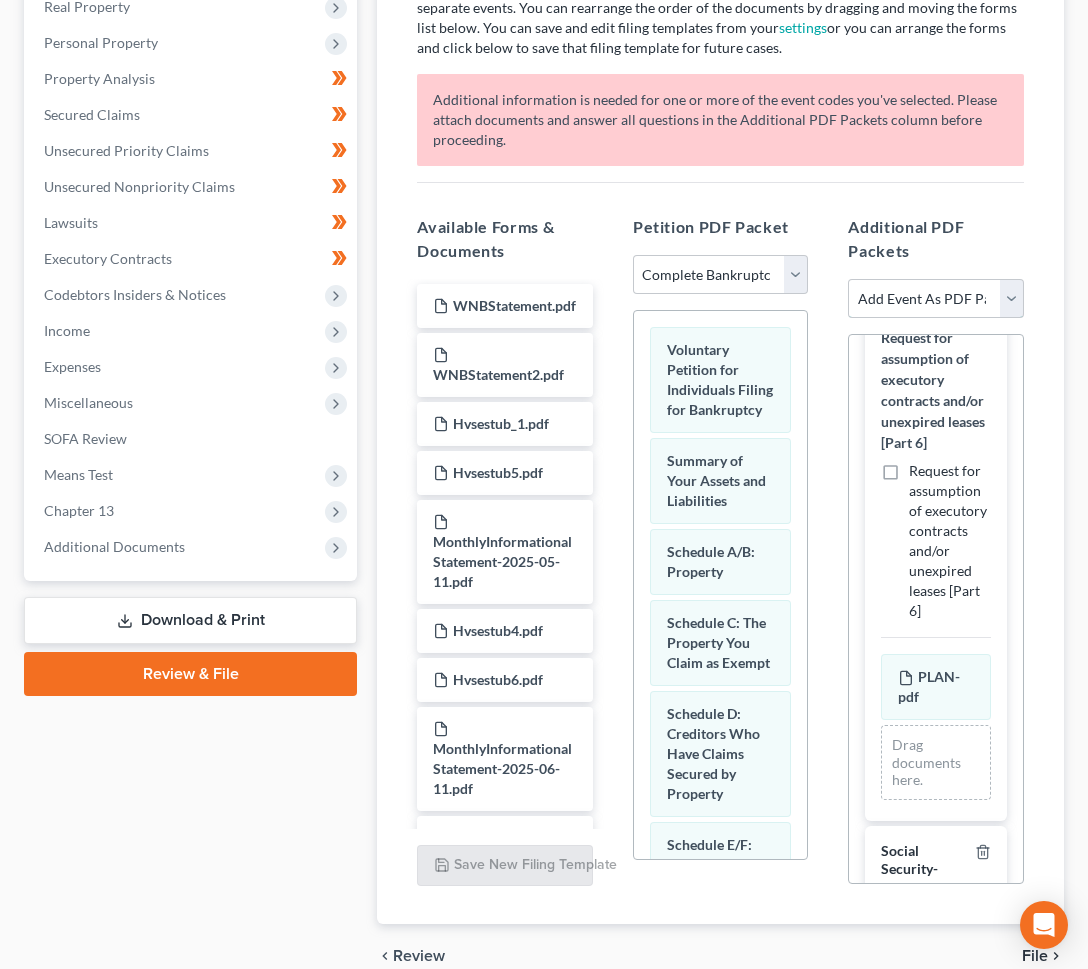 click on "Add Event As PDF Packet Amended Schedules (Fee) Certificate of Credit Counseling Certificate of Financial Management Course Certificate of Service (Supplemental per LR 3015-1(c)) Chapter 13 Calculation of Disposable Income Form 122C-2 Chapter 13 Plan Chapter 13 Statement of Monthly Income Form 122C-1 Debtor Electronic Noticing (DeBN) Debtors Certifications Regarding Domestic Support Obligations and Section 522(q) Declaration About Individual Debtor's Schedules Declaration Under Penalty of Perjury Disclosure of Compensation of Attorney for Debtor Employee Income Records Initial Statement of Eviction Judgment (Form 101A) Notice of Intent to Pay Chapter 13 Case Filing Fee through Chapter 13 Plan Pay Filing Fee in Installments Schedule A/B Schedule C Schedule D Schedule E/F Schedule G Schedule H Schedule I Schedule J Schedule J-2 Schedules A-J Social Security-Form B121 Statement About Payment of Eviction Judgment (Form 101B) Statement of Attorney for Debtor in a Chapter 13 Statement of Financial Affairs" at bounding box center [936, 299] 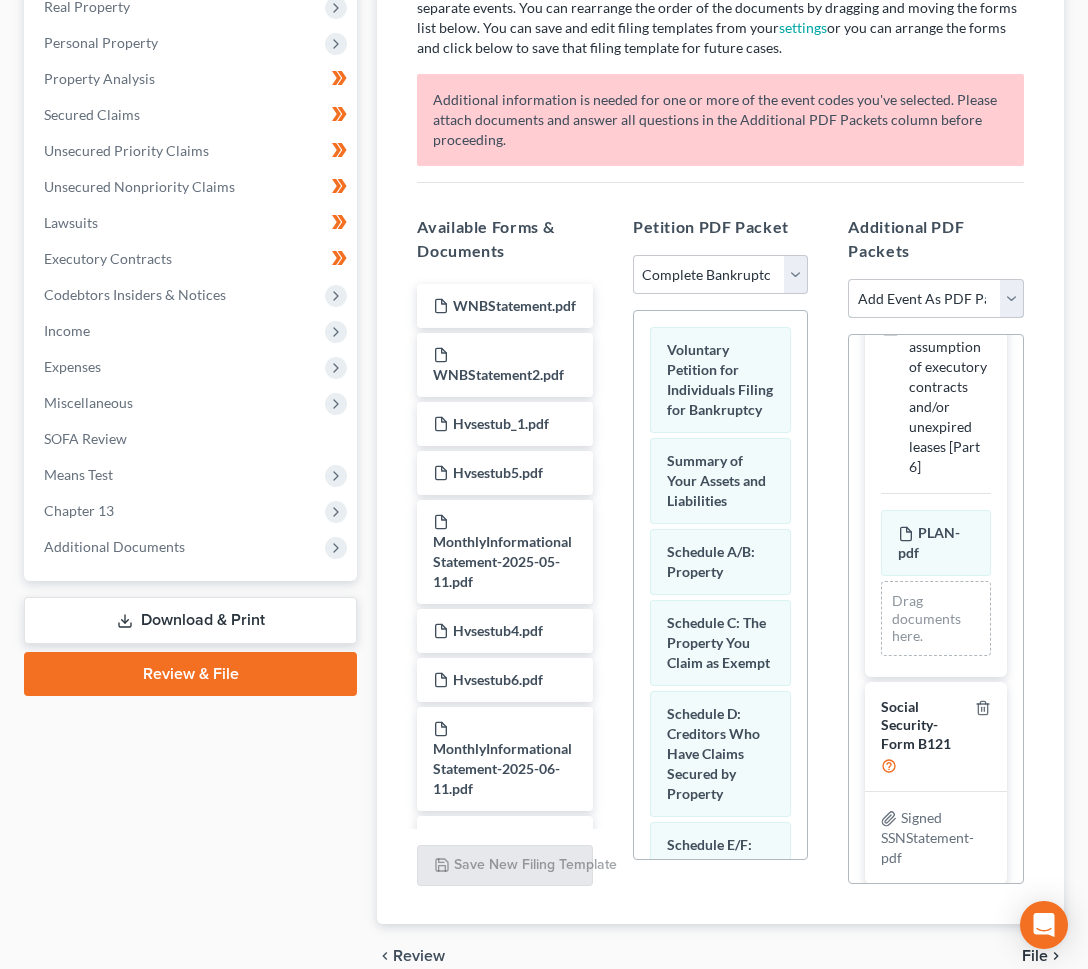 scroll, scrollTop: 2851, scrollLeft: 0, axis: vertical 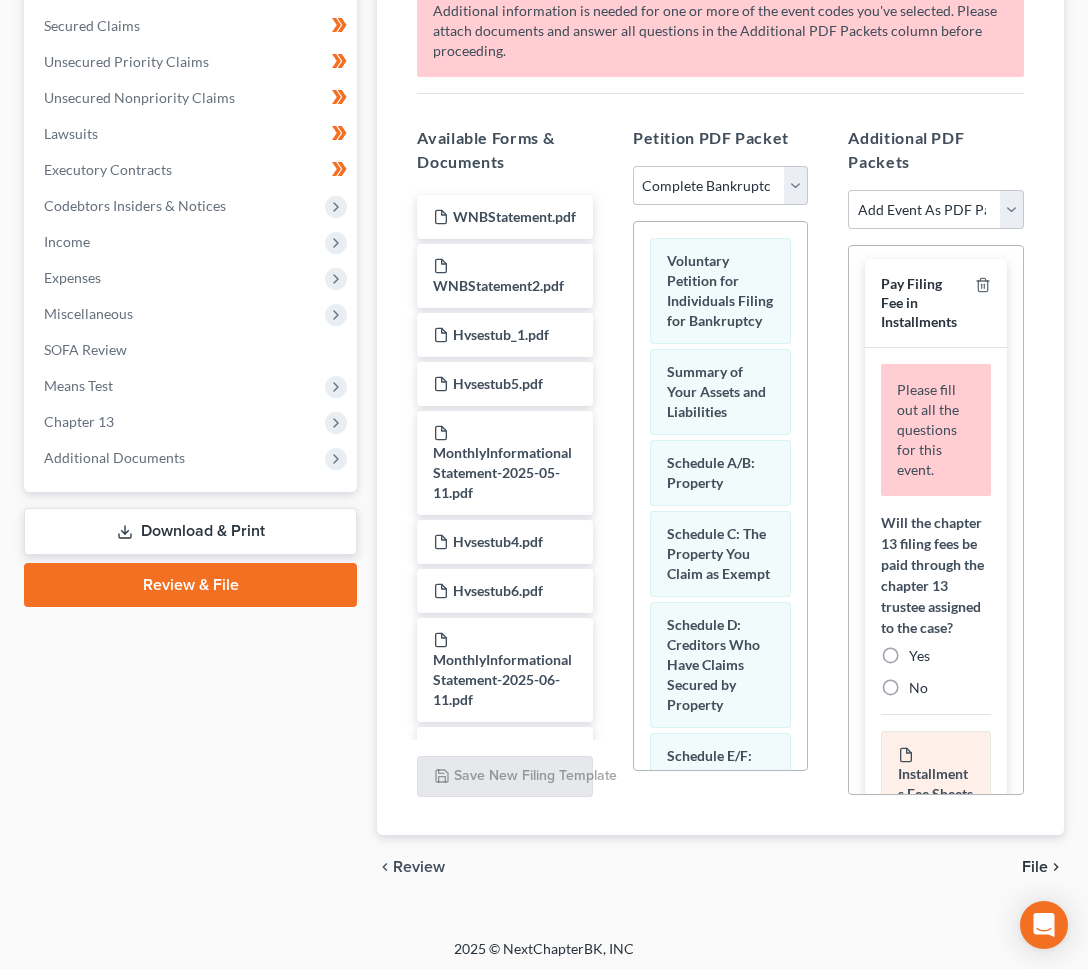 click on "Yes" at bounding box center [919, 656] 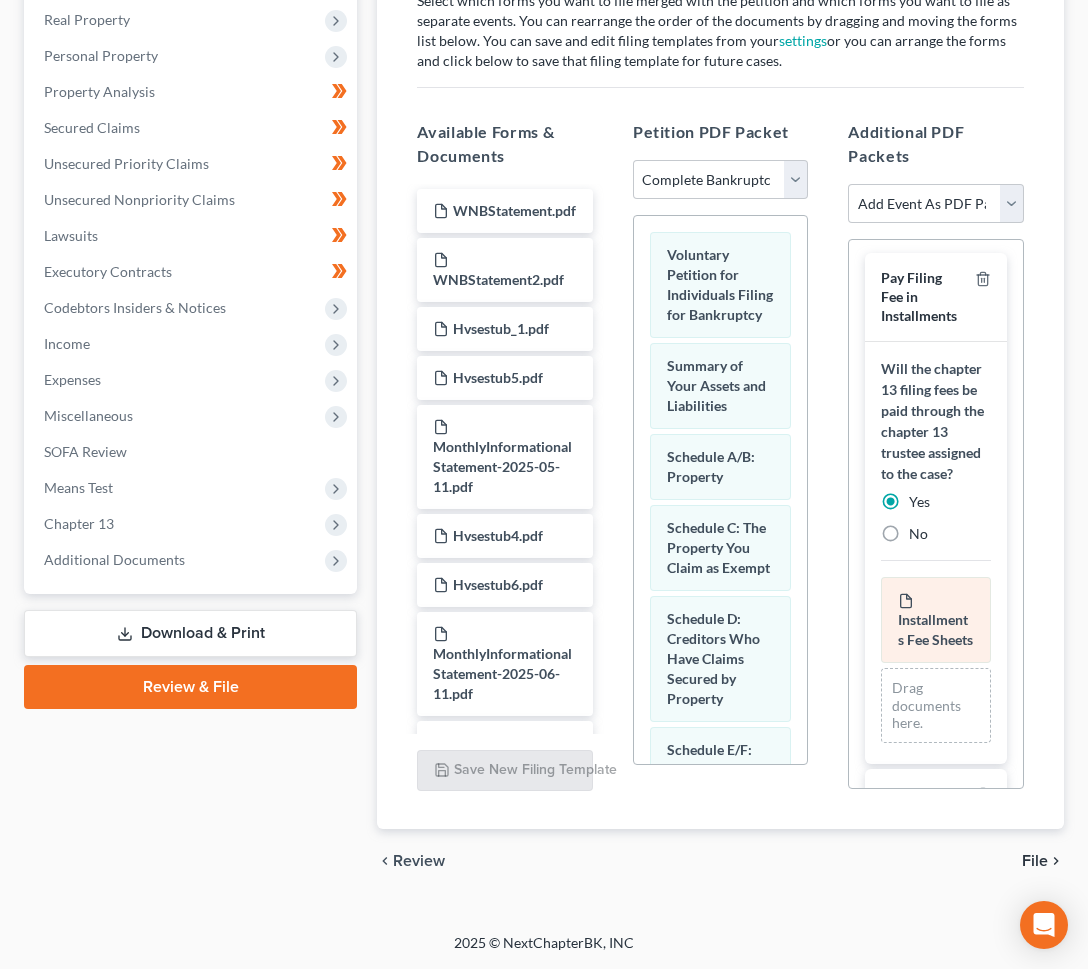 scroll, scrollTop: 1, scrollLeft: 0, axis: vertical 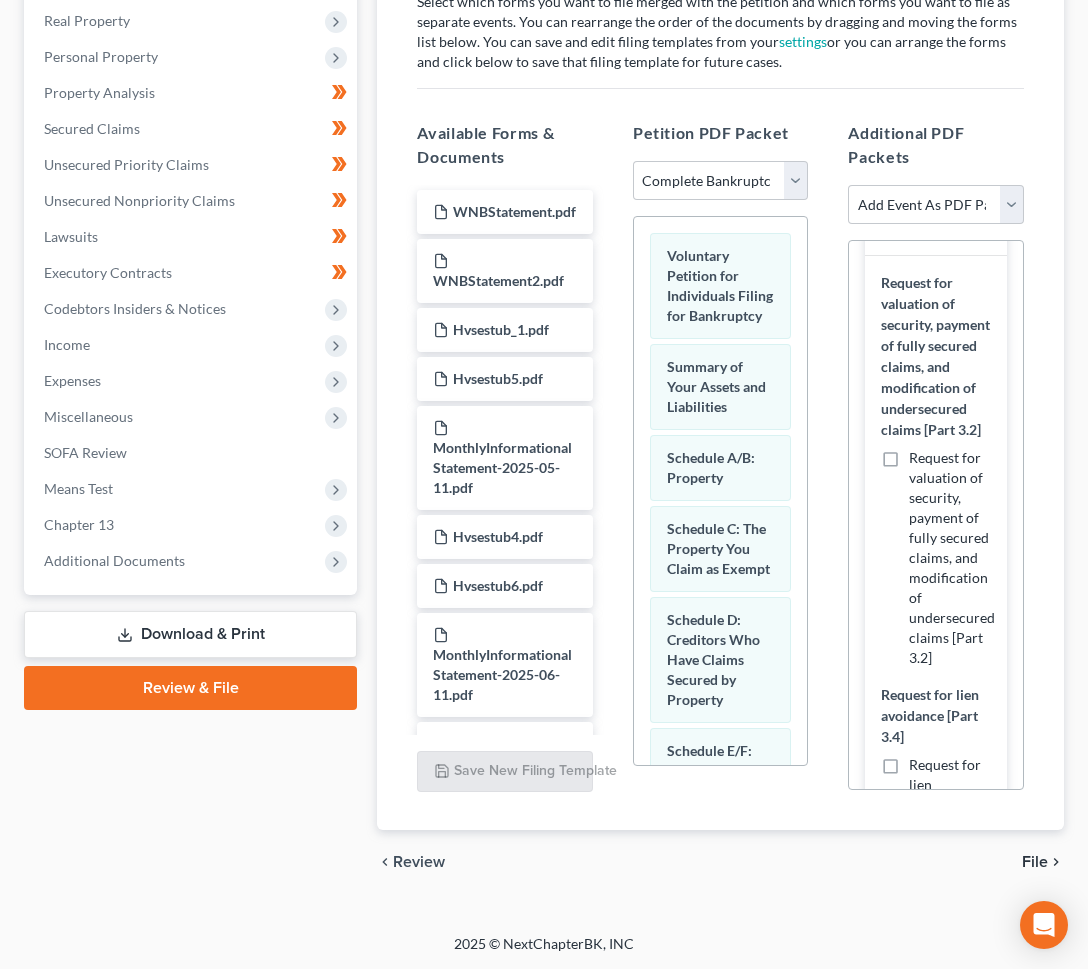 click on "Request for valuation of security, payment of fully secured claims, and modification of undersecured claims [Part 3.2]" at bounding box center [952, 558] 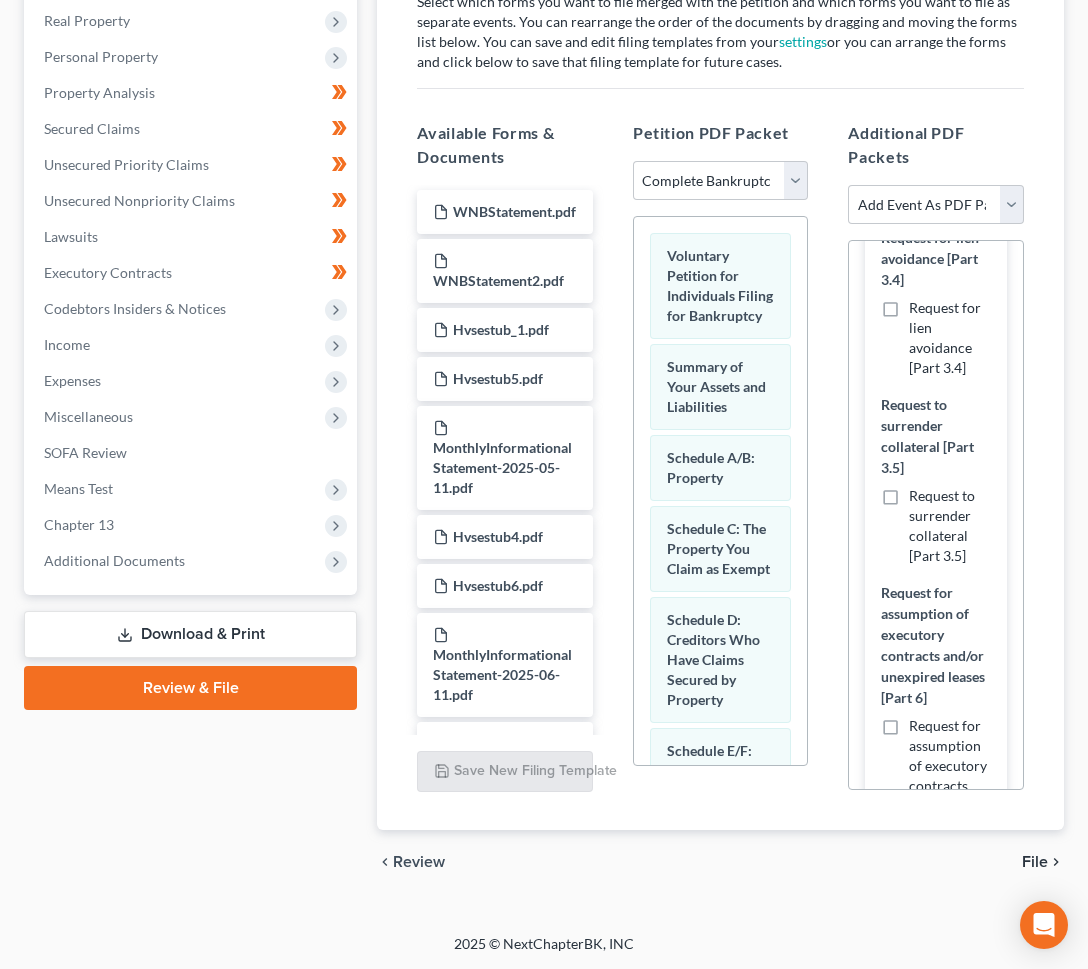 scroll, scrollTop: 2198, scrollLeft: 0, axis: vertical 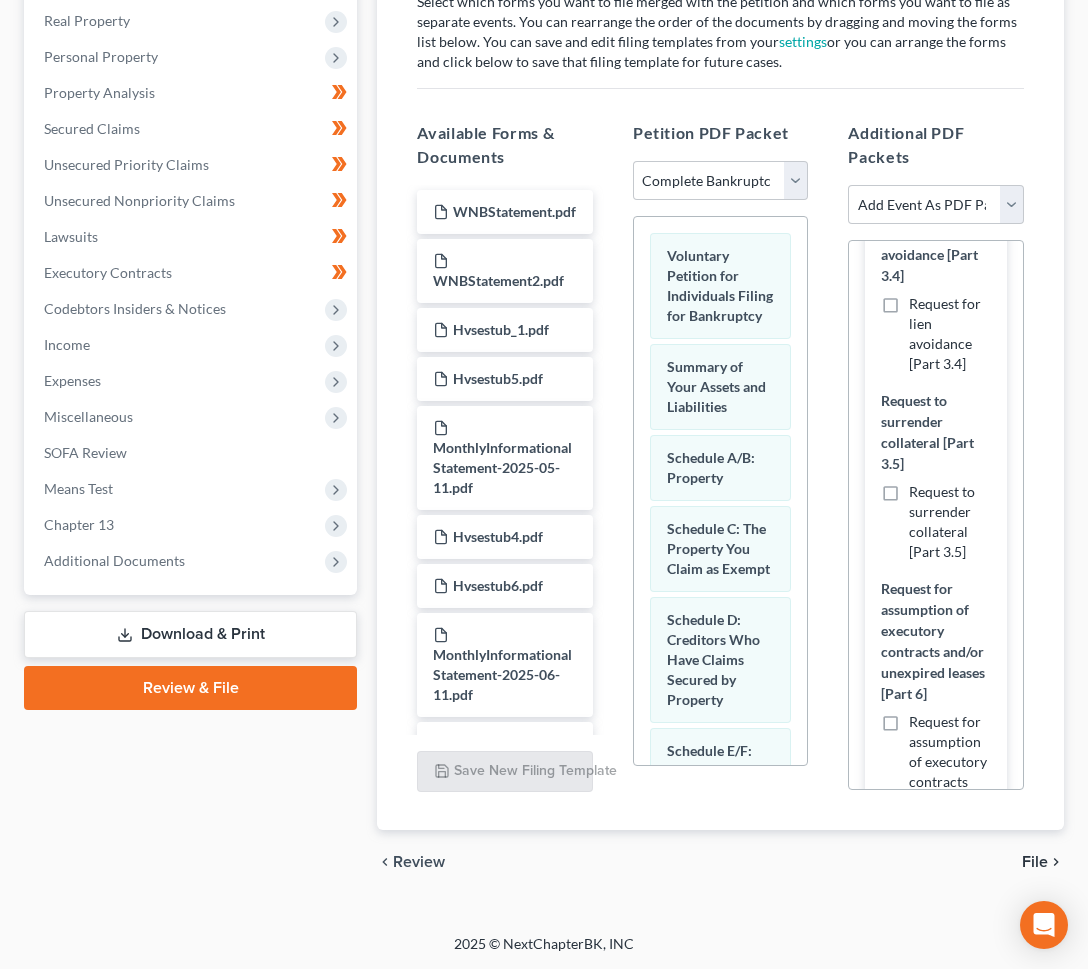 click on "Request to surrender collateral [Part 3.5]" at bounding box center (950, 522) 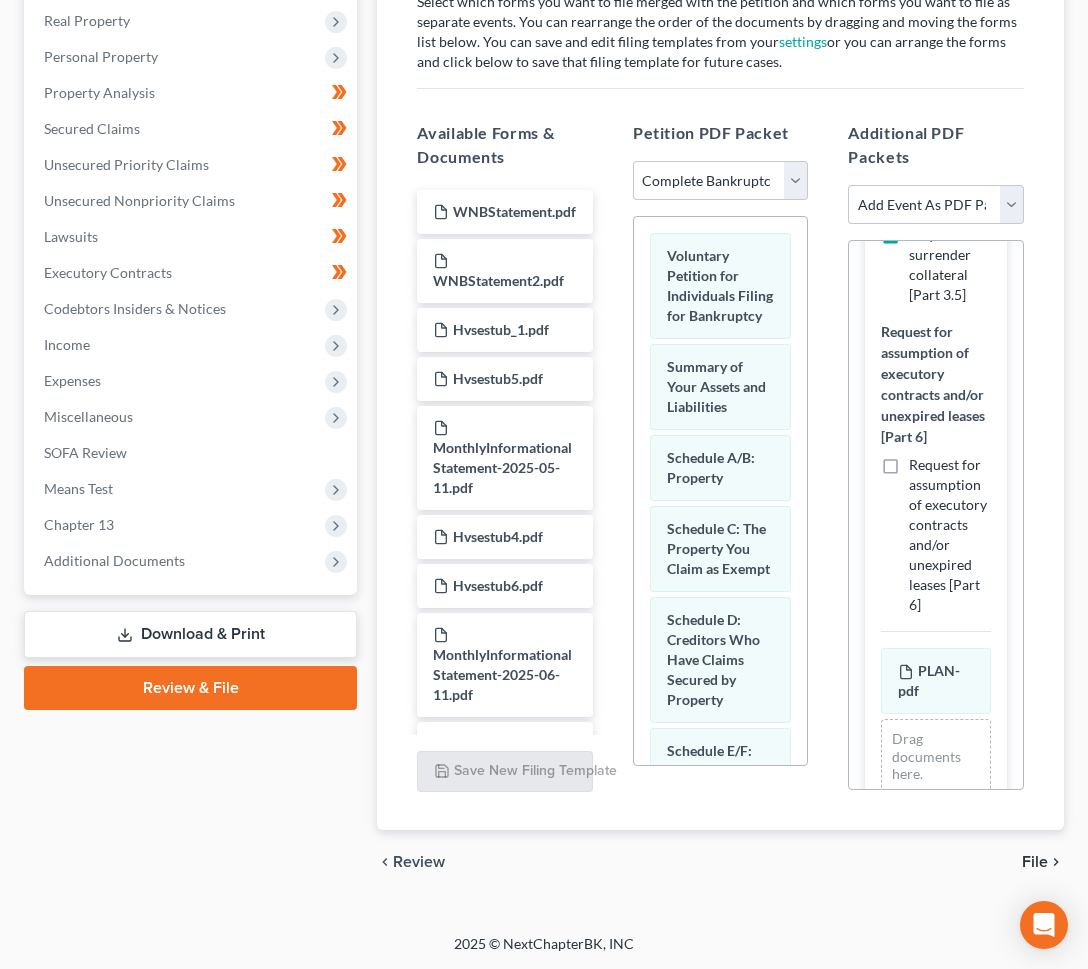 scroll, scrollTop: 2703, scrollLeft: 0, axis: vertical 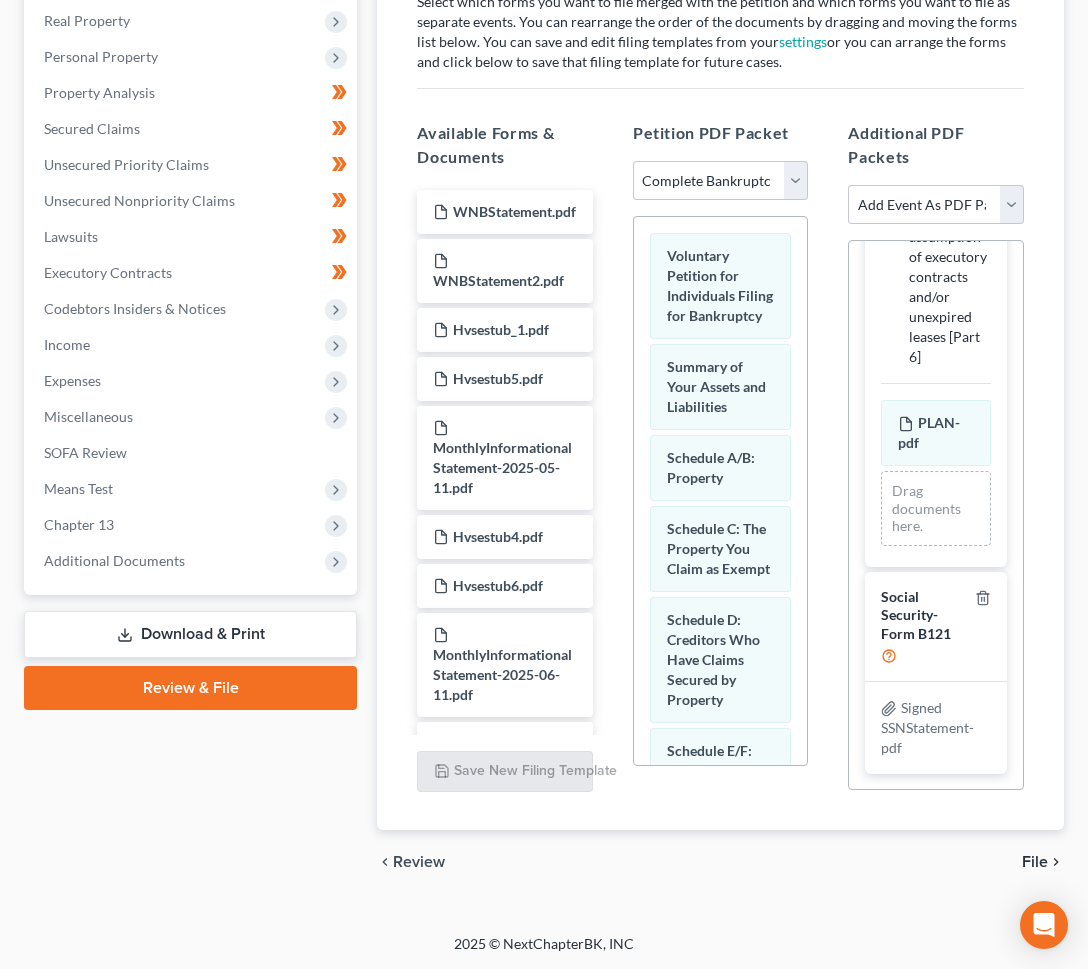 click on "chevron_right" at bounding box center [1056, 862] 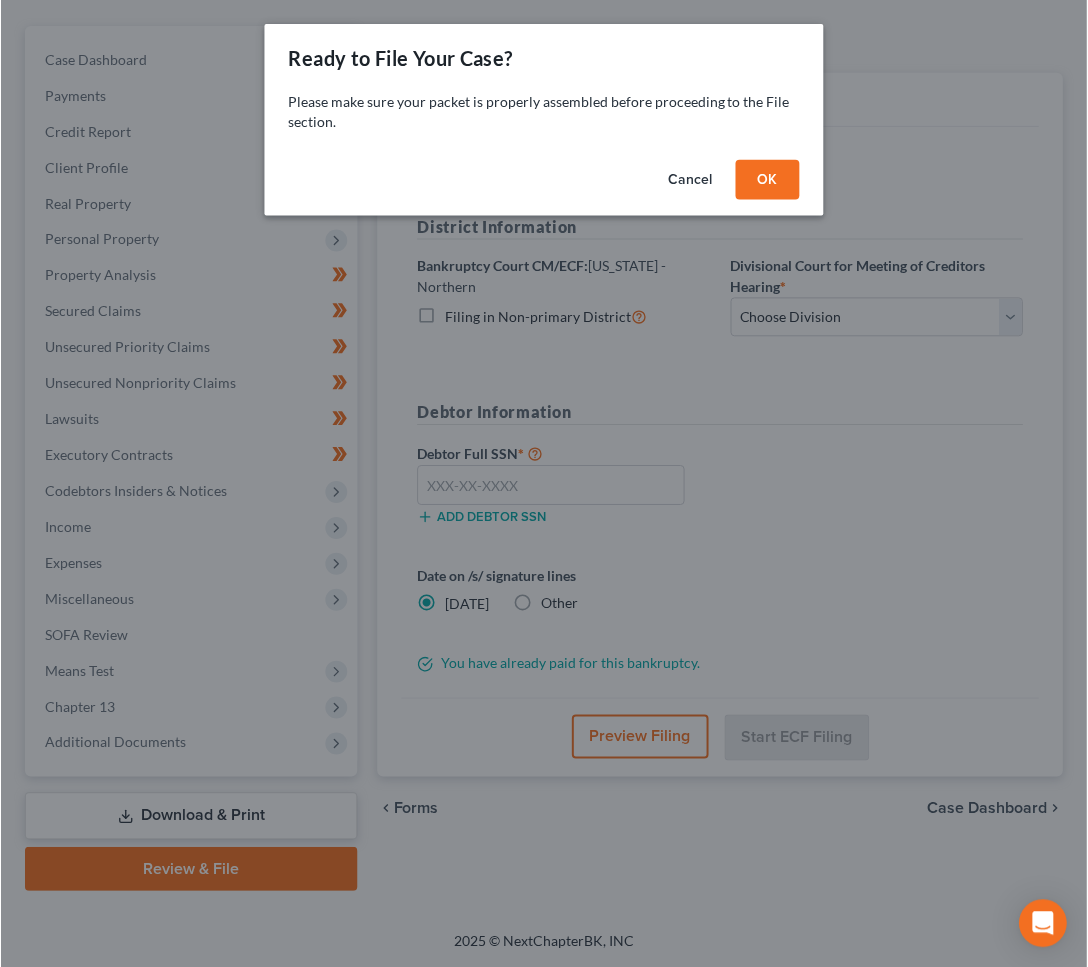 scroll, scrollTop: 200, scrollLeft: 0, axis: vertical 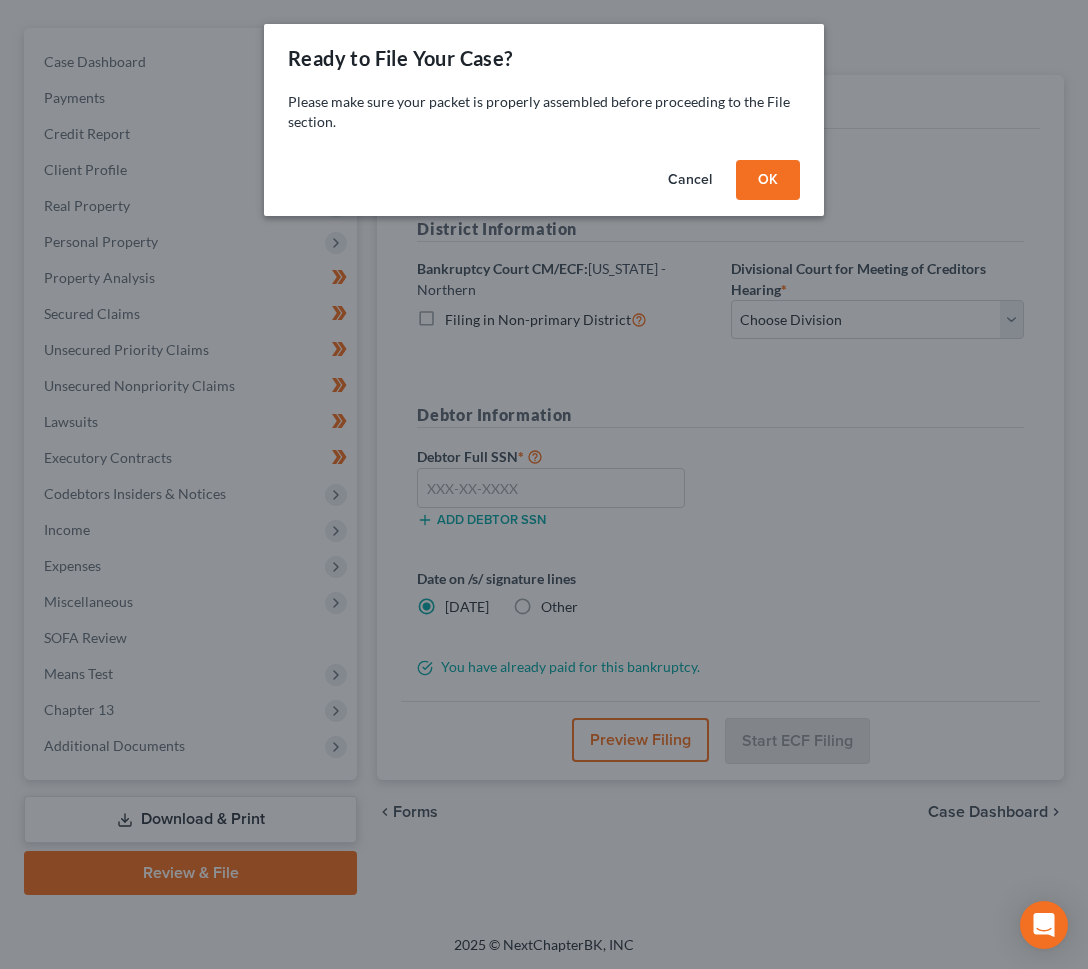click on "OK" at bounding box center [768, 180] 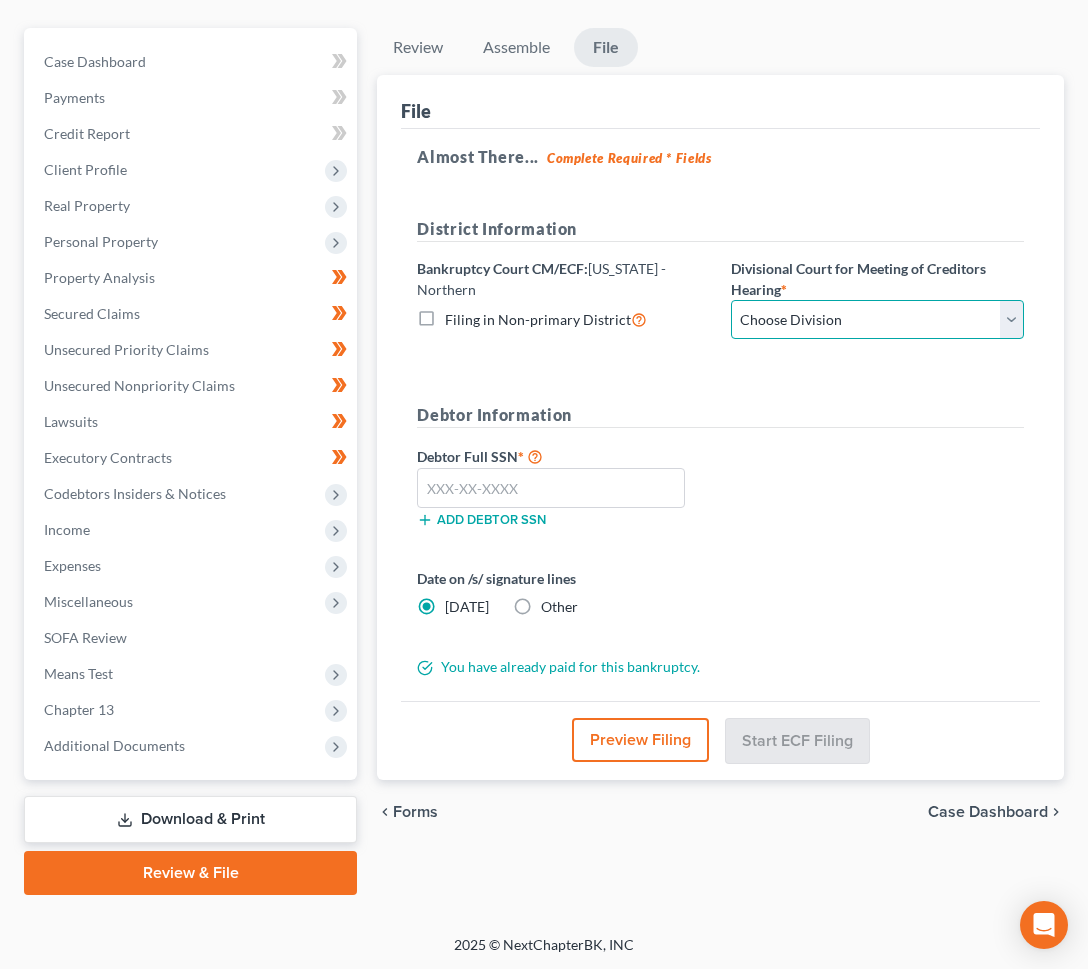 click on "Choose Division [GEOGRAPHIC_DATA] [GEOGRAPHIC_DATA] [GEOGRAPHIC_DATA] [GEOGRAPHIC_DATA]" at bounding box center [877, 320] 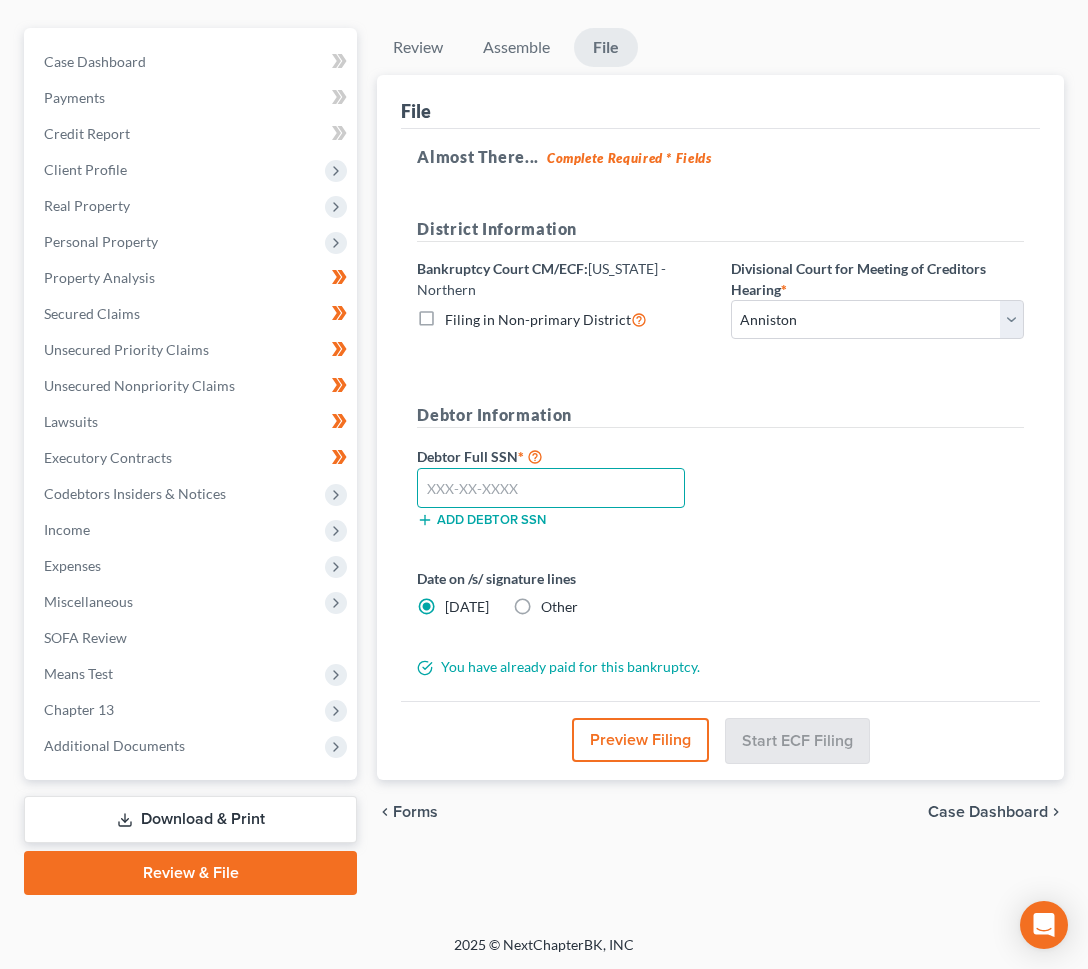 click at bounding box center [550, 488] 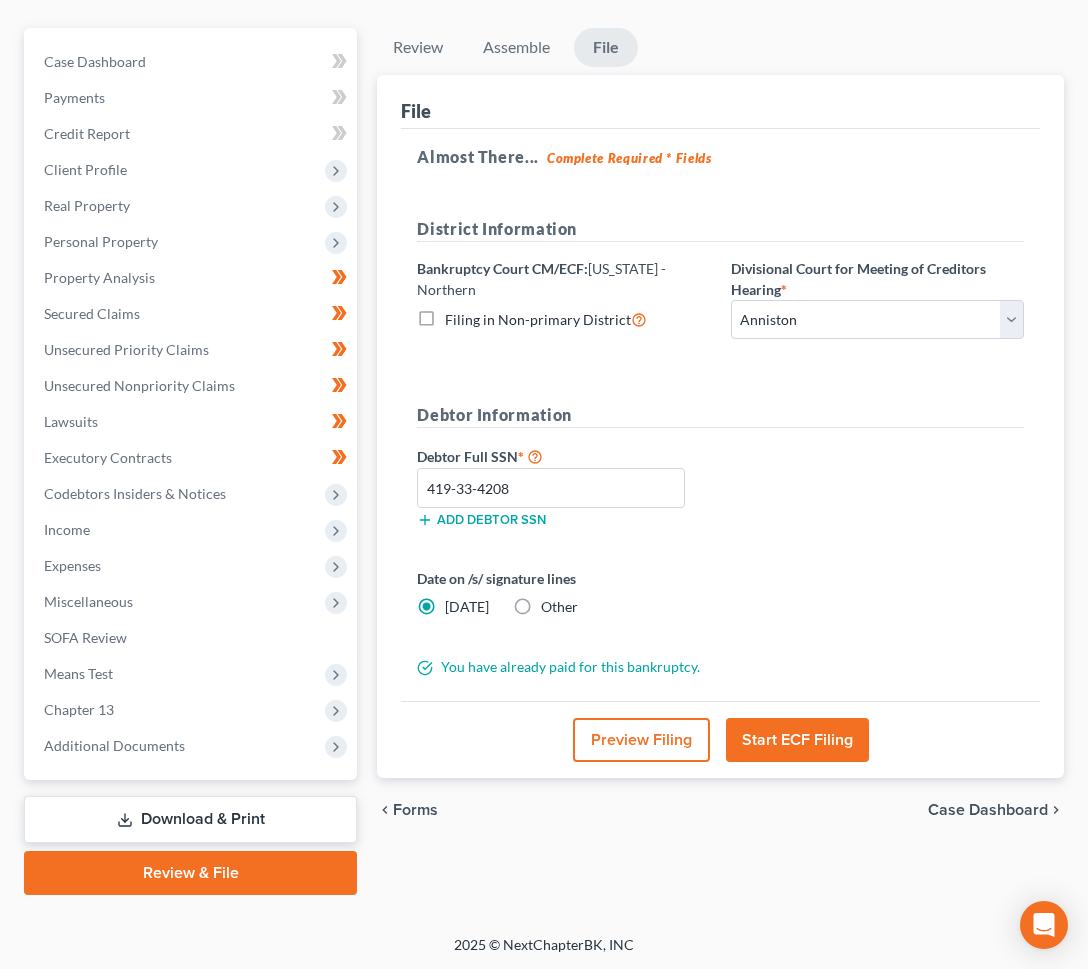 click on "Start ECF Filing" at bounding box center [797, 740] 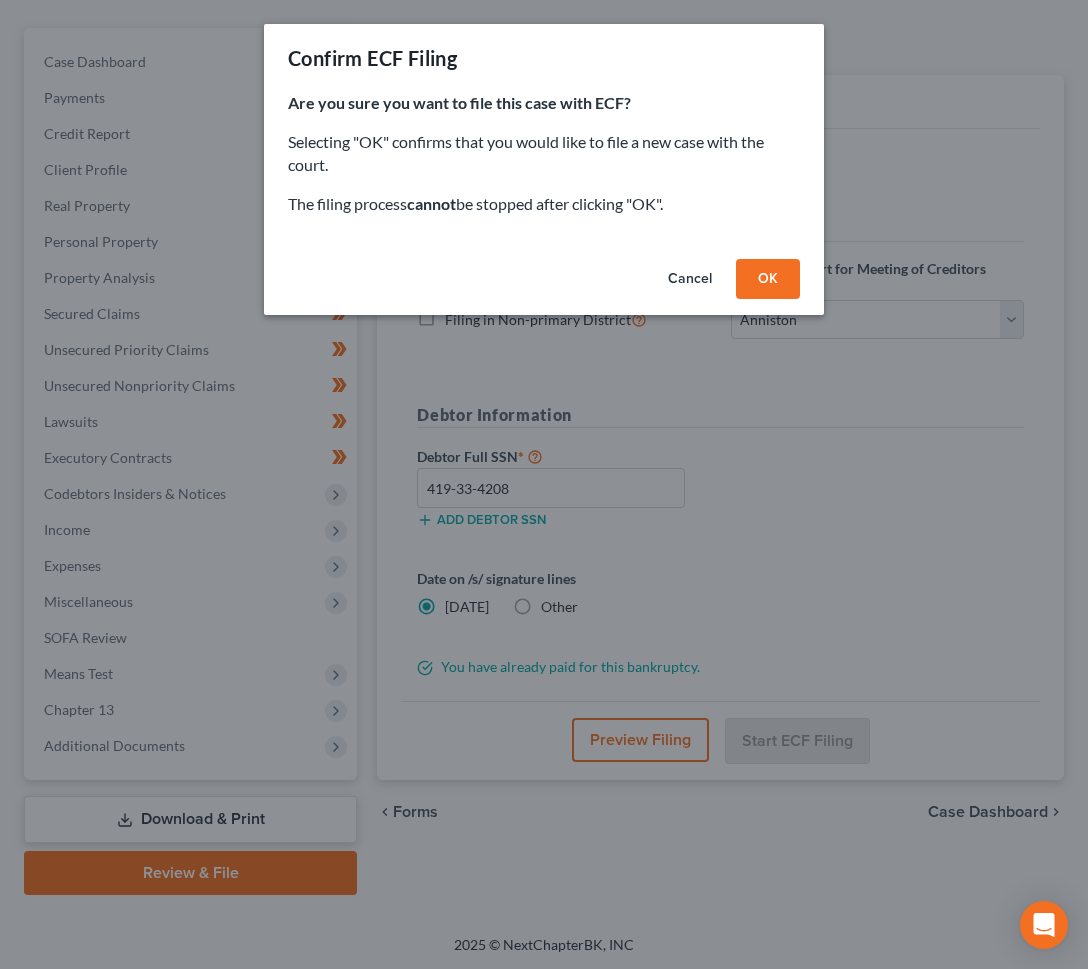 click on "OK" at bounding box center (768, 279) 